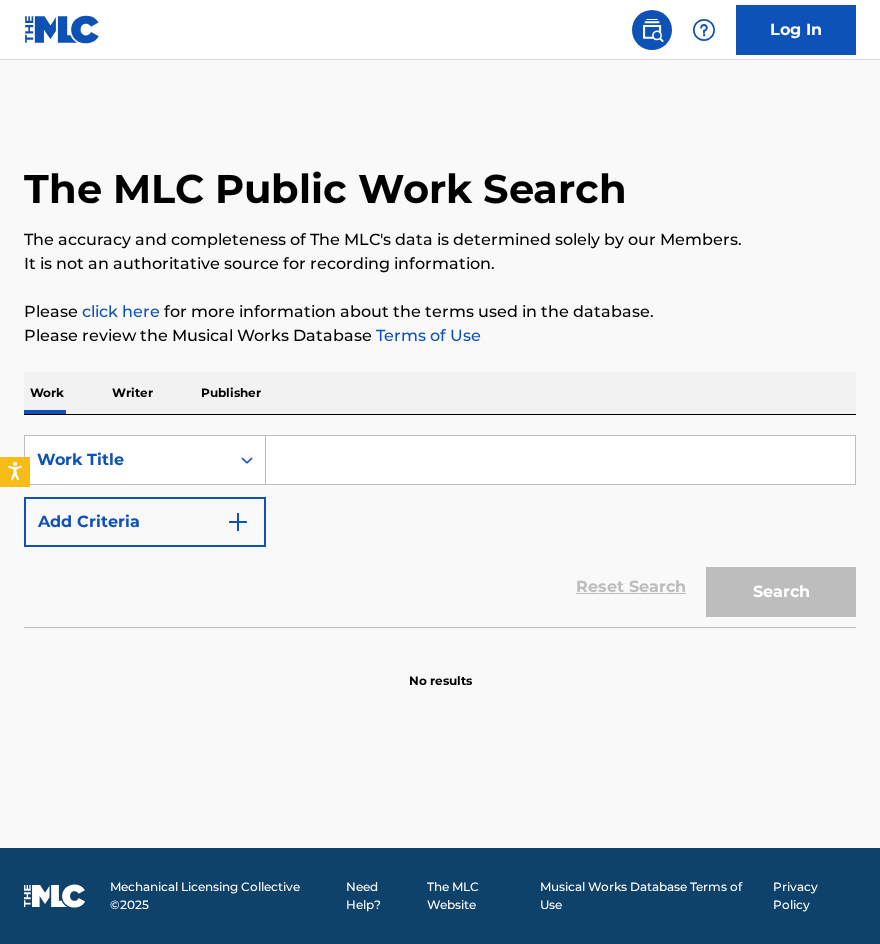 scroll, scrollTop: 0, scrollLeft: 0, axis: both 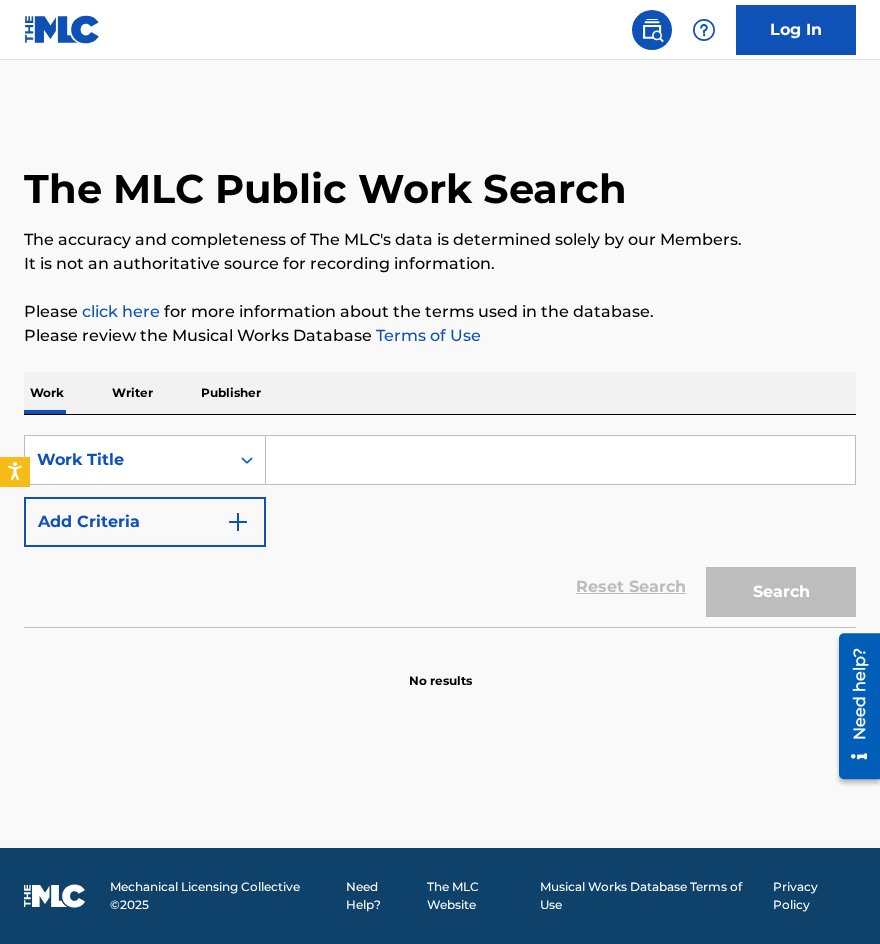 click on "Add Criteria" at bounding box center [145, 522] 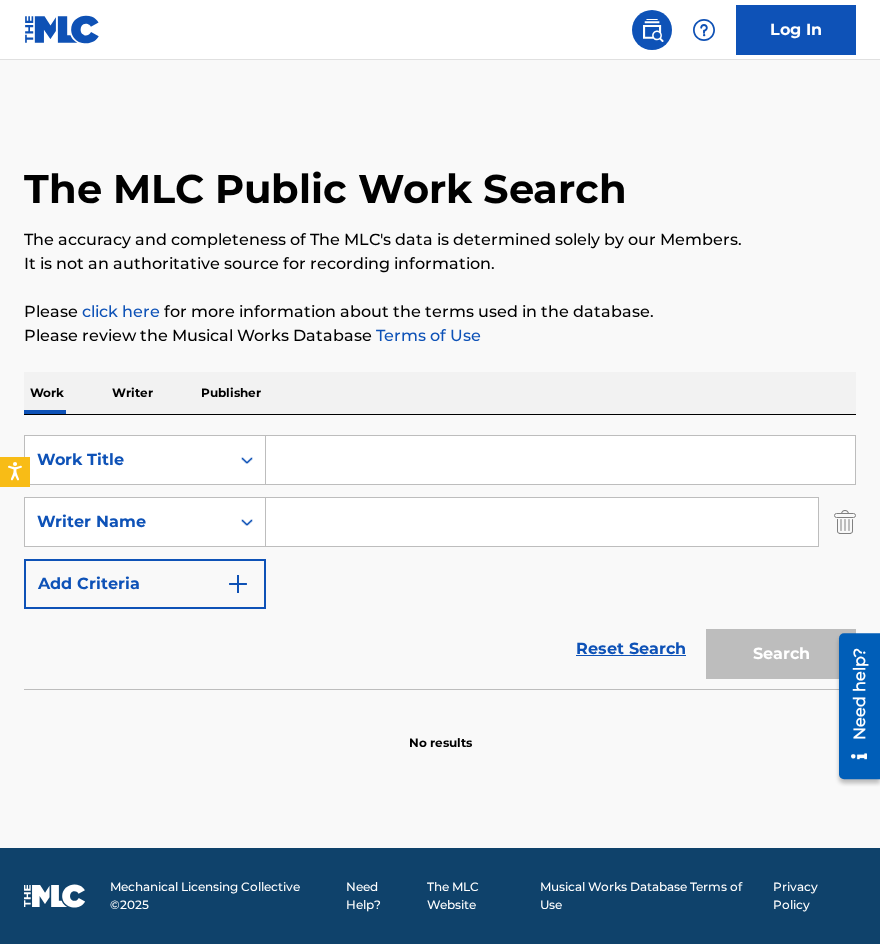 click on "Log In" at bounding box center (796, 30) 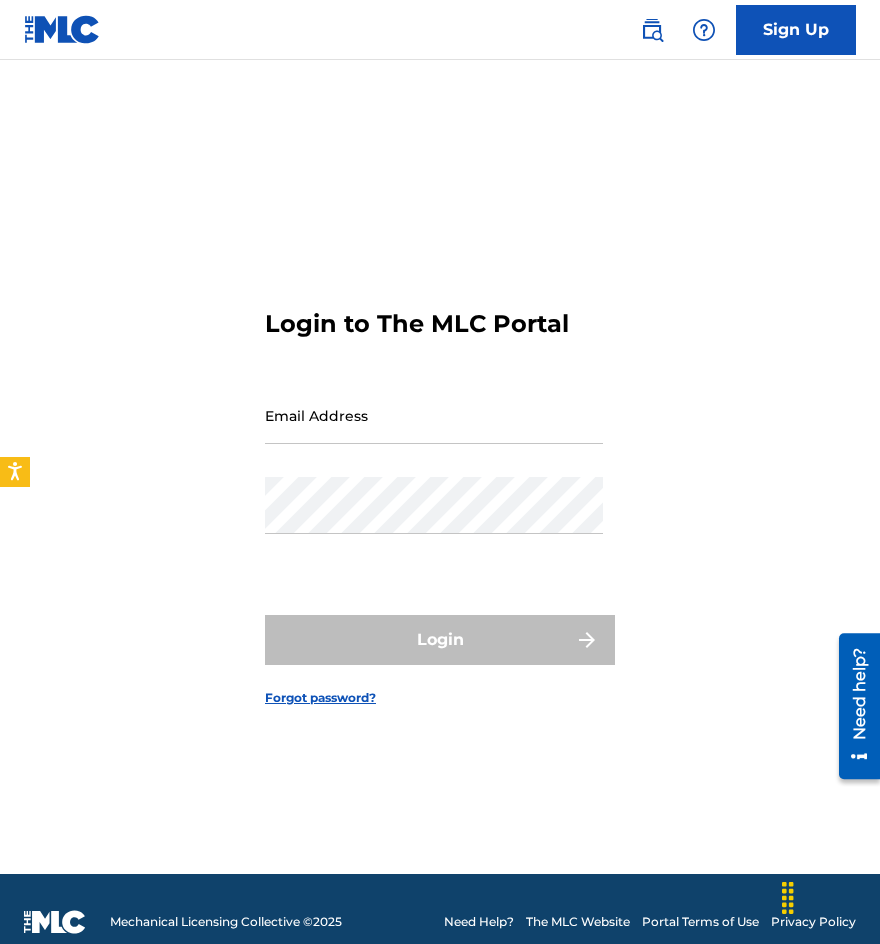 click on "Email Address" at bounding box center (434, 415) 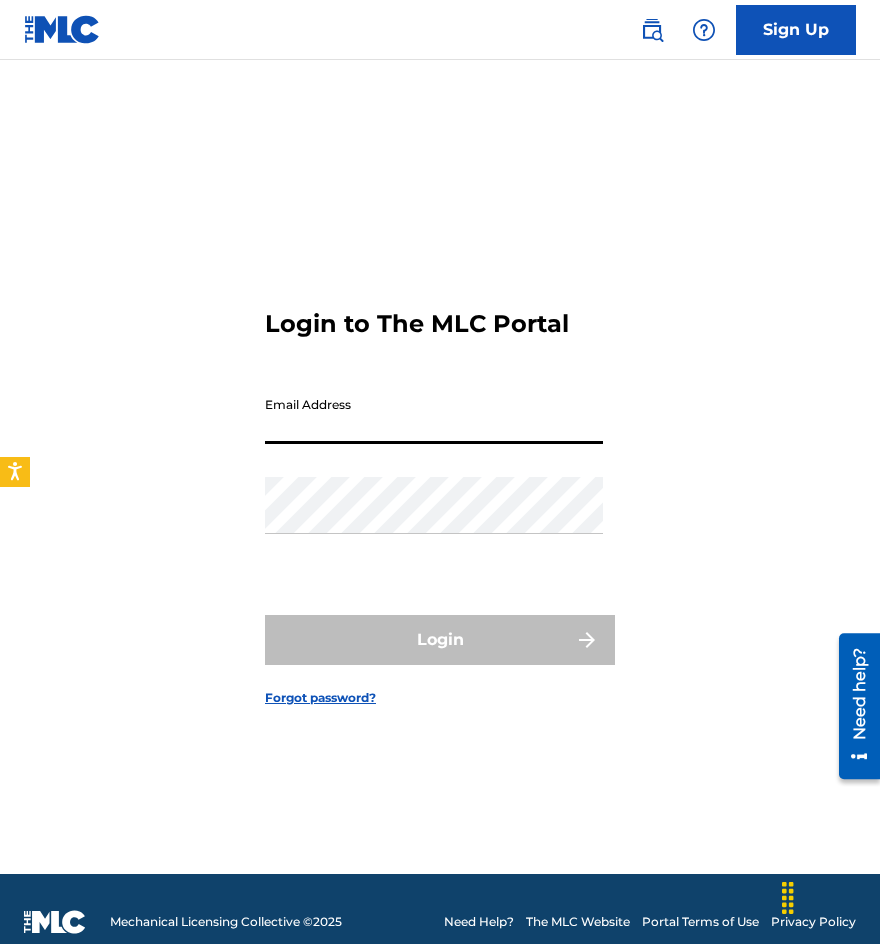 type on "auxint01@[EXAMPLE_DOMAIN]" 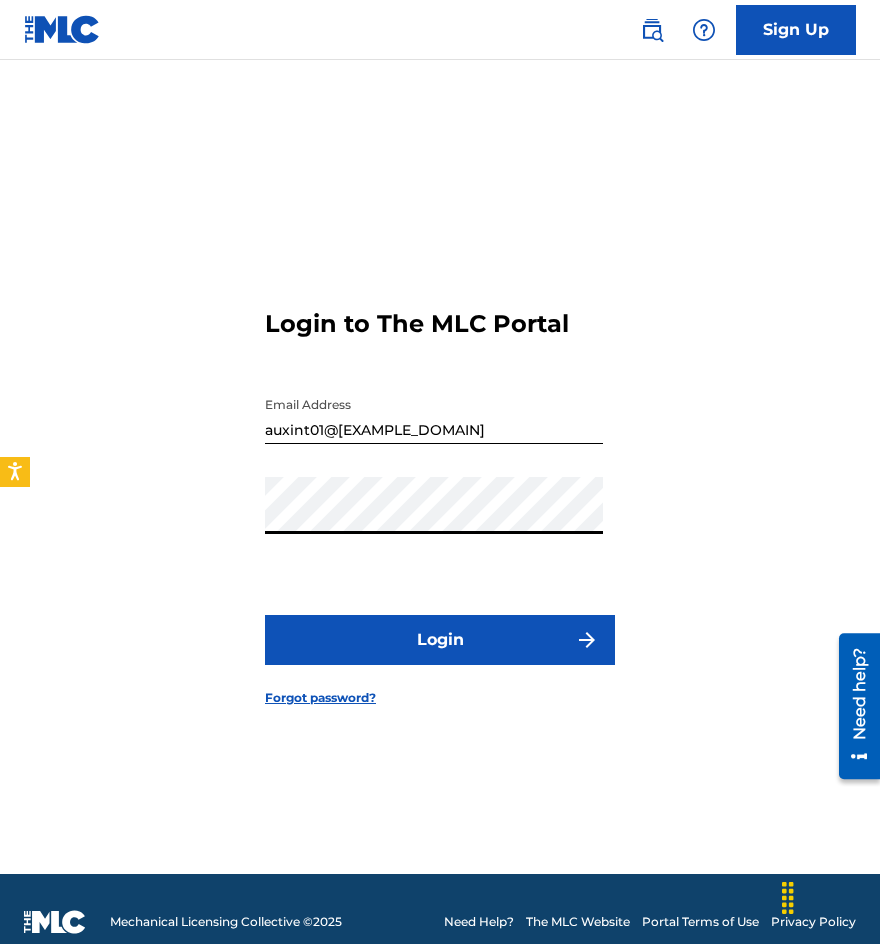 click on "Login" at bounding box center (440, 640) 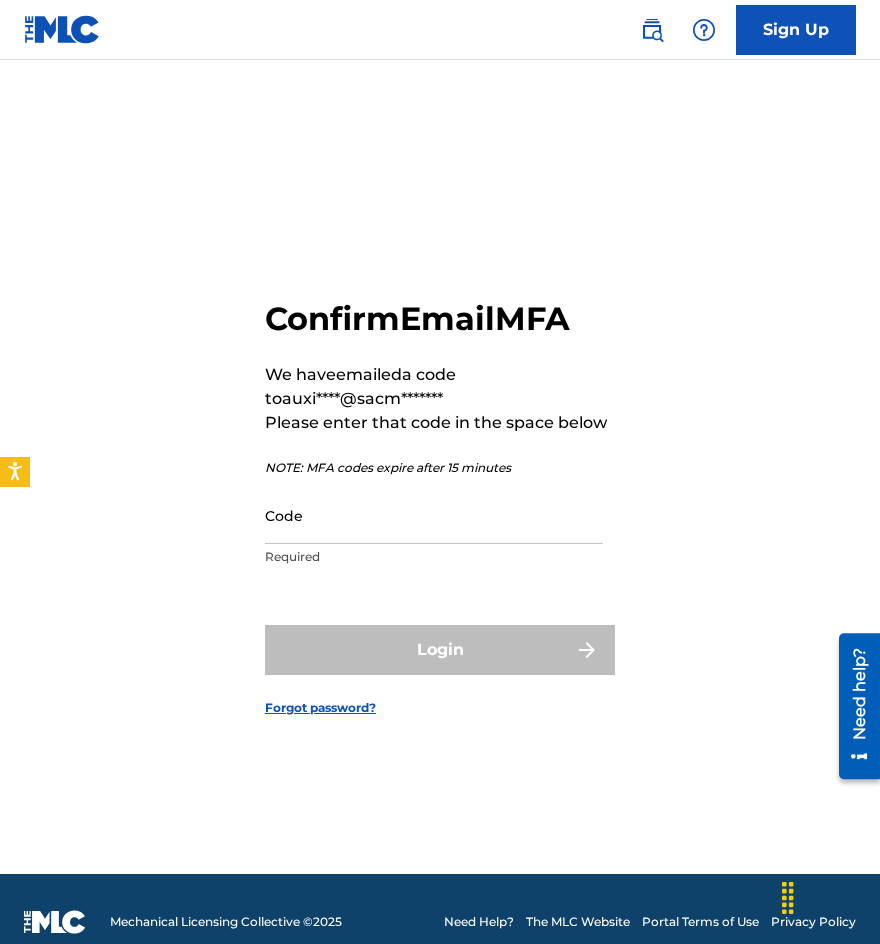 click on "Code" at bounding box center [434, 515] 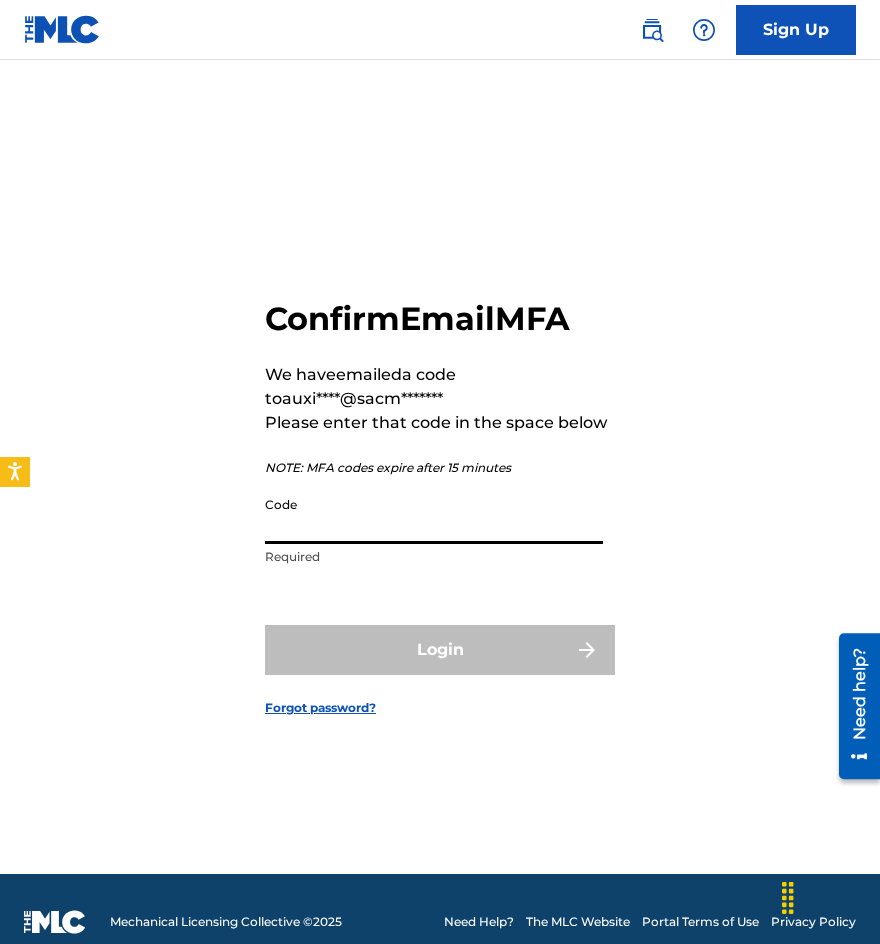 paste on "761564" 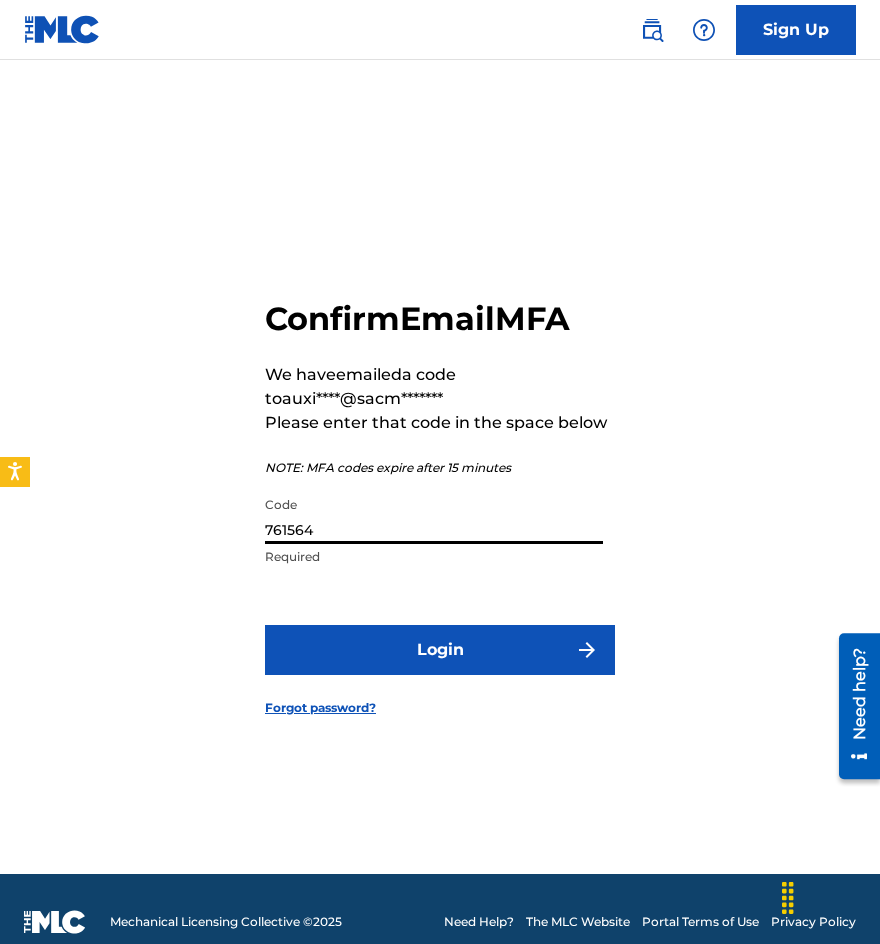 type on "761564" 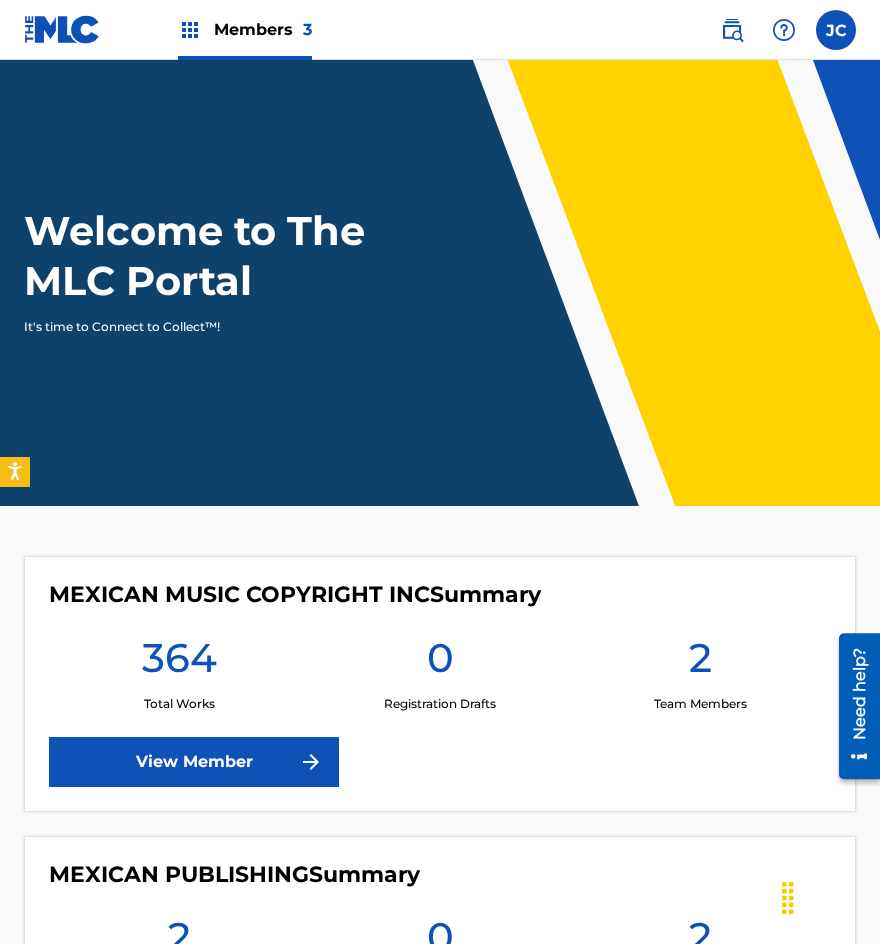 click at bounding box center (732, 30) 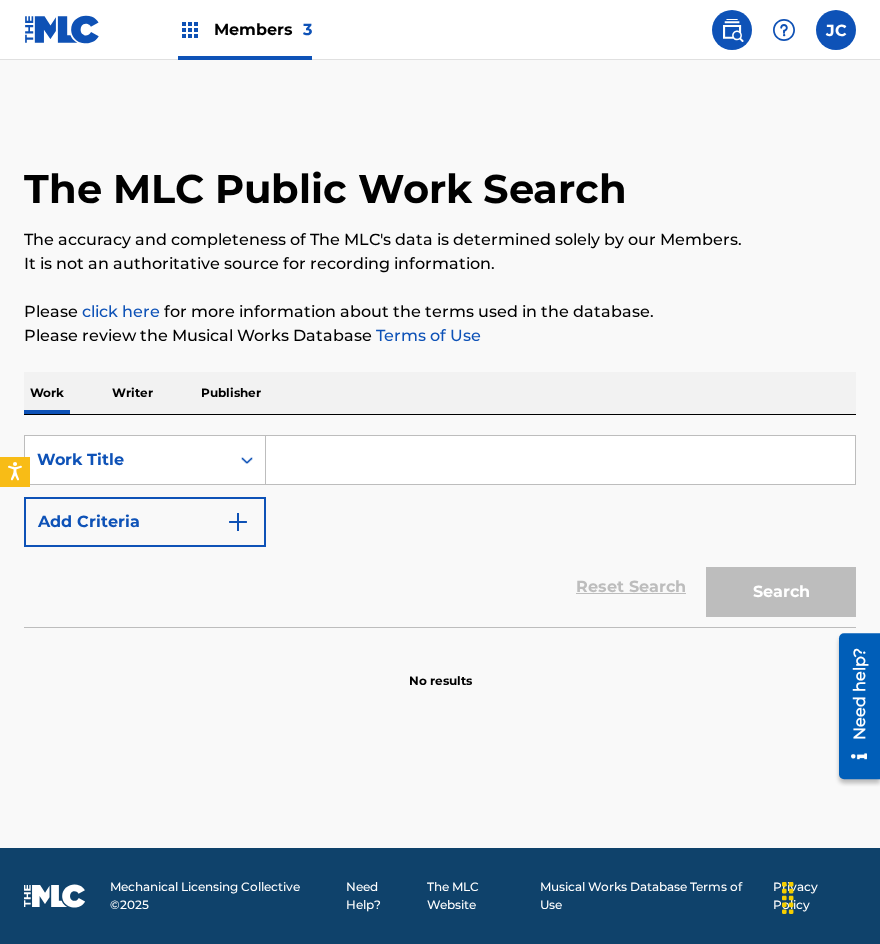 click on "Add Criteria" at bounding box center (145, 522) 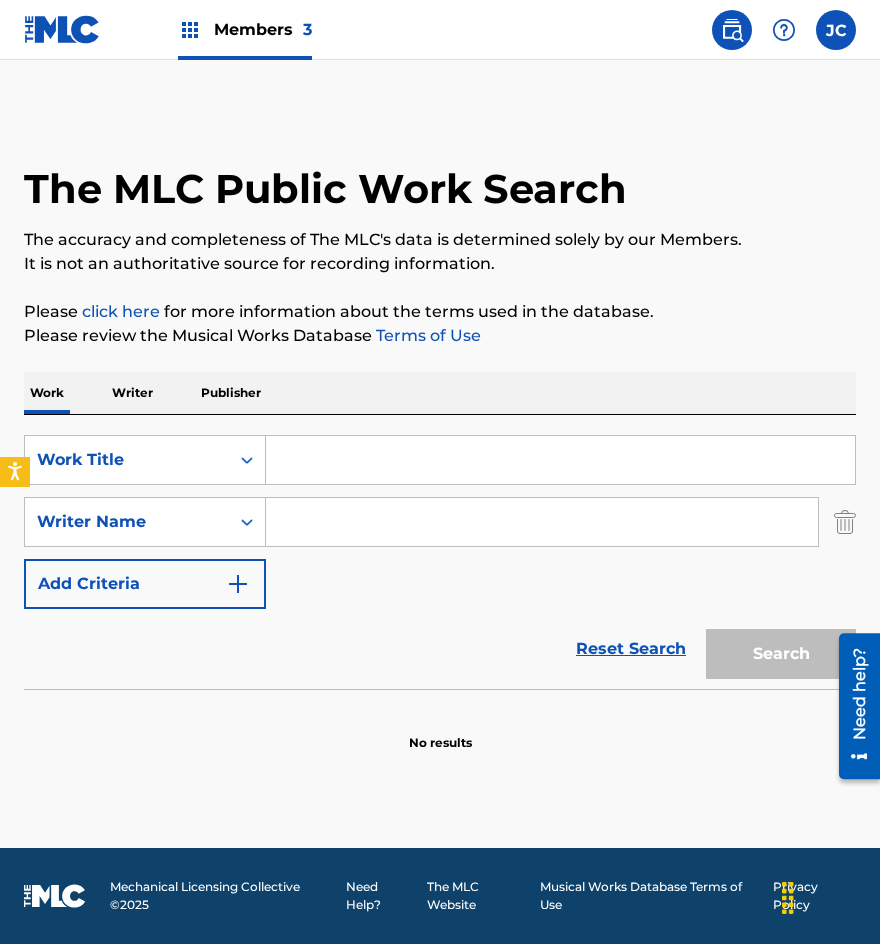 click at bounding box center [560, 460] 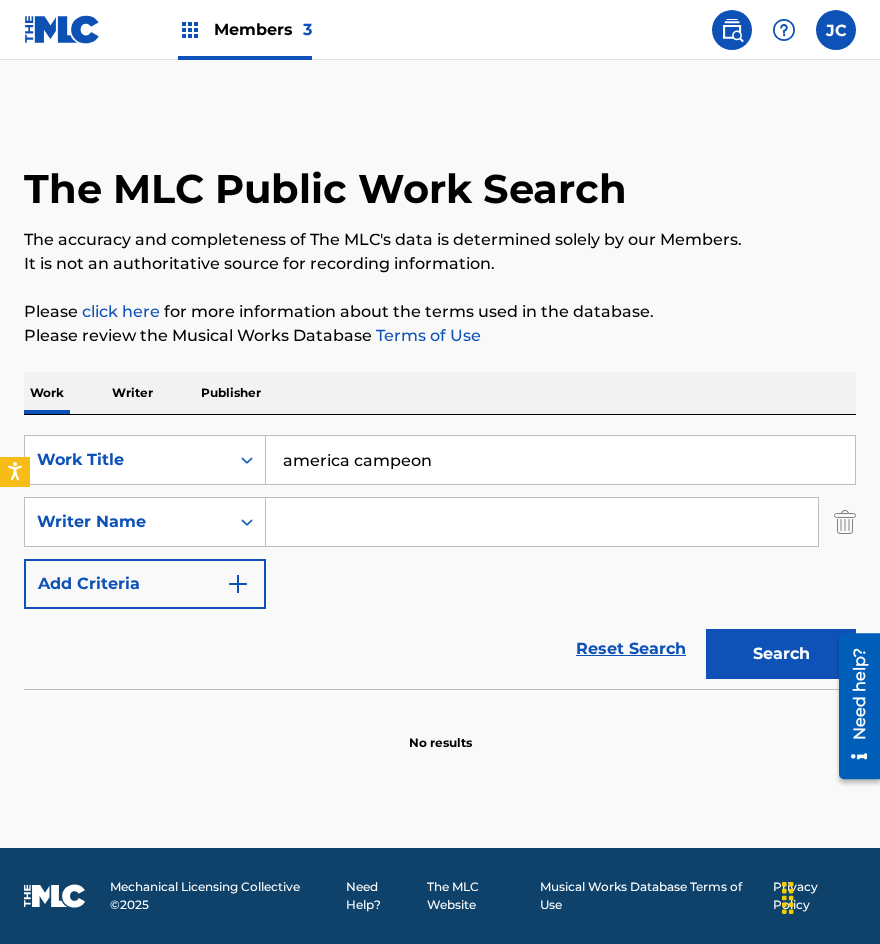 type on "america campeon" 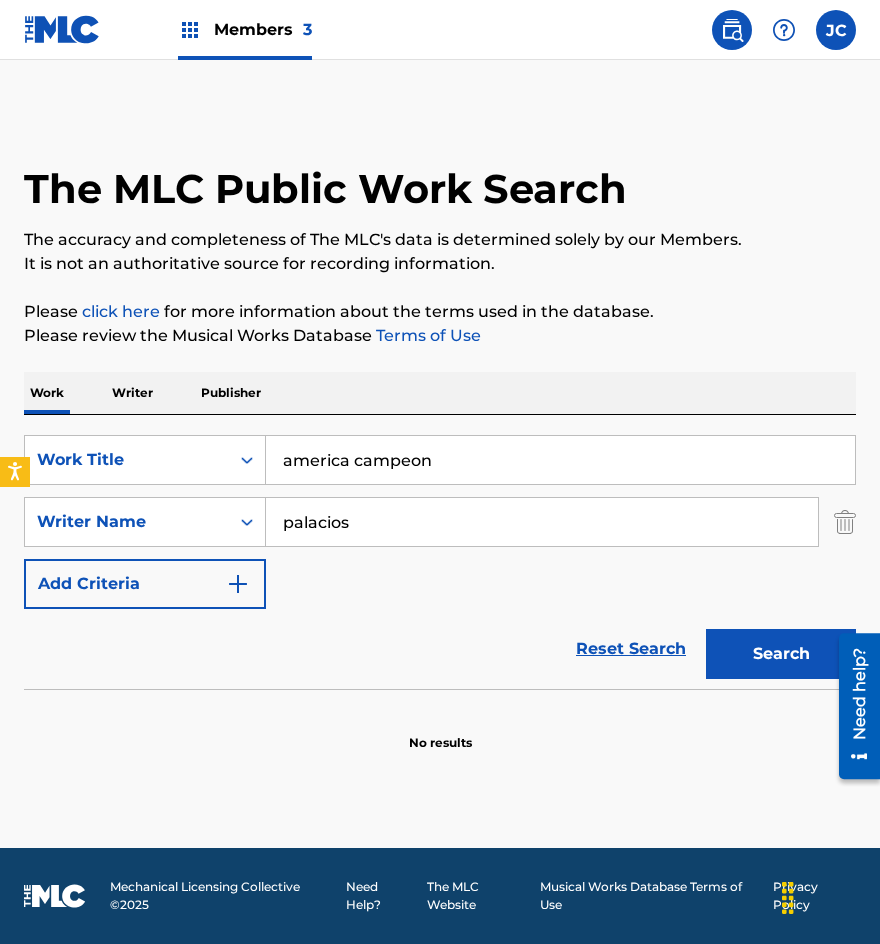 type on "palacios" 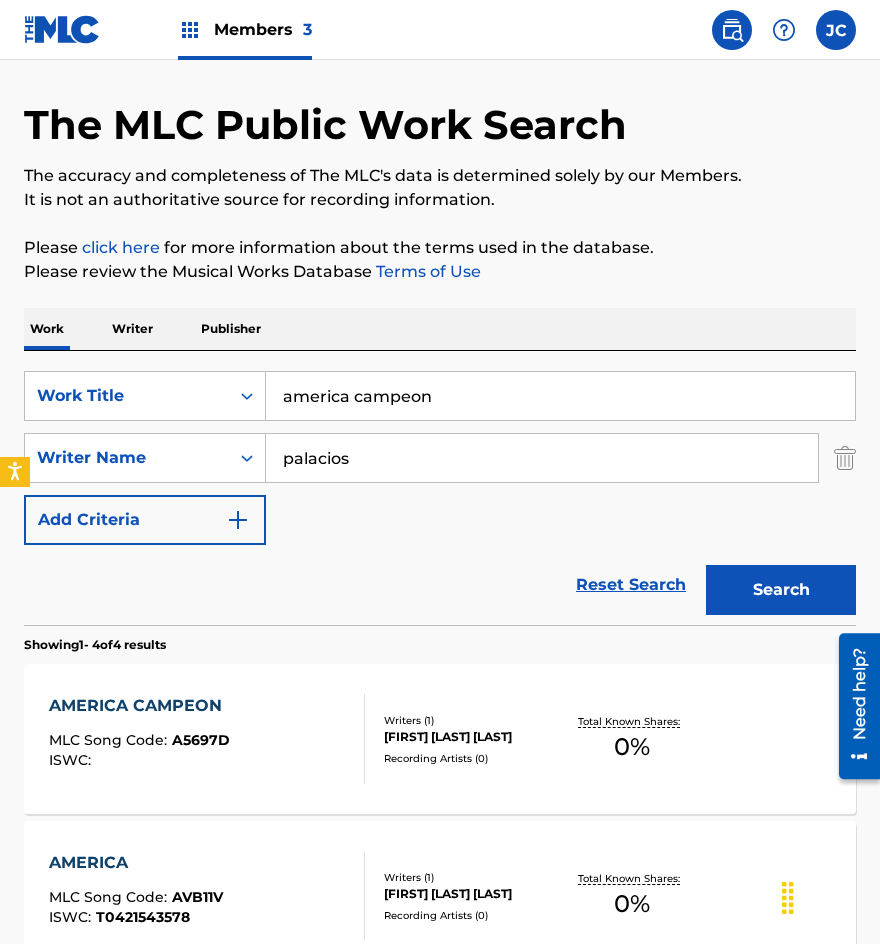 scroll, scrollTop: 100, scrollLeft: 0, axis: vertical 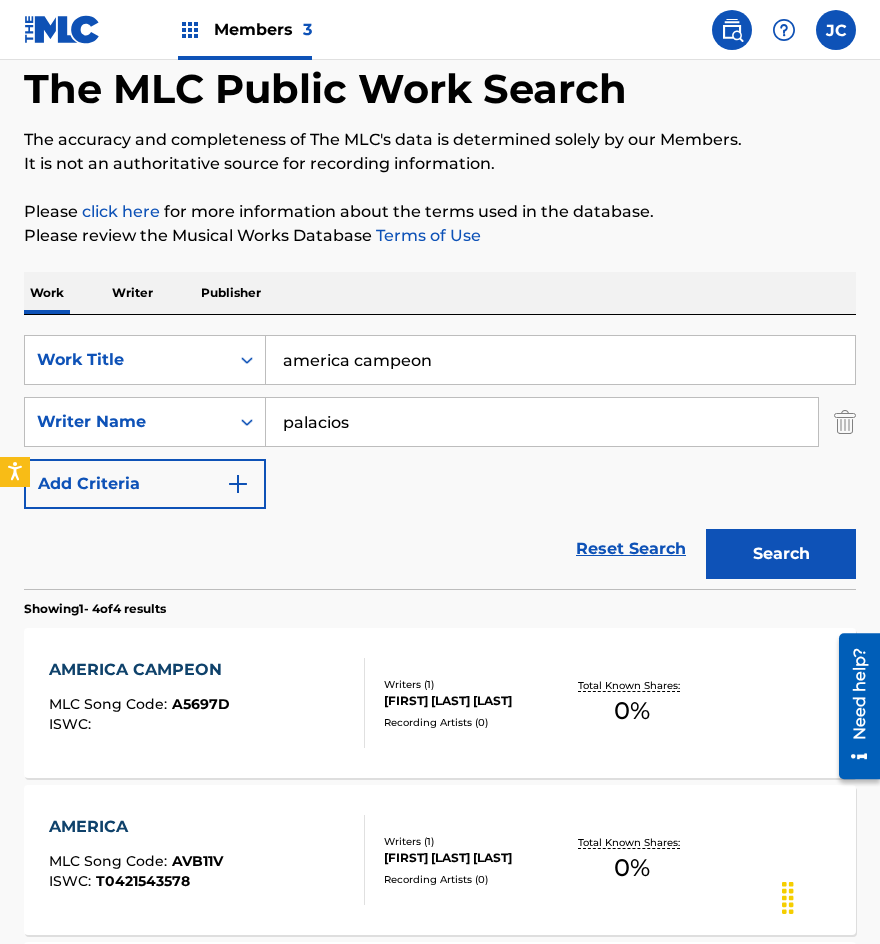 click on "[FIRST] [LAST] [LAST]" at bounding box center (473, 701) 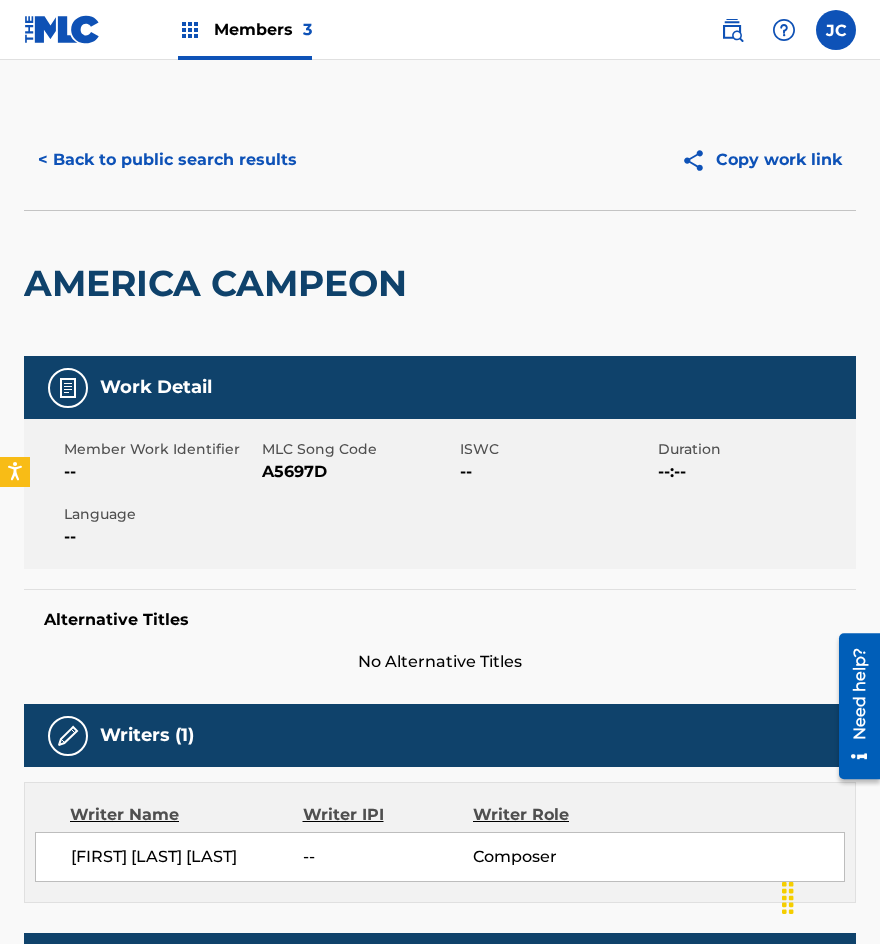 click on "< Back to public search results" at bounding box center [167, 160] 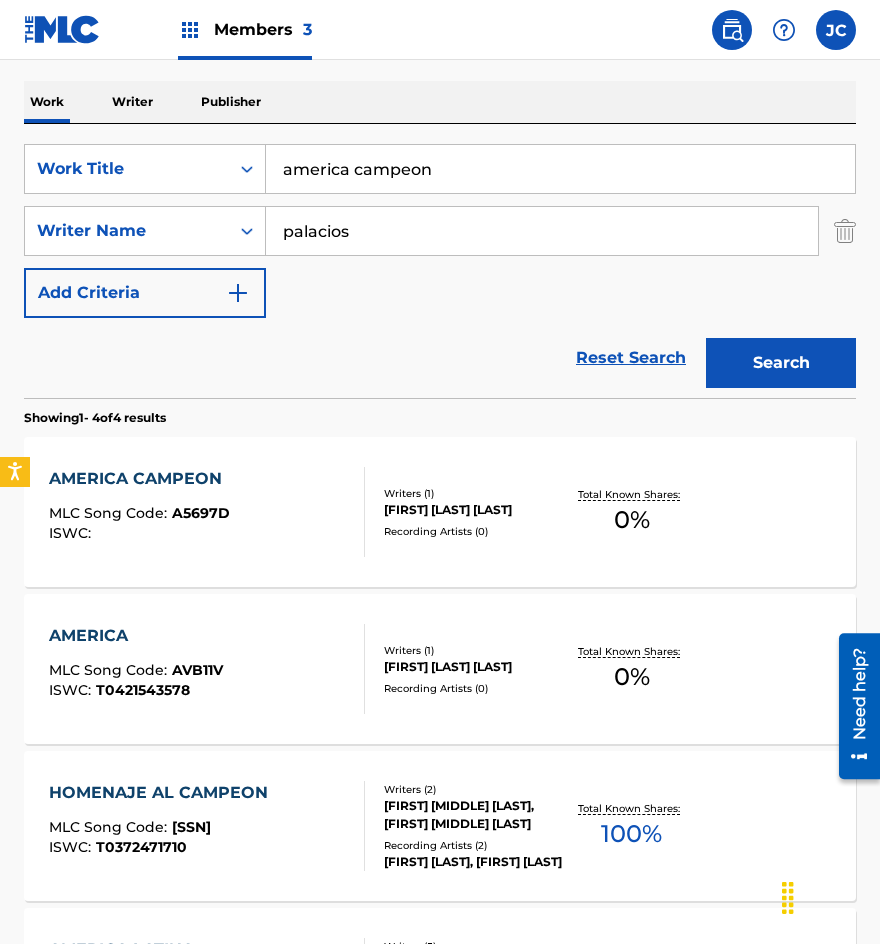 scroll, scrollTop: 300, scrollLeft: 0, axis: vertical 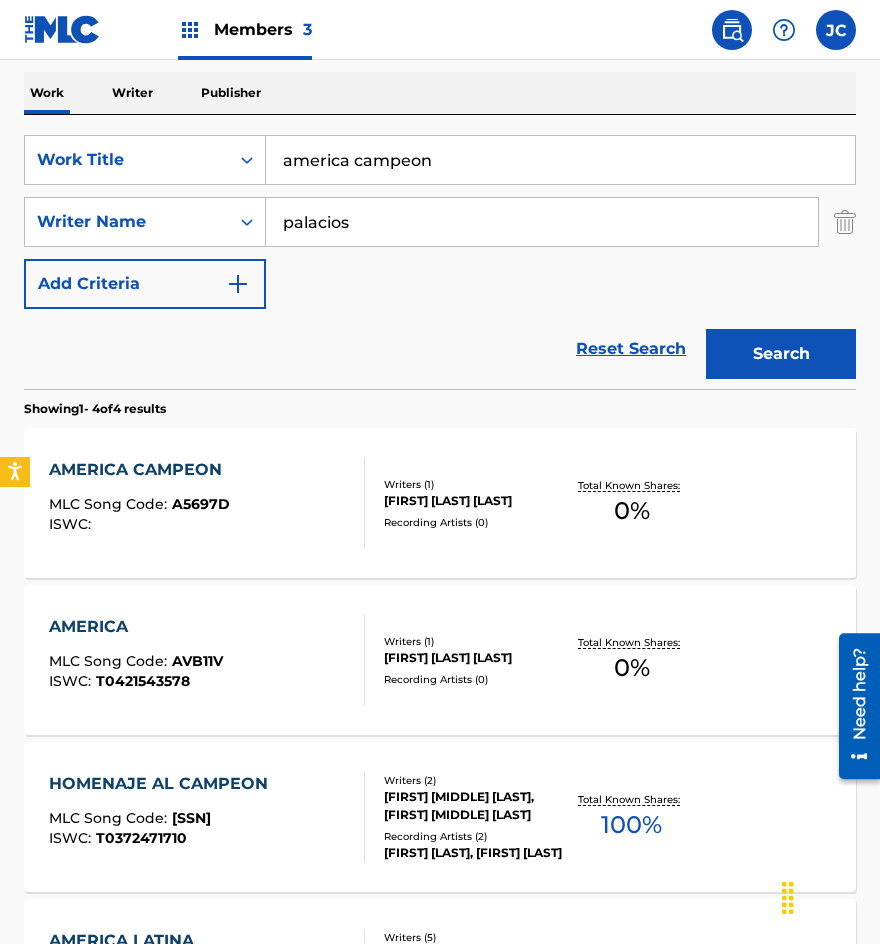 click on "Writers ( 1 ) [FIRST] [LAST] [LAST] Recording Artists ( 0 )" at bounding box center [464, 503] 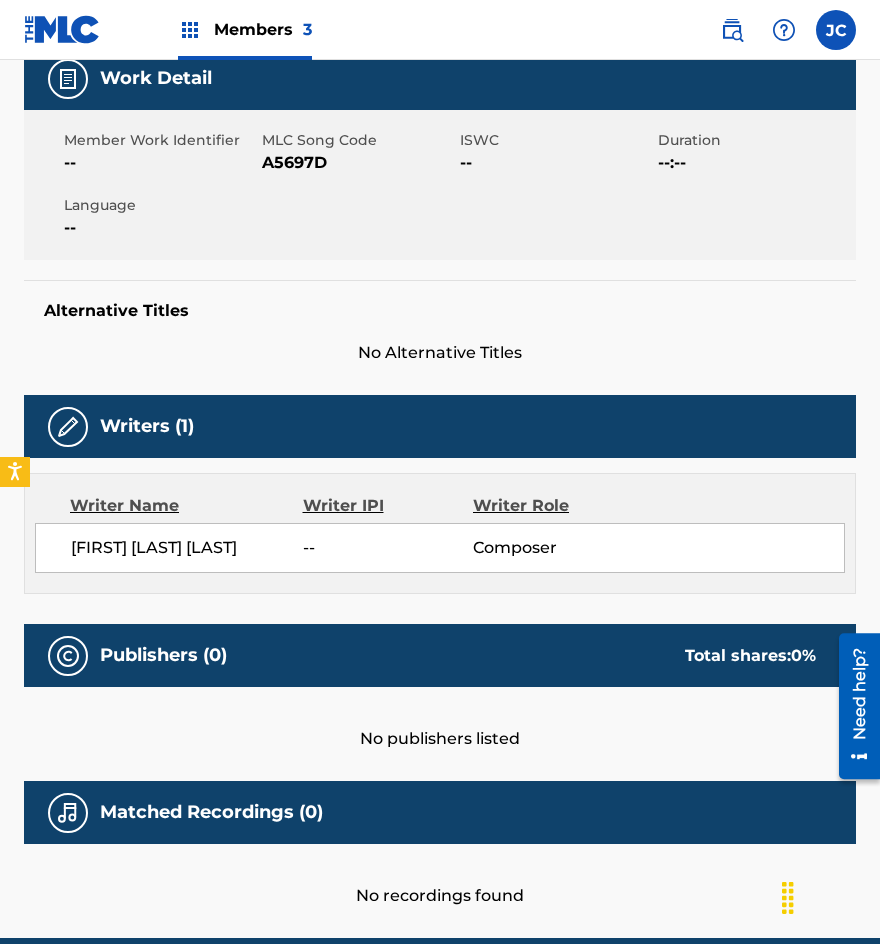 scroll, scrollTop: 200, scrollLeft: 0, axis: vertical 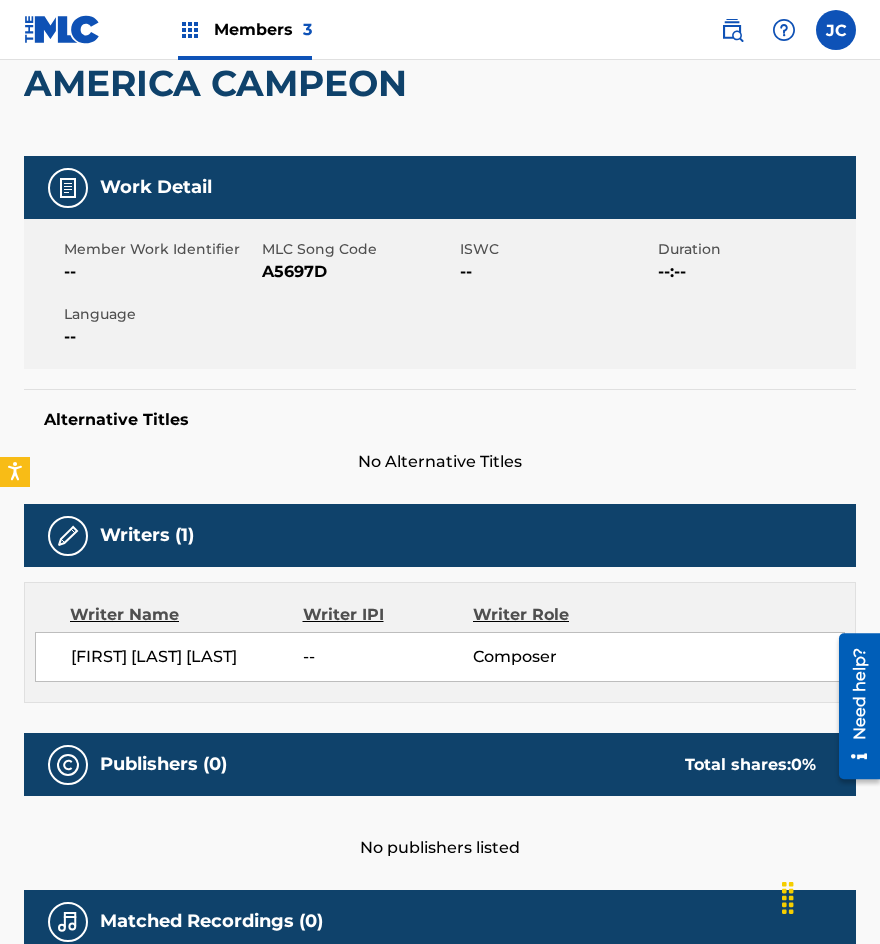 click on "A5697D" at bounding box center [358, 272] 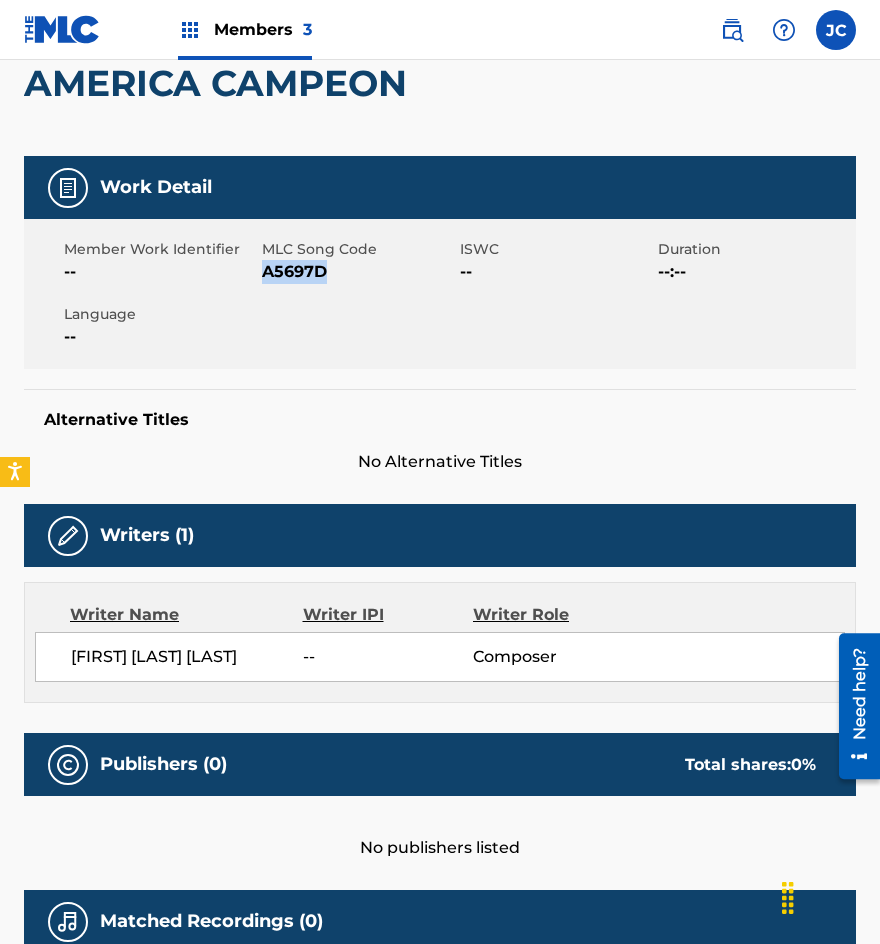 click on "A5697D" at bounding box center (358, 272) 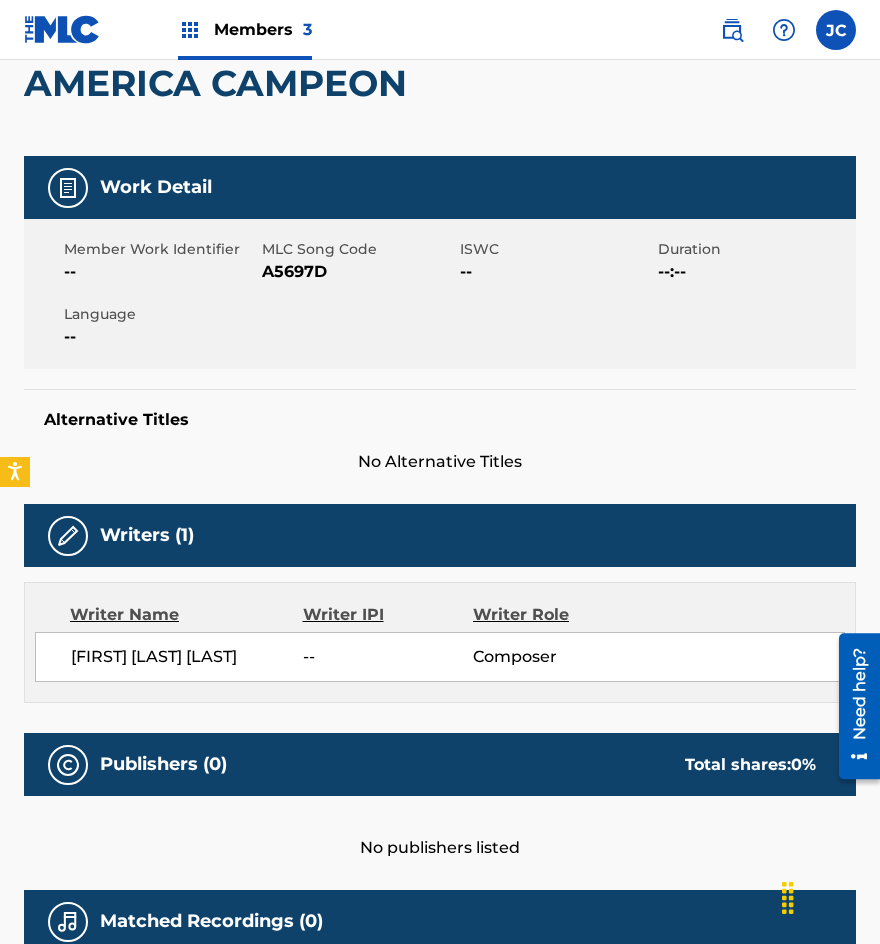 click on "Member Work Identifier -- MLC Song Code A5697D ISWC -- Duration --:-- Language --" at bounding box center [440, 294] 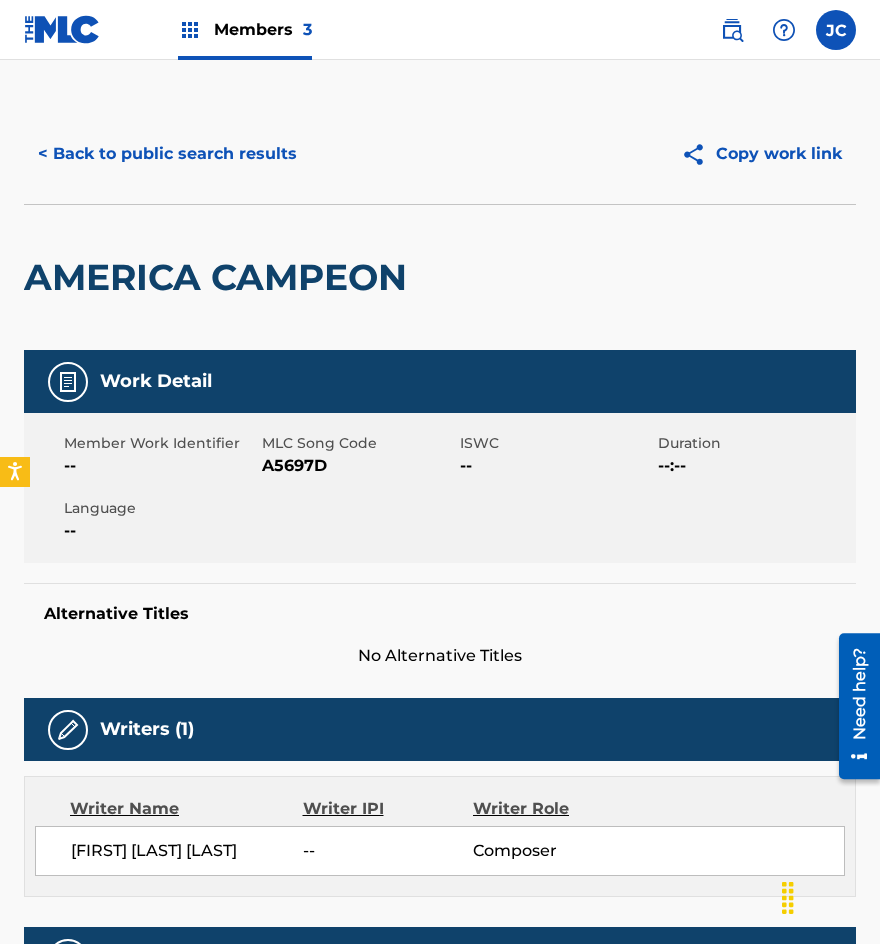 scroll, scrollTop: 0, scrollLeft: 0, axis: both 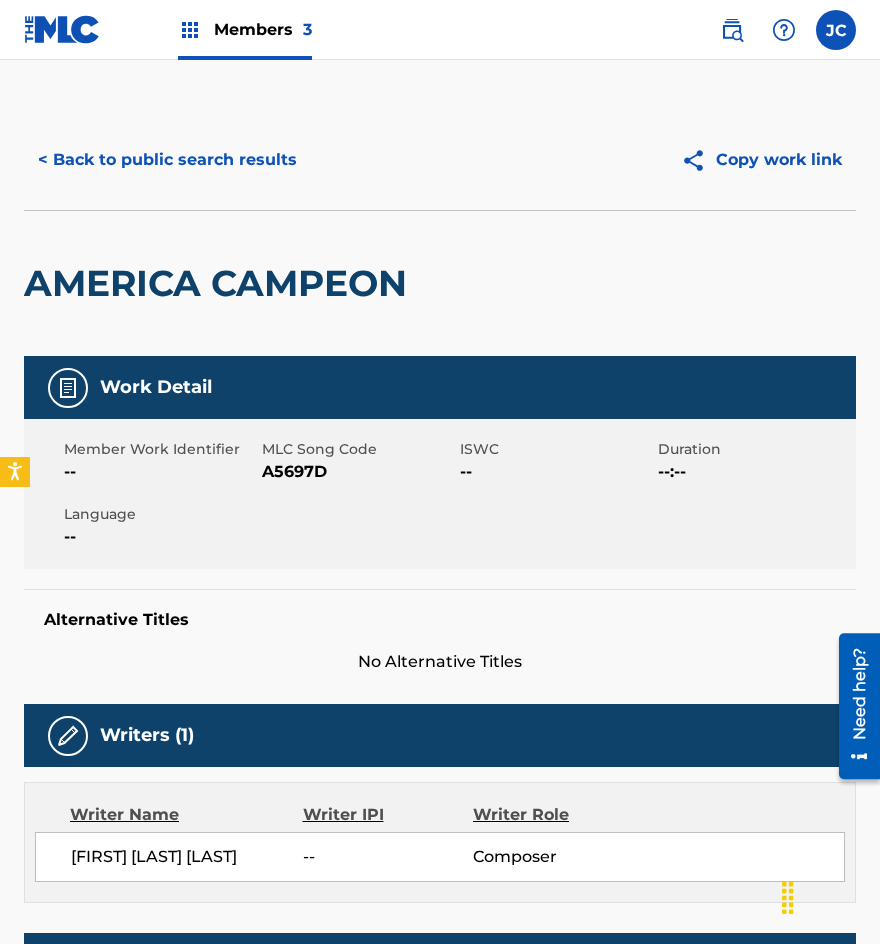 click on "< Back to public search results Copy work link" at bounding box center [440, 160] 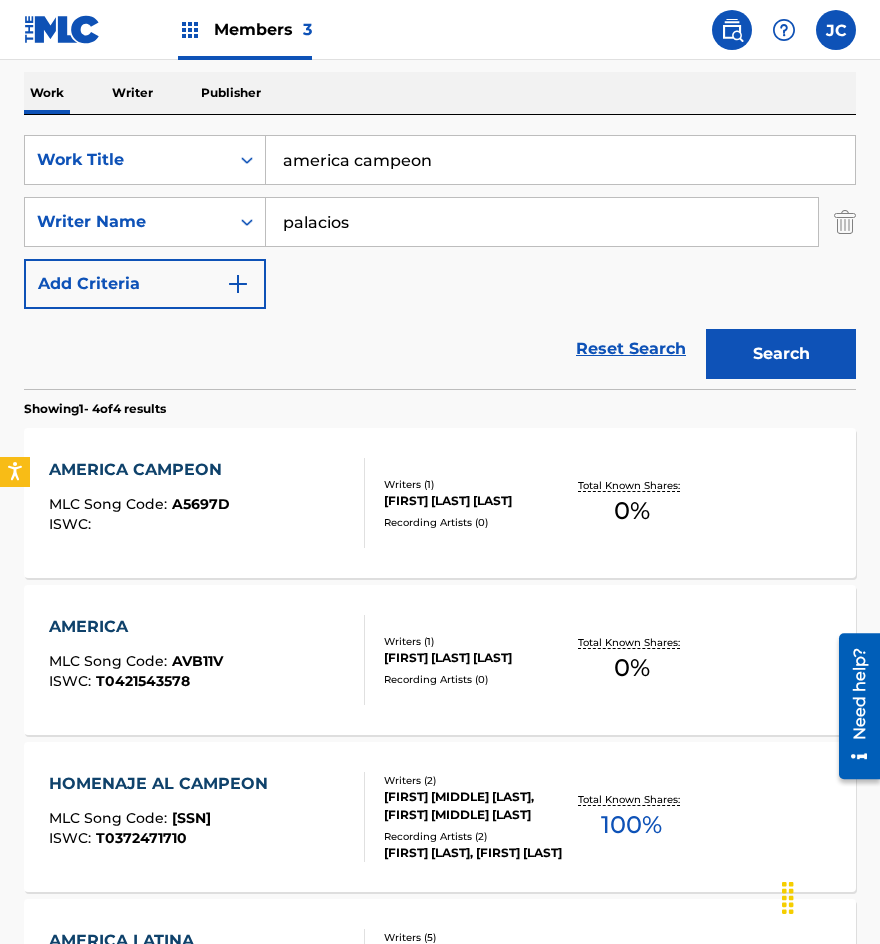 click on "america campeon" at bounding box center (560, 160) 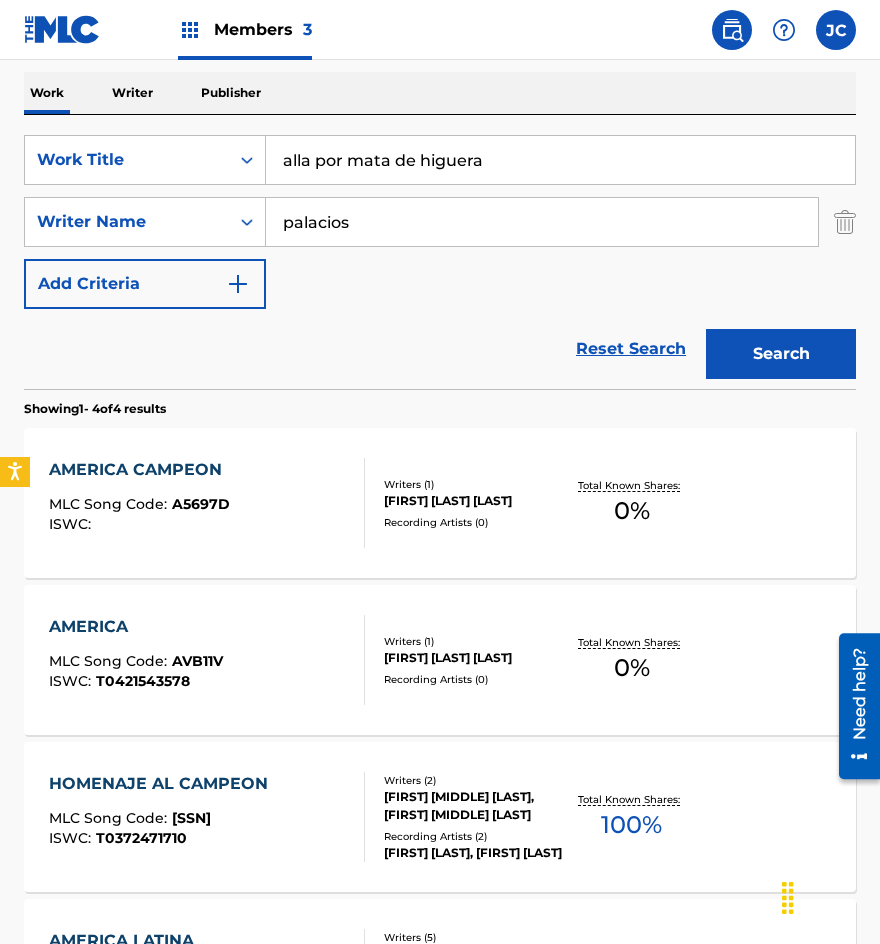 type on "alla por mata de higuera" 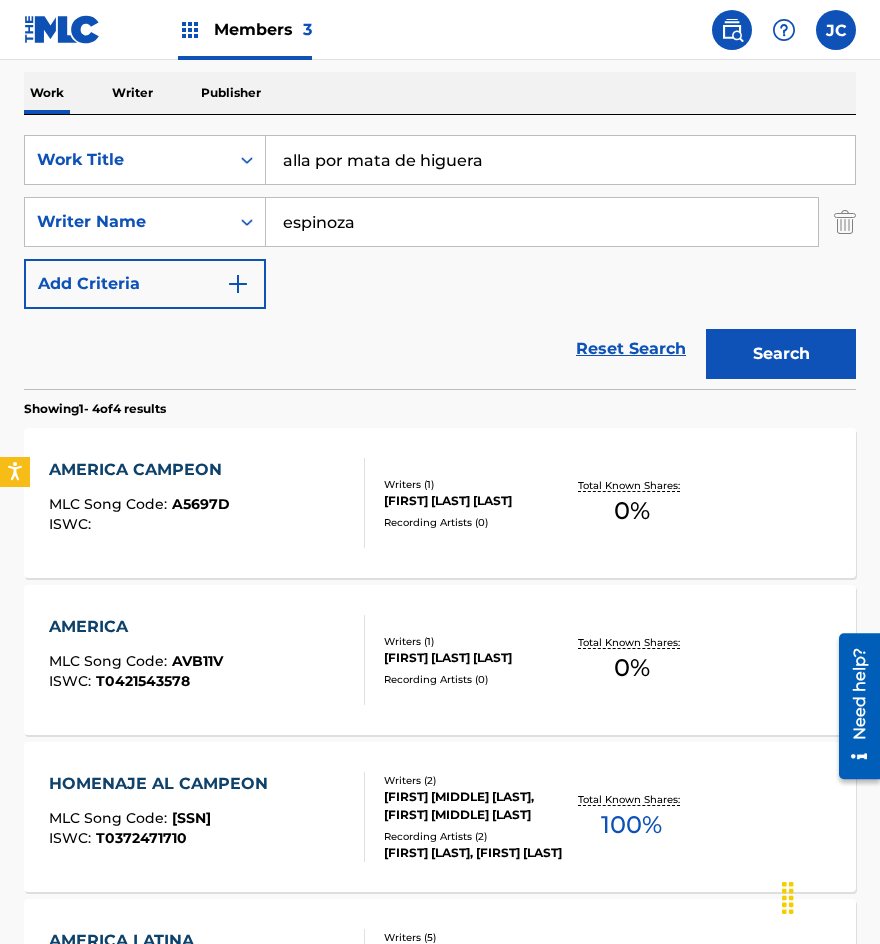 type on "espinoza" 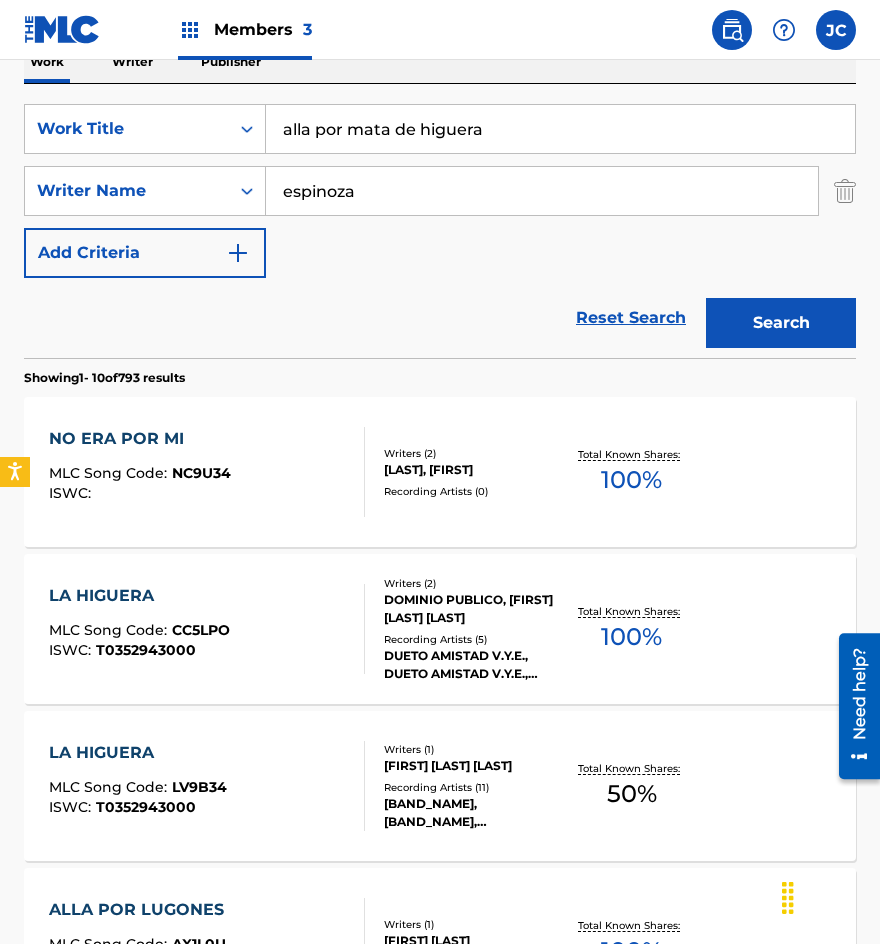 scroll, scrollTop: 300, scrollLeft: 0, axis: vertical 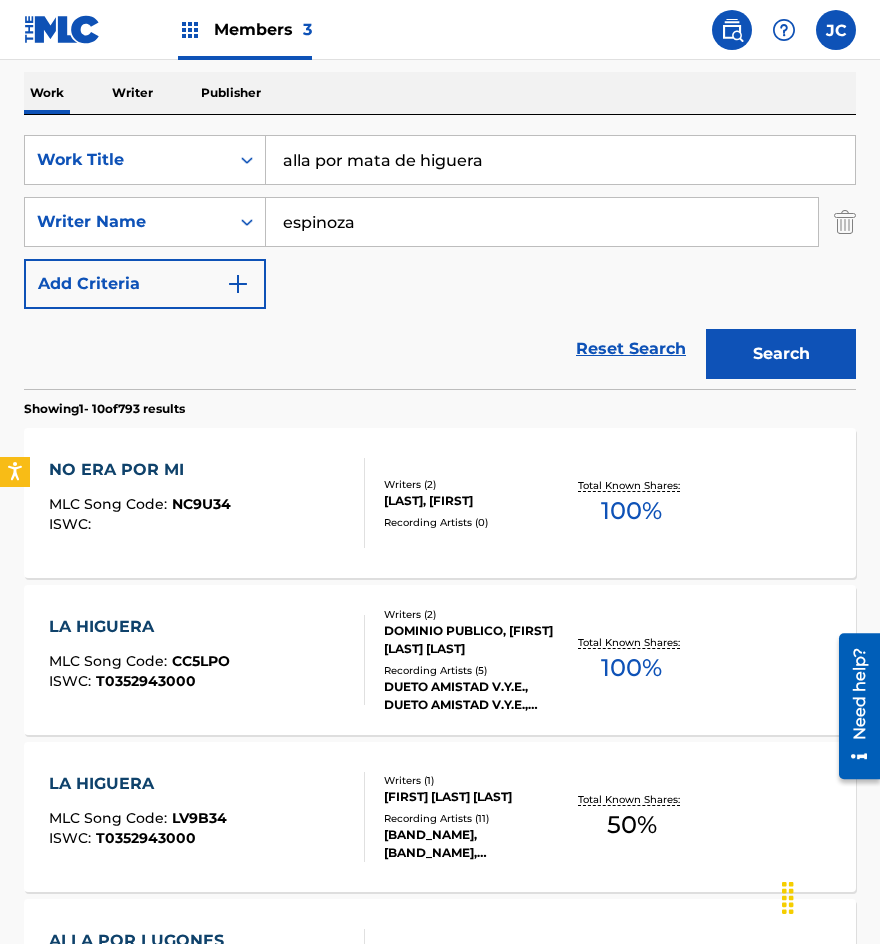 click on "espinoza" at bounding box center (542, 222) 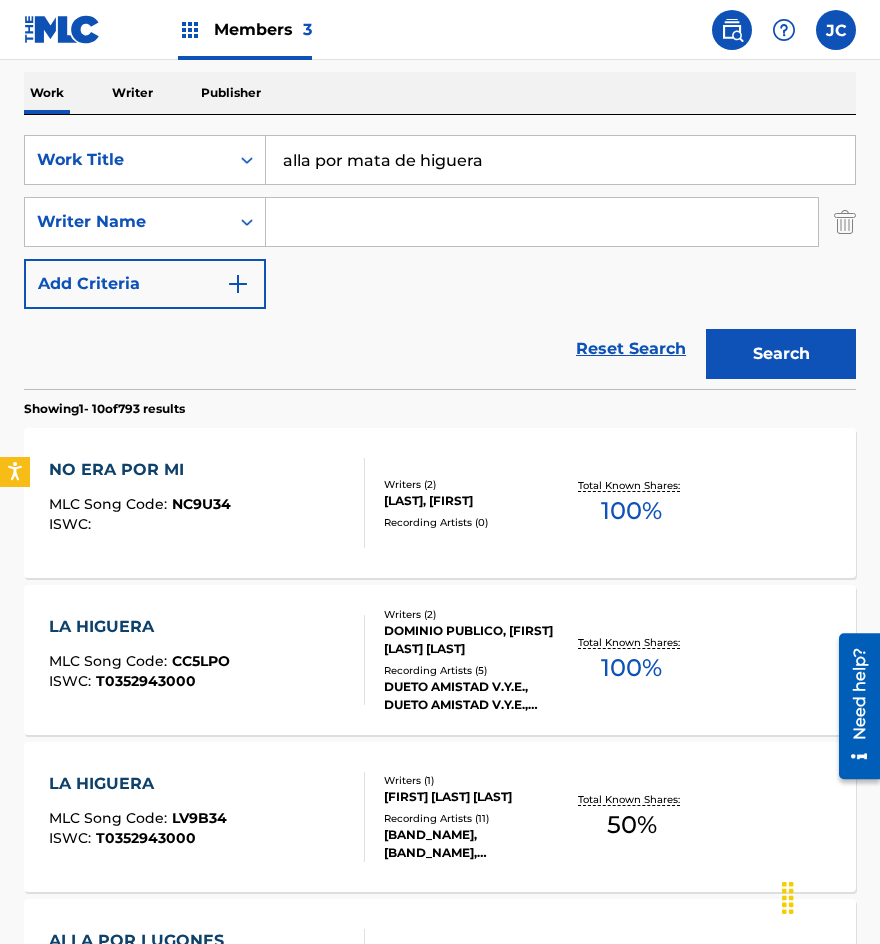 type 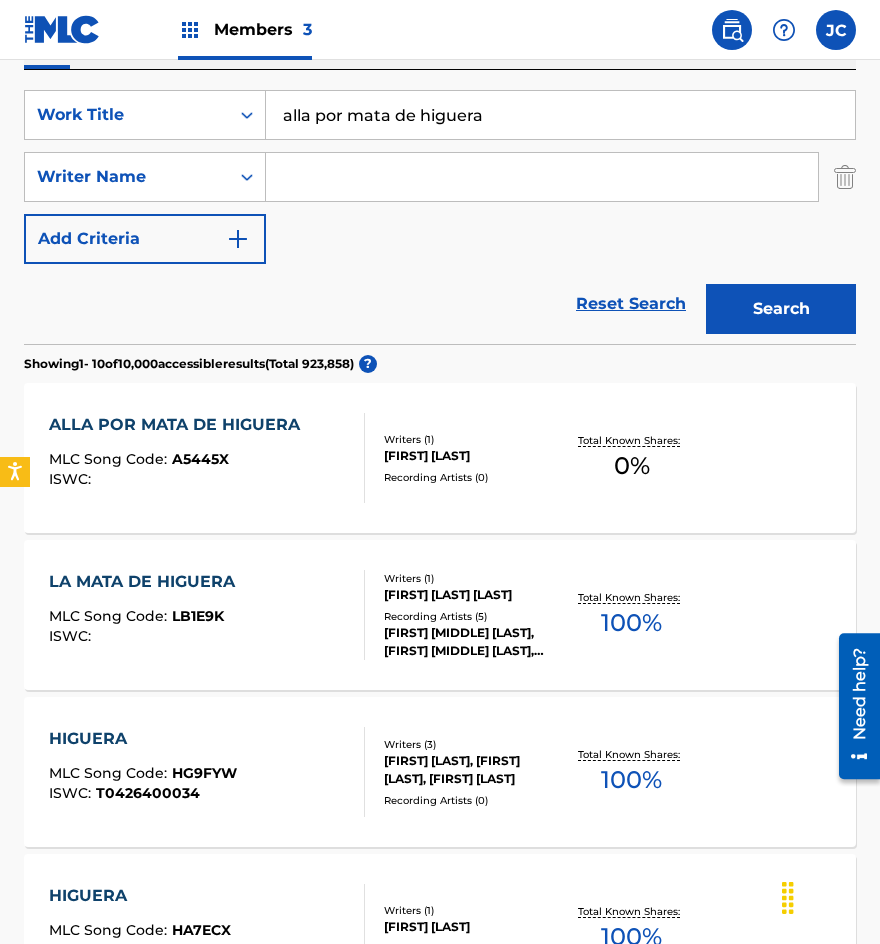 scroll, scrollTop: 300, scrollLeft: 0, axis: vertical 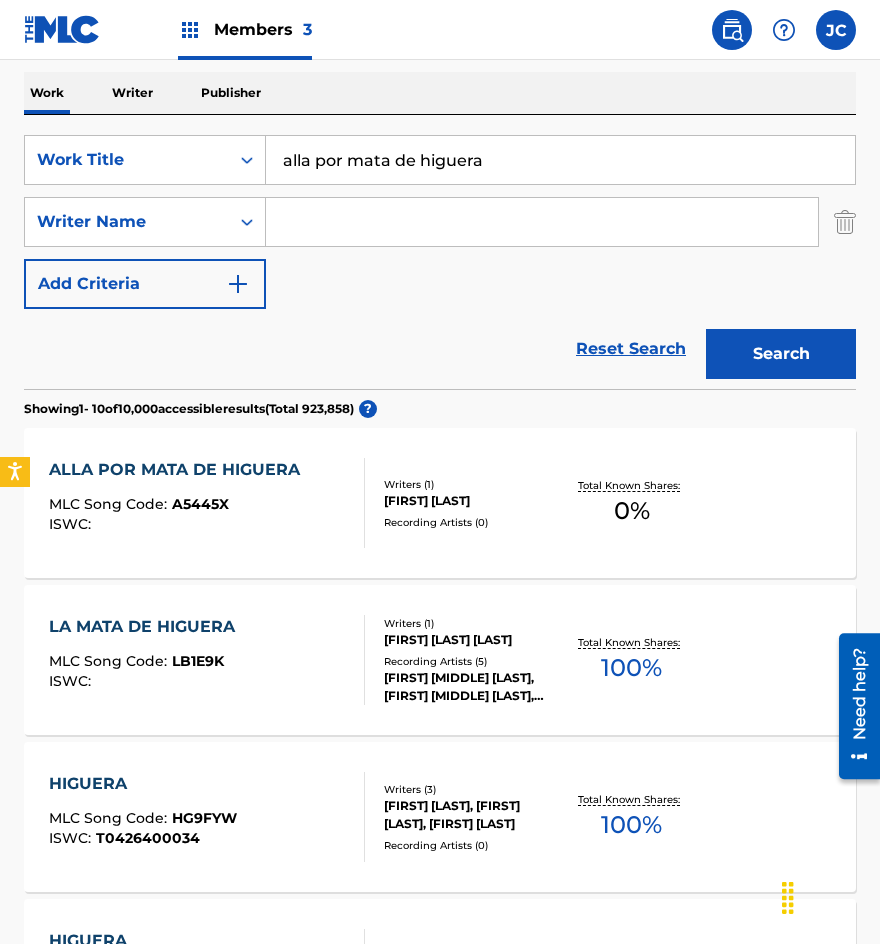 click on "[FIRST] [LAST]" at bounding box center (473, 501) 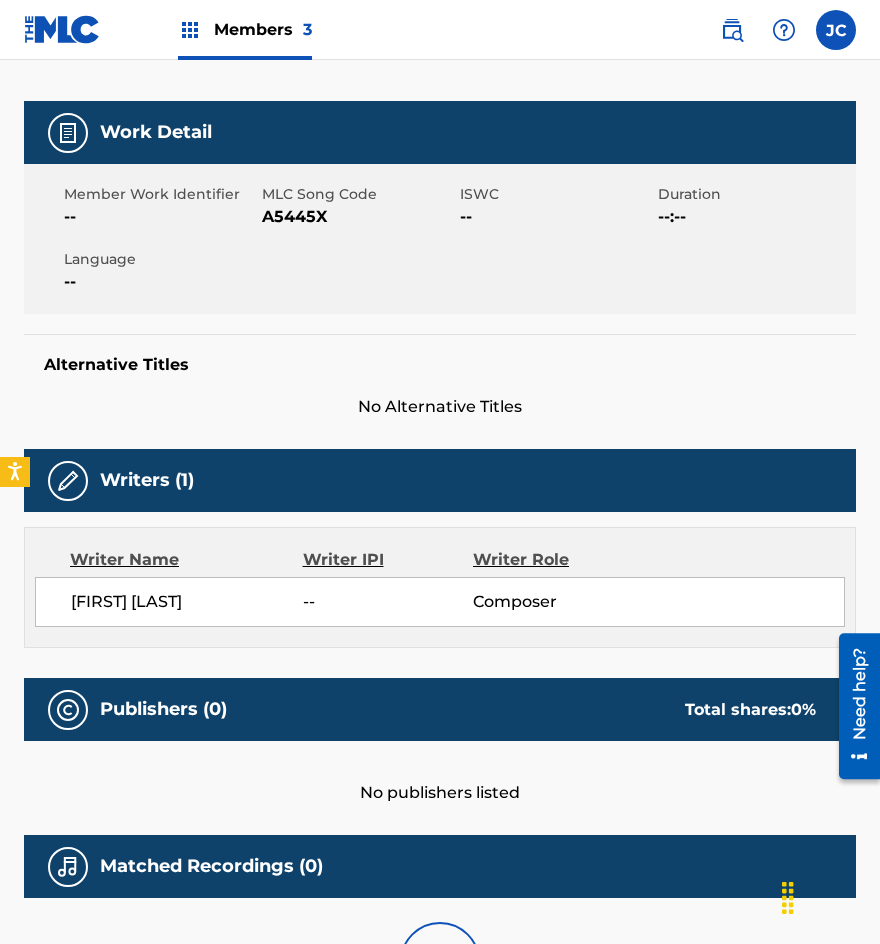 scroll, scrollTop: 0, scrollLeft: 0, axis: both 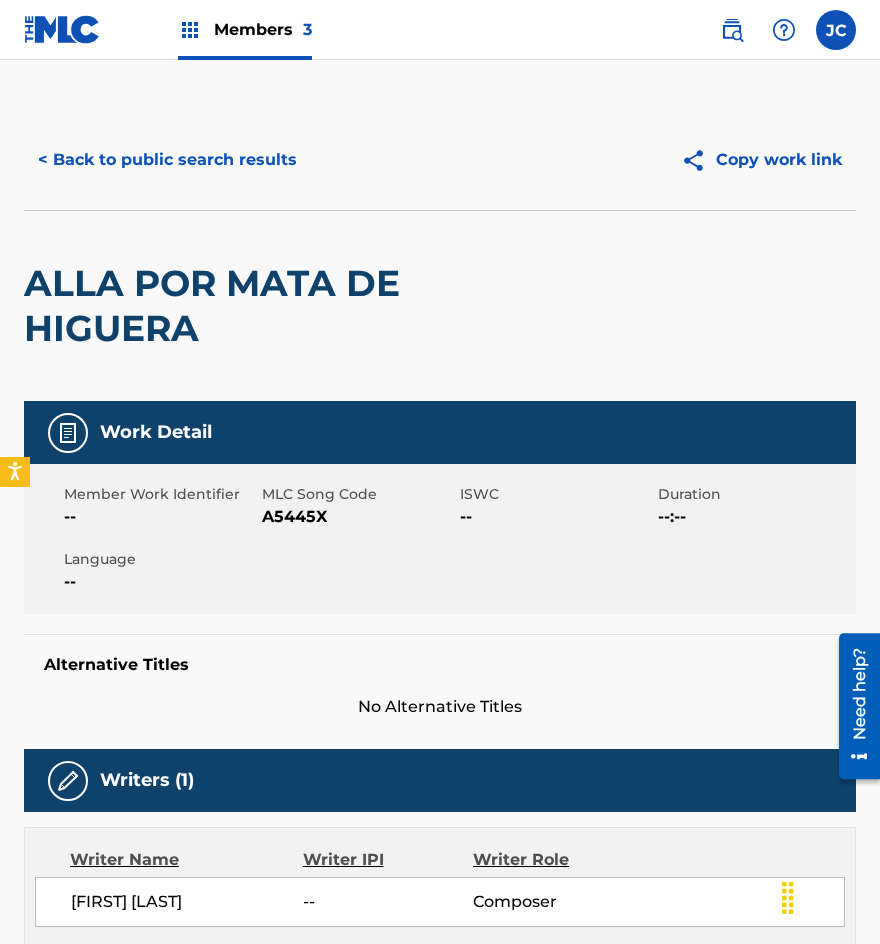 click on "A5445X" at bounding box center (358, 517) 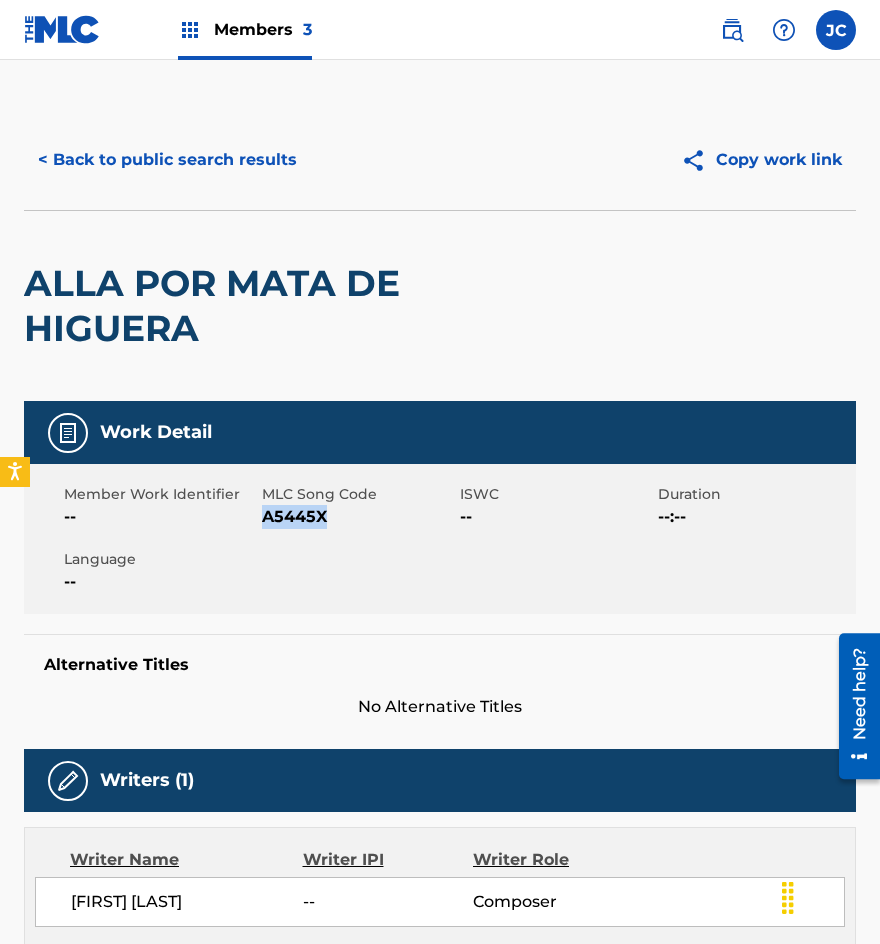 click on "A5445X" at bounding box center [358, 517] 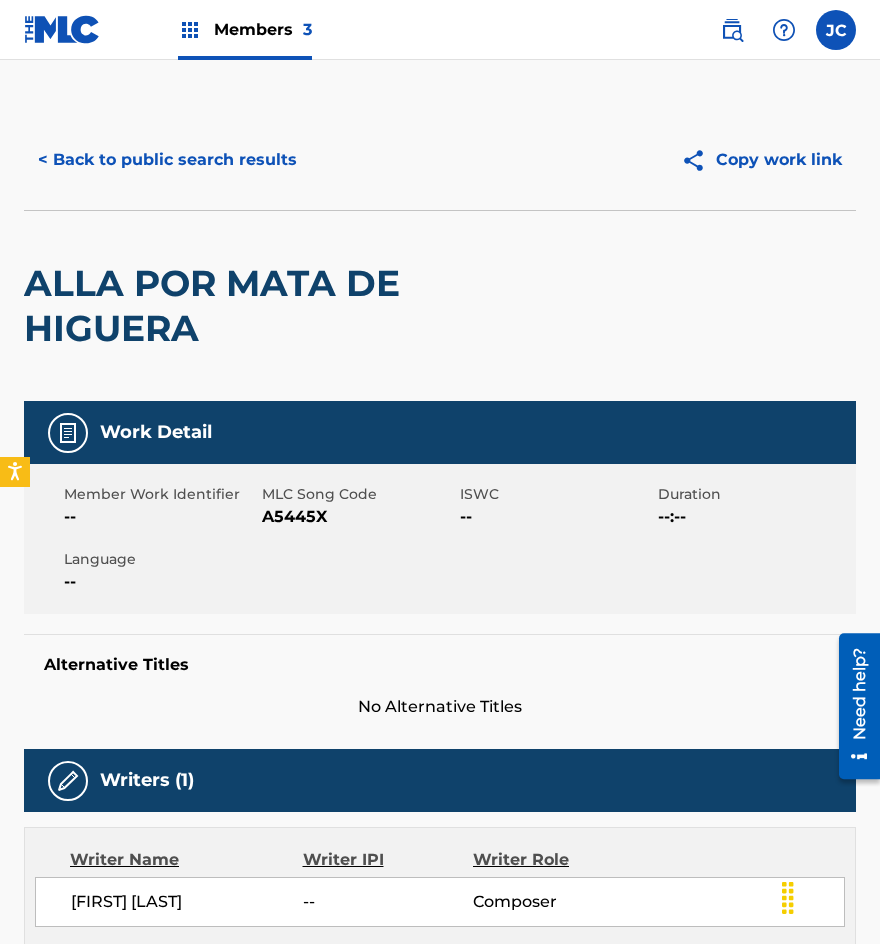 drag, startPoint x: 148, startPoint y: 260, endPoint x: 151, endPoint y: 243, distance: 17.262676 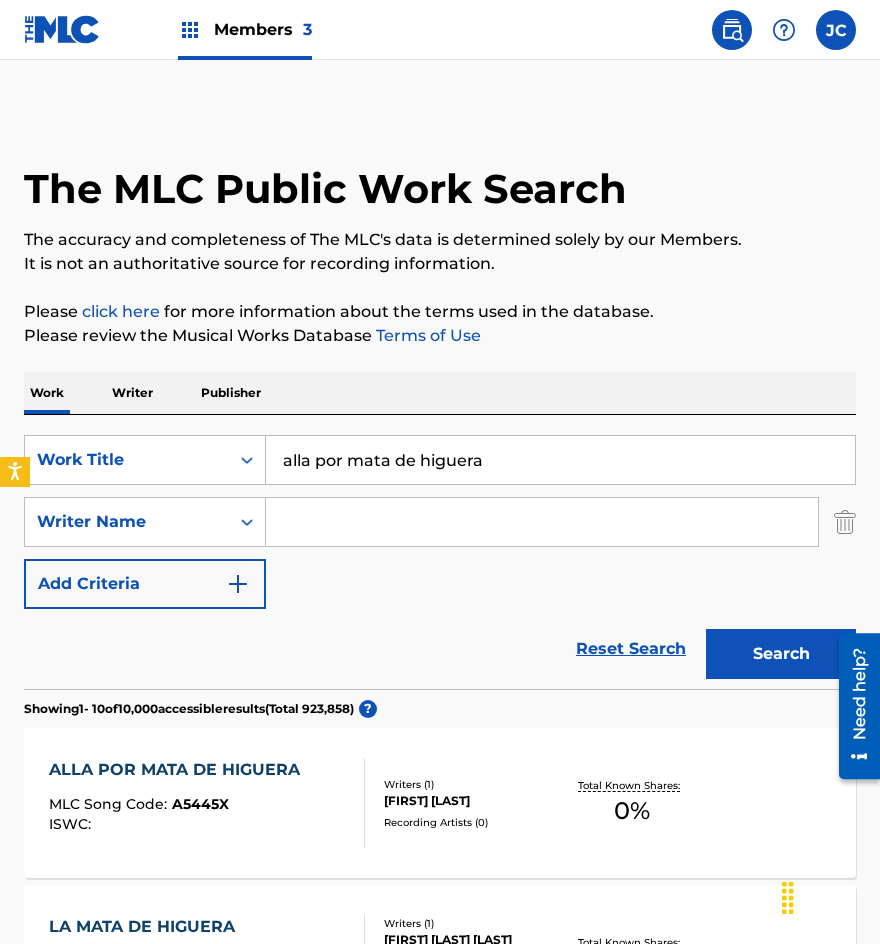 scroll, scrollTop: 300, scrollLeft: 0, axis: vertical 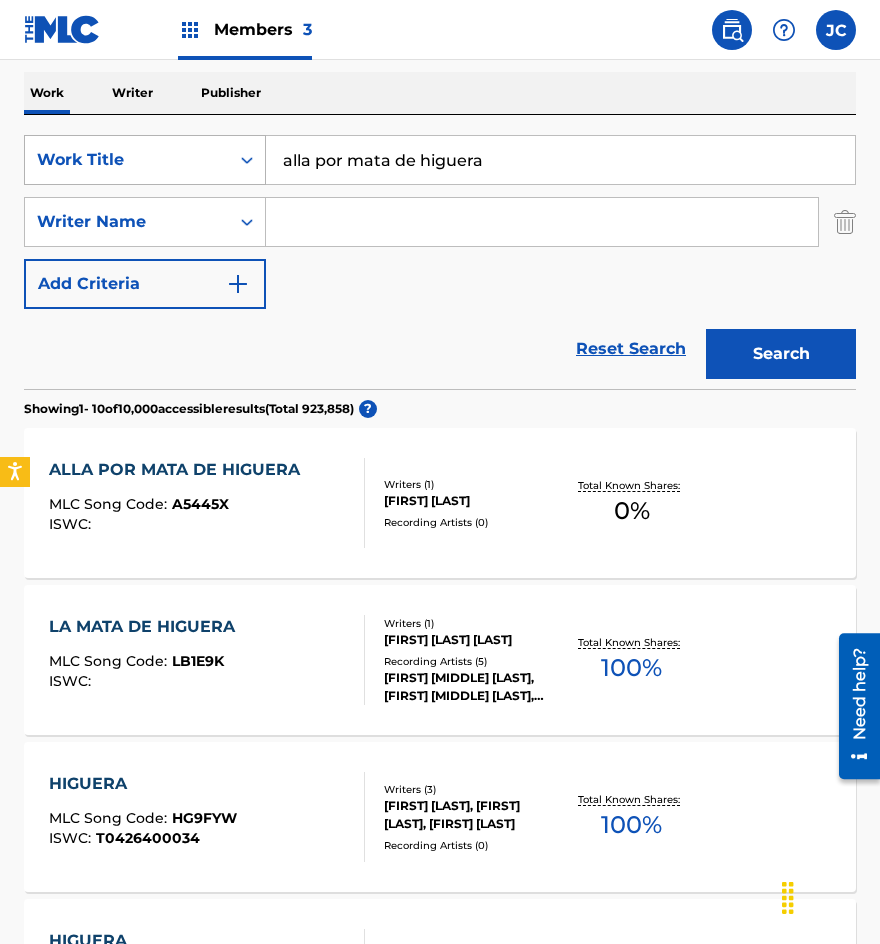 drag, startPoint x: 491, startPoint y: 162, endPoint x: 75, endPoint y: 174, distance: 416.17303 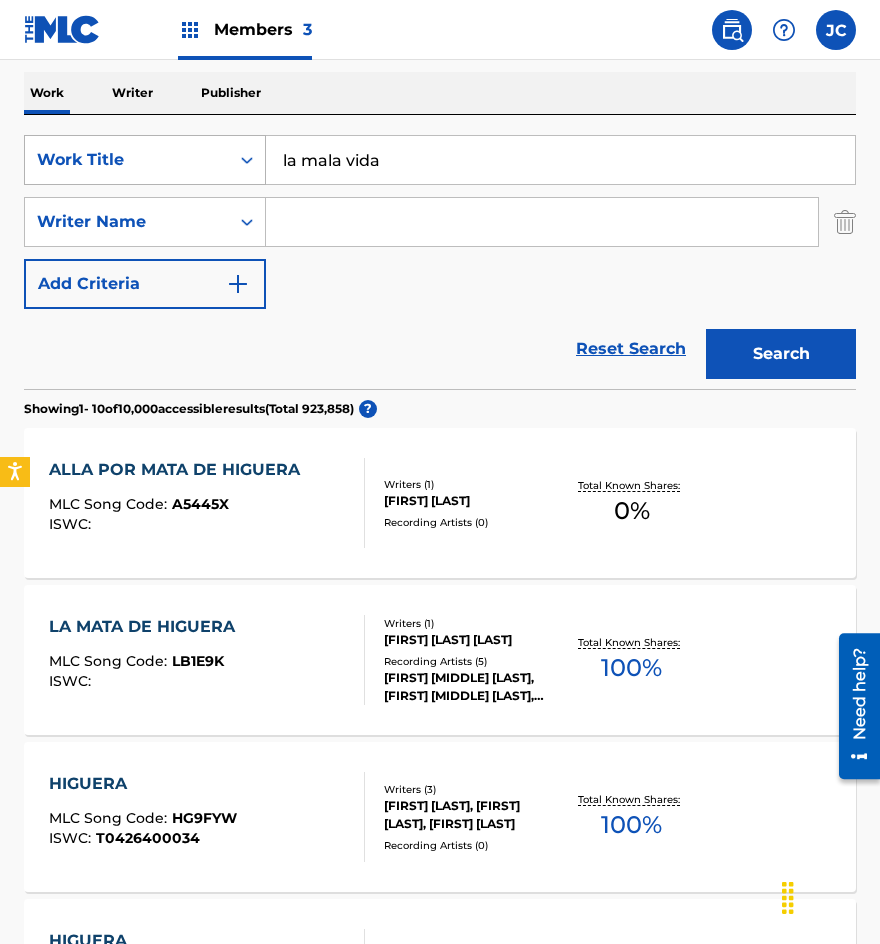 type on "la mala vida" 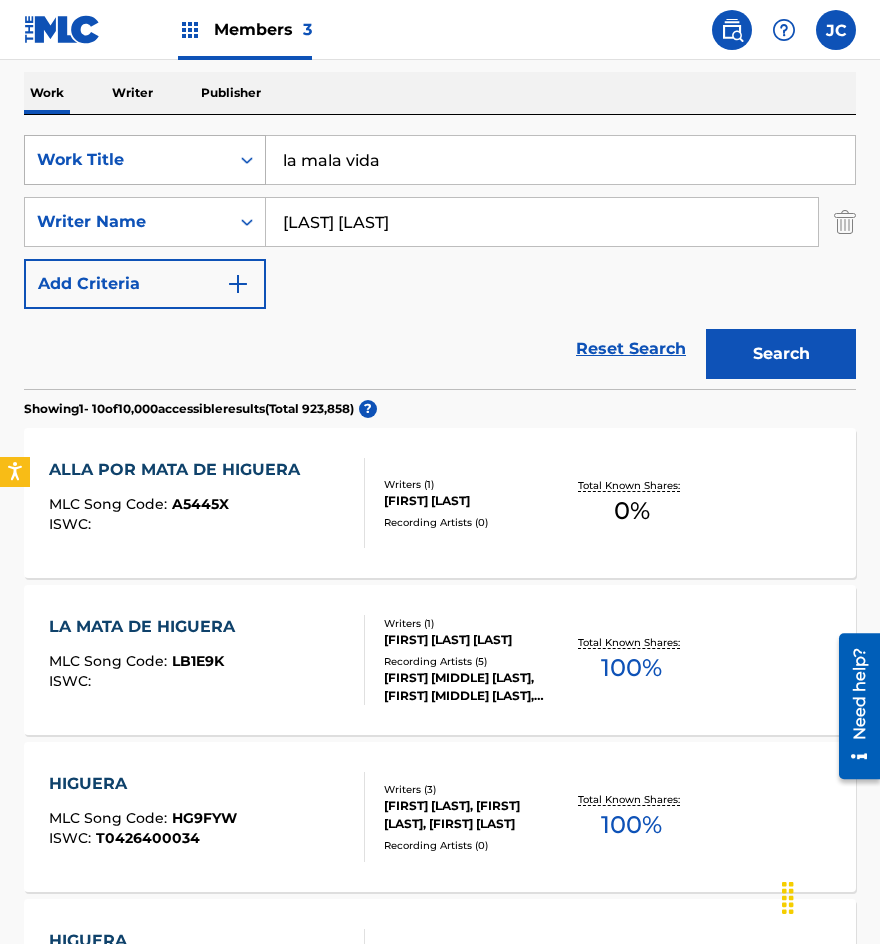 type on "[LAST] [LAST]" 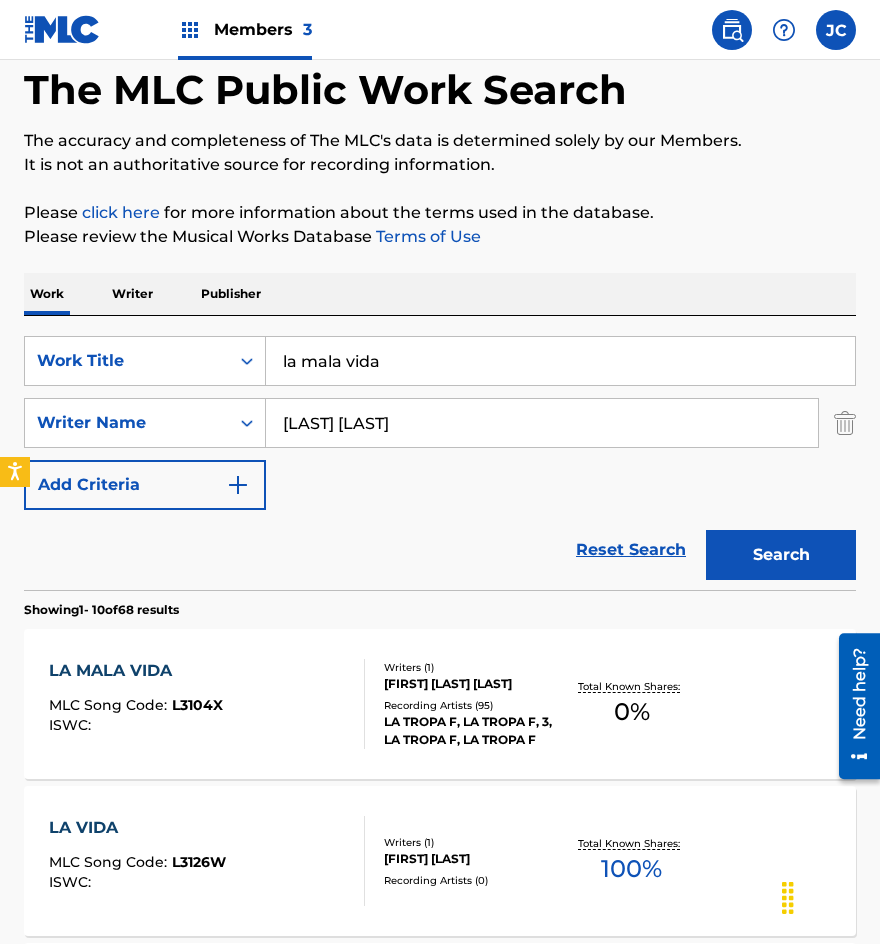 scroll, scrollTop: 100, scrollLeft: 0, axis: vertical 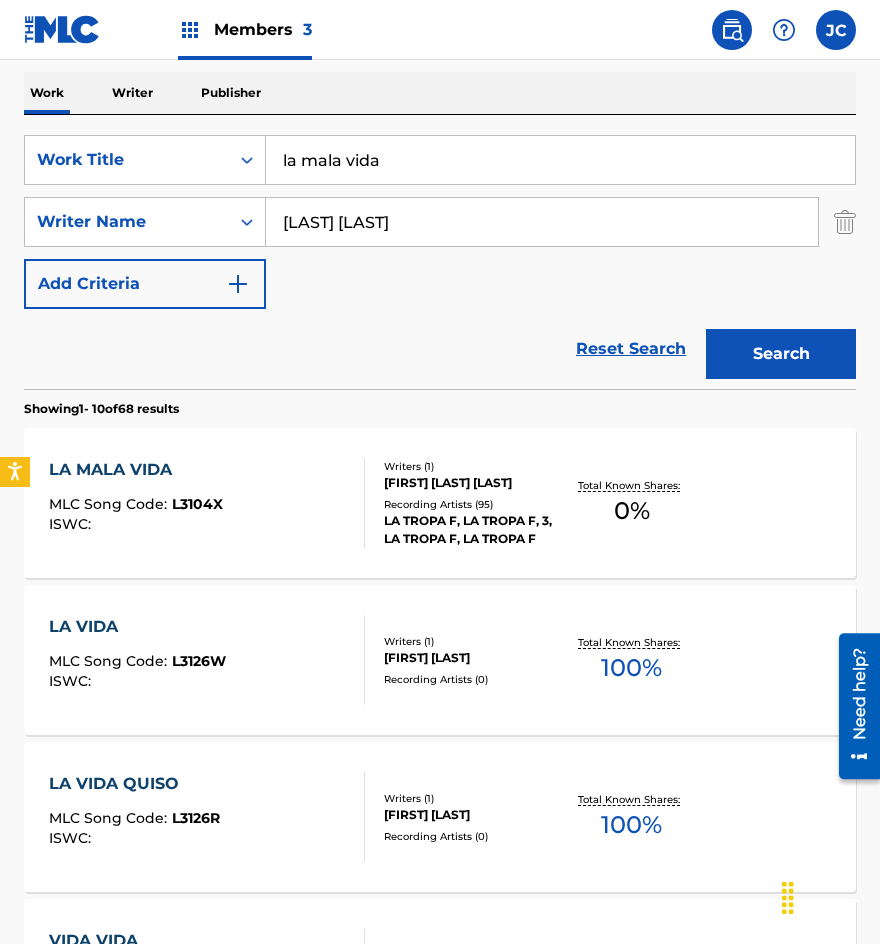 click on "Writers ( 1 ) [FIRST] [LAST] Recording Artists ( 95 ) [FIRST] [LAST], [FIRST] [LAST], 3, [FIRST] [LAST], [FIRST] [LAST]" at bounding box center [464, 503] 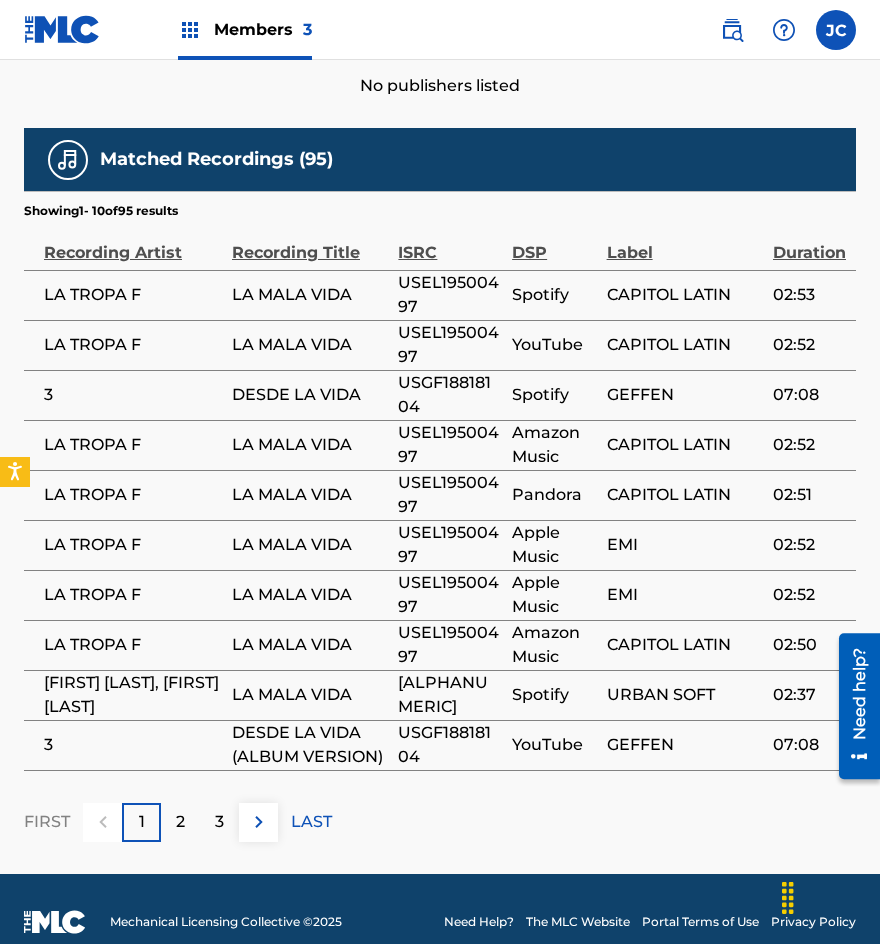 scroll, scrollTop: 998, scrollLeft: 0, axis: vertical 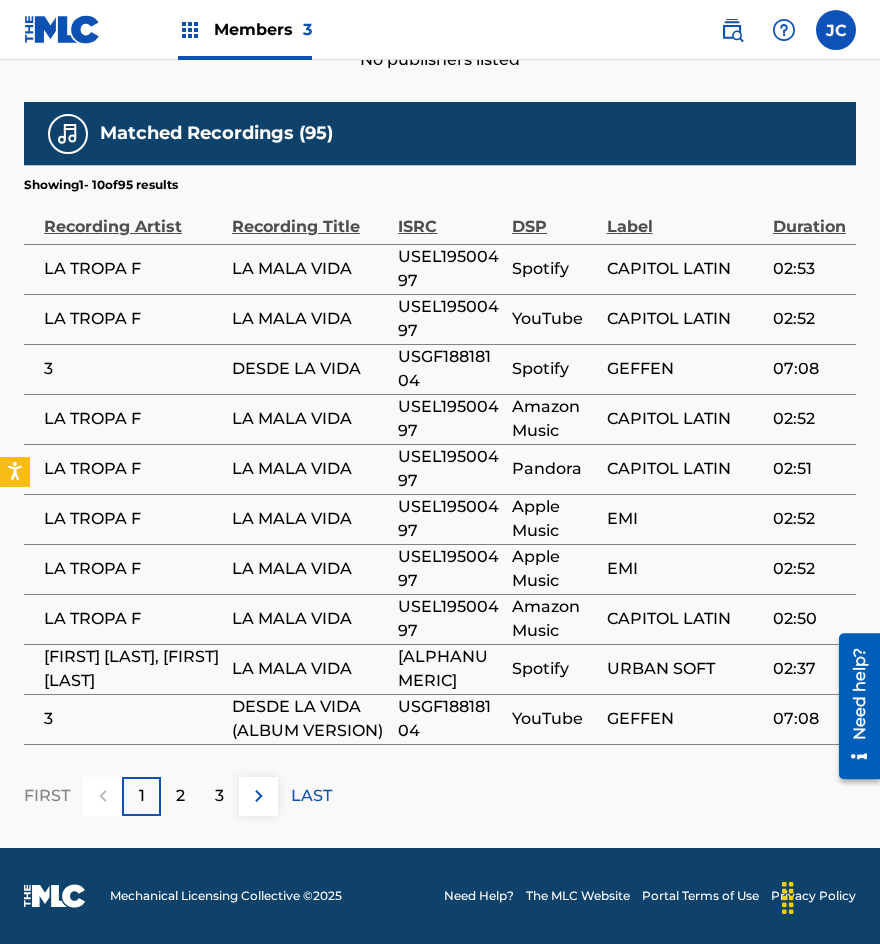 click on "2" at bounding box center (180, 796) 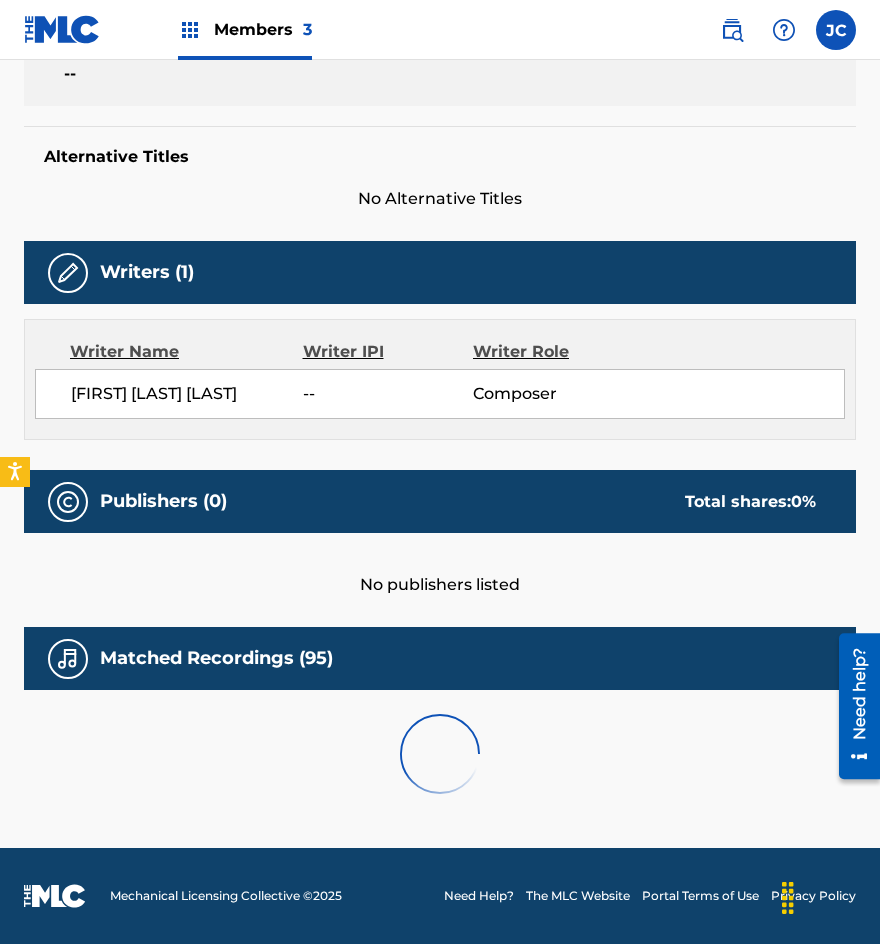 scroll, scrollTop: 998, scrollLeft: 0, axis: vertical 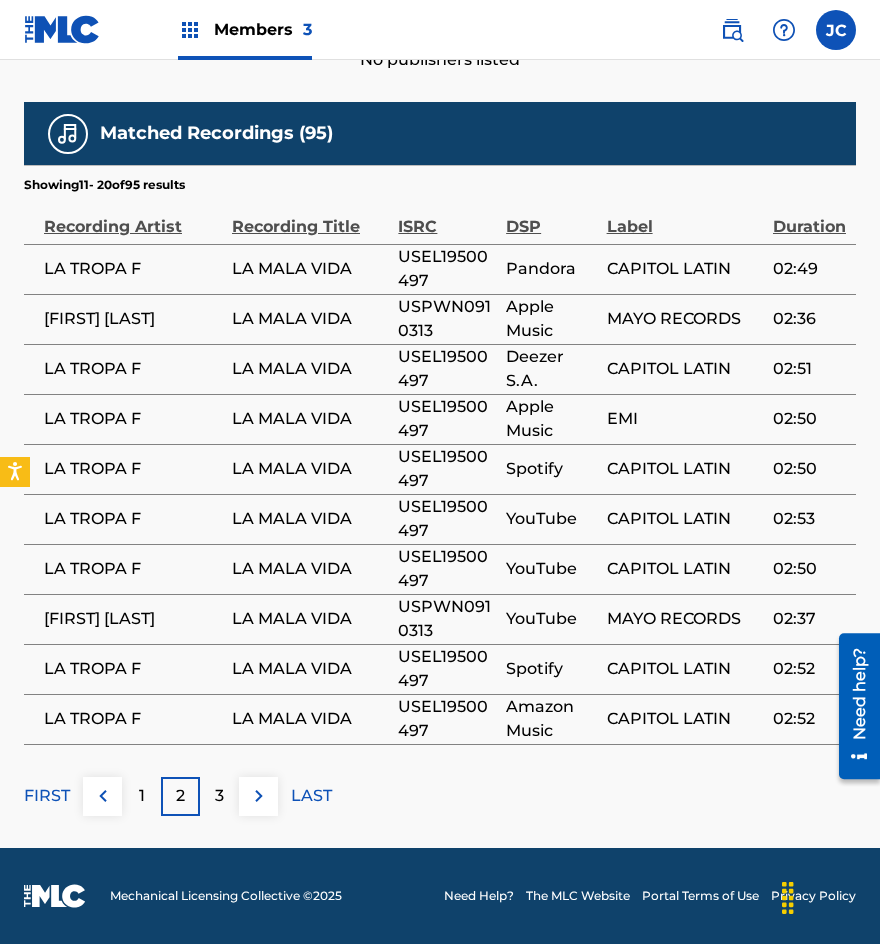 click on "3" at bounding box center (219, 796) 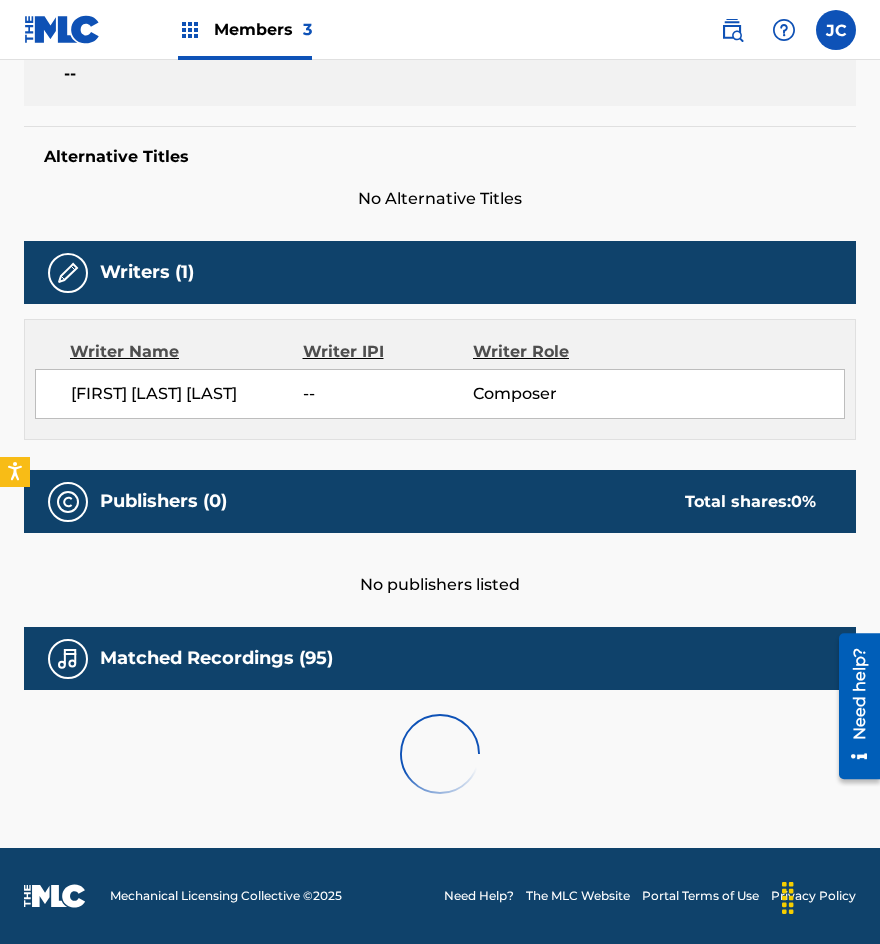 scroll, scrollTop: 998, scrollLeft: 0, axis: vertical 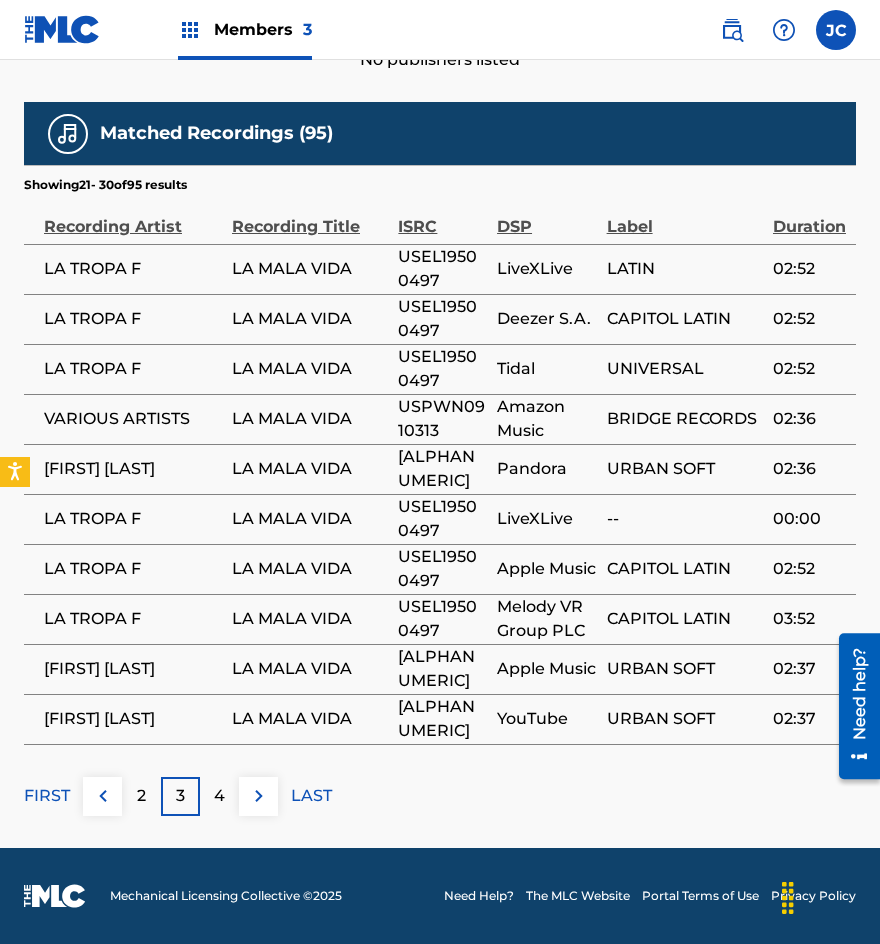 click on "4" at bounding box center [219, 796] 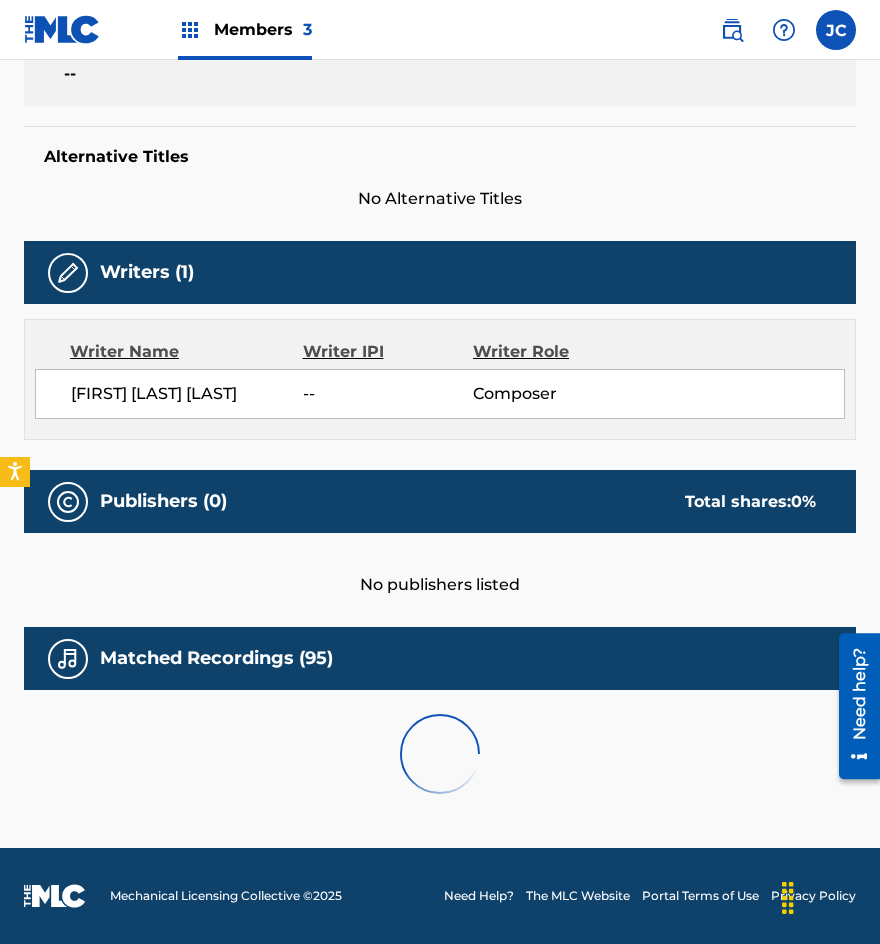 scroll, scrollTop: 998, scrollLeft: 0, axis: vertical 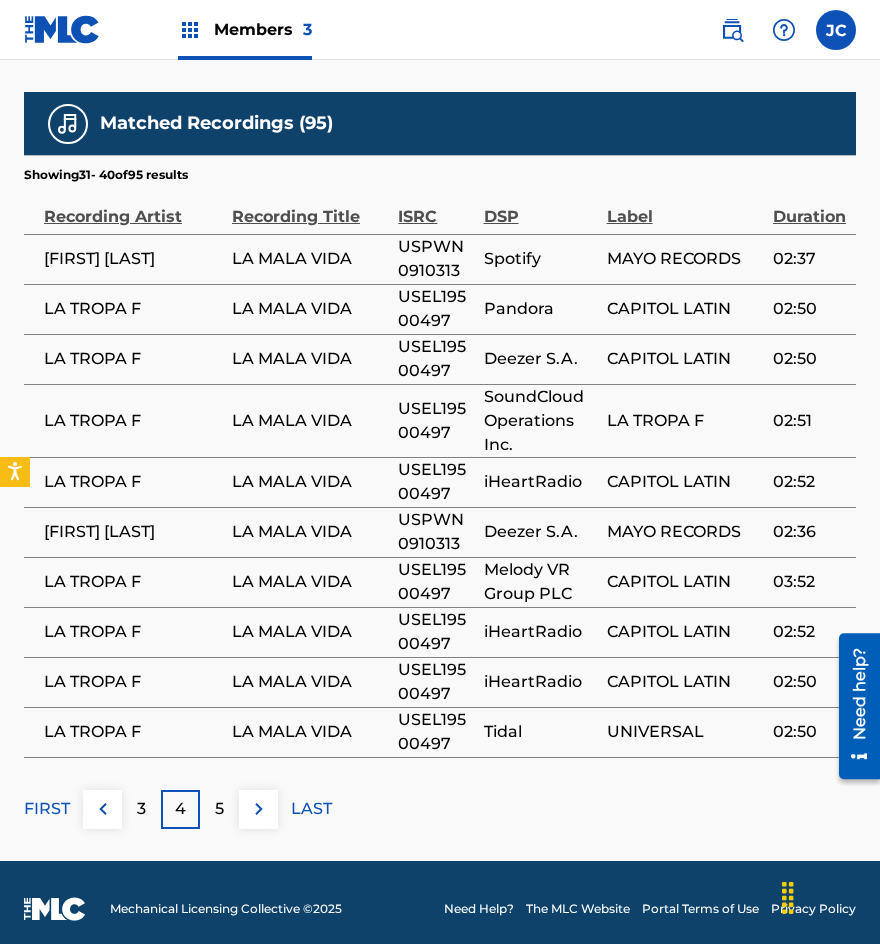 click on "3" at bounding box center (141, 809) 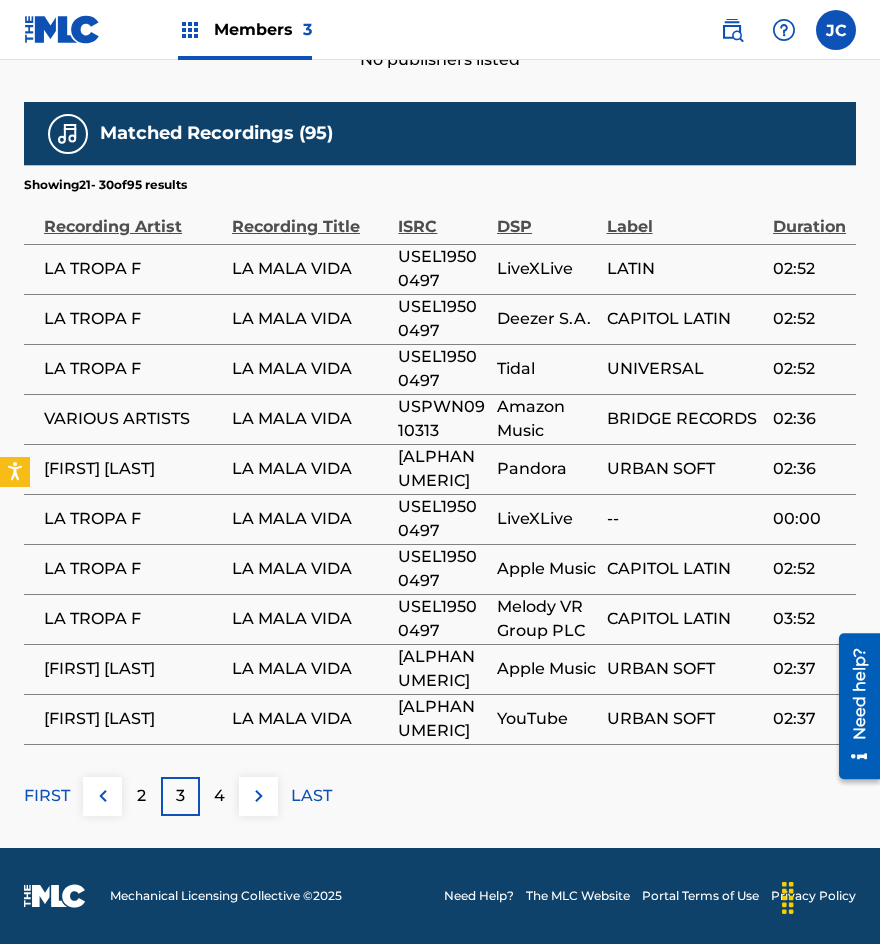 click at bounding box center (103, 796) 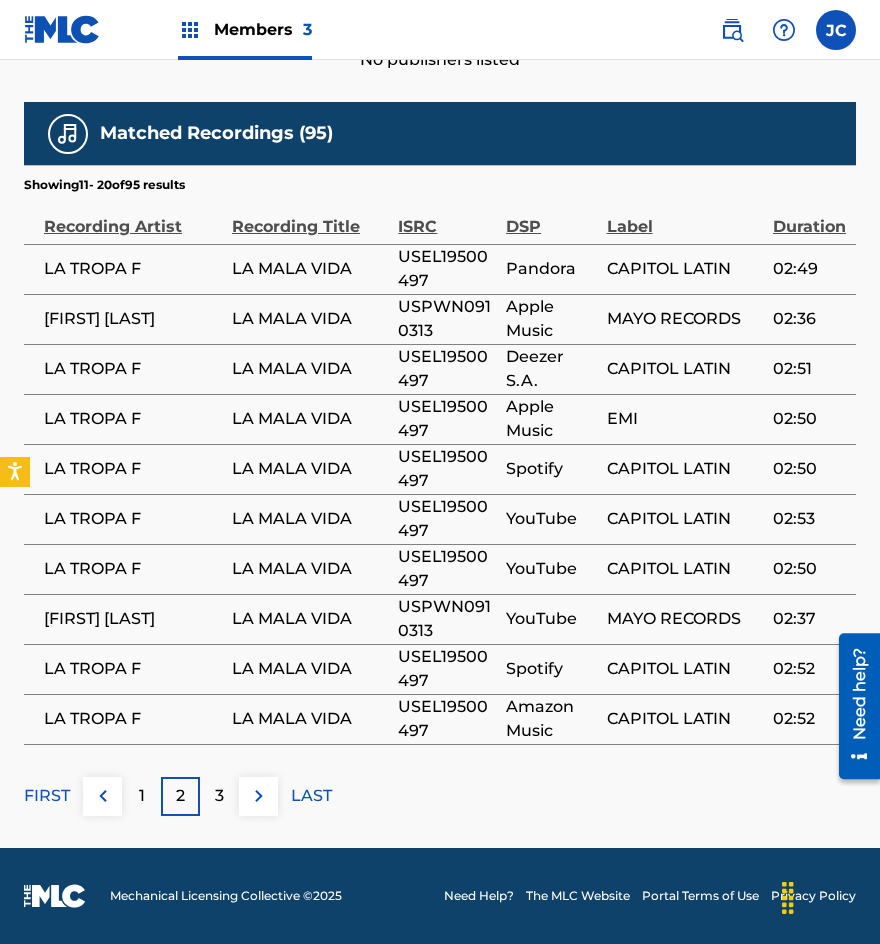 click at bounding box center [103, 796] 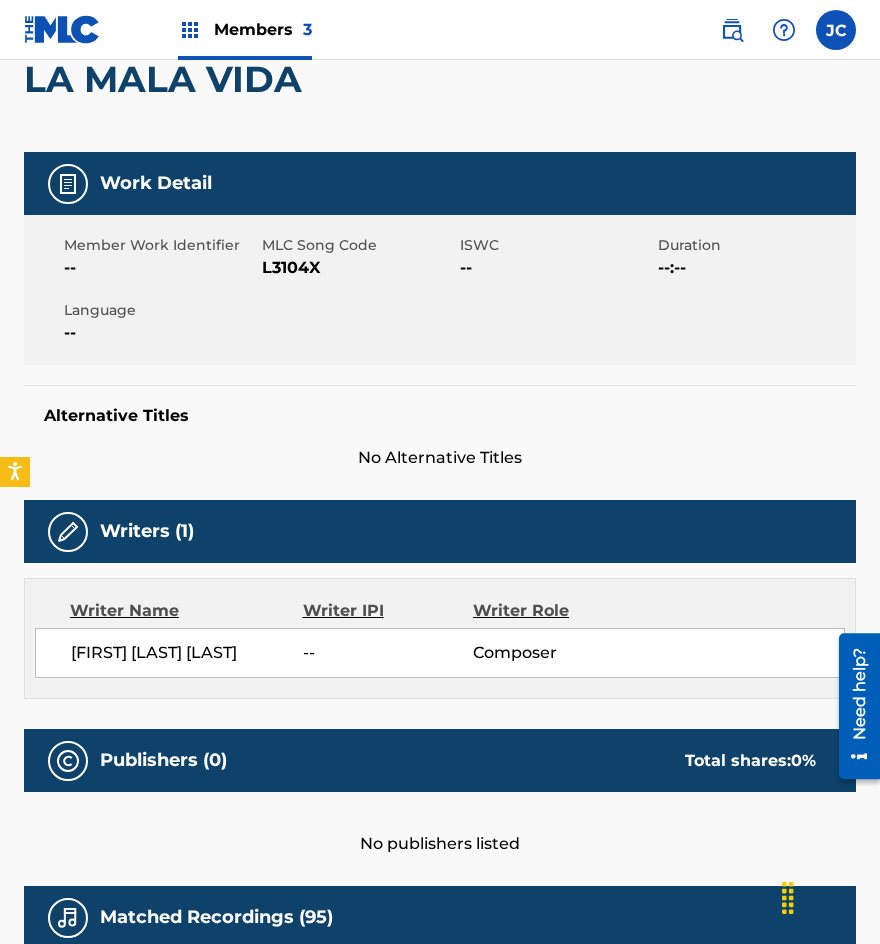 scroll, scrollTop: 98, scrollLeft: 0, axis: vertical 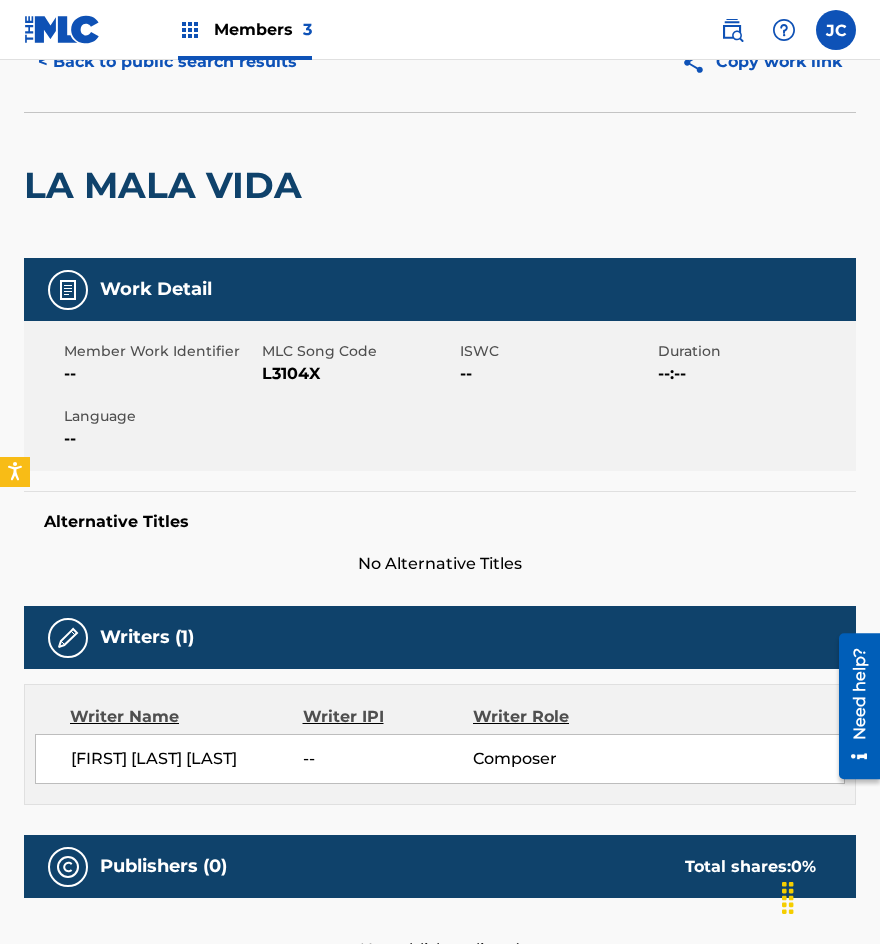 click on "L3104X" at bounding box center (358, 374) 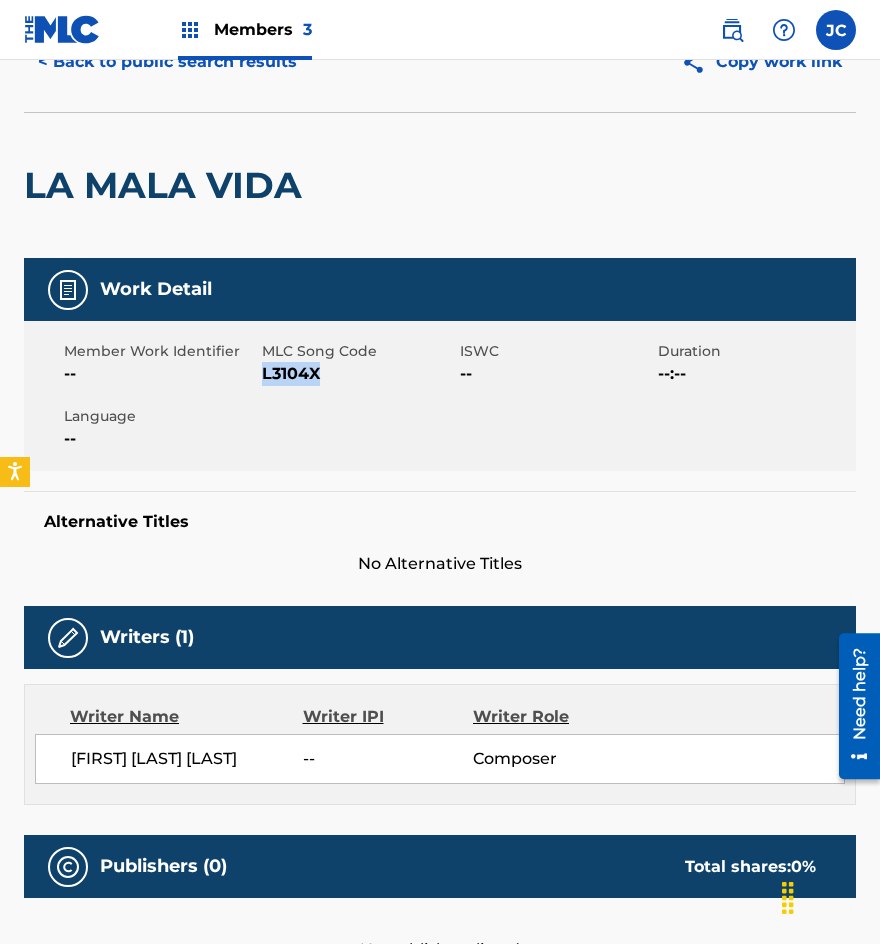 click on "L3104X" at bounding box center (358, 374) 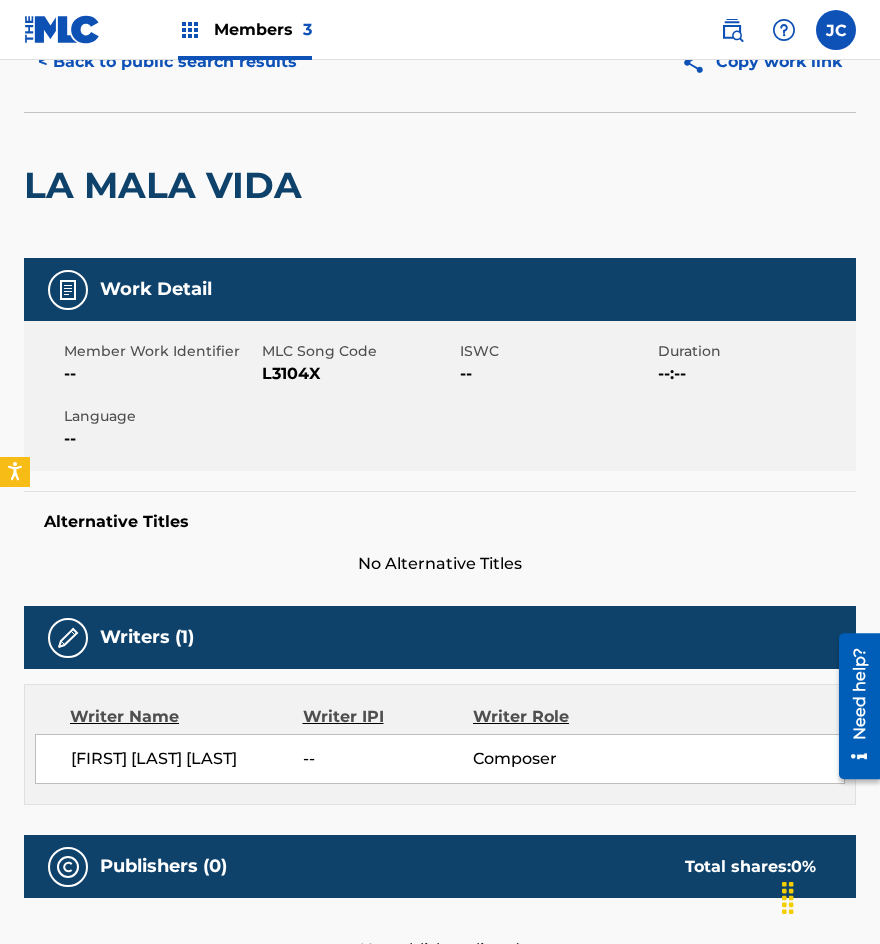 scroll, scrollTop: 0, scrollLeft: 0, axis: both 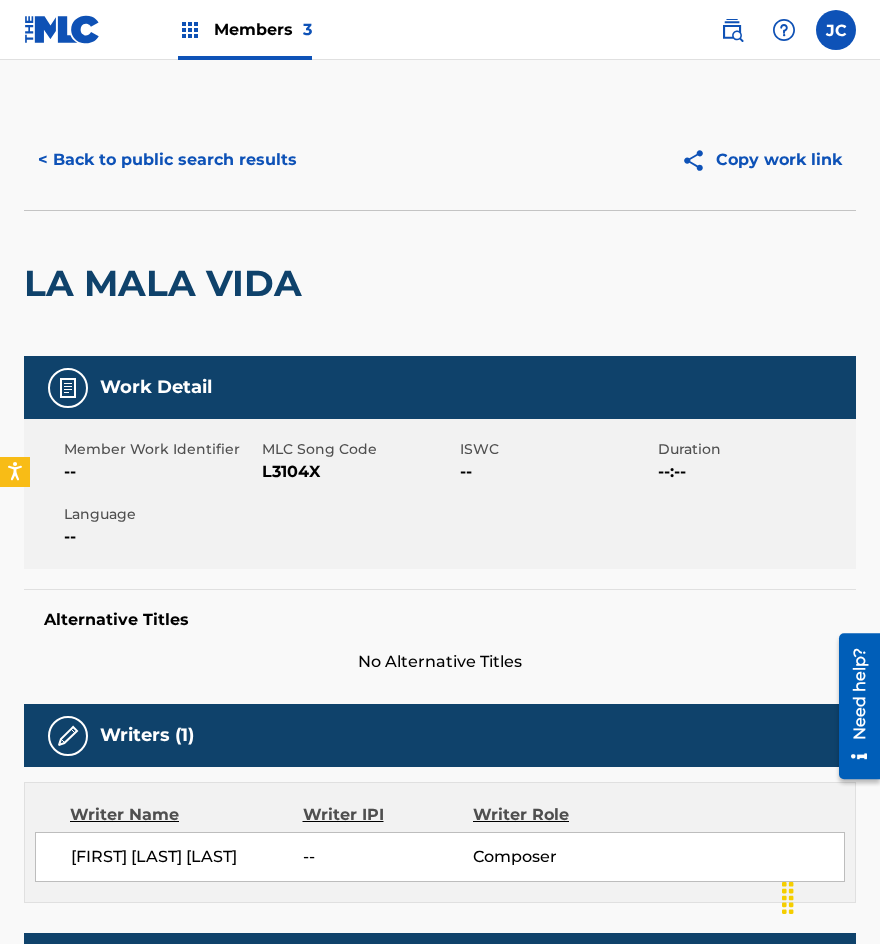 click on "< Back to public search results" at bounding box center [167, 160] 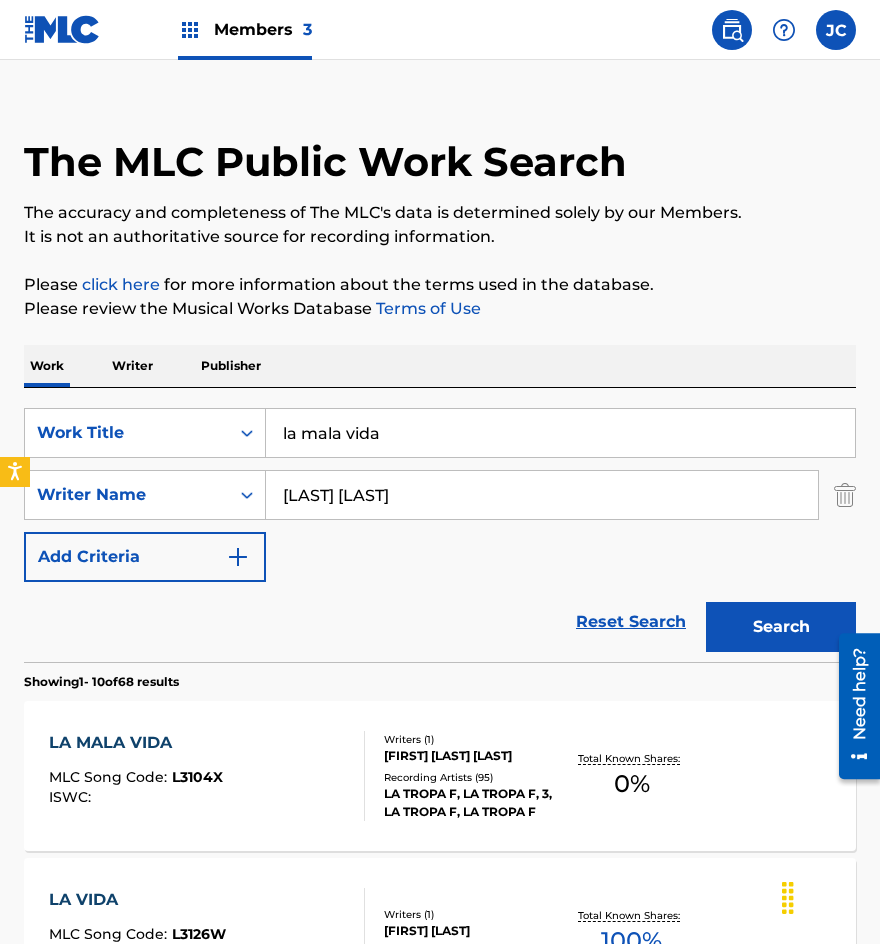 scroll, scrollTop: 0, scrollLeft: 0, axis: both 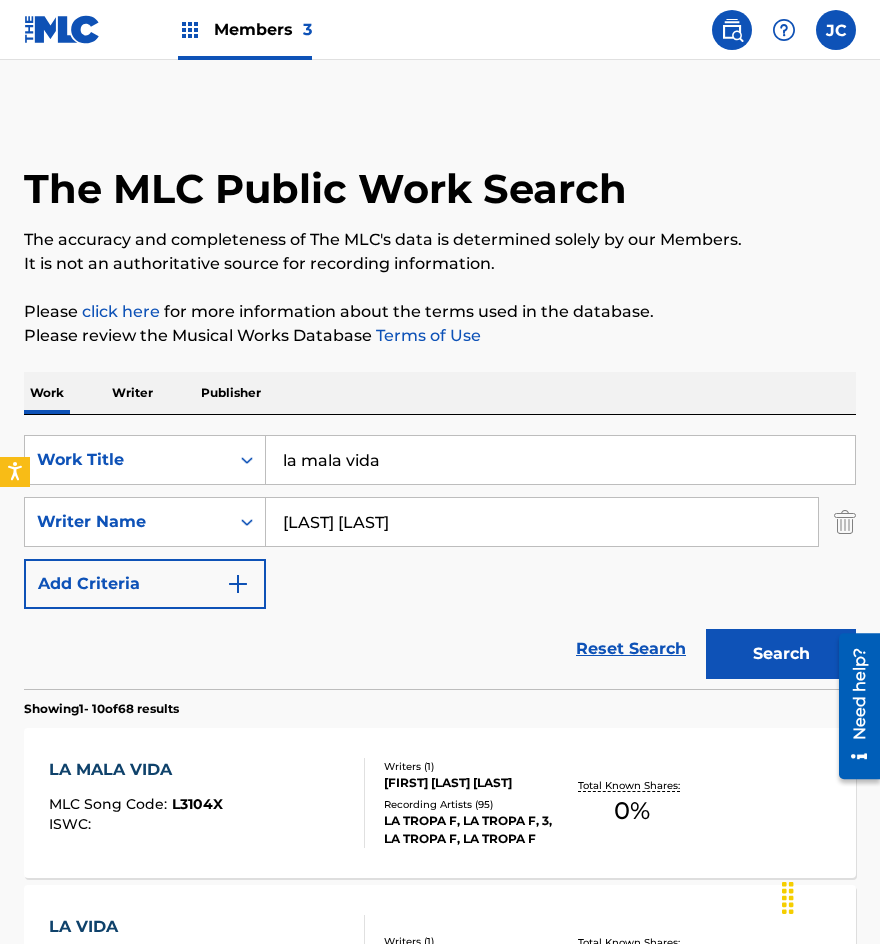 click on "la mala vida" at bounding box center (560, 460) 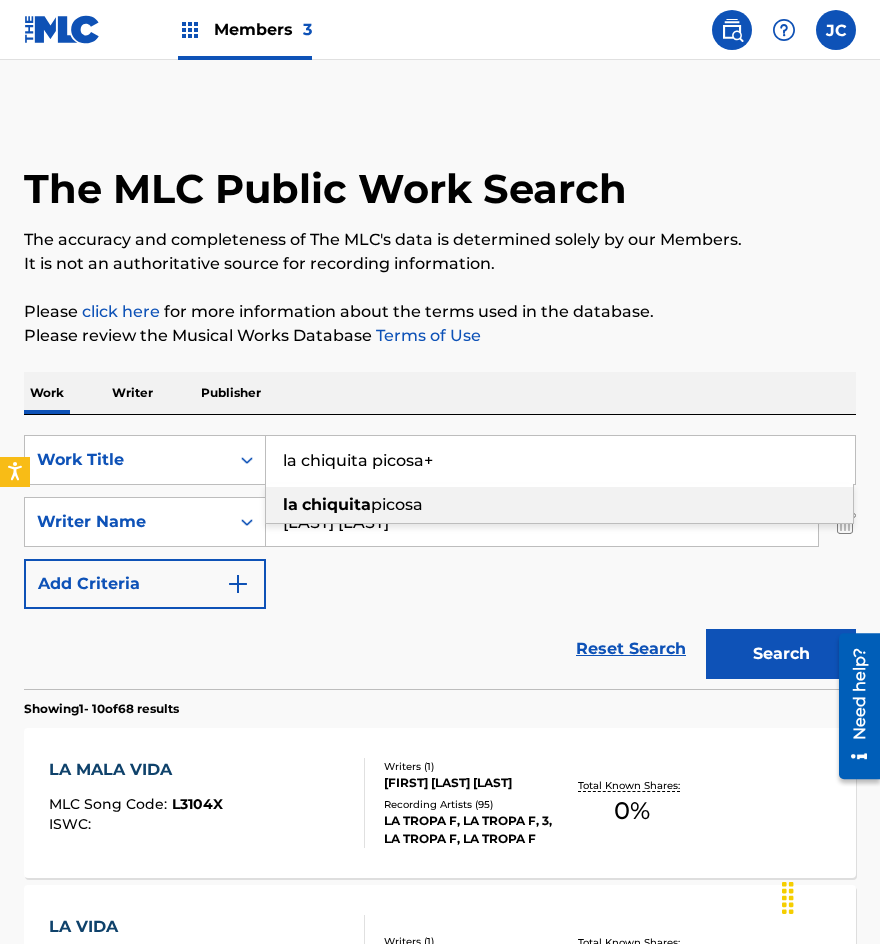 click on "Search" at bounding box center [781, 654] 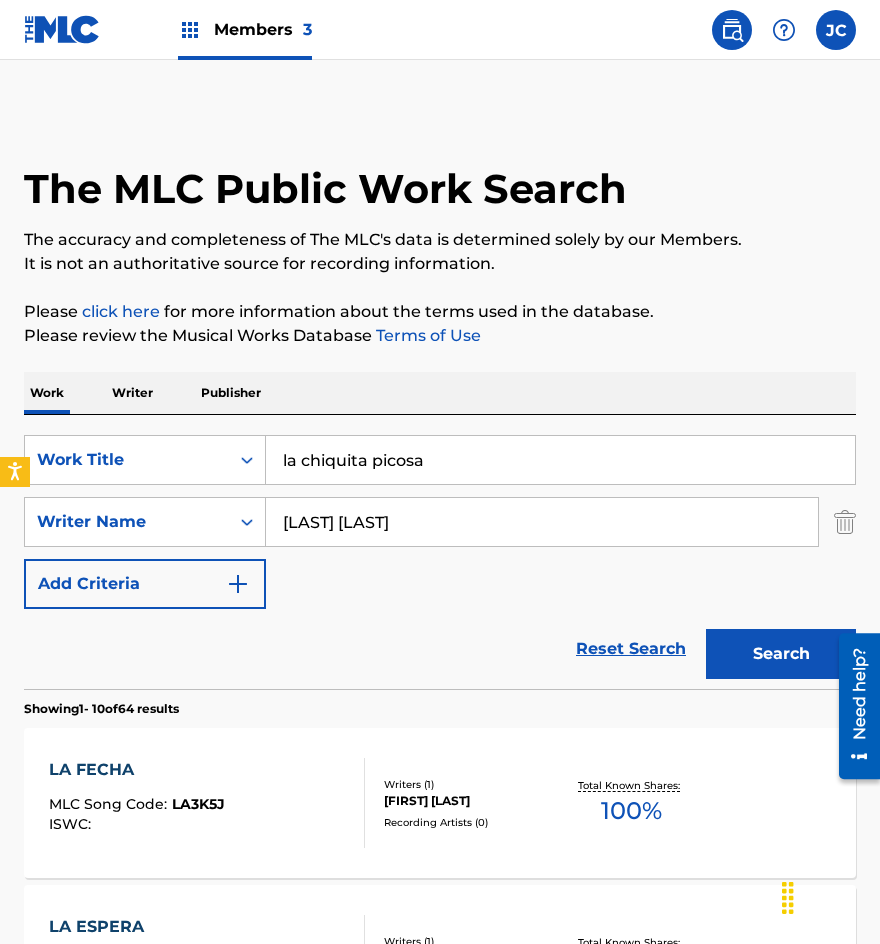 type on "la chiquita picosa" 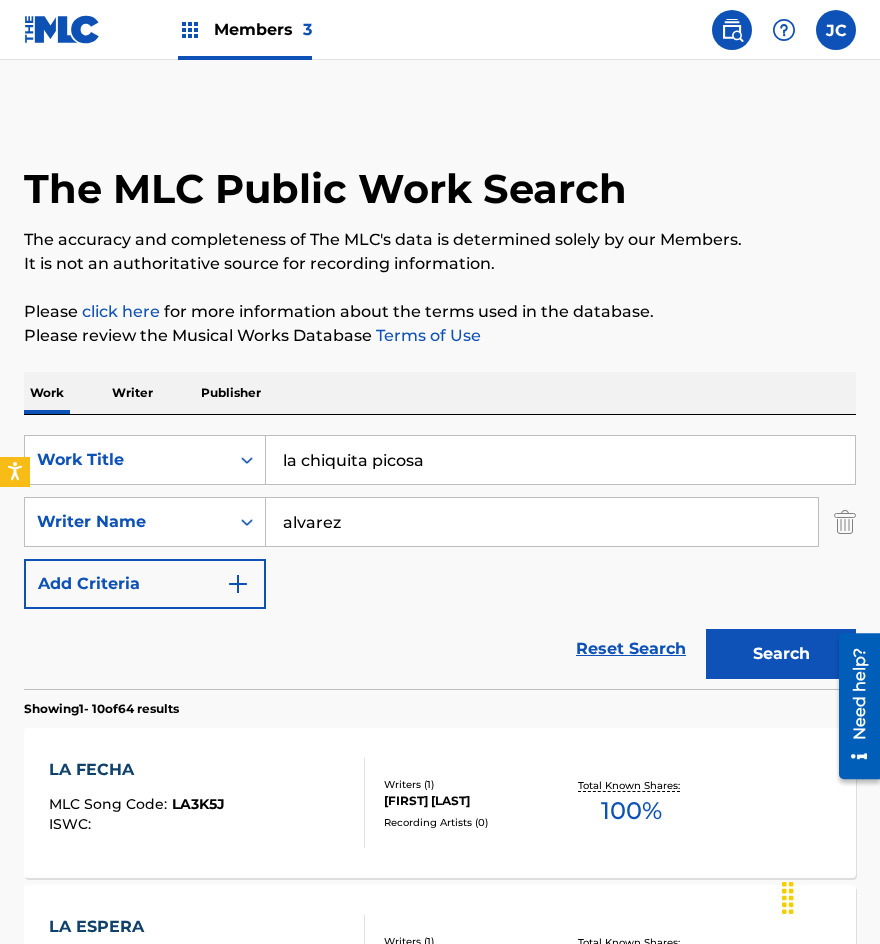 type on "alvarez" 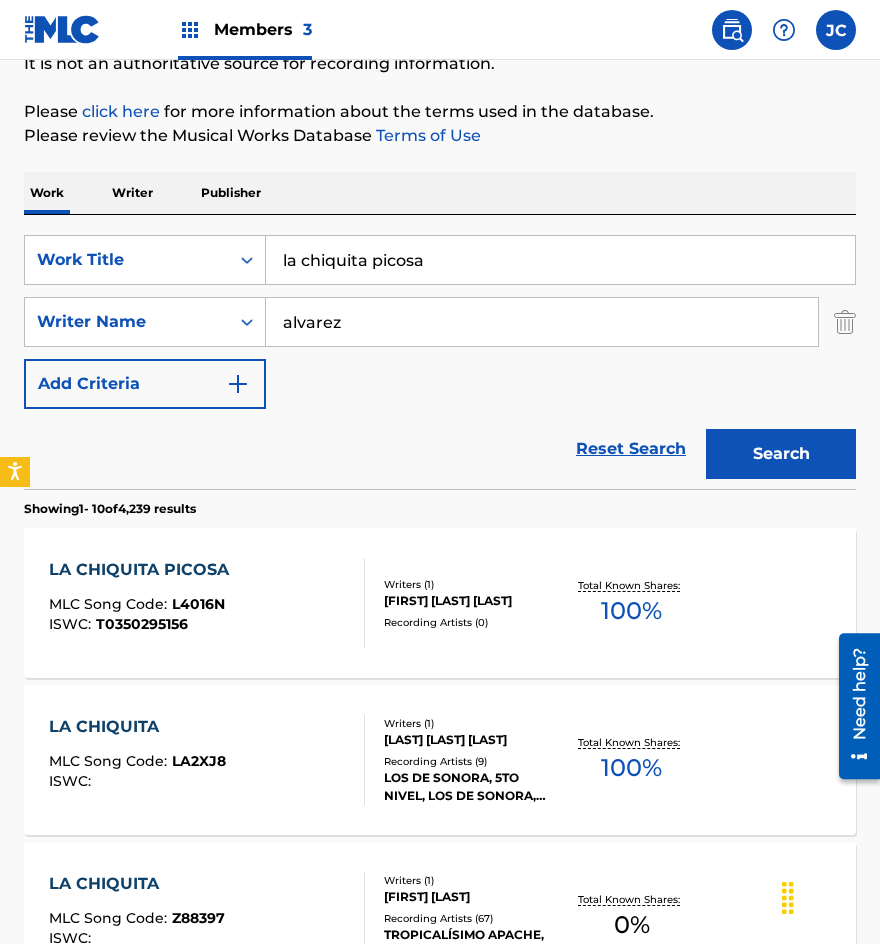 scroll, scrollTop: 400, scrollLeft: 0, axis: vertical 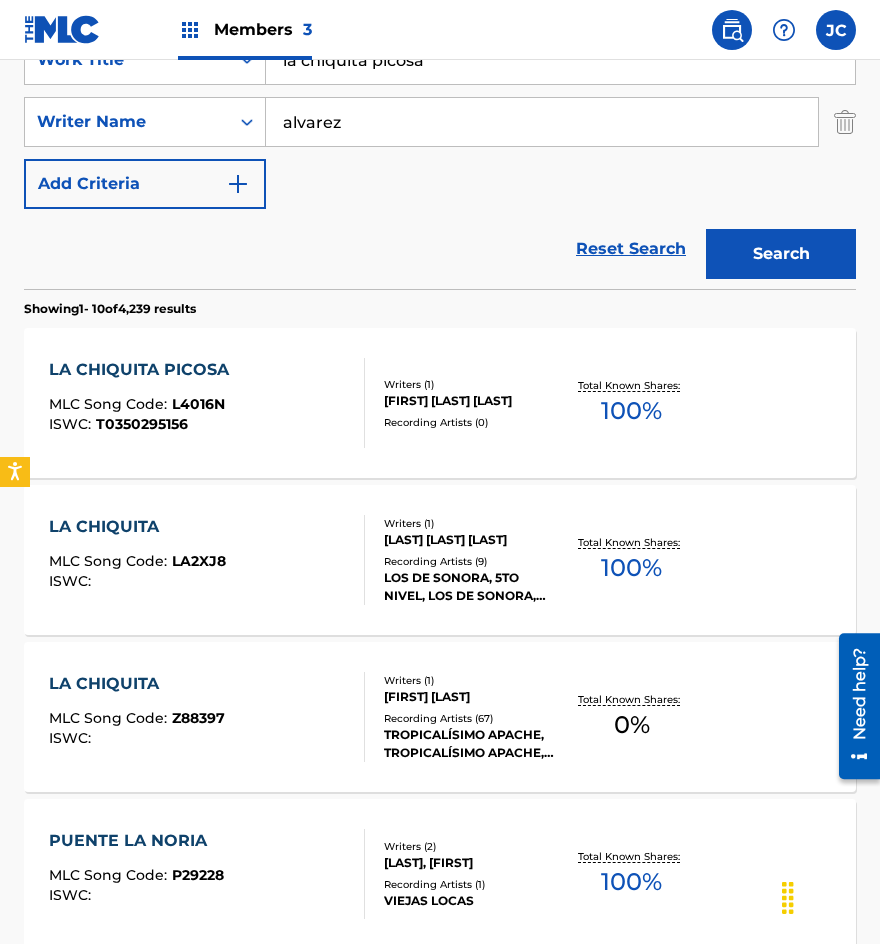 click on "Writers ( 1 ) [FIRST] [LAST] Recording Artists ( 0 )" at bounding box center [464, 403] 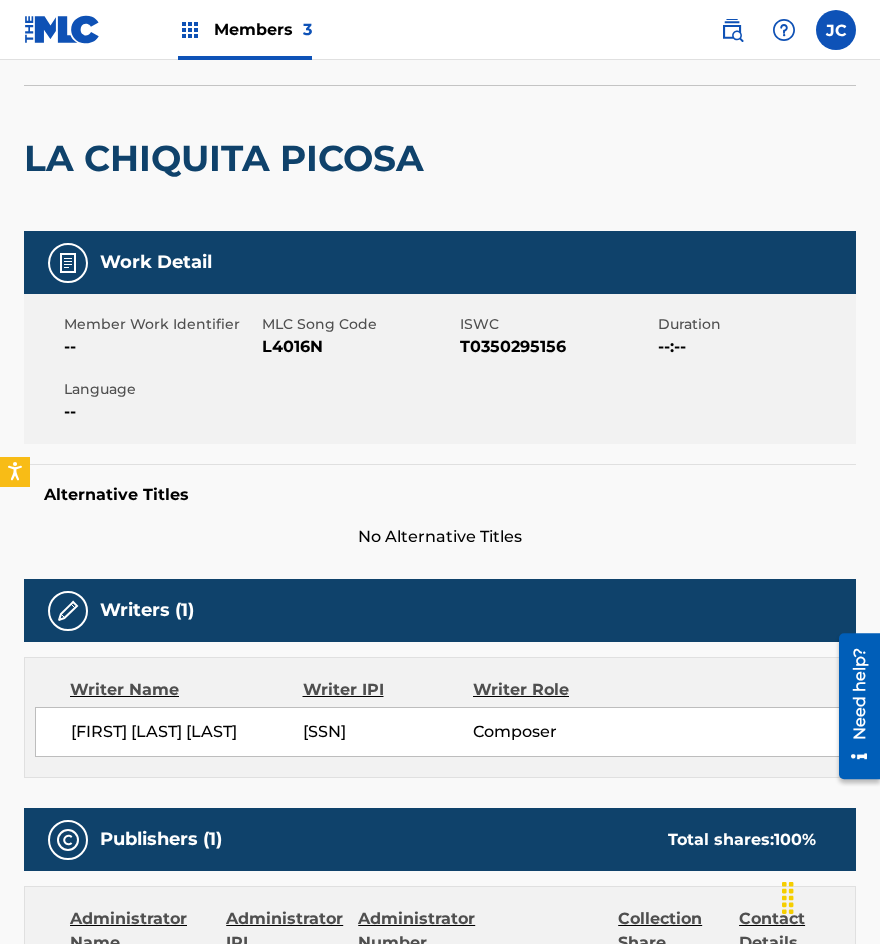 scroll, scrollTop: 112, scrollLeft: 0, axis: vertical 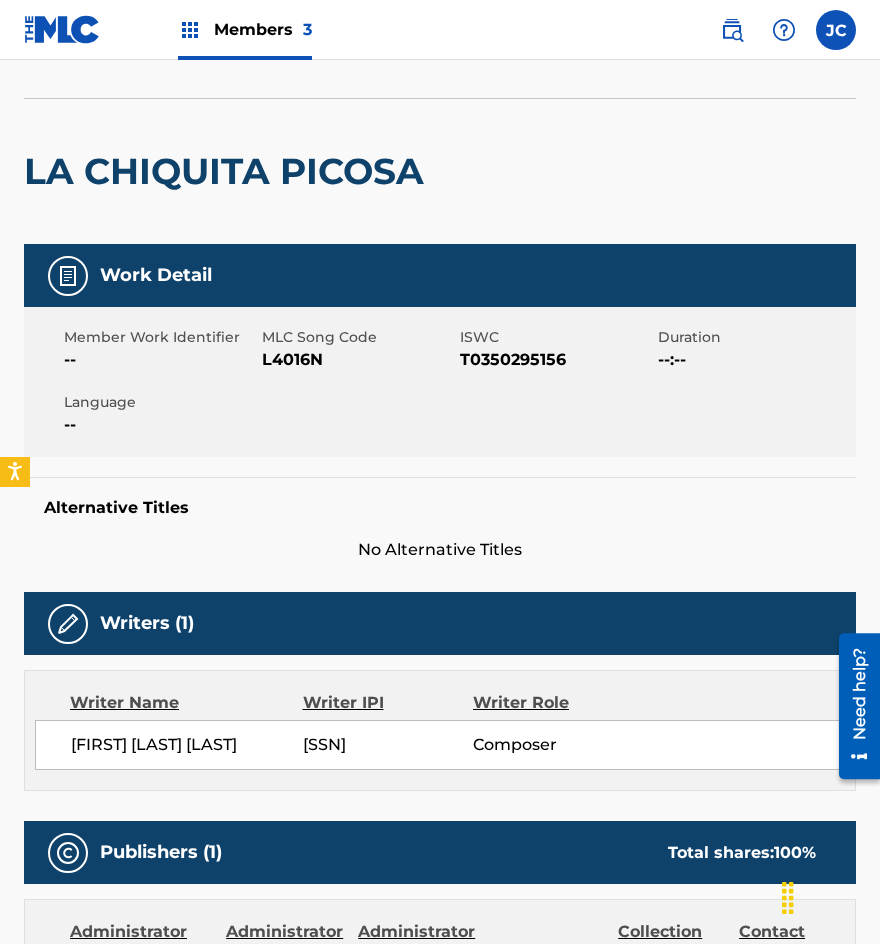click on "L4016N" at bounding box center (358, 360) 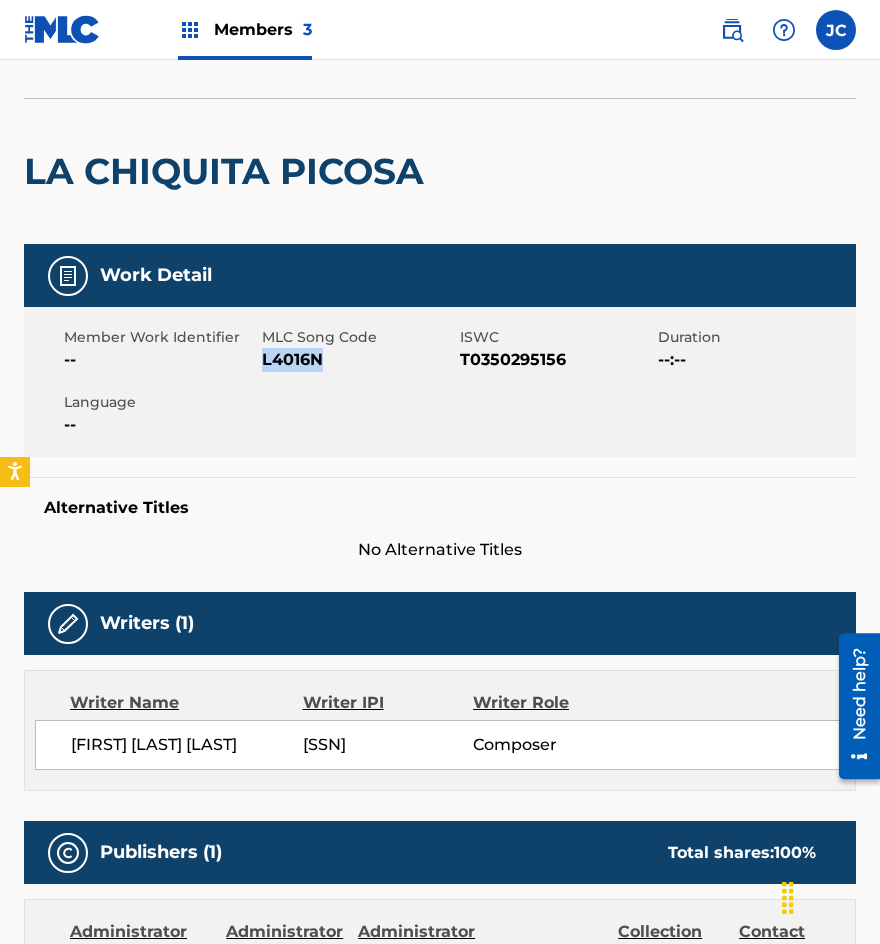 click on "L4016N" at bounding box center [358, 360] 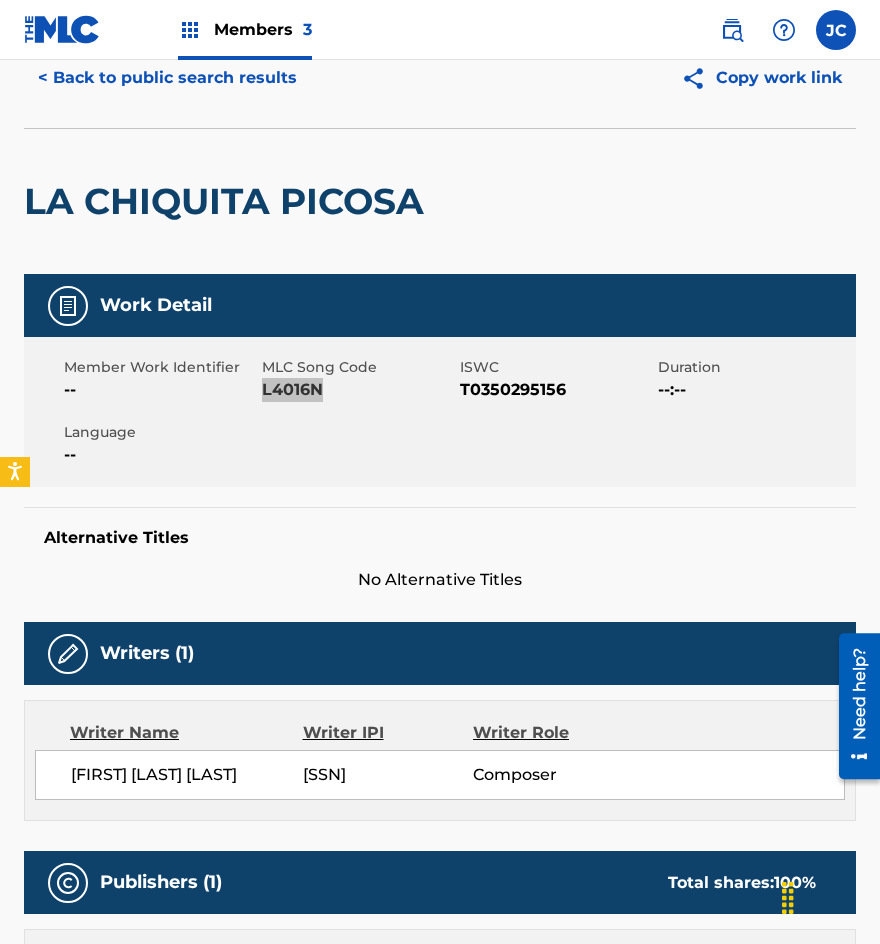 scroll, scrollTop: 0, scrollLeft: 0, axis: both 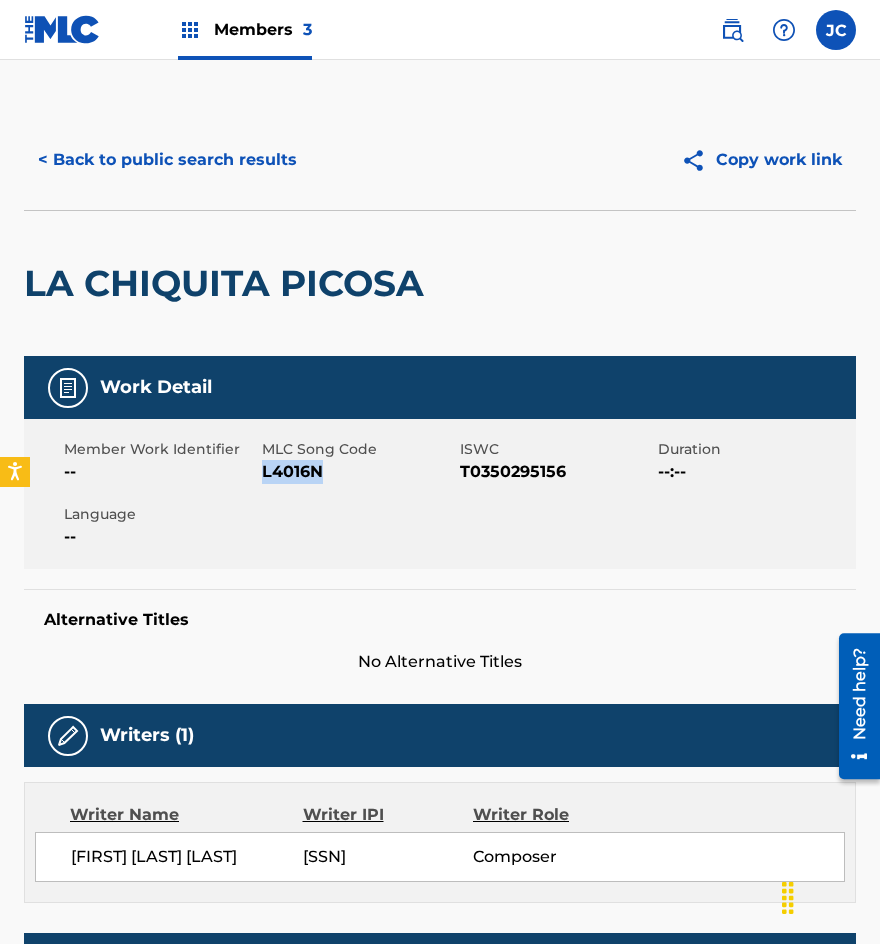 click on "< Back to public search results" at bounding box center (167, 160) 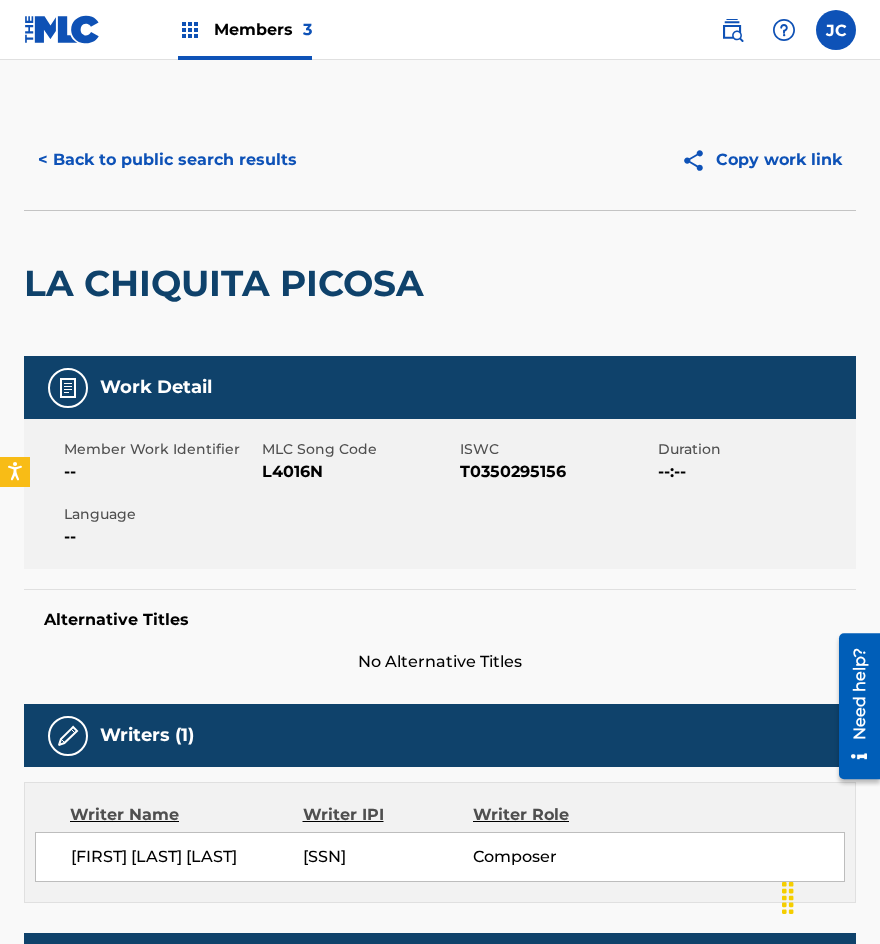 scroll, scrollTop: 400, scrollLeft: 0, axis: vertical 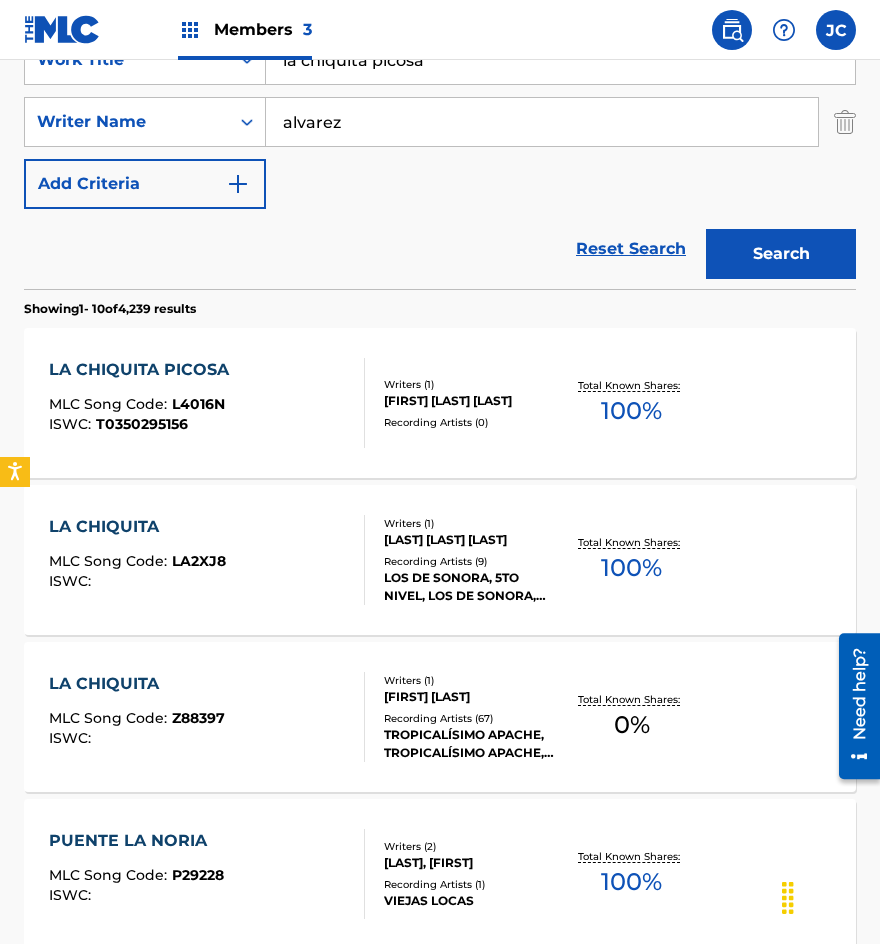 click on "la chiquita picosa" at bounding box center [560, 60] 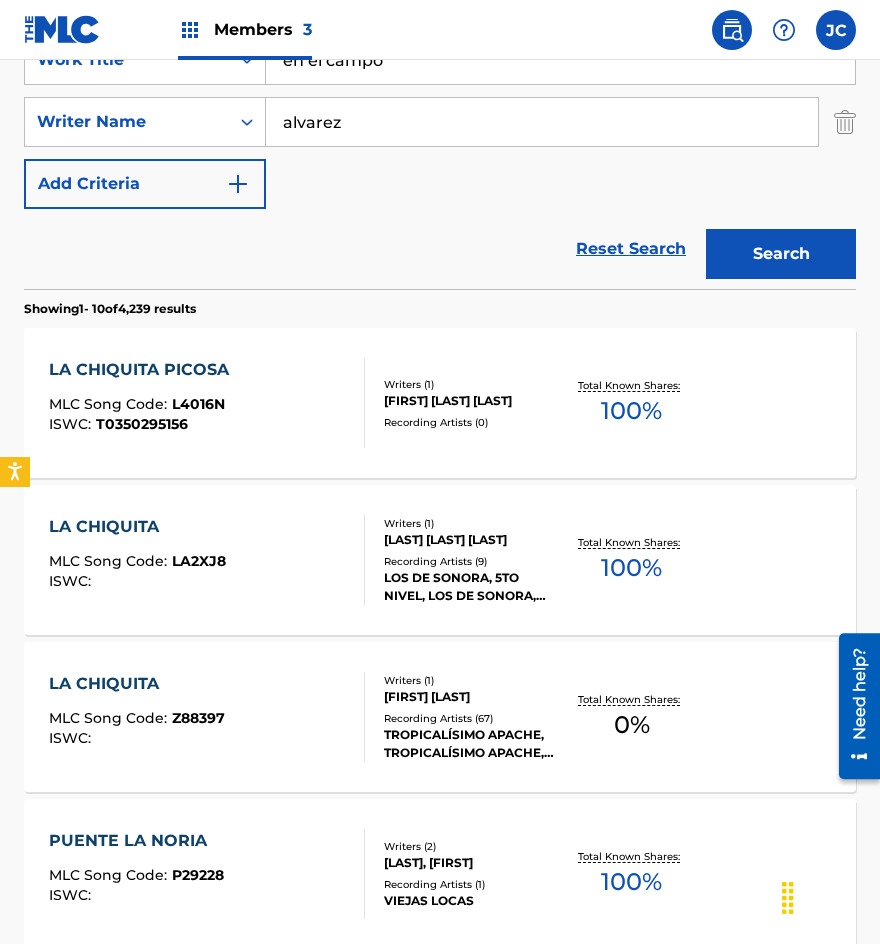 type on "en el campo" 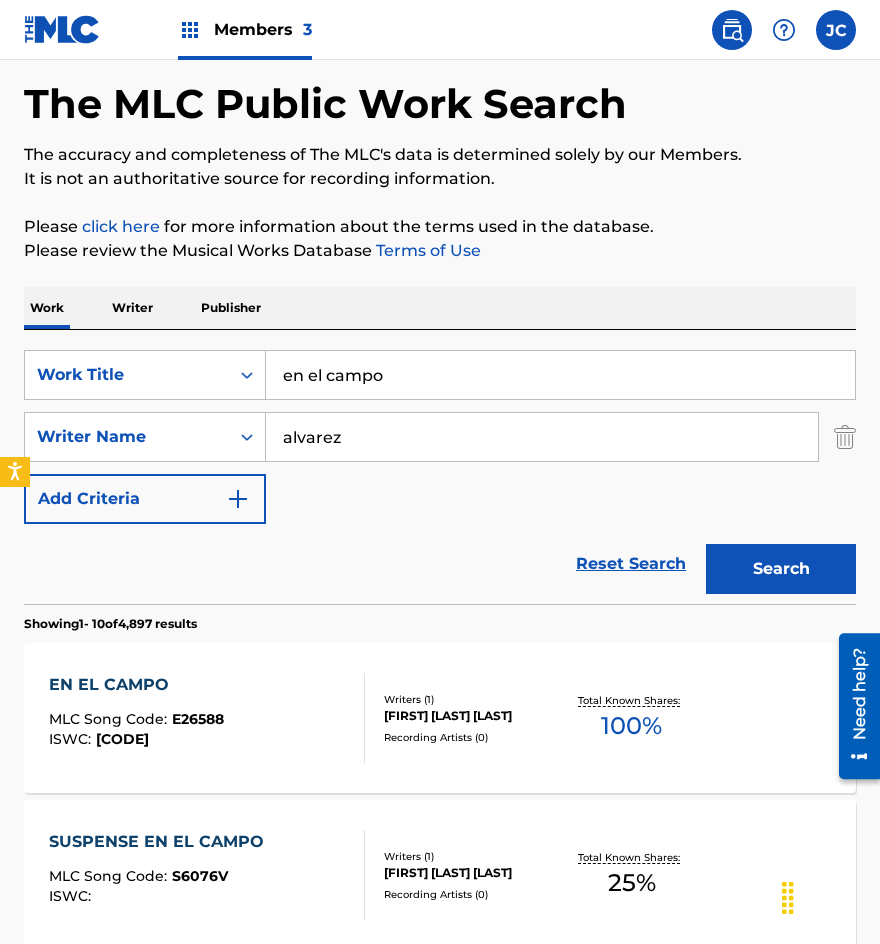 scroll, scrollTop: 200, scrollLeft: 0, axis: vertical 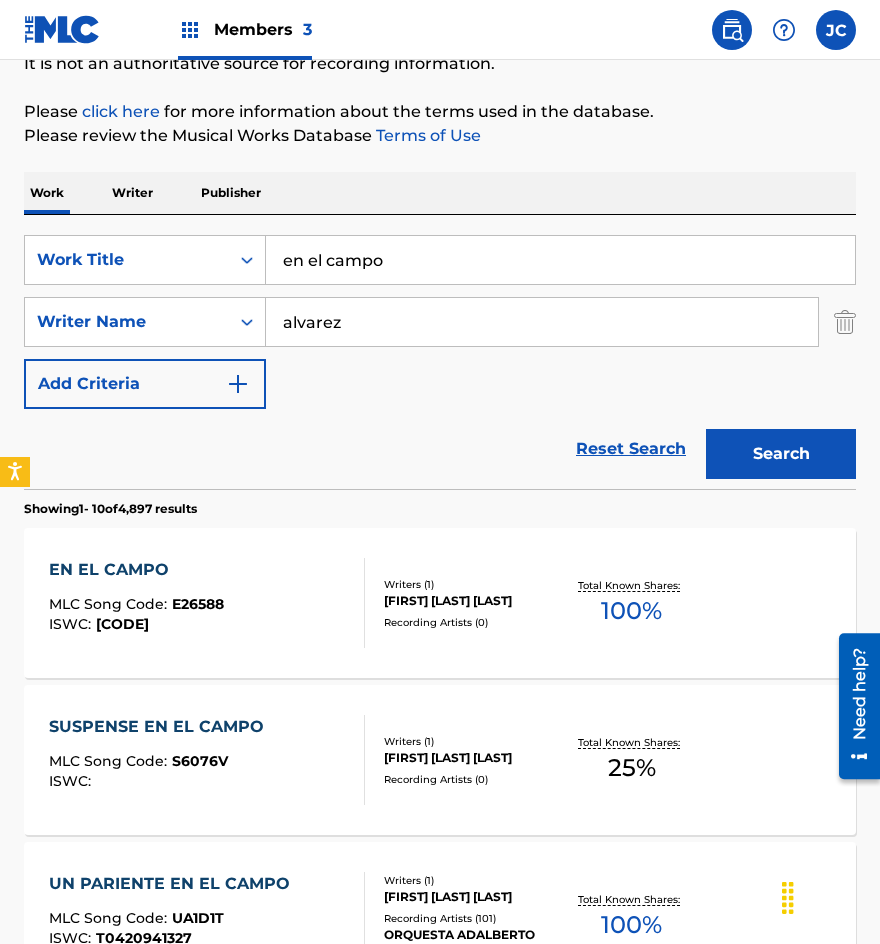 click on "Writers ( 1 ) [FIRST] [LAST] Recording Artists ( 0 )" at bounding box center (464, 603) 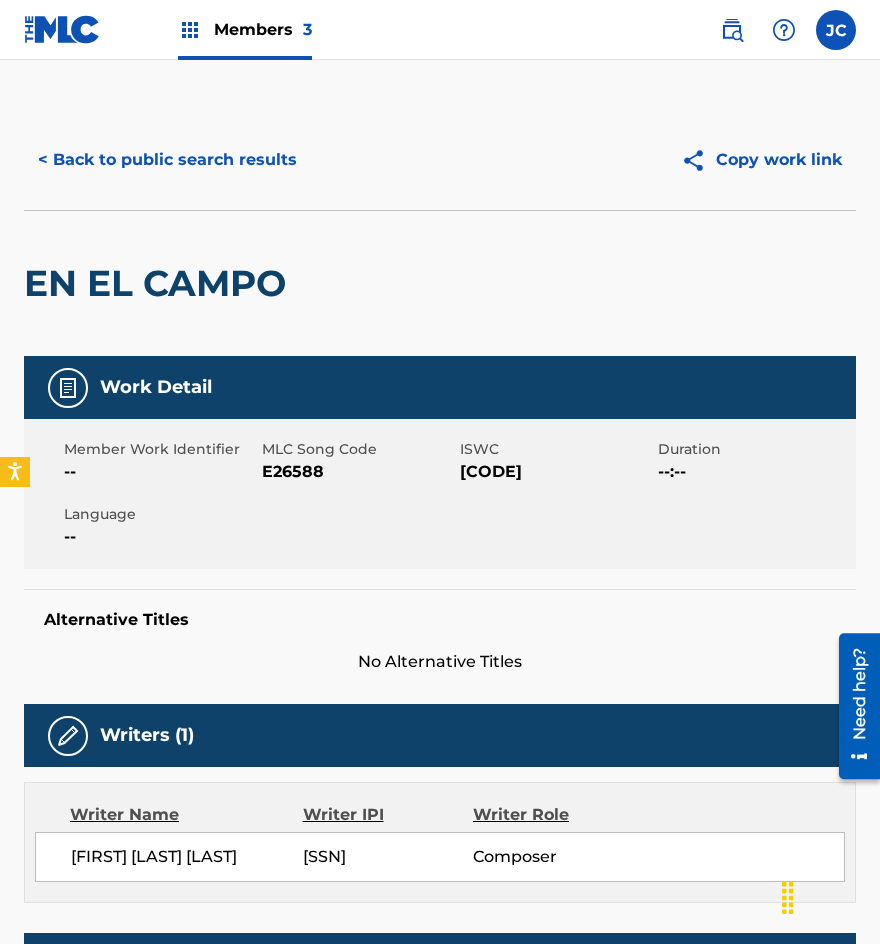 click on "E26588" at bounding box center [358, 472] 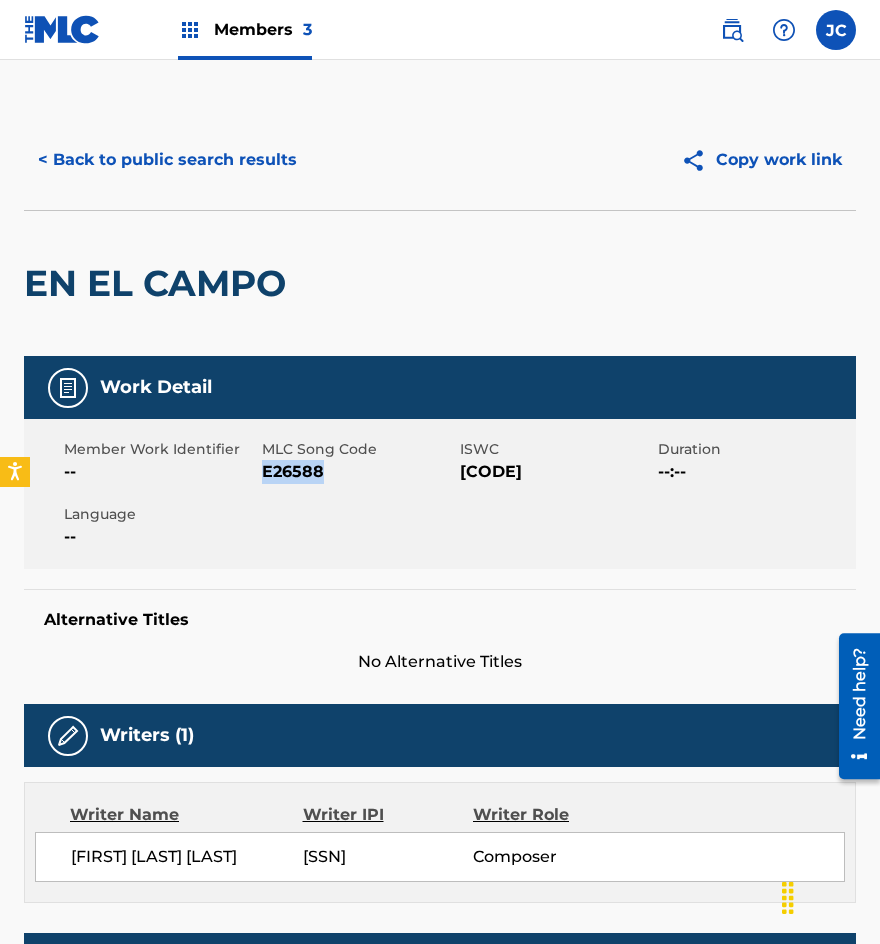 click on "E26588" at bounding box center [358, 472] 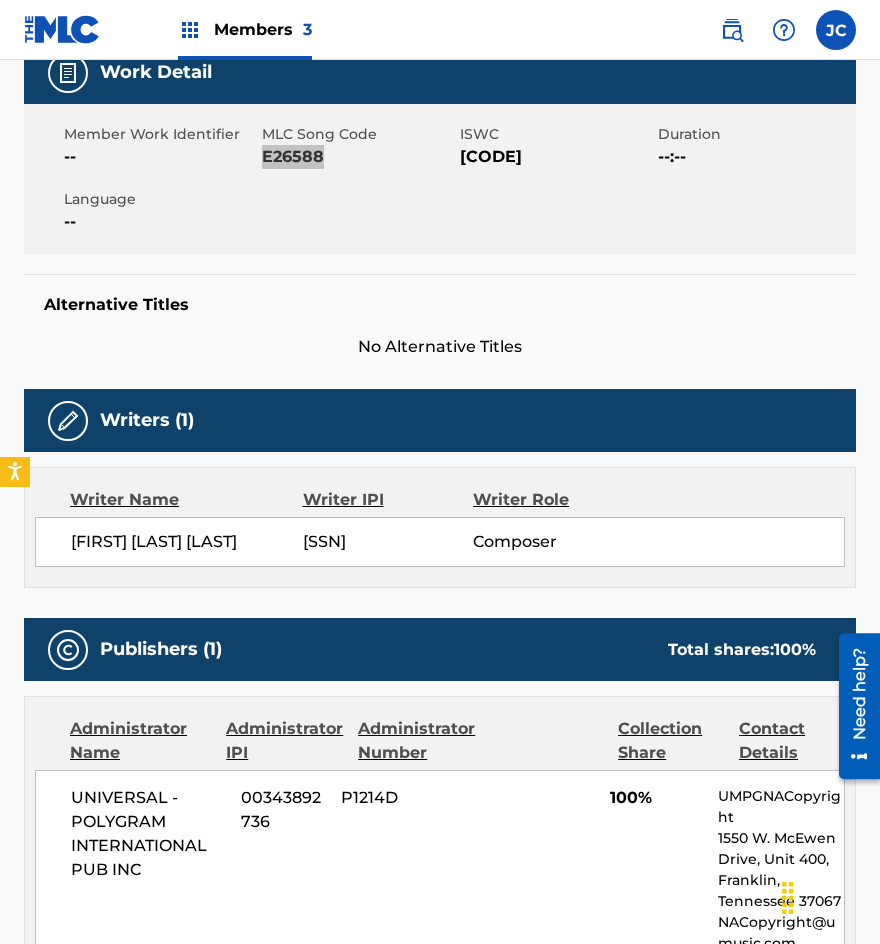 scroll, scrollTop: 212, scrollLeft: 0, axis: vertical 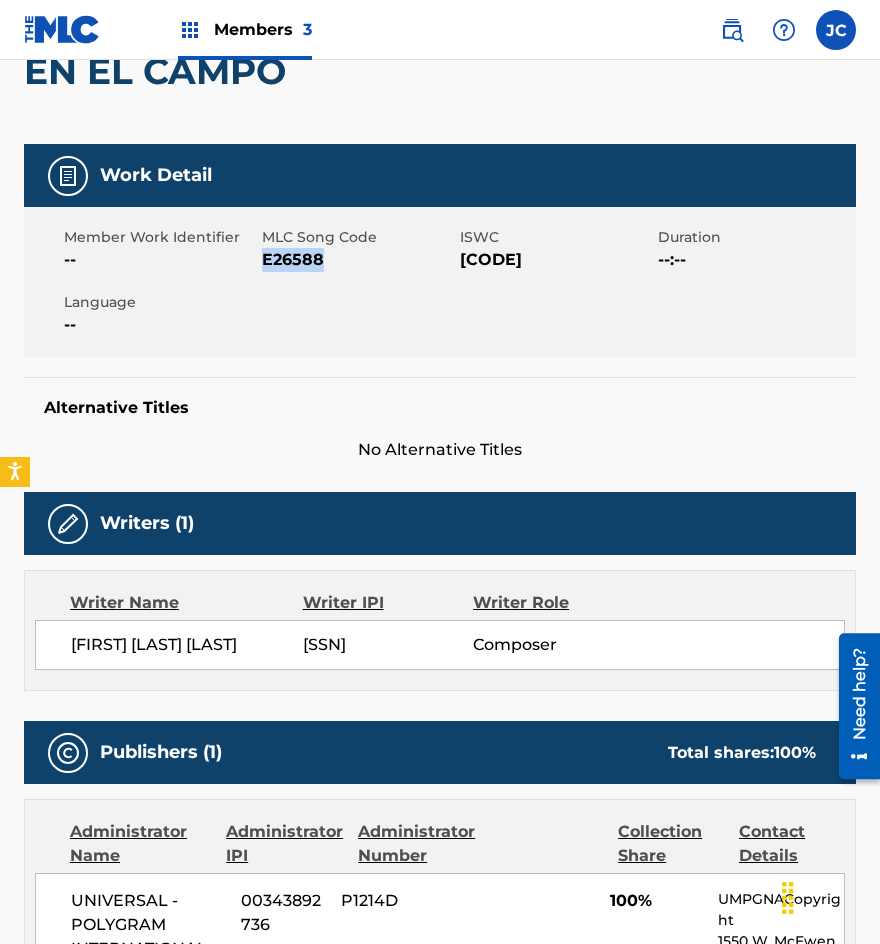 click on "E26588" at bounding box center [358, 260] 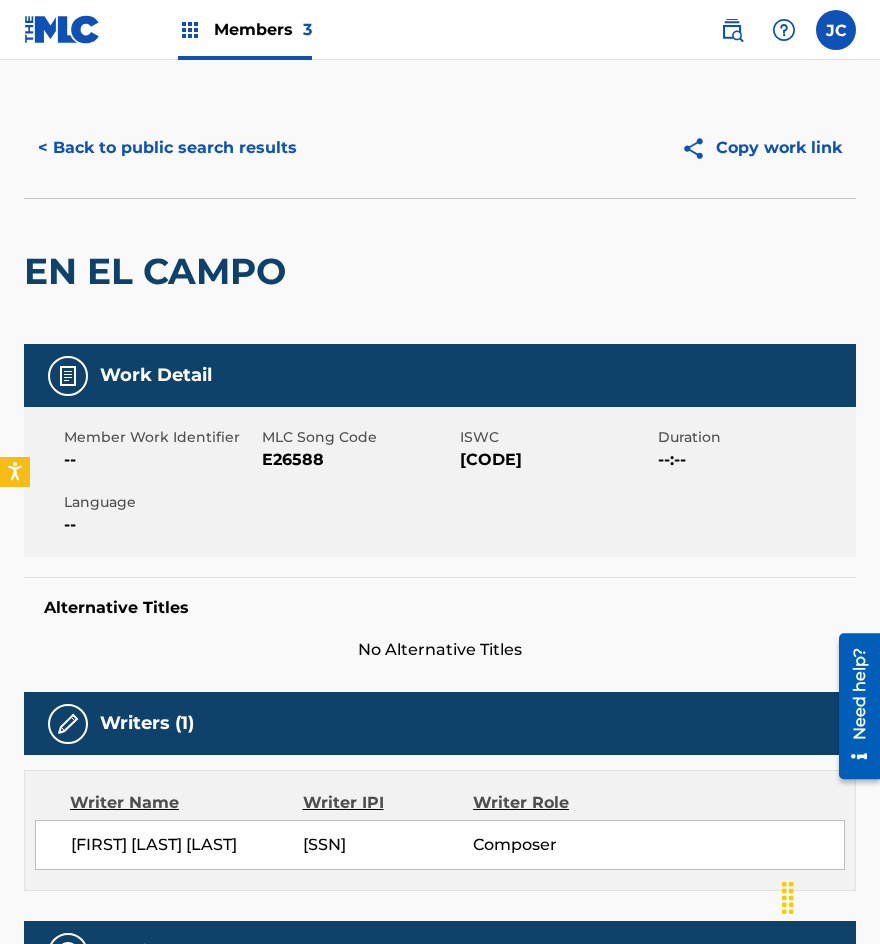 click on "< Back to public search results" at bounding box center [167, 148] 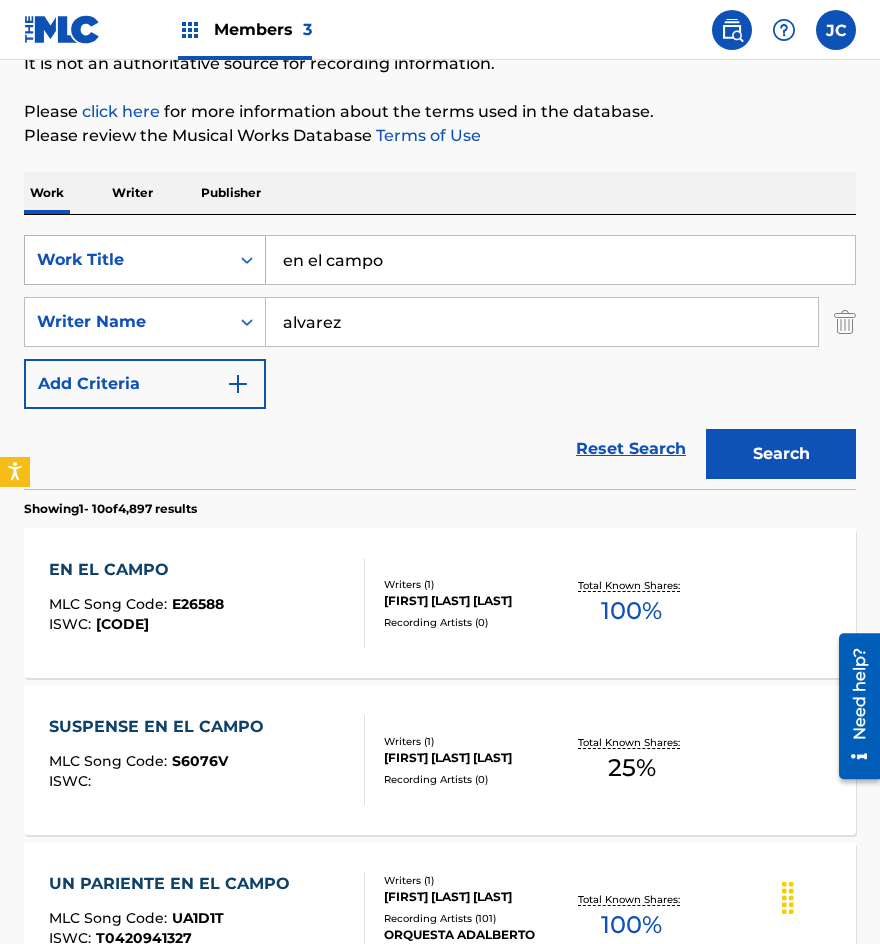 drag, startPoint x: 382, startPoint y: 265, endPoint x: 93, endPoint y: 268, distance: 289.01556 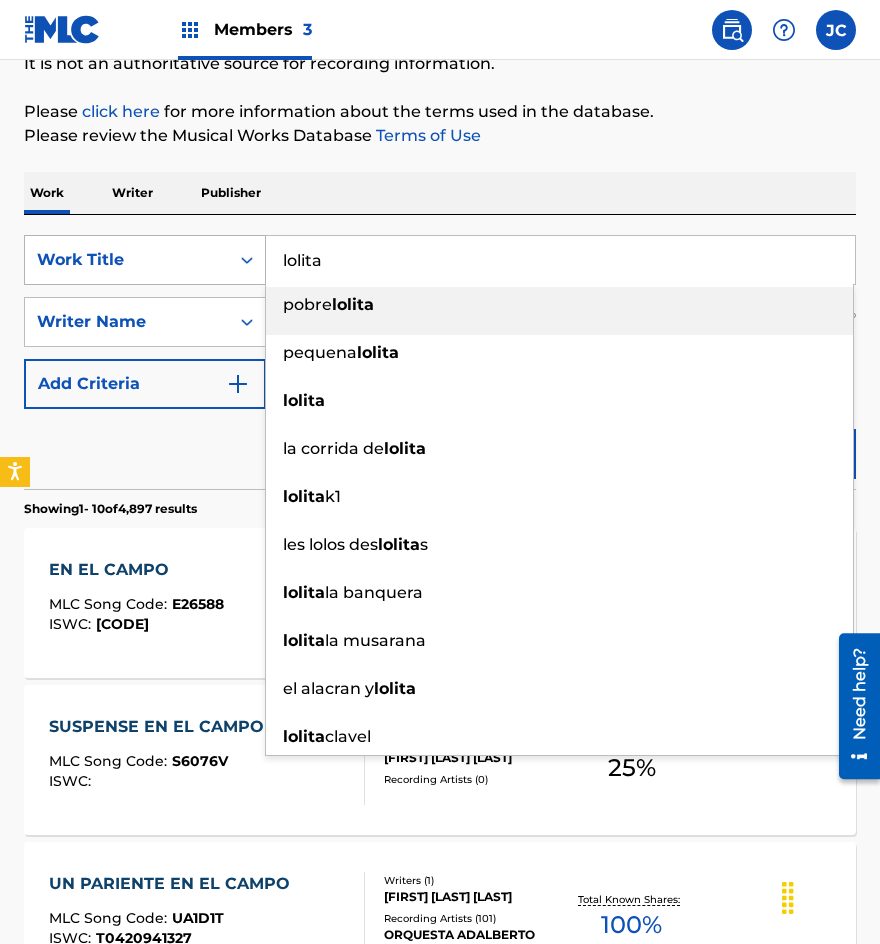type on "lolita" 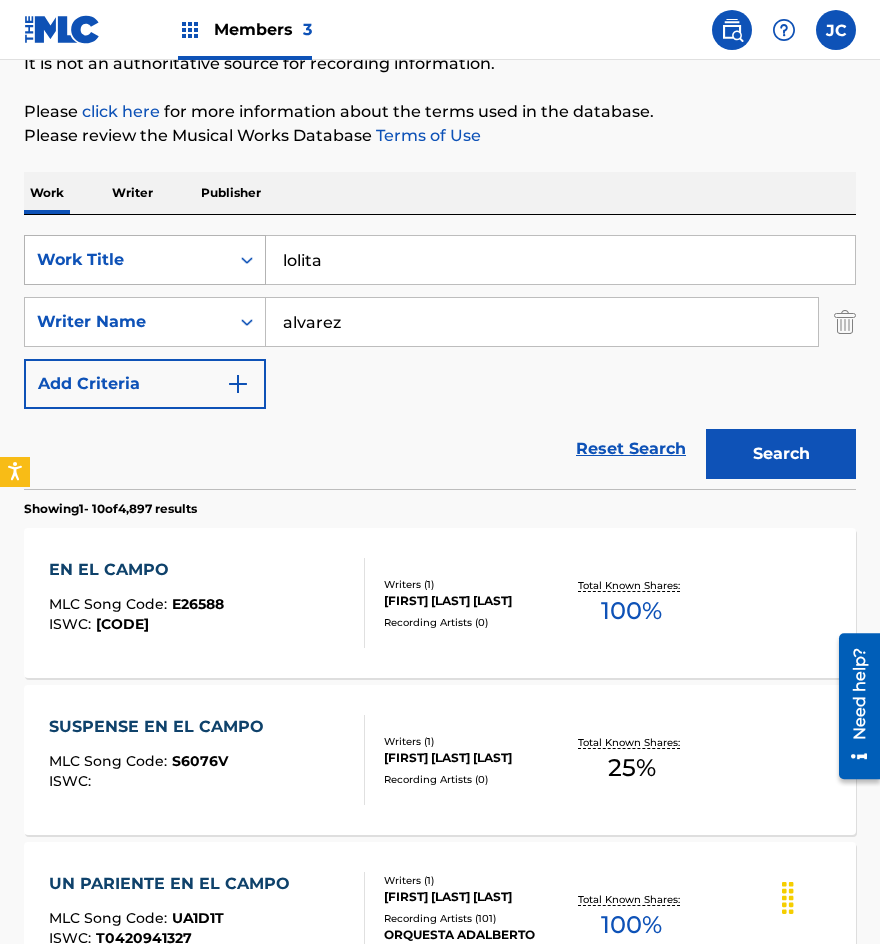 type on "alvarez" 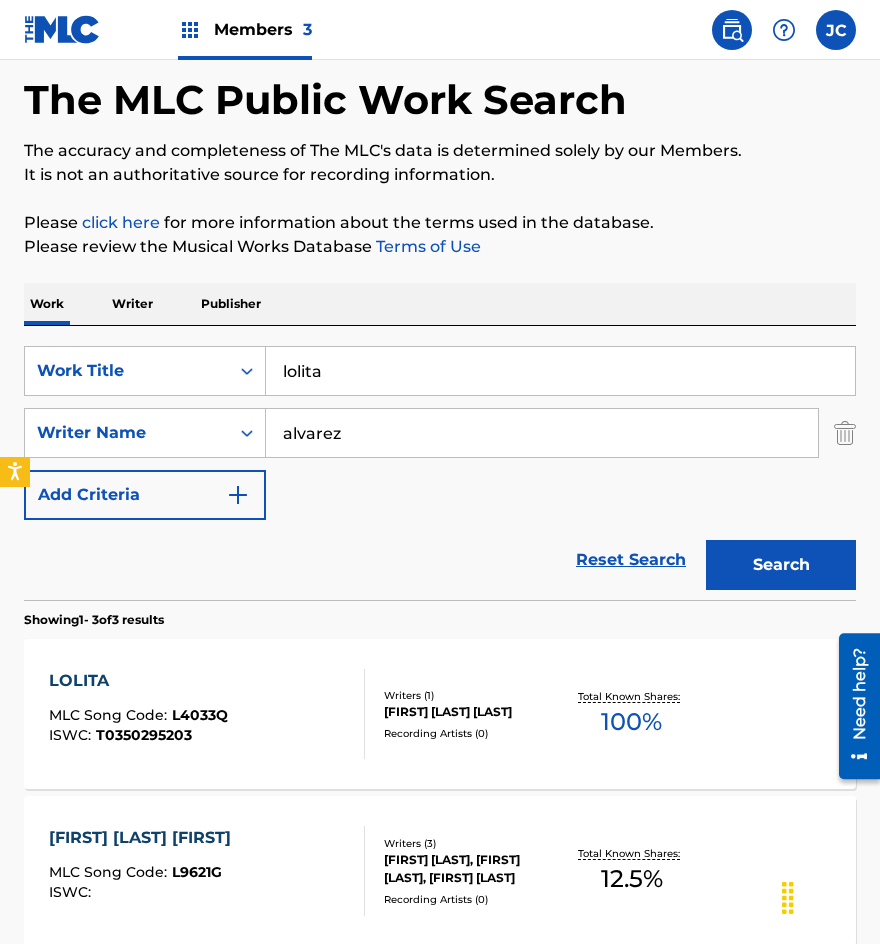 scroll, scrollTop: 200, scrollLeft: 0, axis: vertical 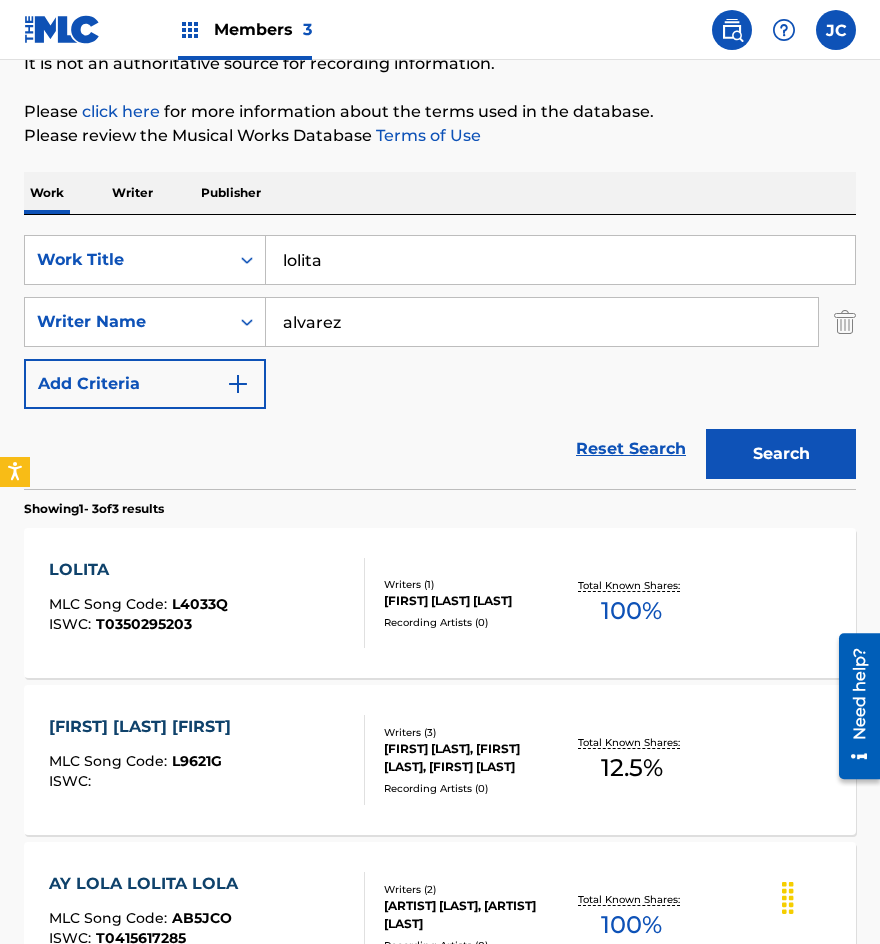 click on "Writers ( 1 ) [FIRST] [LAST] Recording Artists ( 0 )" at bounding box center [464, 603] 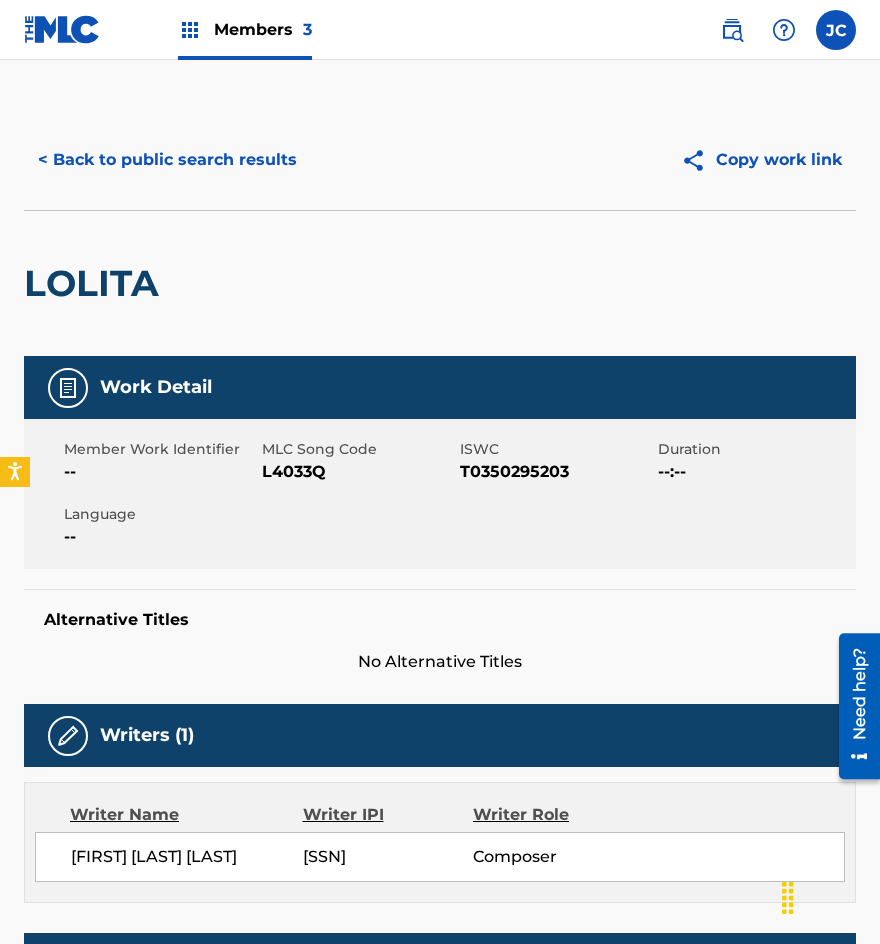 click on "L4033Q" at bounding box center (358, 472) 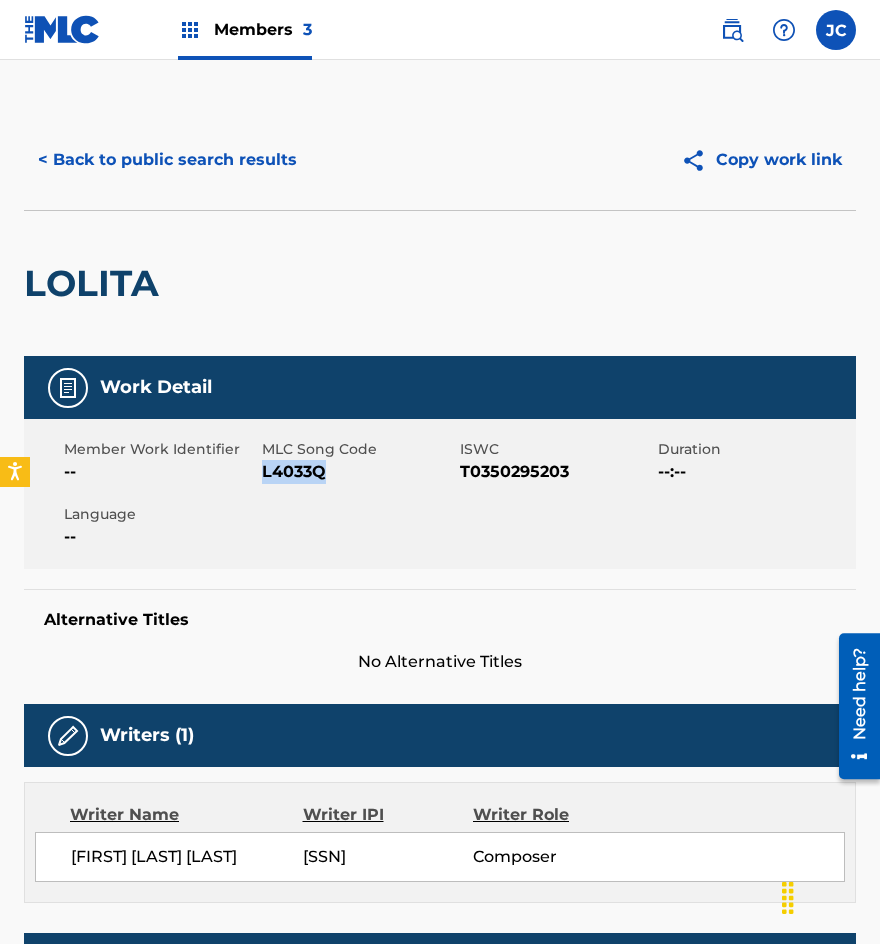 click on "L4033Q" at bounding box center [358, 472] 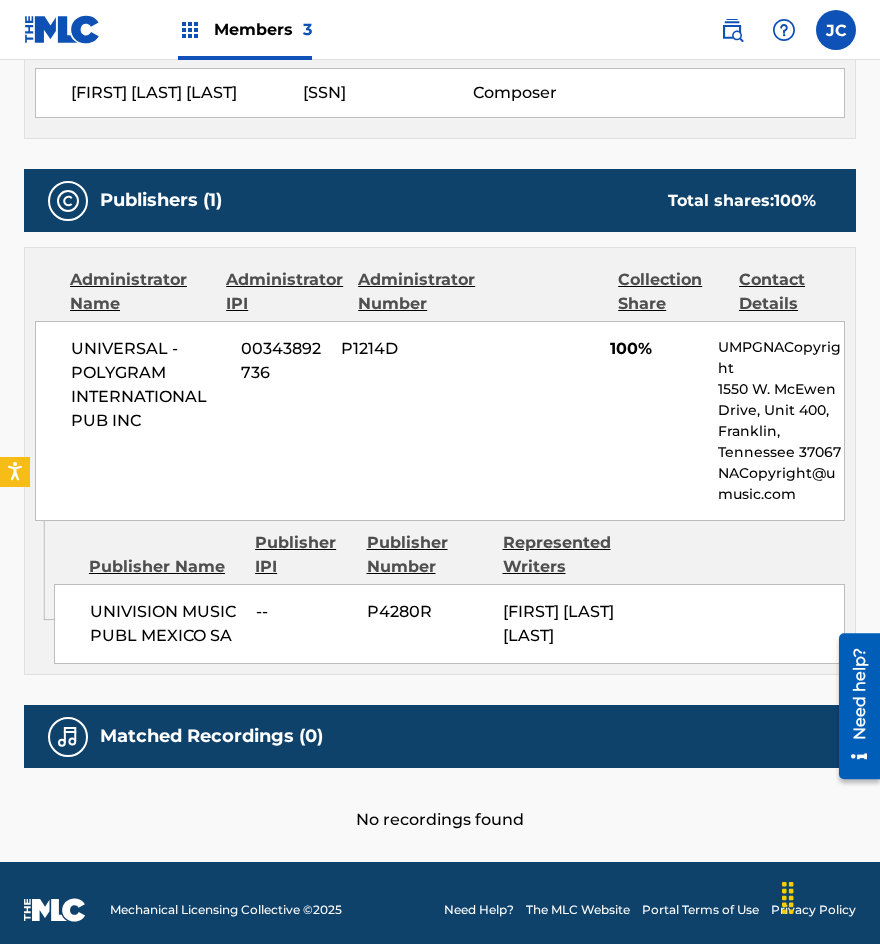 scroll, scrollTop: 800, scrollLeft: 0, axis: vertical 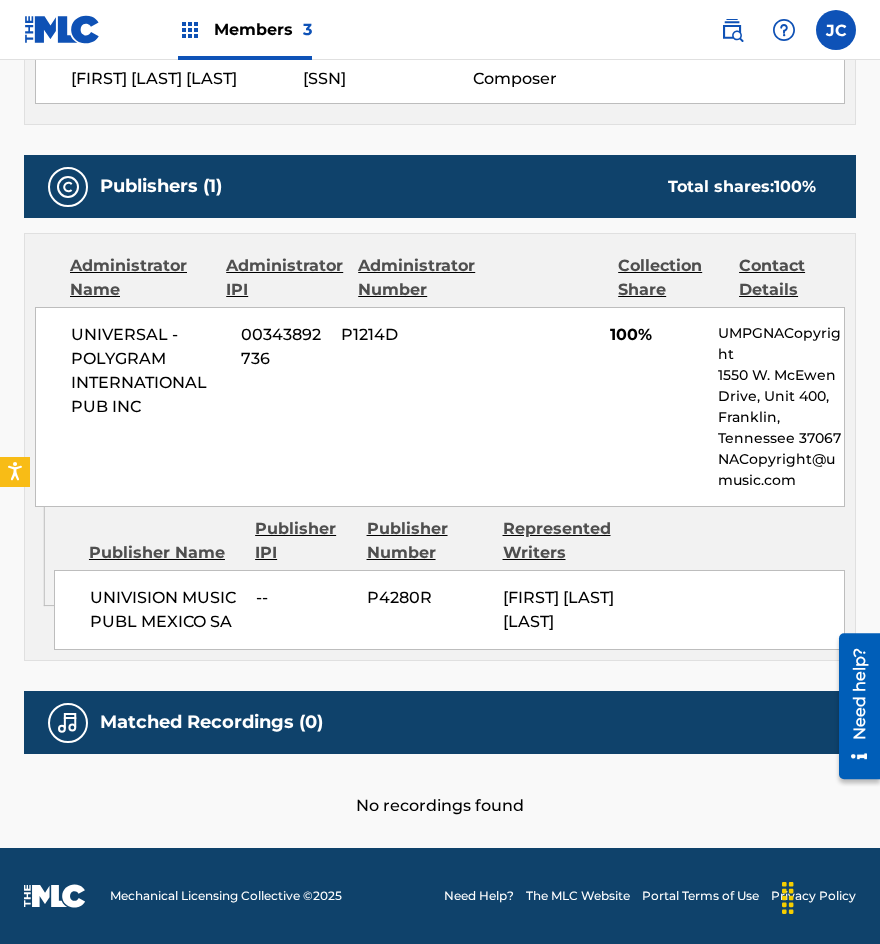 click on "LOLITA Work Detail Member Work Identifier -- MLC Song Code L4033Q ISWC T0350295203 Duration --:-- Language -- Alternative Titles No Alternative Titles Writers (1) Writer Name Writer IPI Writer Role NICOLAS ALFONSO ALVAREZ 00069667129 Composer Publishers (1) Total shares: 100 % Administrator Name Administrator IPI Administrator Number Collection Share Contact Details UNIVERSAL - POLYGRAM INTERNATIONAL PUB INC 00343892736 P1214D 100% UMPGNACopyright 1550 W. McEwen Drive, Unit 400, Franklin, Tennessee 37067 NACopyright@umusic.com Admin Original Publisher Connecting Line Publisher Name Publisher IPI Publisher Number Represented Writers UNIVISION MUSIC PUBL MEXICO SA -- P4280R NICOLAS ALFONSO ALVAREZ Total shares: 100 % Matched Recordings (0) No recordings found" at bounding box center (440, 75) 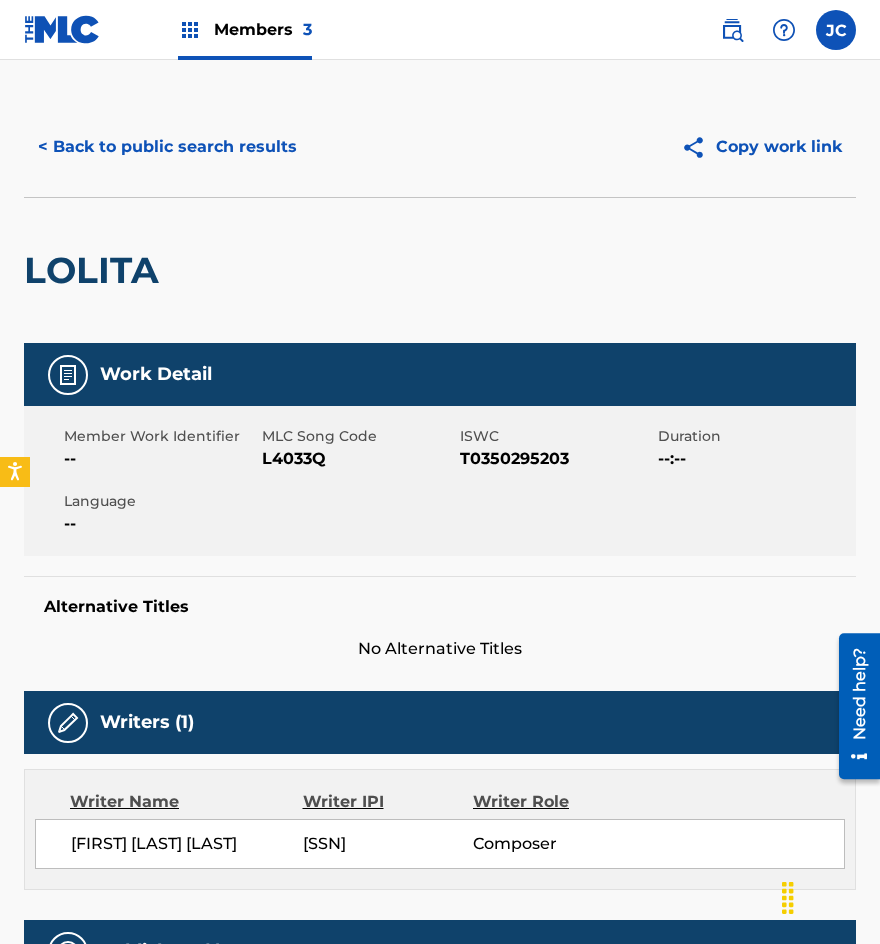 scroll, scrollTop: 0, scrollLeft: 0, axis: both 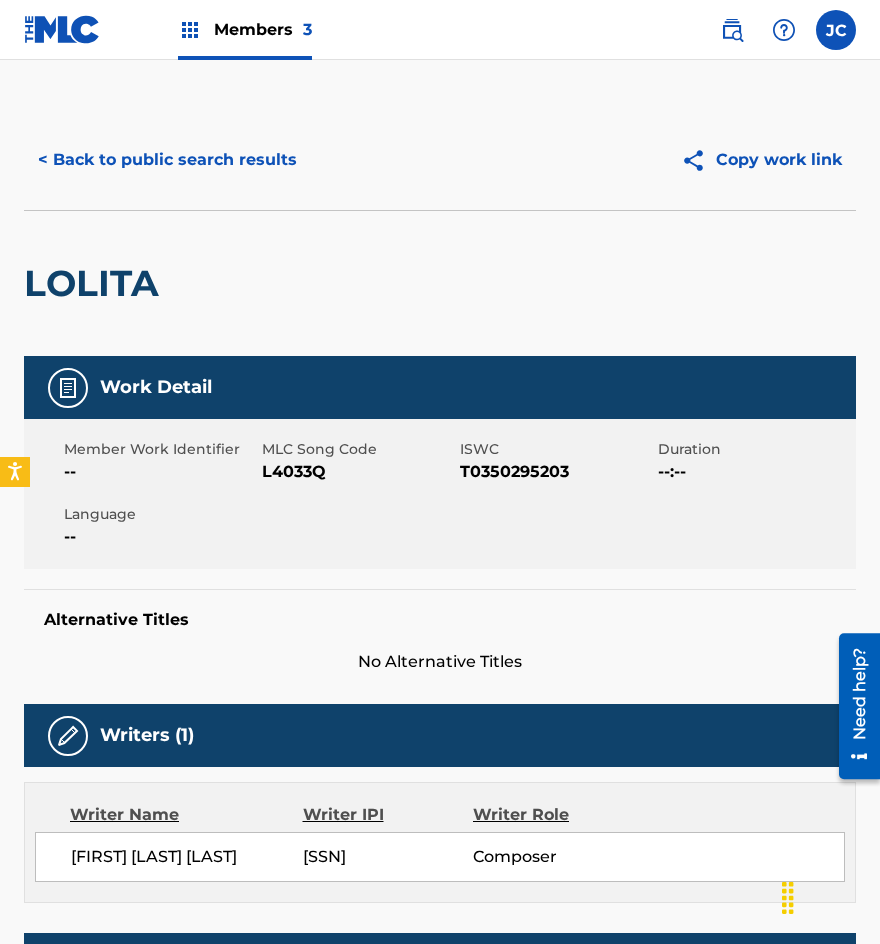 click on "< Back to public search results" at bounding box center (167, 160) 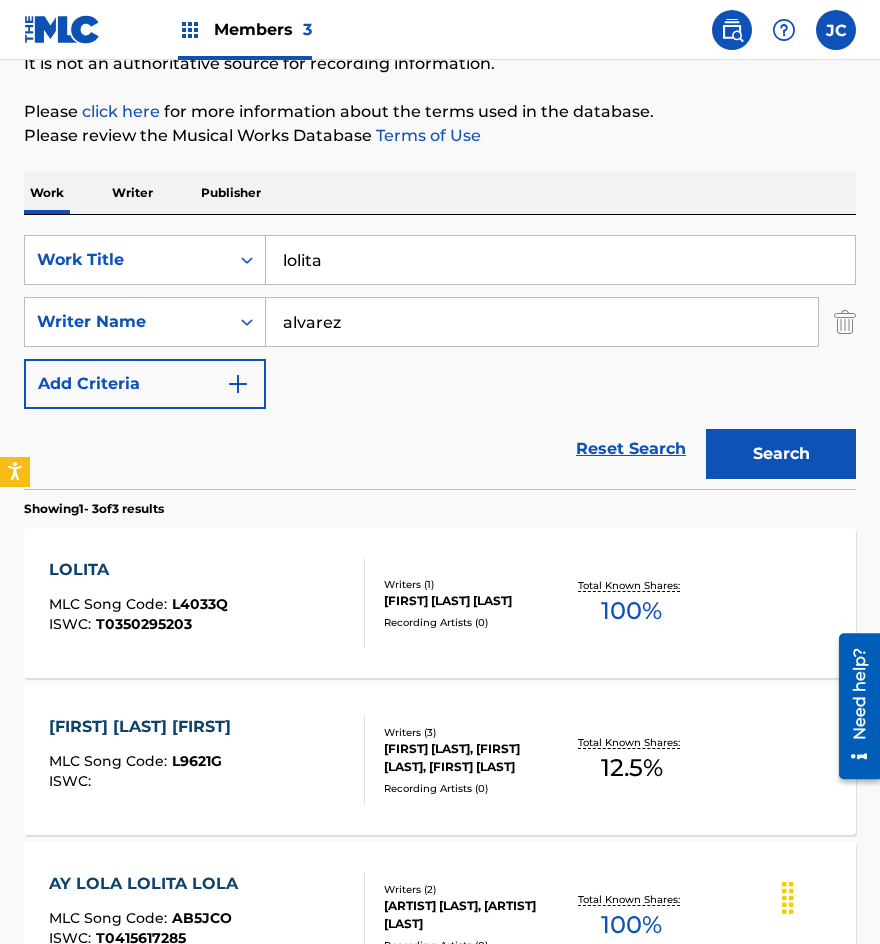 drag, startPoint x: 415, startPoint y: 249, endPoint x: 1, endPoint y: 221, distance: 414.94577 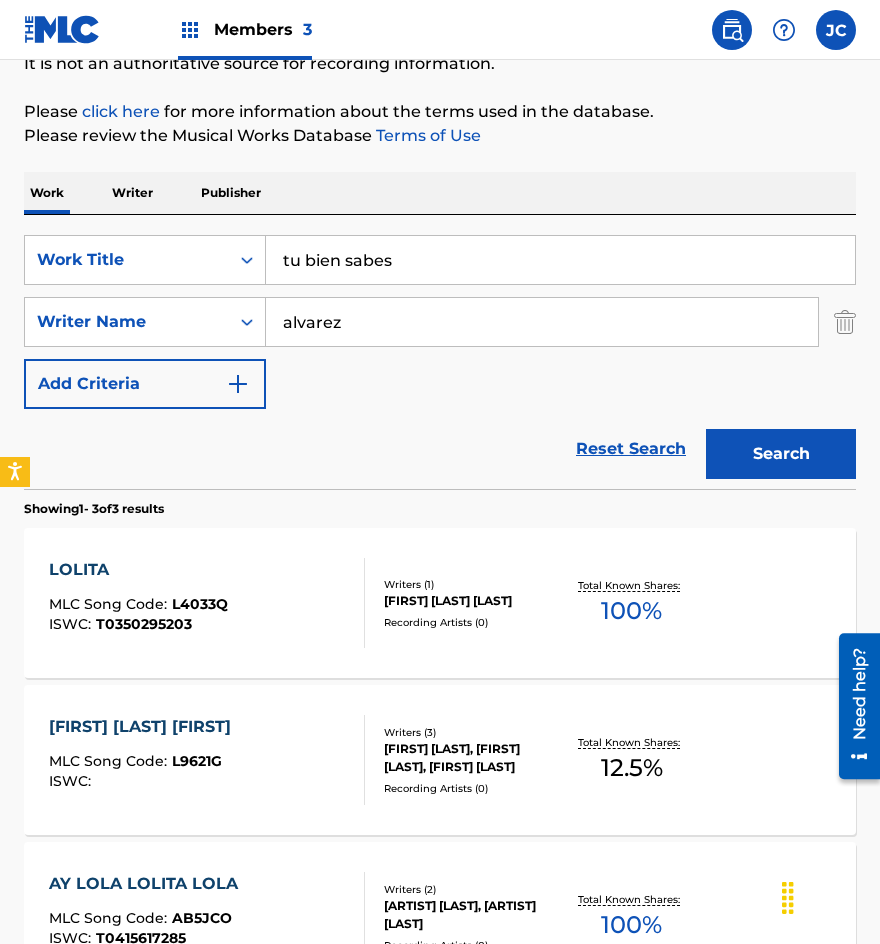 type on "tu bien sabes" 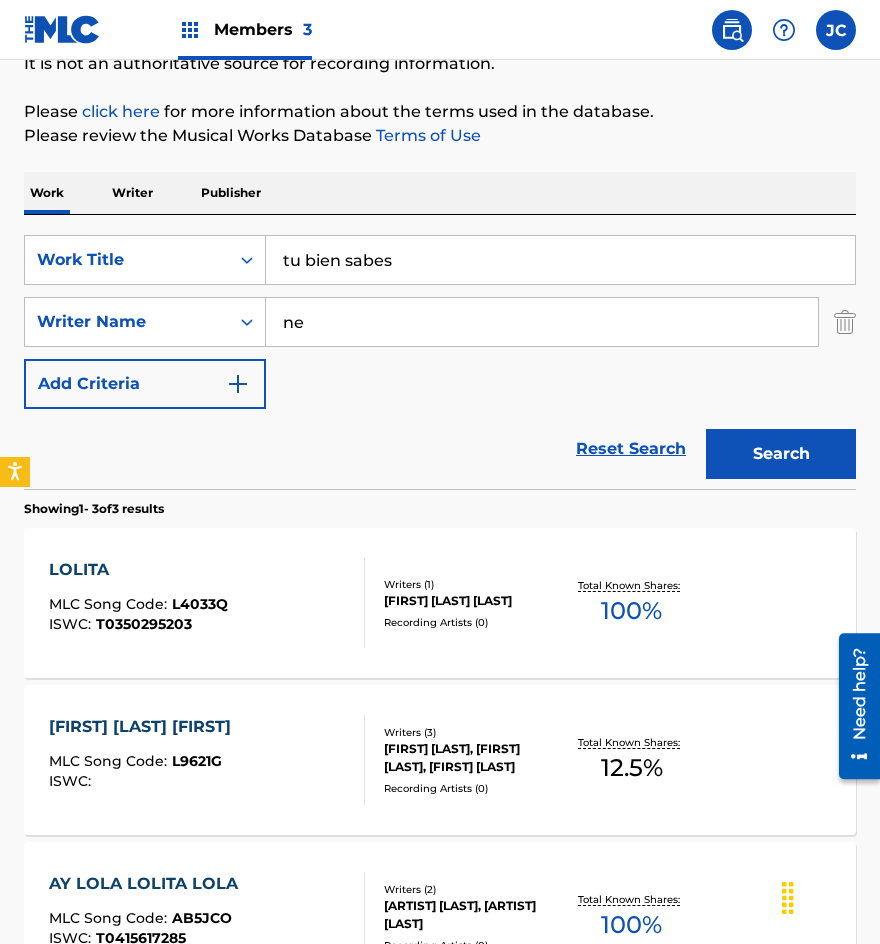 type on "n" 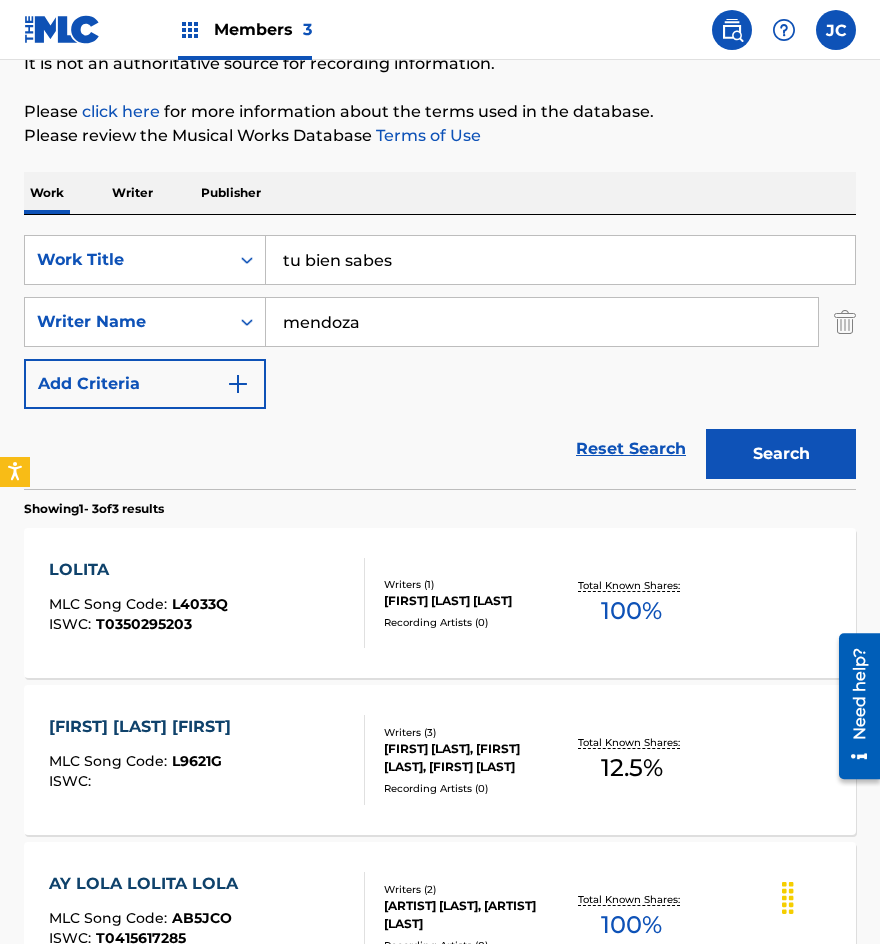 type on "mendoza" 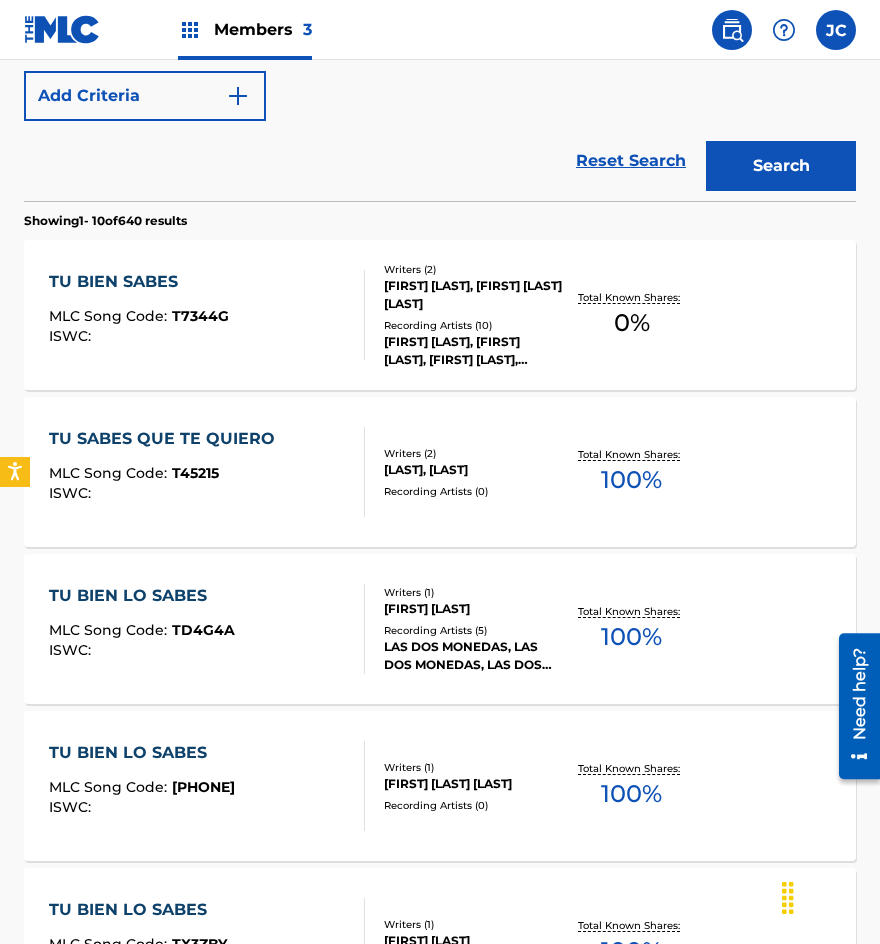 scroll, scrollTop: 500, scrollLeft: 0, axis: vertical 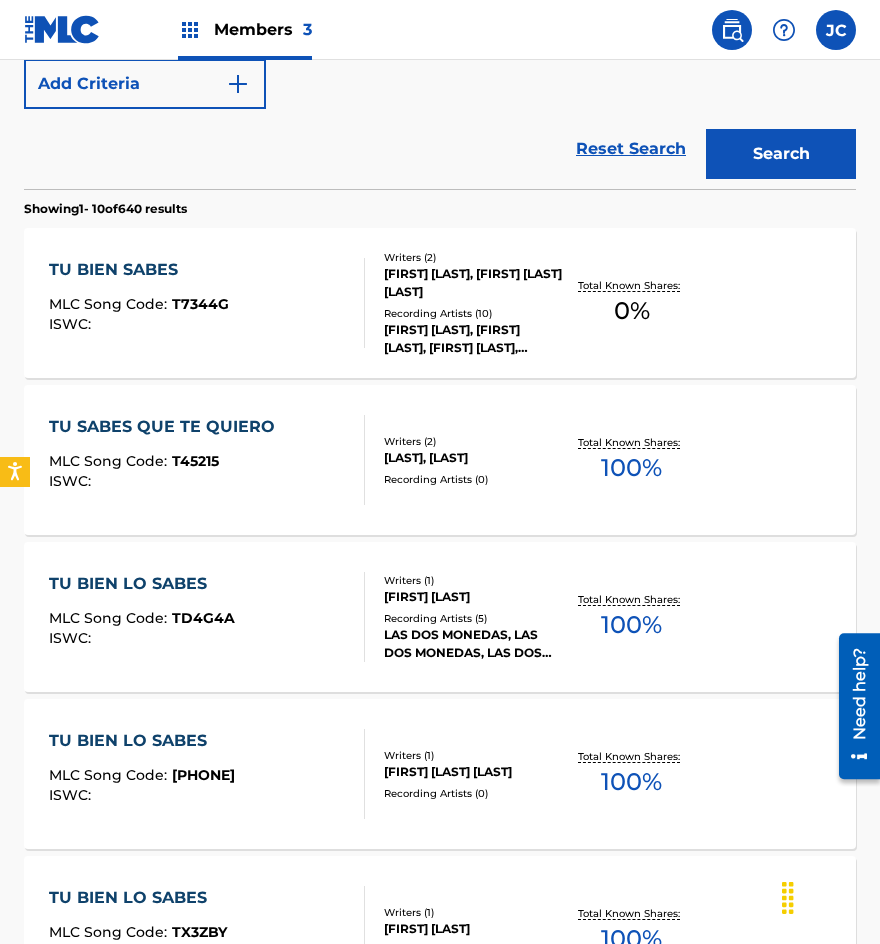 click on "Recording Artists ( 10 )" at bounding box center (473, 313) 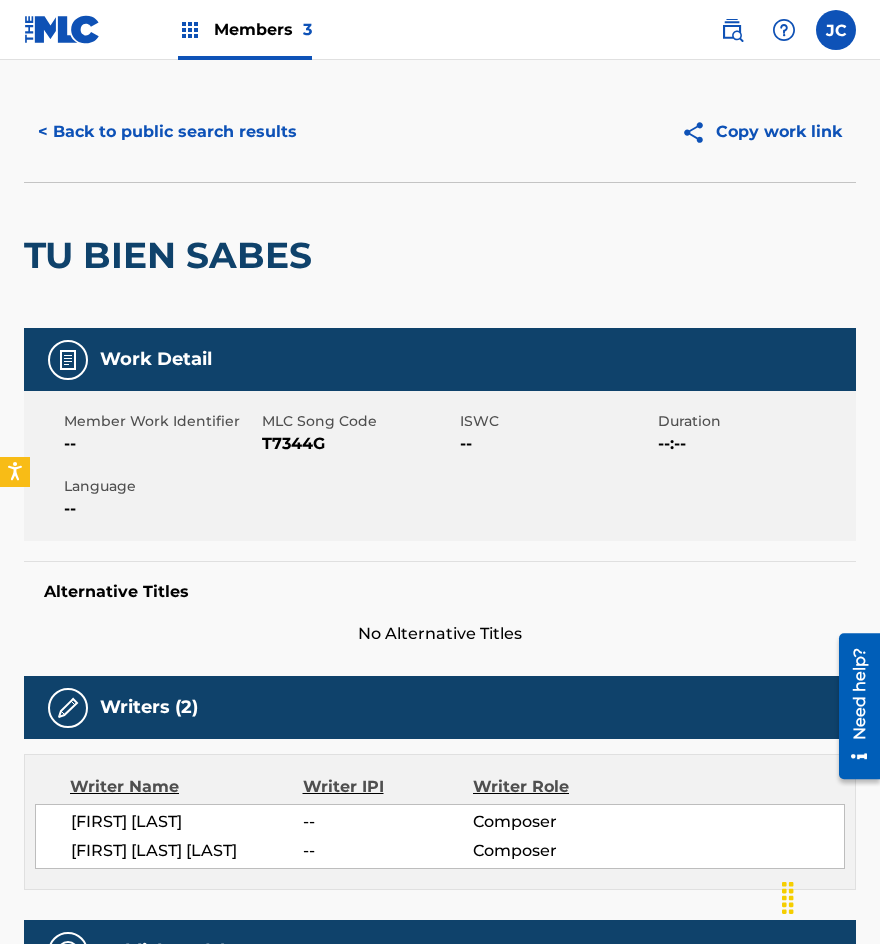 scroll, scrollTop: 0, scrollLeft: 0, axis: both 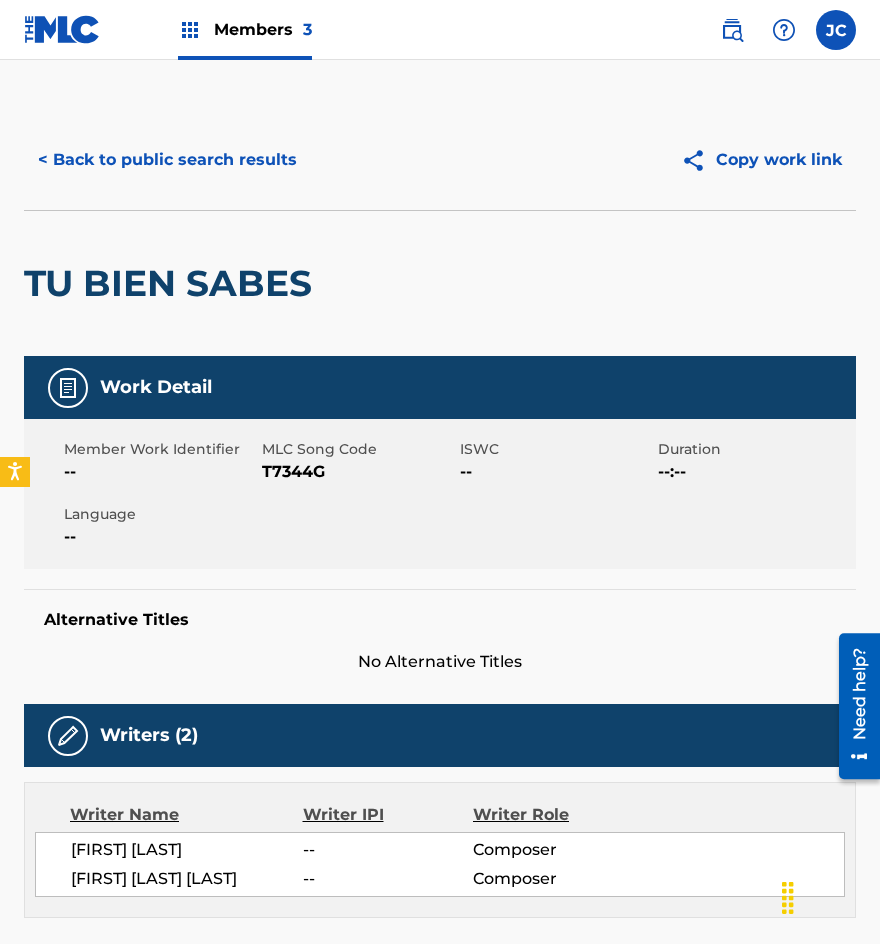 click on "T7344G" at bounding box center (358, 472) 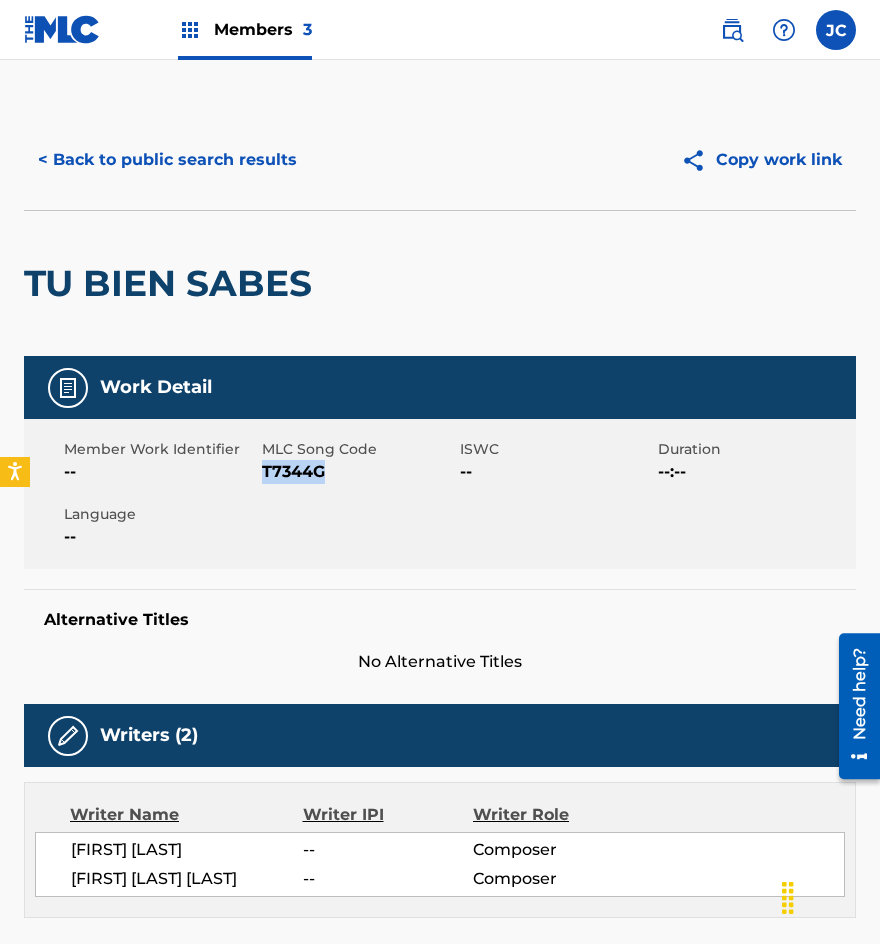 click on "T7344G" at bounding box center [358, 472] 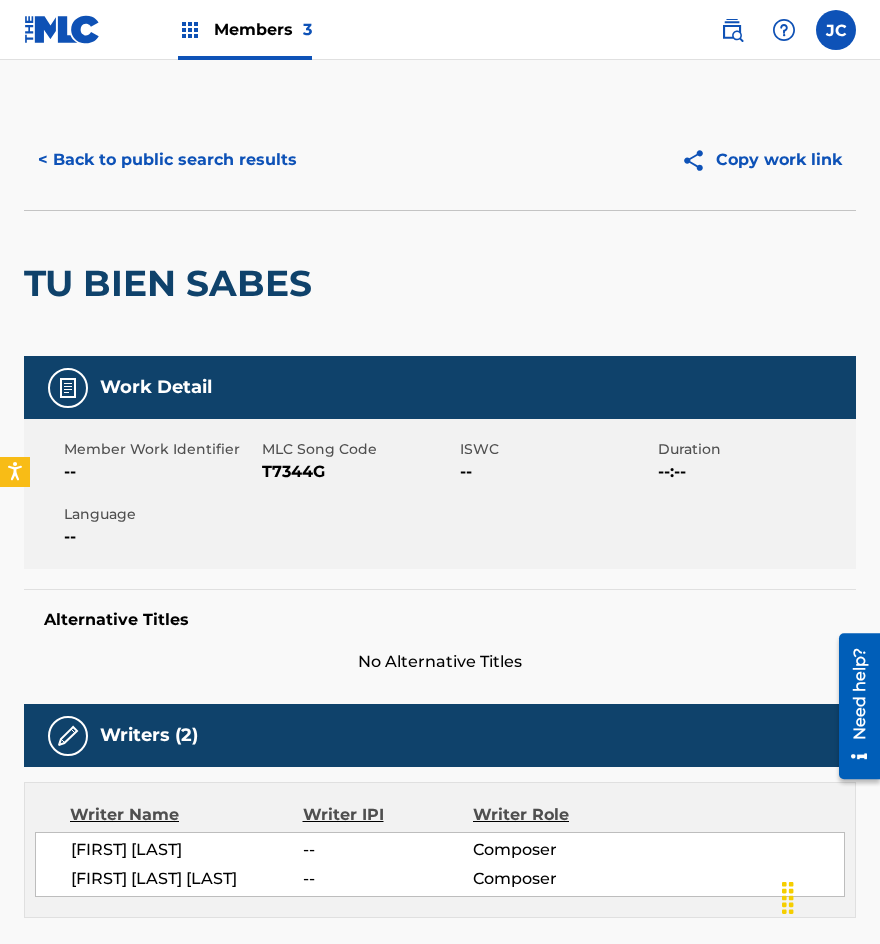 click on "< Back to public search results" at bounding box center [167, 160] 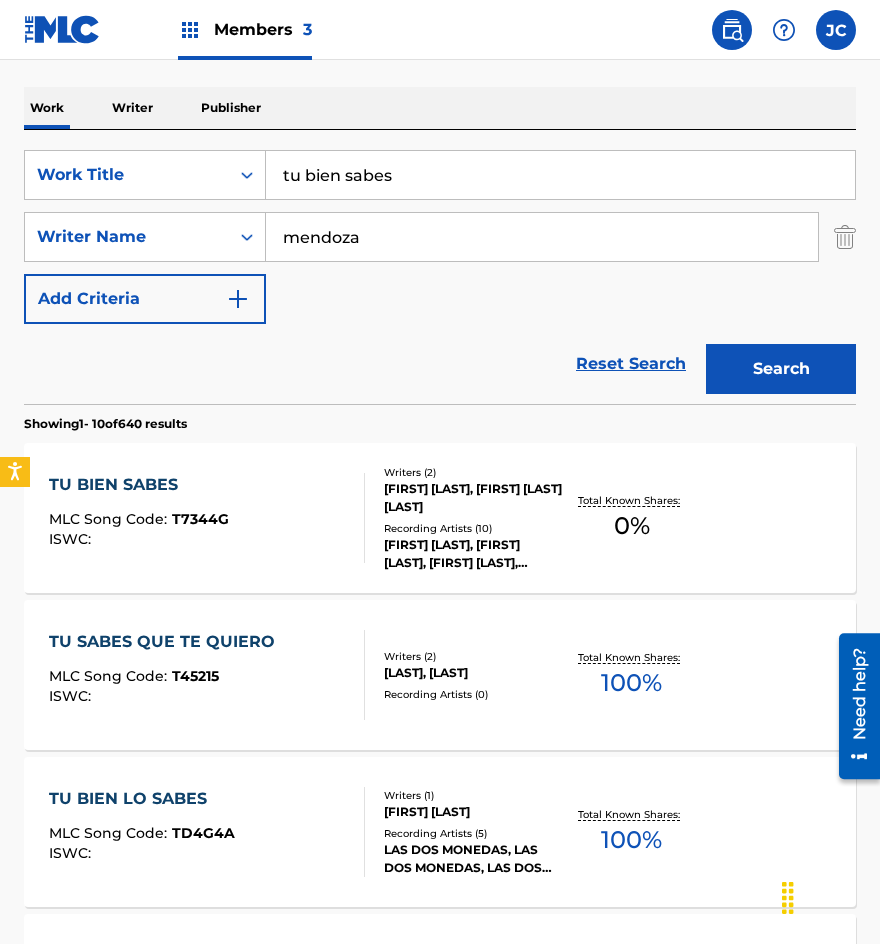 scroll, scrollTop: 214, scrollLeft: 0, axis: vertical 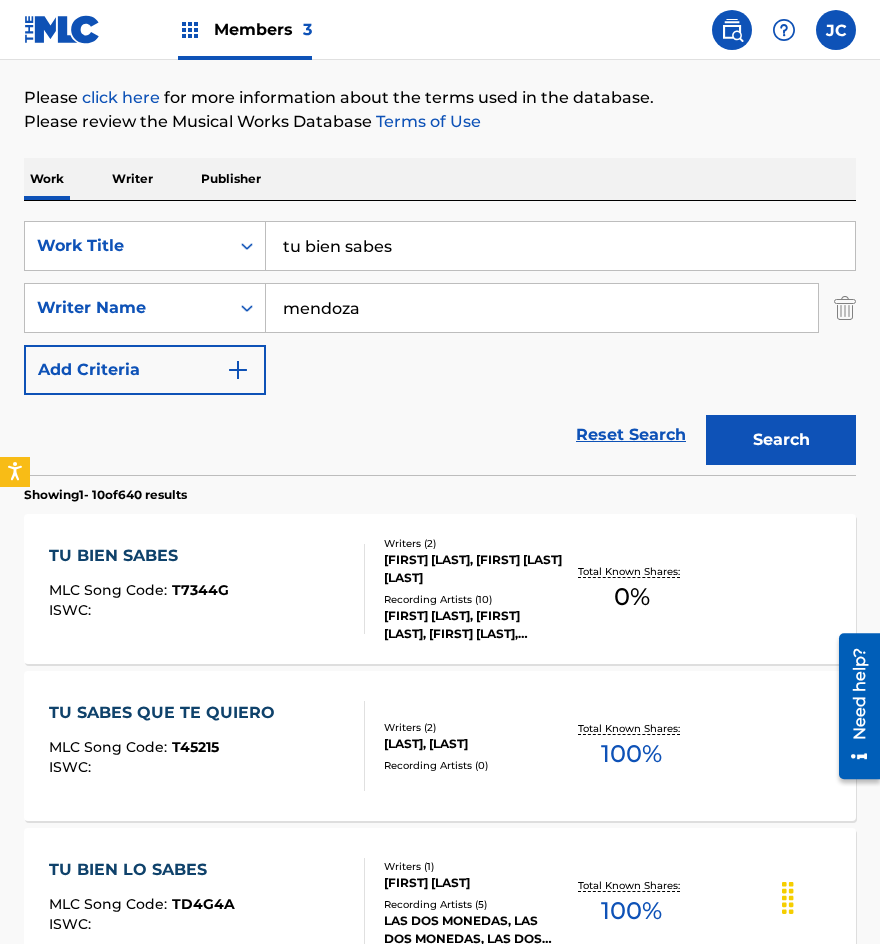 drag, startPoint x: 387, startPoint y: 255, endPoint x: 336, endPoint y: 218, distance: 63.007935 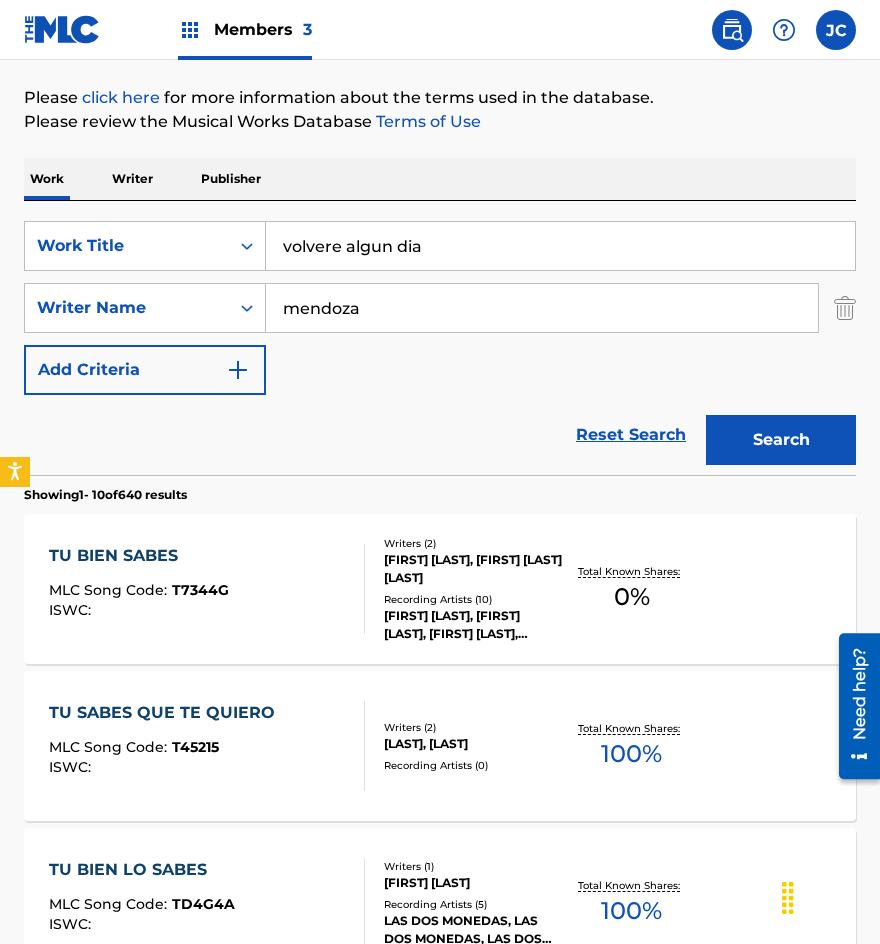 type on "volvere algun dia" 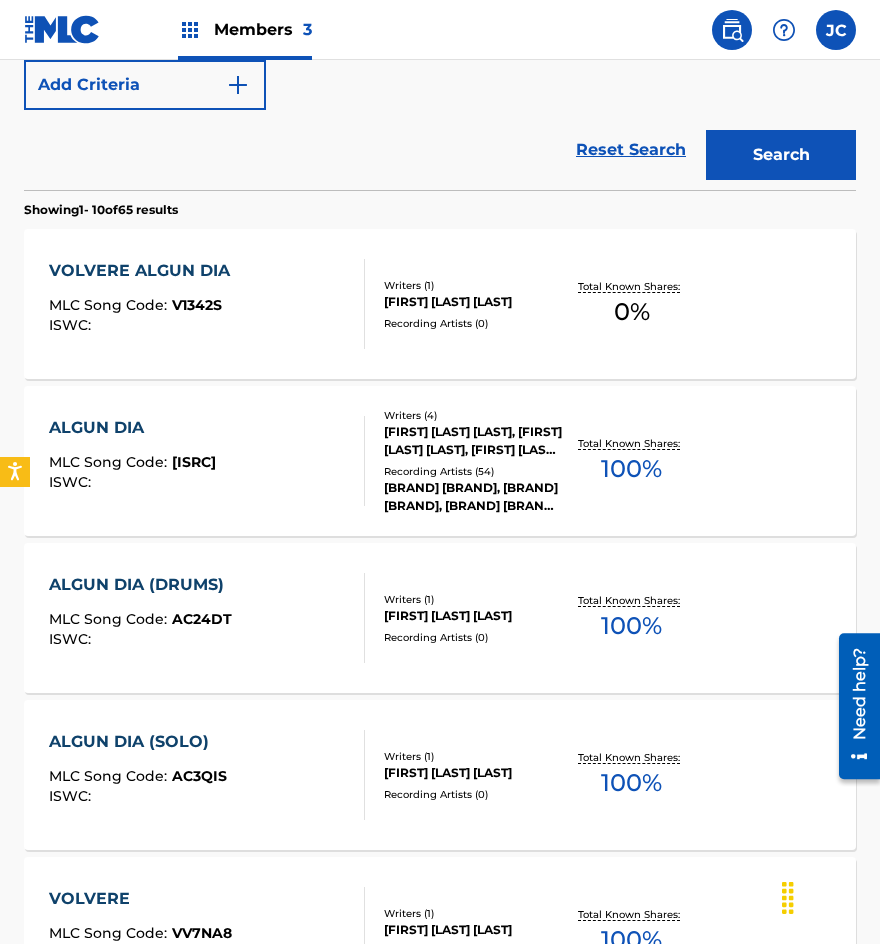 scroll, scrollTop: 500, scrollLeft: 0, axis: vertical 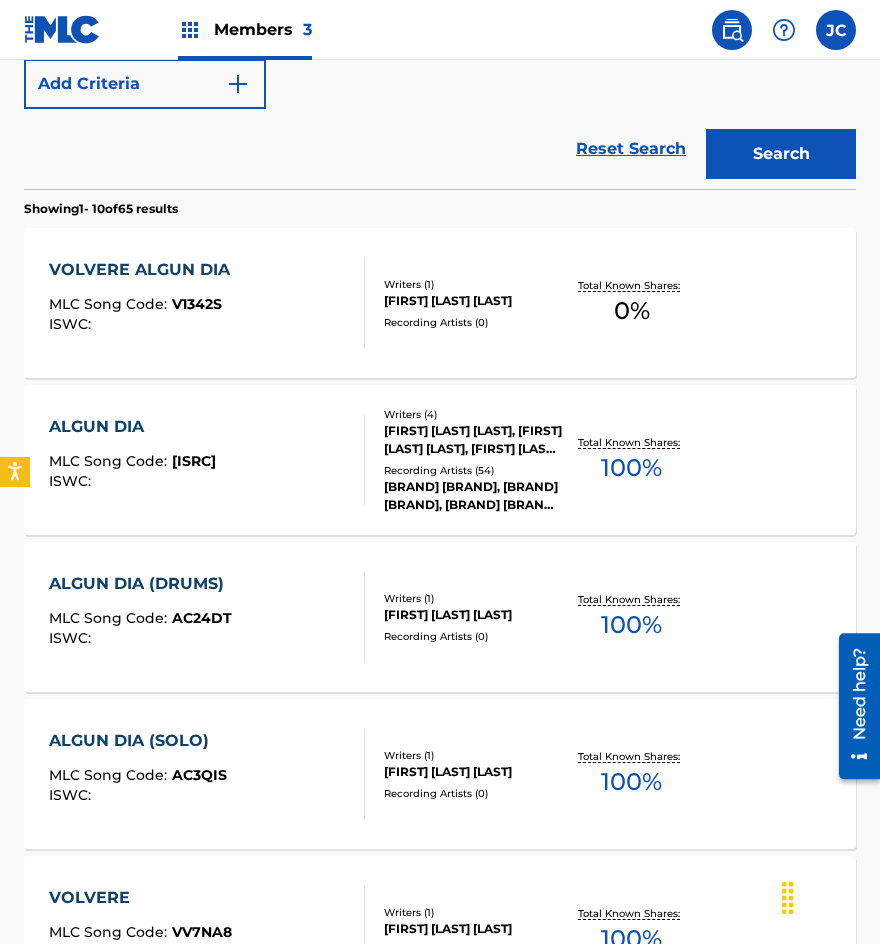 click on "Writers ( 1 ) [FIRST] [LAST] [LAST] Recording Artists ( 0 )" at bounding box center [464, 303] 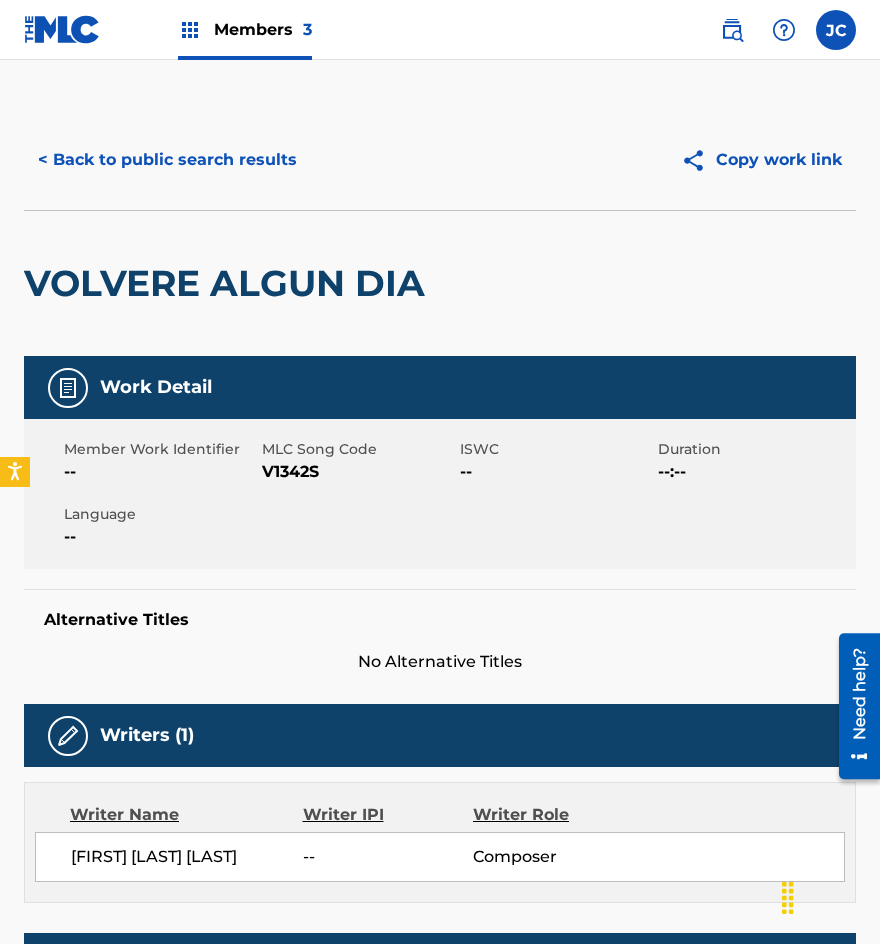 click on "V1342S" at bounding box center [358, 472] 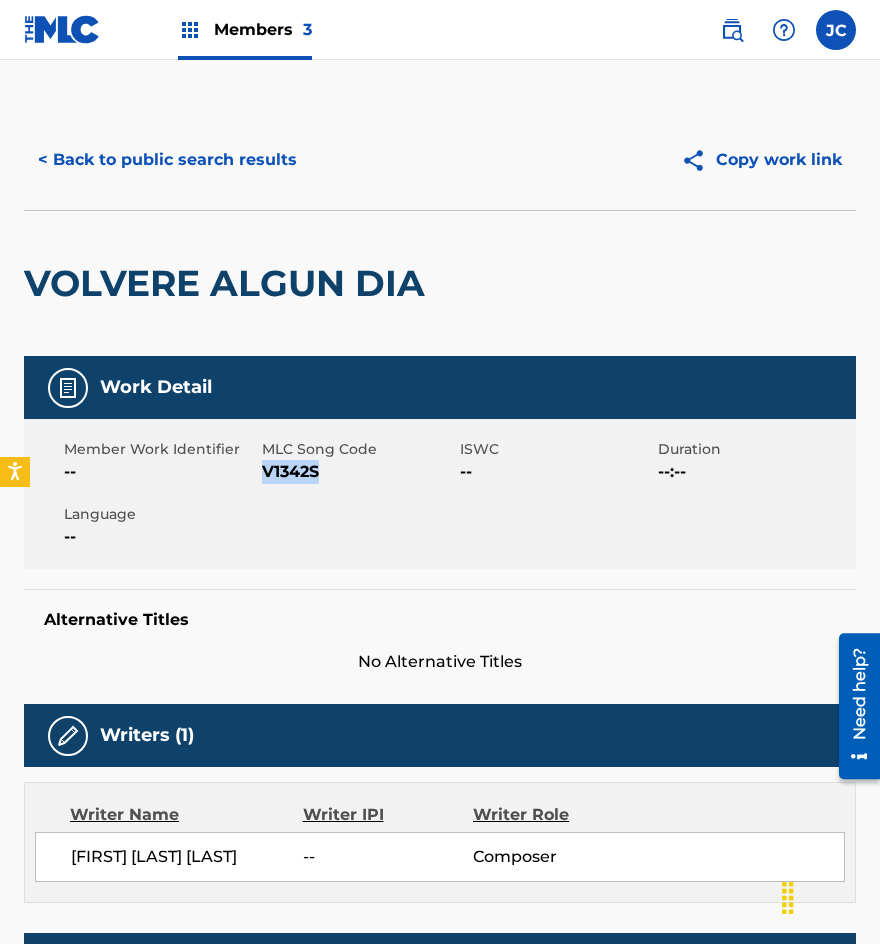 click on "V1342S" at bounding box center (358, 472) 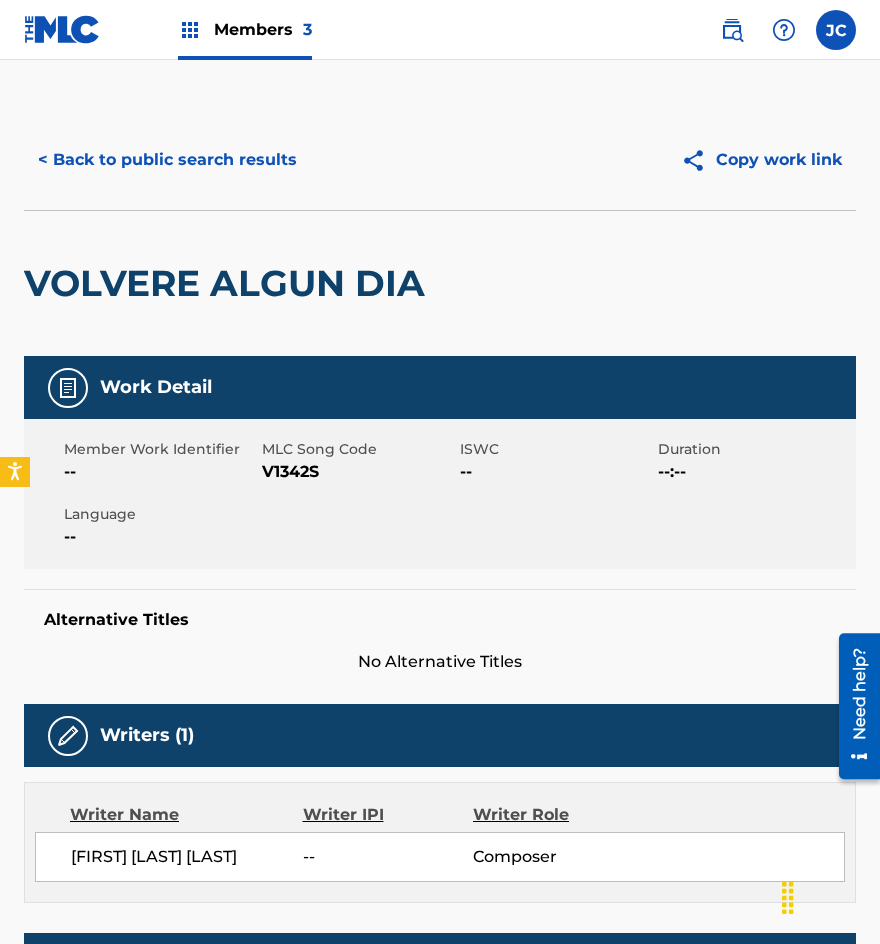 click on "< Back to public search results Copy work link" at bounding box center (440, 160) 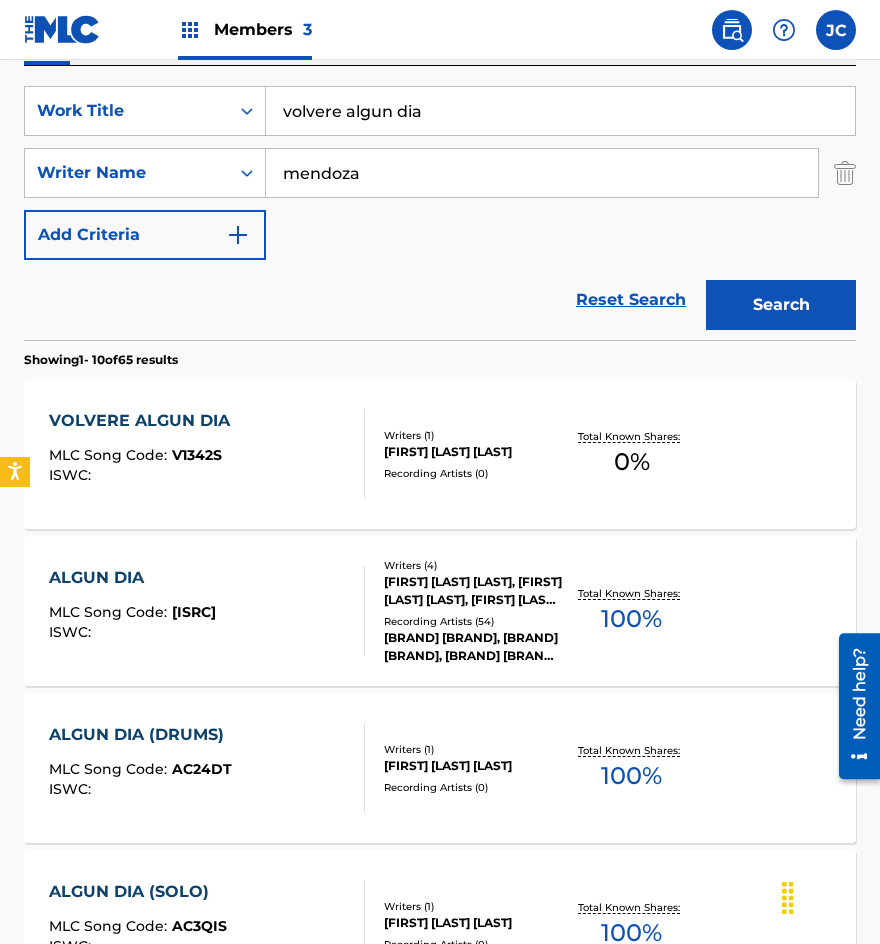 scroll, scrollTop: 314, scrollLeft: 0, axis: vertical 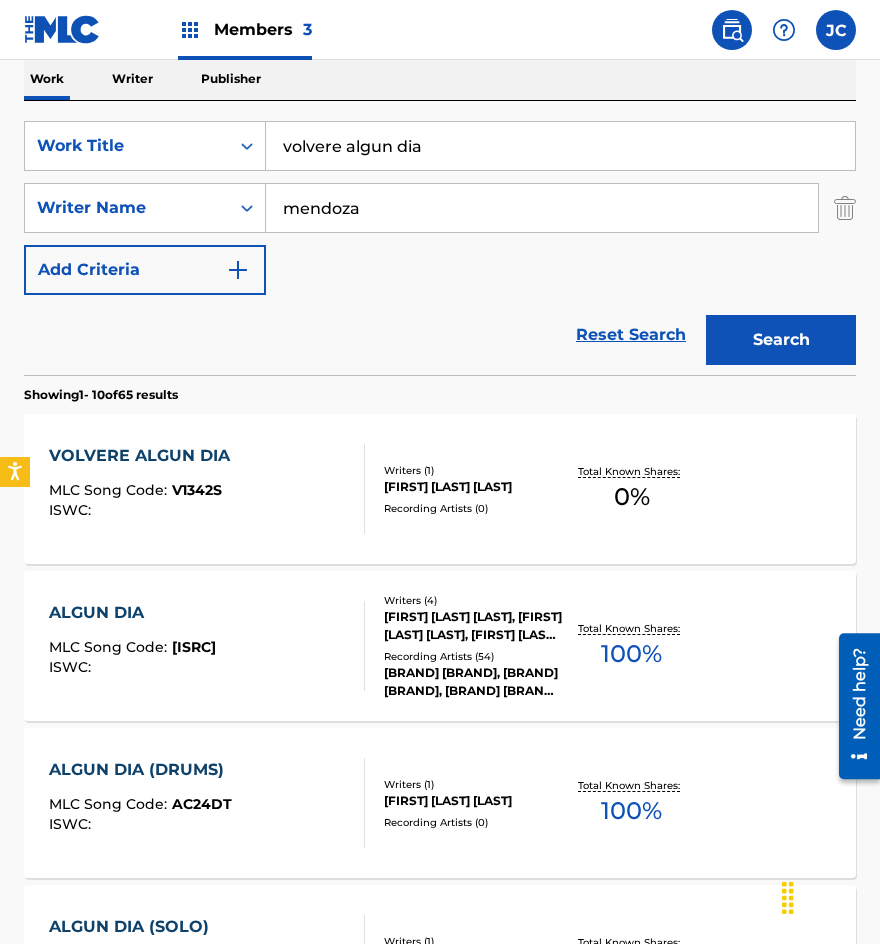 drag, startPoint x: 425, startPoint y: 139, endPoint x: 8, endPoint y: 110, distance: 418.00717 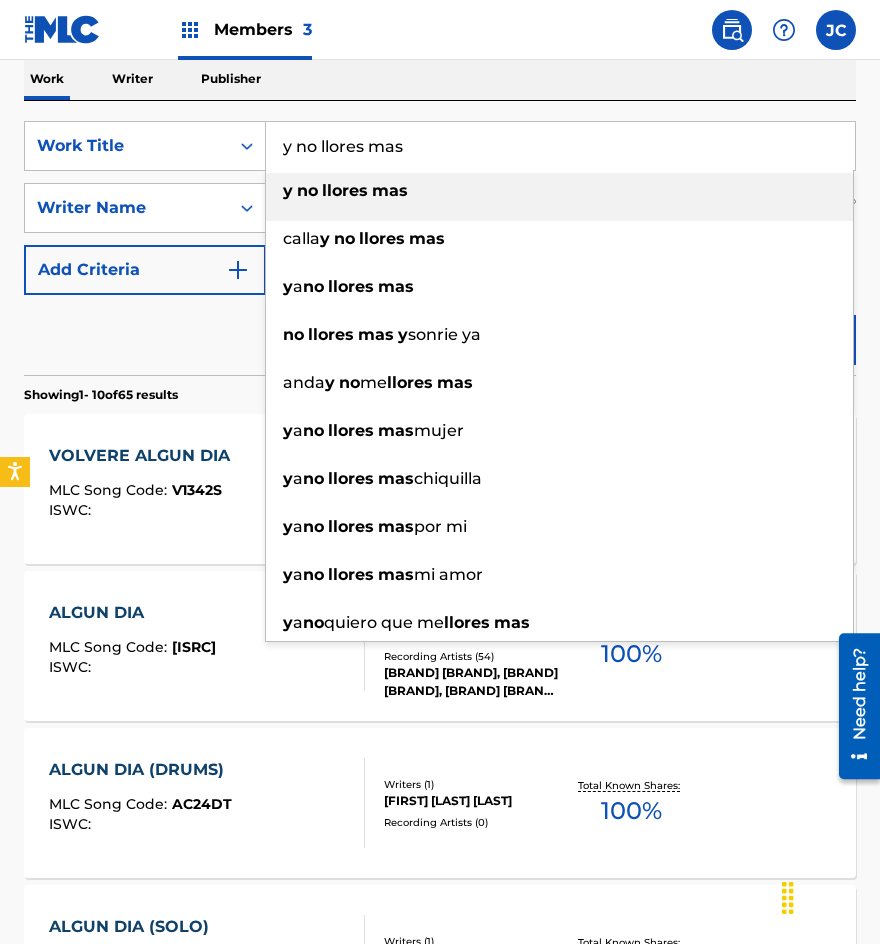 type on "y no llores mas" 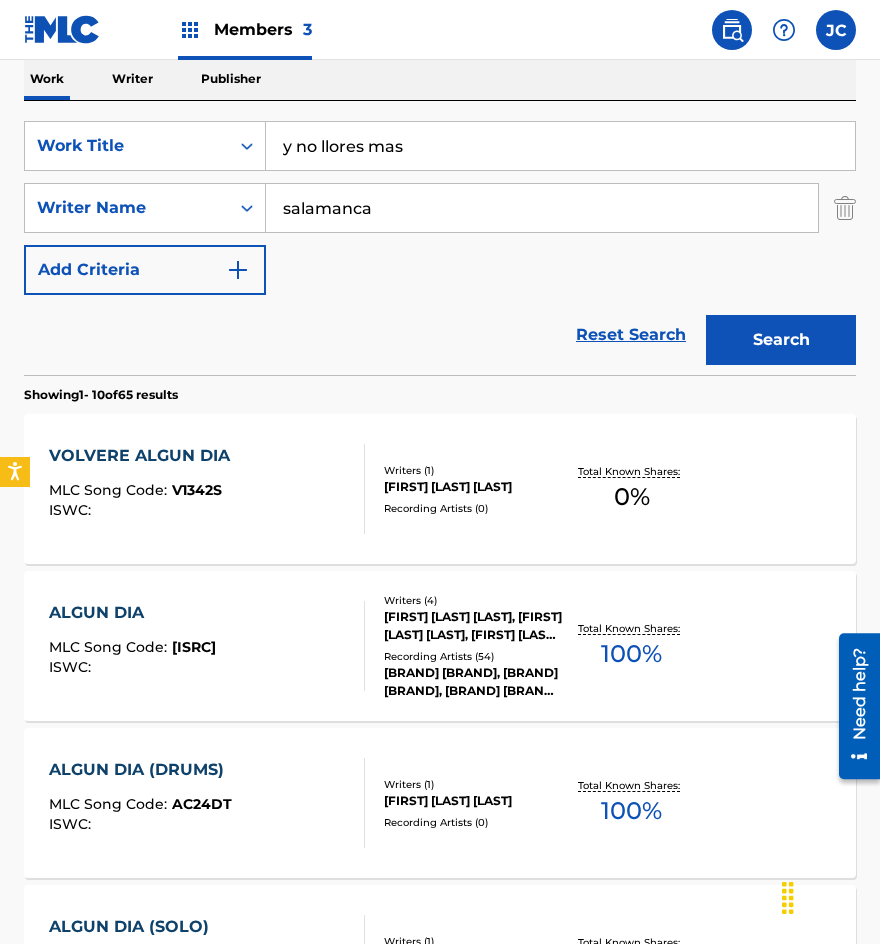 type on "salamanca" 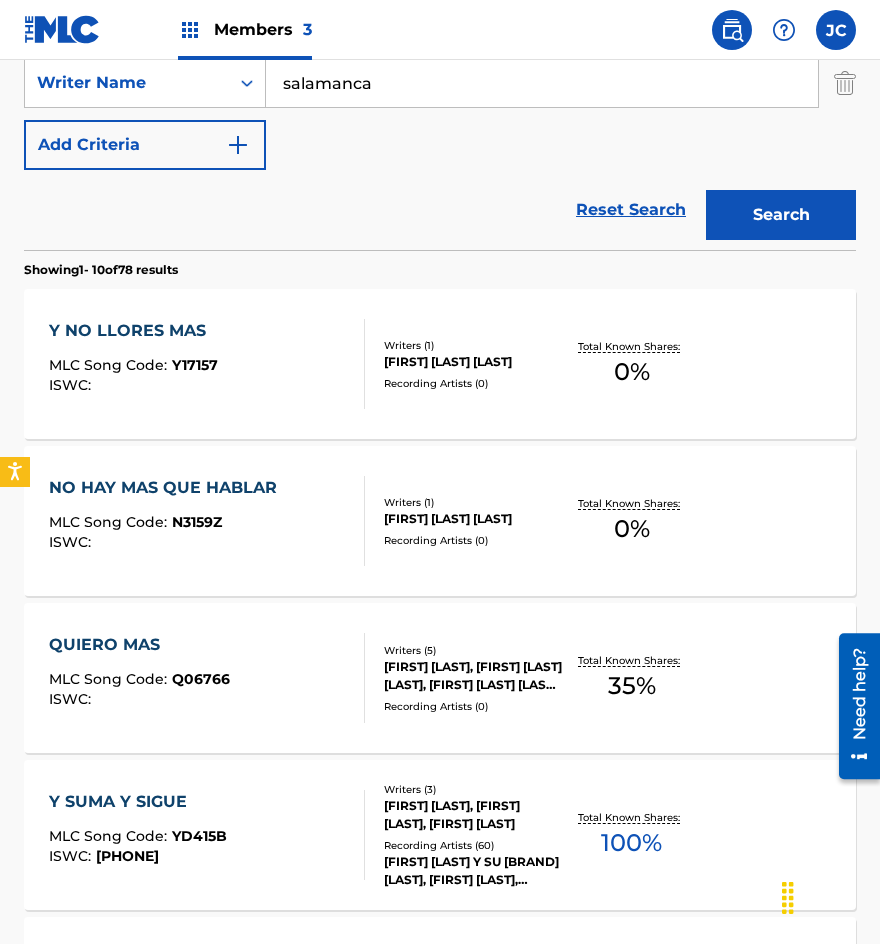 scroll, scrollTop: 500, scrollLeft: 0, axis: vertical 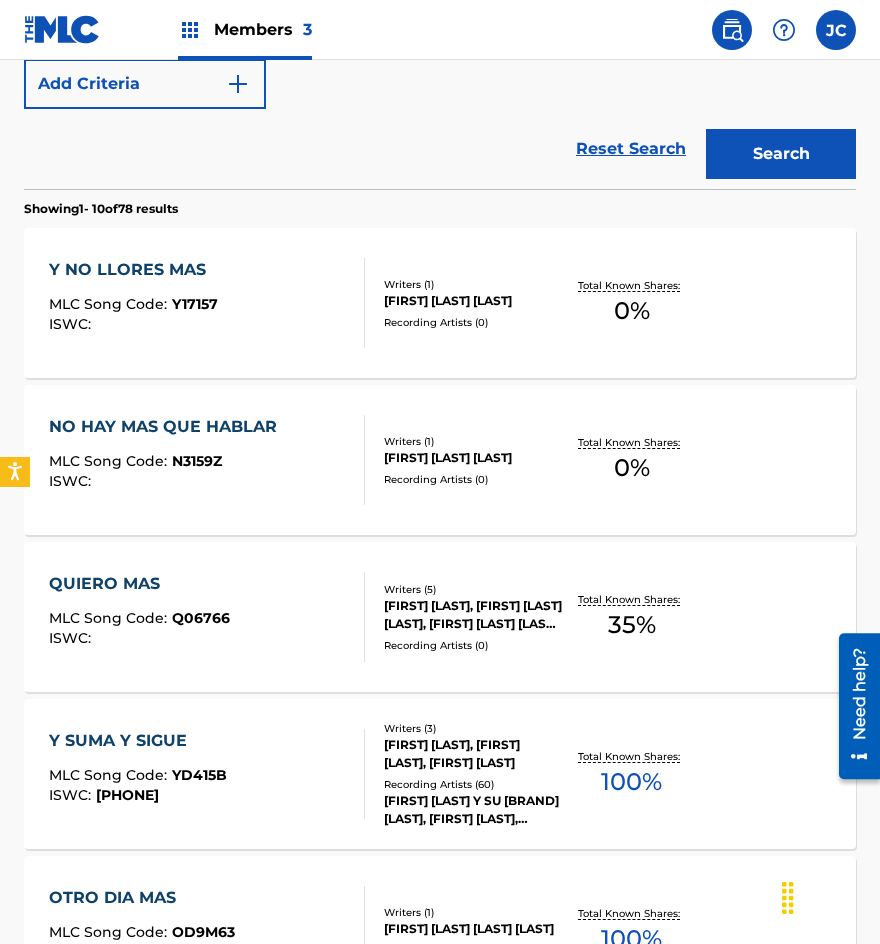 click on "Y NO LLORES MAS" at bounding box center (133, 270) 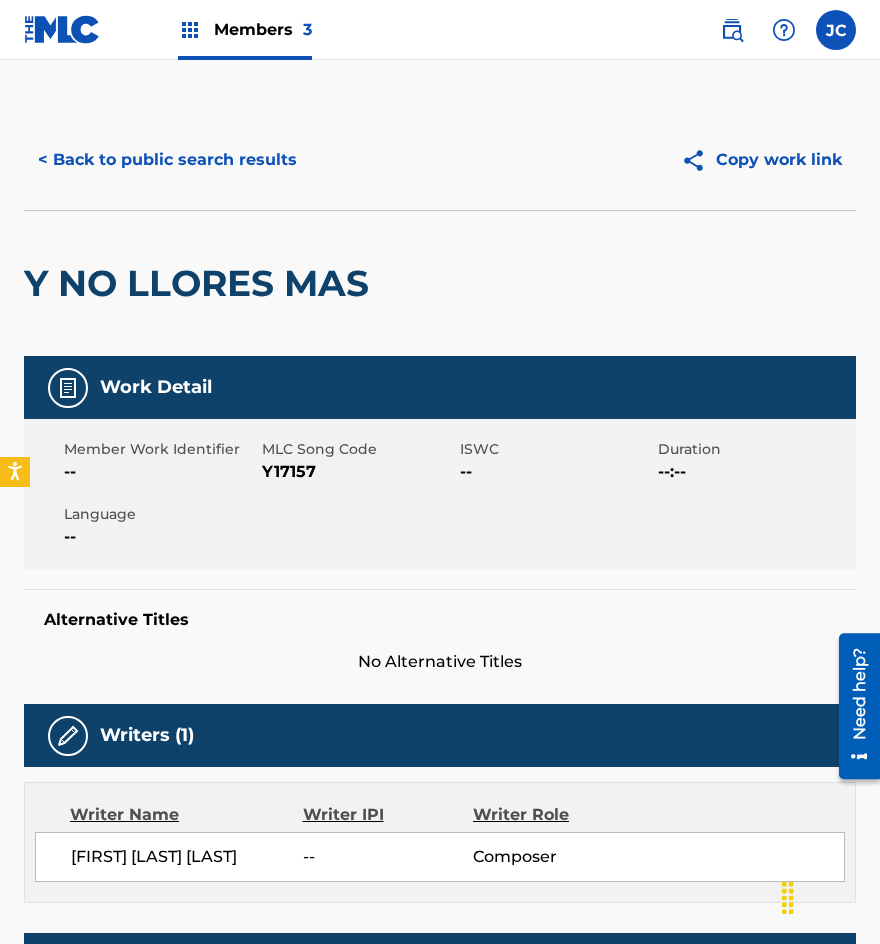 click on "Y17157" at bounding box center [358, 472] 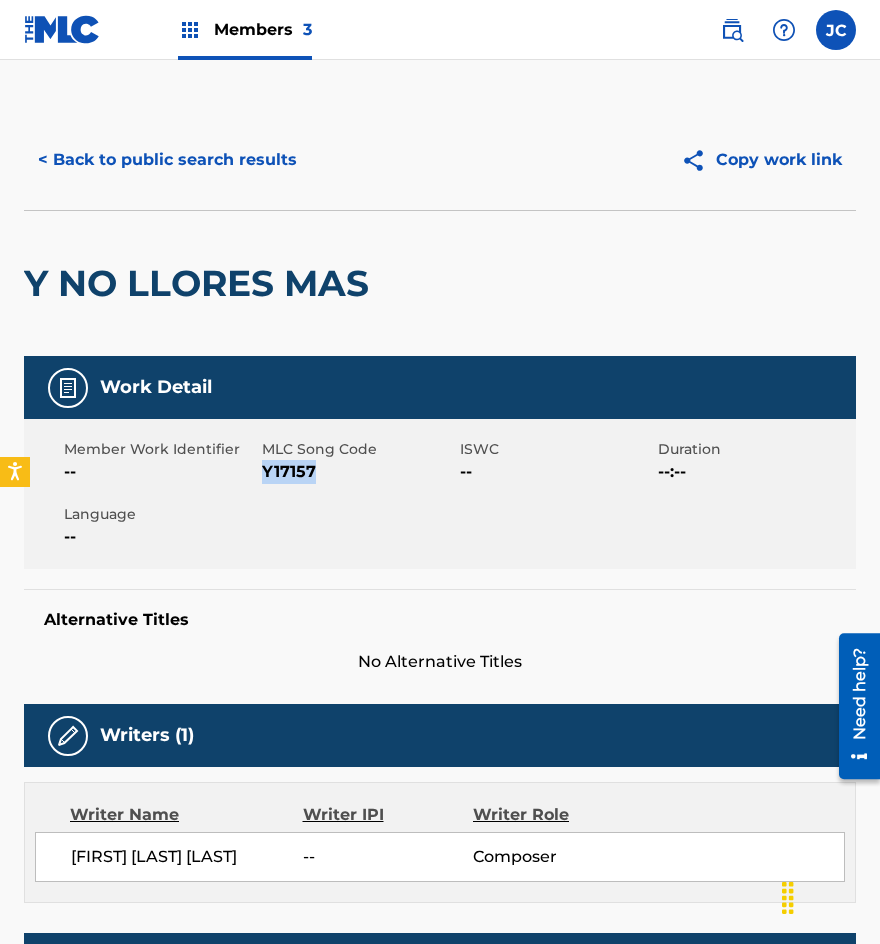 click on "Y17157" at bounding box center (358, 472) 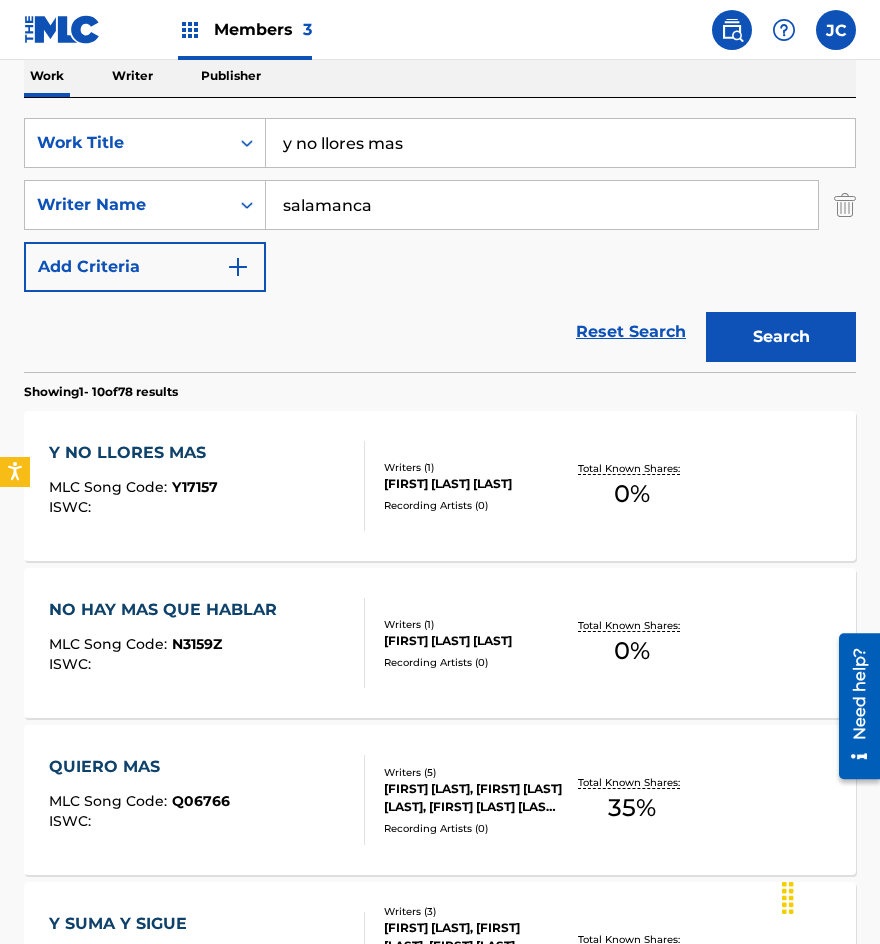 scroll, scrollTop: 314, scrollLeft: 0, axis: vertical 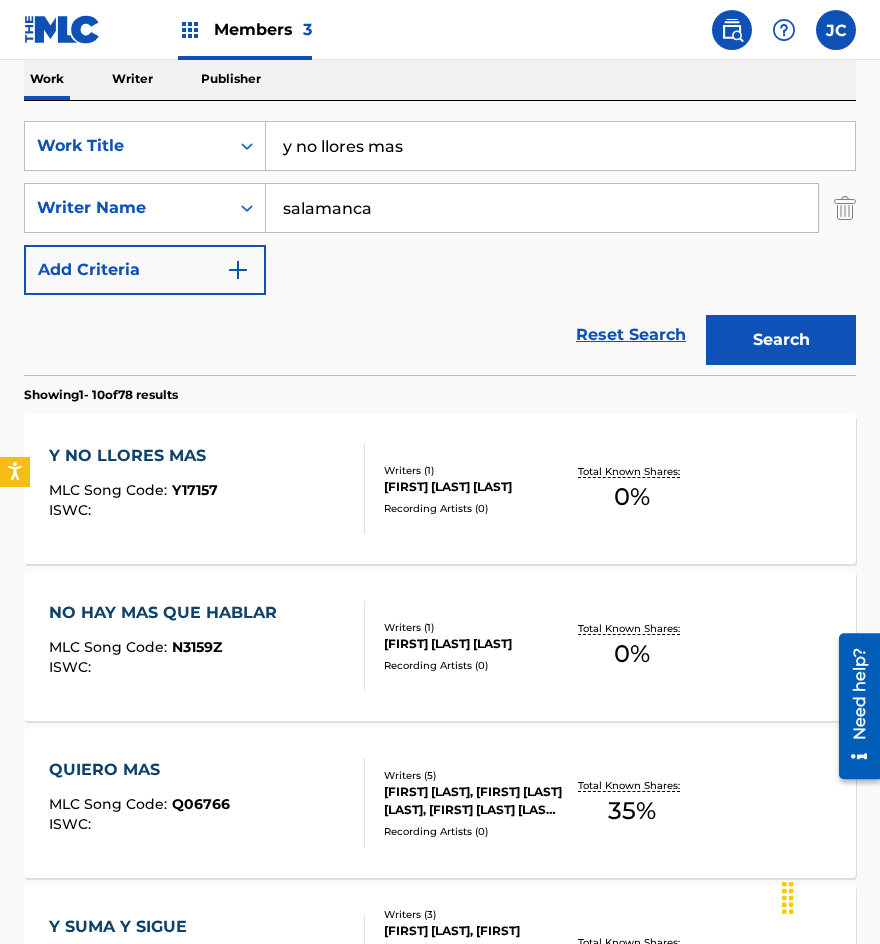 drag, startPoint x: 444, startPoint y: 137, endPoint x: 1, endPoint y: 128, distance: 443.0914 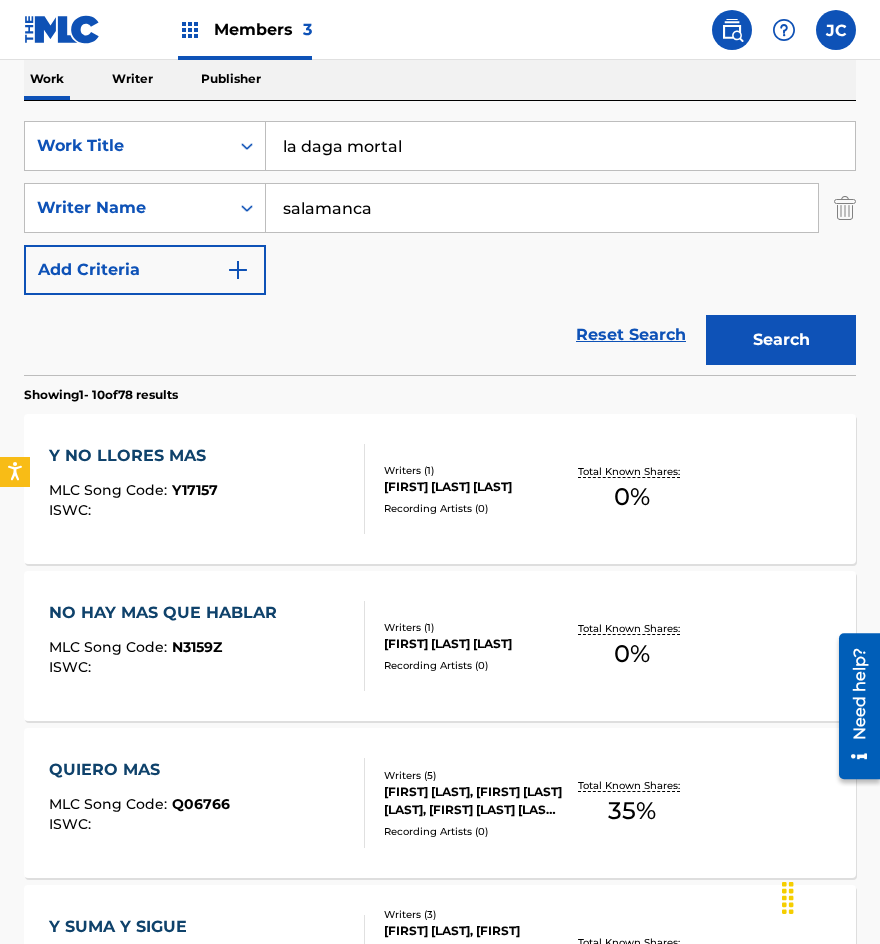 type on "la daga mortal" 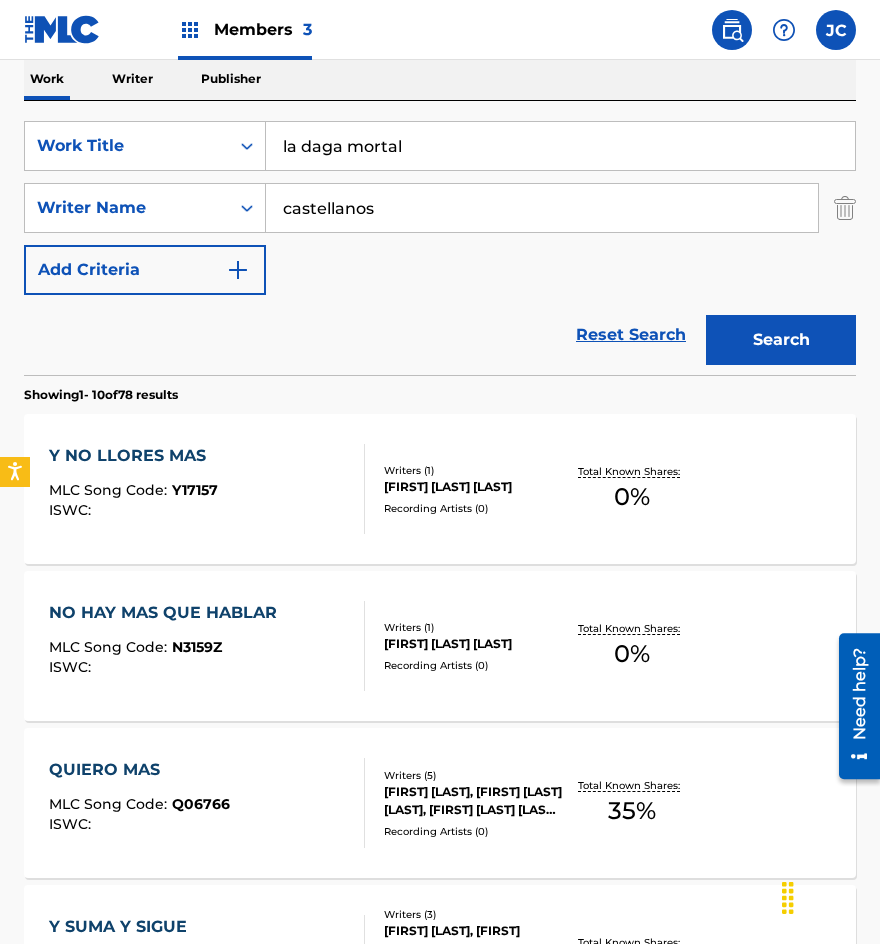 type on "castellanos" 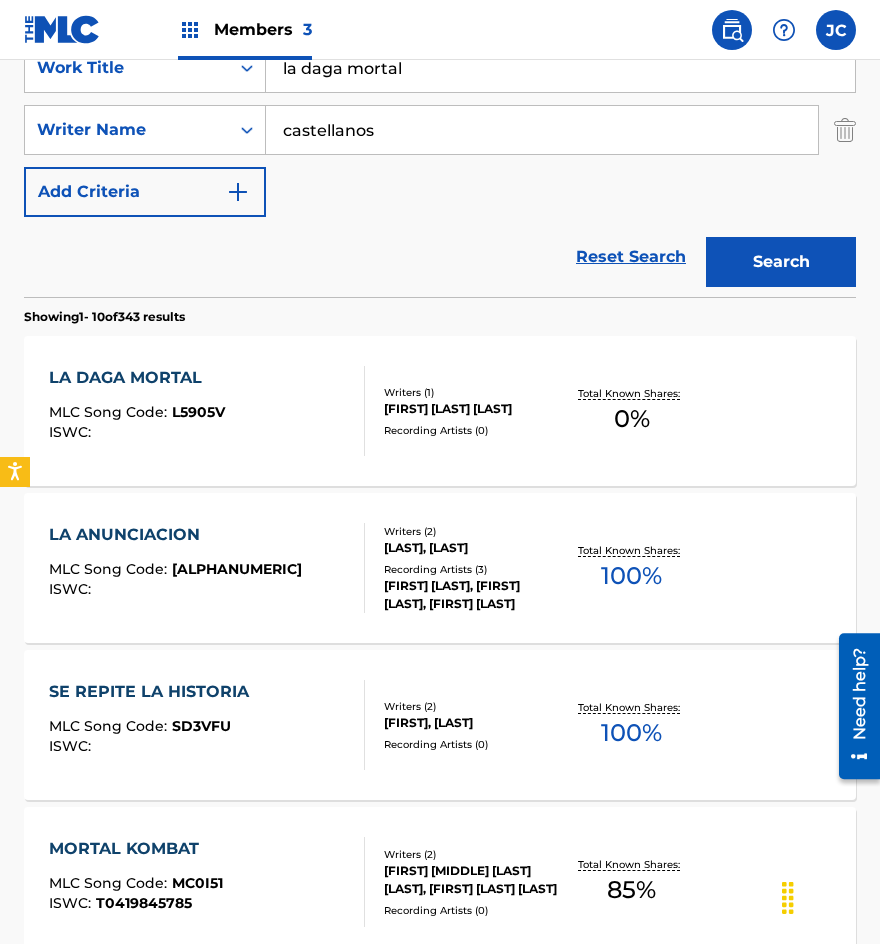 scroll, scrollTop: 400, scrollLeft: 0, axis: vertical 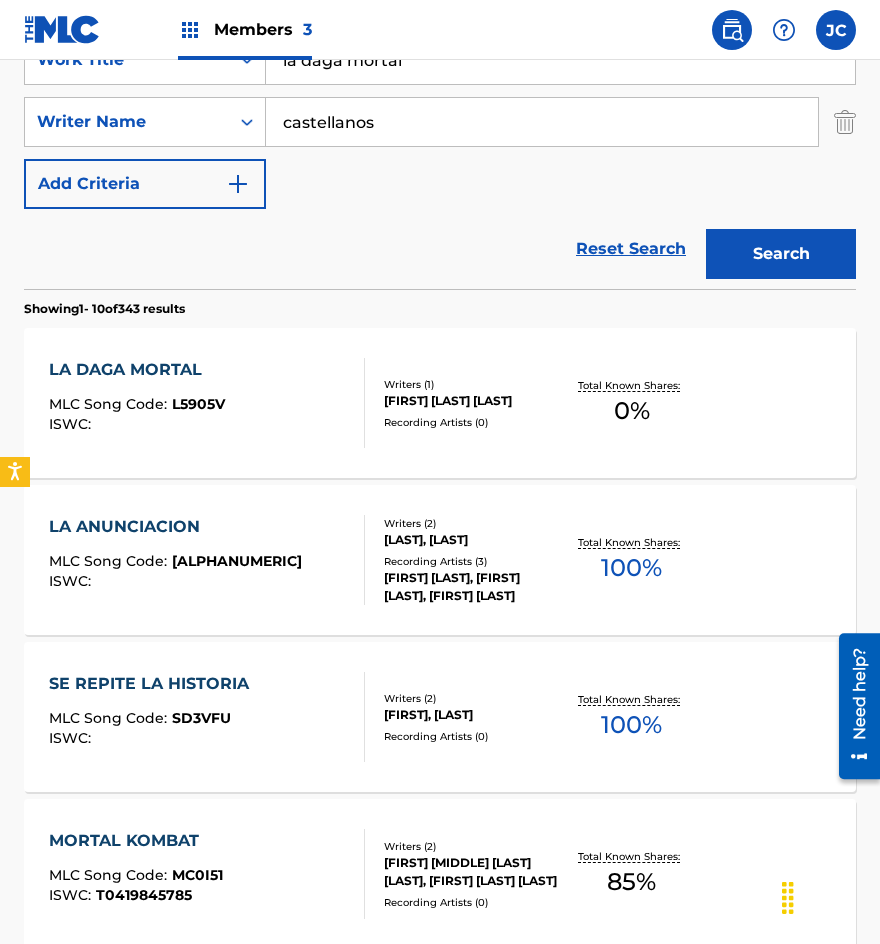 click on "[FIRST] [LAST] [LAST]" at bounding box center (473, 401) 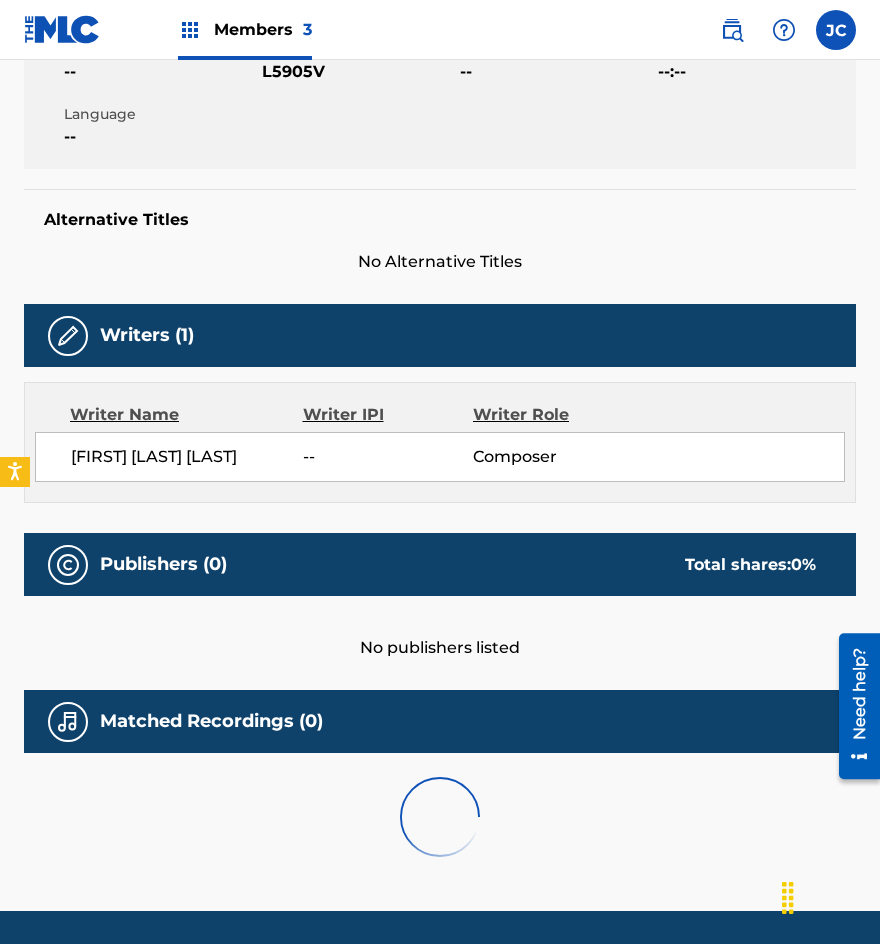 scroll, scrollTop: 0, scrollLeft: 0, axis: both 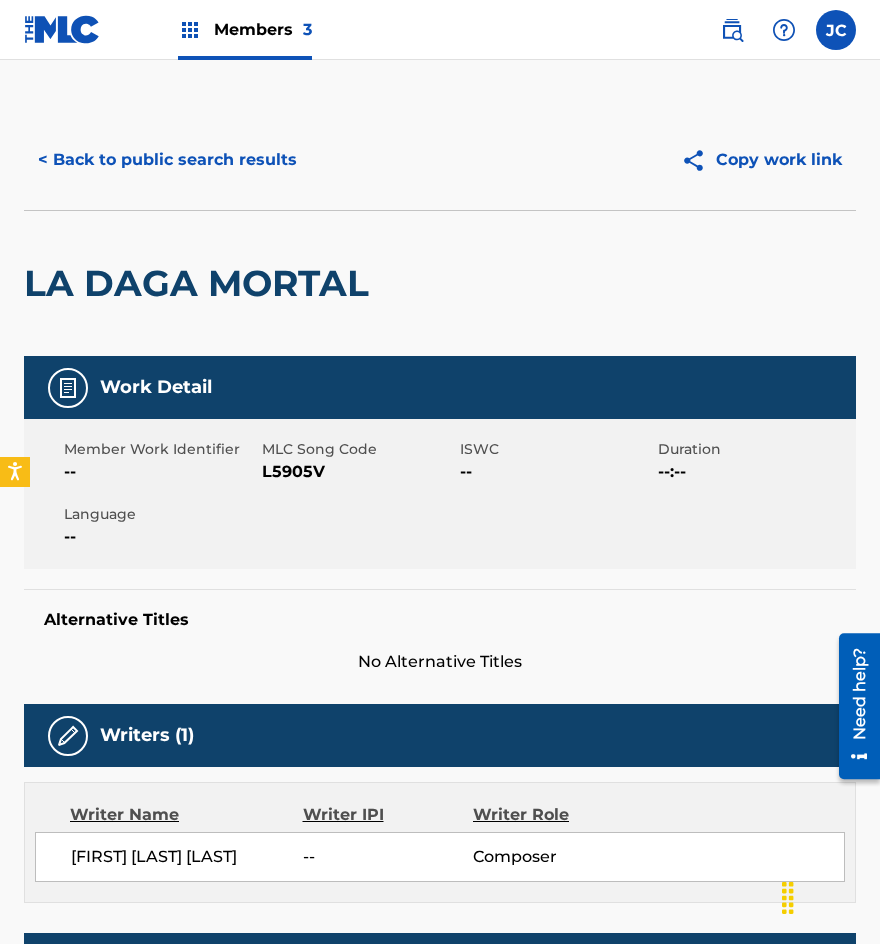 click on "L5905V" at bounding box center [358, 472] 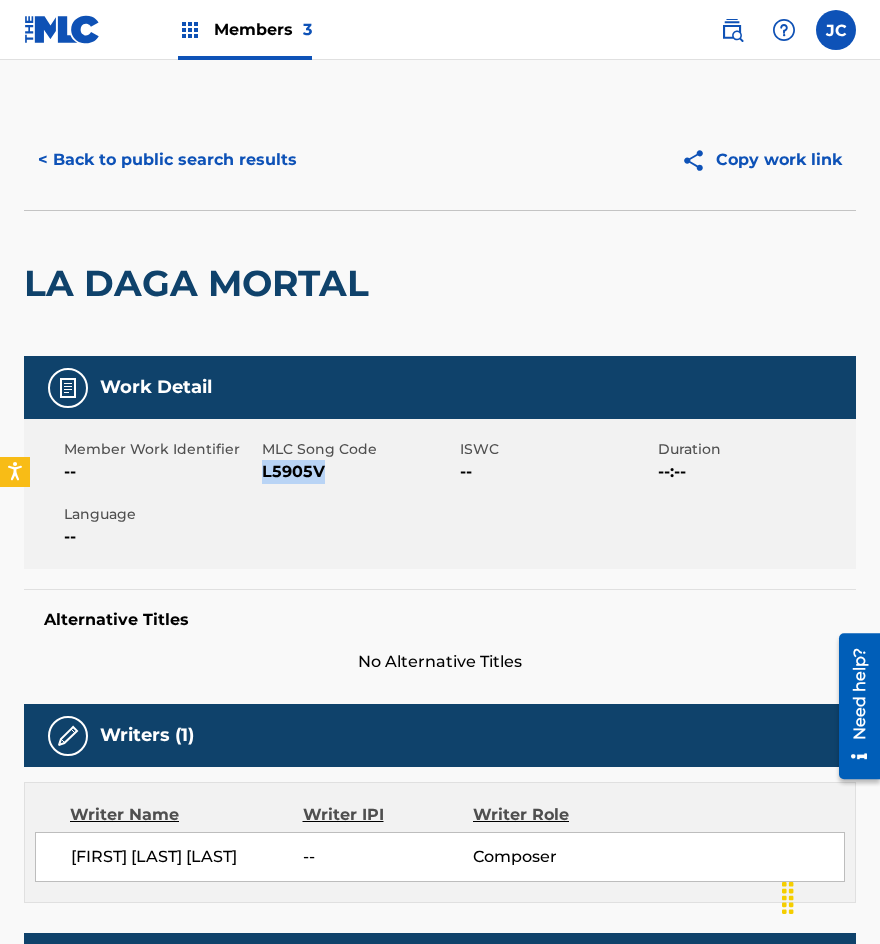 click on "L5905V" at bounding box center (358, 472) 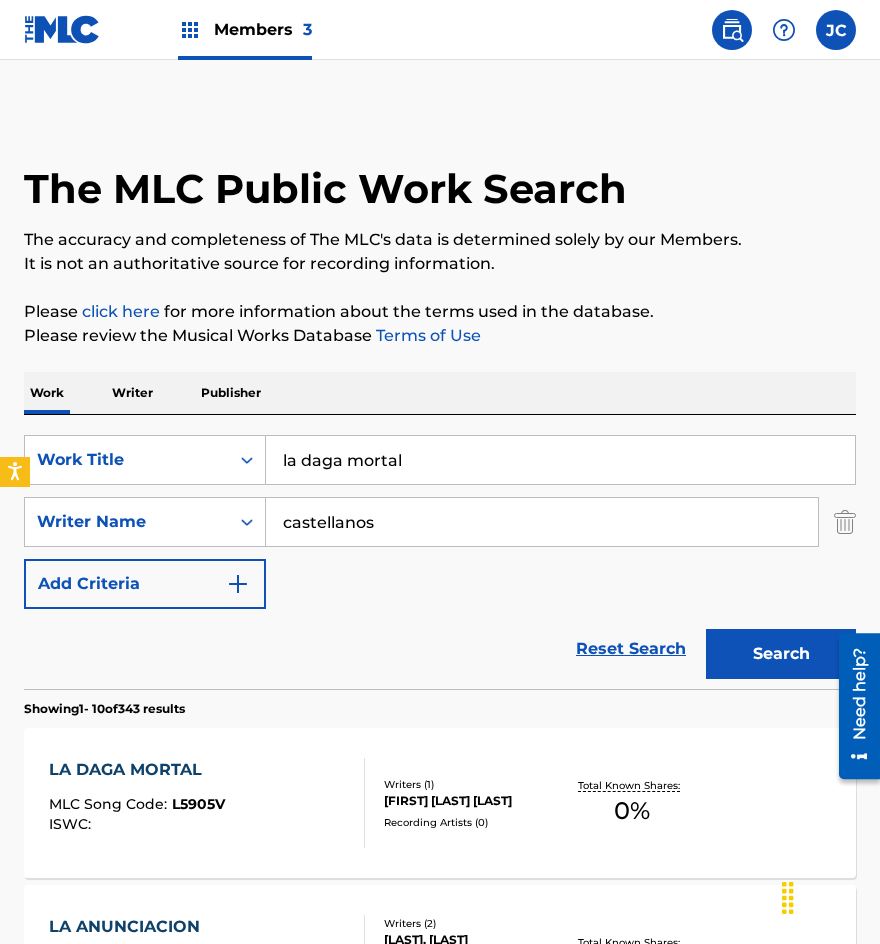 scroll, scrollTop: 400, scrollLeft: 0, axis: vertical 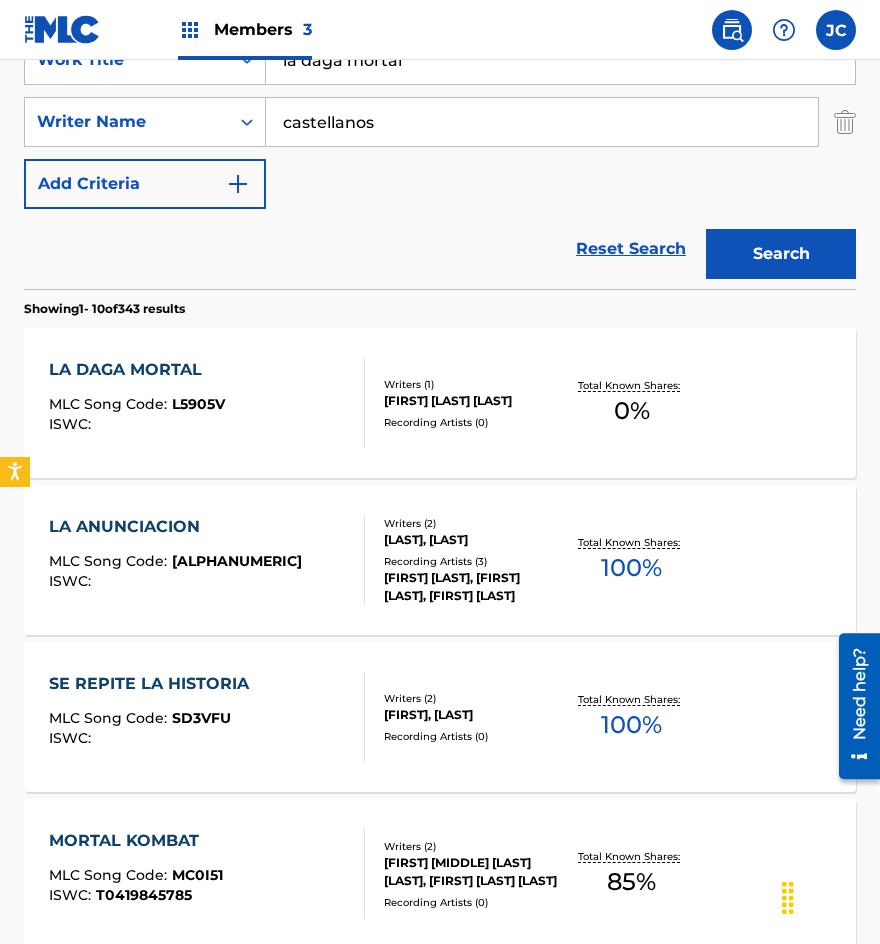 drag, startPoint x: 433, startPoint y: 70, endPoint x: 1, endPoint y: 5, distance: 436.86267 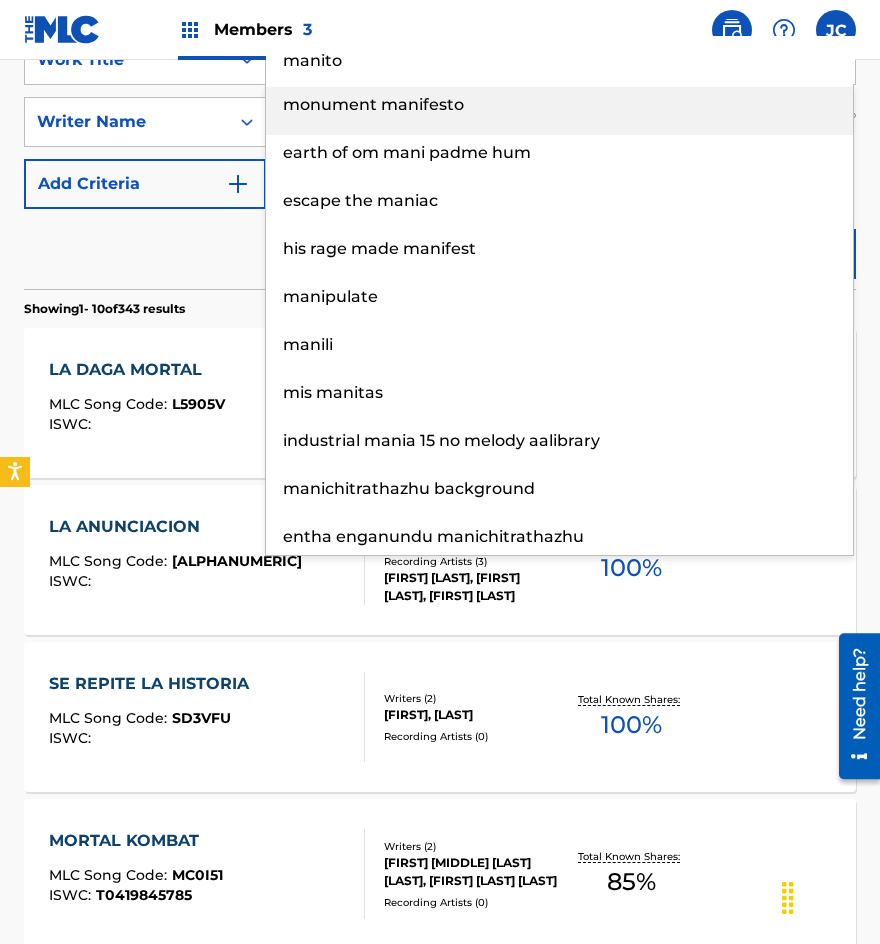 type on "manito" 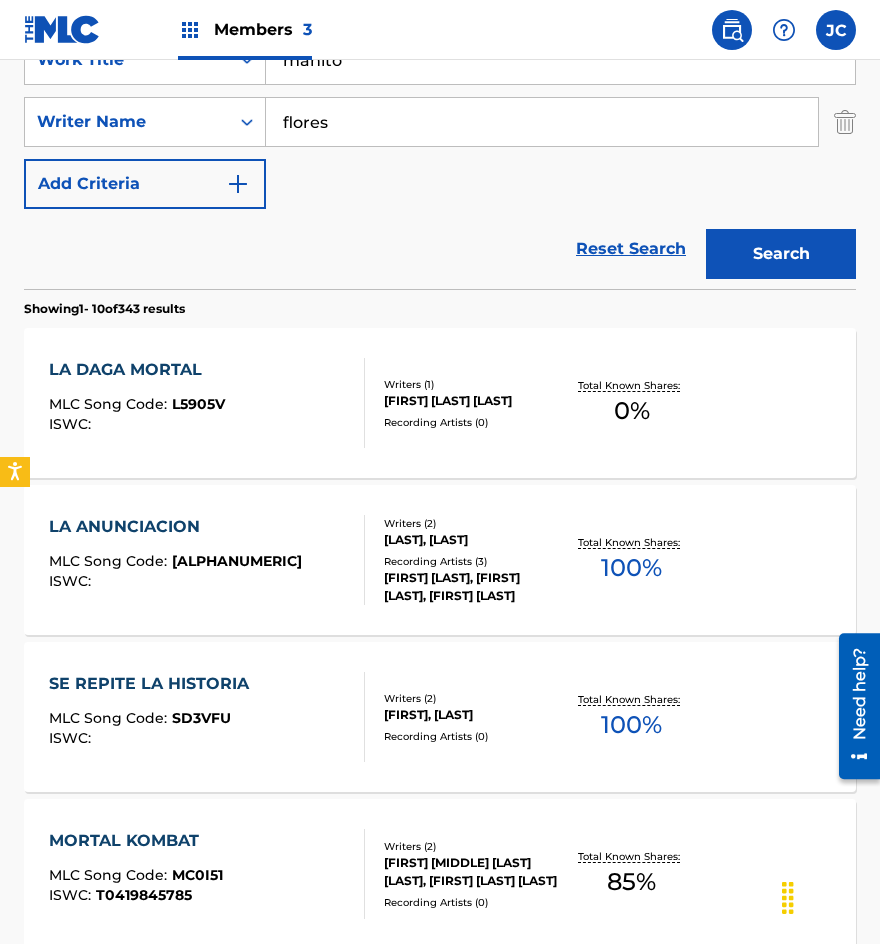 type on "flores" 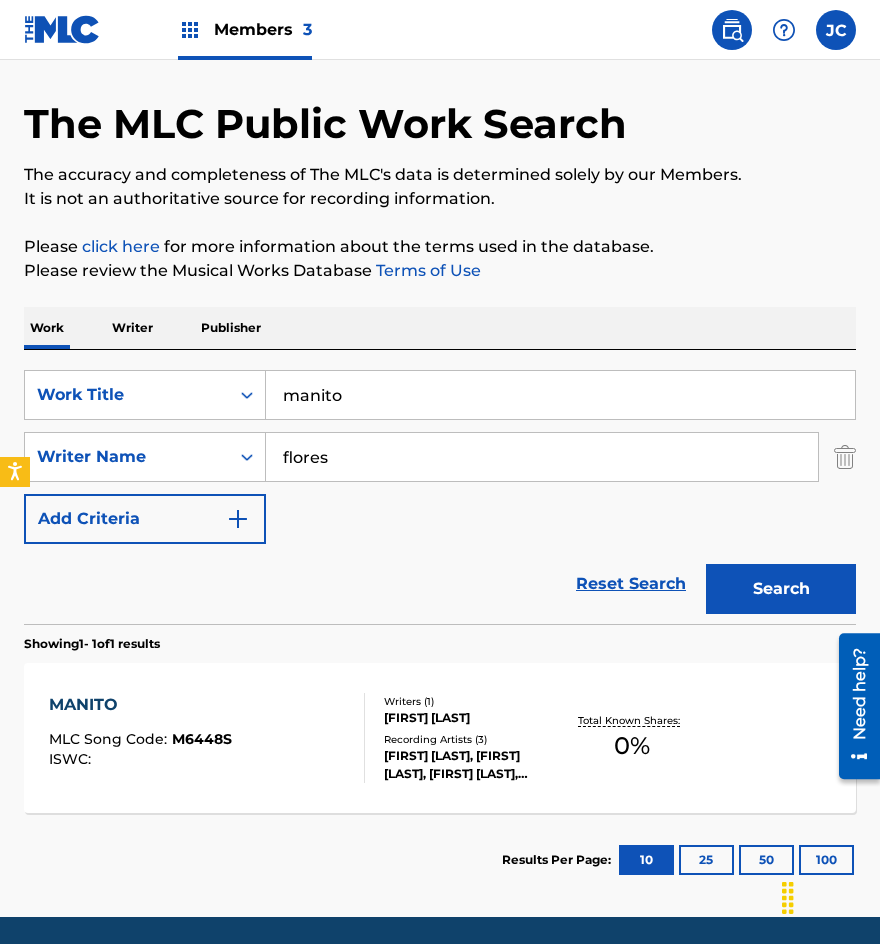 scroll, scrollTop: 134, scrollLeft: 0, axis: vertical 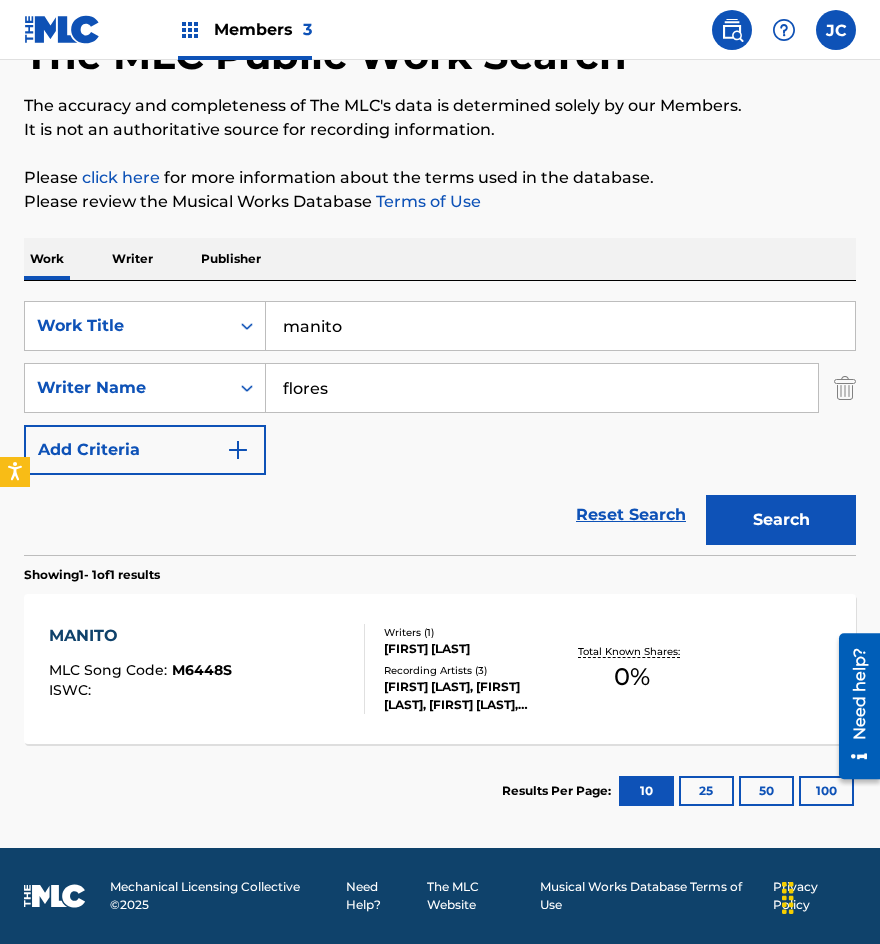 click on "[FIRST] [LAST]" at bounding box center (473, 649) 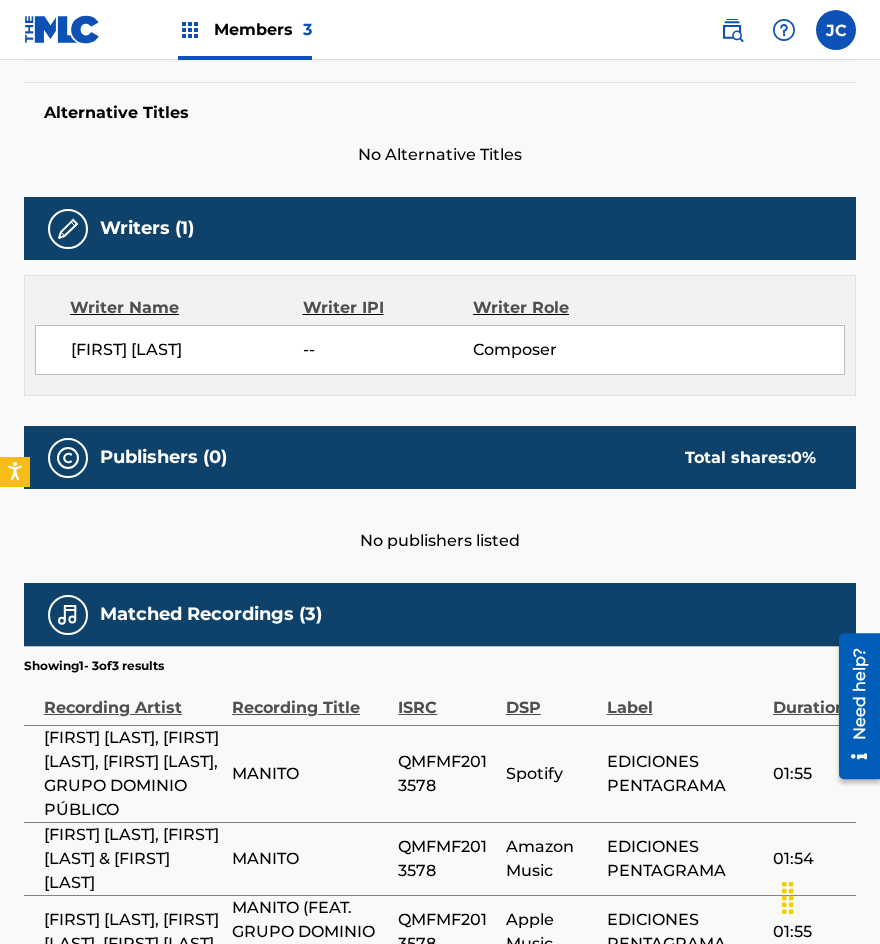 scroll, scrollTop: 730, scrollLeft: 0, axis: vertical 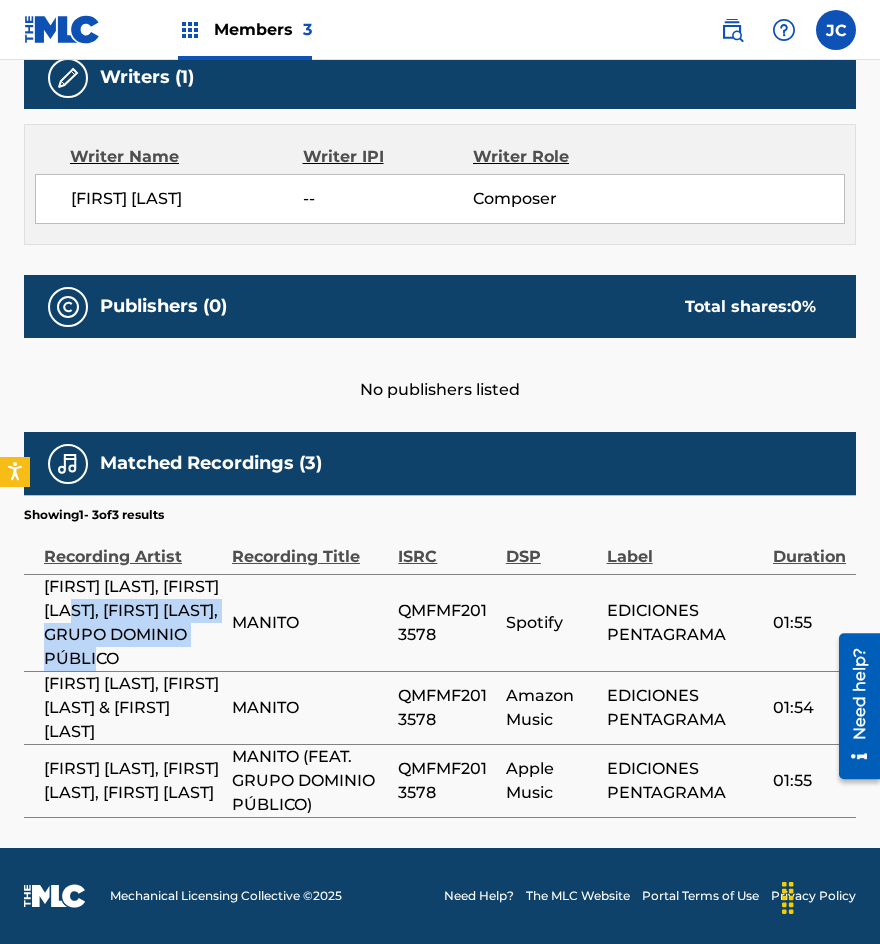 drag, startPoint x: 43, startPoint y: 565, endPoint x: 145, endPoint y: 610, distance: 111.48543 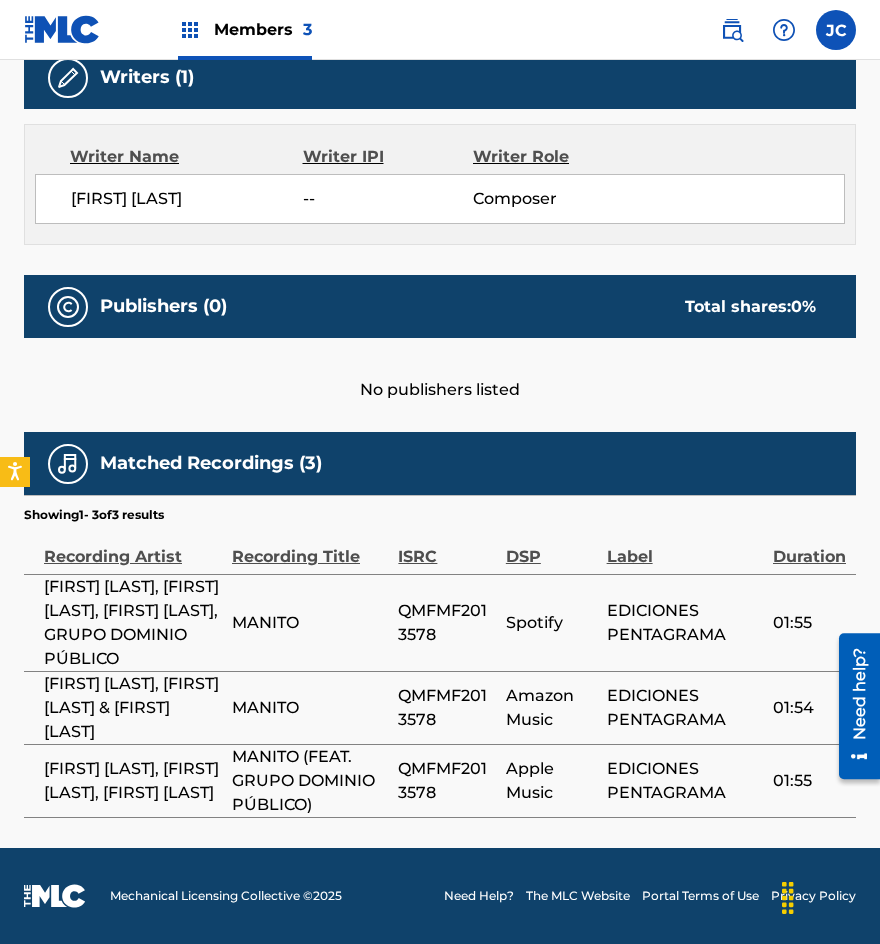 click on "MANITO" at bounding box center [315, 622] 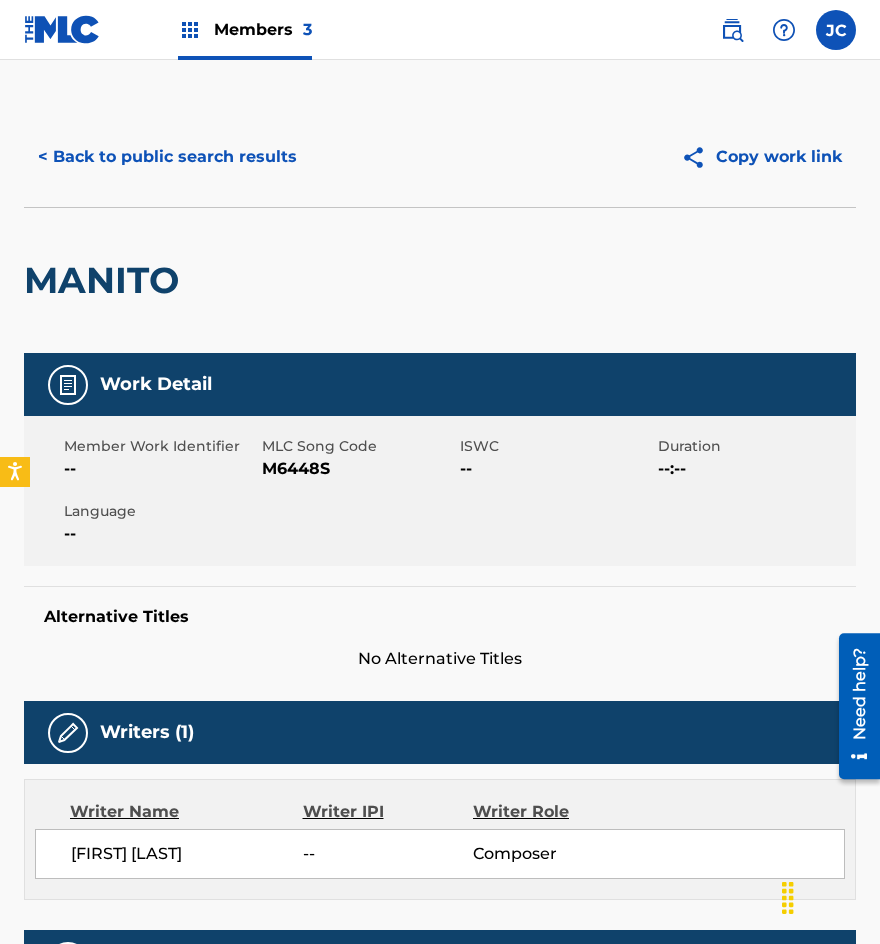 scroll, scrollTop: 0, scrollLeft: 0, axis: both 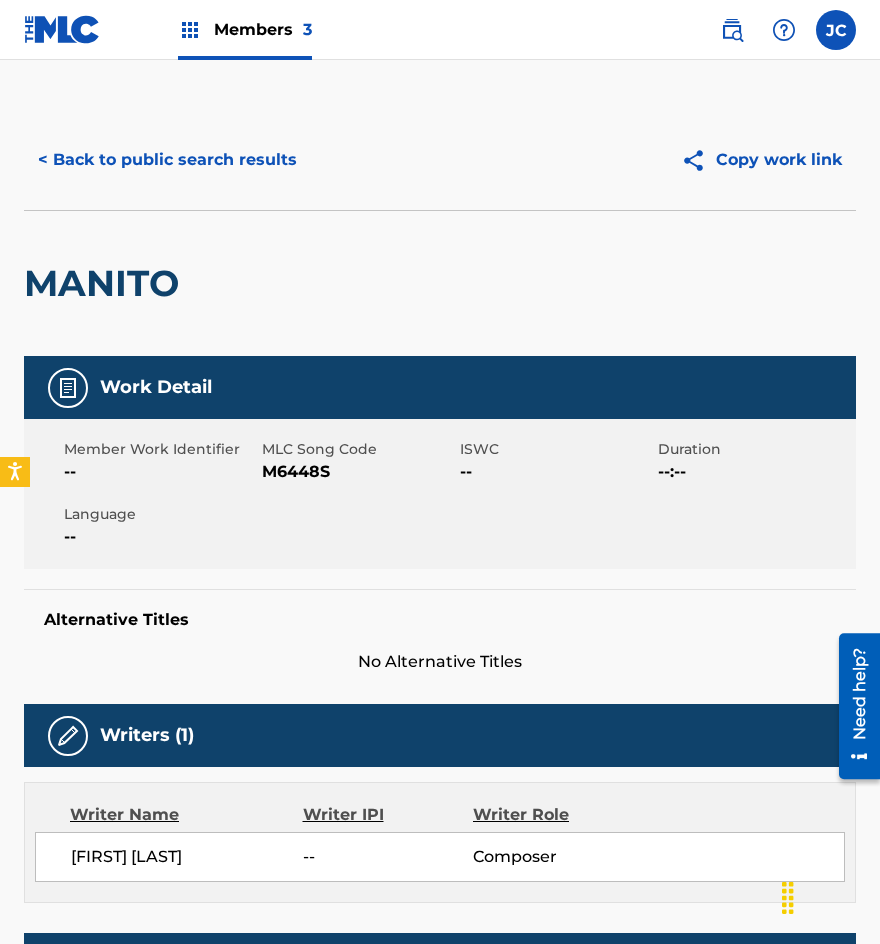click on "M6448S" at bounding box center (358, 472) 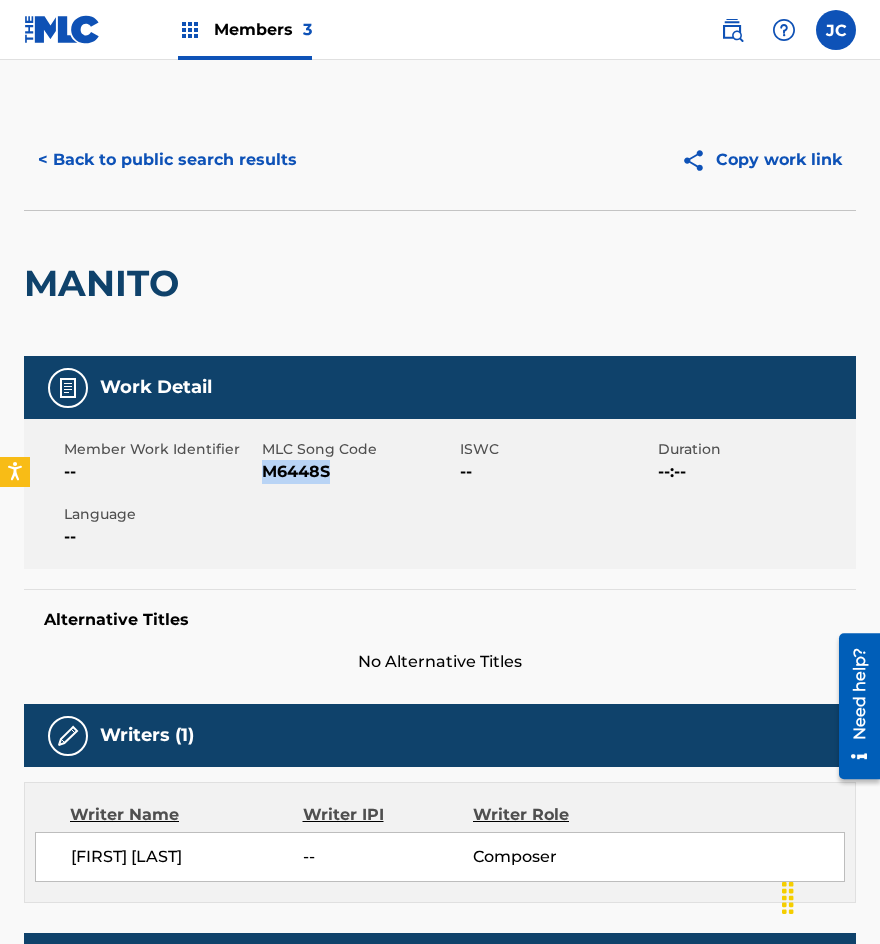click on "M6448S" at bounding box center (358, 472) 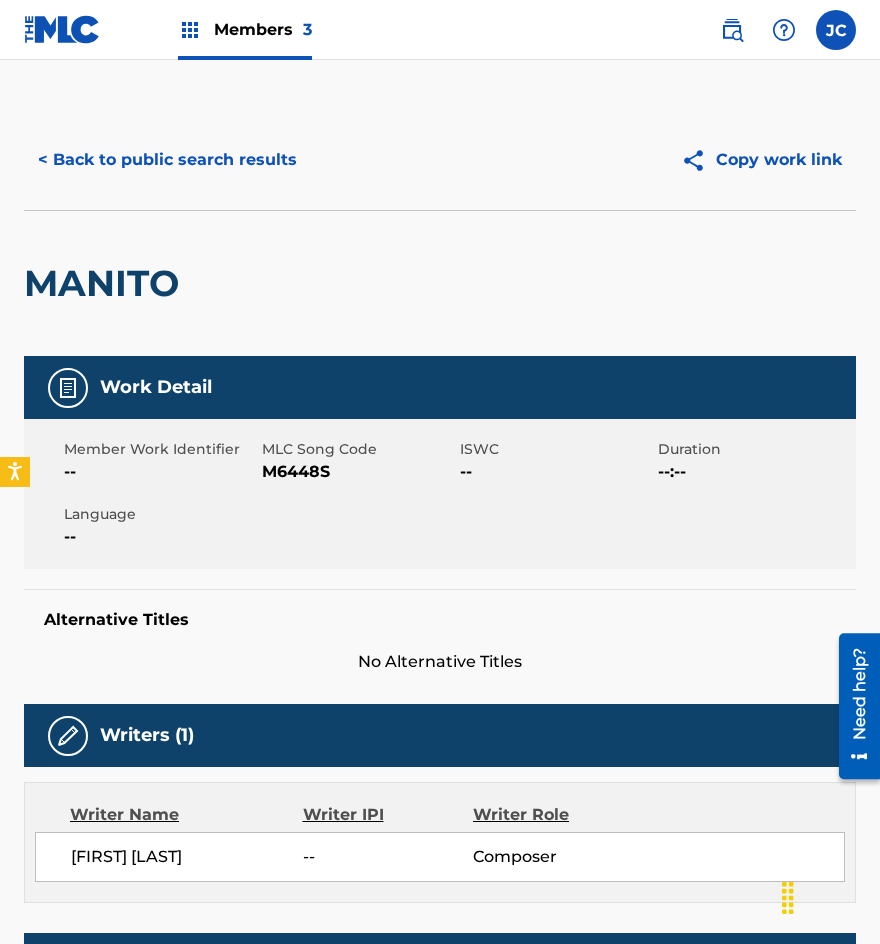 click on "< Back to public search results" at bounding box center (167, 160) 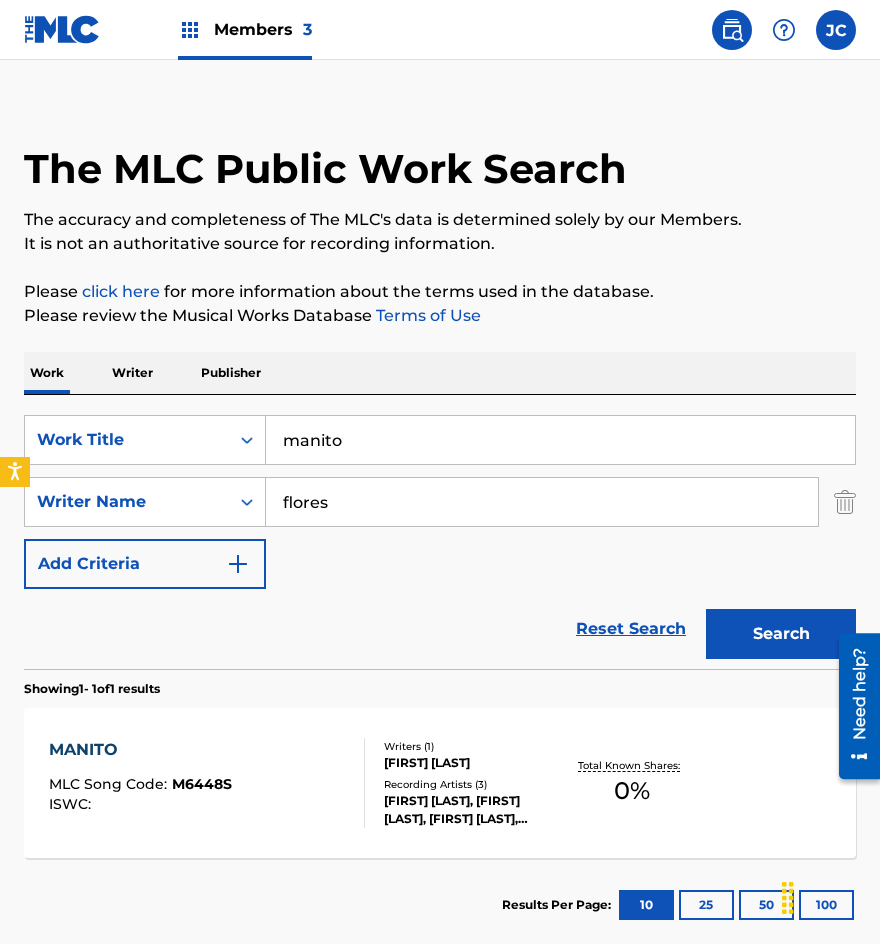 click on "manito" at bounding box center [560, 440] 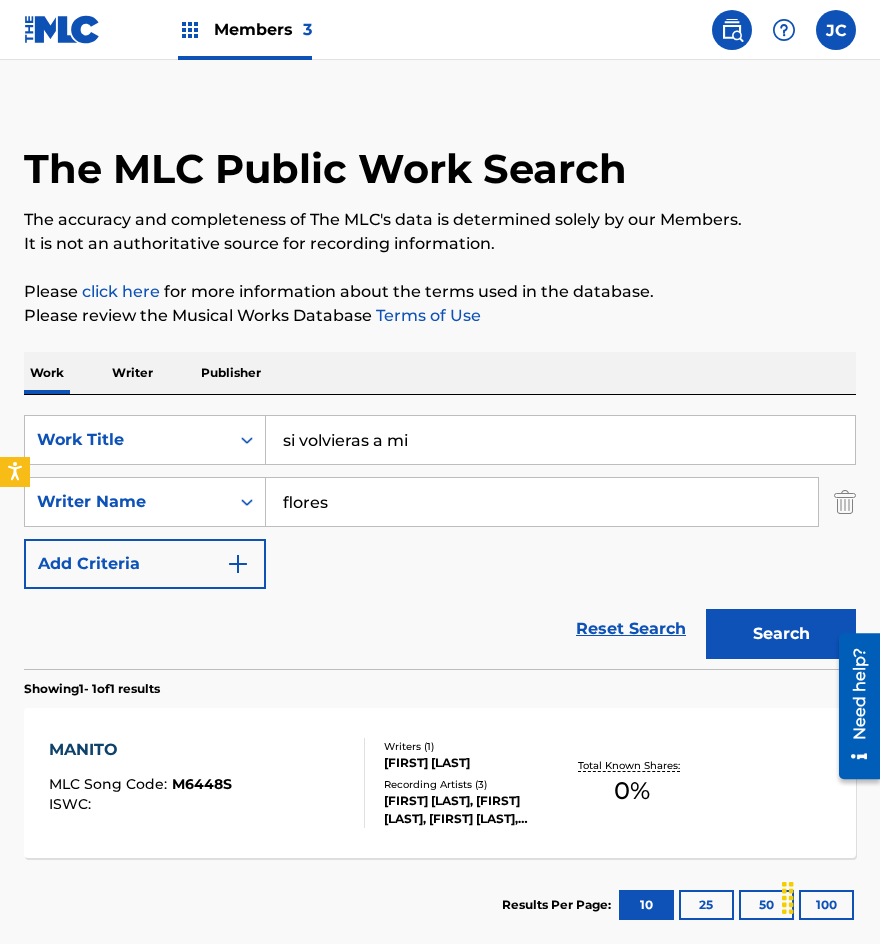 type on "si volvieras a mi" 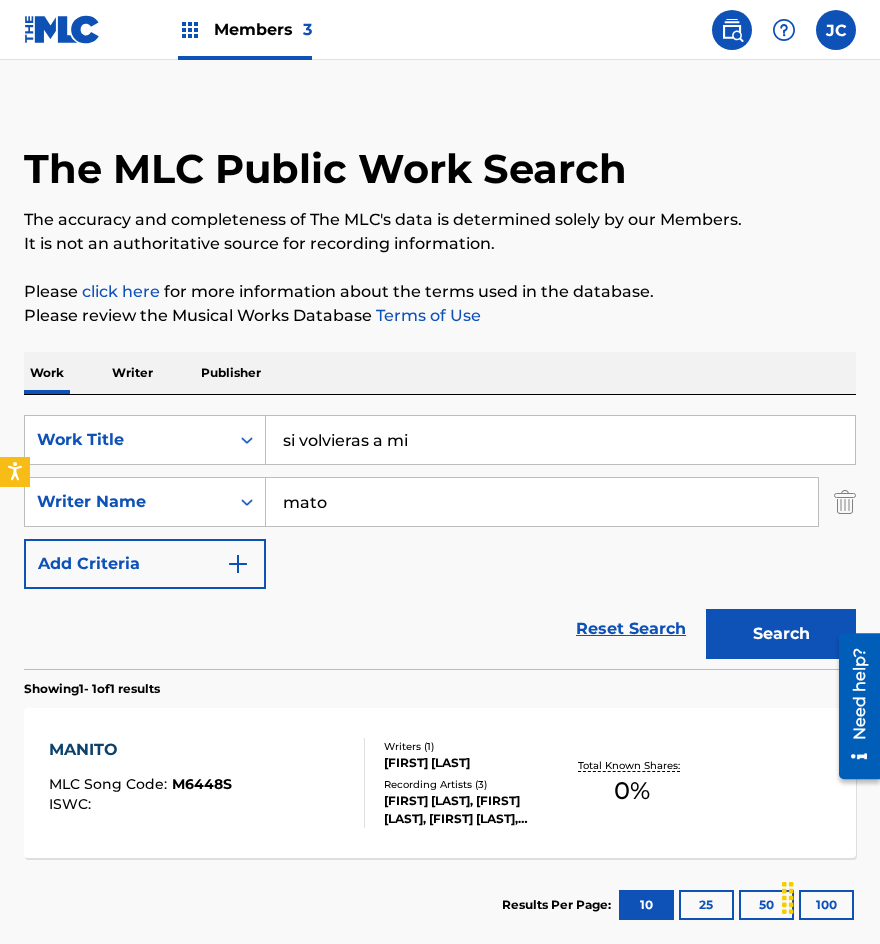 type on "mato" 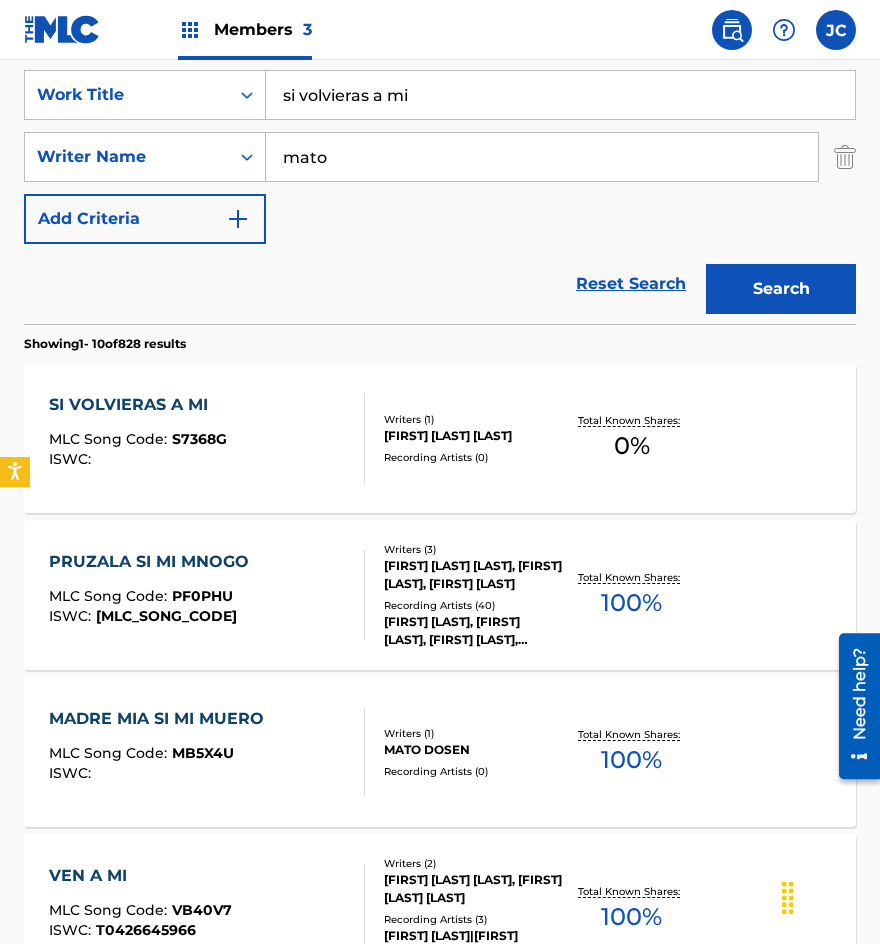 scroll, scrollTop: 400, scrollLeft: 0, axis: vertical 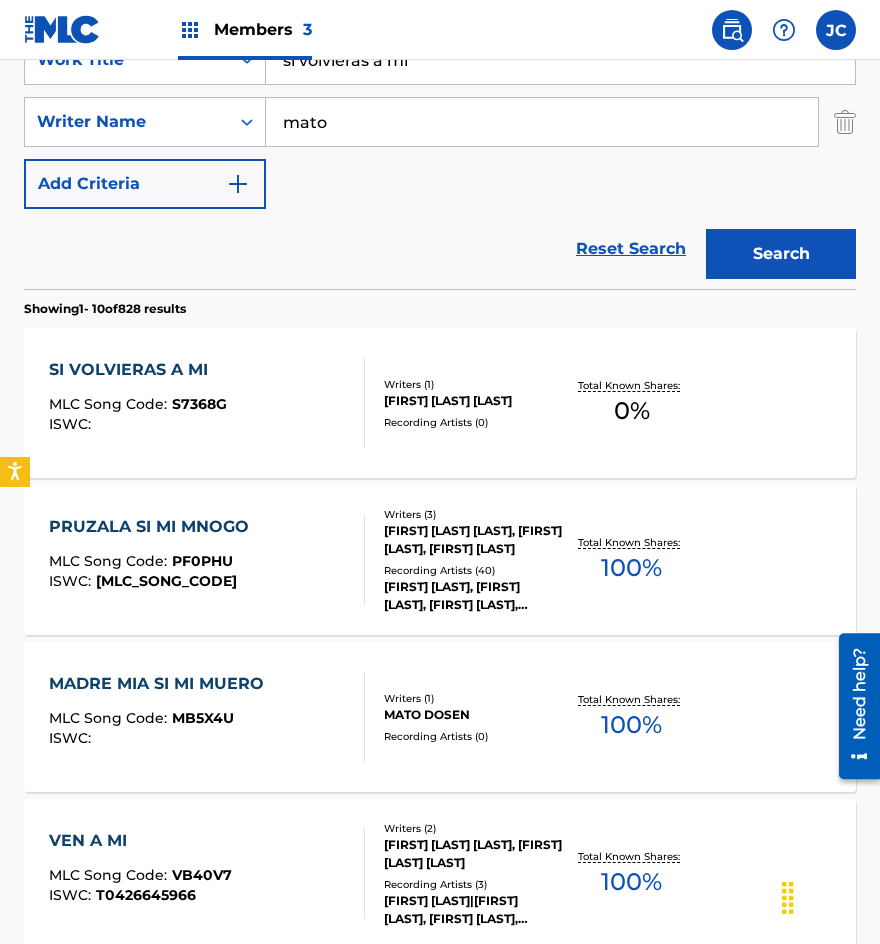 click on "Writers ( 1 ) [FIRST] [LAST] [LAST] Recording Artists ( 0 )" at bounding box center [464, 403] 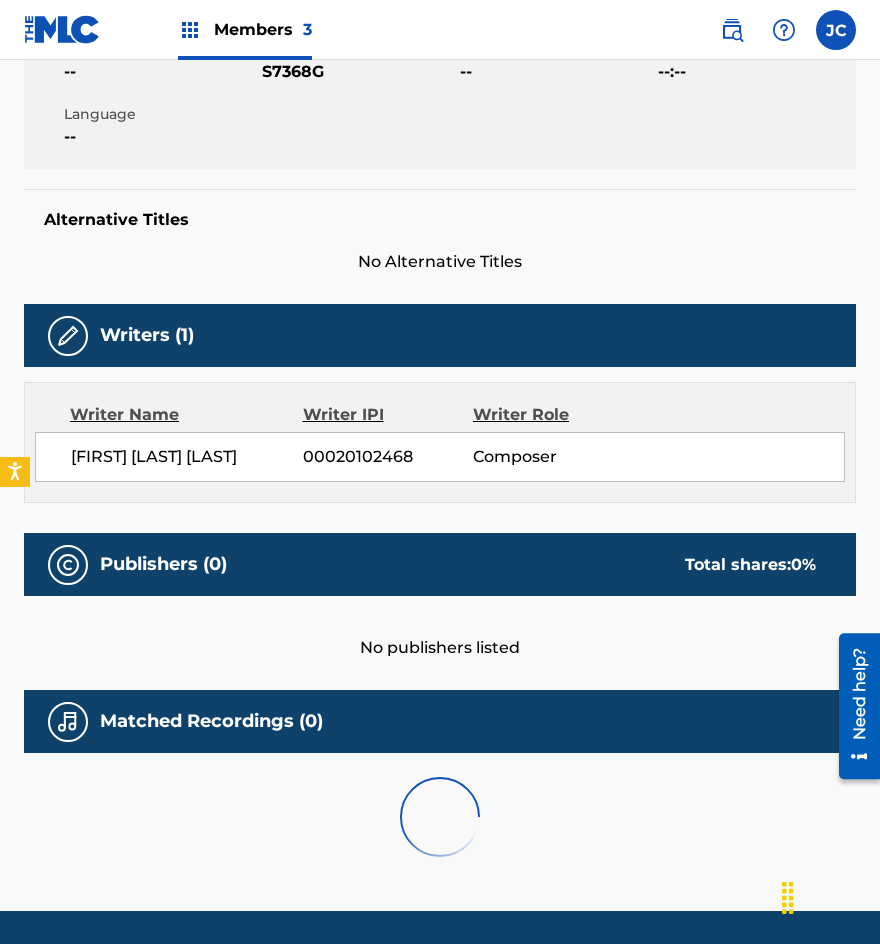 scroll, scrollTop: 0, scrollLeft: 0, axis: both 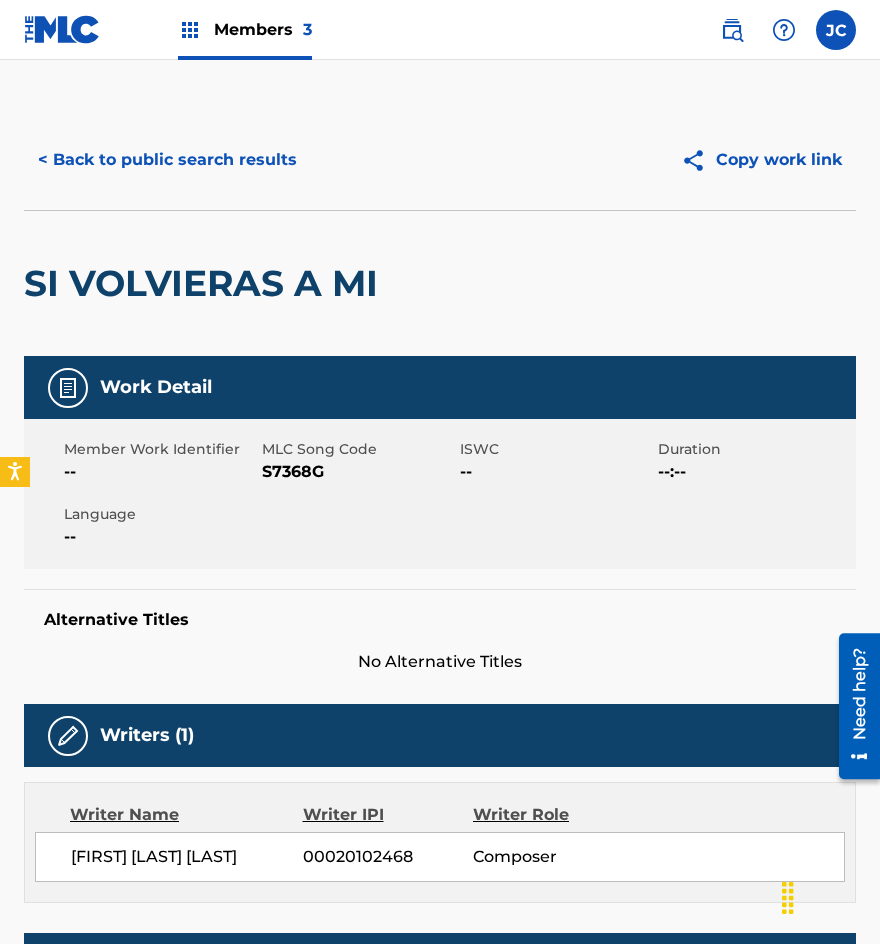 click on "S7368G" at bounding box center (358, 472) 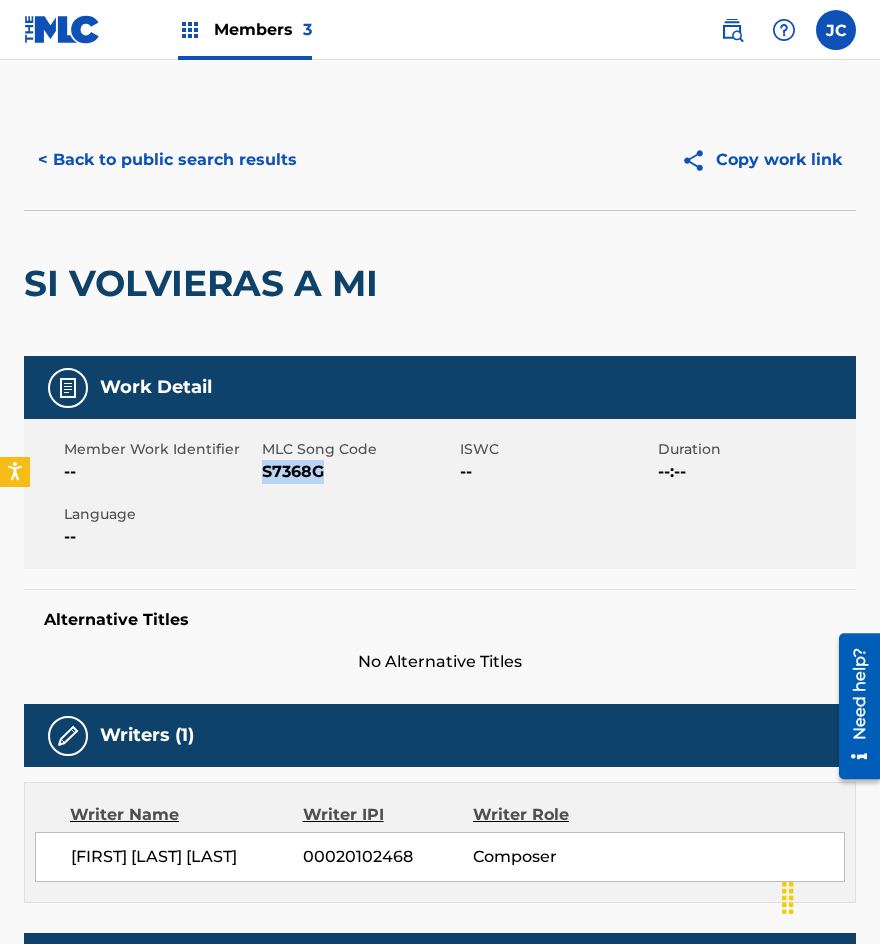click on "S7368G" at bounding box center [358, 472] 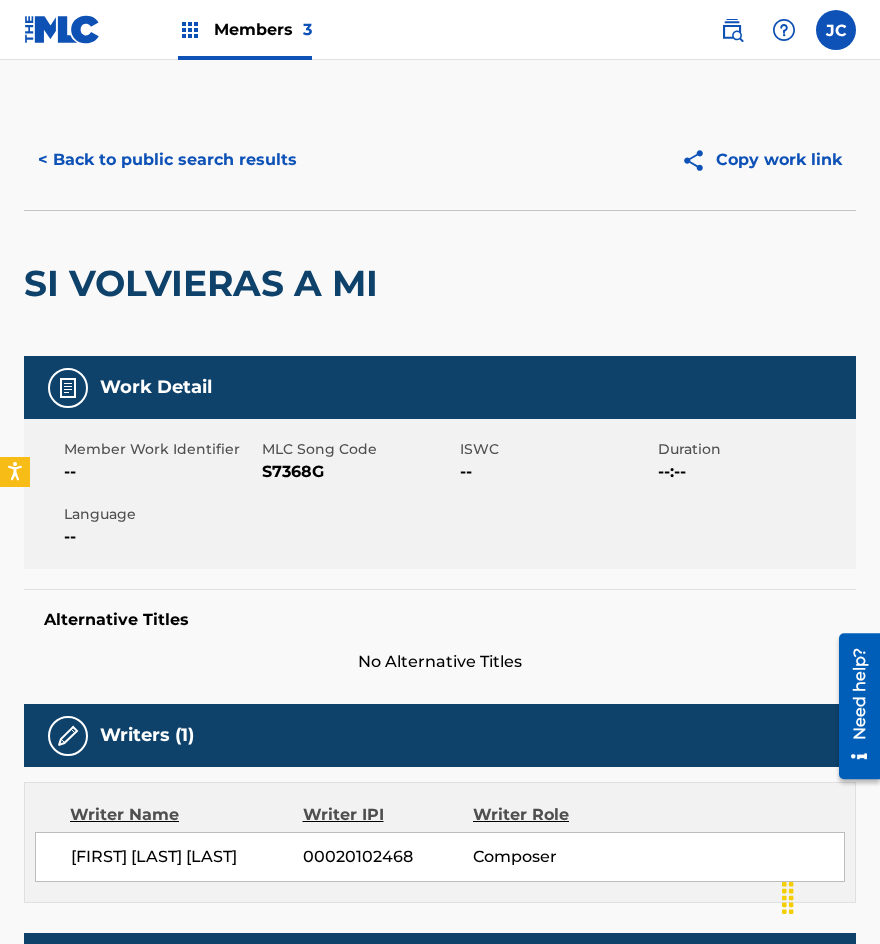 drag, startPoint x: 138, startPoint y: 199, endPoint x: 178, endPoint y: 179, distance: 44.72136 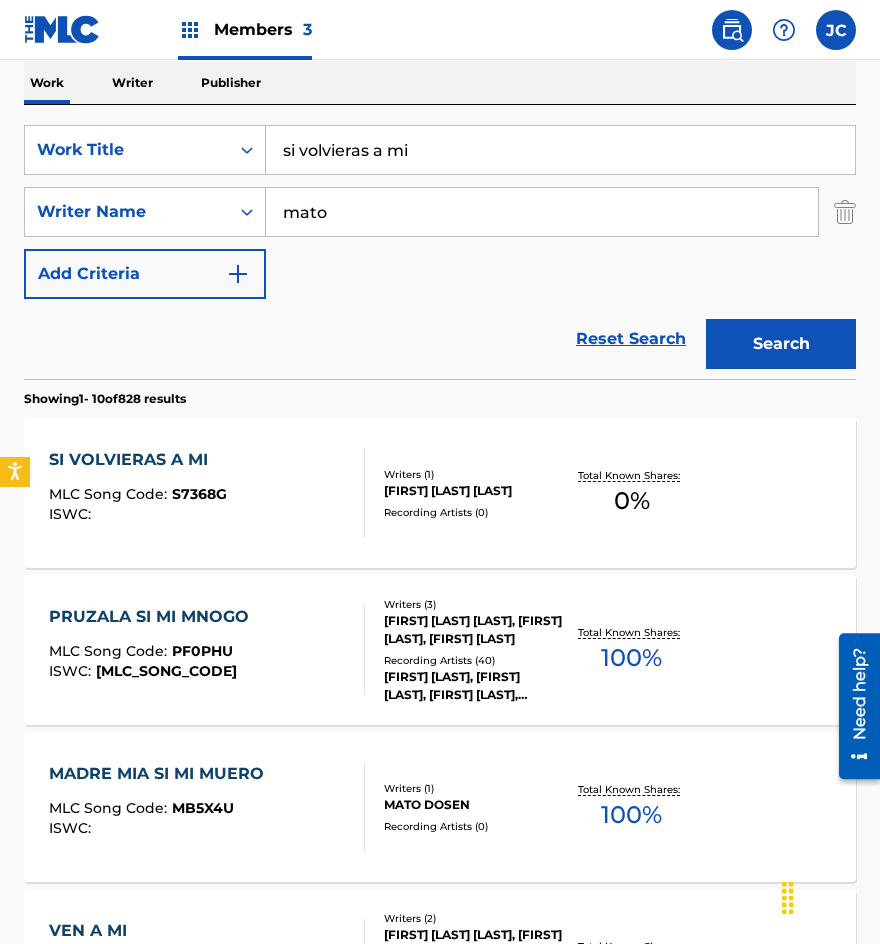 scroll, scrollTop: 200, scrollLeft: 0, axis: vertical 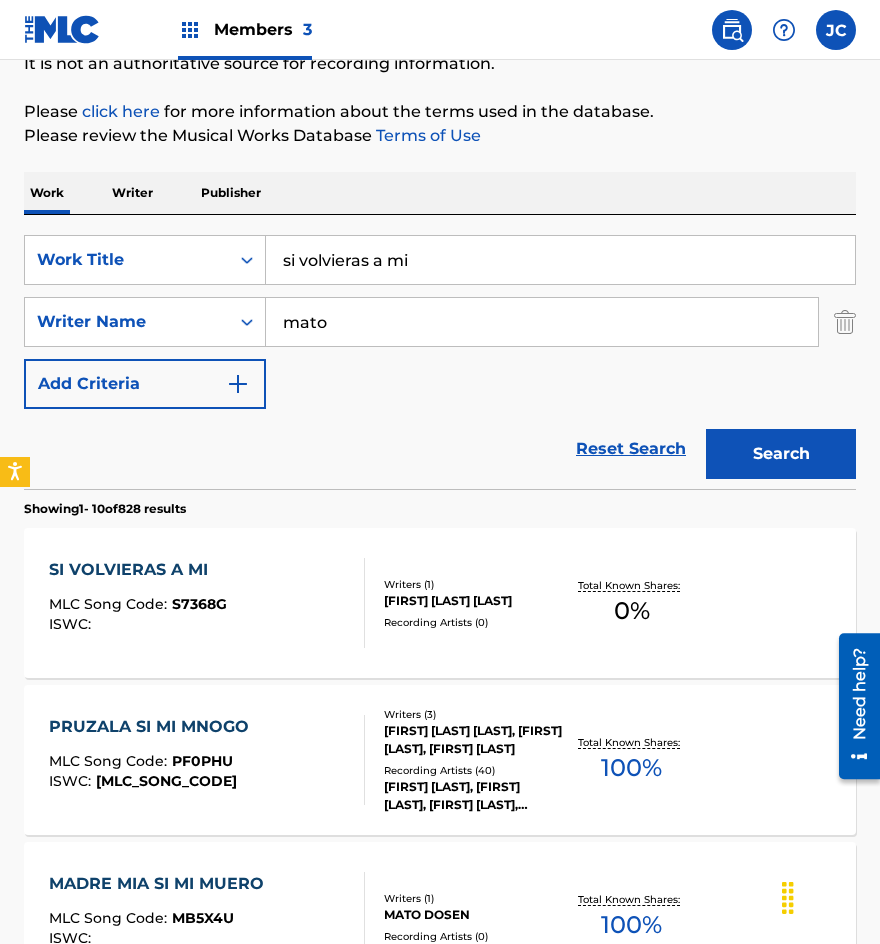 click on "si volvieras a mi" at bounding box center (560, 260) 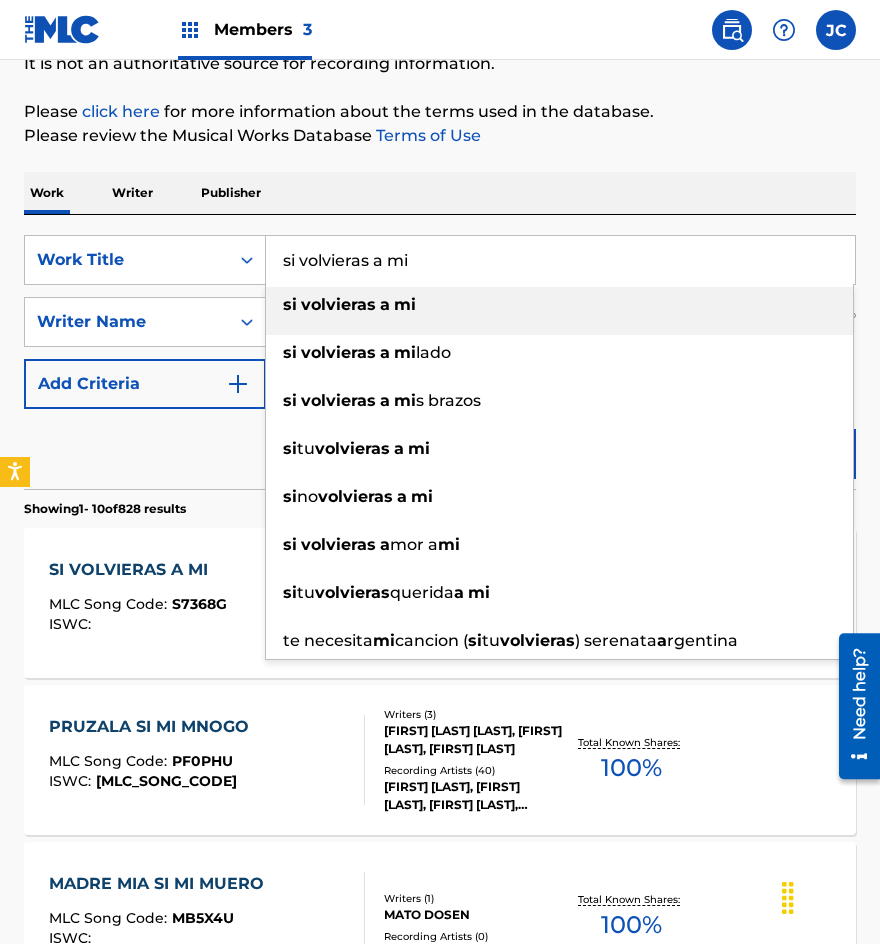 click on "si volvieras a mi" at bounding box center [560, 260] 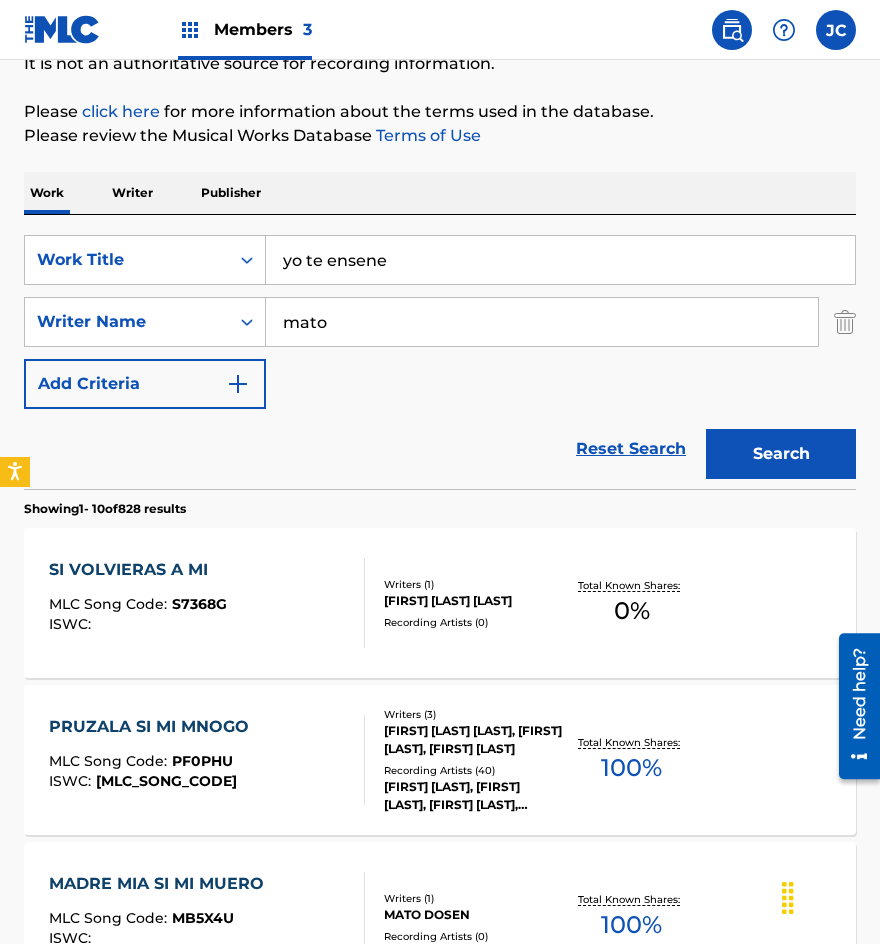 type on "yo te ensene" 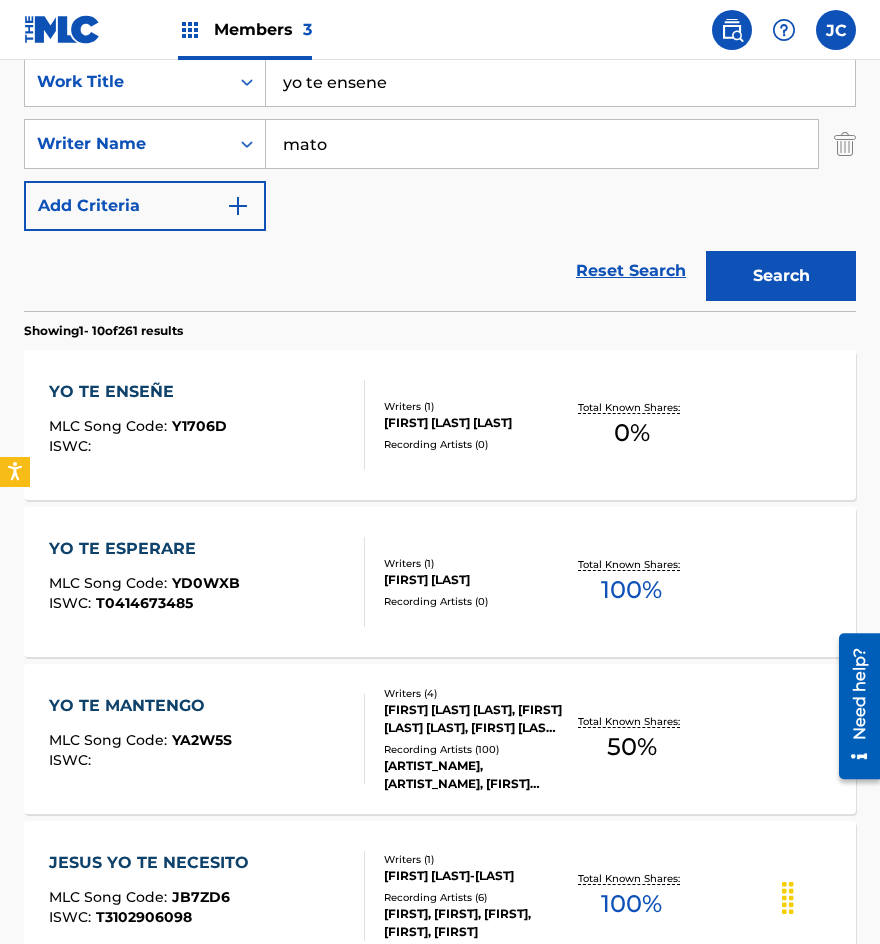 scroll, scrollTop: 500, scrollLeft: 0, axis: vertical 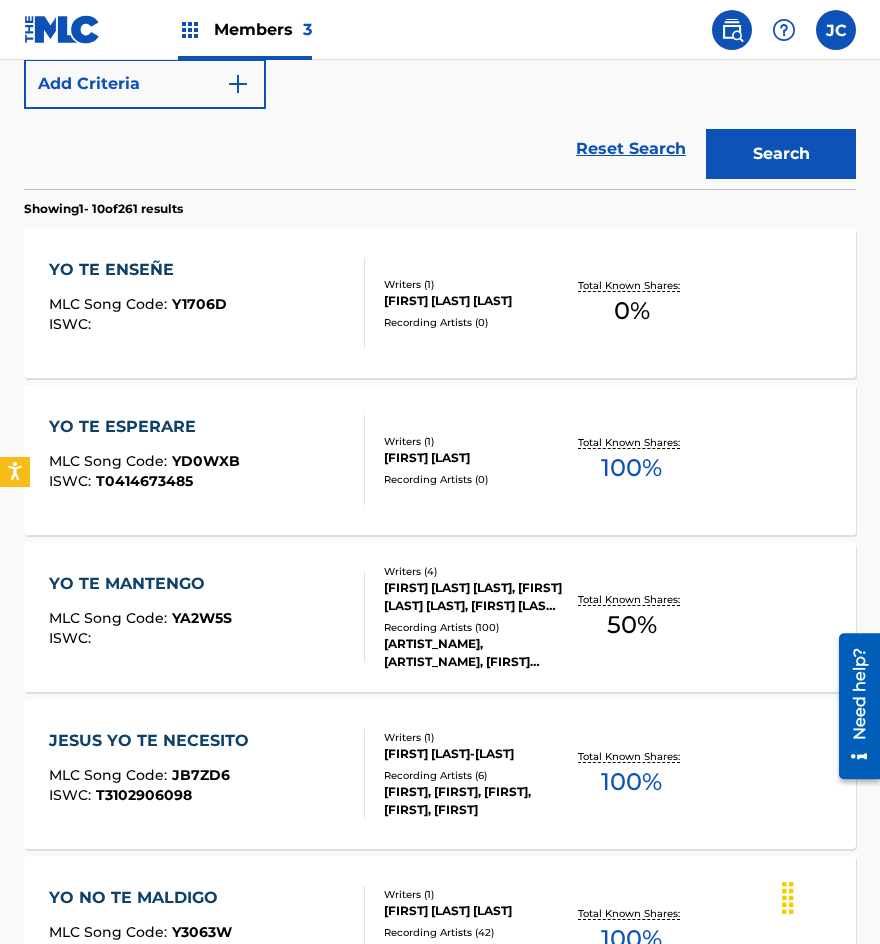 click on "YO TE ENSEÑE MLC Song Code : Y1706D ISWC :" at bounding box center (207, 303) 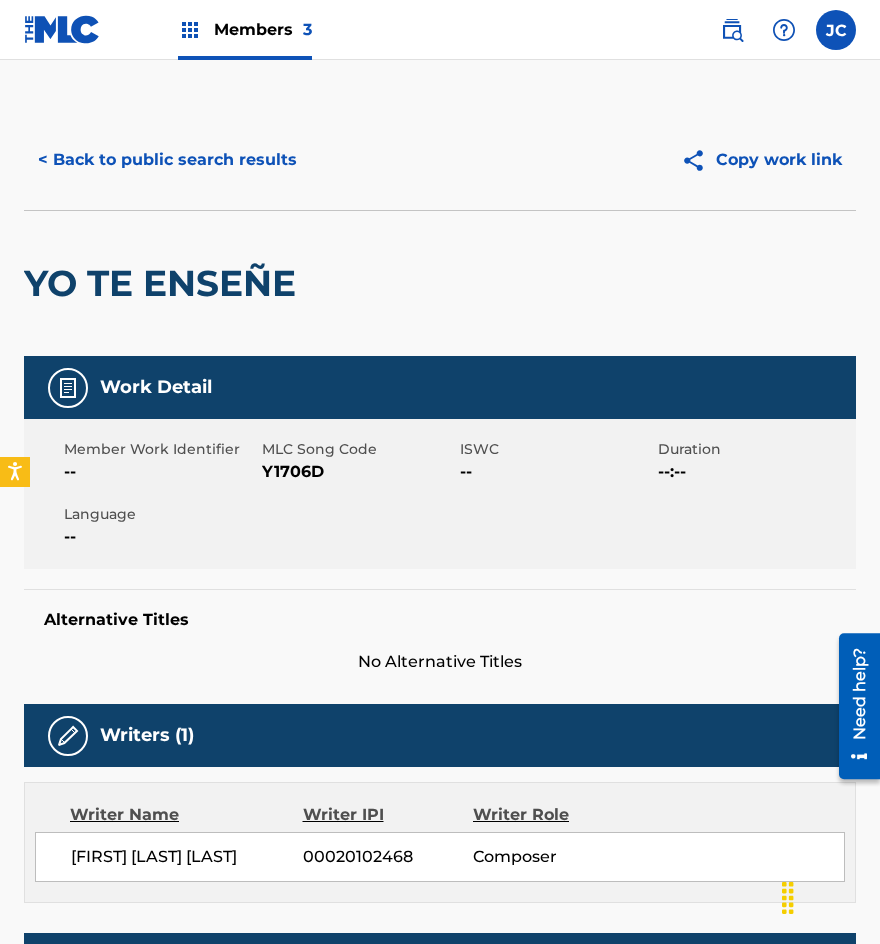 click on "Y1706D" at bounding box center [358, 472] 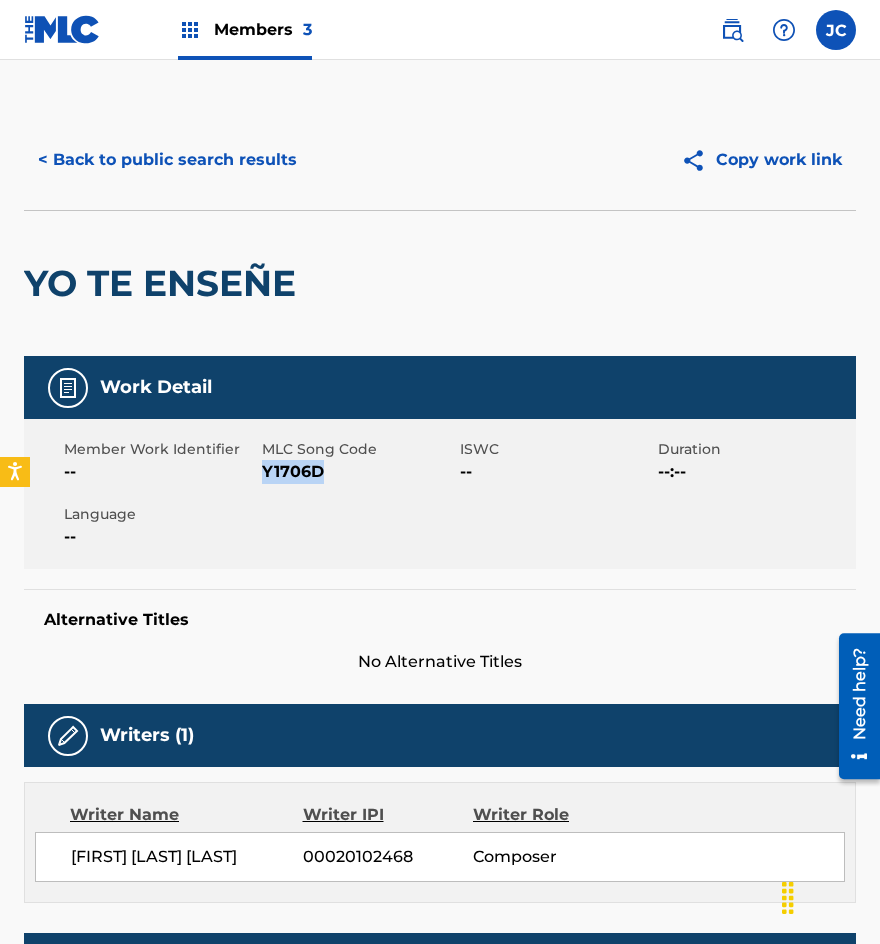 click on "Y1706D" at bounding box center [358, 472] 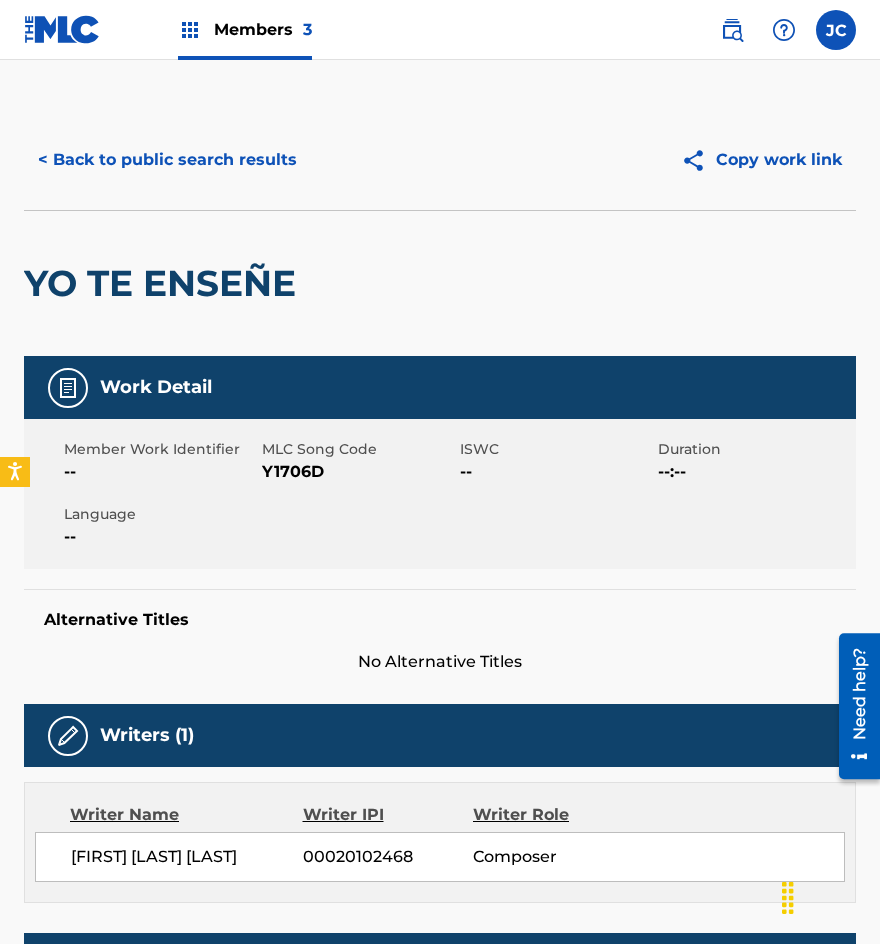 click on "YO TE ENSEÑE" at bounding box center (165, 283) 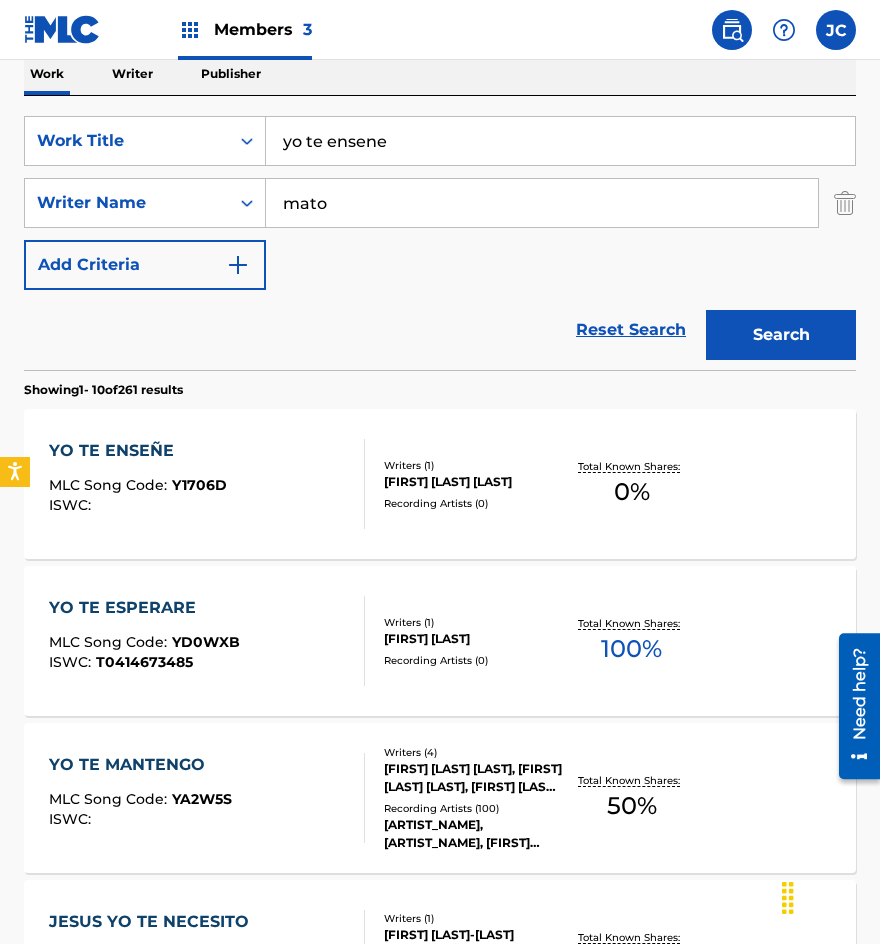 scroll, scrollTop: 214, scrollLeft: 0, axis: vertical 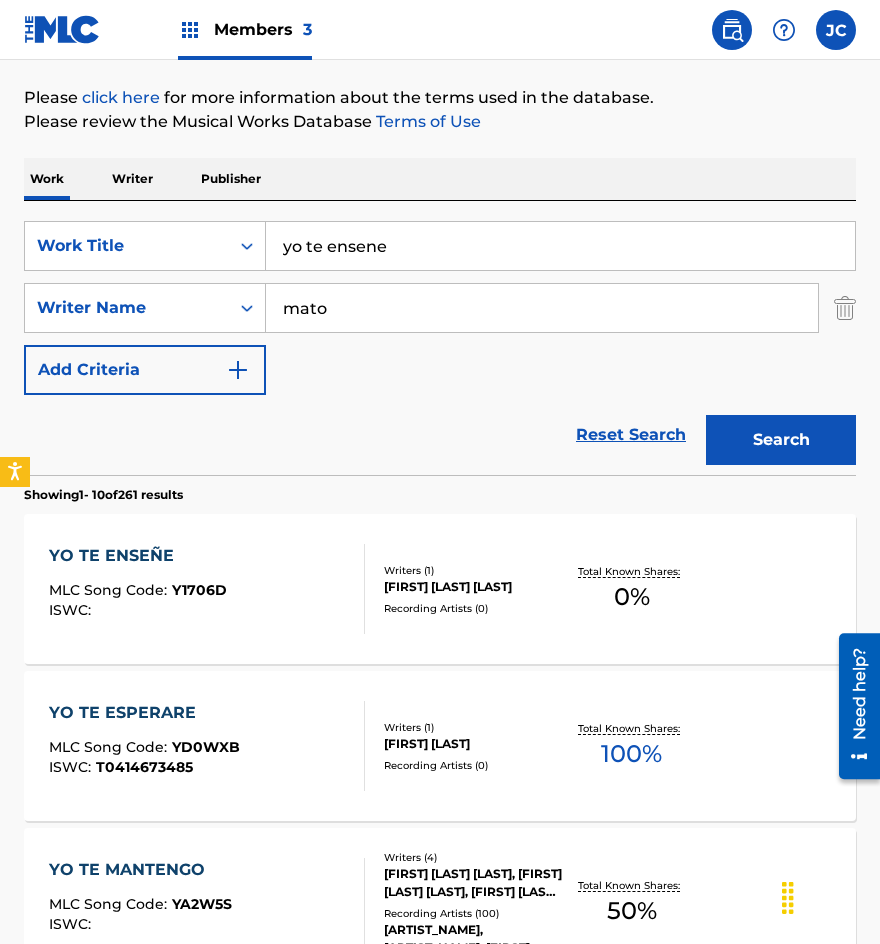 drag, startPoint x: 449, startPoint y: 253, endPoint x: 614, endPoint y: 161, distance: 188.91533 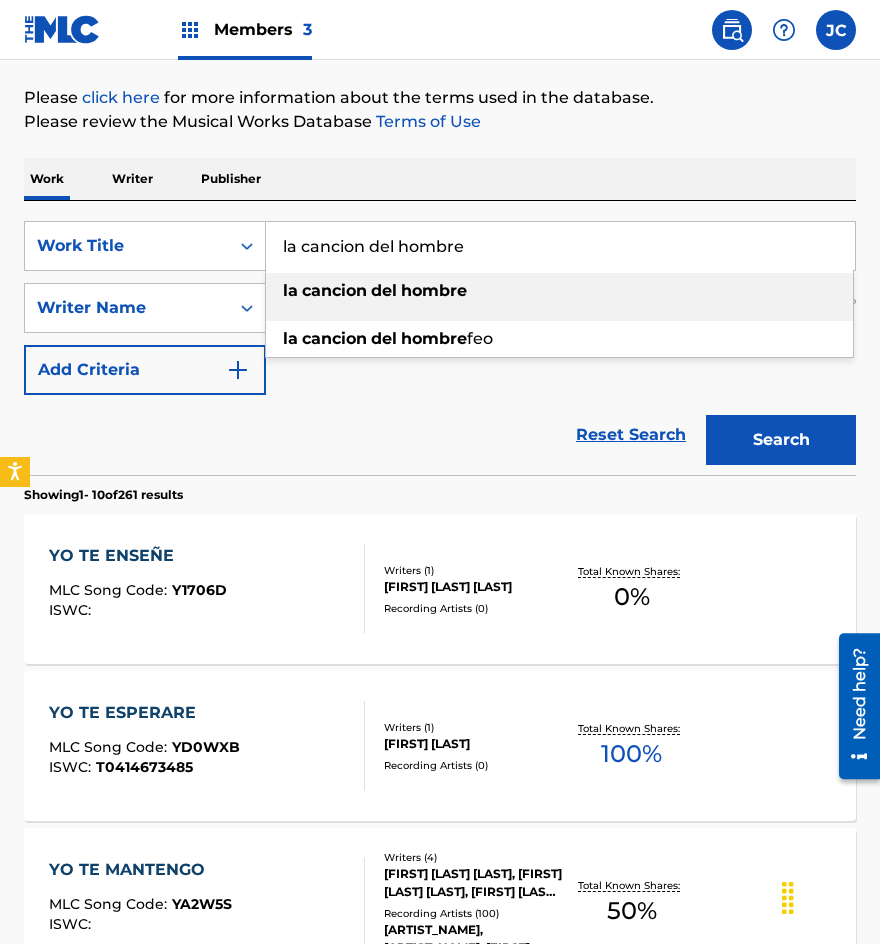 type on "la cancion del hombre" 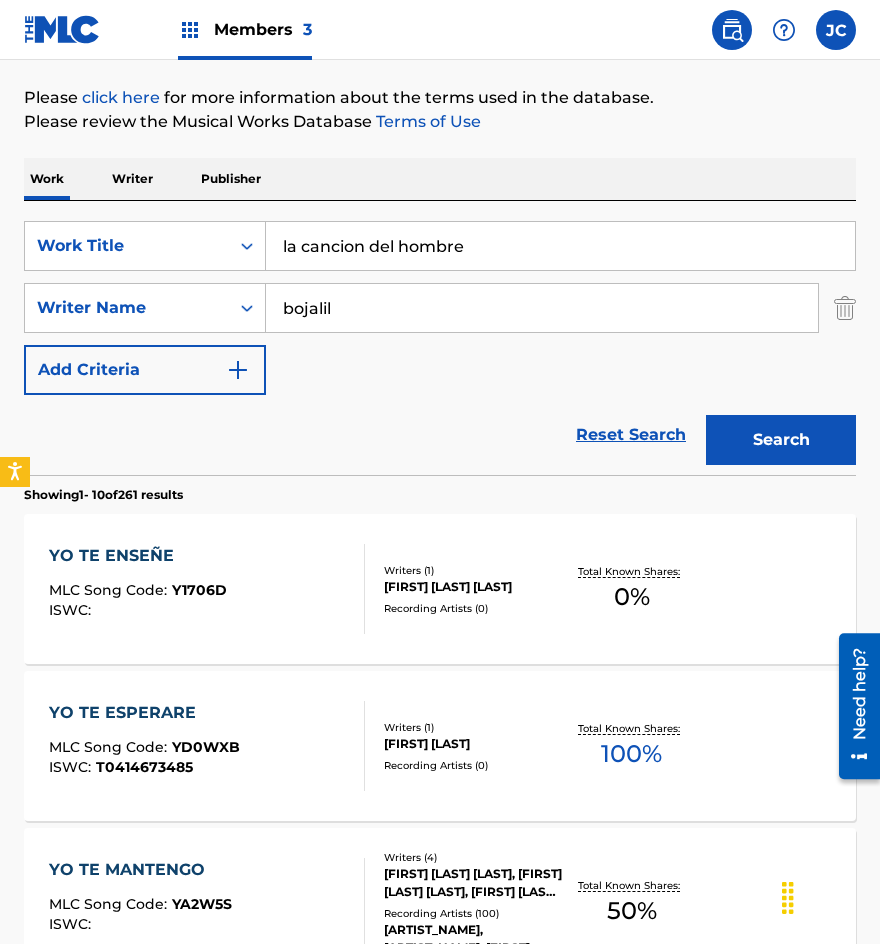 type on "bojalil" 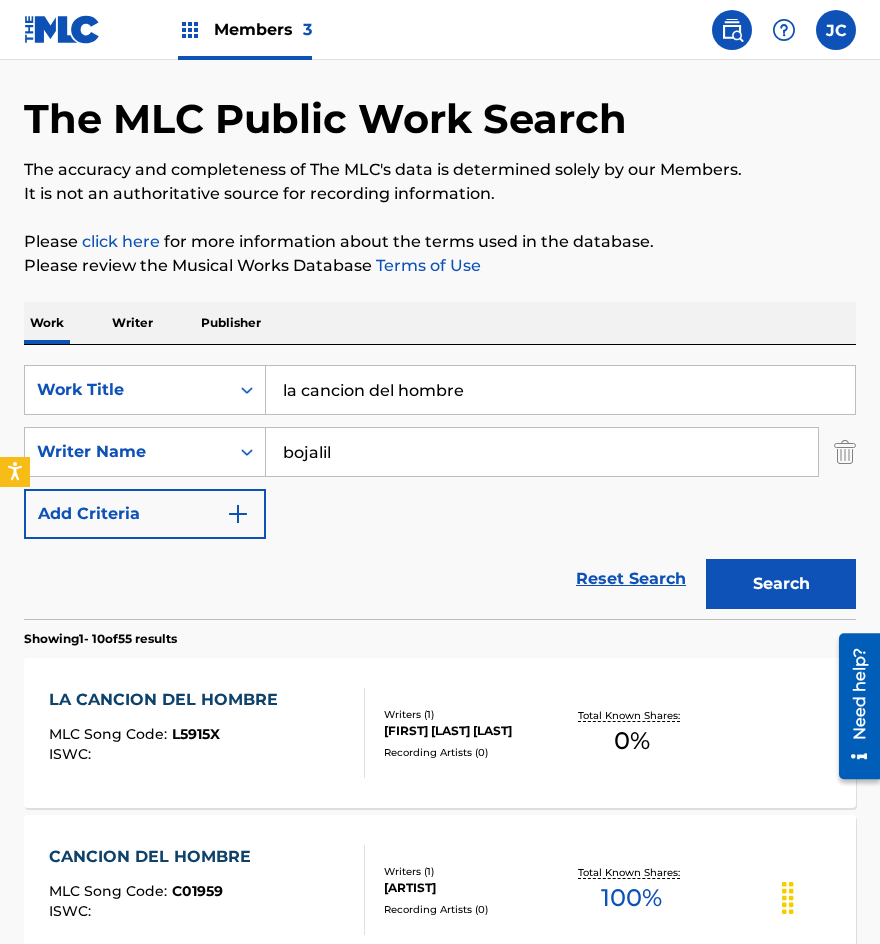 scroll, scrollTop: 300, scrollLeft: 0, axis: vertical 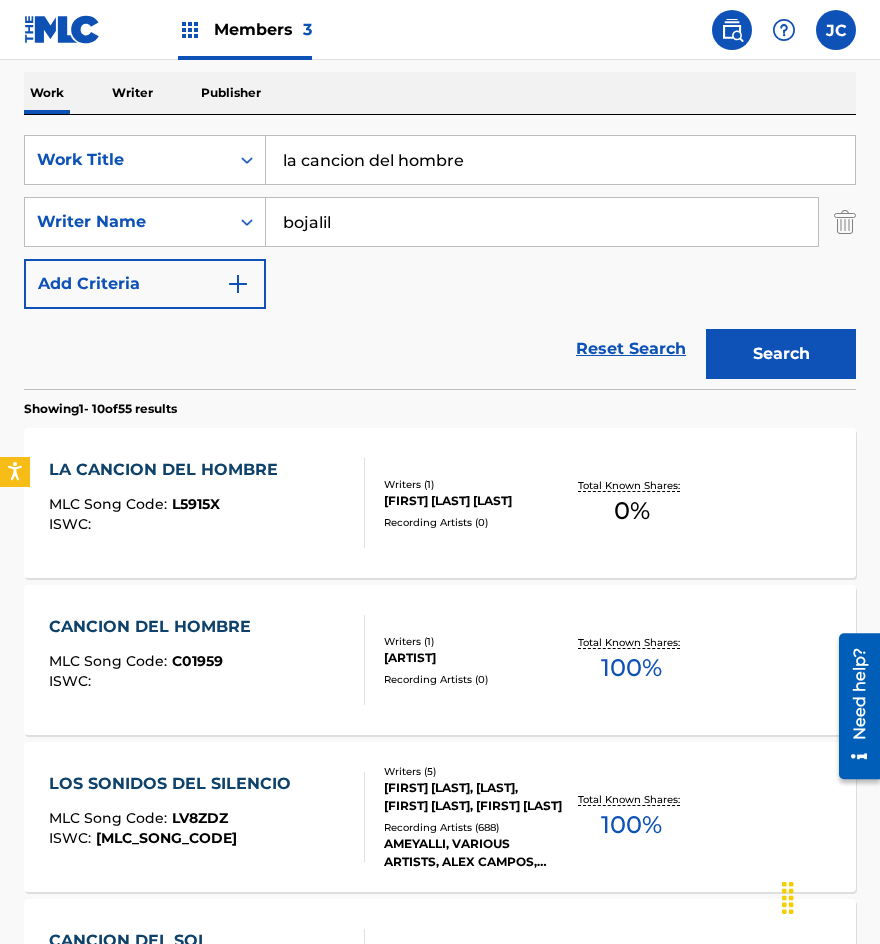 click on "CANCION DEL HOMBRE MLC Song Code : [CODE] ISWC : Writers ( 1 ) [FIRST] [LAST] Recording Artists ( 0 ) Total Known Shares: 100 %" at bounding box center [440, 660] 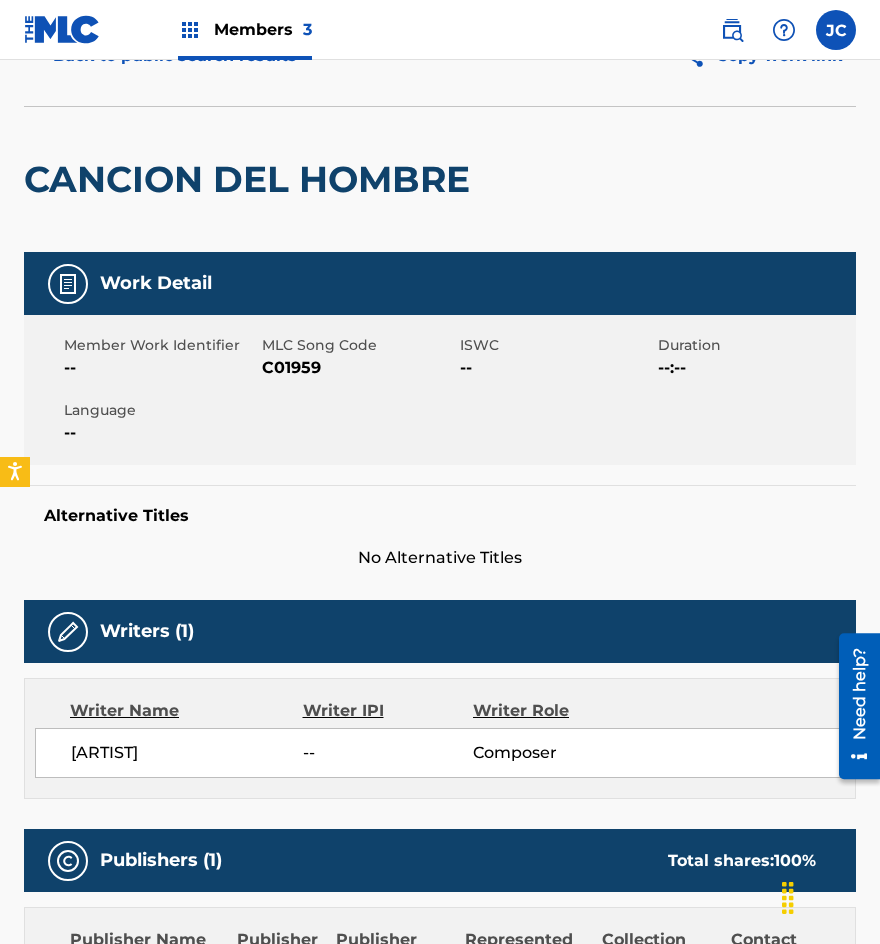 scroll, scrollTop: 0, scrollLeft: 0, axis: both 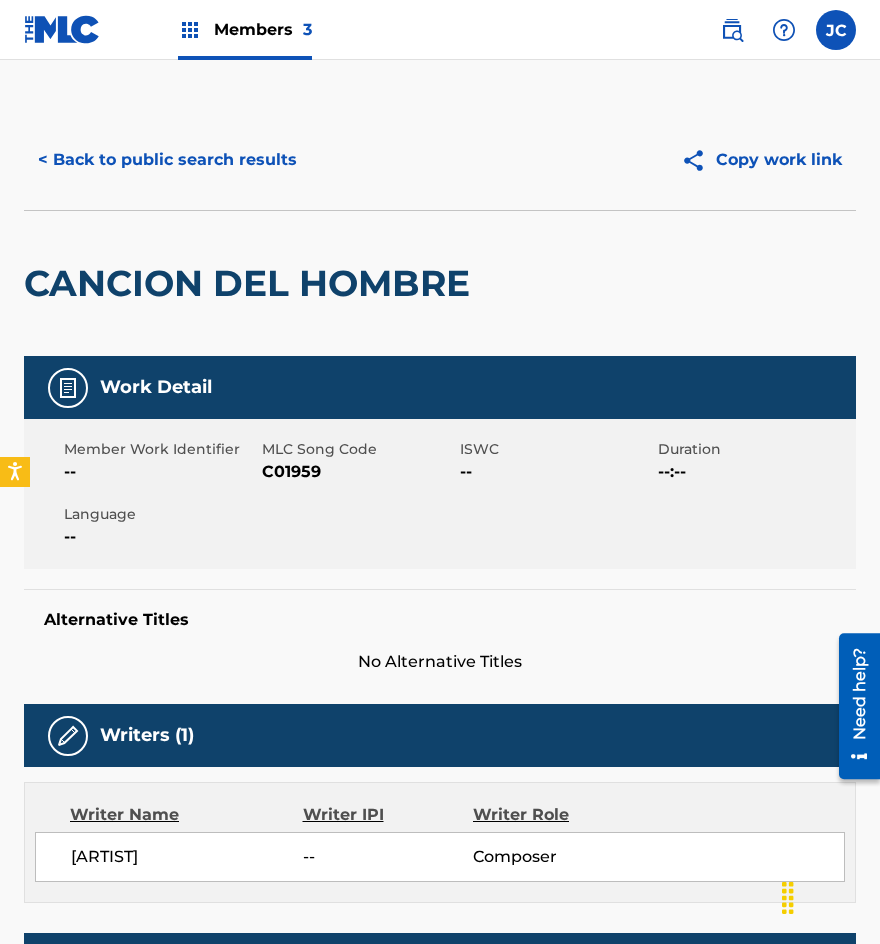 click on "< Back to public search results" at bounding box center (167, 160) 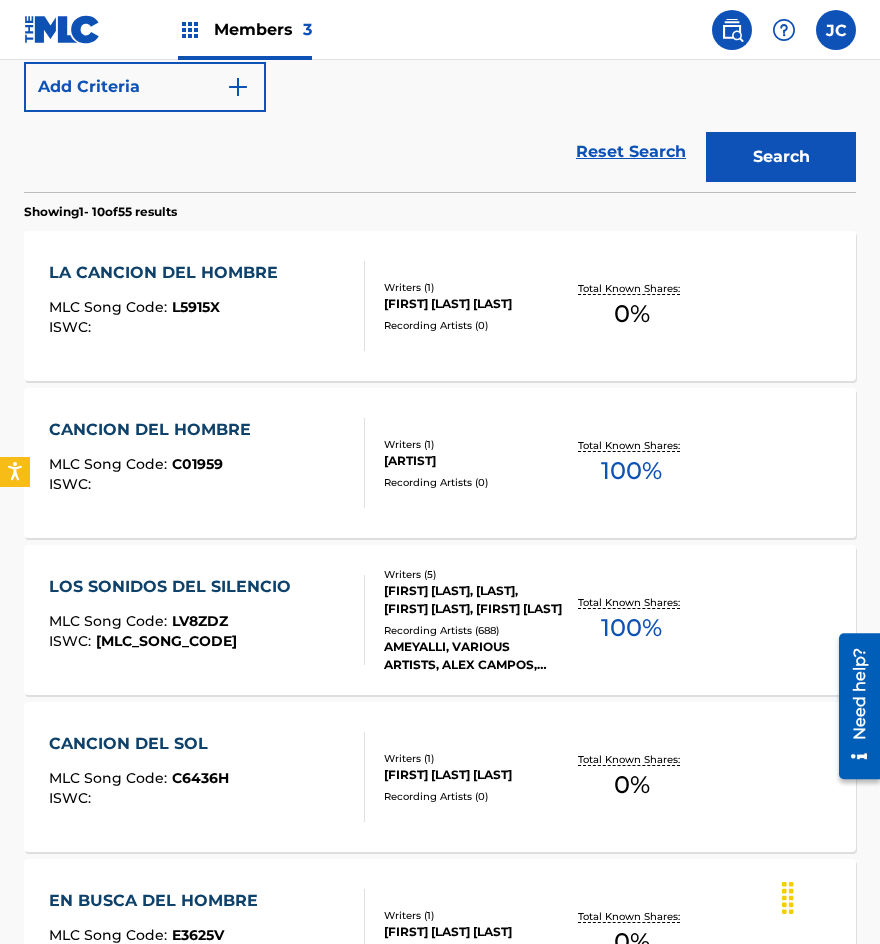 scroll, scrollTop: 500, scrollLeft: 0, axis: vertical 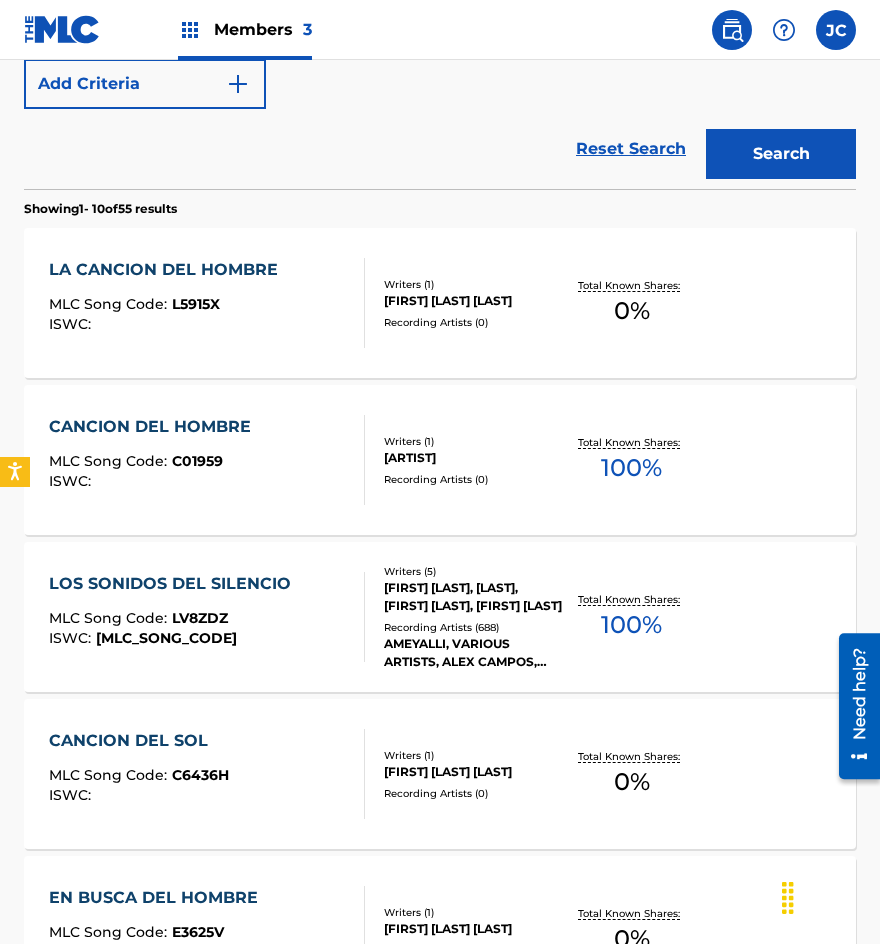click on "CANCION DEL HOMBRE MLC Song Code : [CODE] ISWC : Writers ( 1 ) [FIRST] [LAST] Recording Artists ( 0 ) Total Known Shares: 100 %" at bounding box center [440, 460] 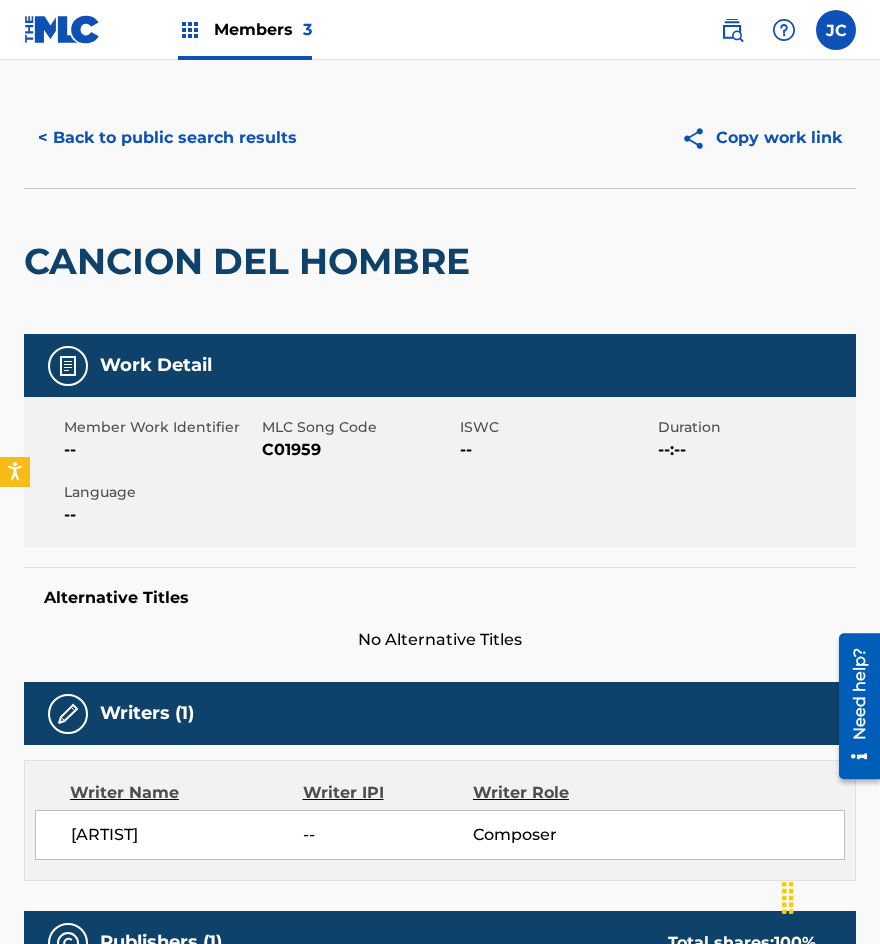 scroll, scrollTop: 0, scrollLeft: 0, axis: both 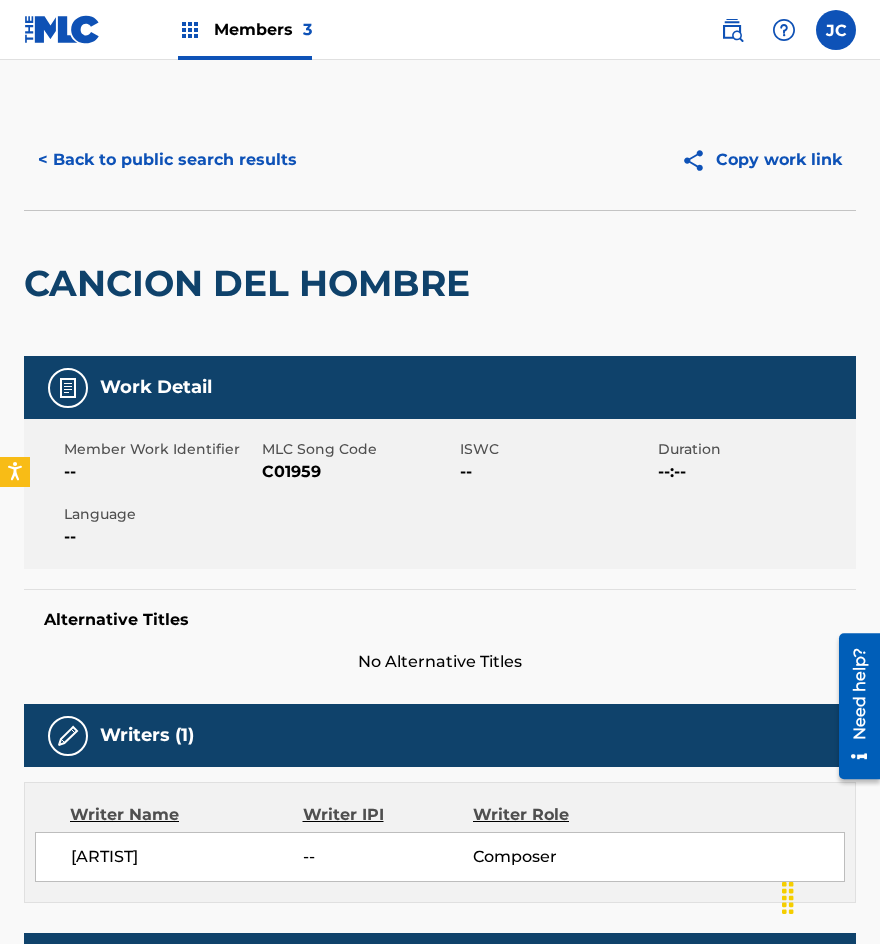 click on "< Back to public search results" at bounding box center (167, 160) 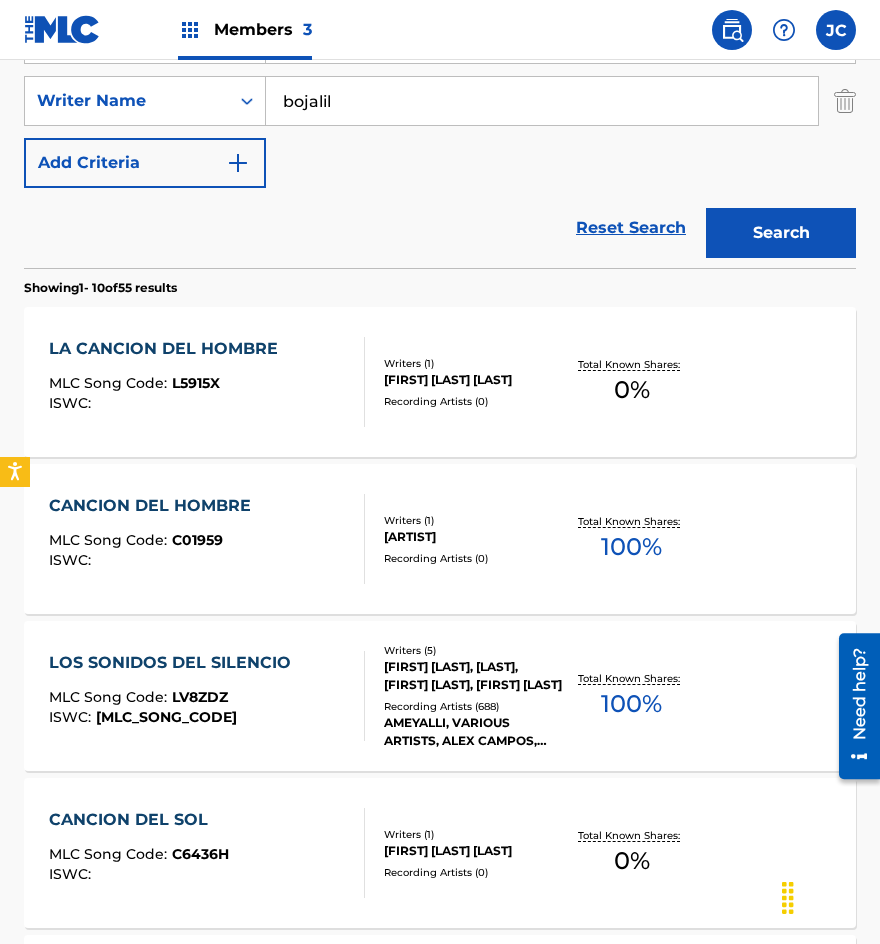 scroll, scrollTop: 414, scrollLeft: 0, axis: vertical 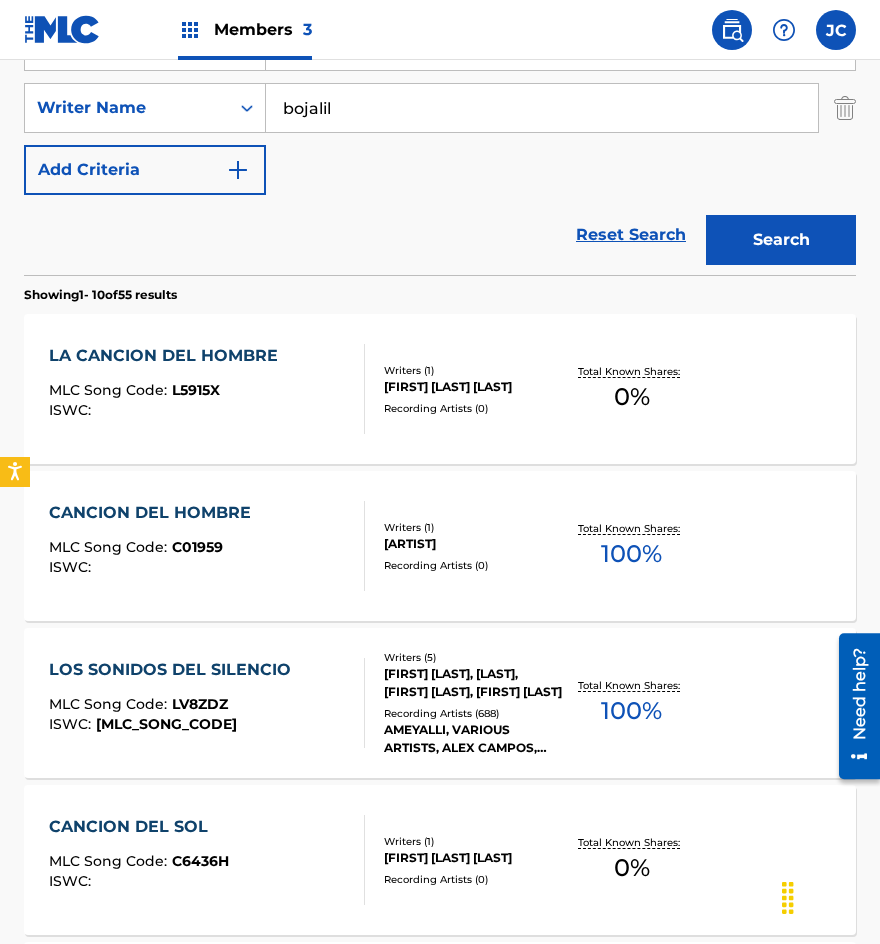 click on "LA CANCION DEL HOMBRE MLC Song Code : L5915X ISWC :" at bounding box center (168, 389) 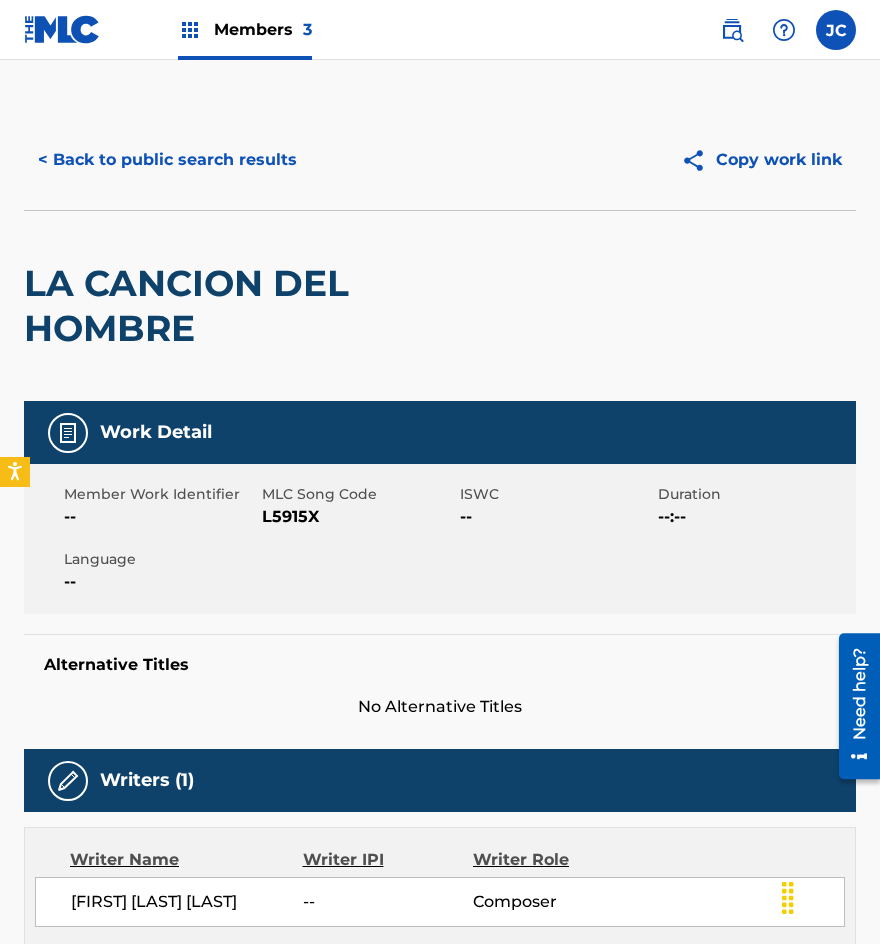 click on "L5915X" at bounding box center [358, 517] 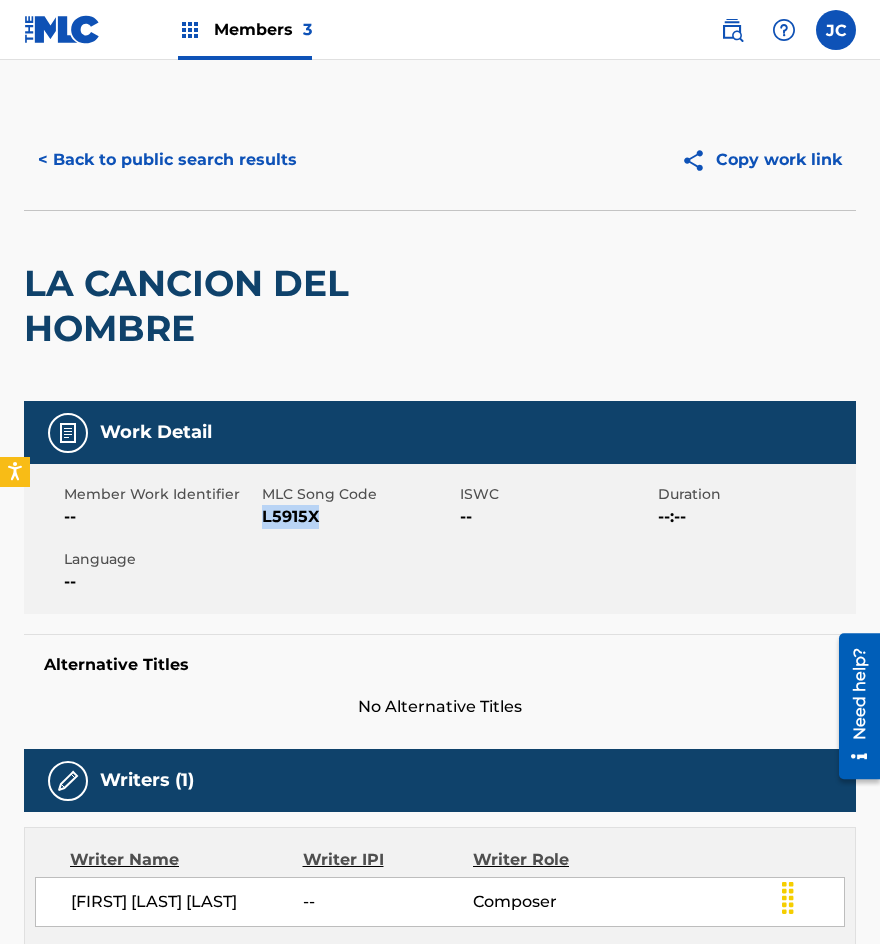 click on "L5915X" at bounding box center (358, 517) 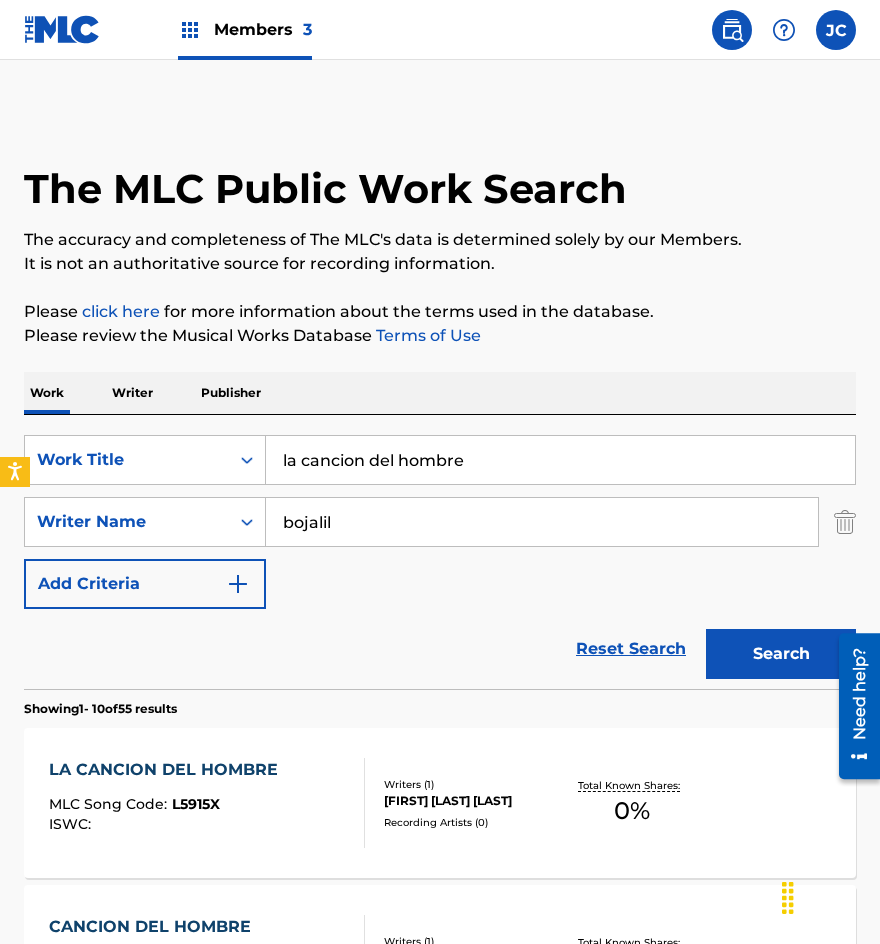 scroll, scrollTop: 414, scrollLeft: 0, axis: vertical 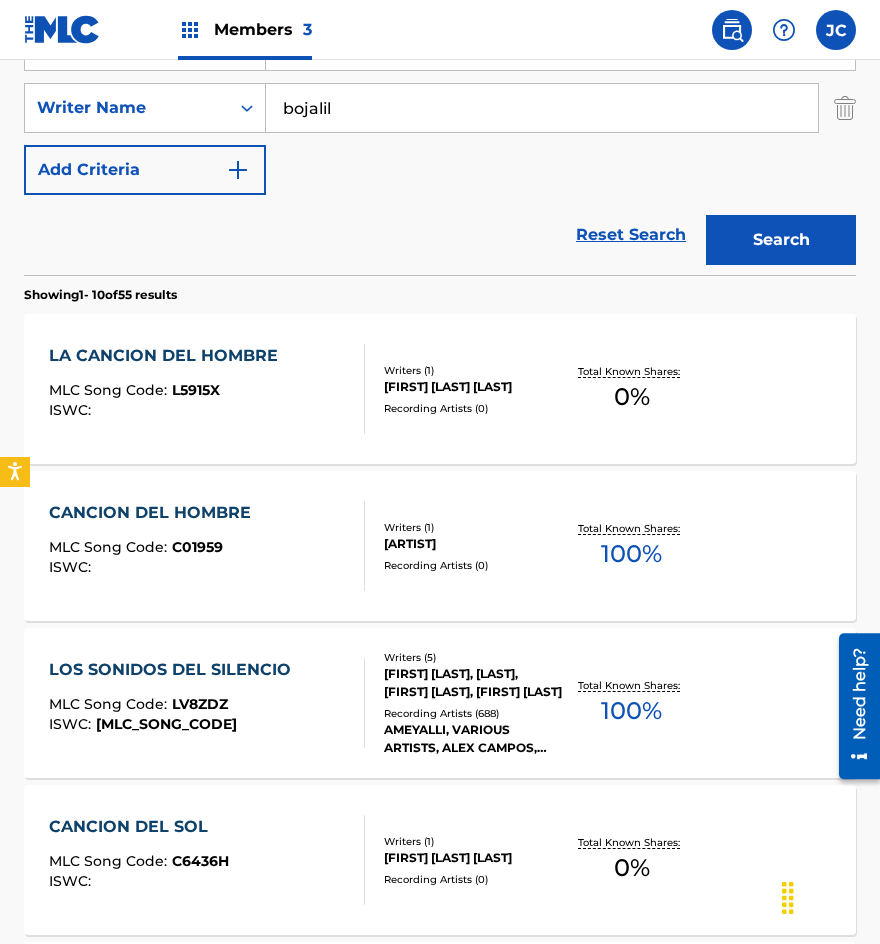click on "CANCION DEL HOMBRE MLC Song Code : C01959 ISWC :" at bounding box center [207, 546] 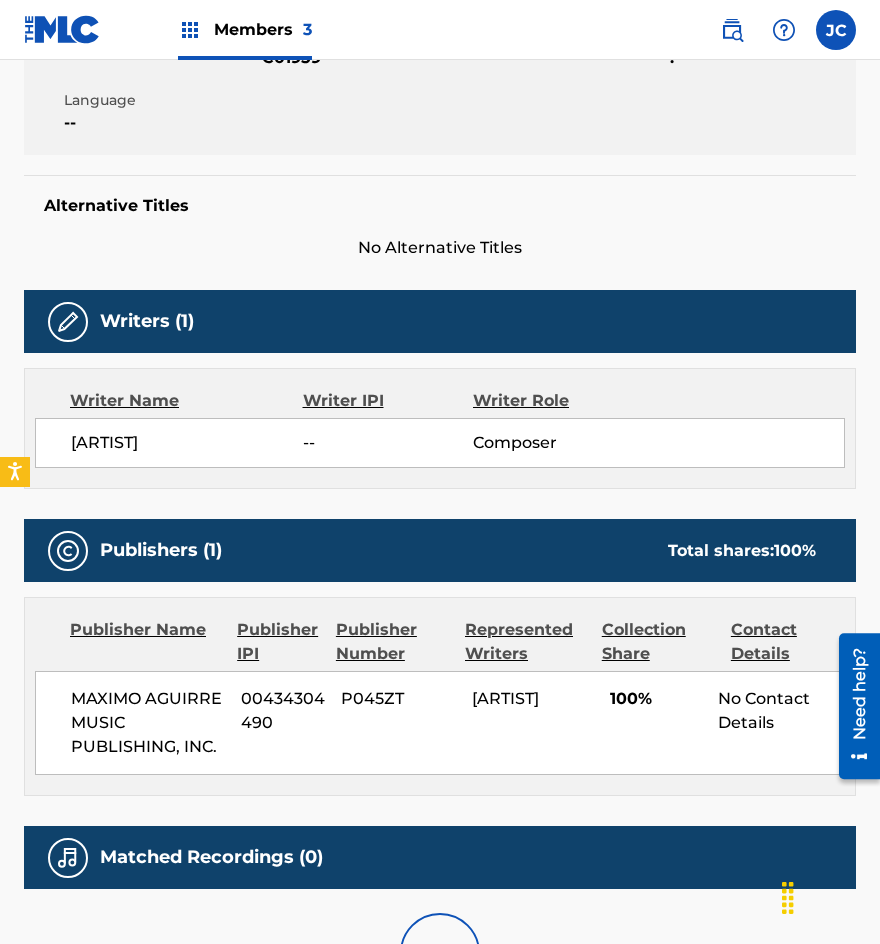 scroll, scrollTop: 0, scrollLeft: 0, axis: both 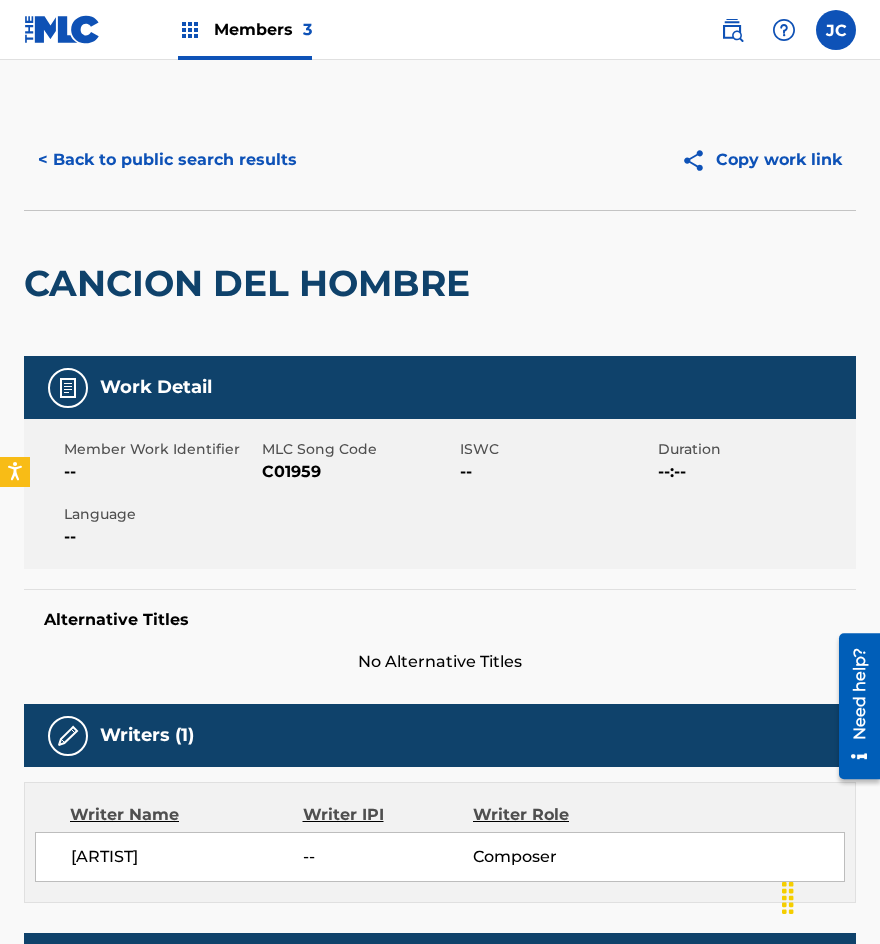 click on "MLC Song Code" at bounding box center (358, 449) 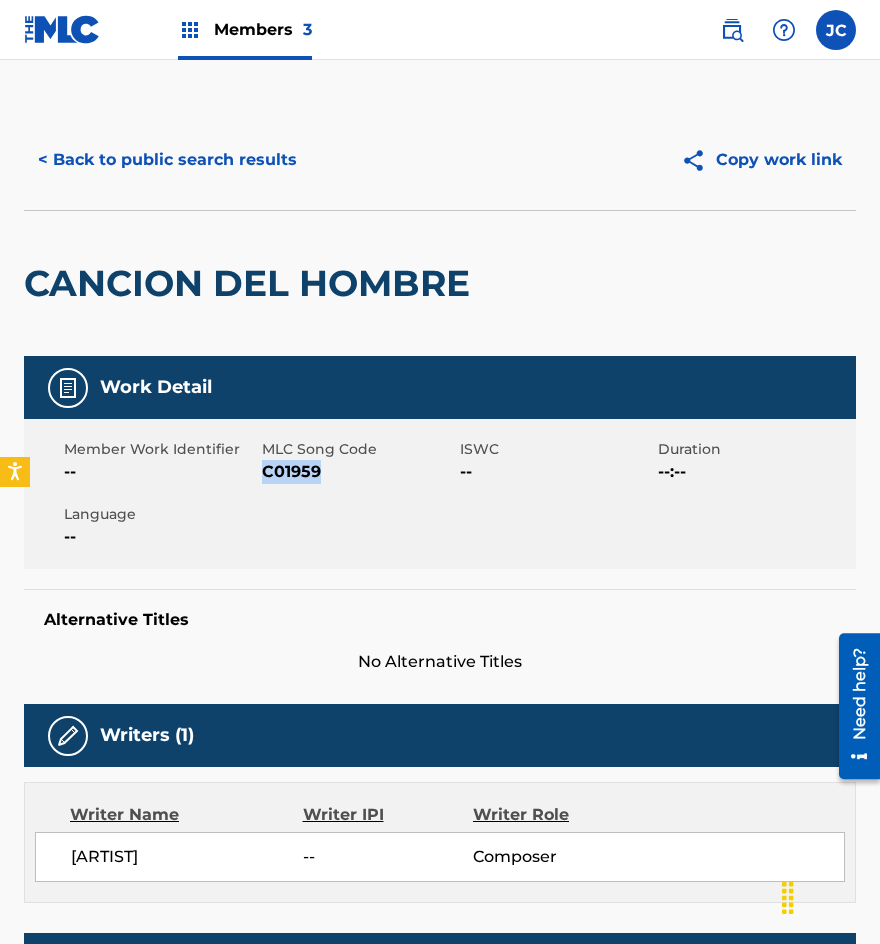 click on "C01959" at bounding box center (358, 472) 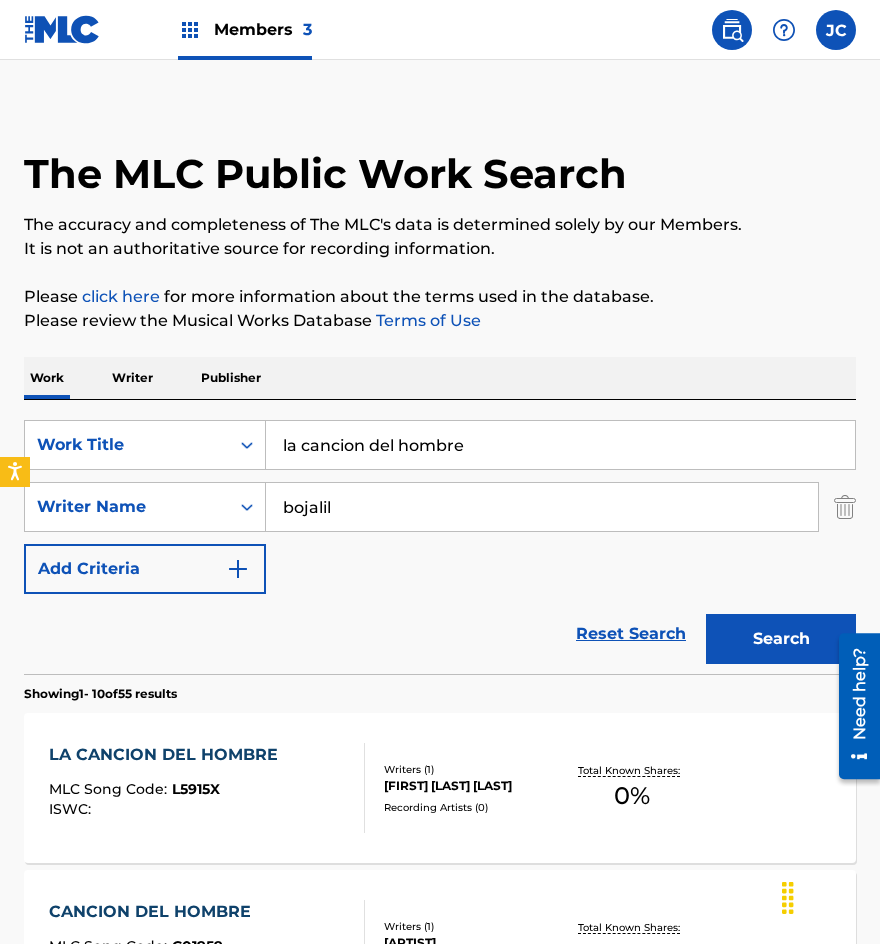 scroll, scrollTop: 14, scrollLeft: 0, axis: vertical 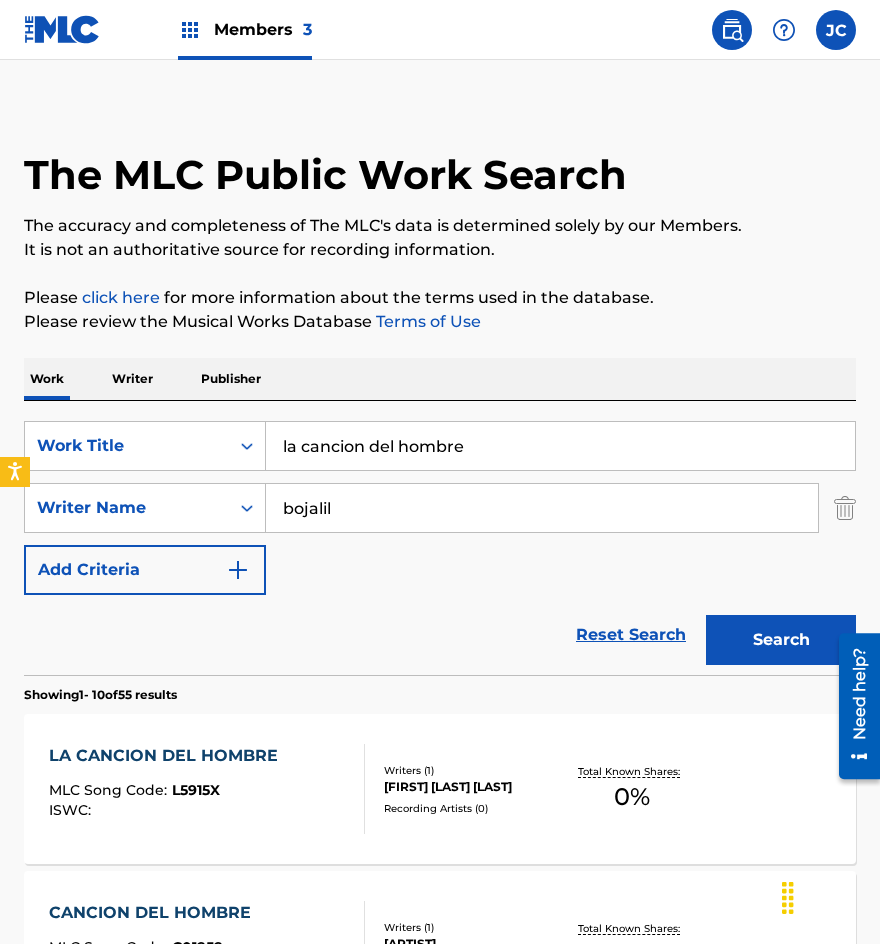 click on "It is not an authoritative source for recording information." at bounding box center [440, 250] 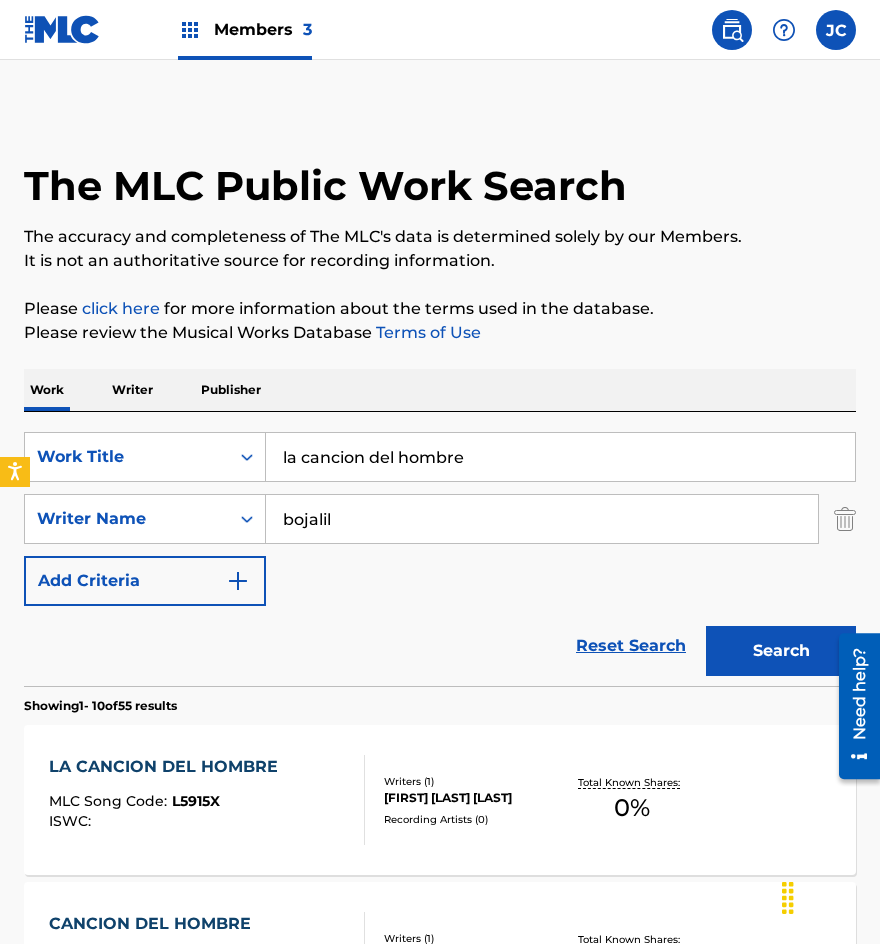 scroll, scrollTop: 0, scrollLeft: 0, axis: both 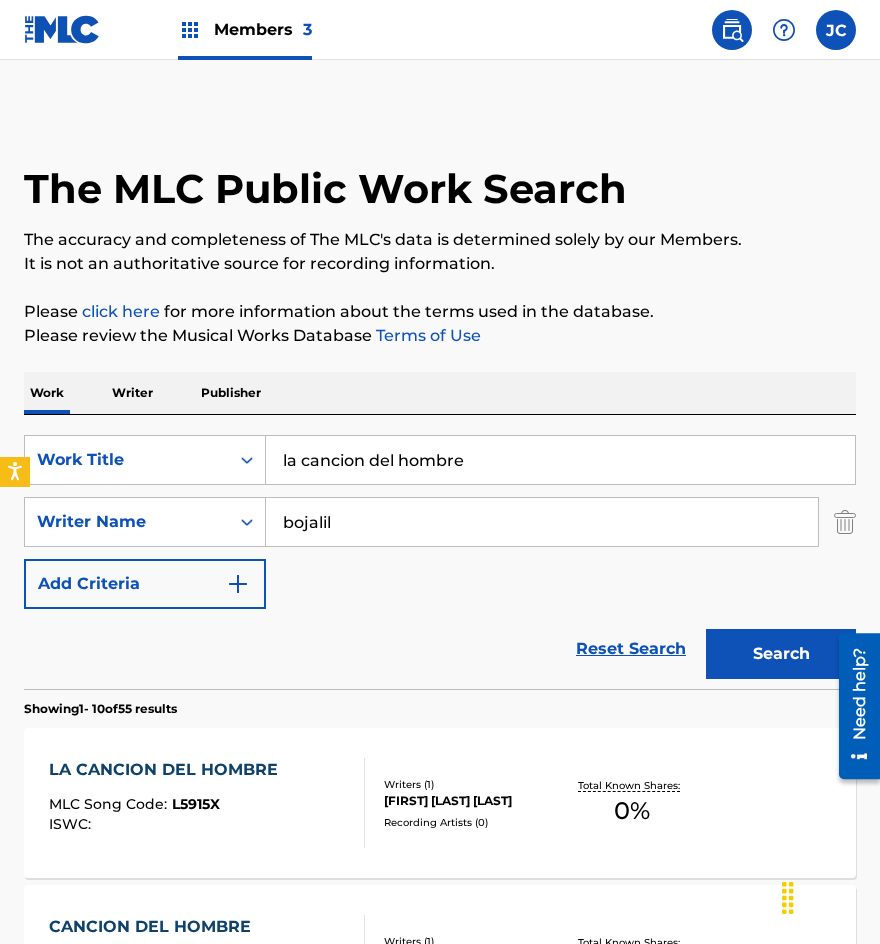 click on "la cancion del hombre" at bounding box center [560, 460] 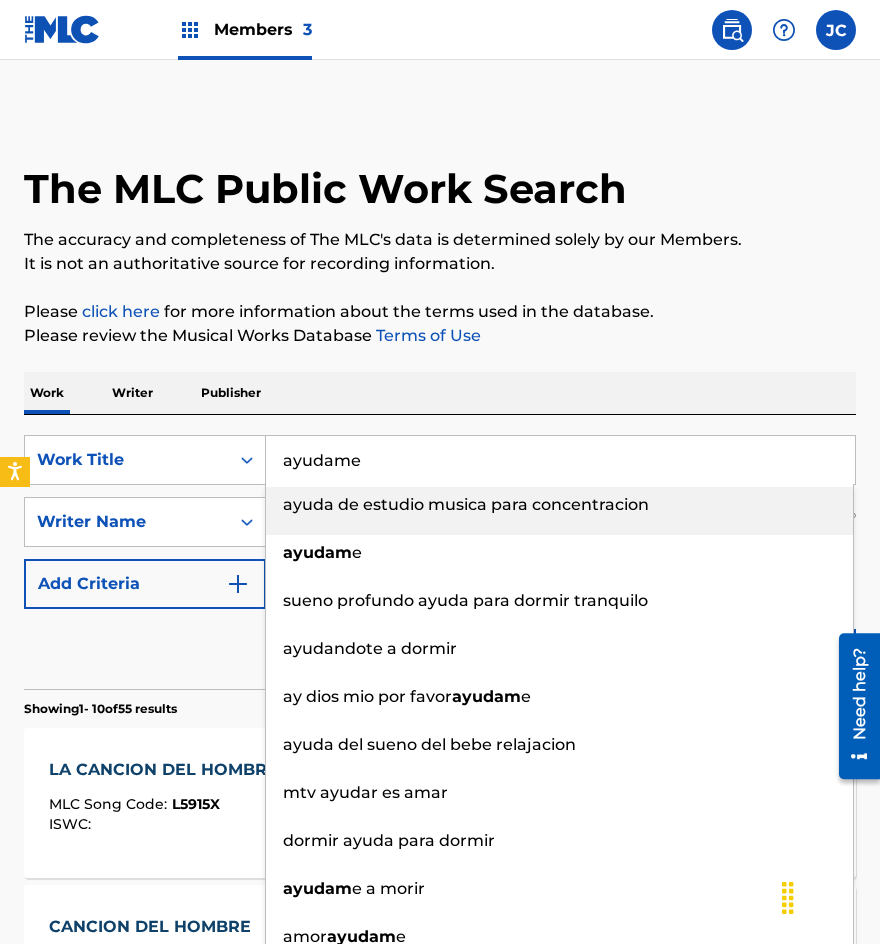 type on "ayudame" 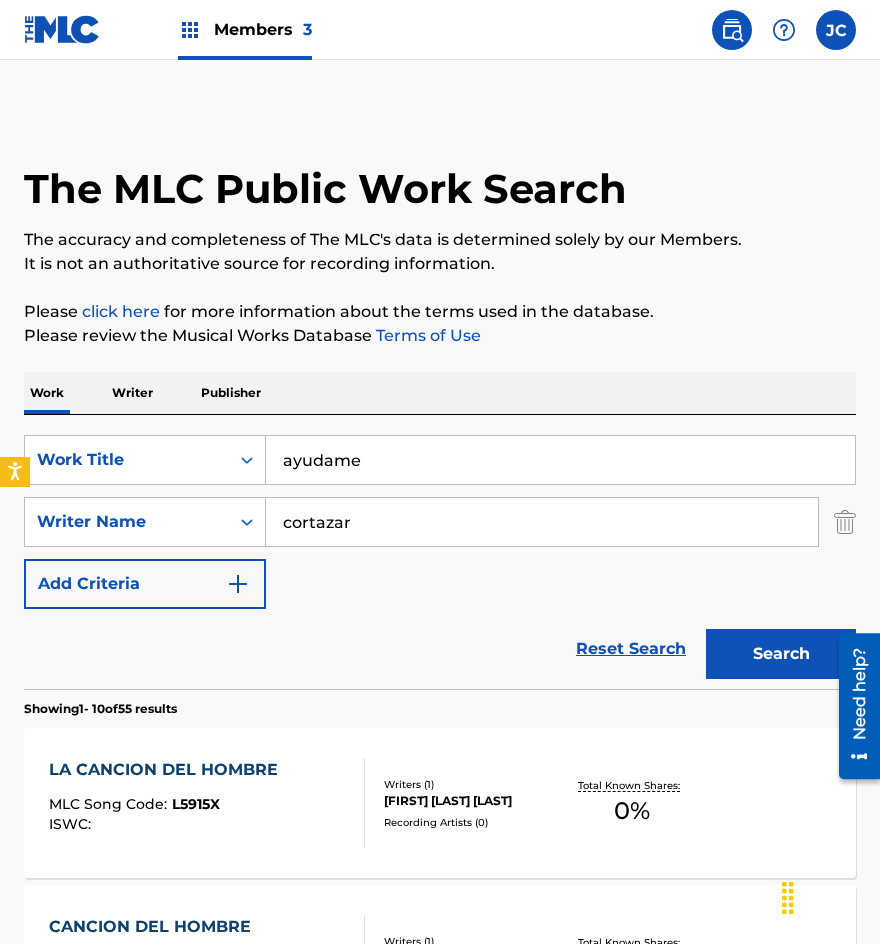 type on "cortazar" 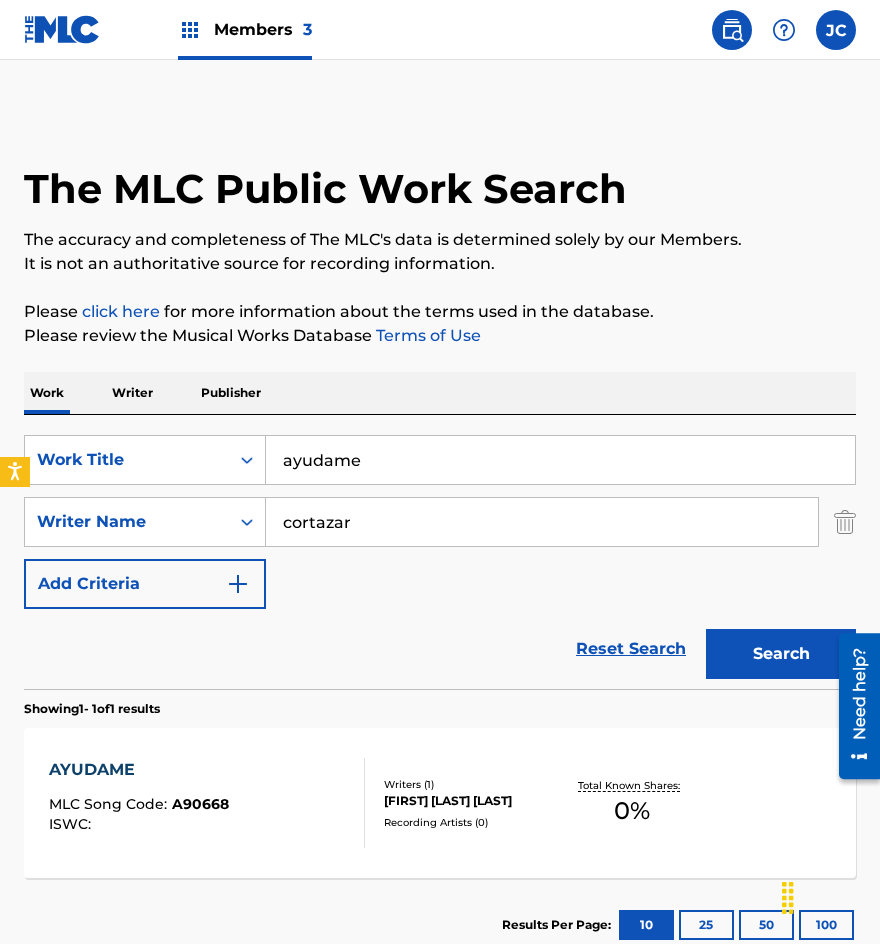 scroll, scrollTop: 134, scrollLeft: 0, axis: vertical 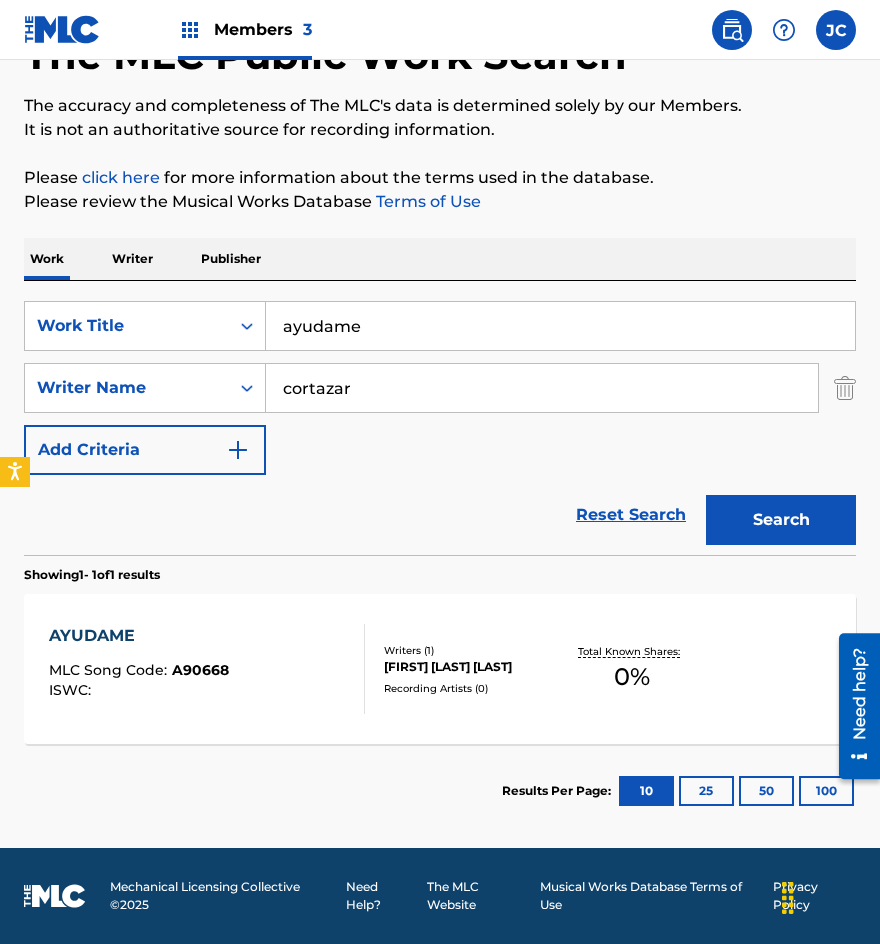 click on "Writers ( 1 ) [FIRST] [LAST] [LAST] Recording Artists ( 0 )" at bounding box center (464, 669) 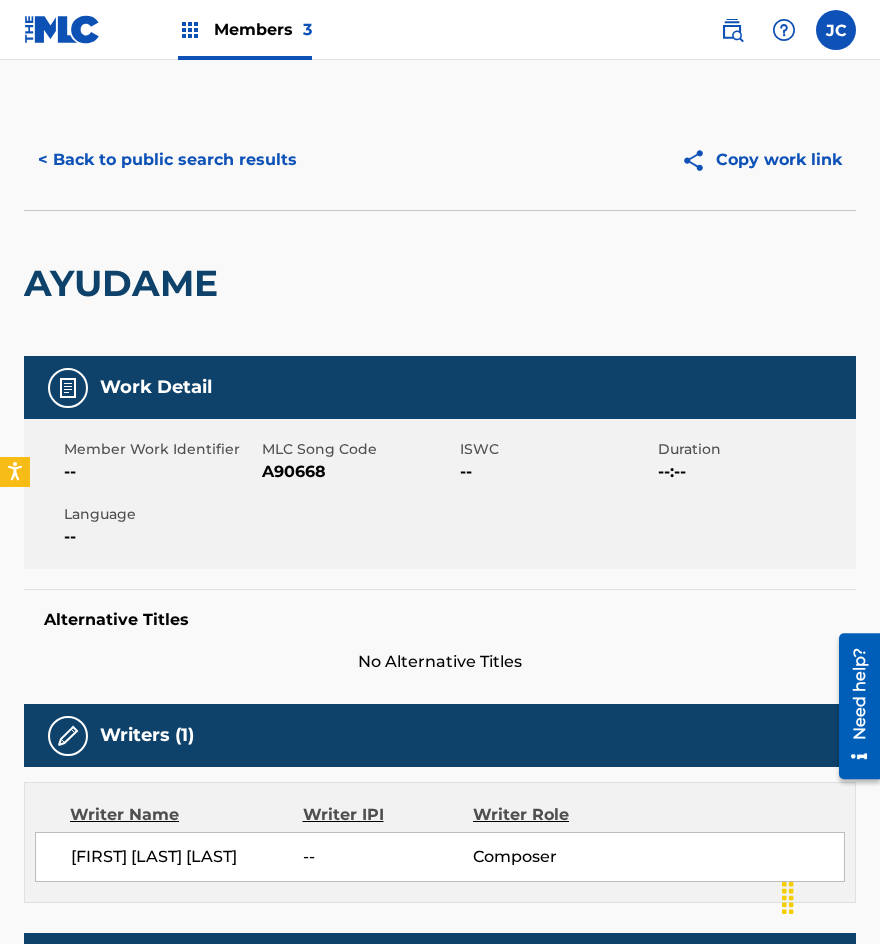 click on "A90668" at bounding box center [358, 472] 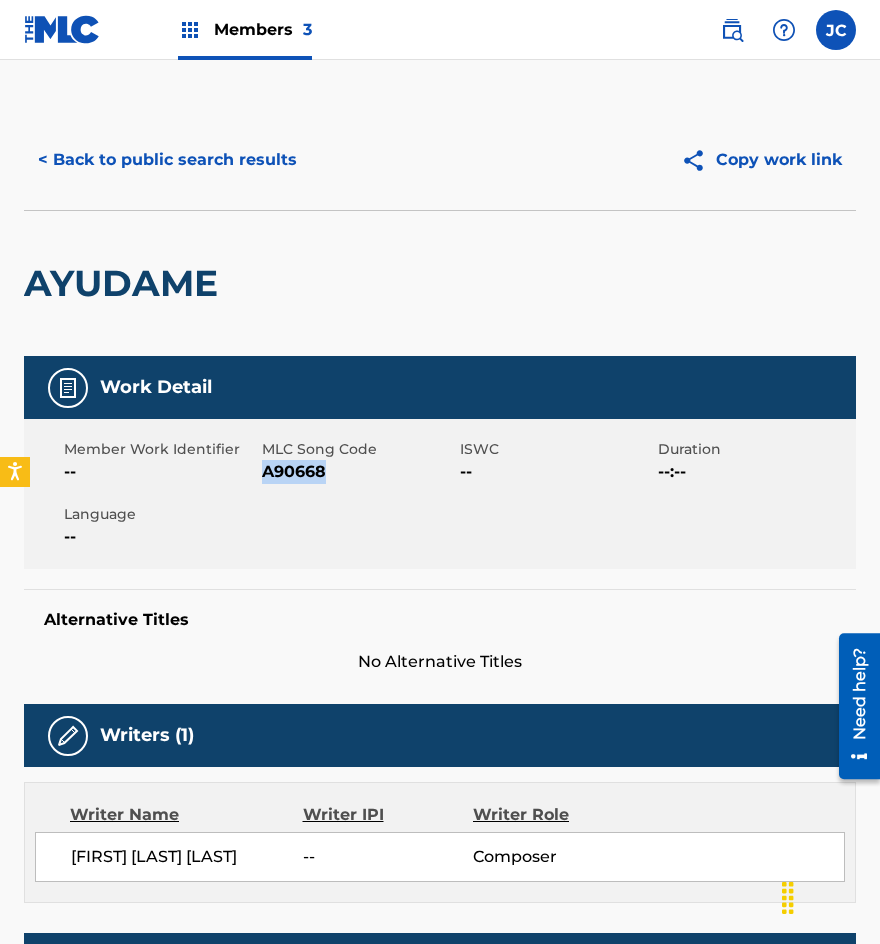 click on "A90668" at bounding box center [358, 472] 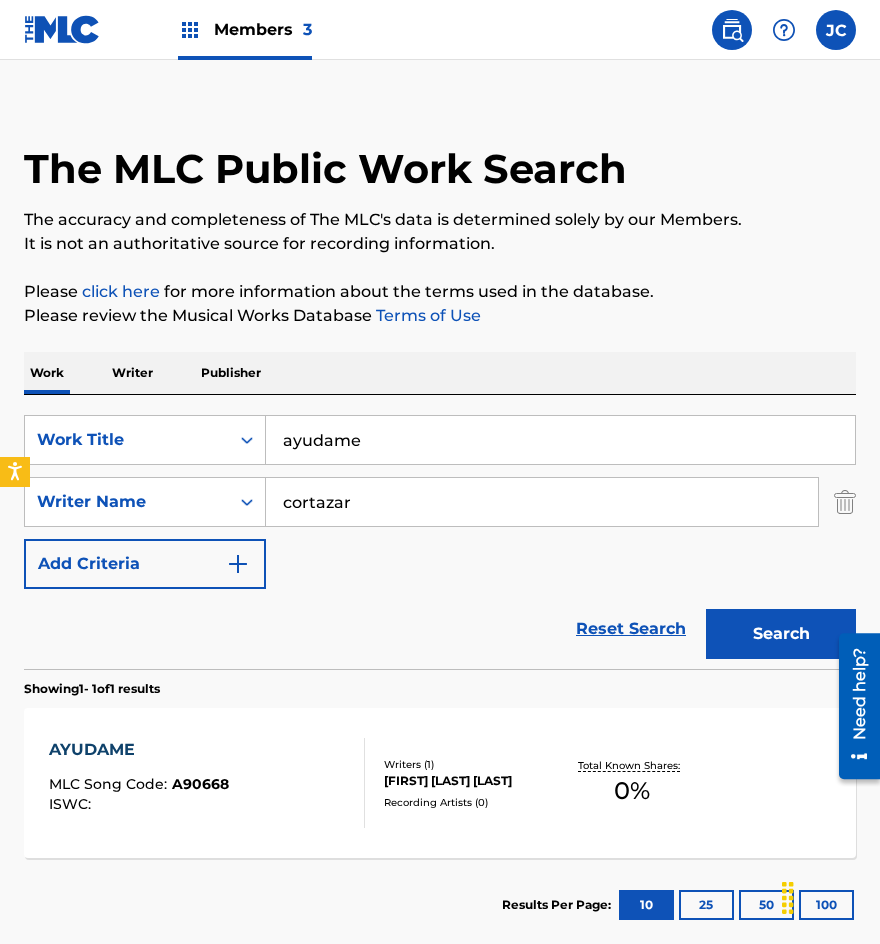 click on "SearchWithCriteria6f24e366-50cb-4899-984b-416a46e50163 Work Title ayudame SearchWithCriteria1bfa8ed7-8b27-494e-9b10-dfbbc78f81fc Writer Name [LAST] Add Criteria" at bounding box center [440, 502] 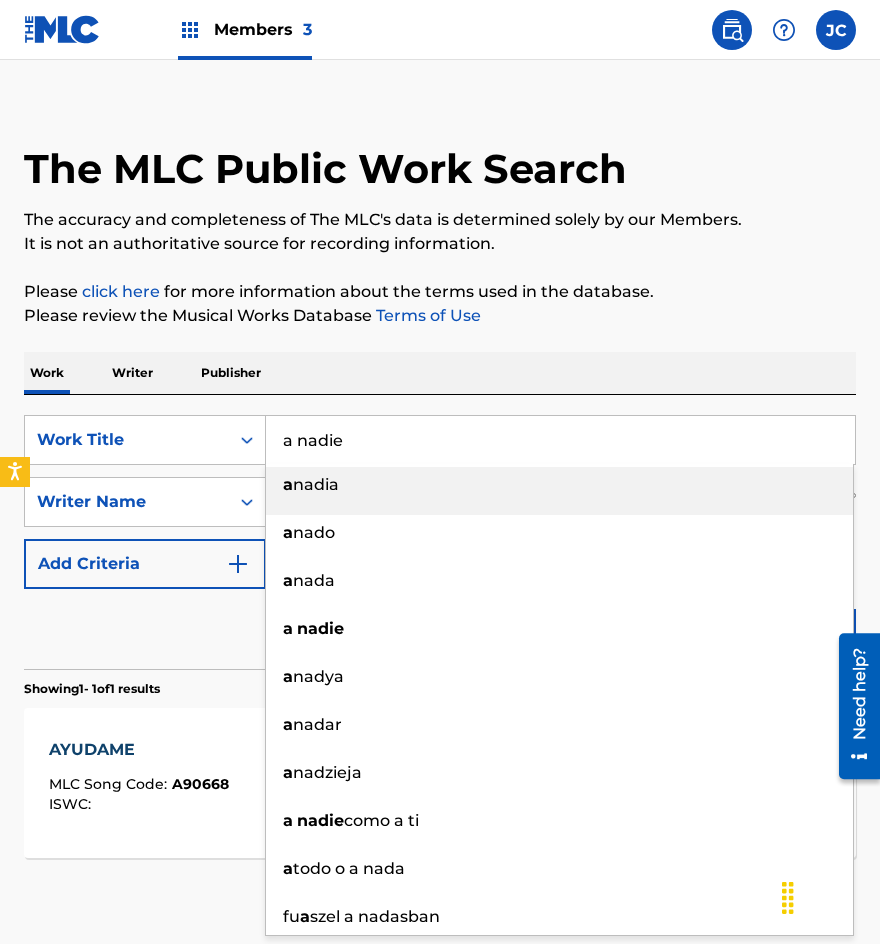 type on "a nadie" 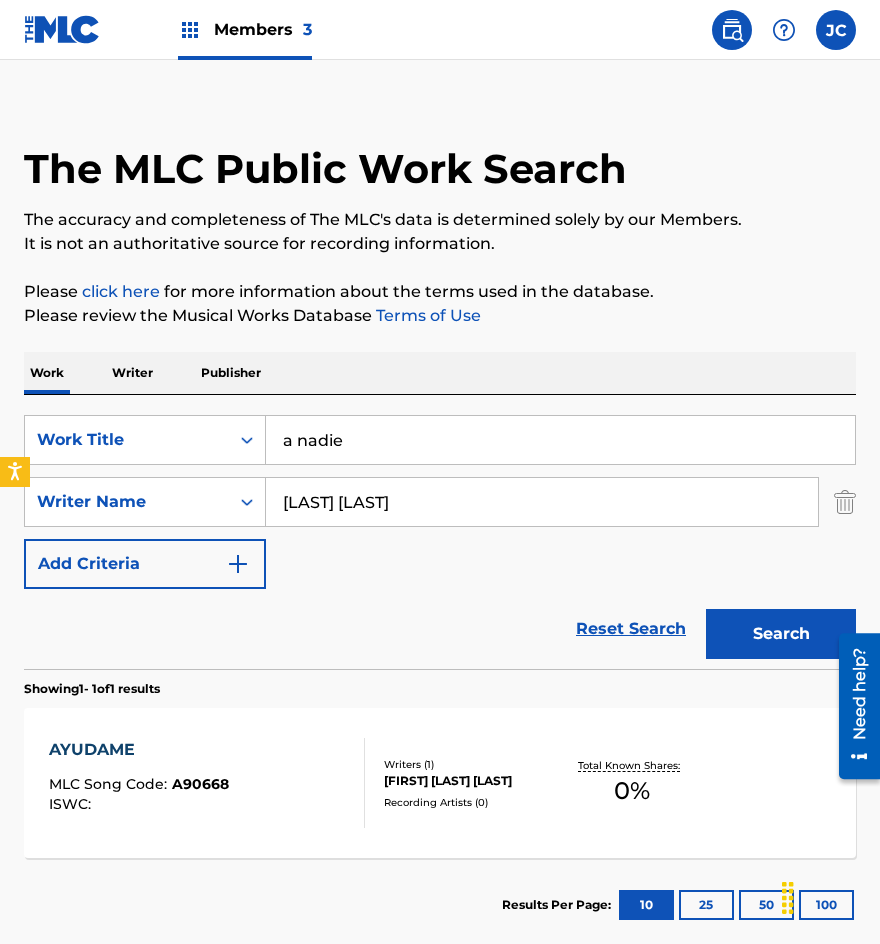 type on "[LAST] [LAST]" 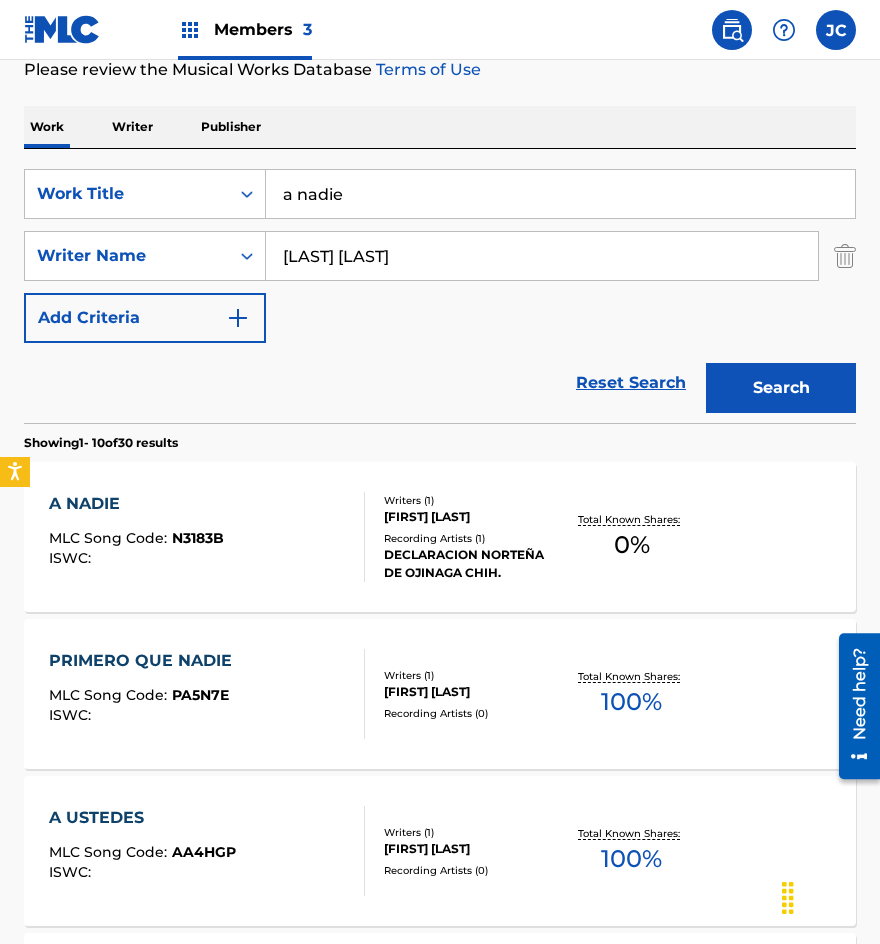 scroll, scrollTop: 300, scrollLeft: 0, axis: vertical 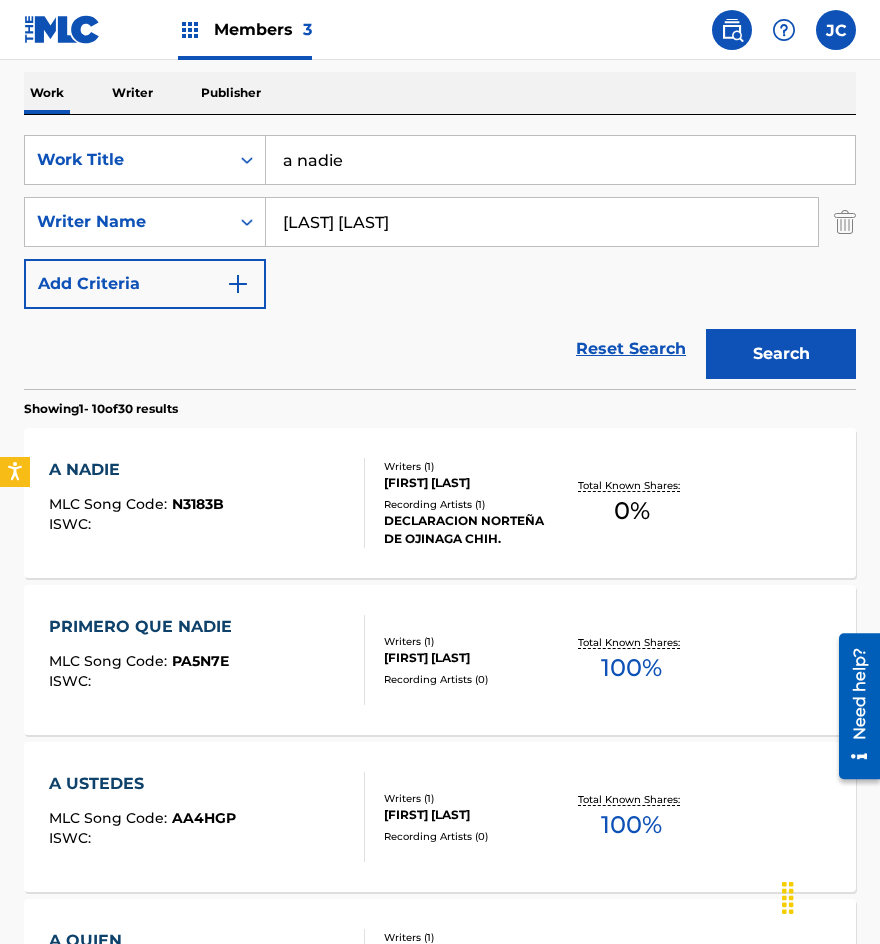 click on "DECLARACION NORTEÑA DE OJINAGA CHIH." at bounding box center [473, 530] 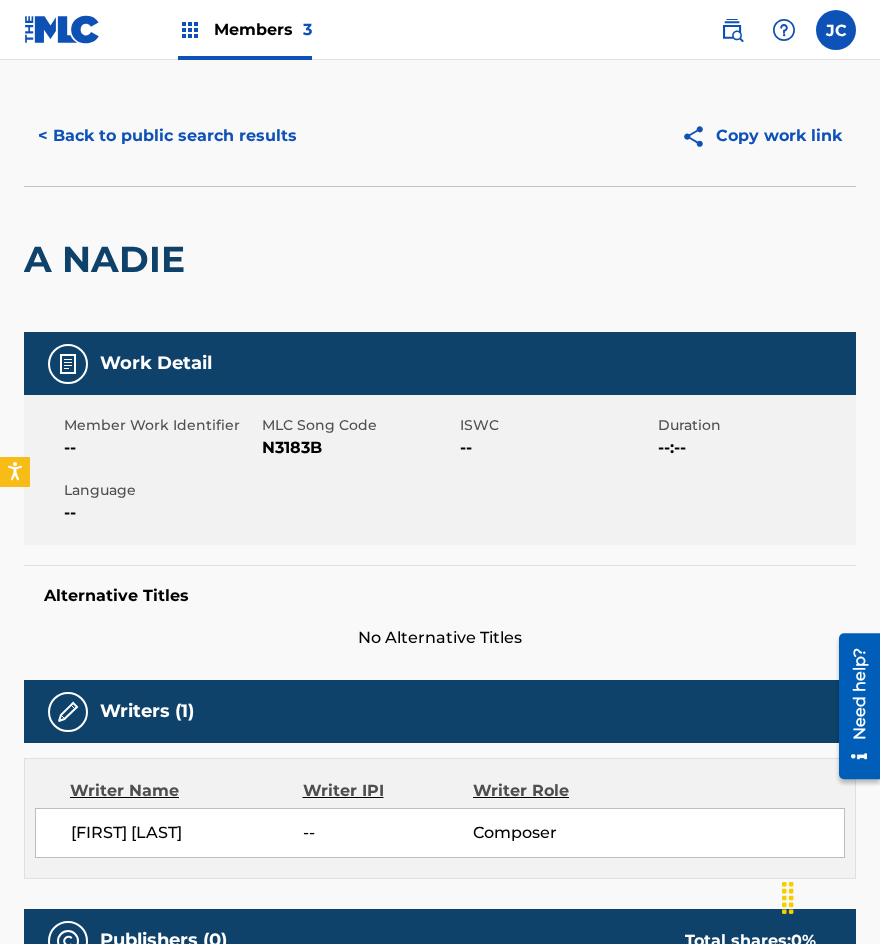 scroll, scrollTop: 0, scrollLeft: 0, axis: both 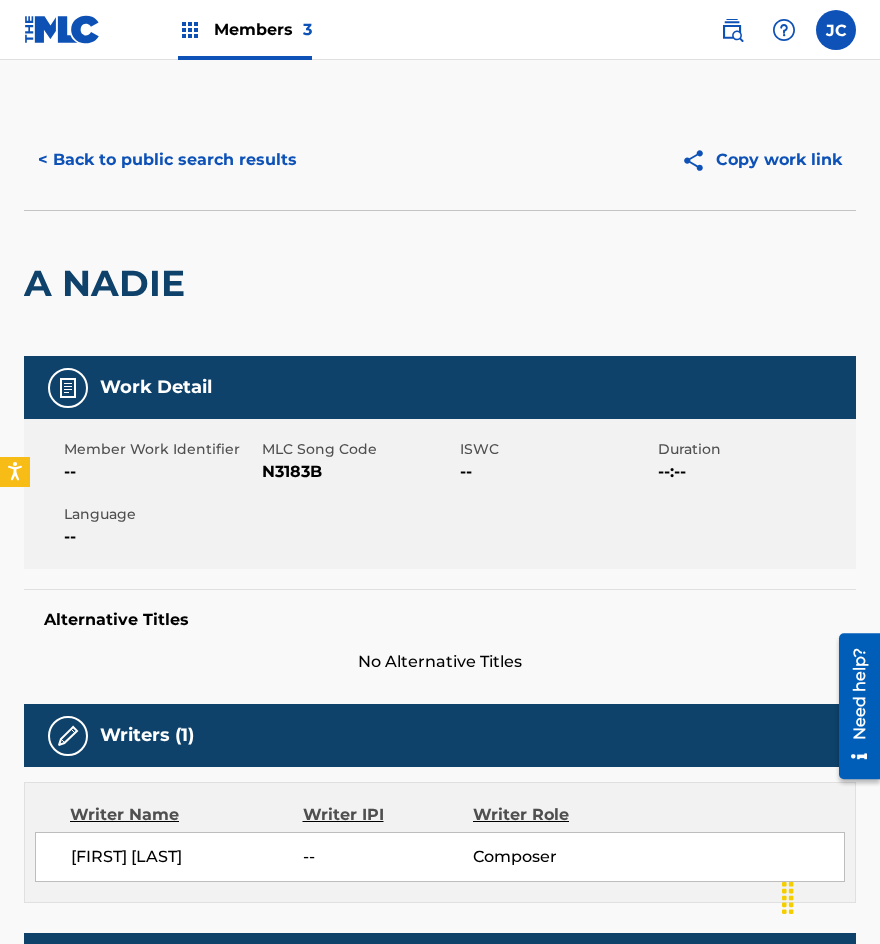 click on "N3183B" at bounding box center [358, 472] 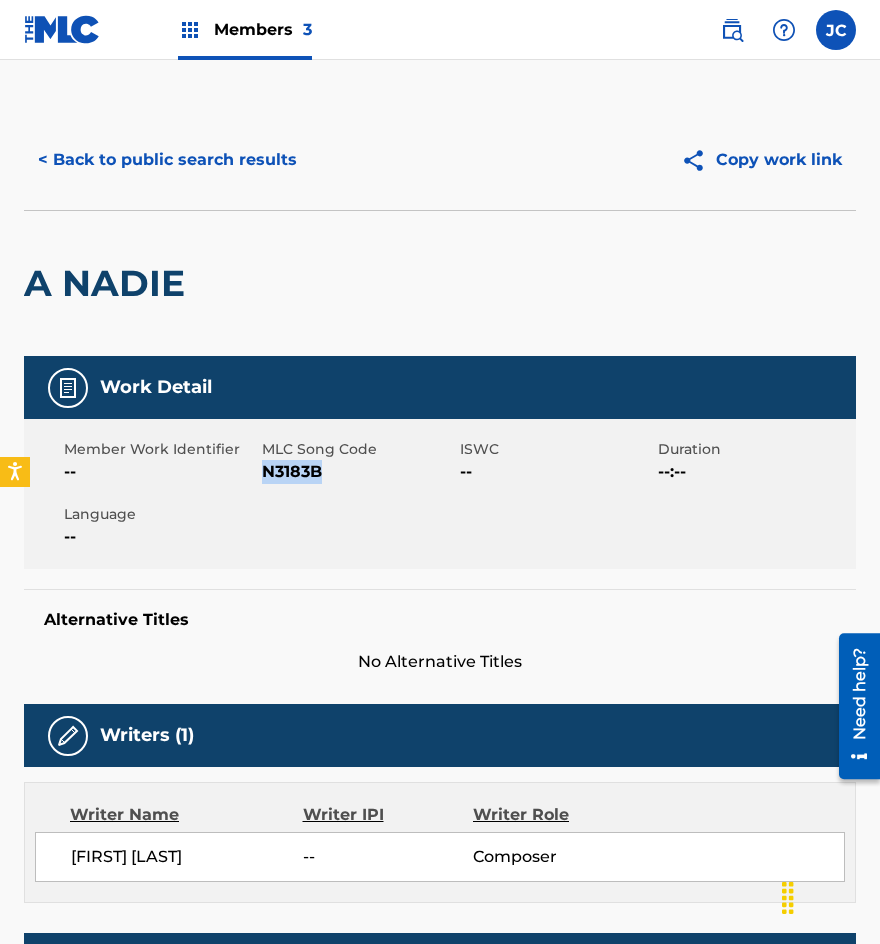 click on "N3183B" at bounding box center (358, 472) 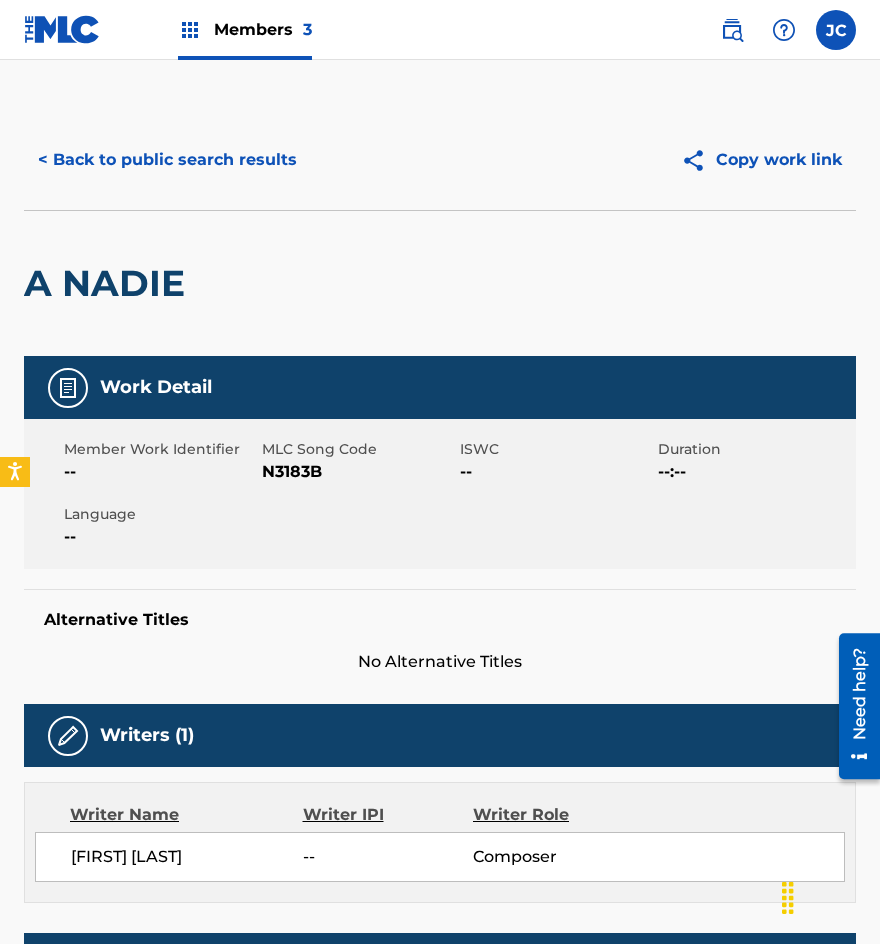 click on "< Back to public search results" at bounding box center (167, 160) 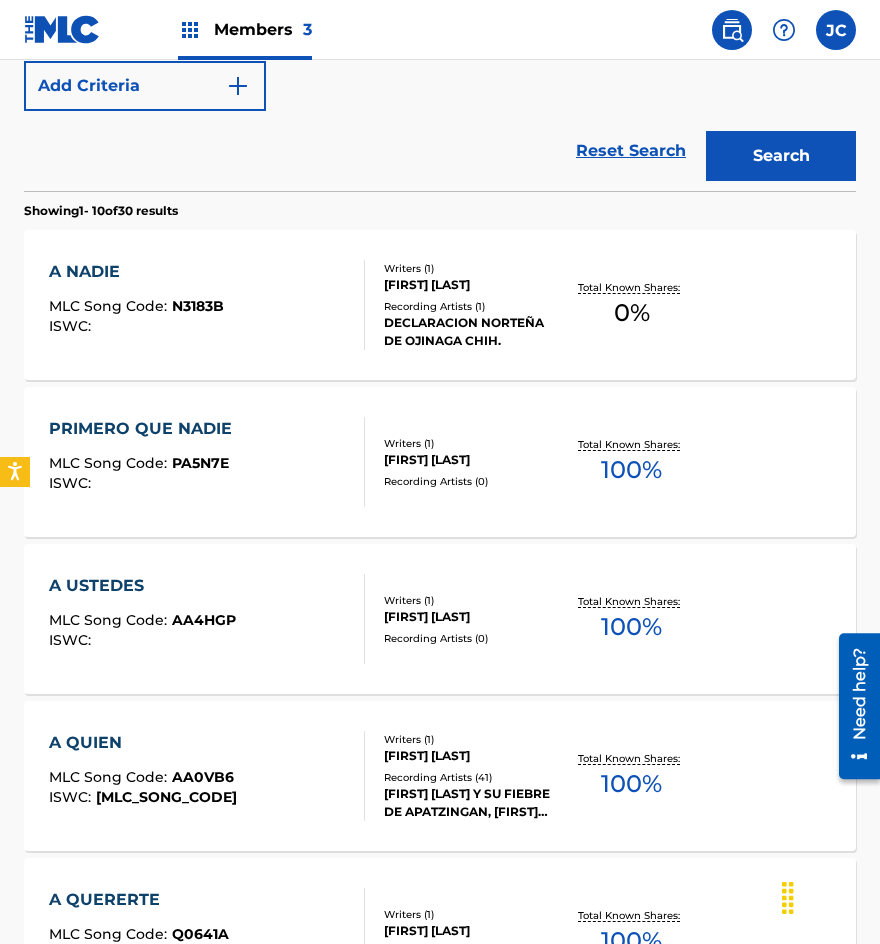 scroll, scrollTop: 500, scrollLeft: 0, axis: vertical 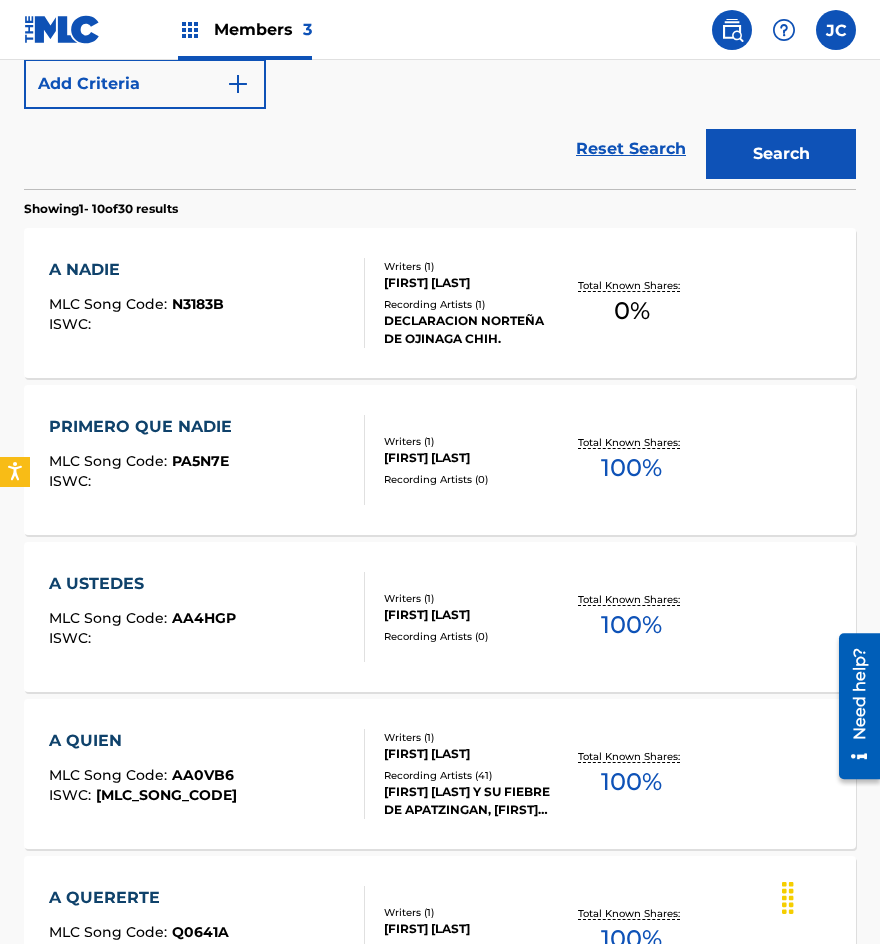 click on "DECLARACION NORTEÑA DE OJINAGA CHIH." at bounding box center [473, 330] 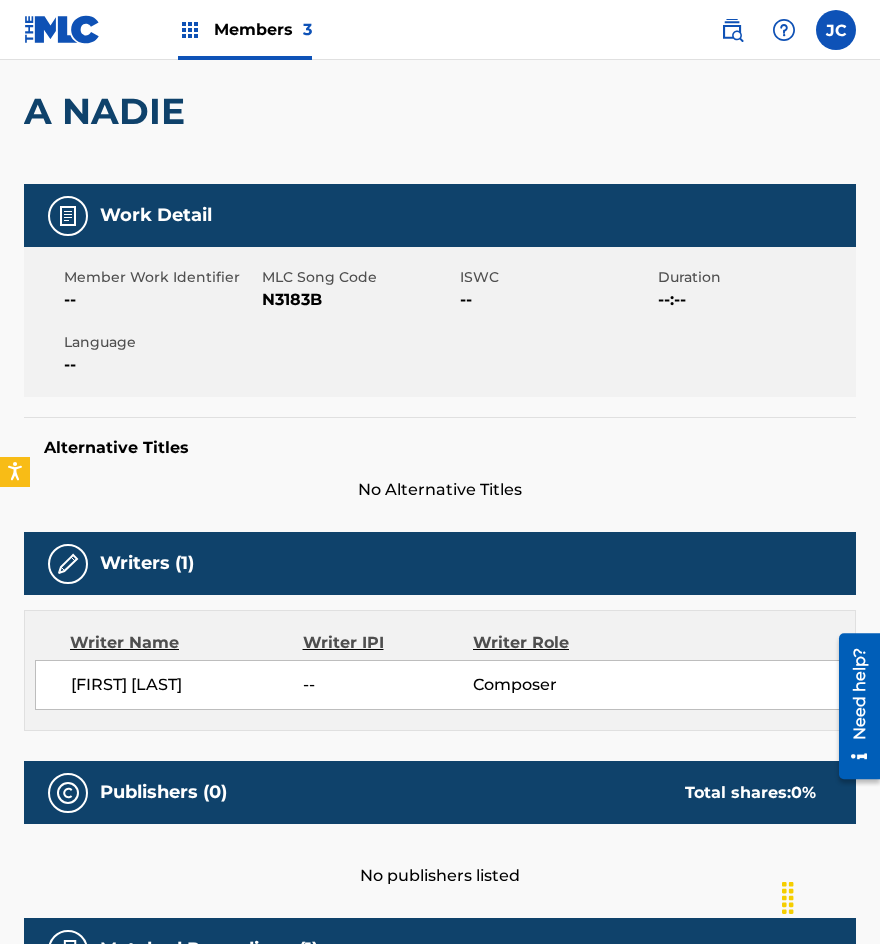 scroll, scrollTop: 0, scrollLeft: 0, axis: both 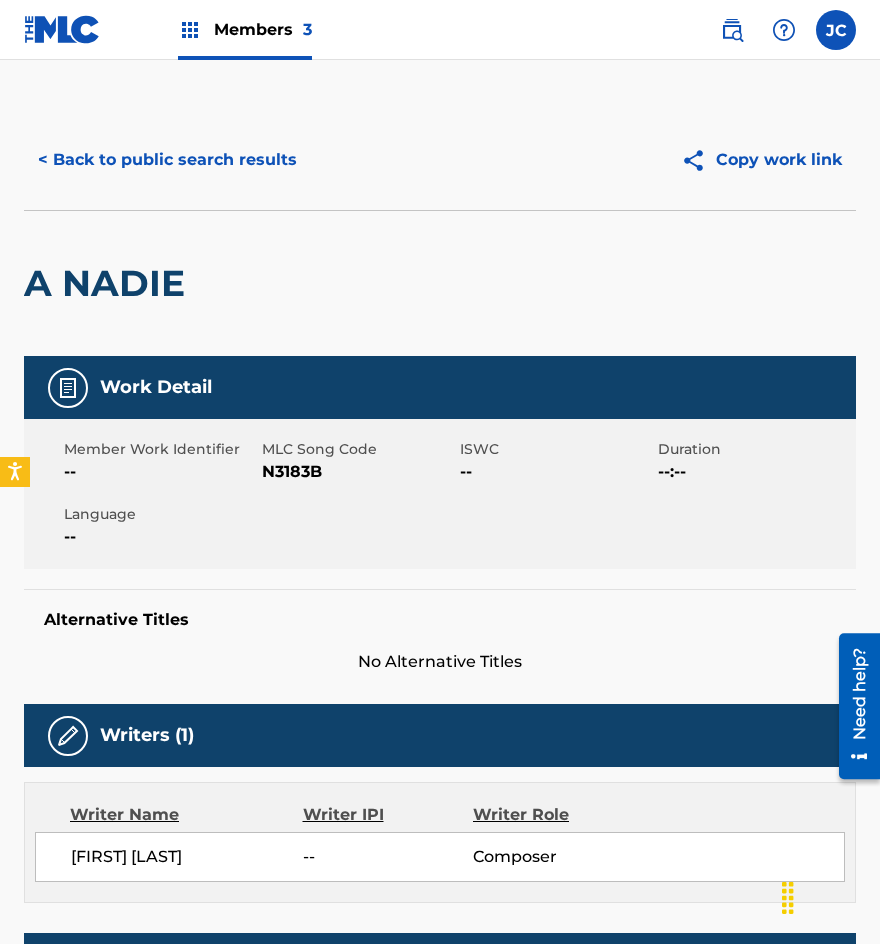 click on "< Back to public search results" at bounding box center [167, 160] 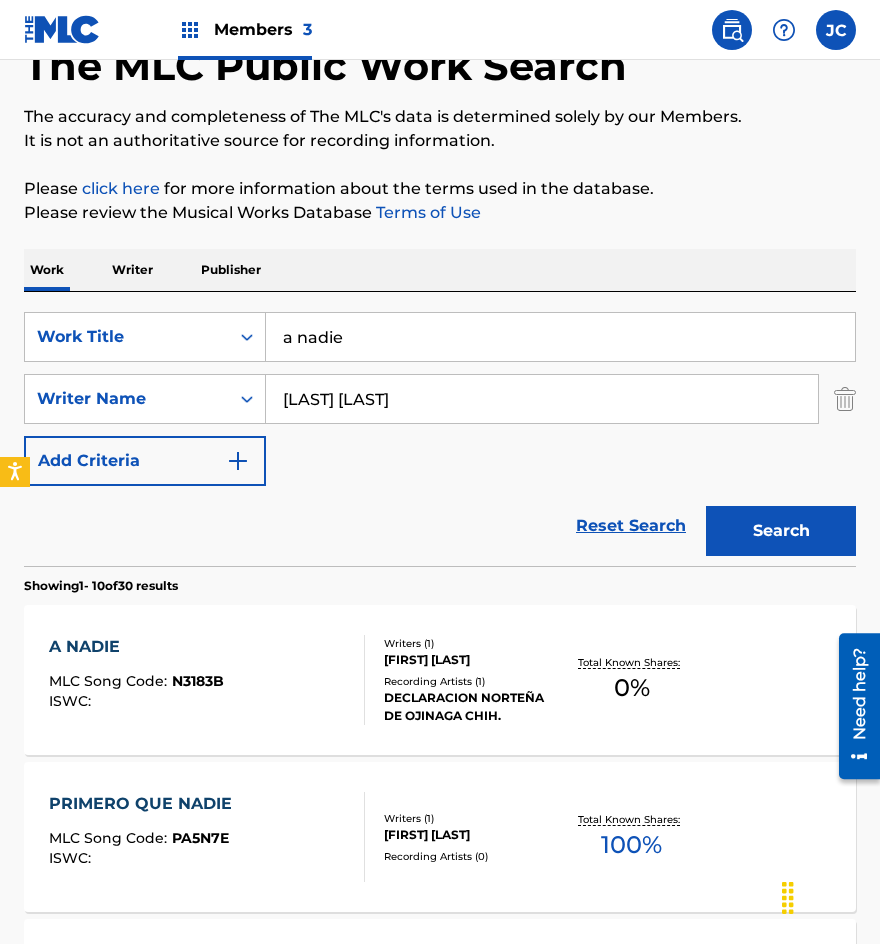 scroll, scrollTop: 114, scrollLeft: 0, axis: vertical 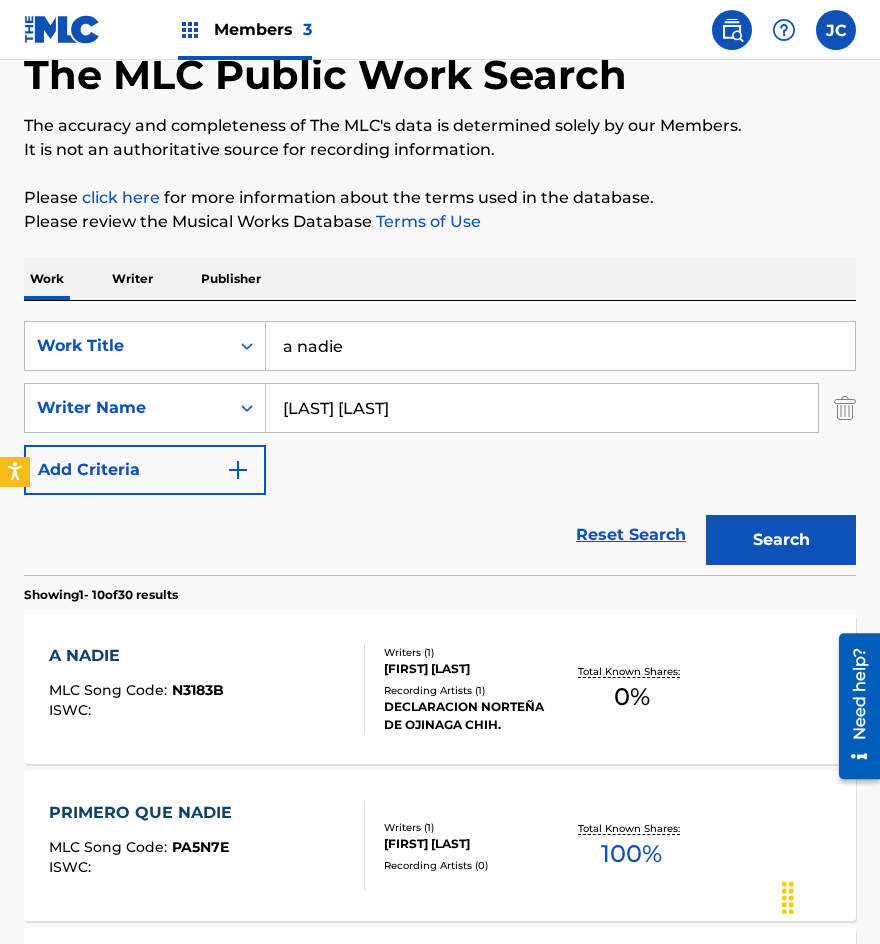 click on "a nadie" at bounding box center [560, 346] 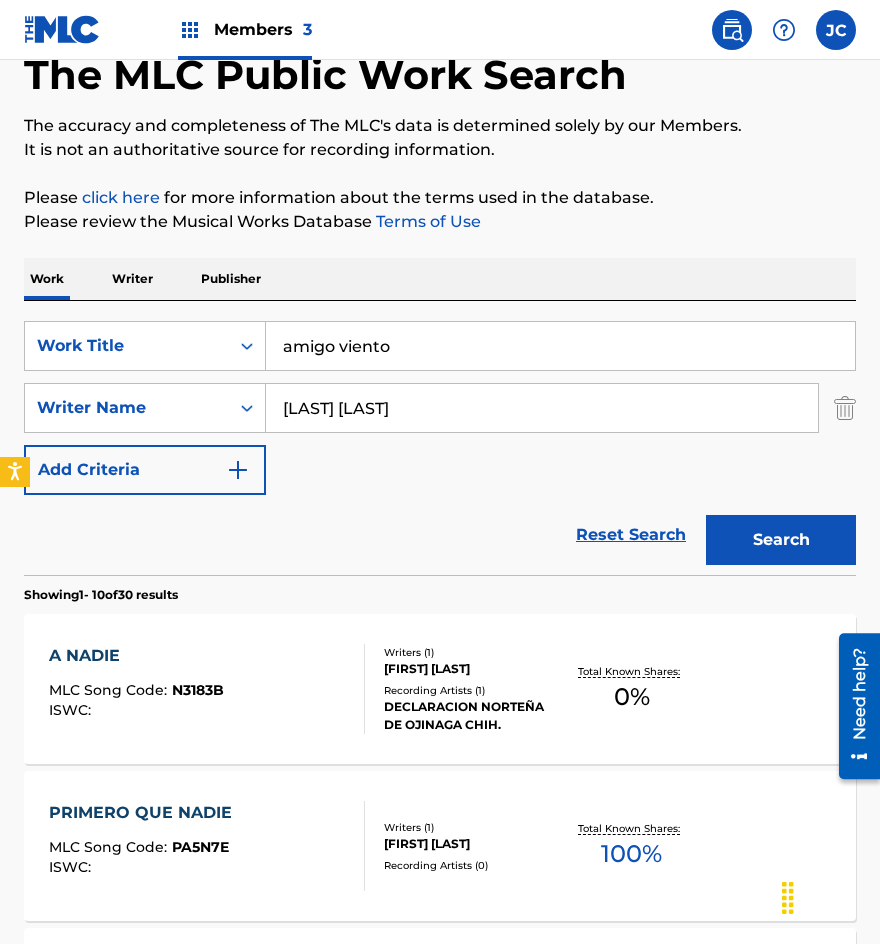 type on "amigo viento" 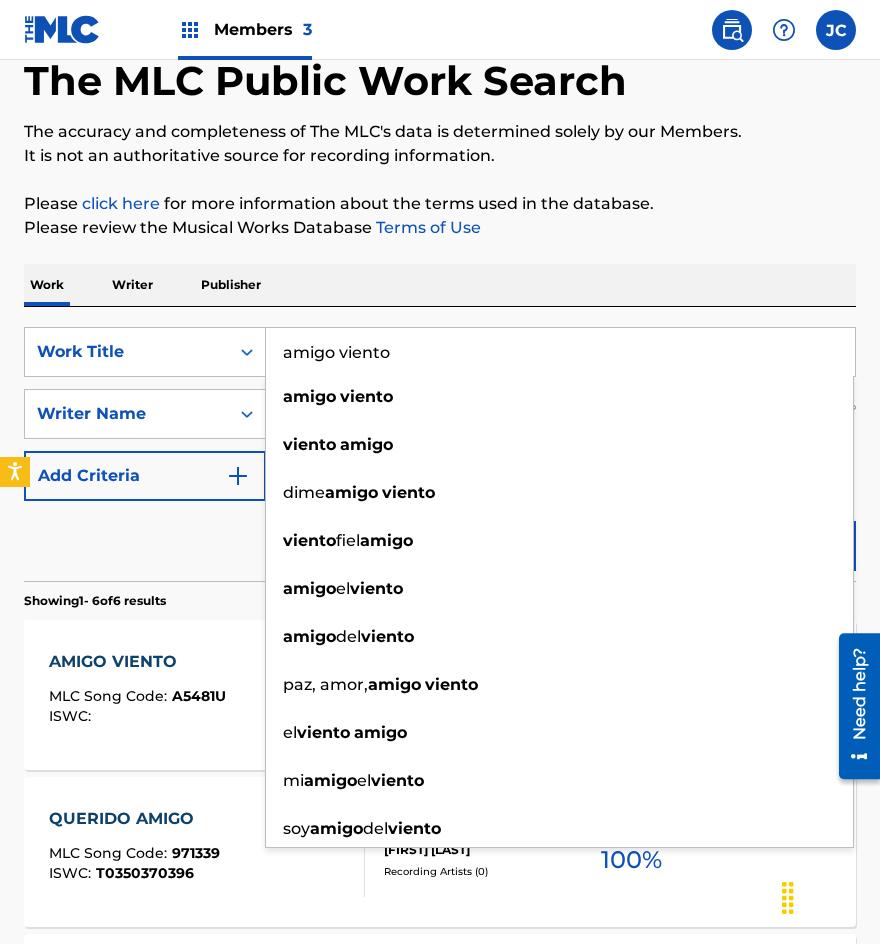 scroll, scrollTop: 300, scrollLeft: 0, axis: vertical 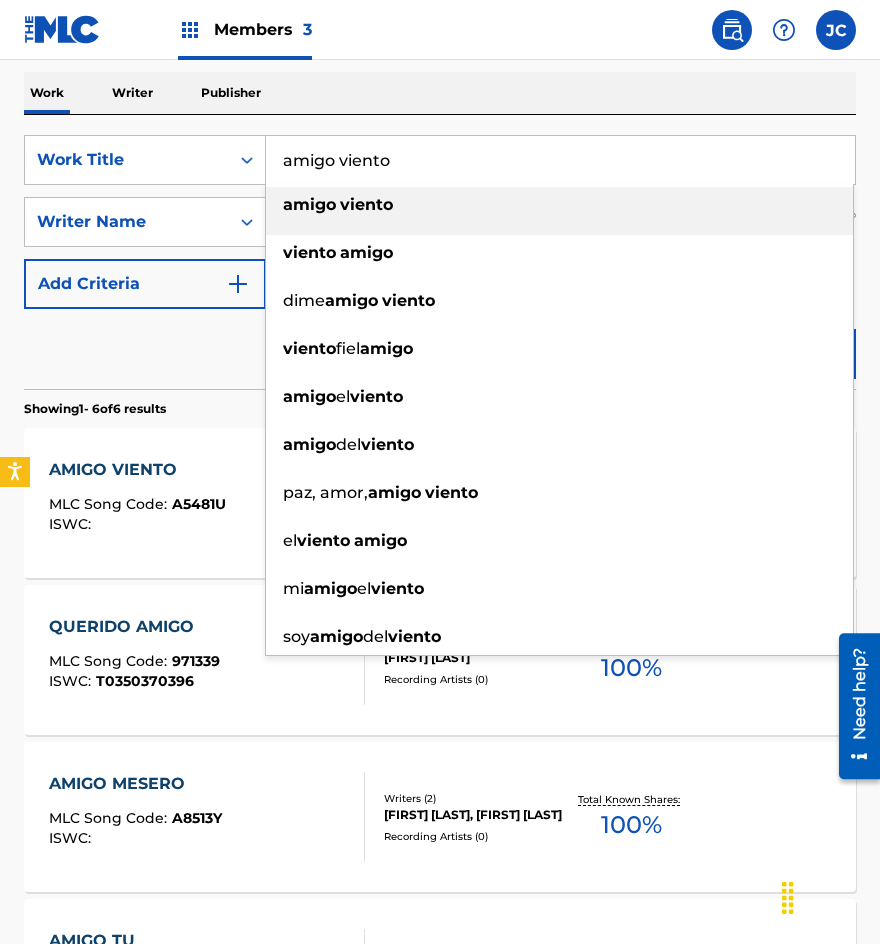 click on "viento" at bounding box center (366, 204) 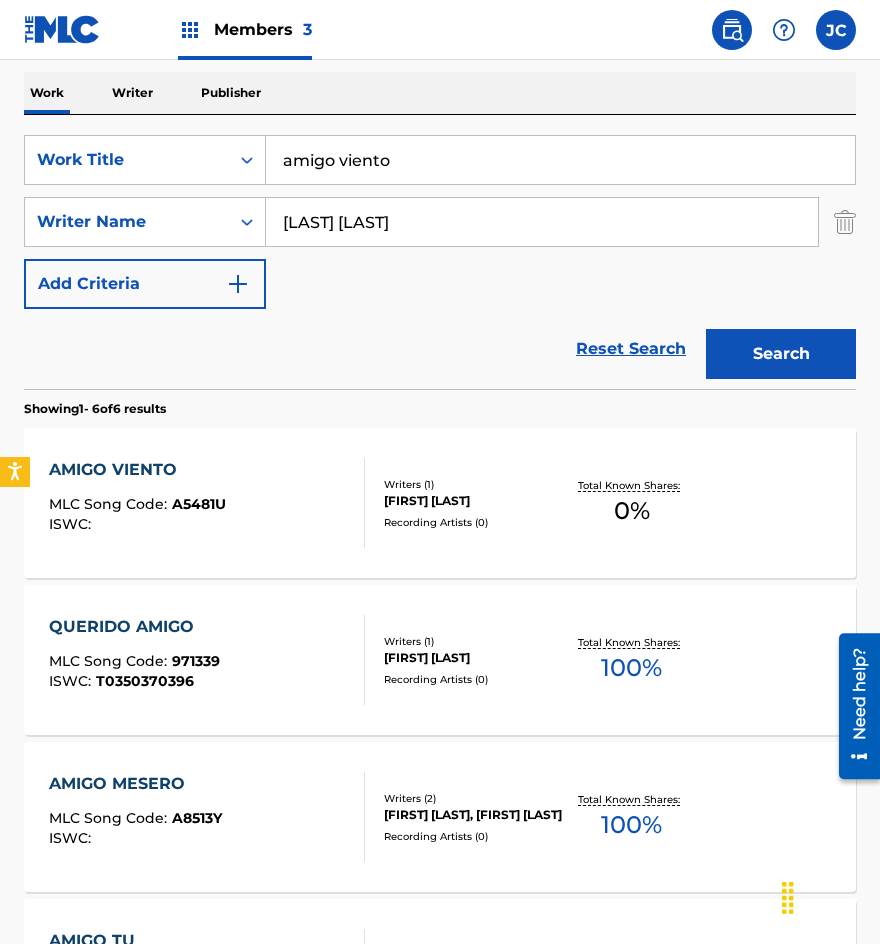 click on "Search" at bounding box center [781, 354] 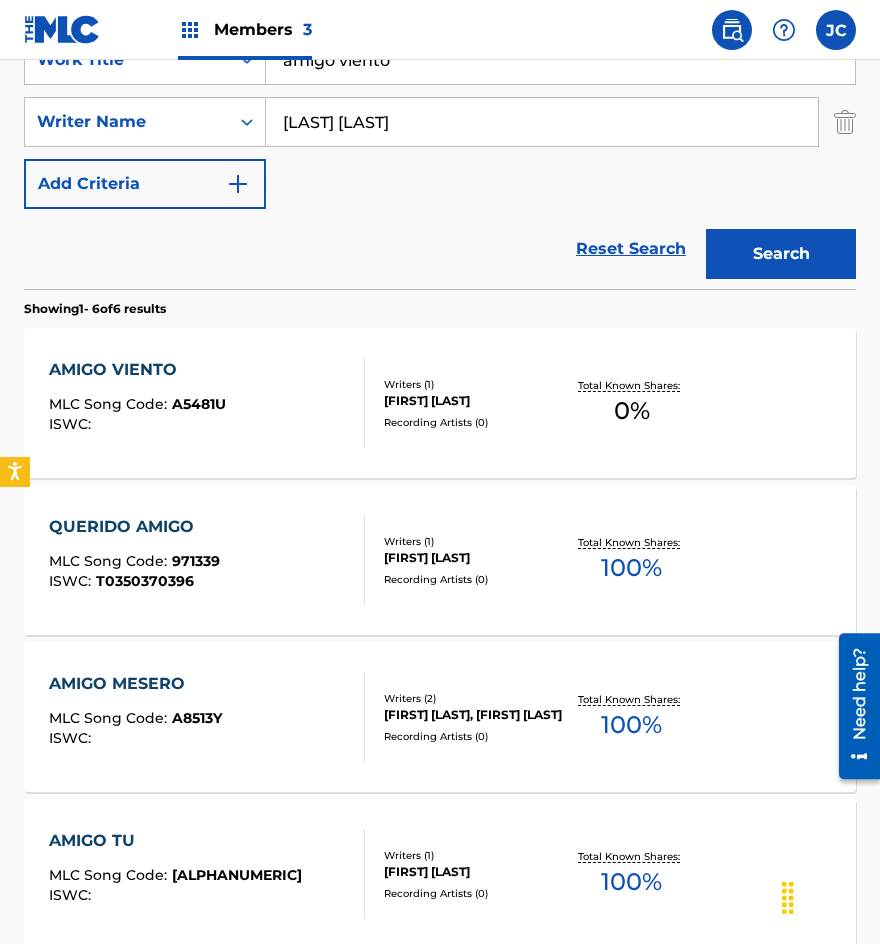 click at bounding box center [356, 403] 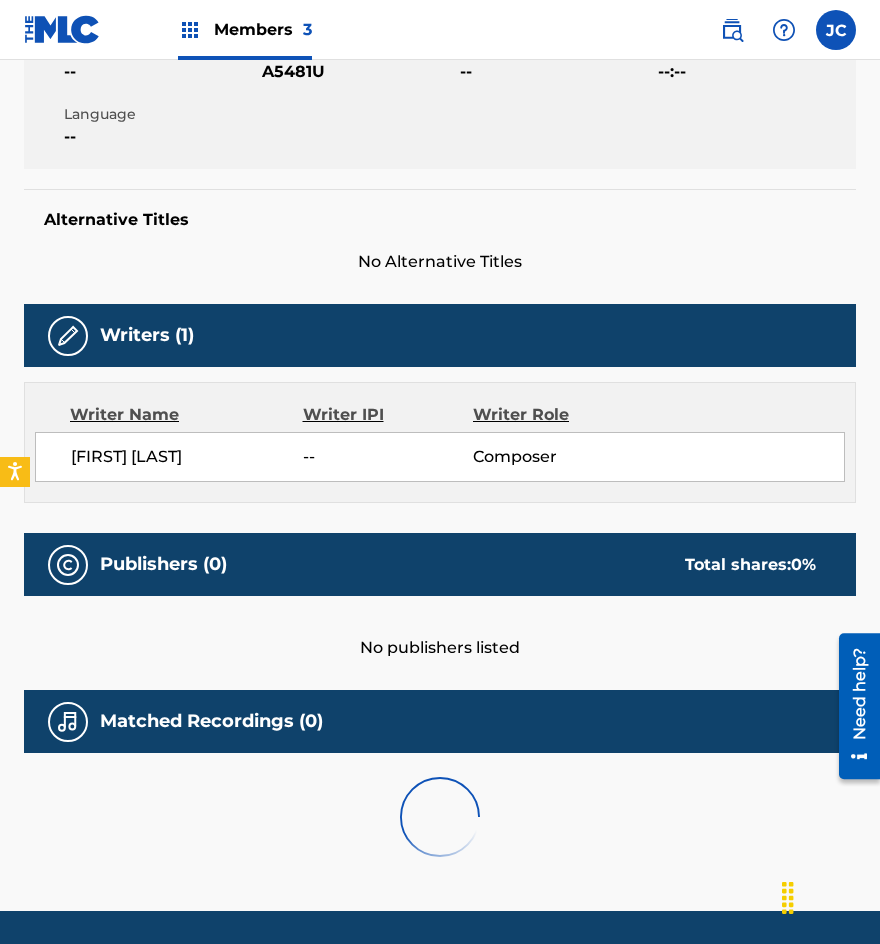 scroll, scrollTop: 0, scrollLeft: 0, axis: both 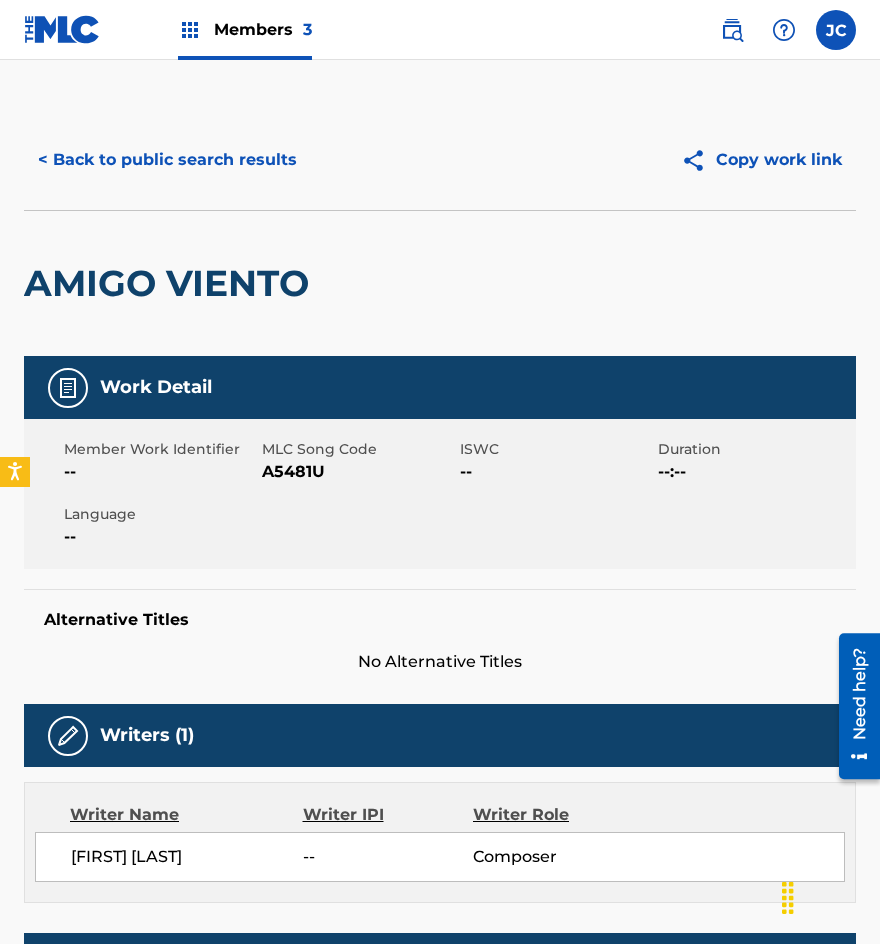 click on "A5481U" at bounding box center [358, 472] 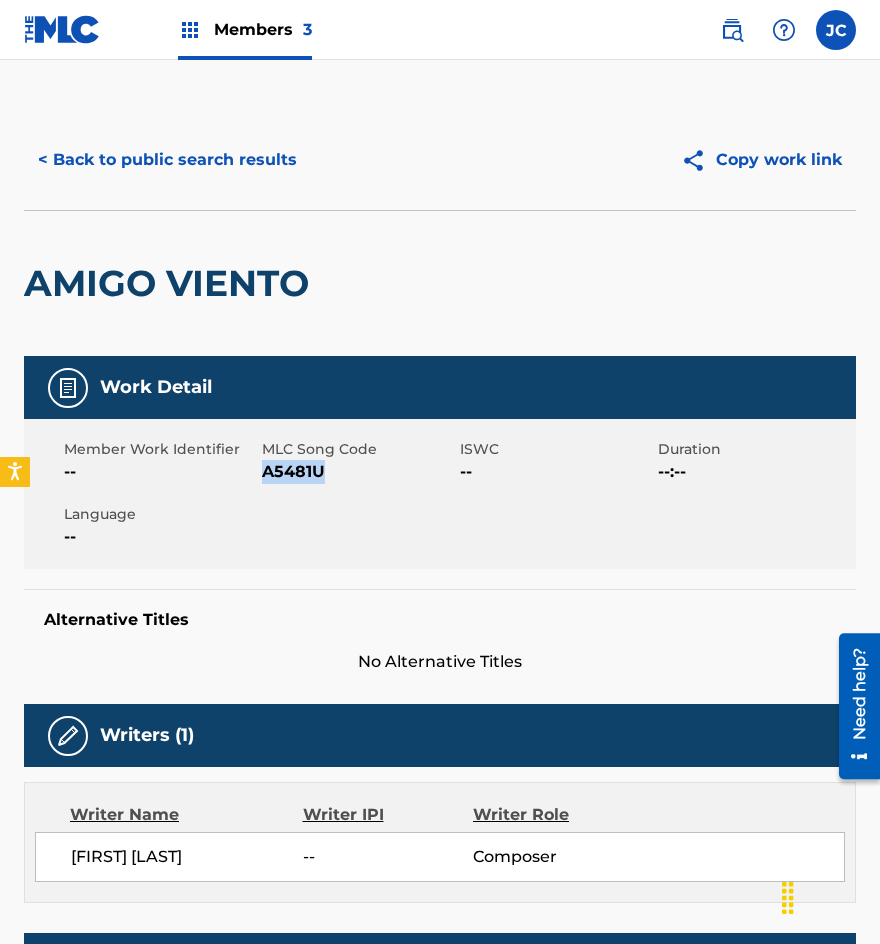 click on "A5481U" at bounding box center (358, 472) 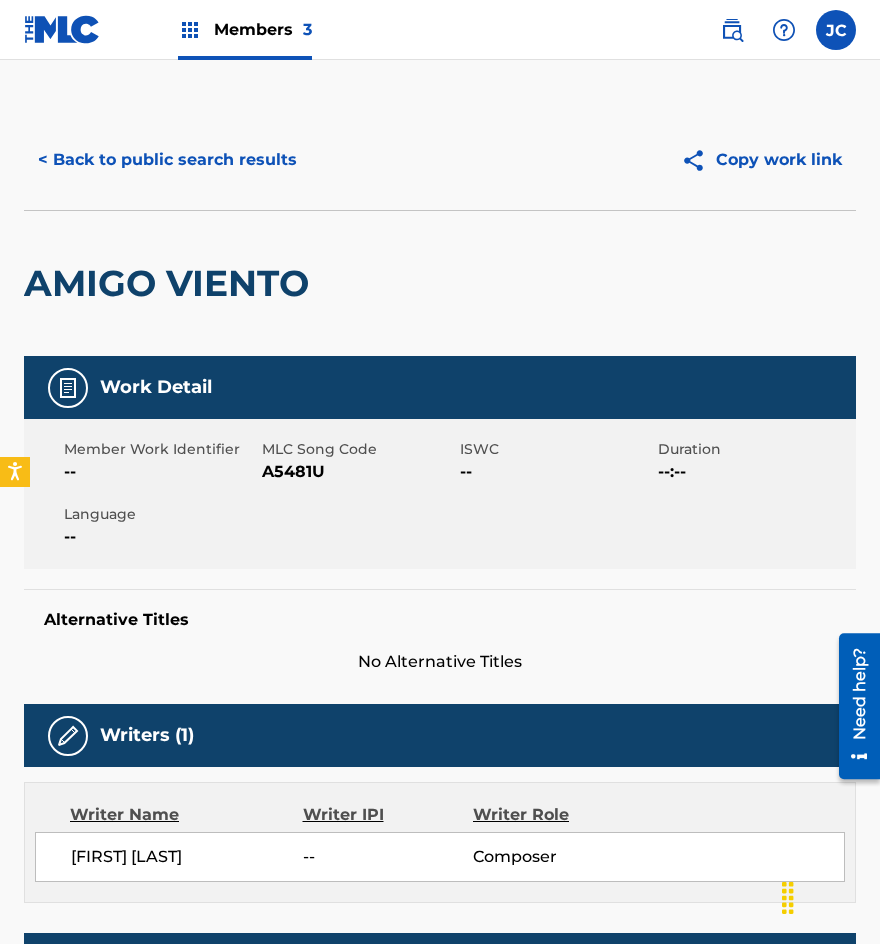 drag, startPoint x: 168, startPoint y: 246, endPoint x: 159, endPoint y: 195, distance: 51.78803 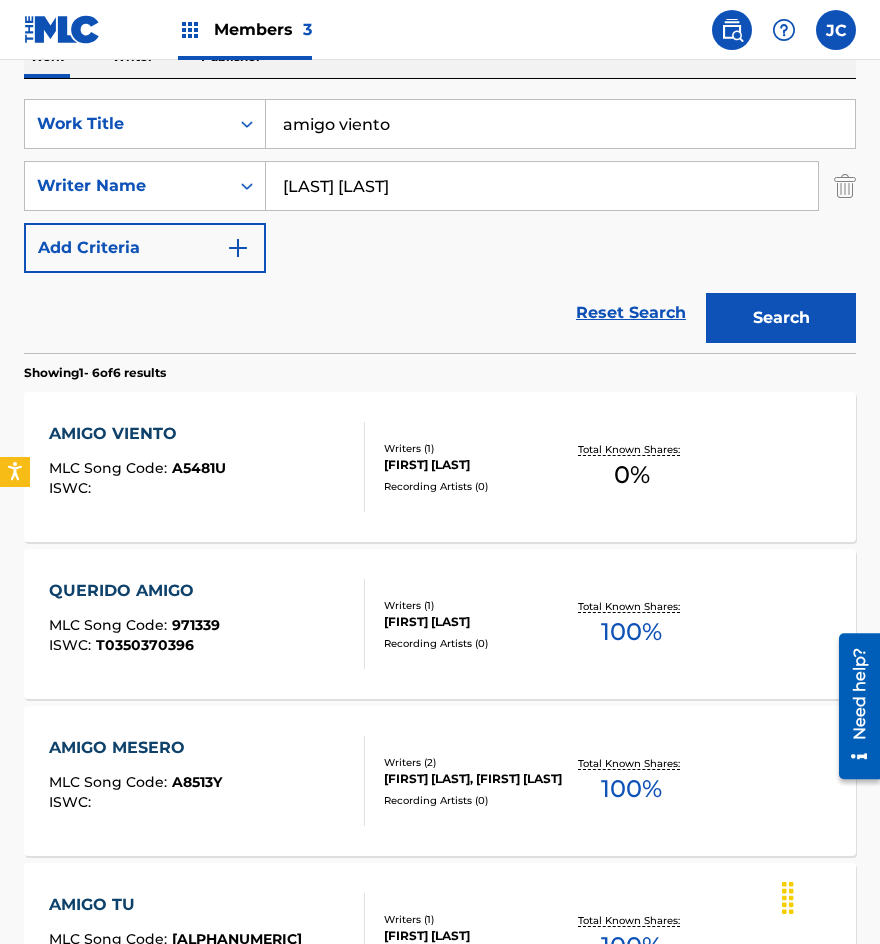 scroll, scrollTop: 300, scrollLeft: 0, axis: vertical 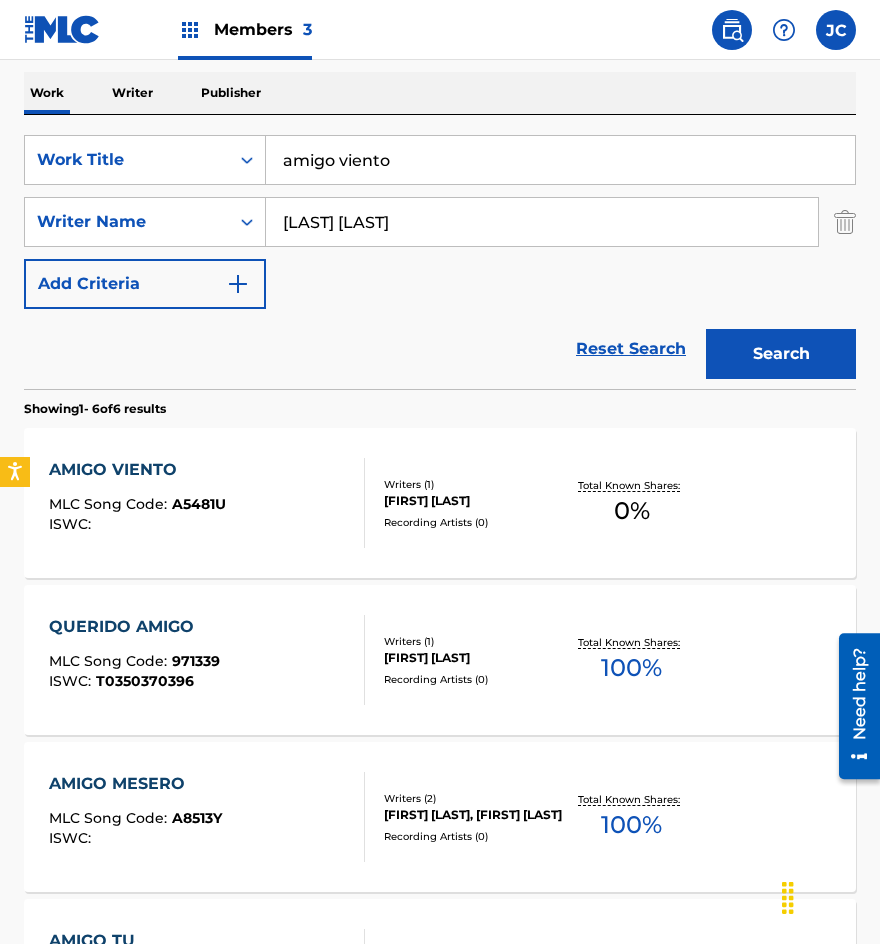 click on "amigo viento" at bounding box center (560, 160) 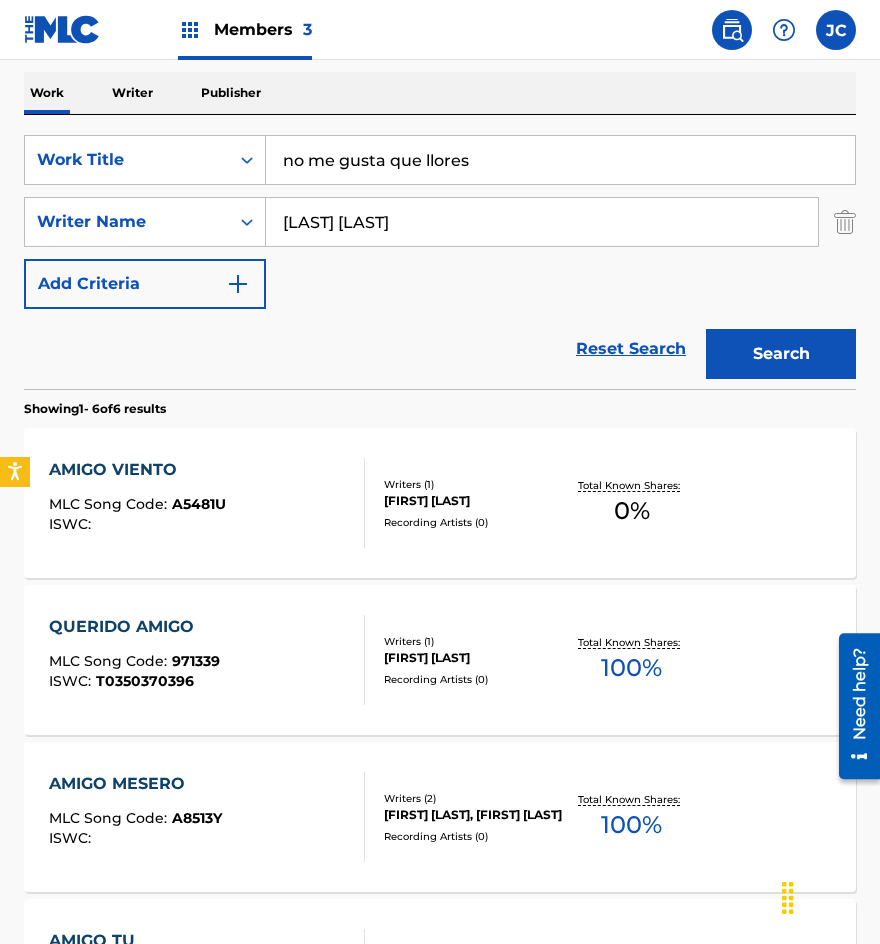 type on "no me gusta que llores" 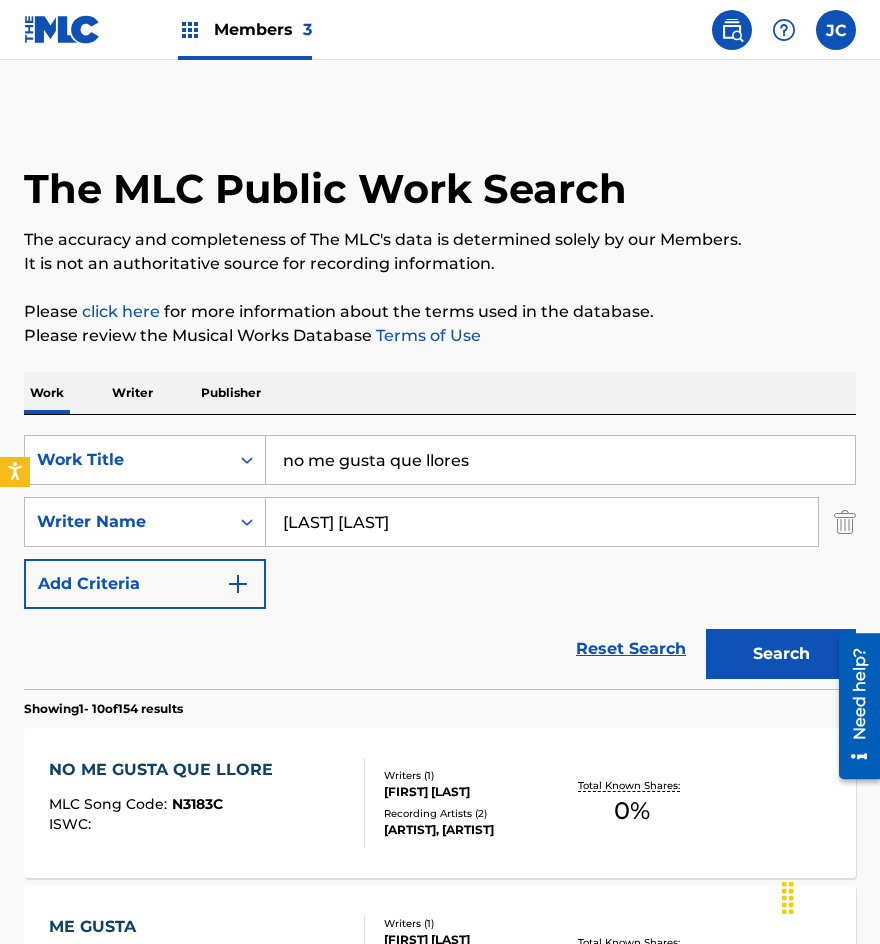 click on "SearchWithCriteria6f24e366-50cb-4899-984b-416a46e50163 Work Title no me gusta que llores SearchWithCriteria1bfa8ed7-8b27-494e-9b10-dfbbc78f81fc Writer Name [LAST] Add Criteria" at bounding box center (440, 522) 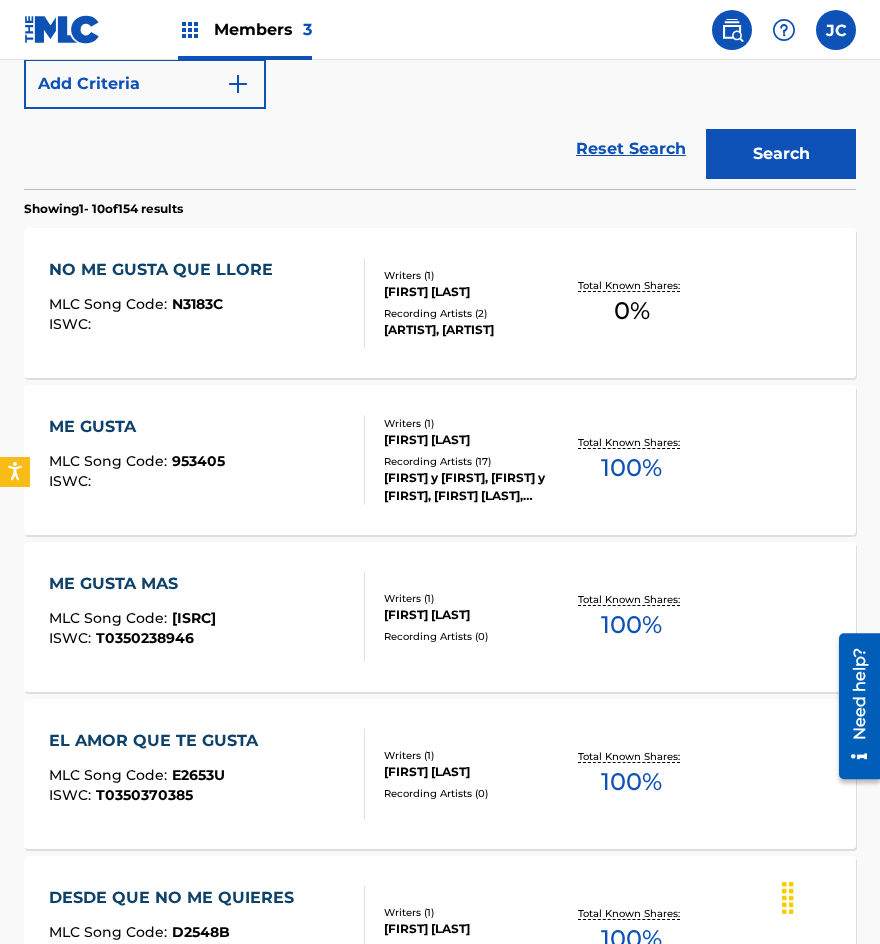 scroll, scrollTop: 200, scrollLeft: 0, axis: vertical 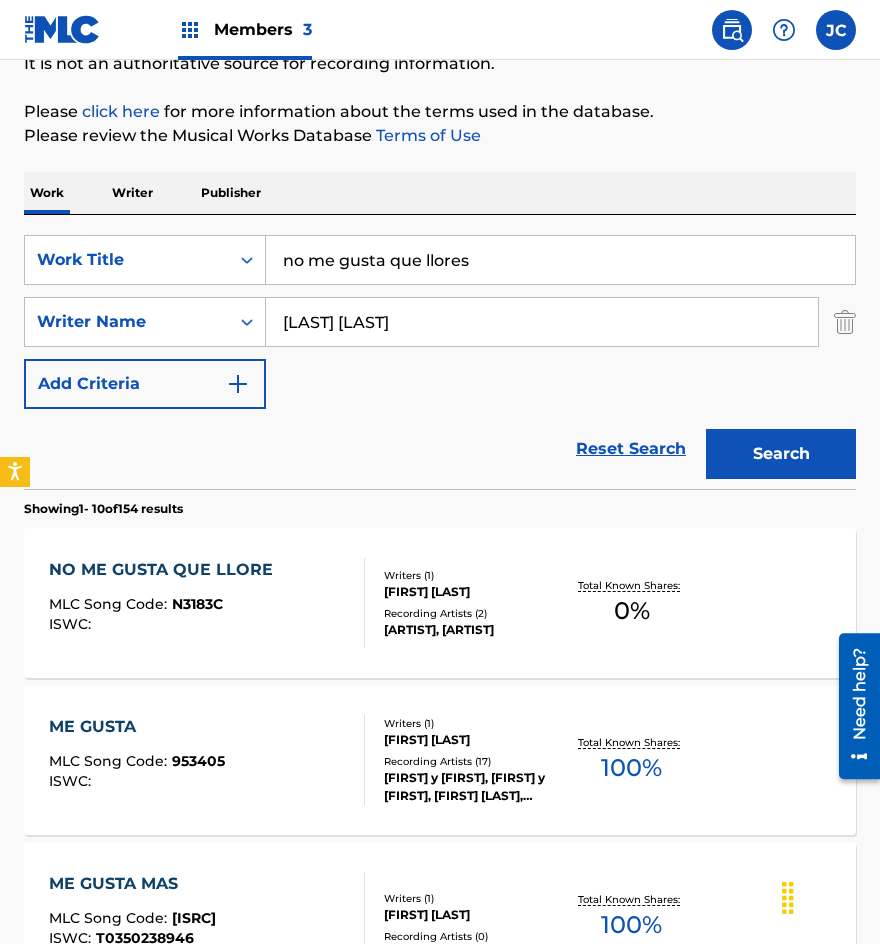 click on "Total Known Shares: 0 %" at bounding box center [632, 603] 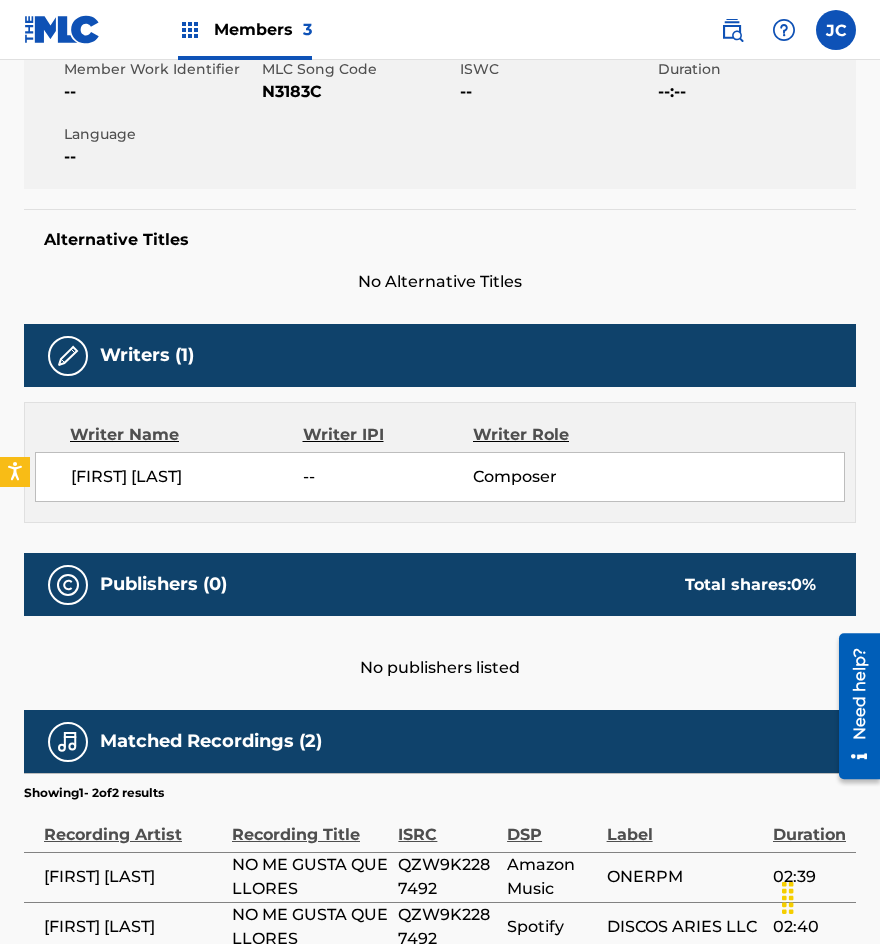 scroll, scrollTop: 270, scrollLeft: 0, axis: vertical 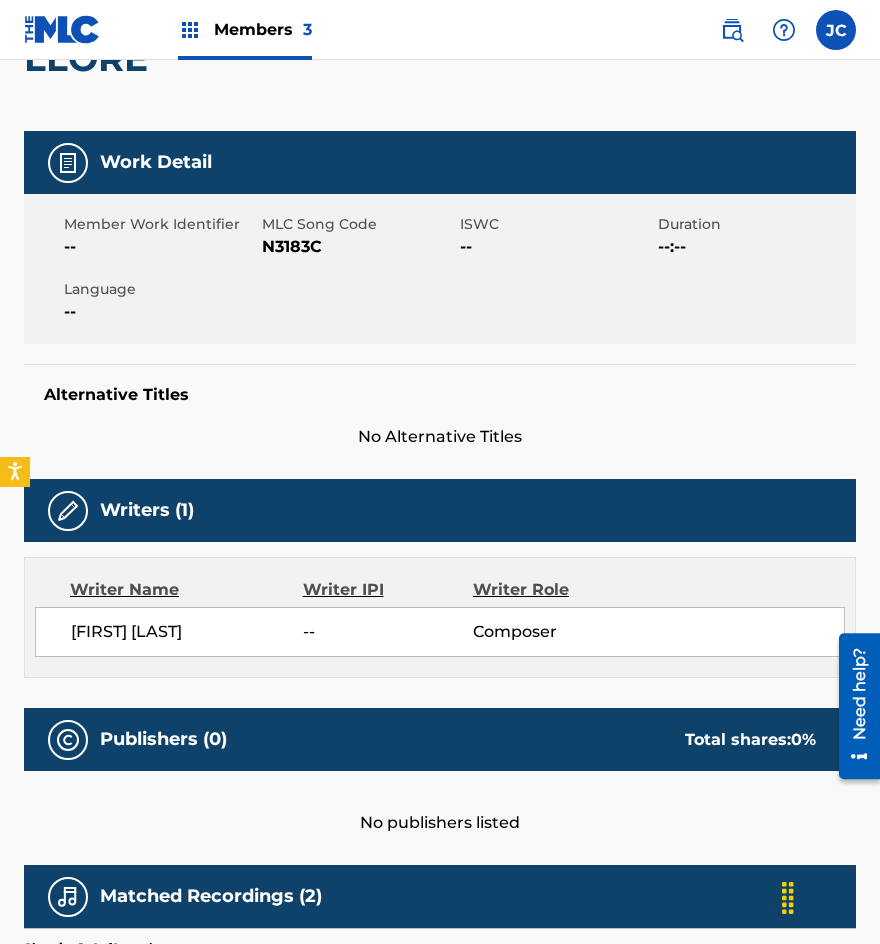 click on "N3183C" at bounding box center (358, 247) 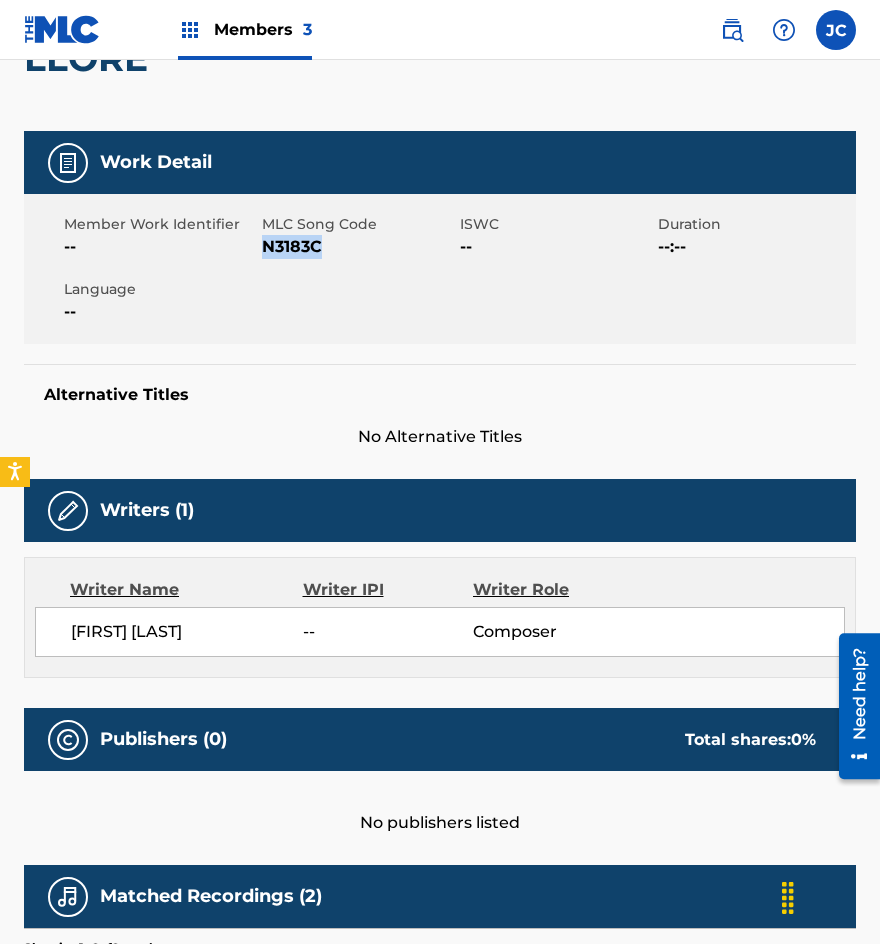 click on "N3183C" at bounding box center (358, 247) 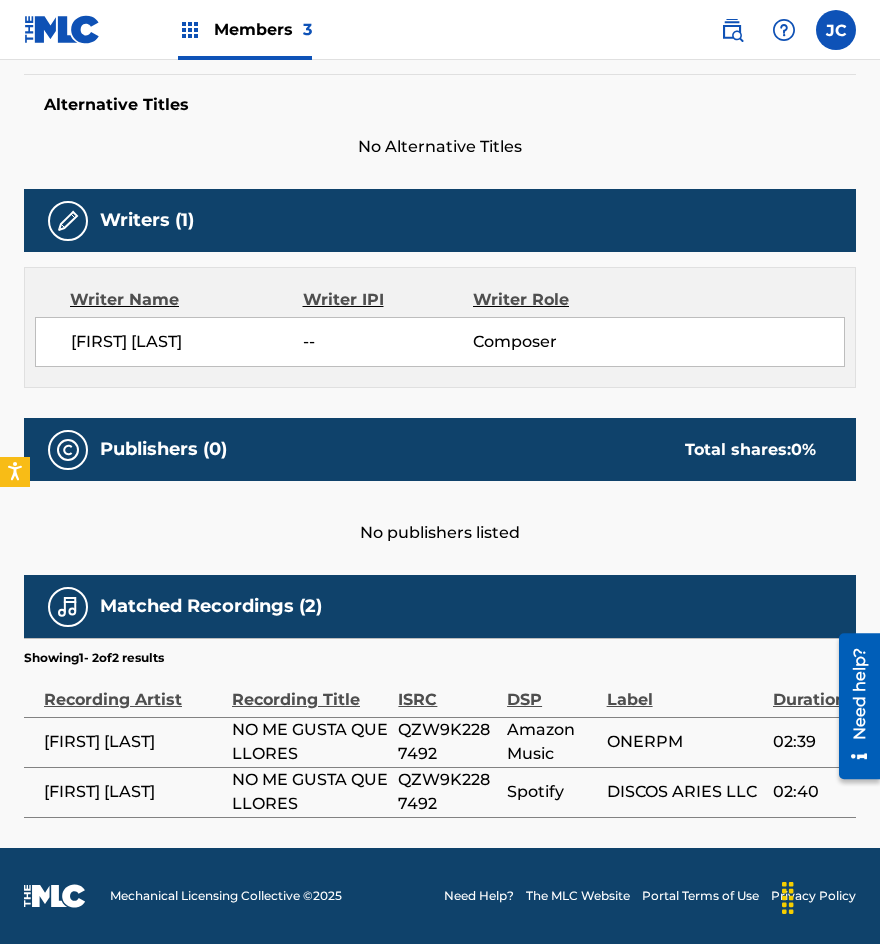 scroll, scrollTop: 570, scrollLeft: 0, axis: vertical 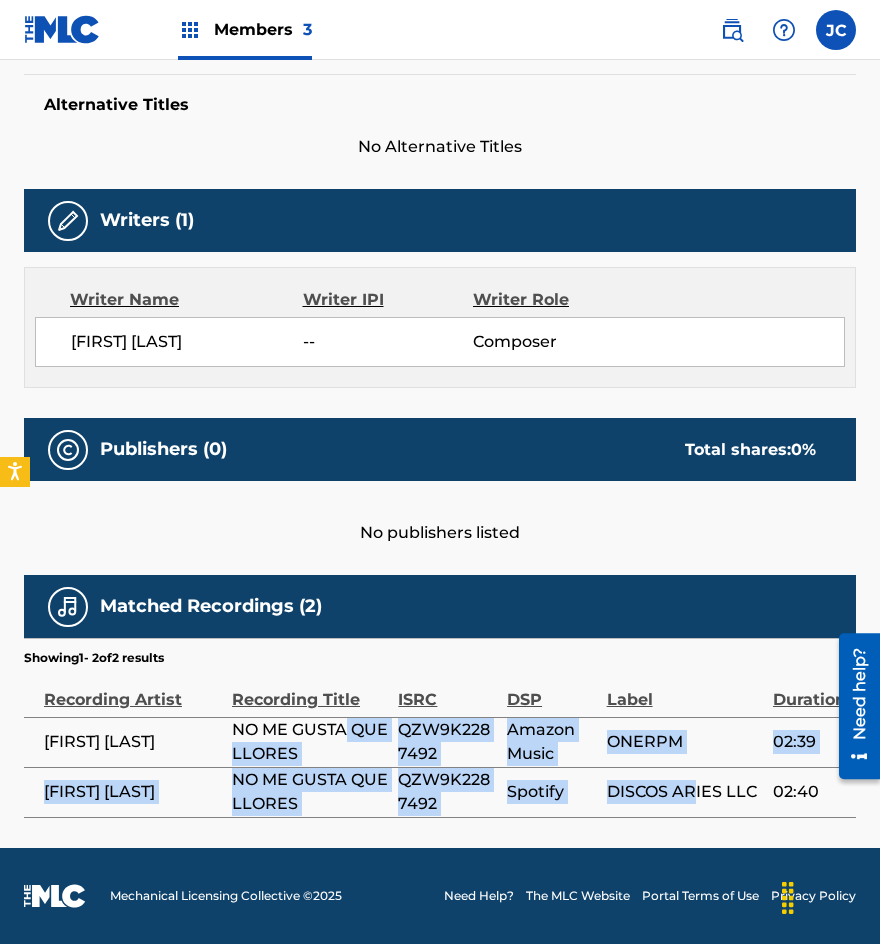 drag, startPoint x: 397, startPoint y: 730, endPoint x: 691, endPoint y: 809, distance: 304.429 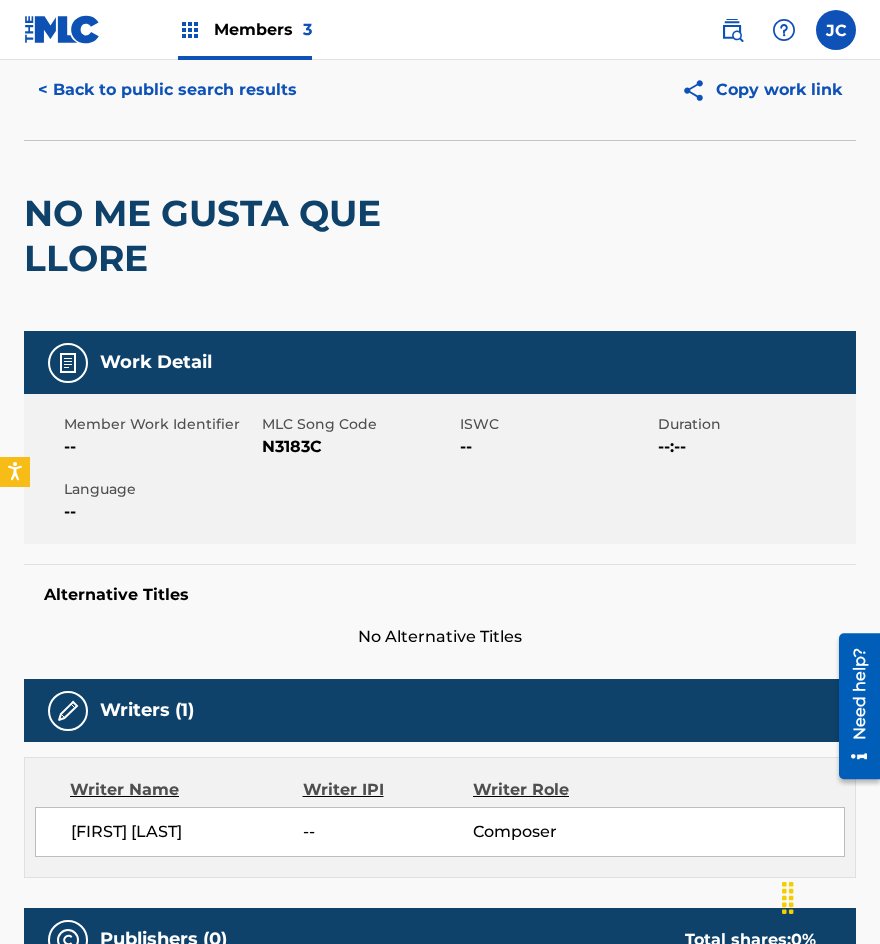 click on "< Back to public search results" at bounding box center [167, 90] 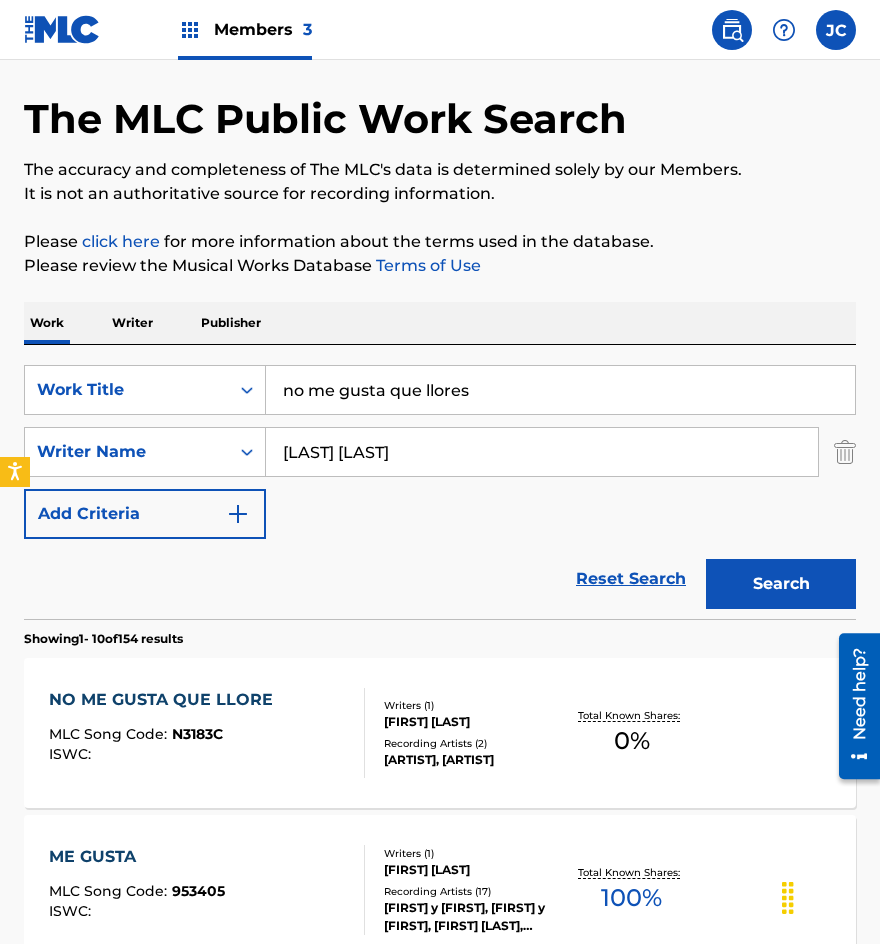 scroll, scrollTop: 200, scrollLeft: 0, axis: vertical 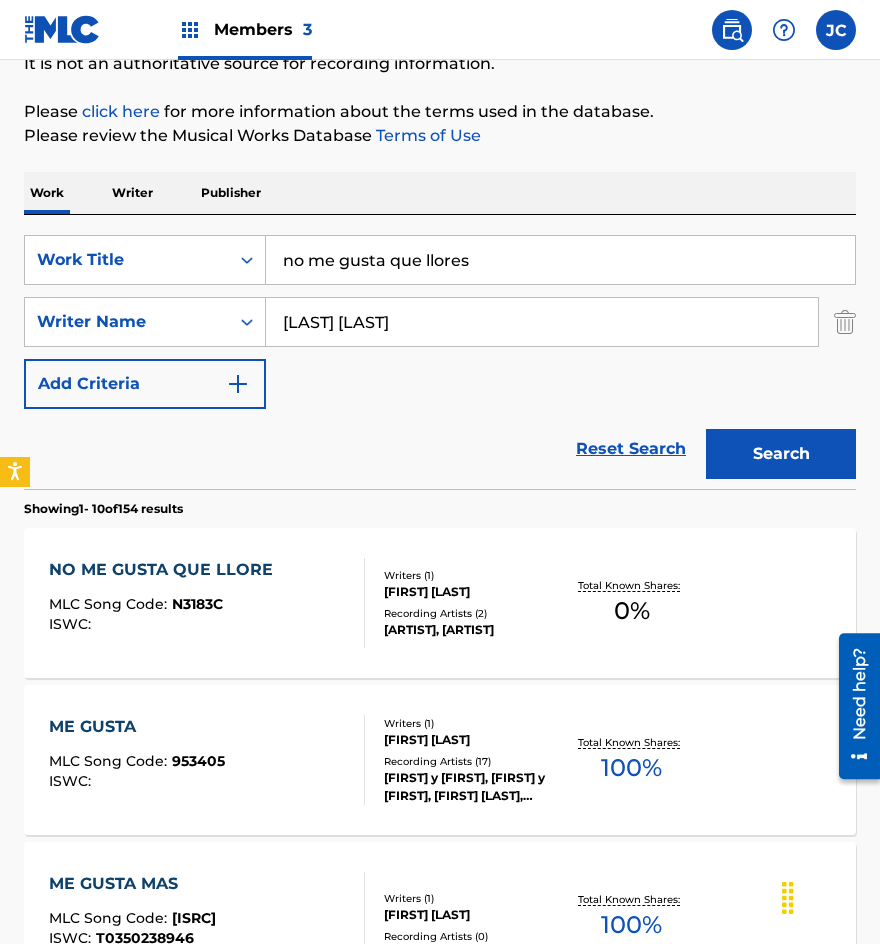 click on "no me gusta que llores" at bounding box center (560, 260) 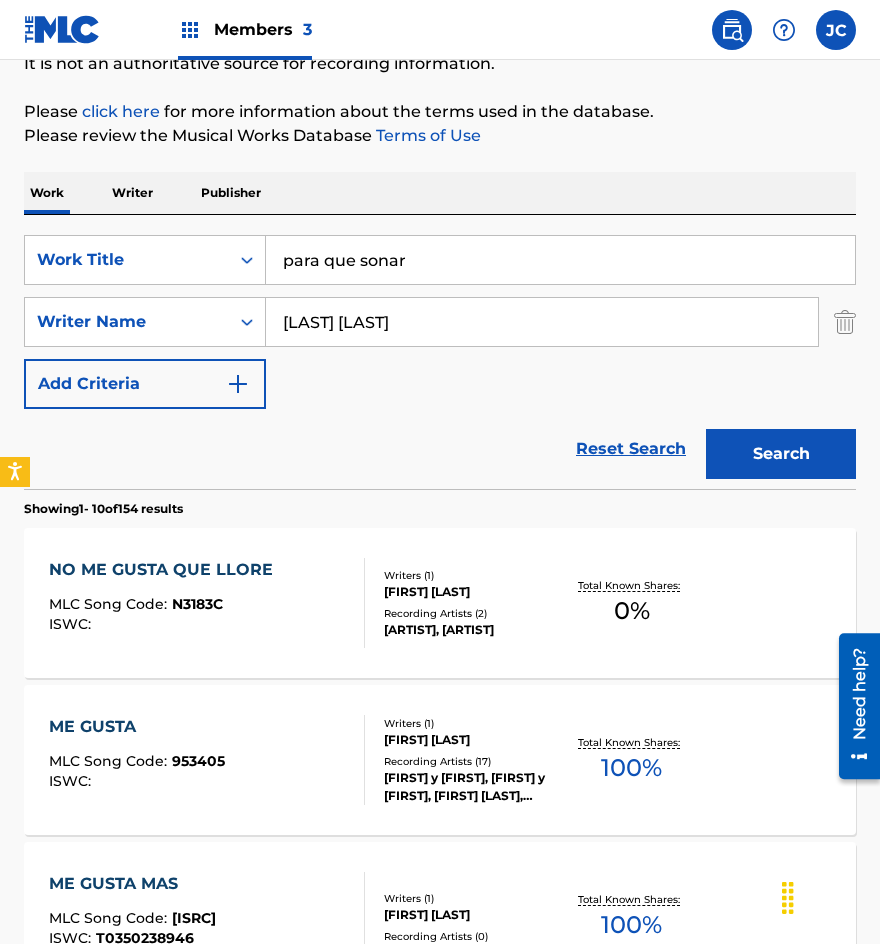 type on "para que sonar" 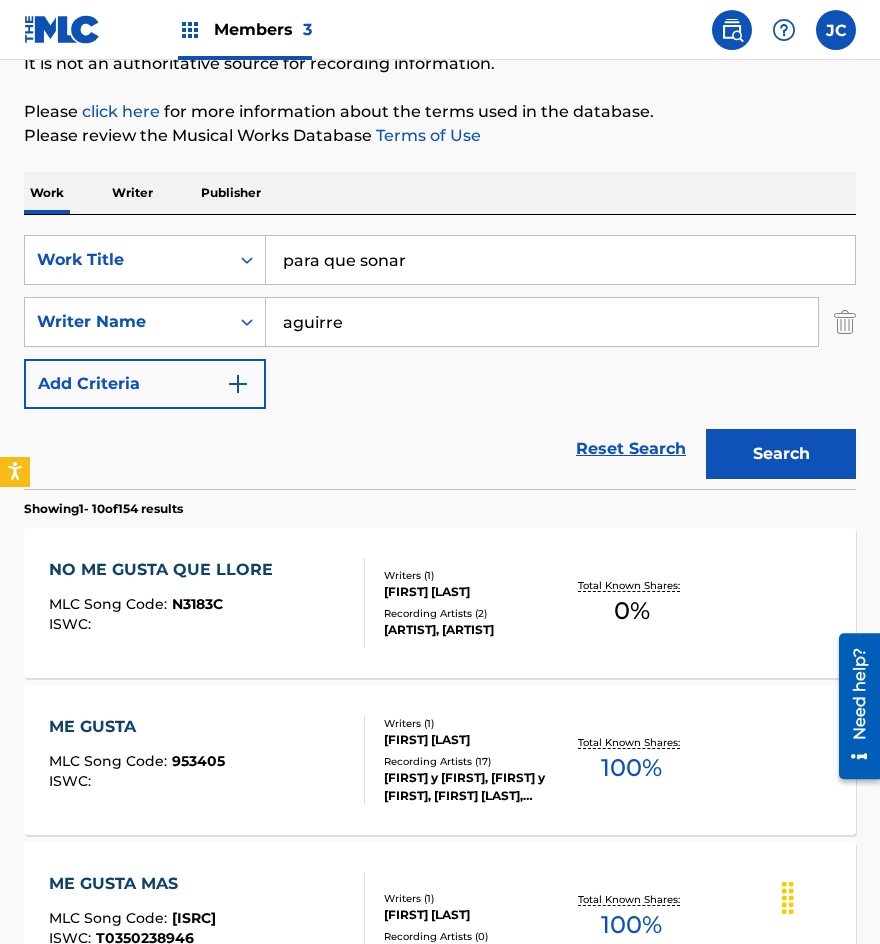 type on "aguirre" 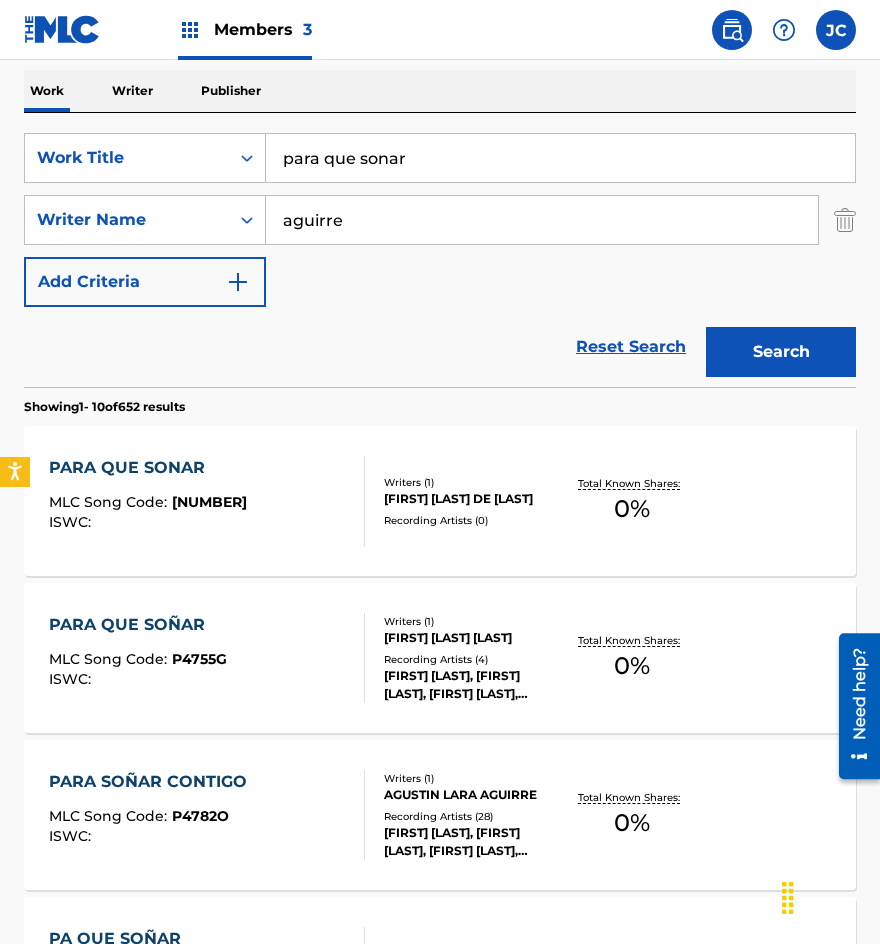 scroll, scrollTop: 400, scrollLeft: 0, axis: vertical 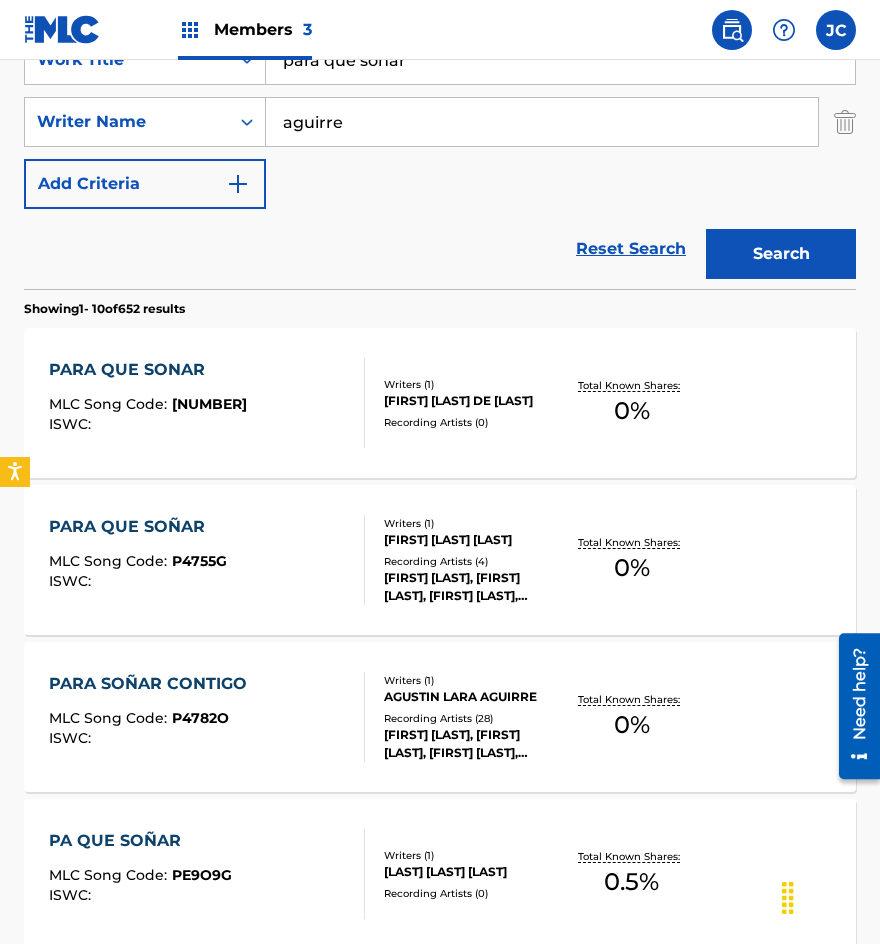 click on "Reset Search Search" at bounding box center [440, 249] 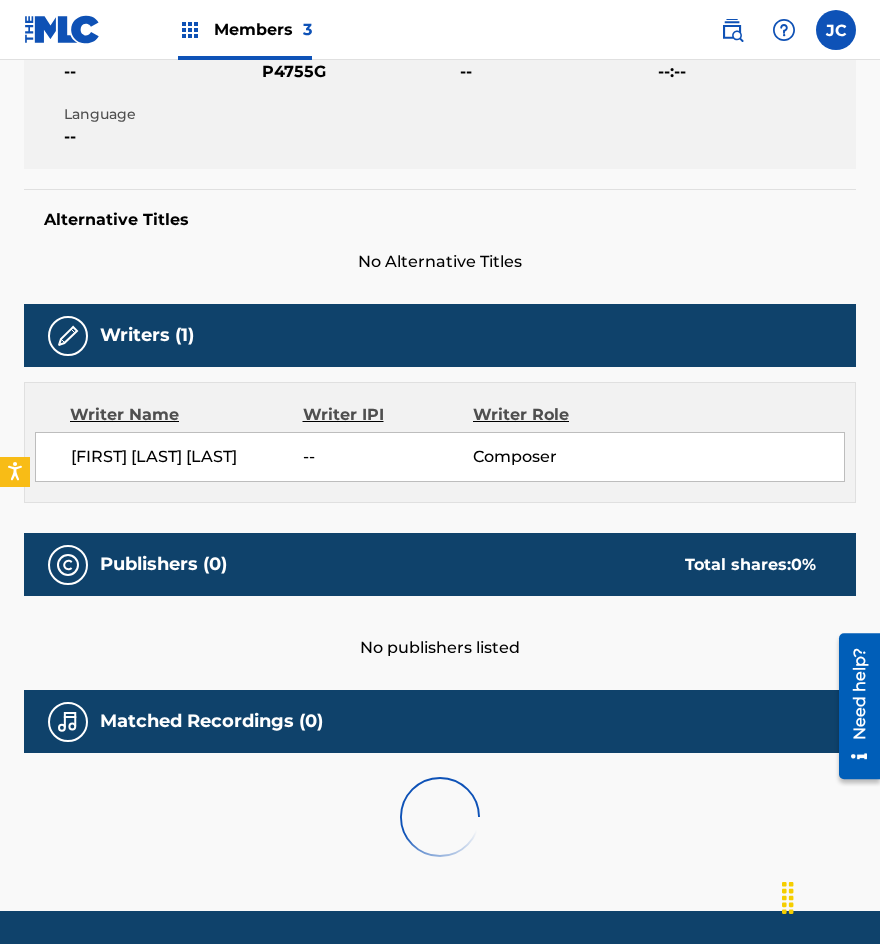 scroll, scrollTop: 0, scrollLeft: 0, axis: both 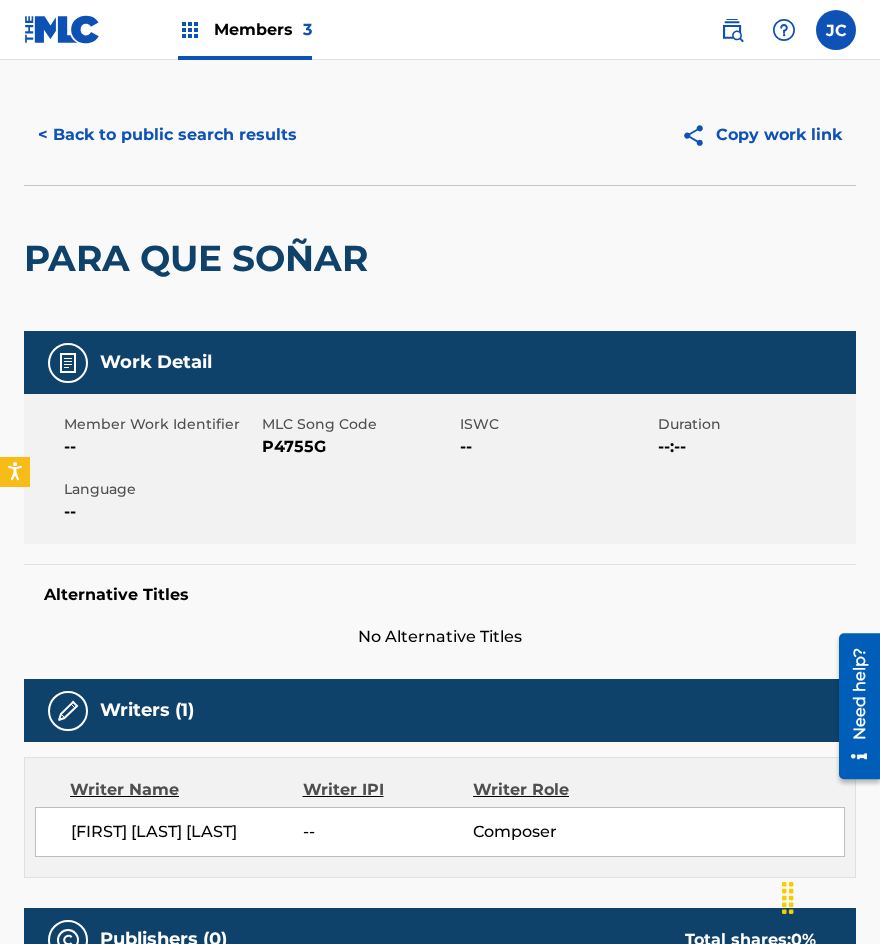 click on "< Back to public search results" at bounding box center [167, 135] 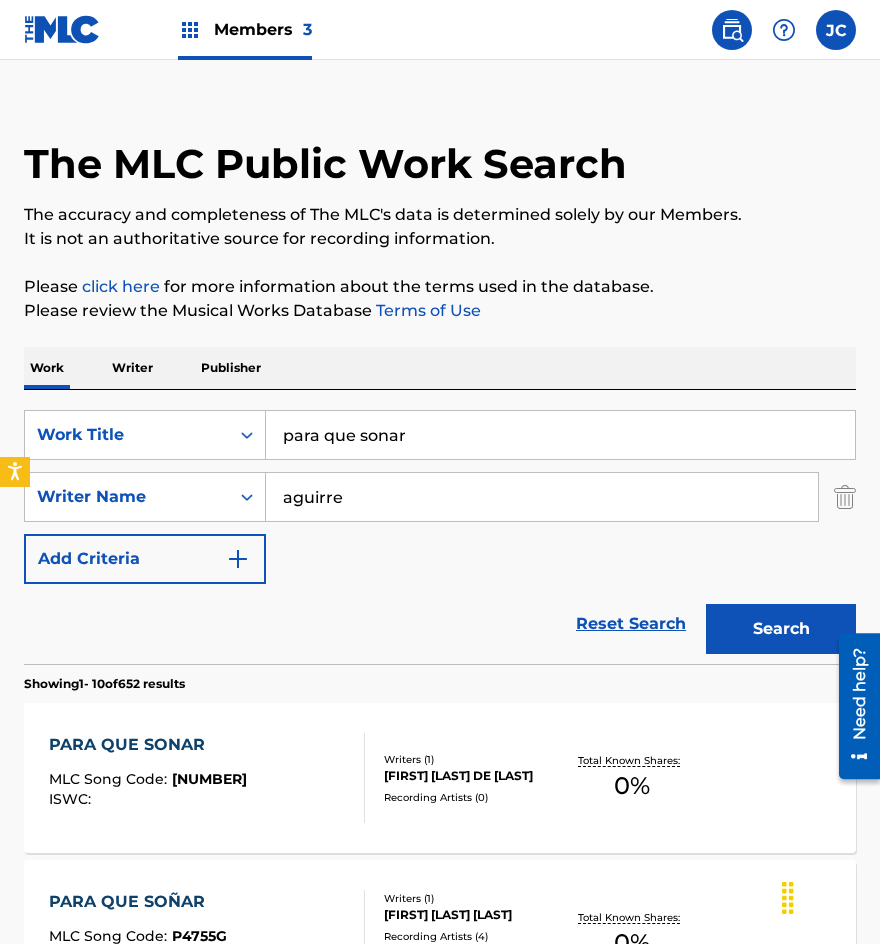 scroll, scrollTop: 400, scrollLeft: 0, axis: vertical 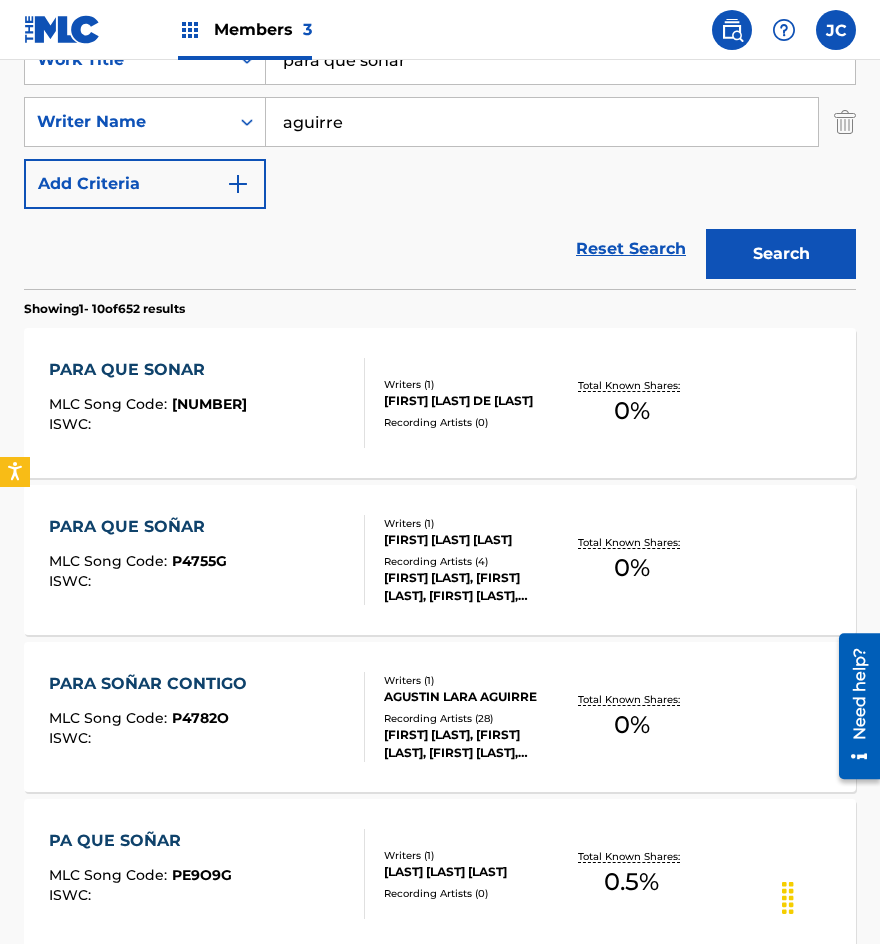 click on "[FIRST] [LAST] DE [LAST]" at bounding box center (473, 401) 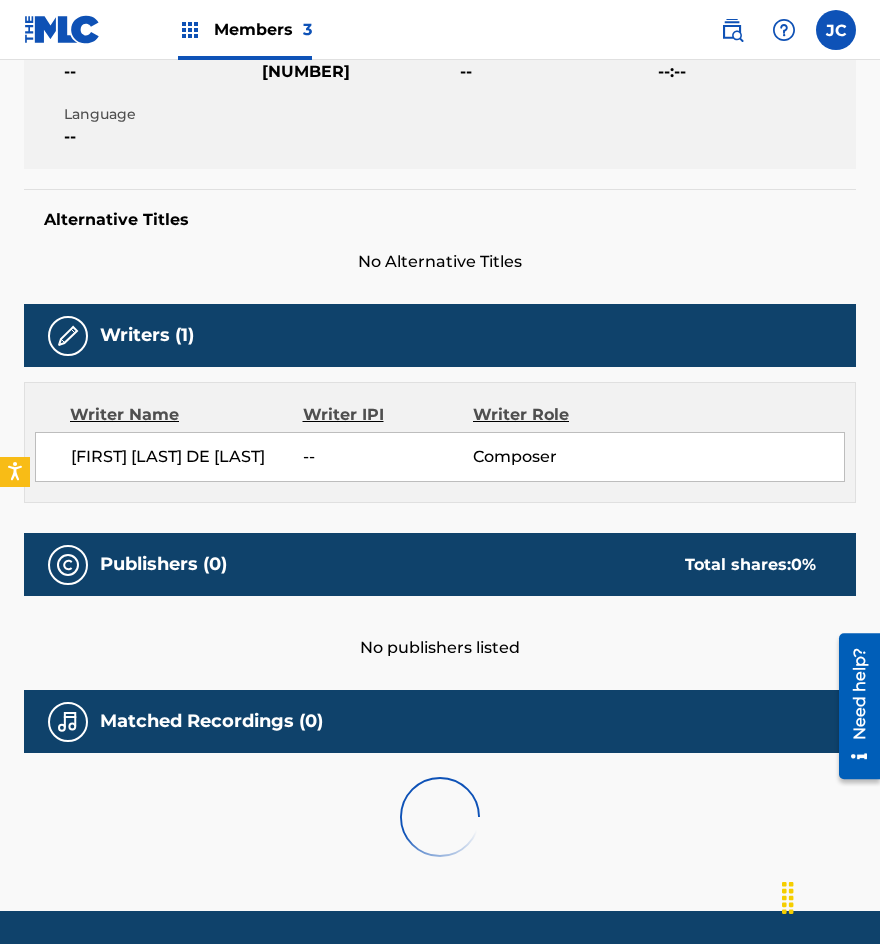 scroll, scrollTop: 0, scrollLeft: 0, axis: both 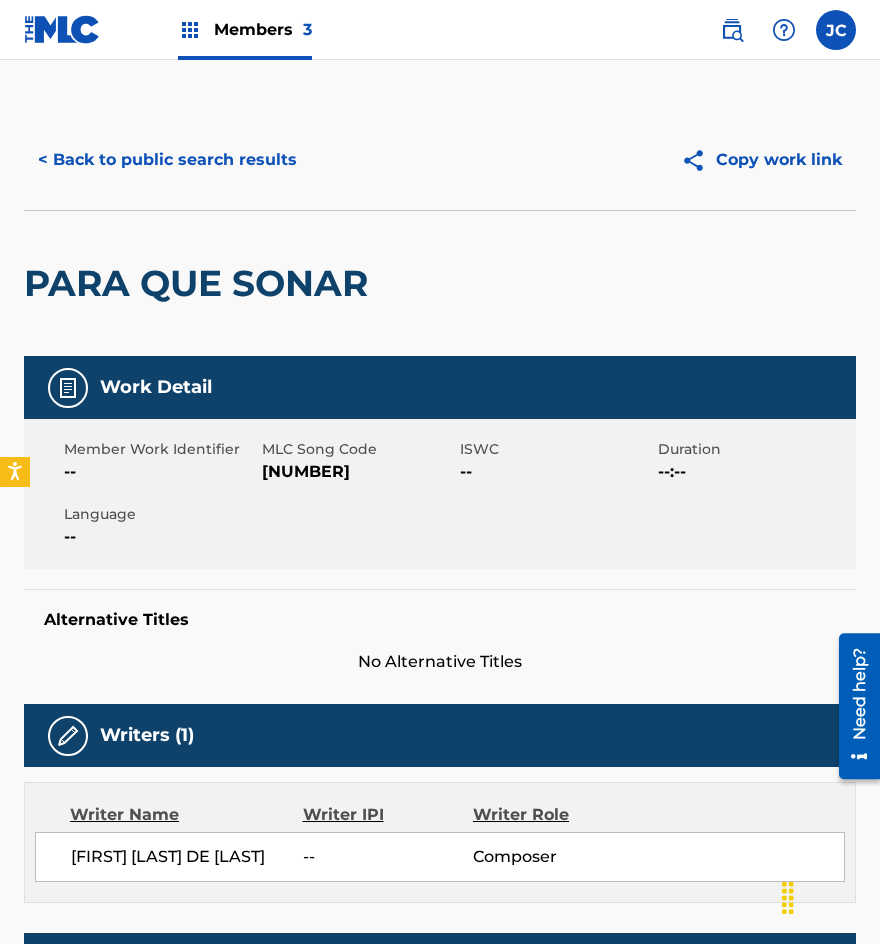 click on "[NUMBER]" at bounding box center (358, 472) 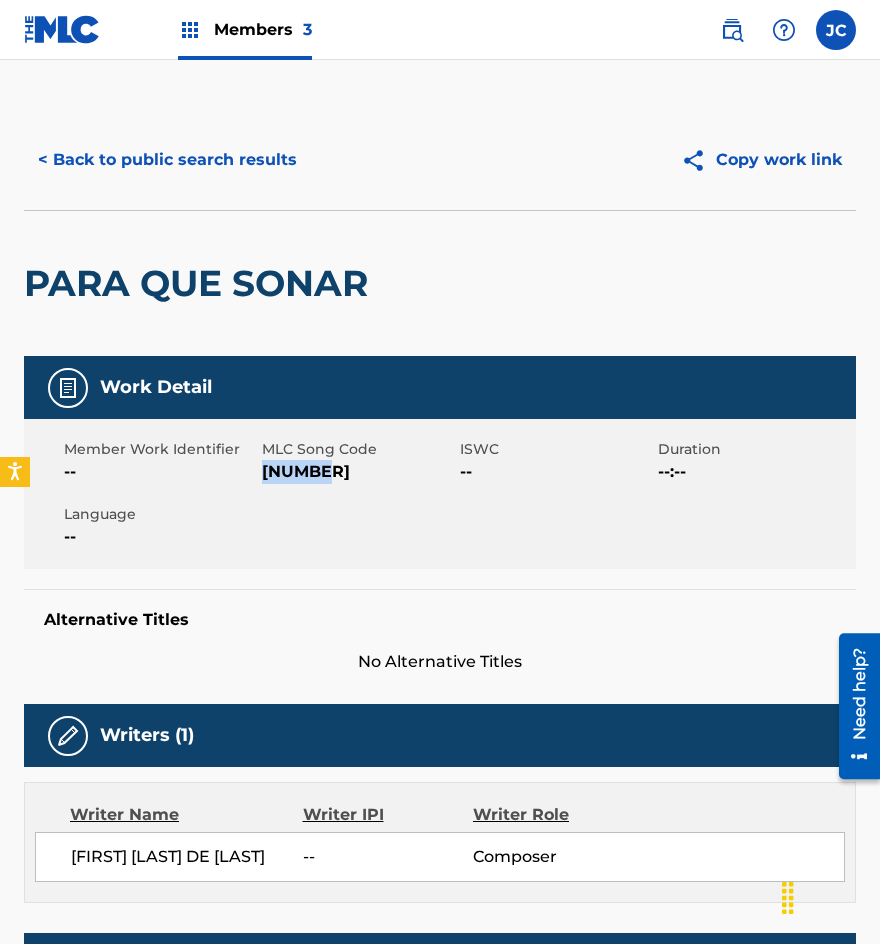click on "[NUMBER]" at bounding box center [358, 472] 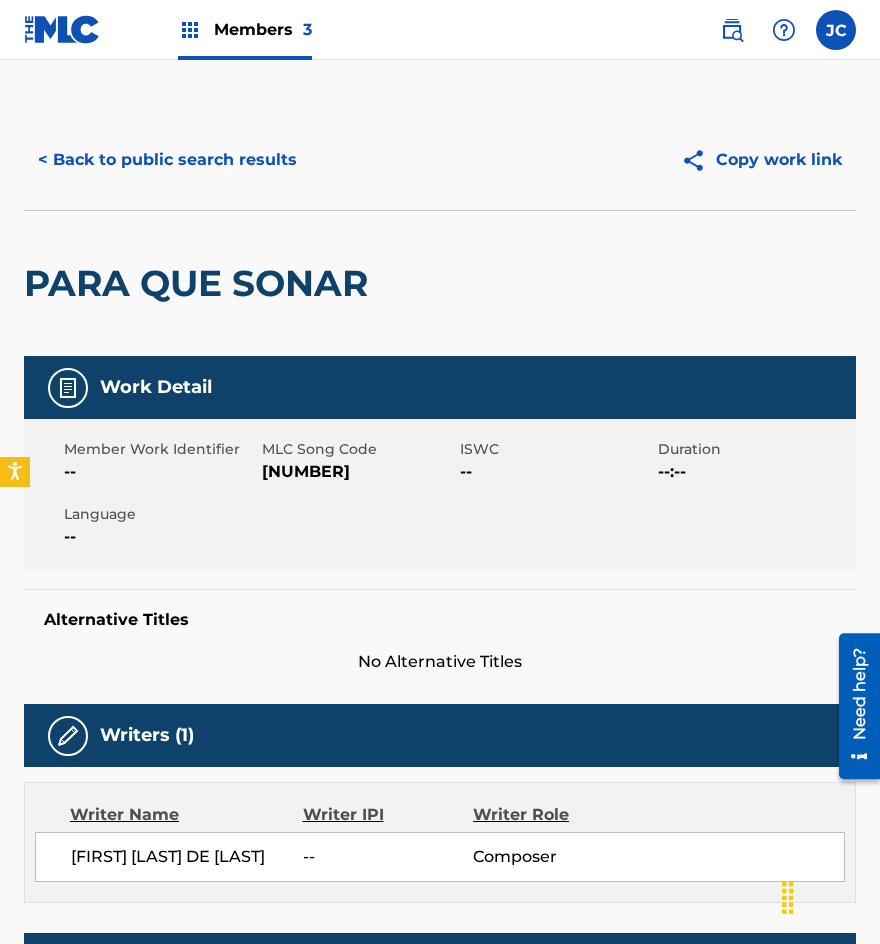scroll, scrollTop: 400, scrollLeft: 0, axis: vertical 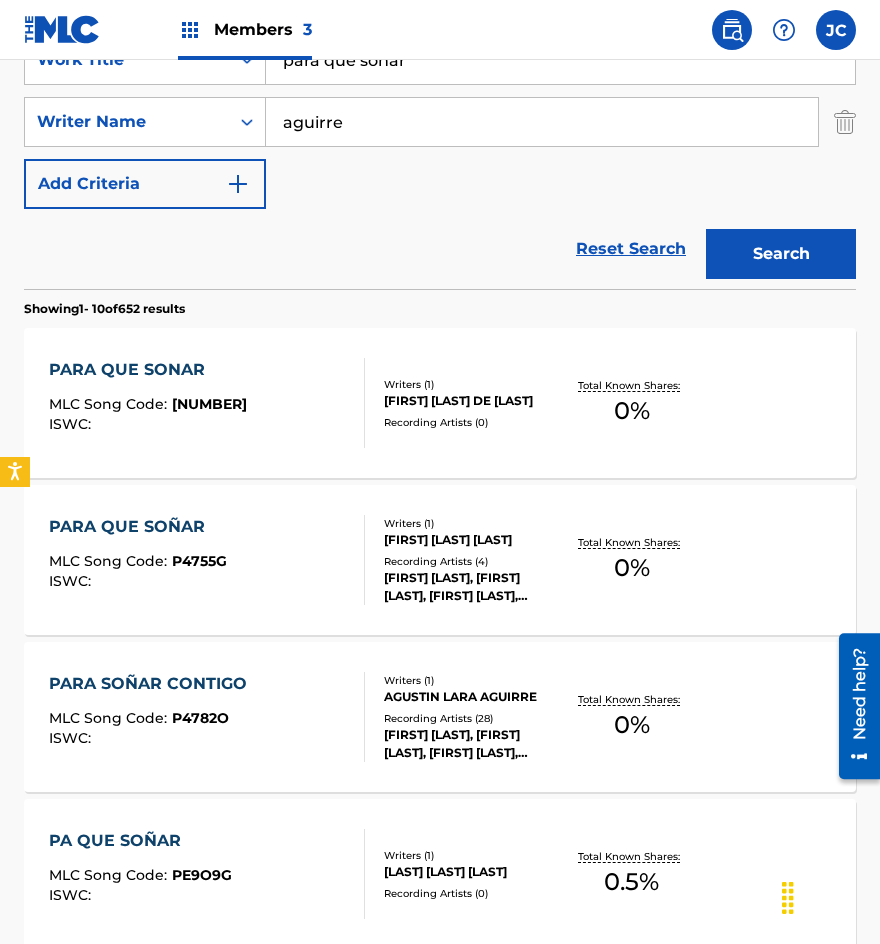 click at bounding box center (356, 560) 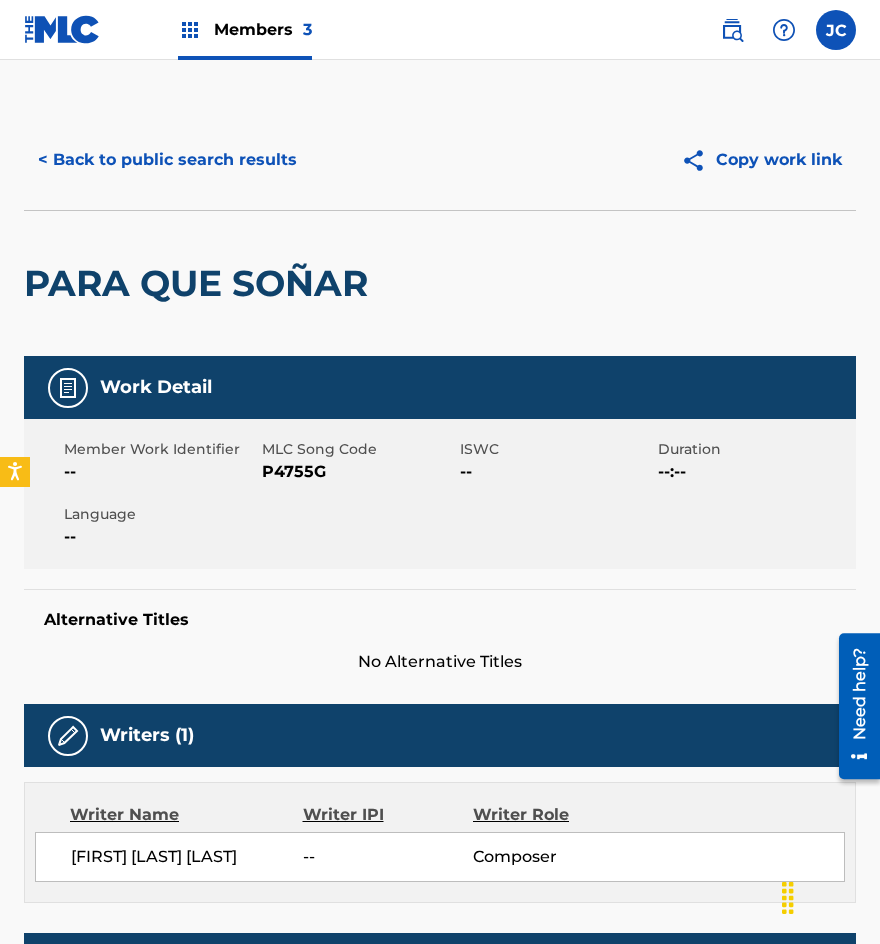 click on "P4755G" at bounding box center (358, 472) 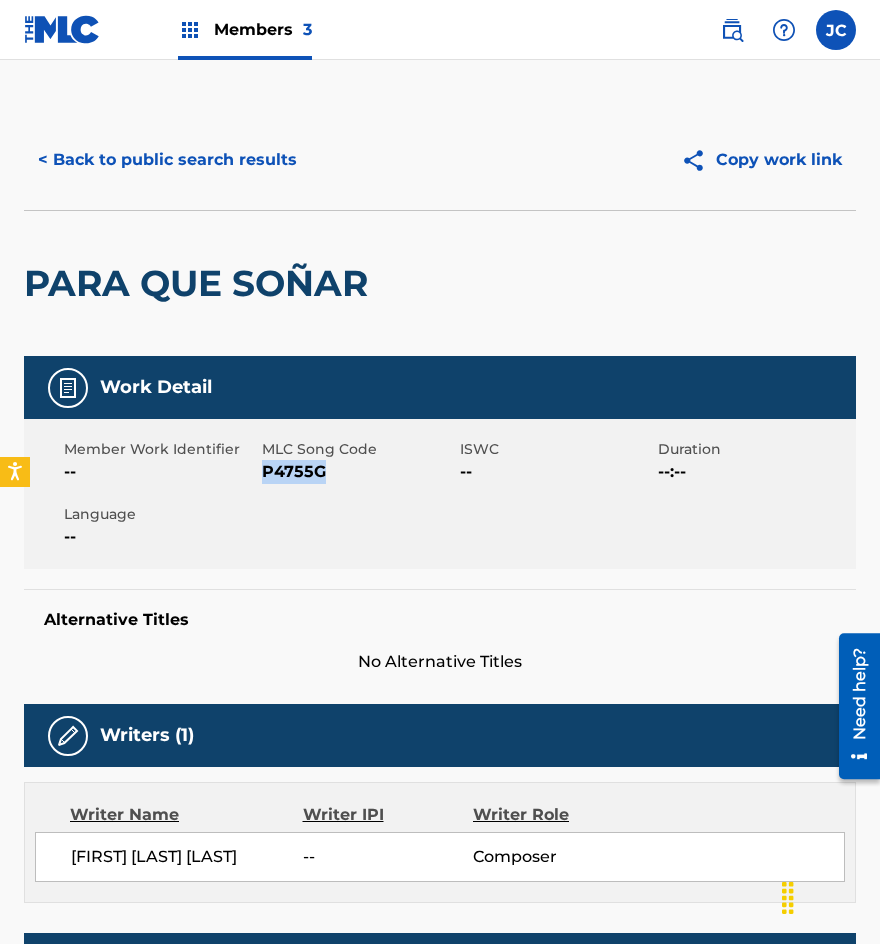 click on "P4755G" at bounding box center [358, 472] 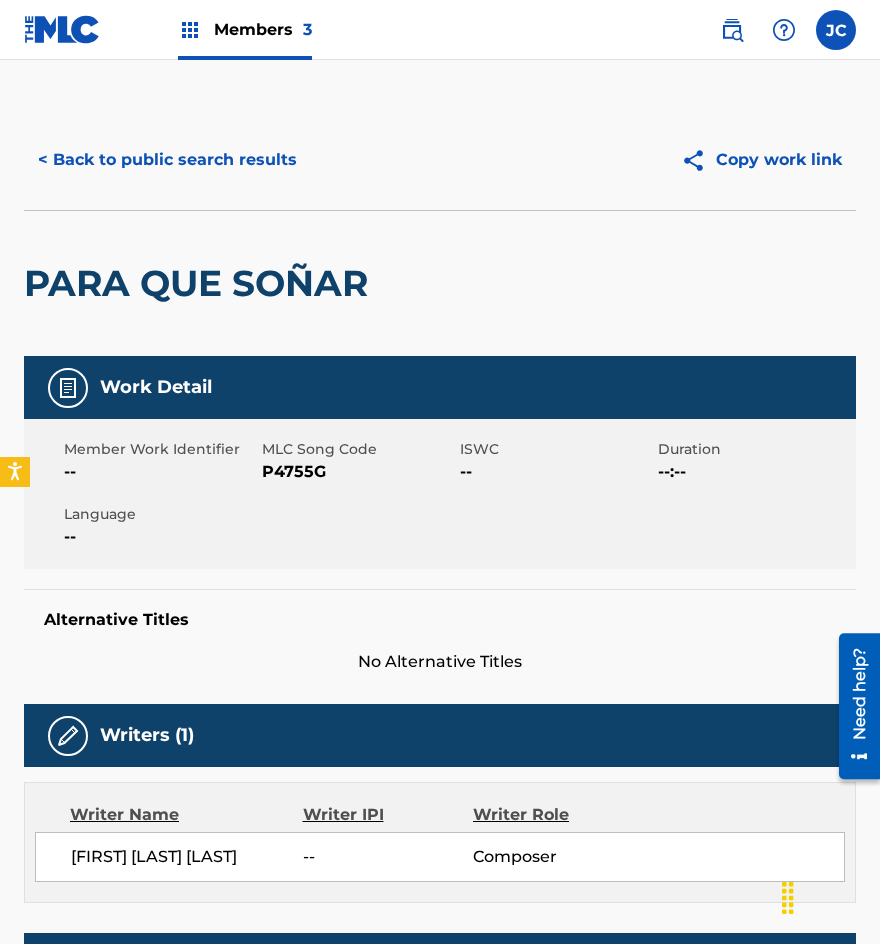 drag, startPoint x: 300, startPoint y: 187, endPoint x: 292, endPoint y: 176, distance: 13.601471 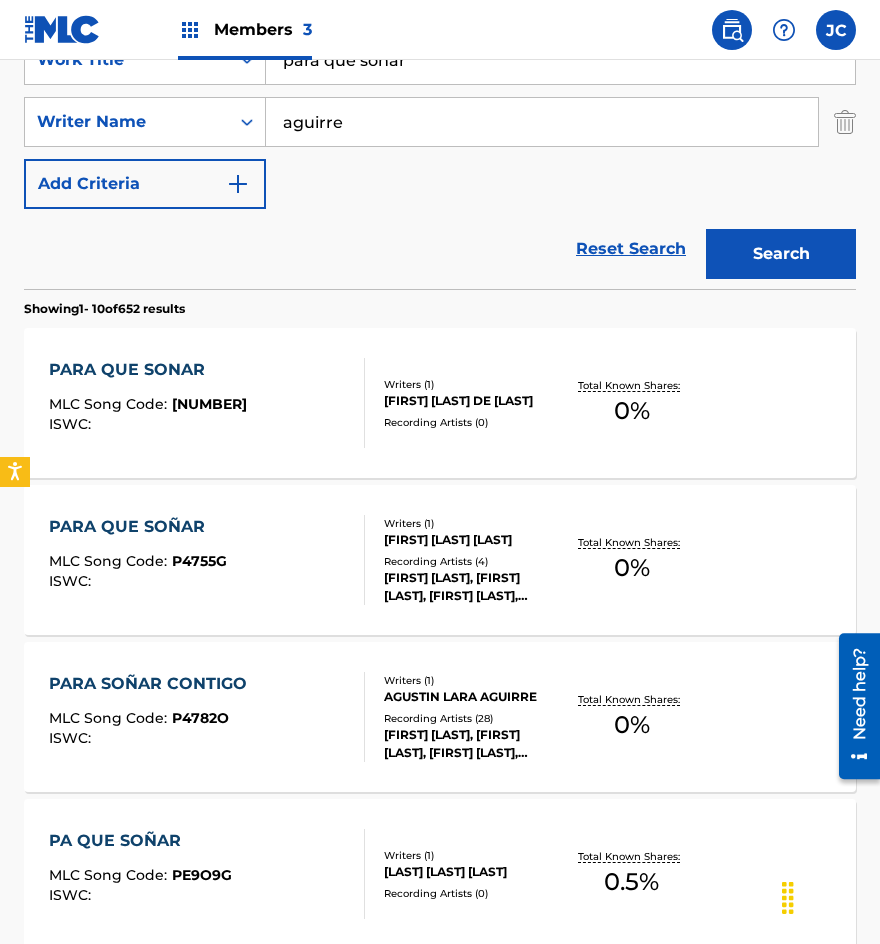 click on "para que sonar" at bounding box center (560, 60) 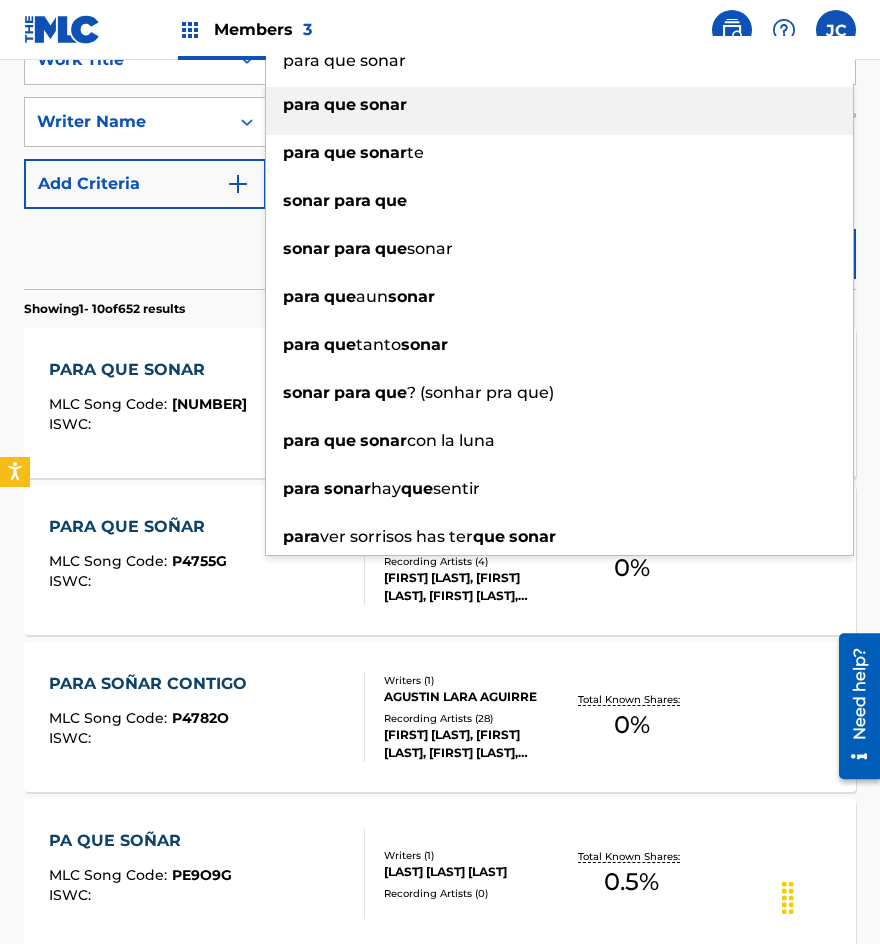 click on "para que sonar" at bounding box center (560, 60) 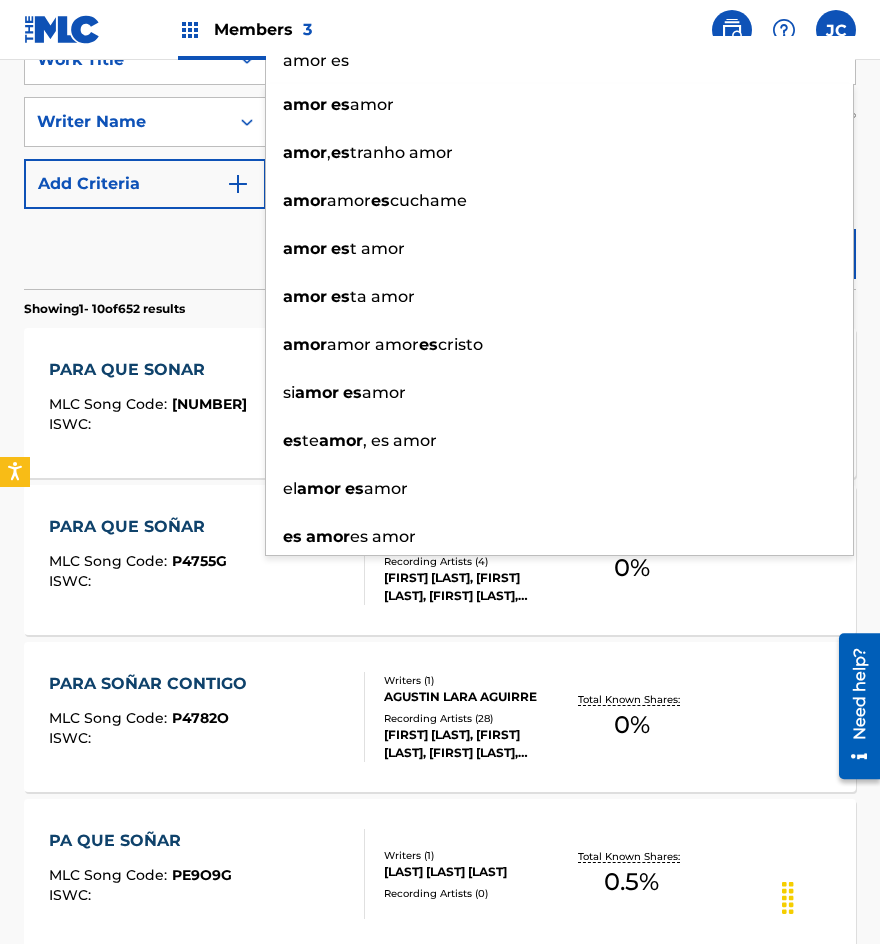 type on "amor es" 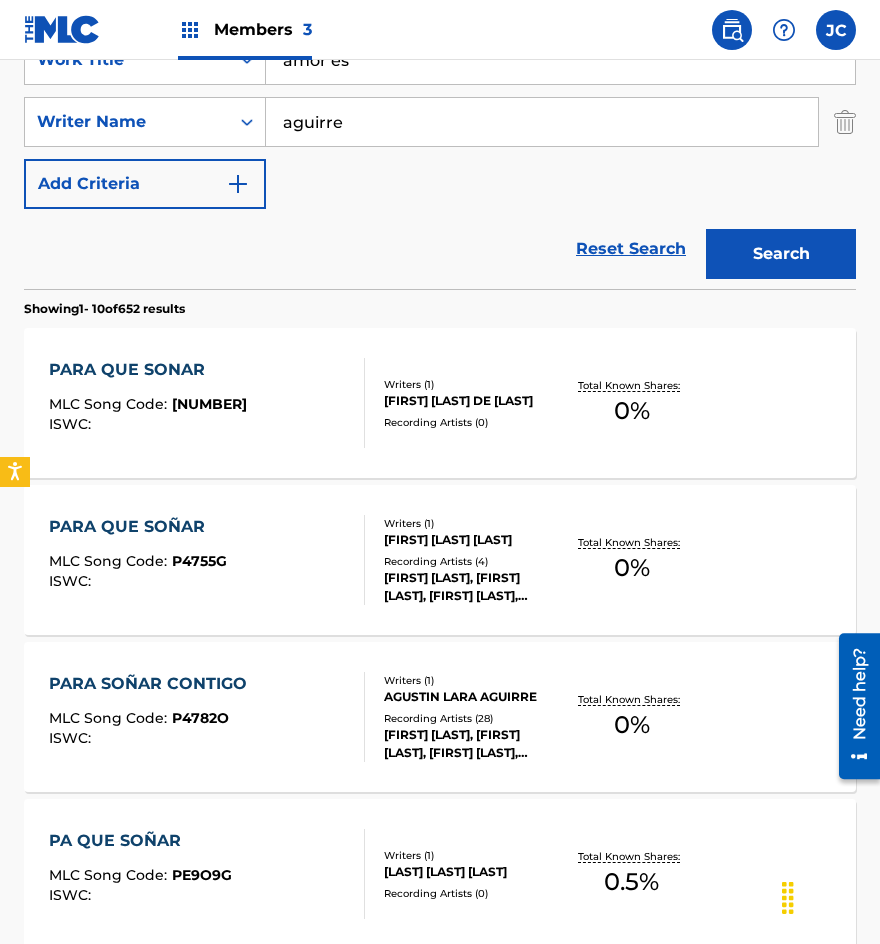 click on "aguirre" at bounding box center [542, 122] 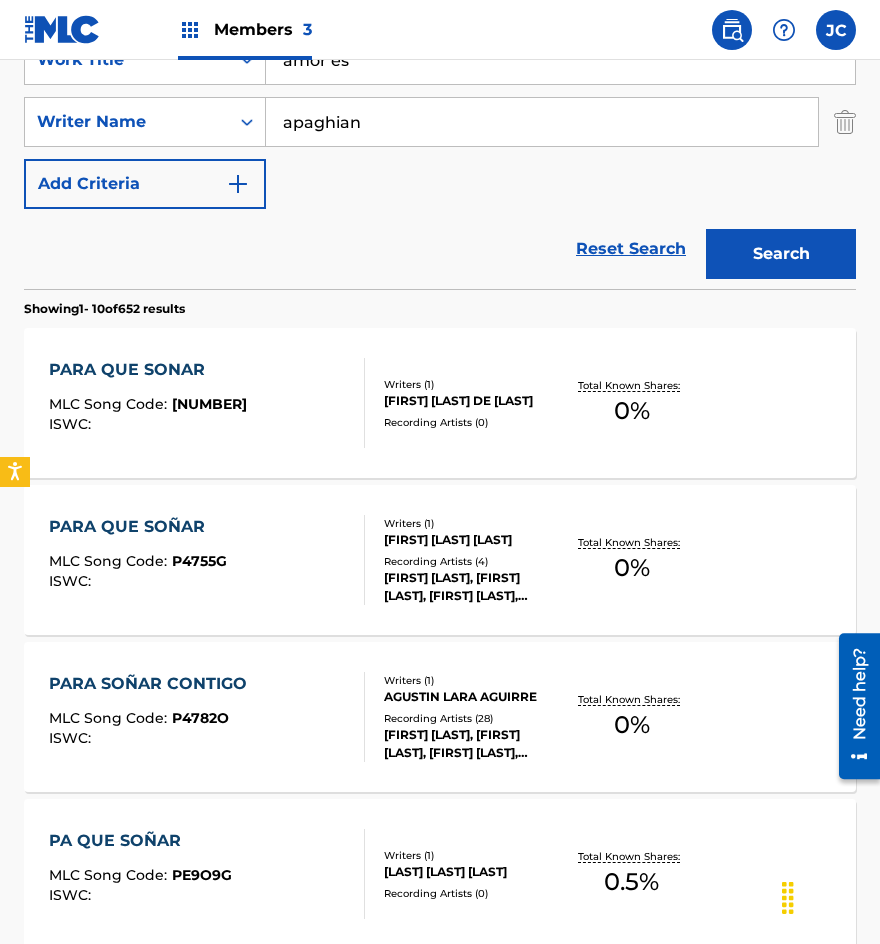 type on "apaghian" 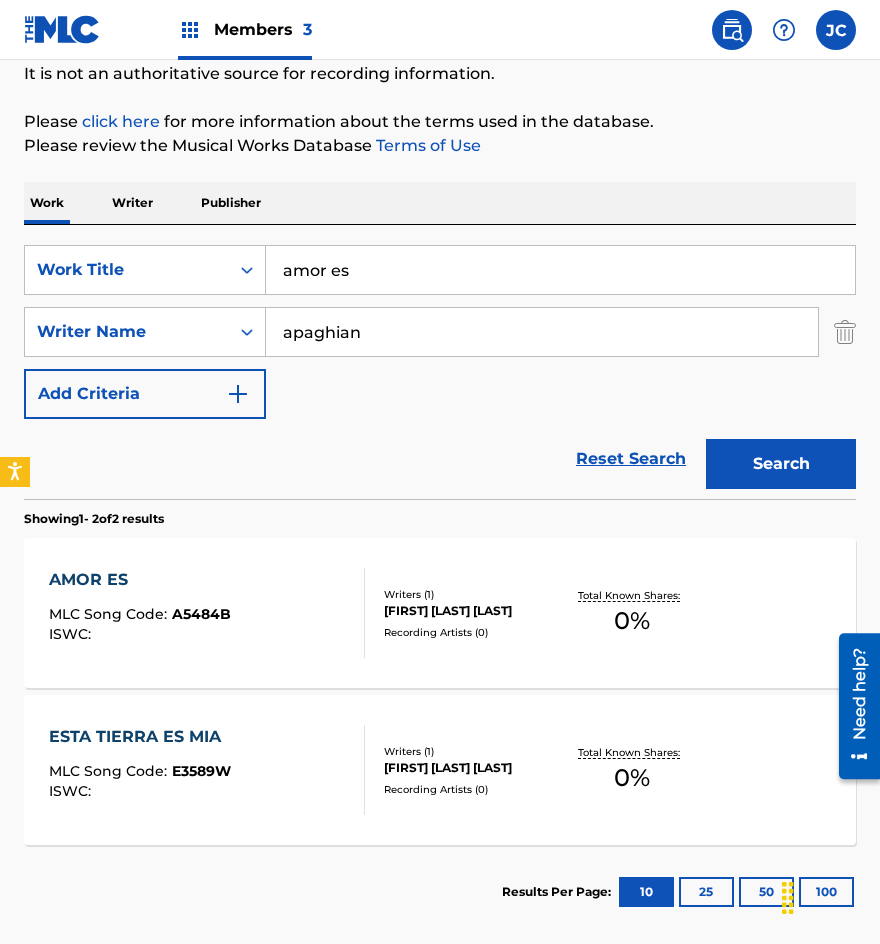 scroll, scrollTop: 291, scrollLeft: 0, axis: vertical 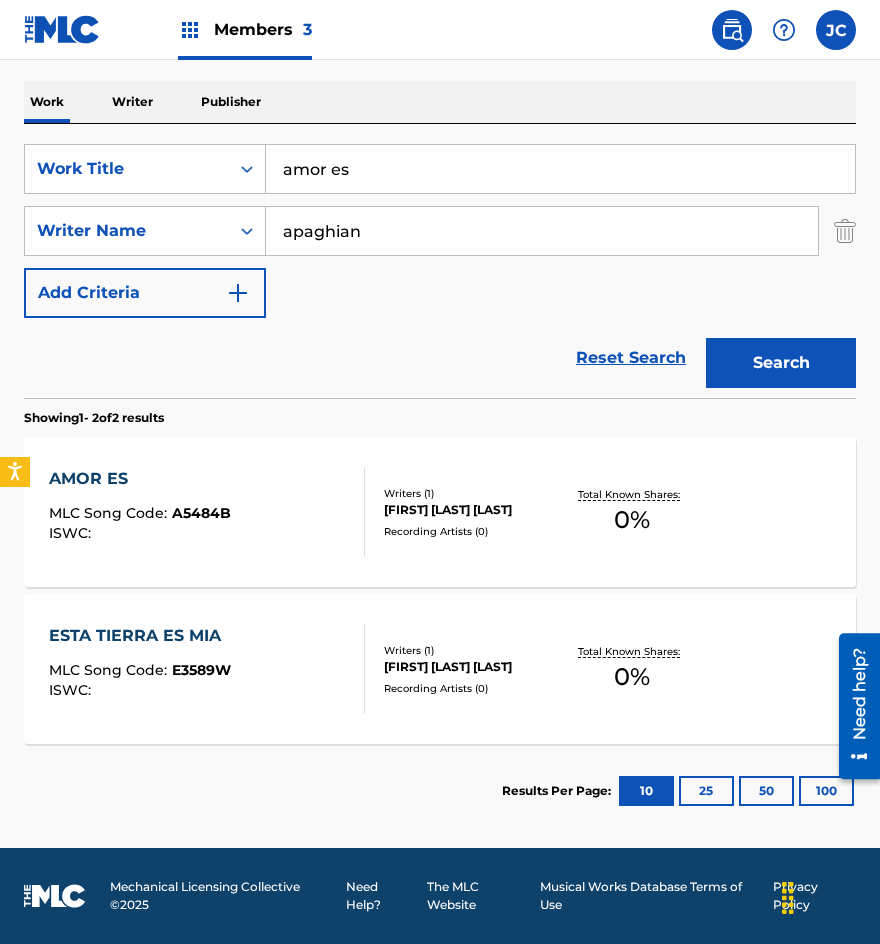 click on "[FIRST] [LAST] [LAST]" at bounding box center (473, 510) 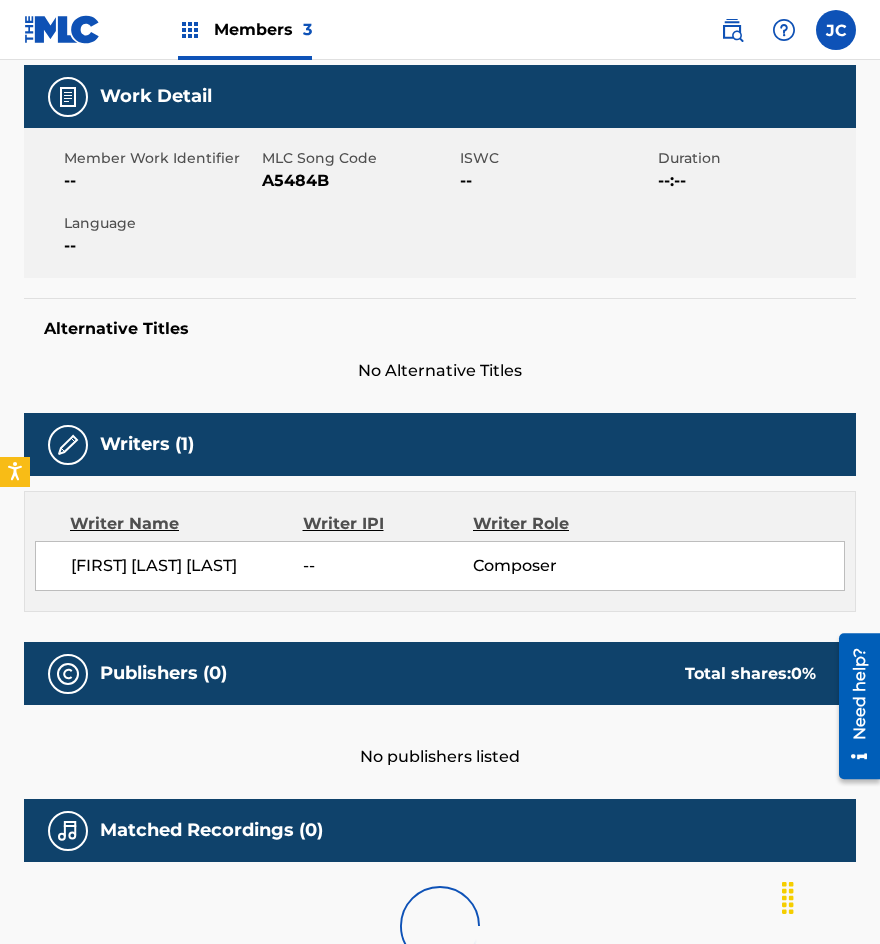 scroll, scrollTop: 0, scrollLeft: 0, axis: both 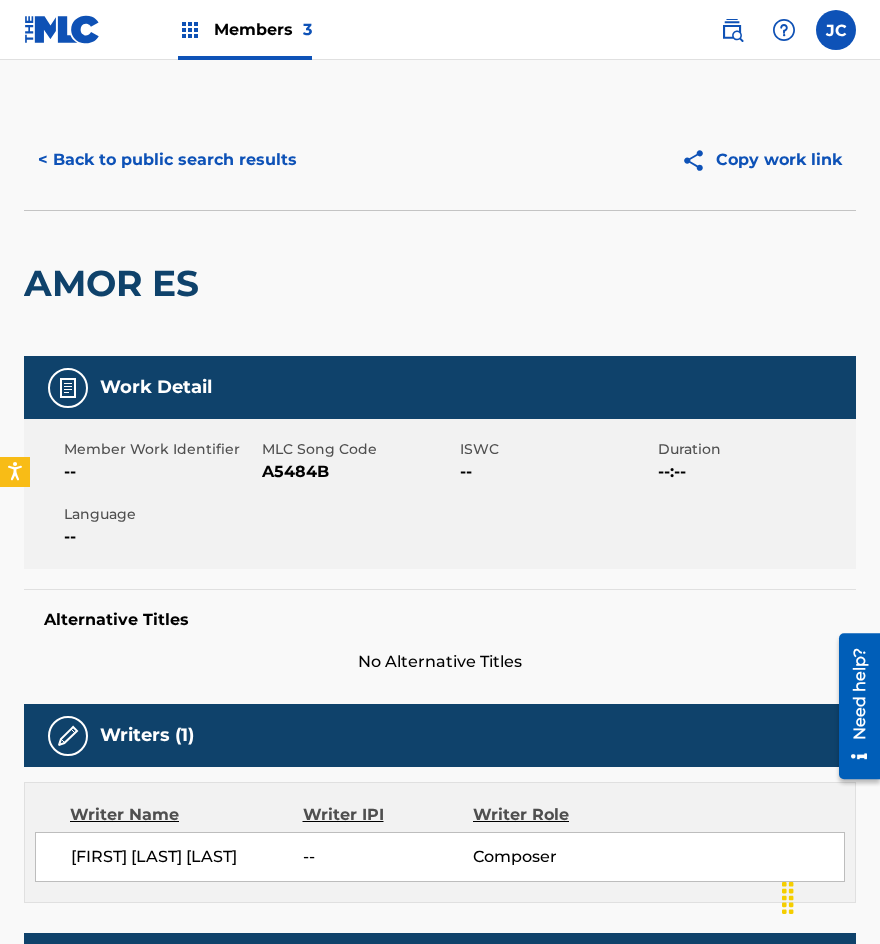 click on "A5484B" at bounding box center [358, 472] 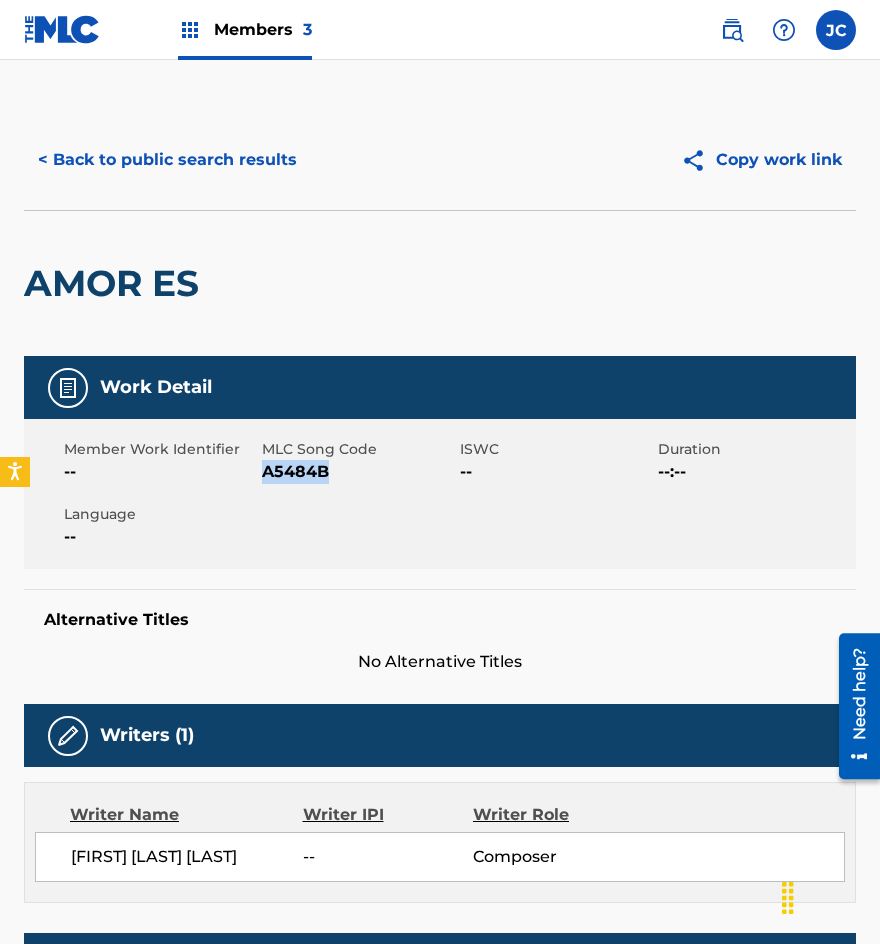 click on "A5484B" at bounding box center [358, 472] 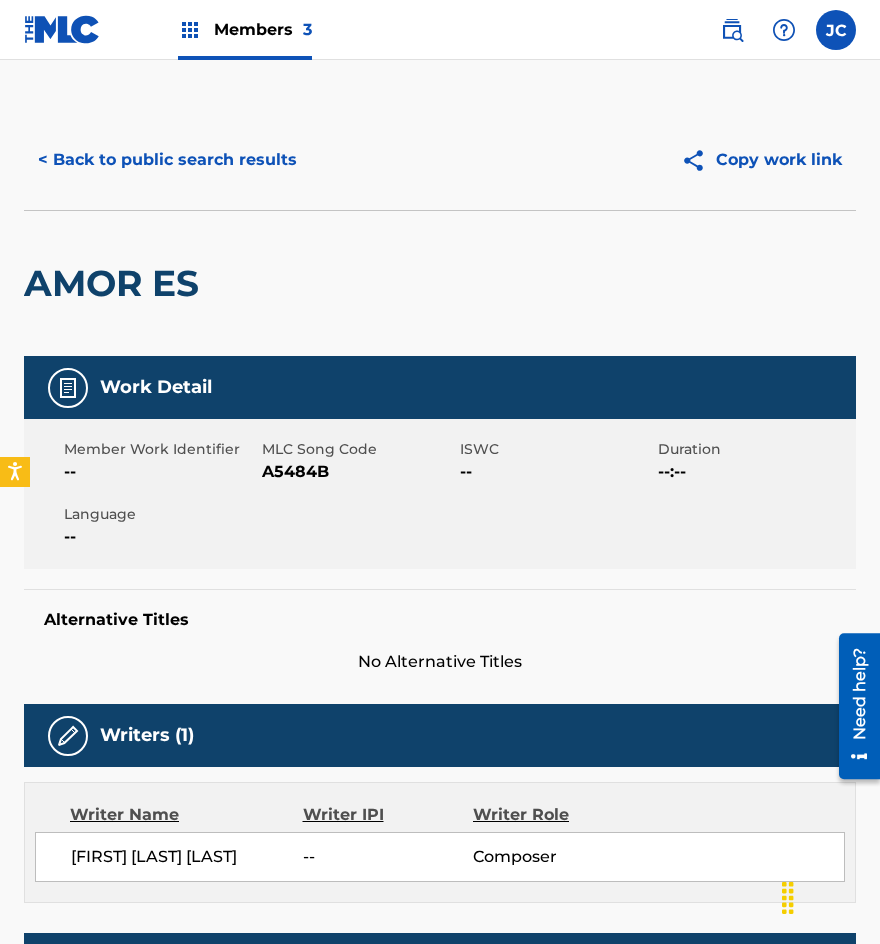 drag, startPoint x: 227, startPoint y: 263, endPoint x: 239, endPoint y: 238, distance: 27.730848 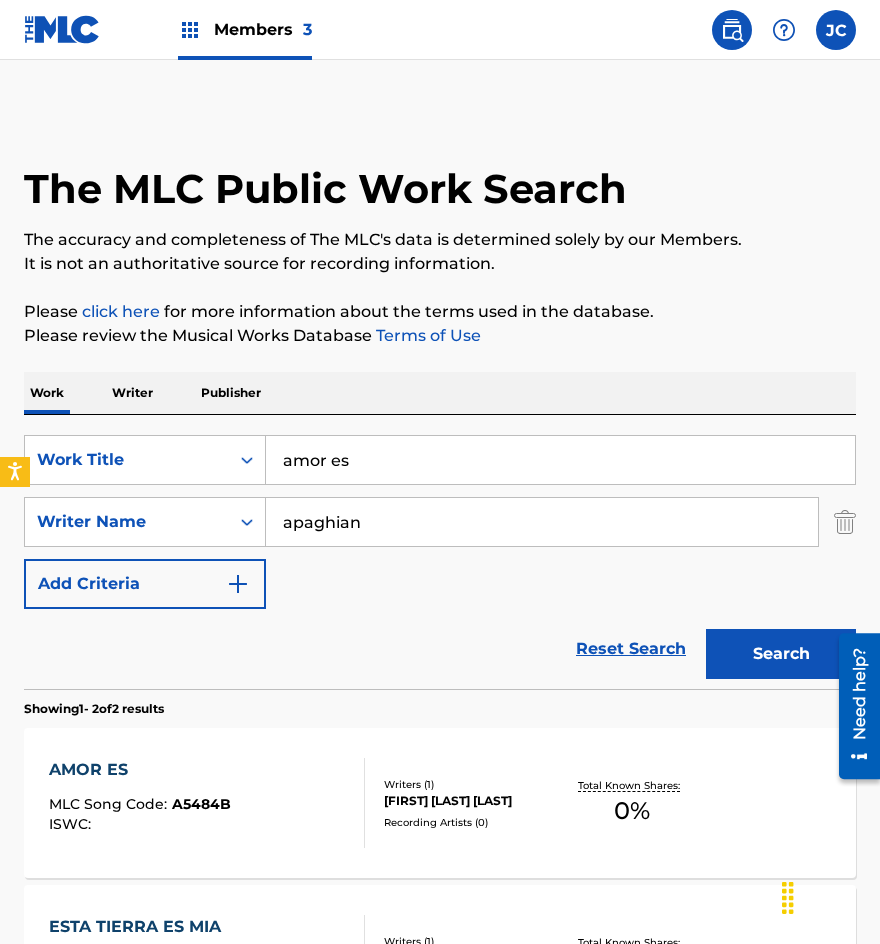 scroll, scrollTop: 177, scrollLeft: 0, axis: vertical 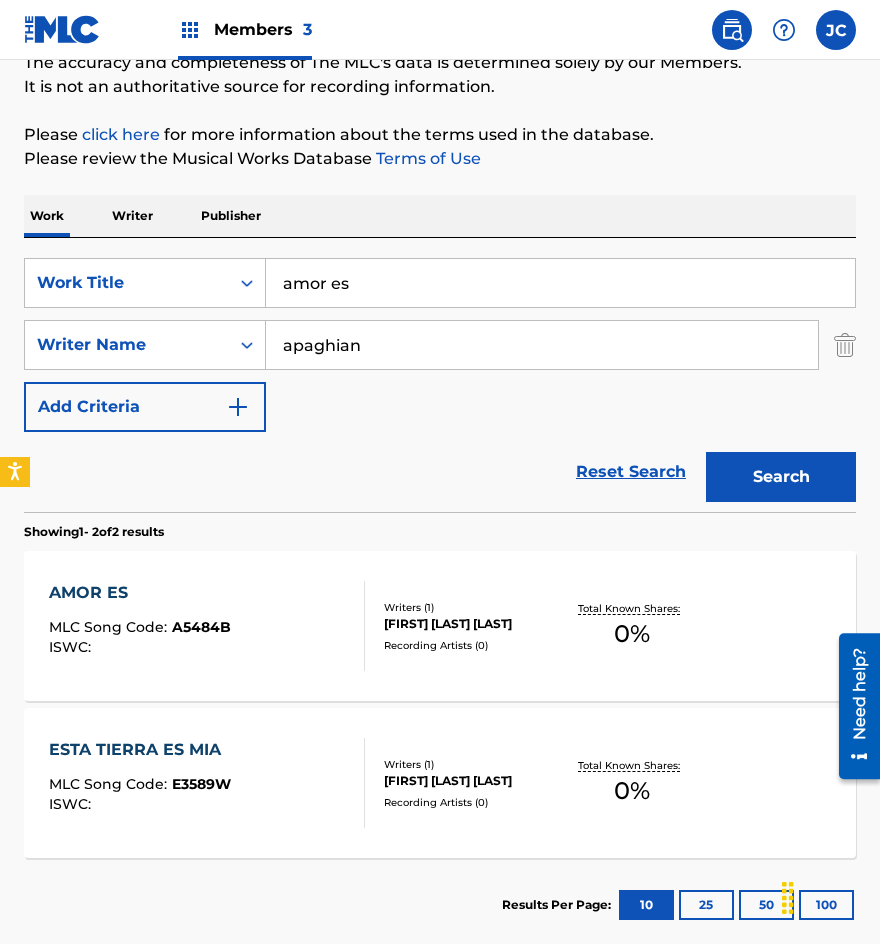 drag, startPoint x: 365, startPoint y: 294, endPoint x: 303, endPoint y: 306, distance: 63.15061 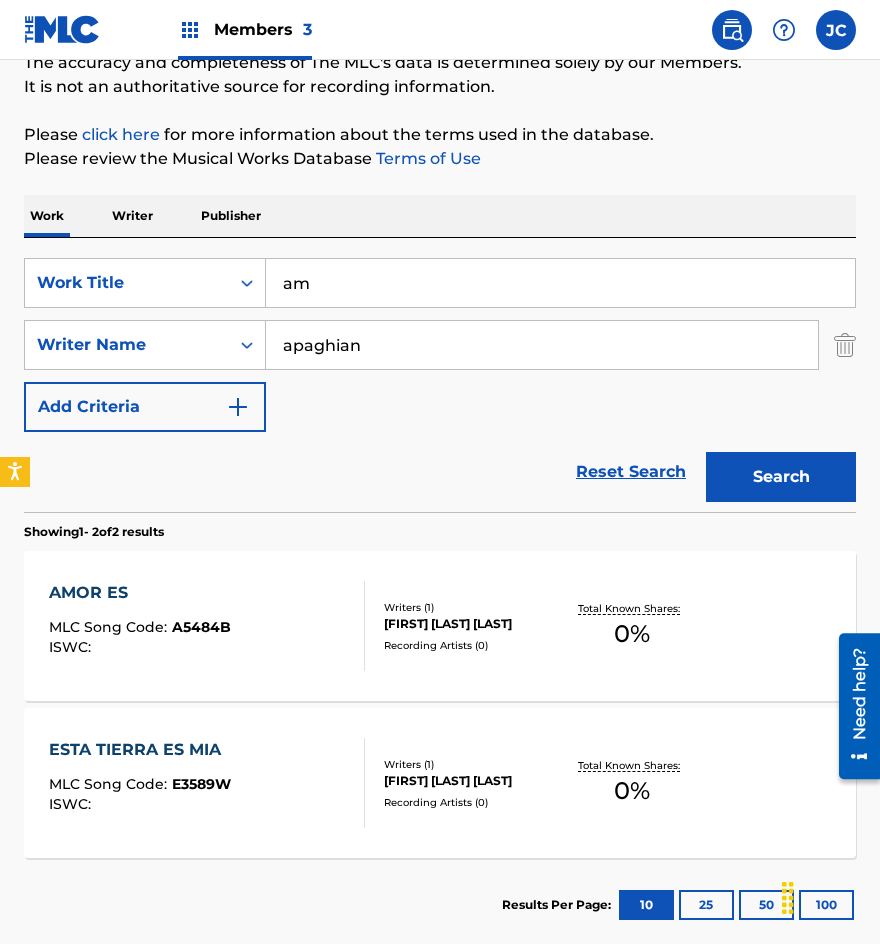 type on "a" 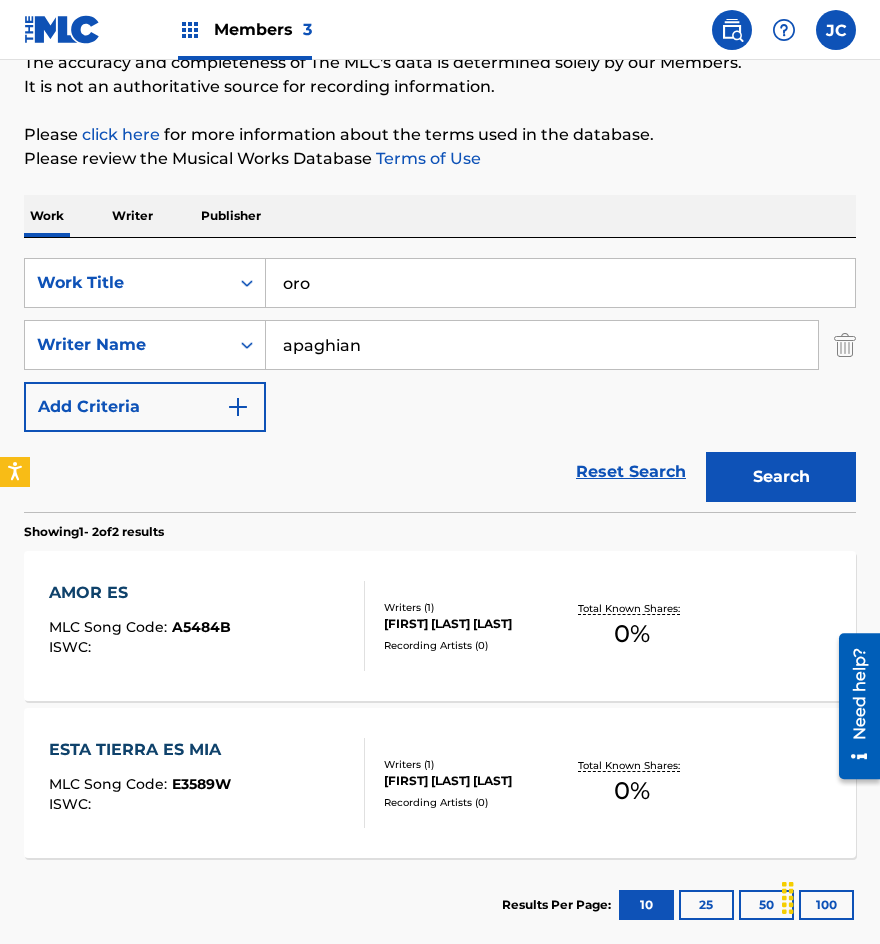 type on "oro" 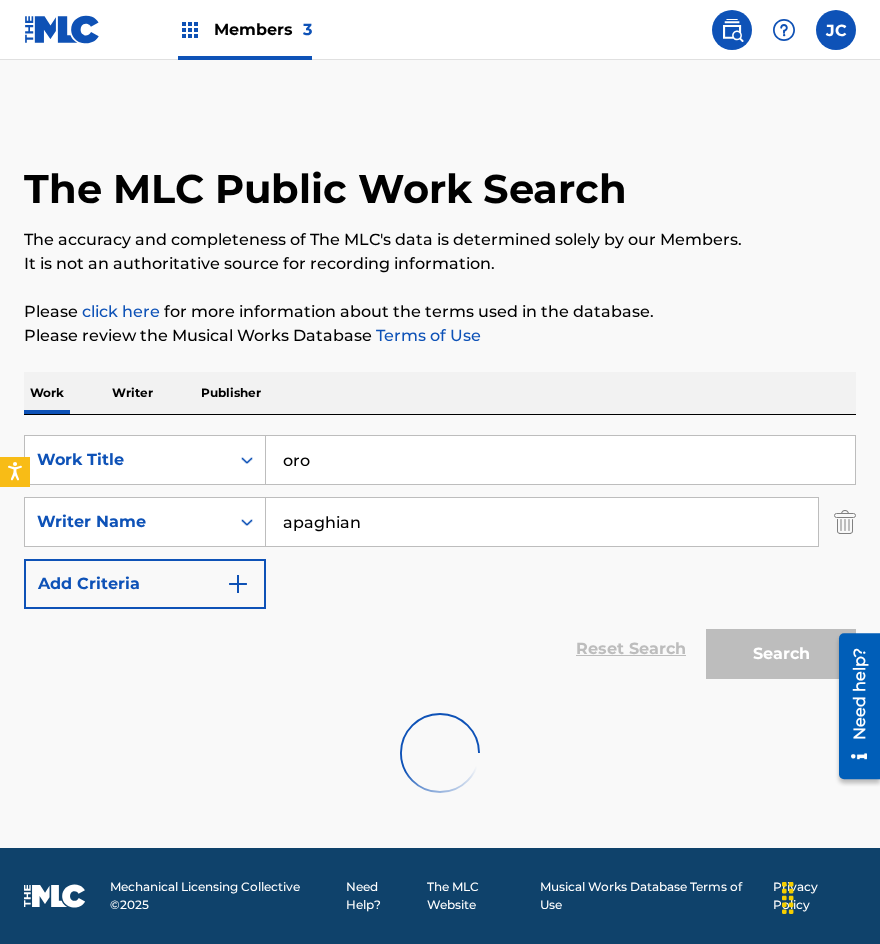 scroll, scrollTop: 0, scrollLeft: 0, axis: both 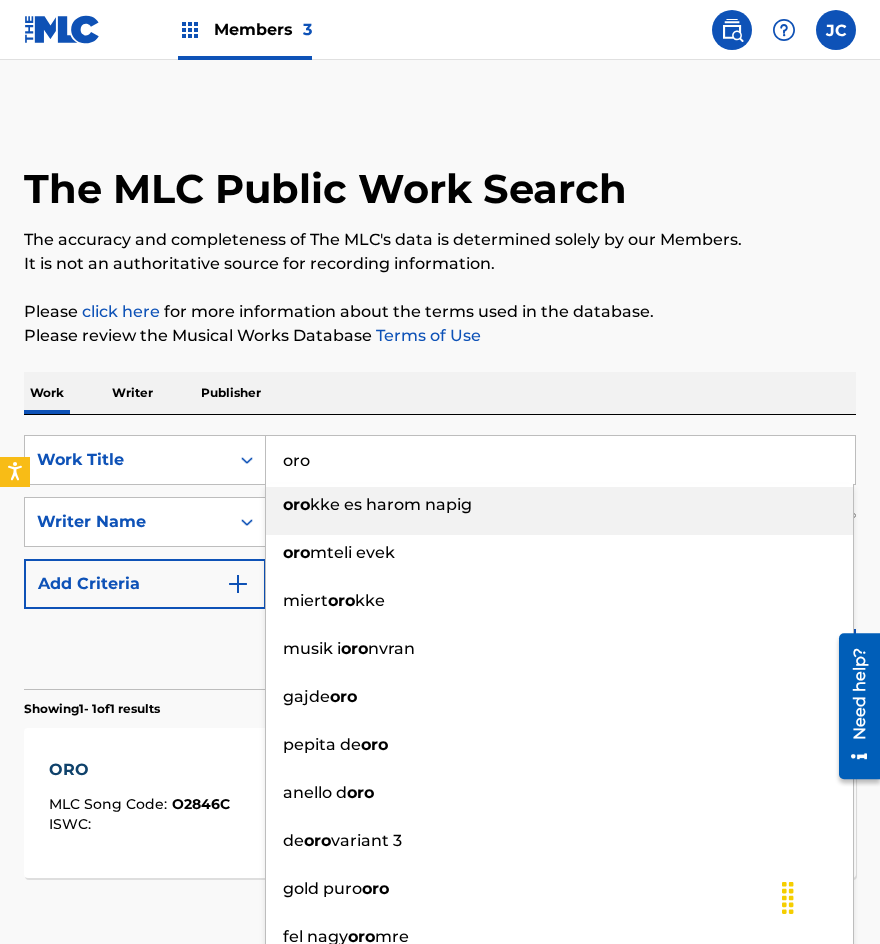 click on "Work Writer Publisher" at bounding box center [440, 393] 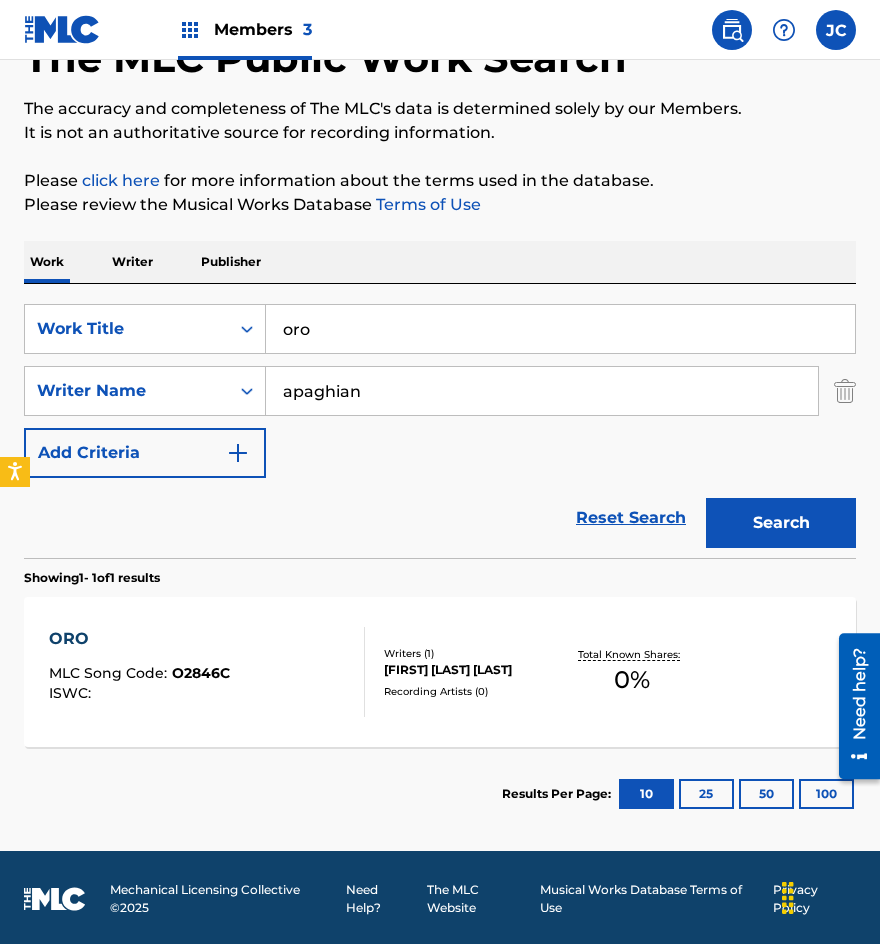 scroll, scrollTop: 134, scrollLeft: 0, axis: vertical 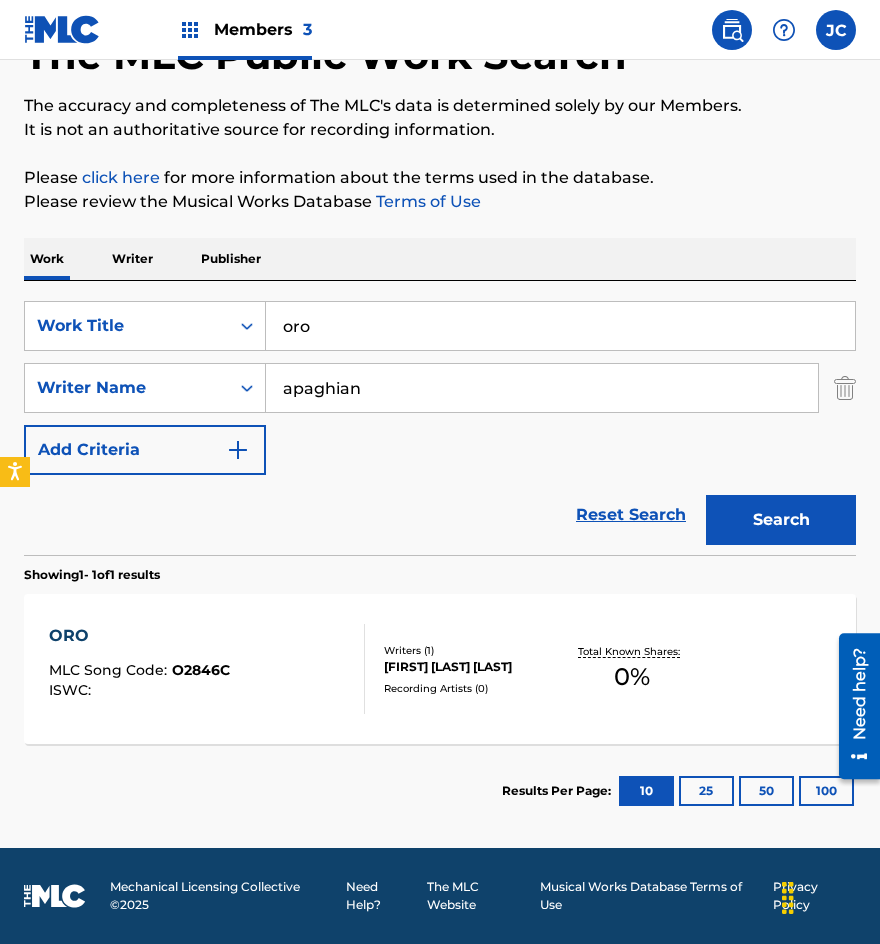 click on "ORO MLC Song Code : O2846C ISWC : Writers ( 1 ) DORIS APAGHIAN KEOSHQUERIAN Recording Artists ( 0 ) Total Known Shares: 0 %" at bounding box center [440, 669] 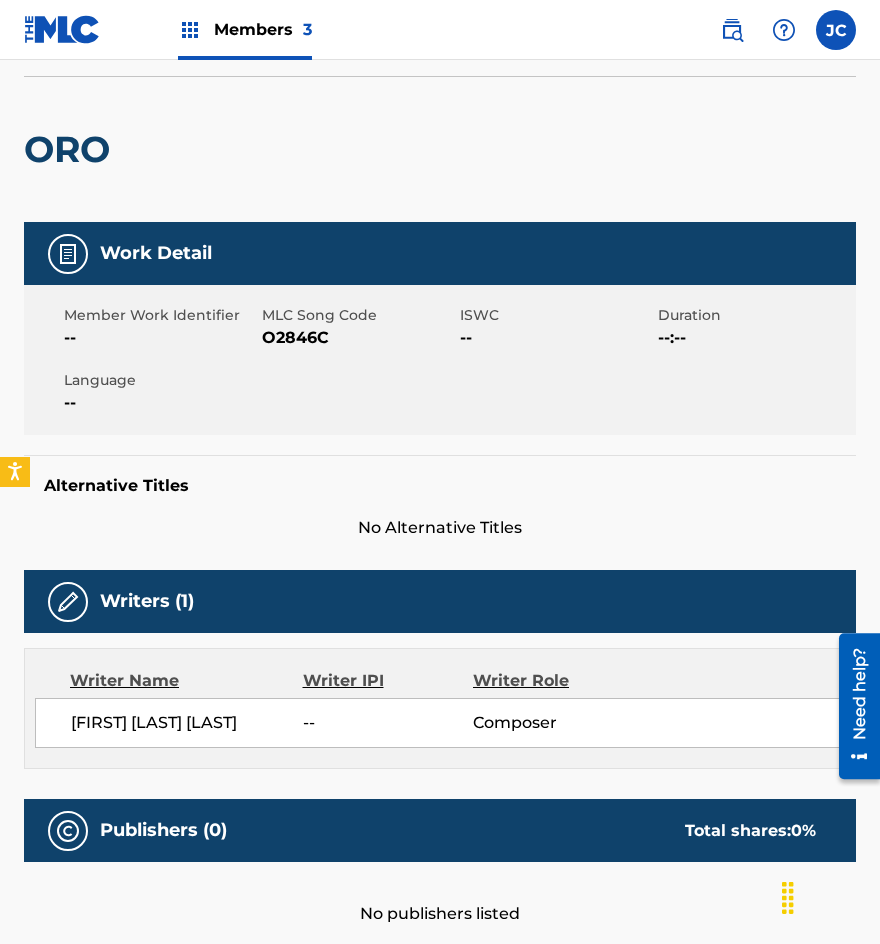 scroll, scrollTop: 0, scrollLeft: 0, axis: both 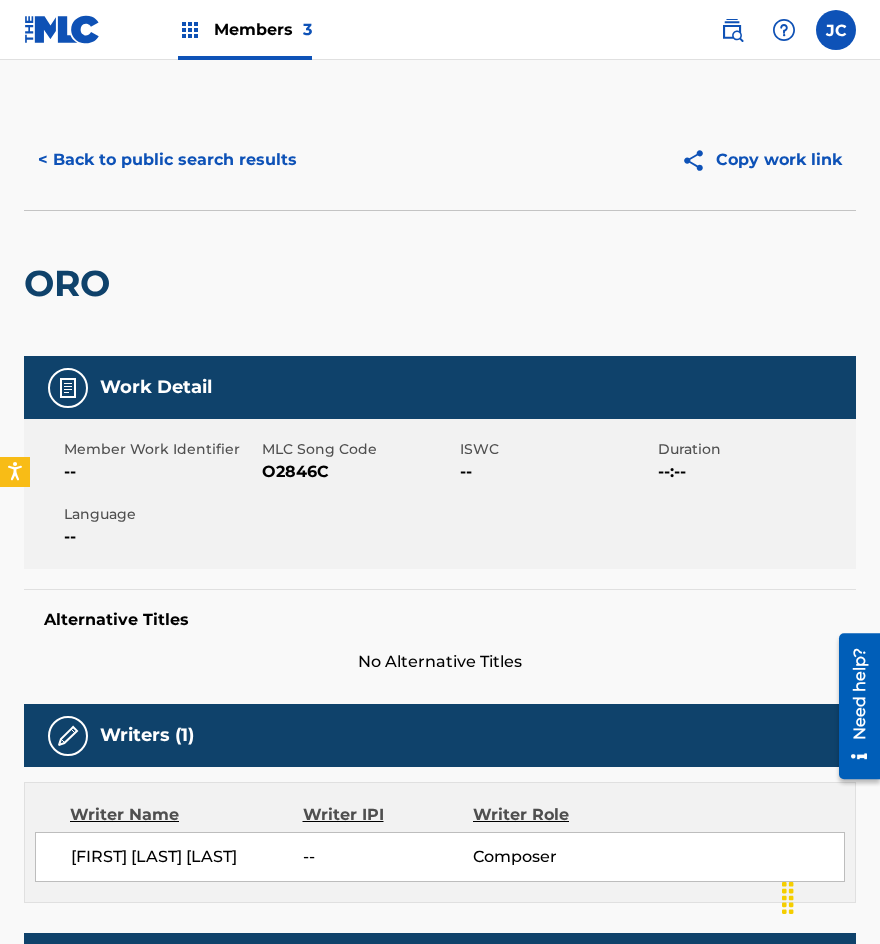 click on "O2846C" at bounding box center (358, 472) 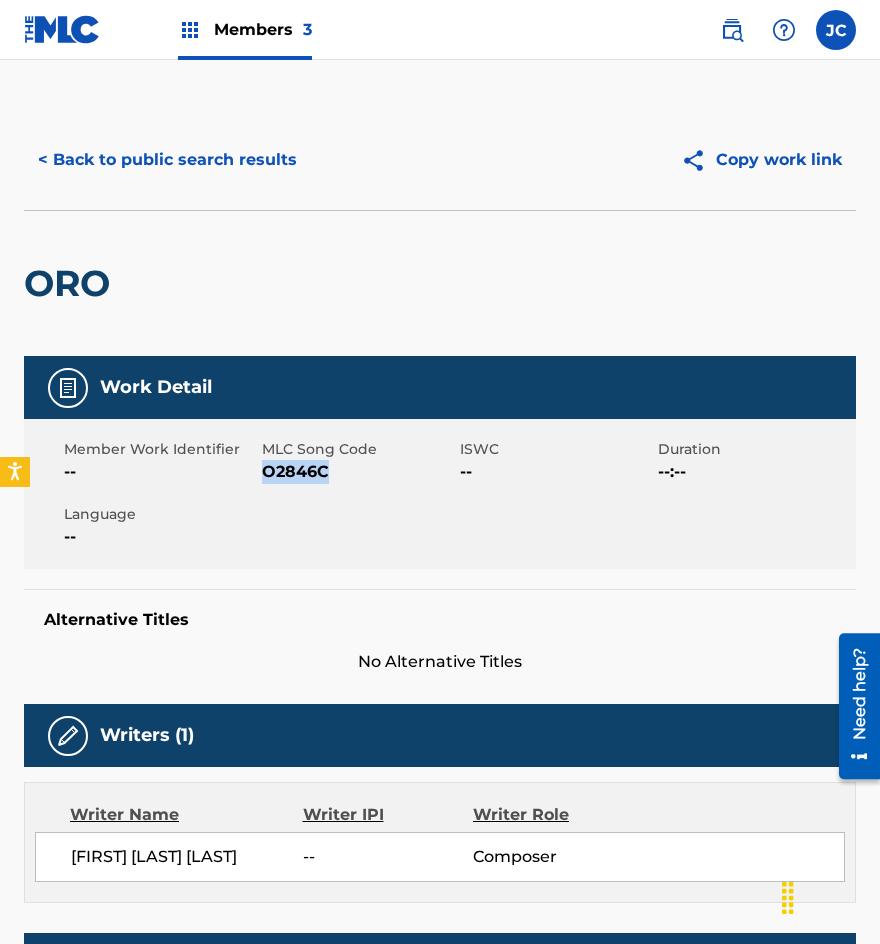 click on "O2846C" at bounding box center (358, 472) 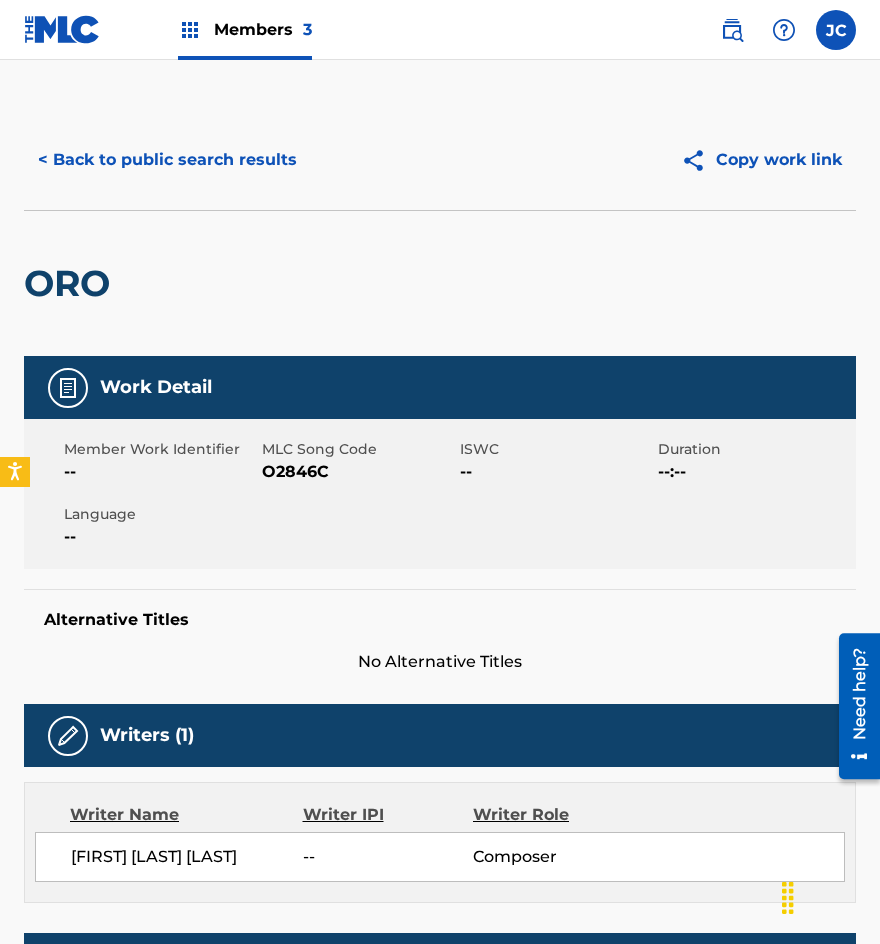 click on "< Back to public search results Copy work link ORO     Work Detail   Member Work Identifier -- MLC Song Code O2846C ISWC -- Duration --:-- Language -- Alternative Titles No Alternative Titles Writers   (1) Writer Name Writer IPI Writer Role [FIRST] [LAST] -- Composer Publishers   (0) Total shares:  0 % No publishers listed Matched Recordings   (0) No recordings found" at bounding box center (440, 663) 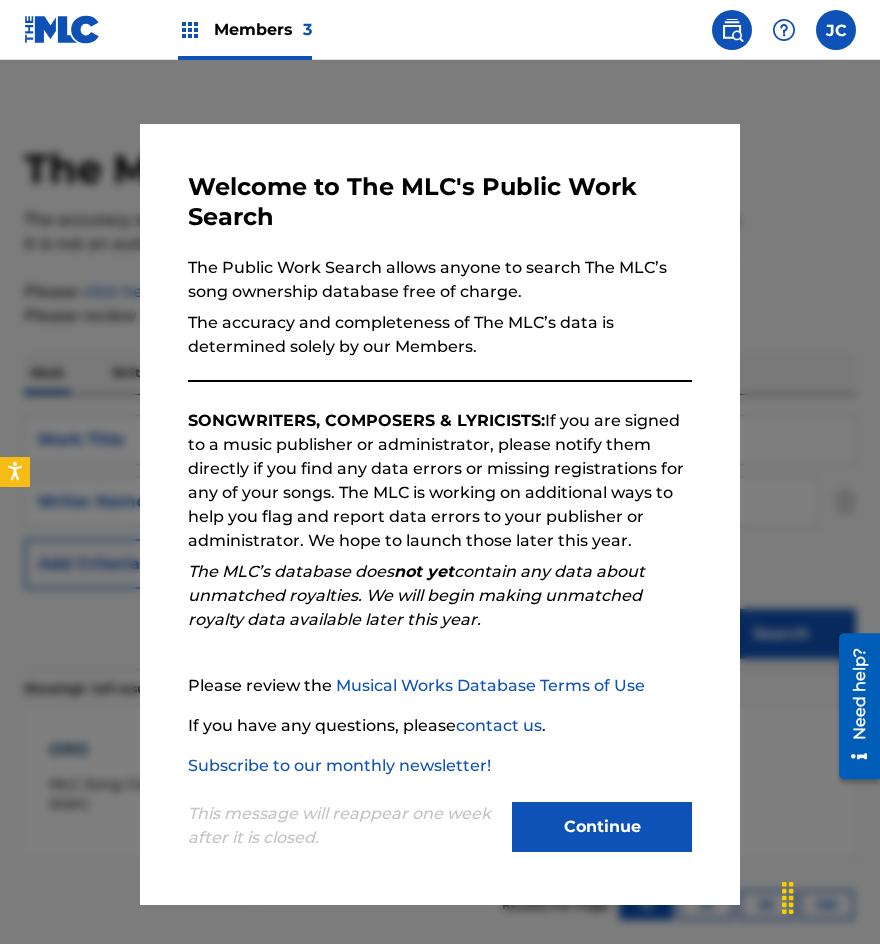 click on "Continue" at bounding box center [602, 827] 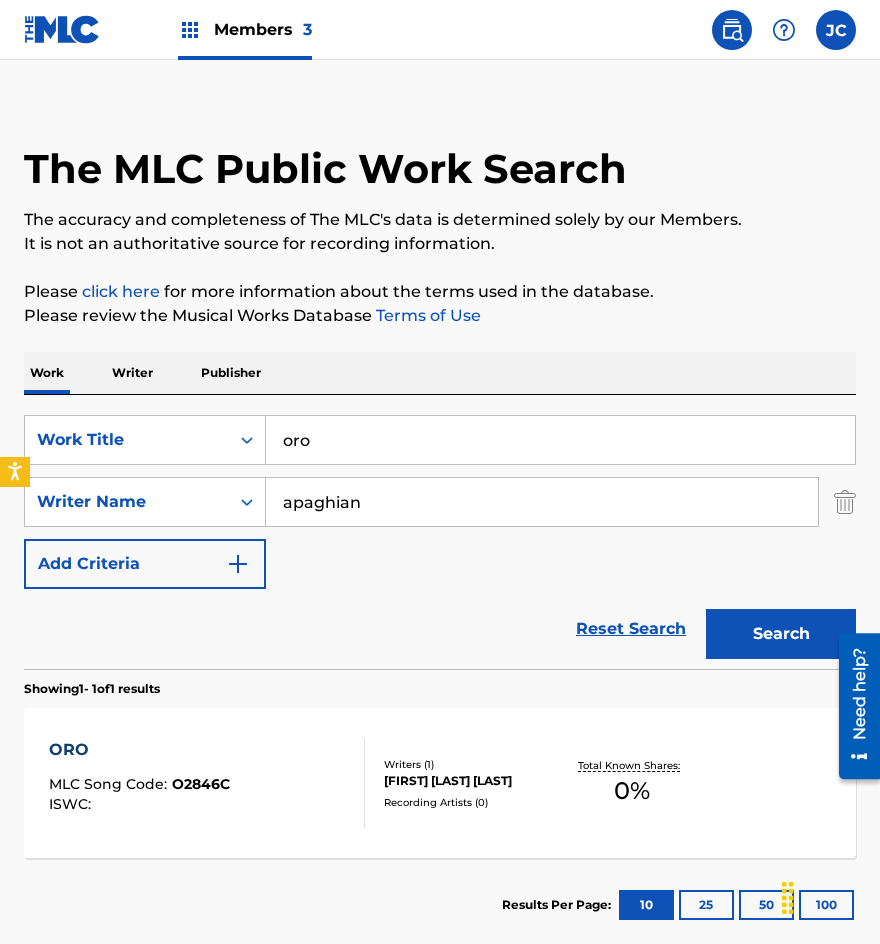 click on "oro" at bounding box center [560, 440] 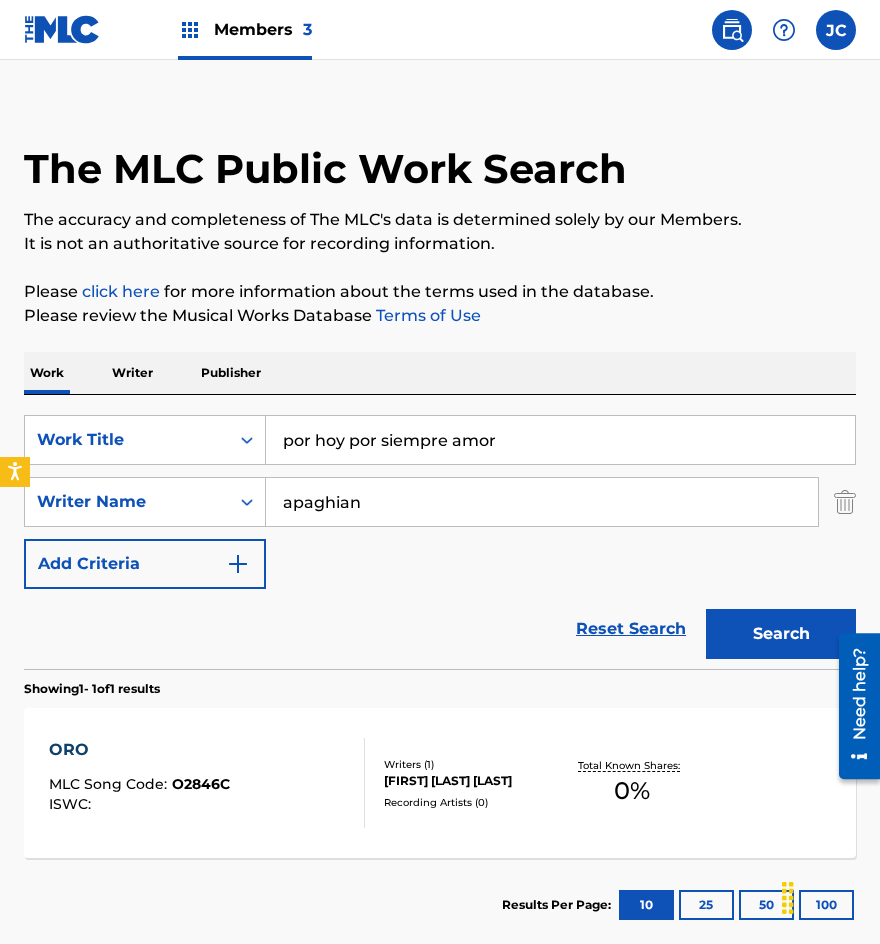 type on "por hoy por siempre amor" 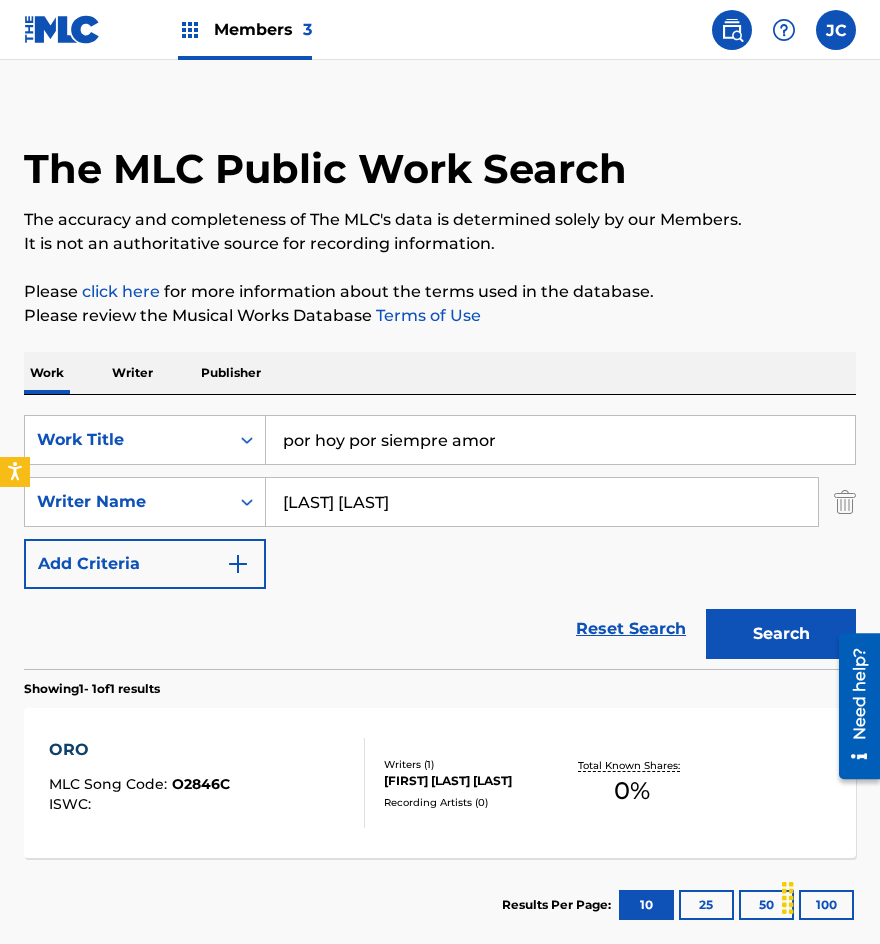 type on "[LAST] [LAST]" 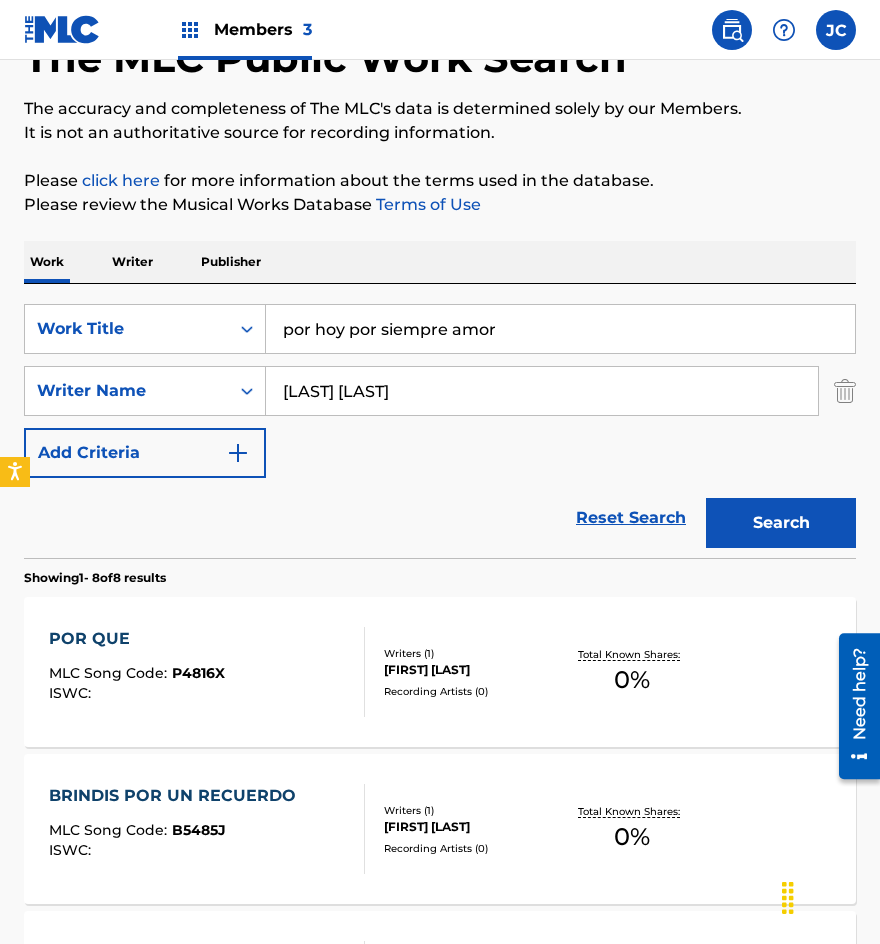 scroll, scrollTop: 100, scrollLeft: 0, axis: vertical 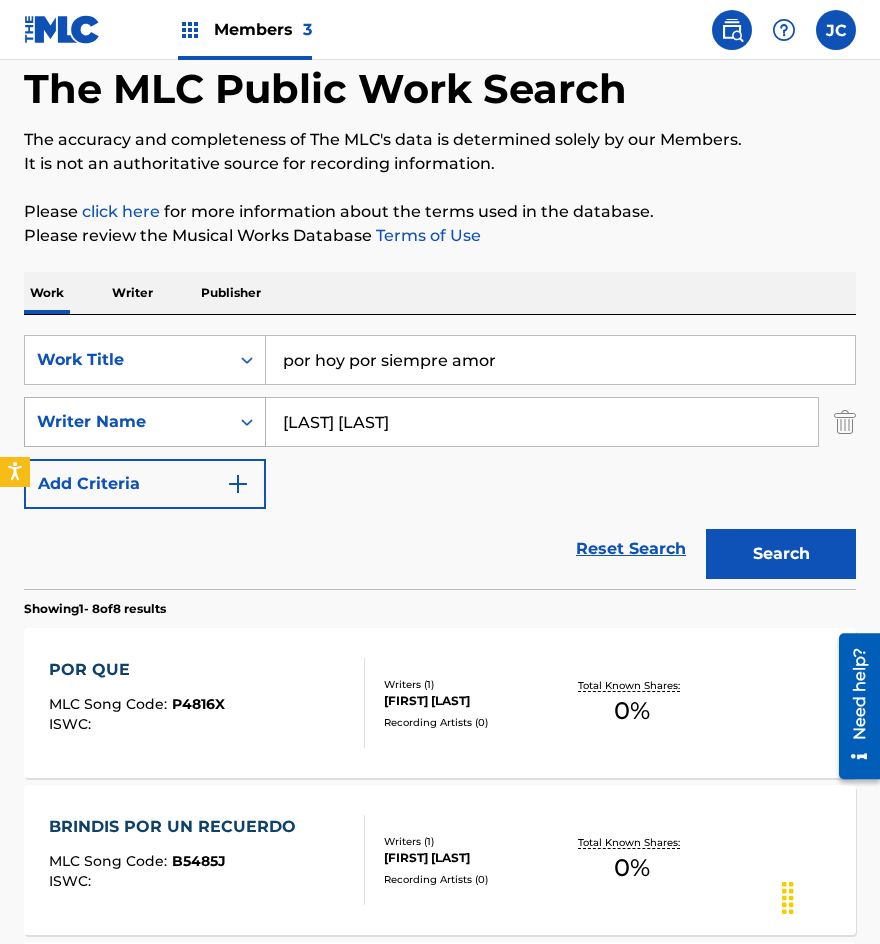 click on "[LAST] [LAST]" at bounding box center (542, 422) 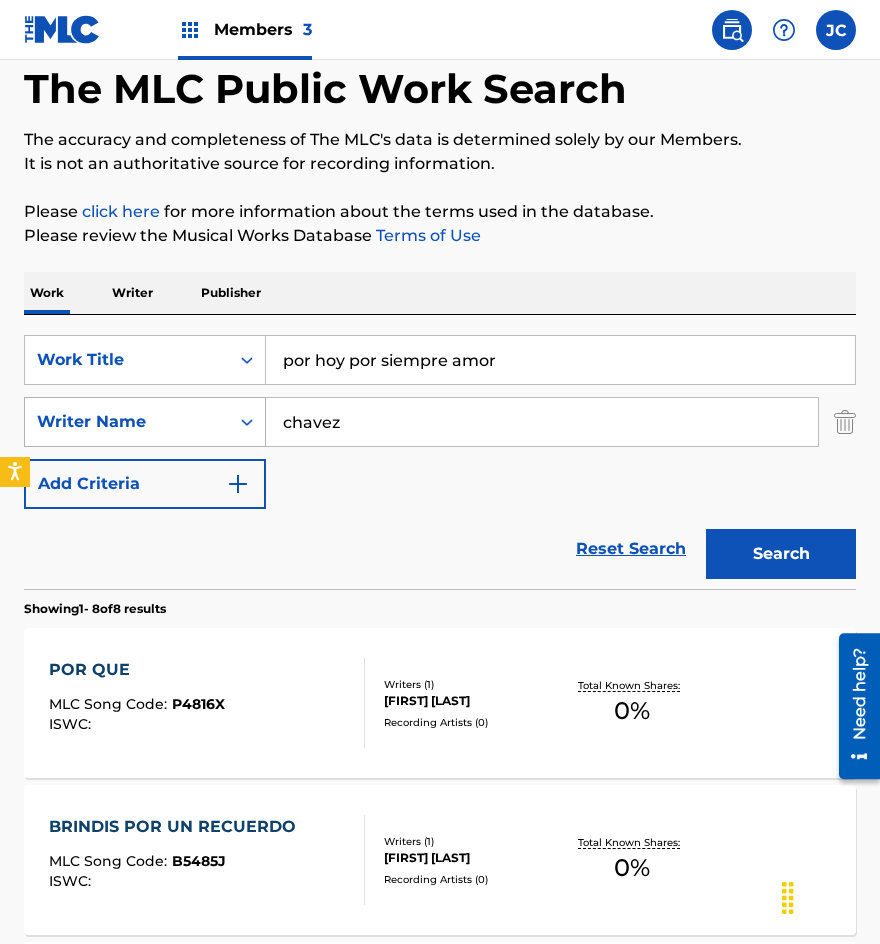 type on "chavez" 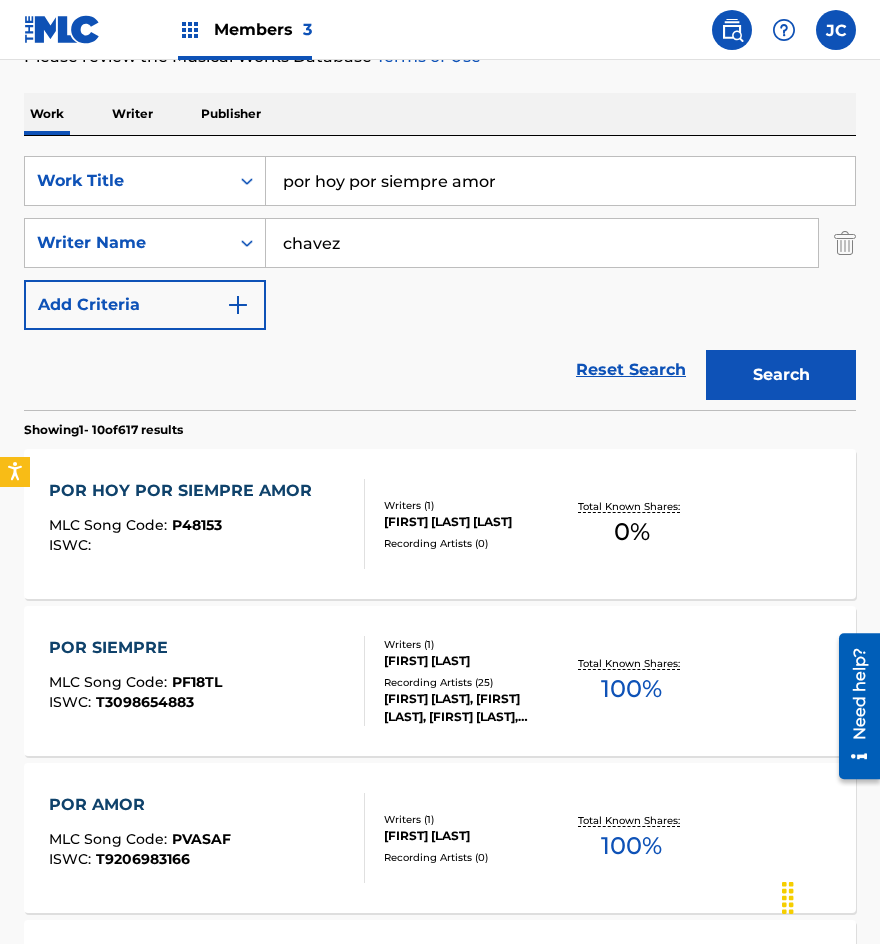 scroll, scrollTop: 400, scrollLeft: 0, axis: vertical 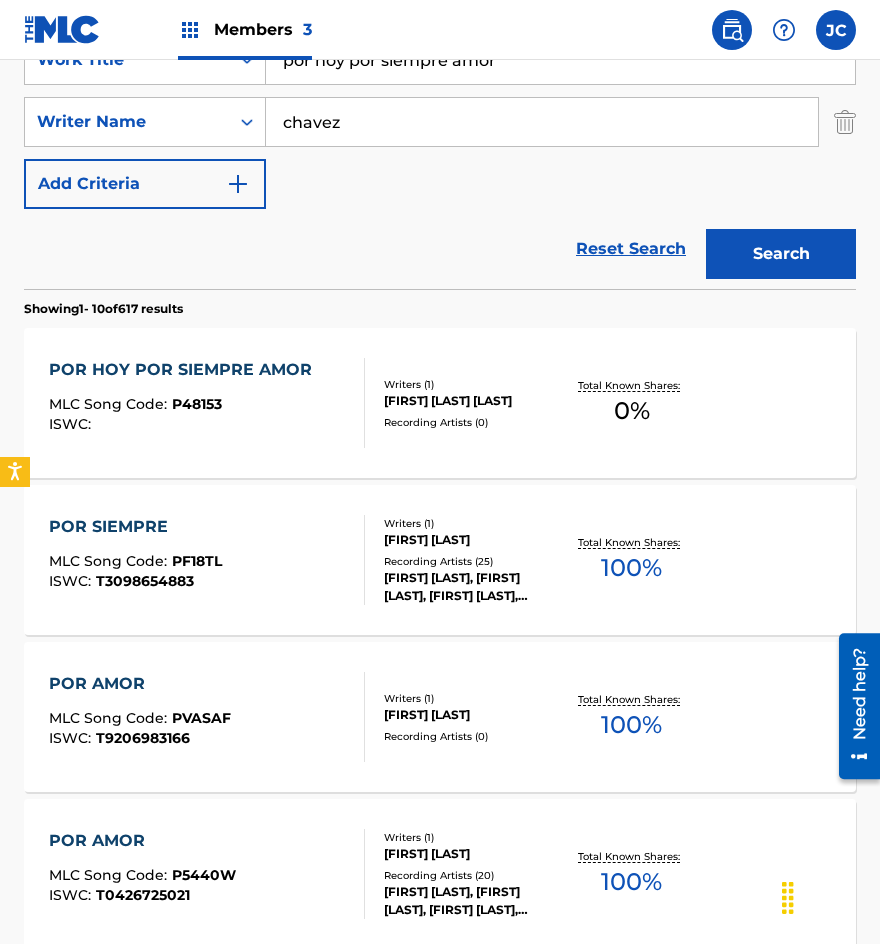 click on "[FIRST] [LAST] [LAST]" at bounding box center [473, 401] 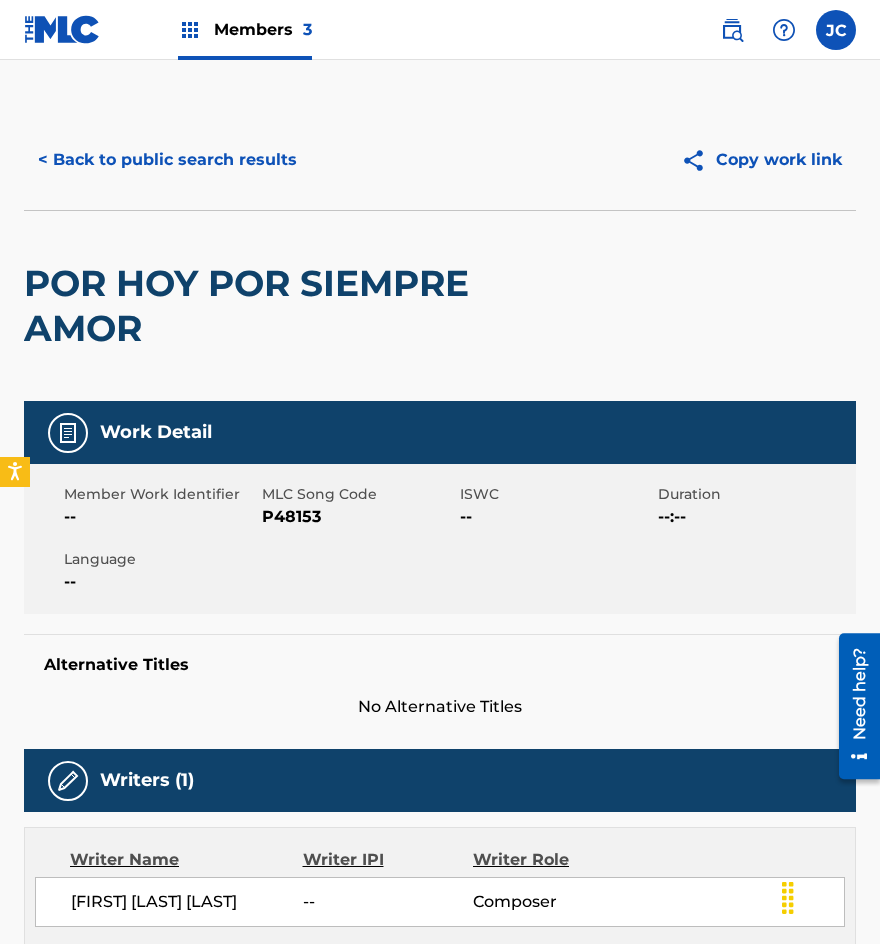 click on "< Back to public search results" at bounding box center (167, 160) 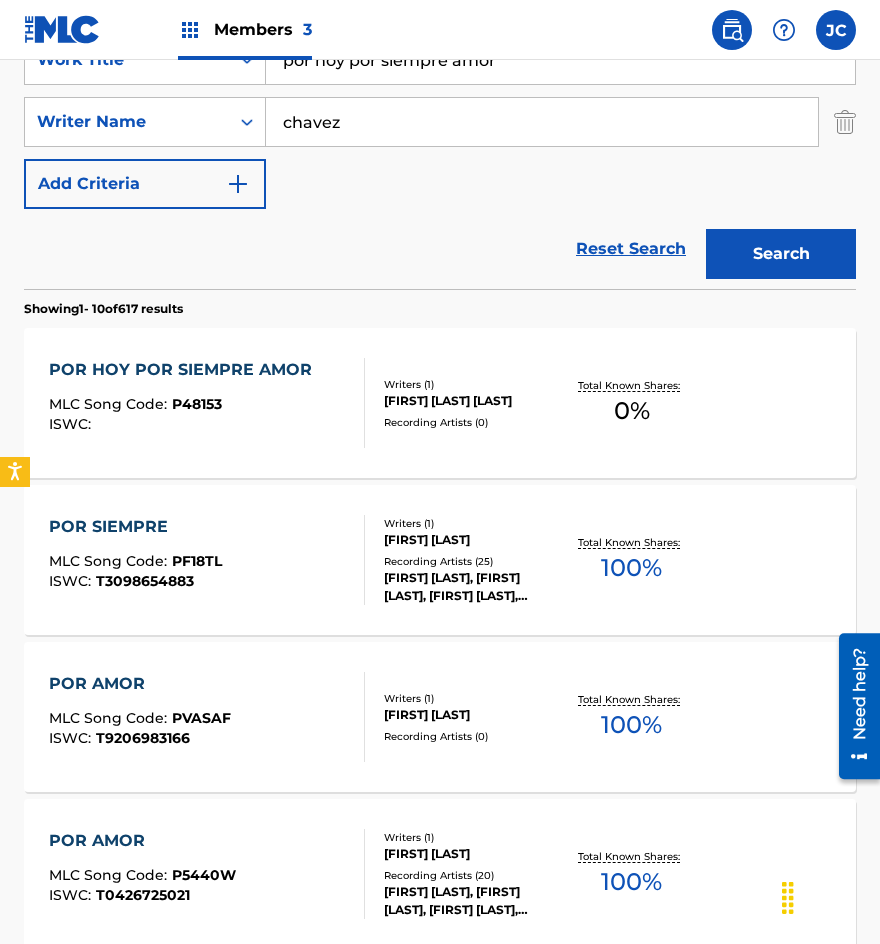 click on "Writers ( 1 ) [LAST] [LAST] Recording Artists ( 0 )" at bounding box center [464, 403] 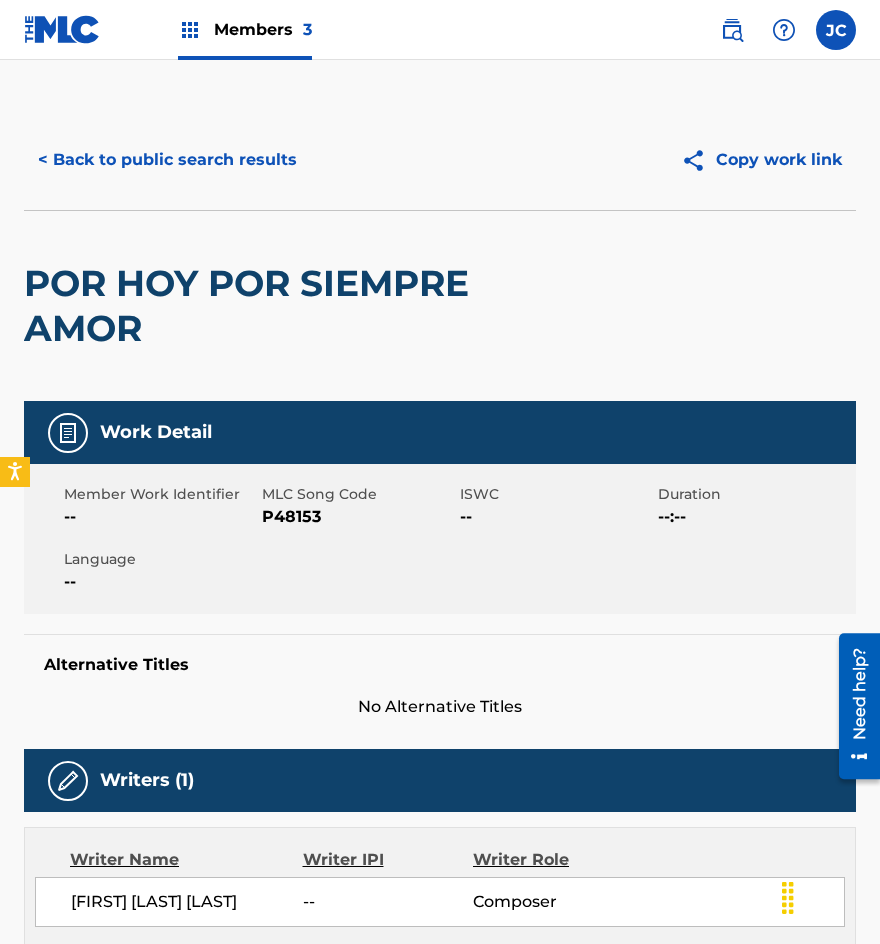 click on "P48153" at bounding box center (358, 517) 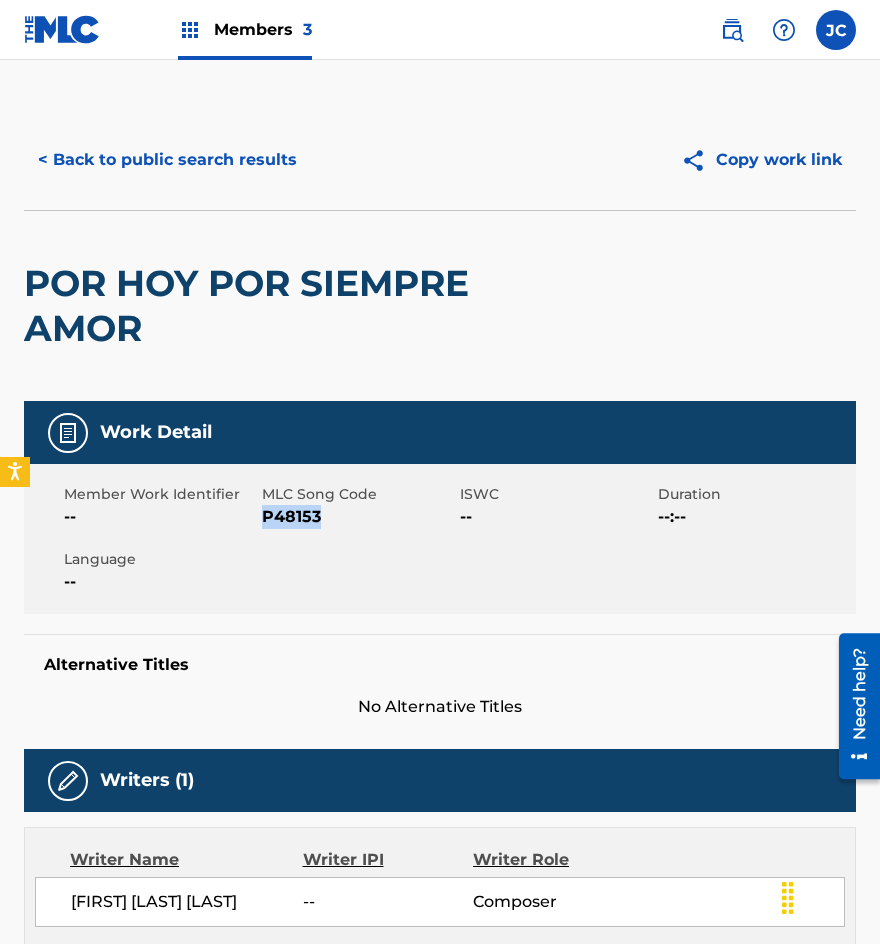 click on "P48153" at bounding box center [358, 517] 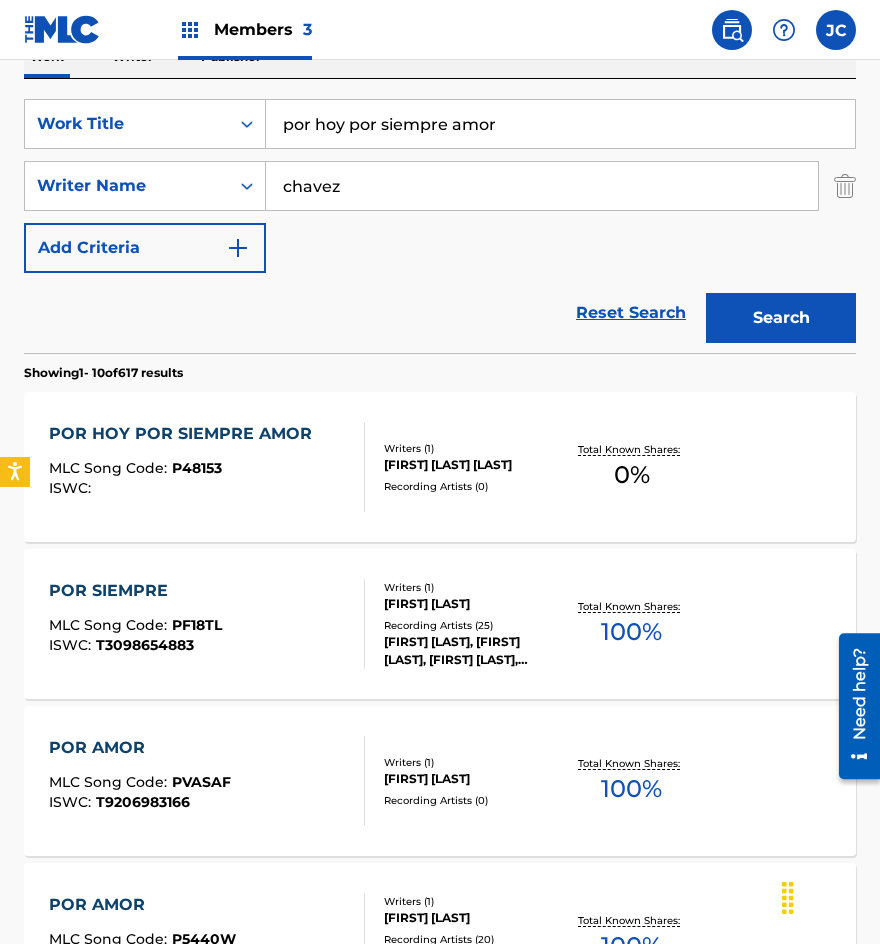 scroll, scrollTop: 300, scrollLeft: 0, axis: vertical 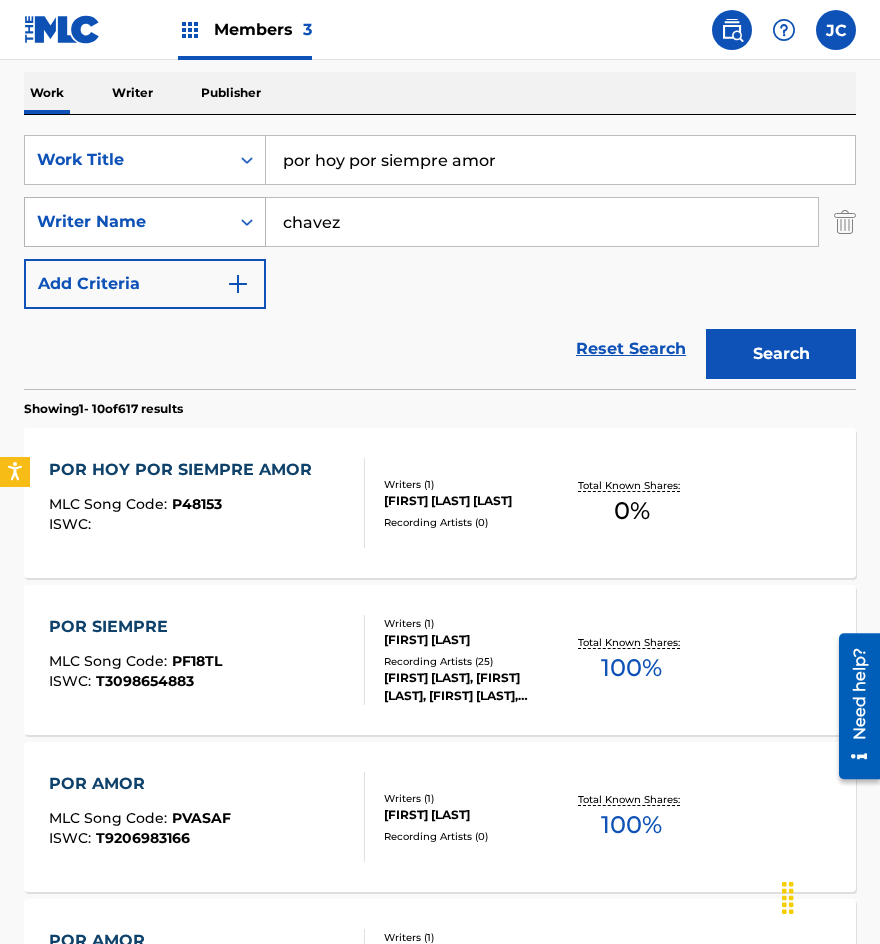 click on "Work Title por hoy por siempre amor Writer Name [LAST] Add Criteria" at bounding box center [440, 222] 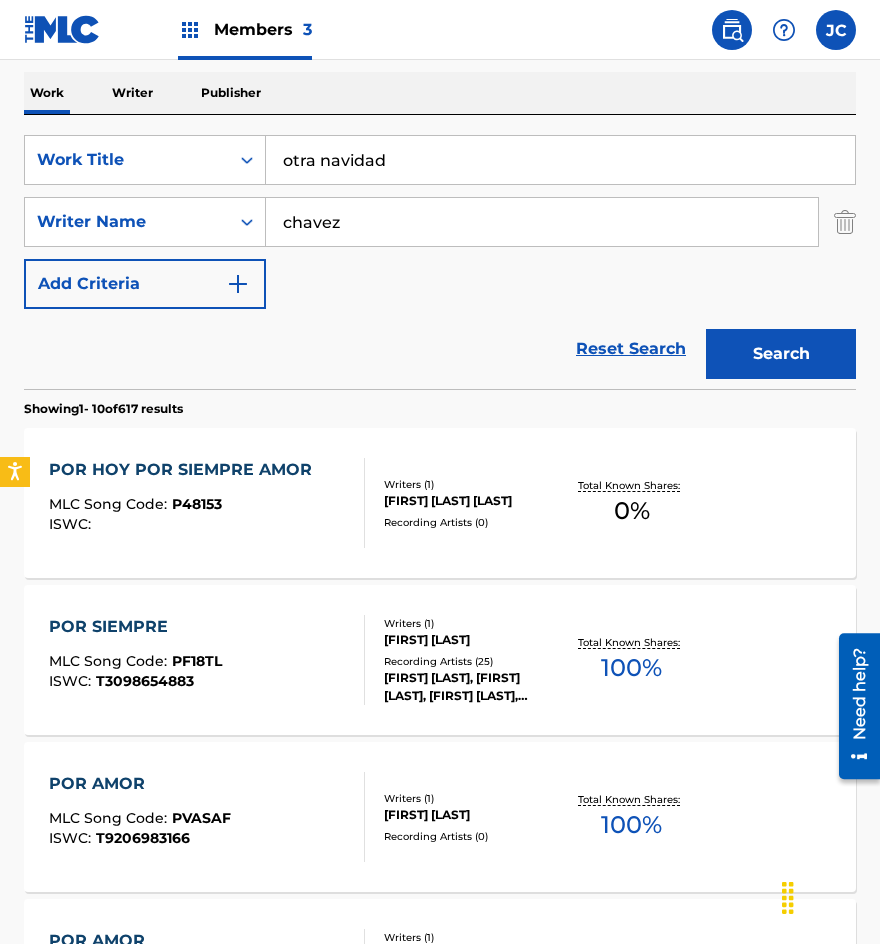 type on "otra navidad" 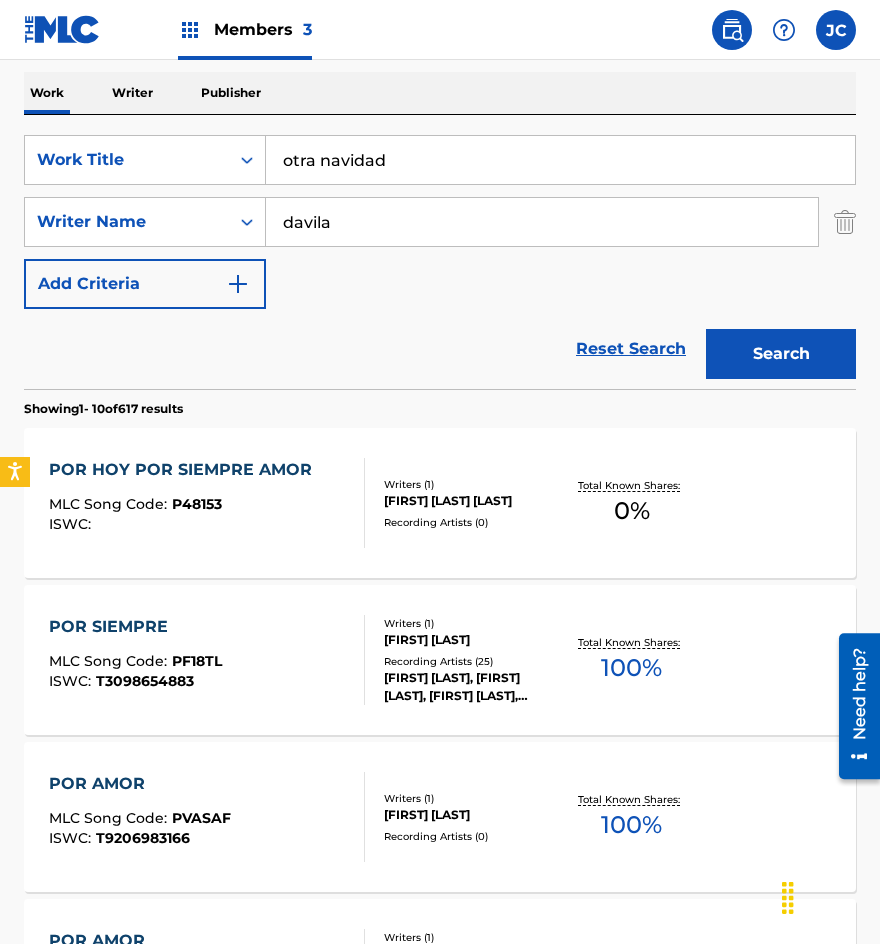 type on "davila" 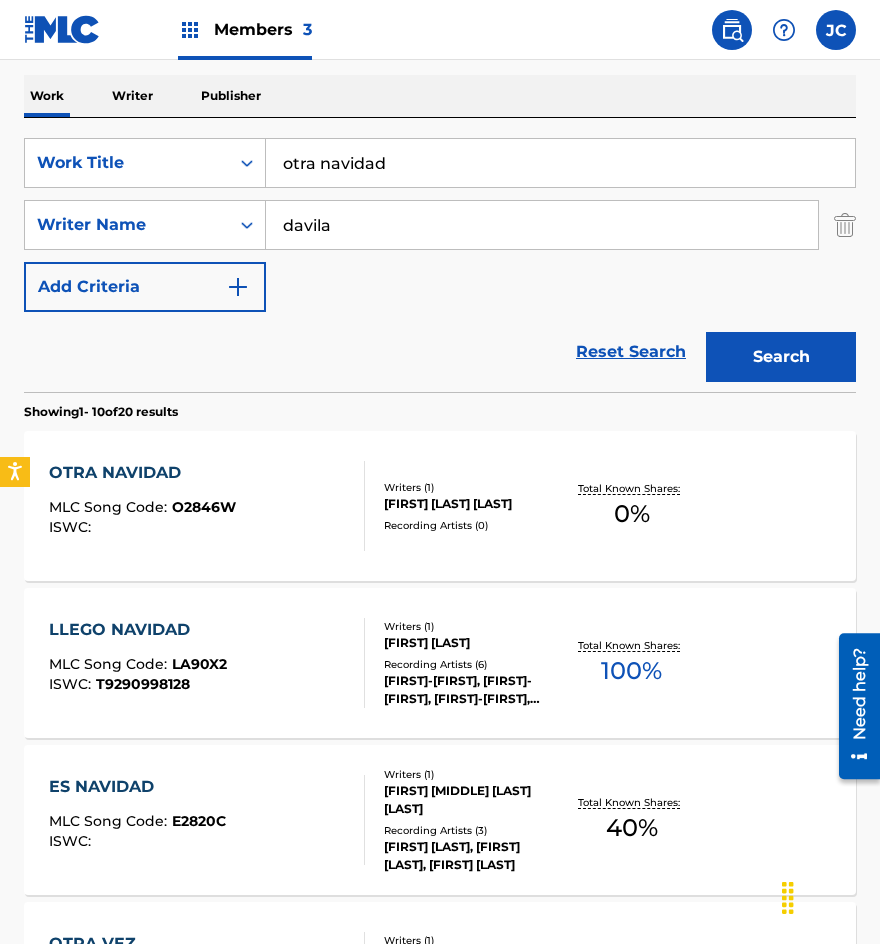 scroll, scrollTop: 300, scrollLeft: 0, axis: vertical 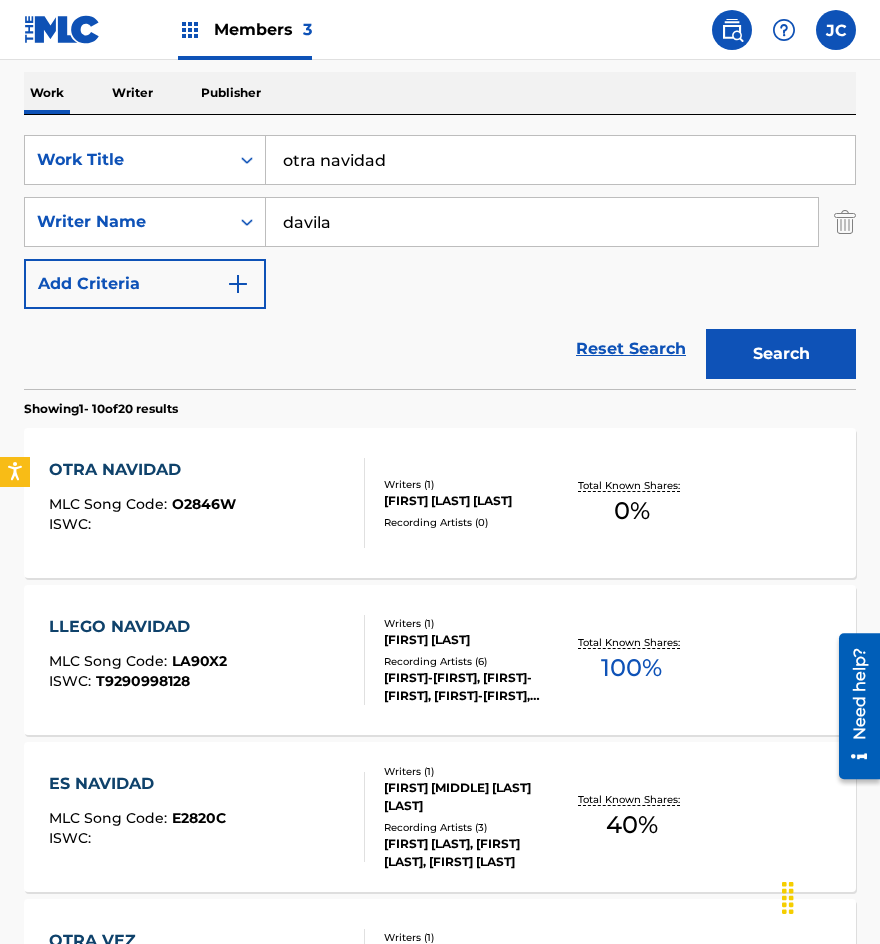 click at bounding box center (356, 503) 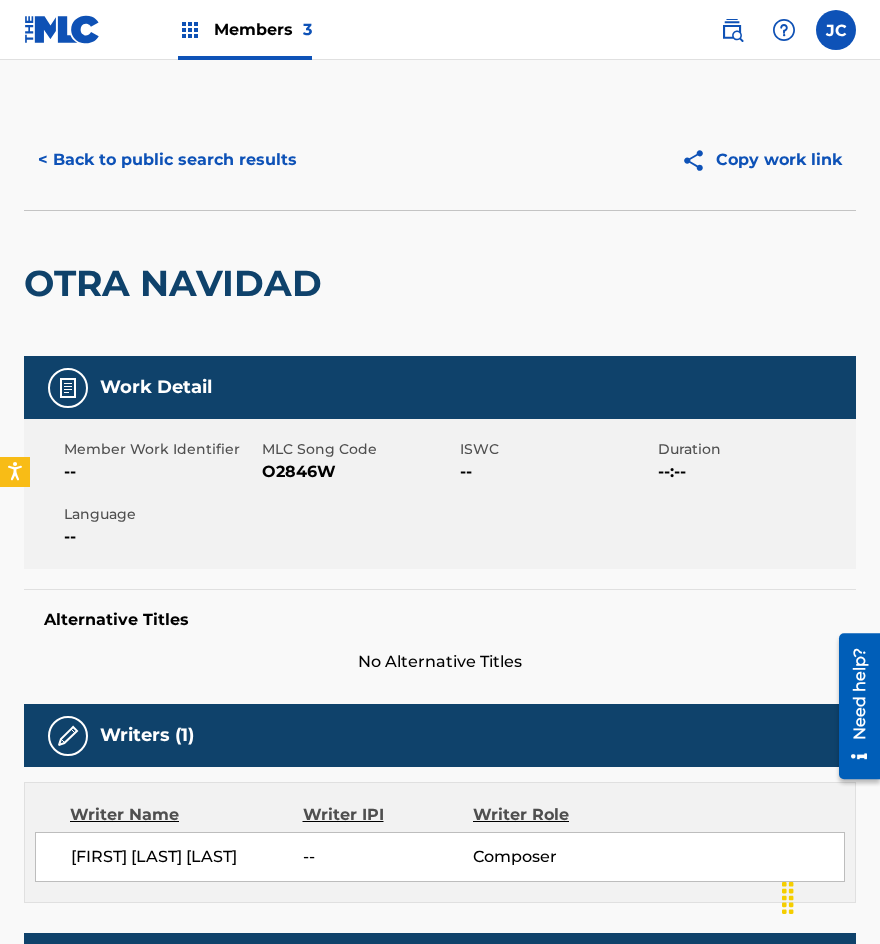 click on "O2846W" at bounding box center (358, 472) 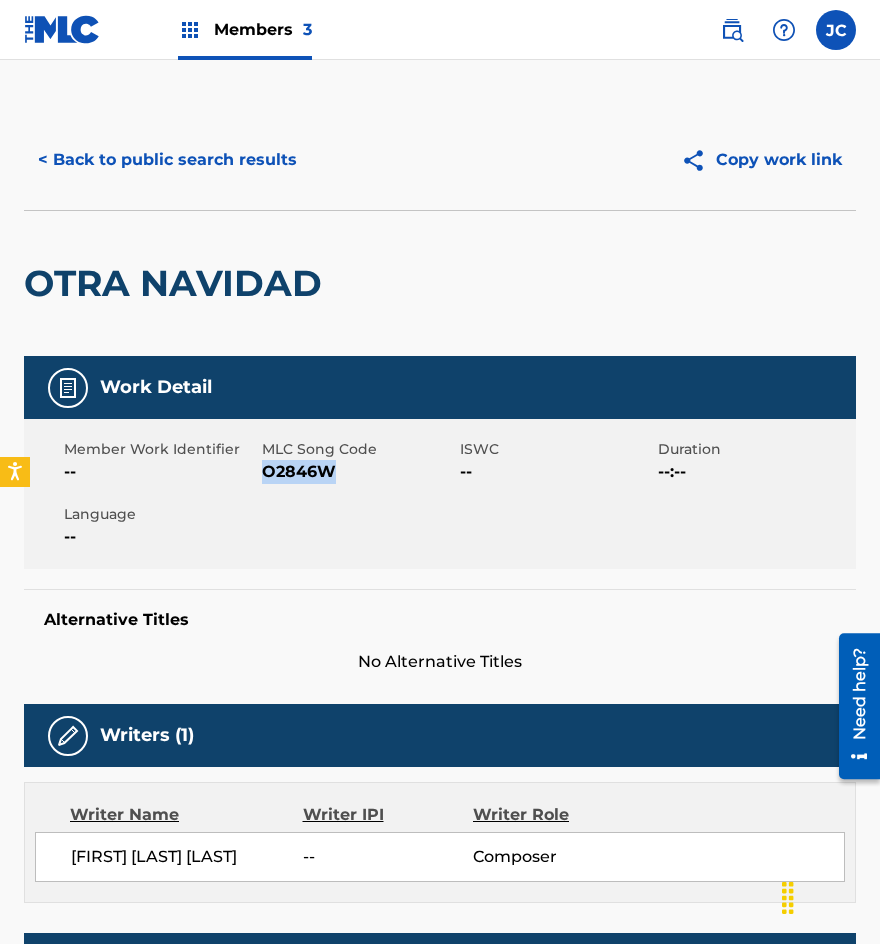 click on "O2846W" at bounding box center [358, 472] 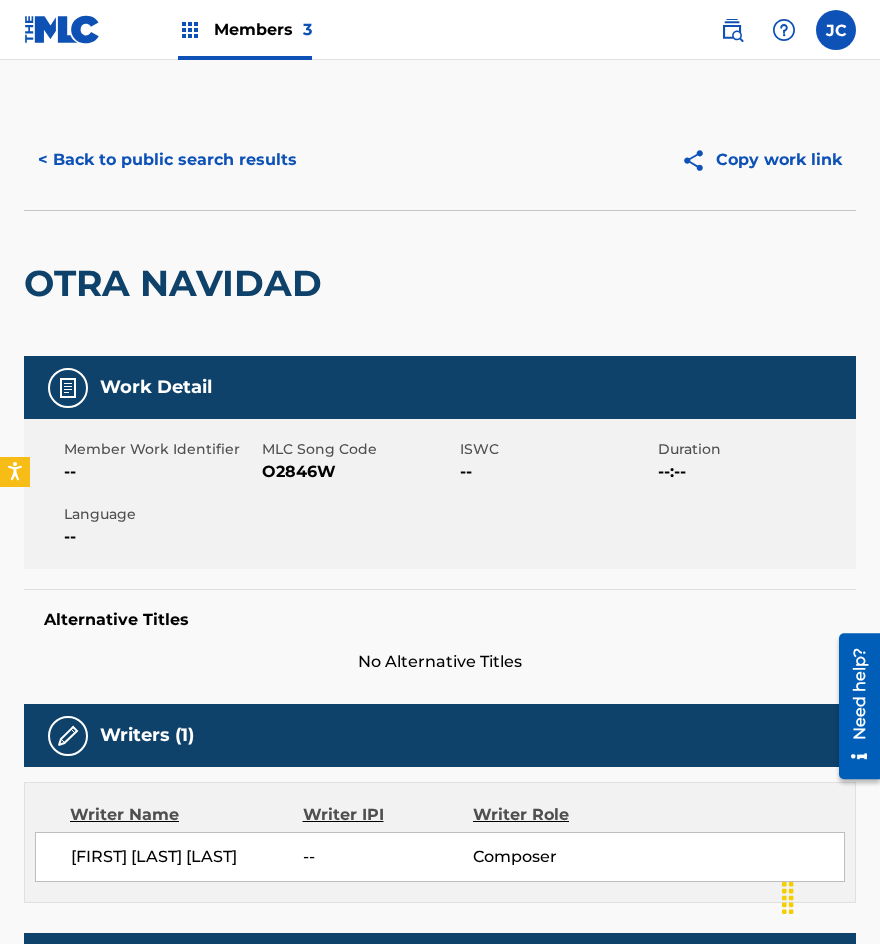 click on "< Back to public search results Copy work link" at bounding box center [440, 160] 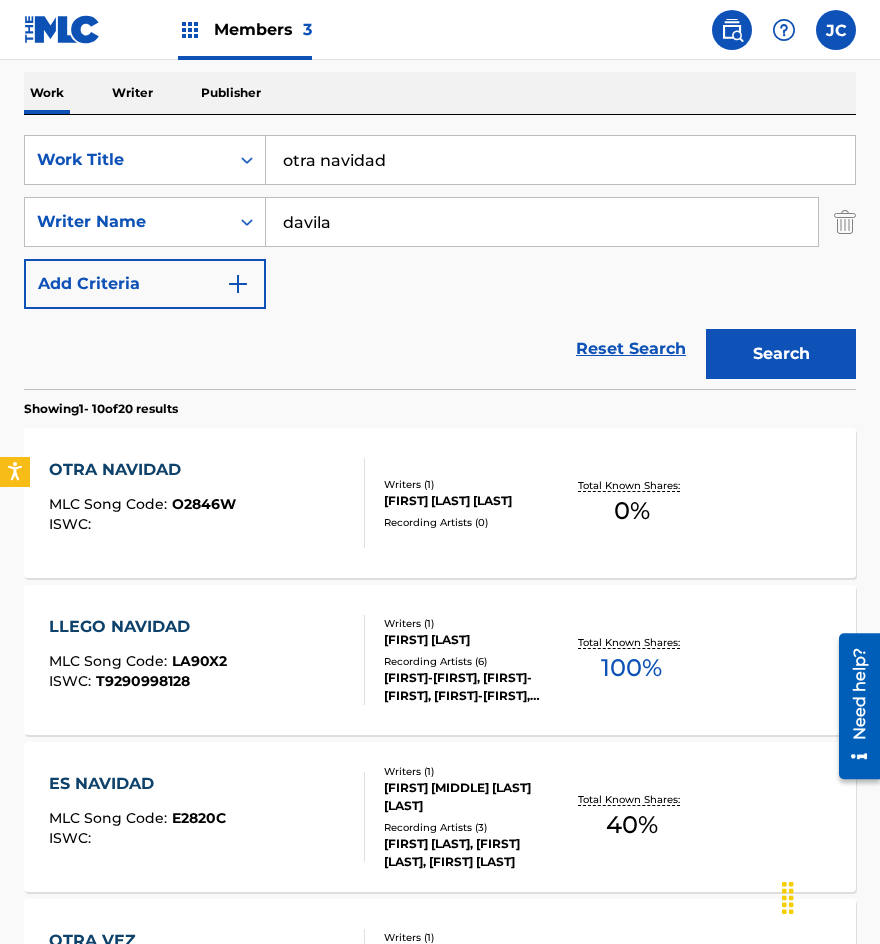 click on "otra navidad" at bounding box center [560, 160] 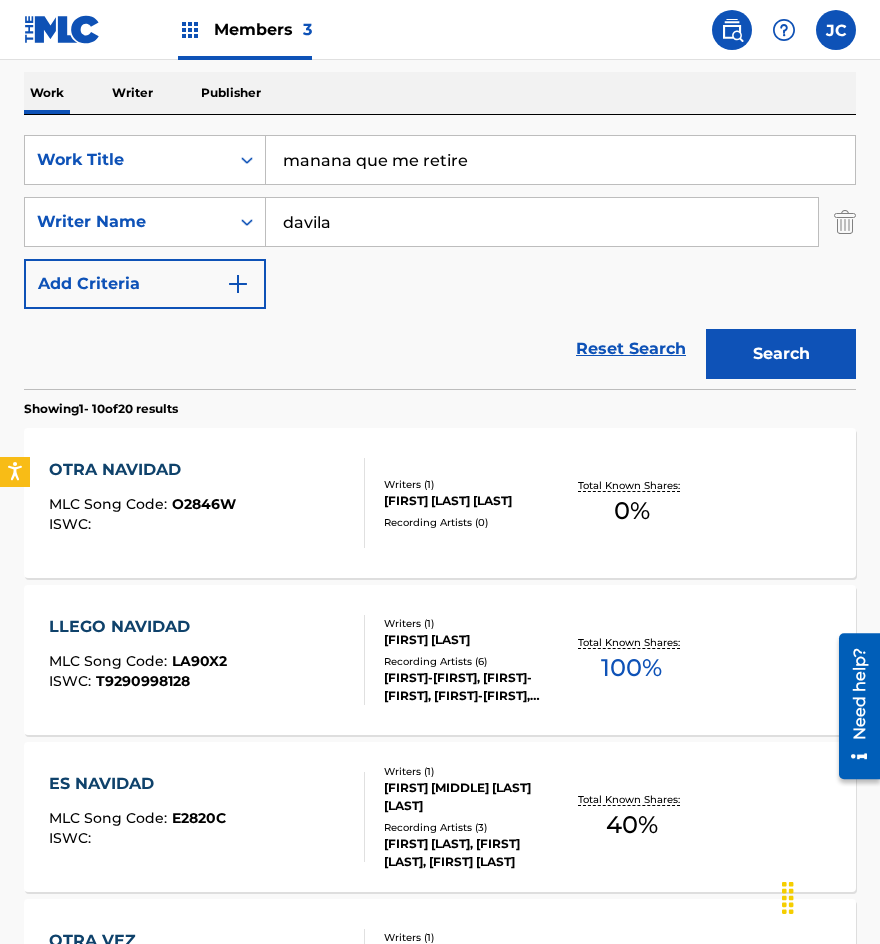 type on "manana que me retire" 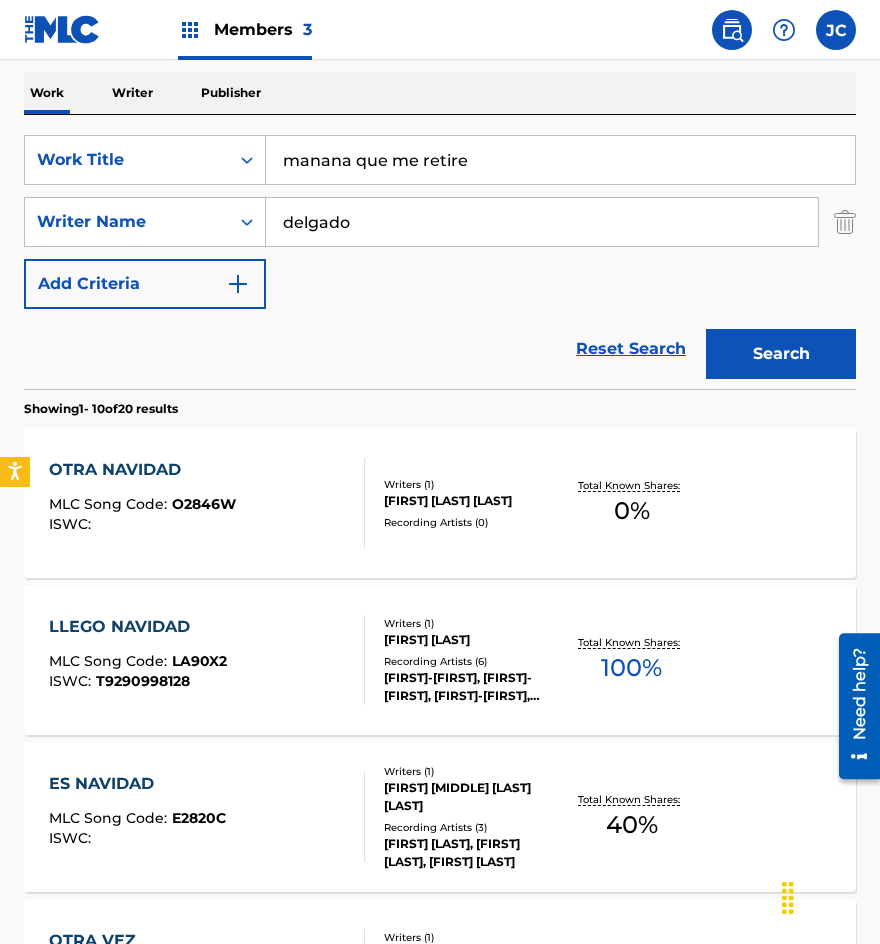 type on "delgado" 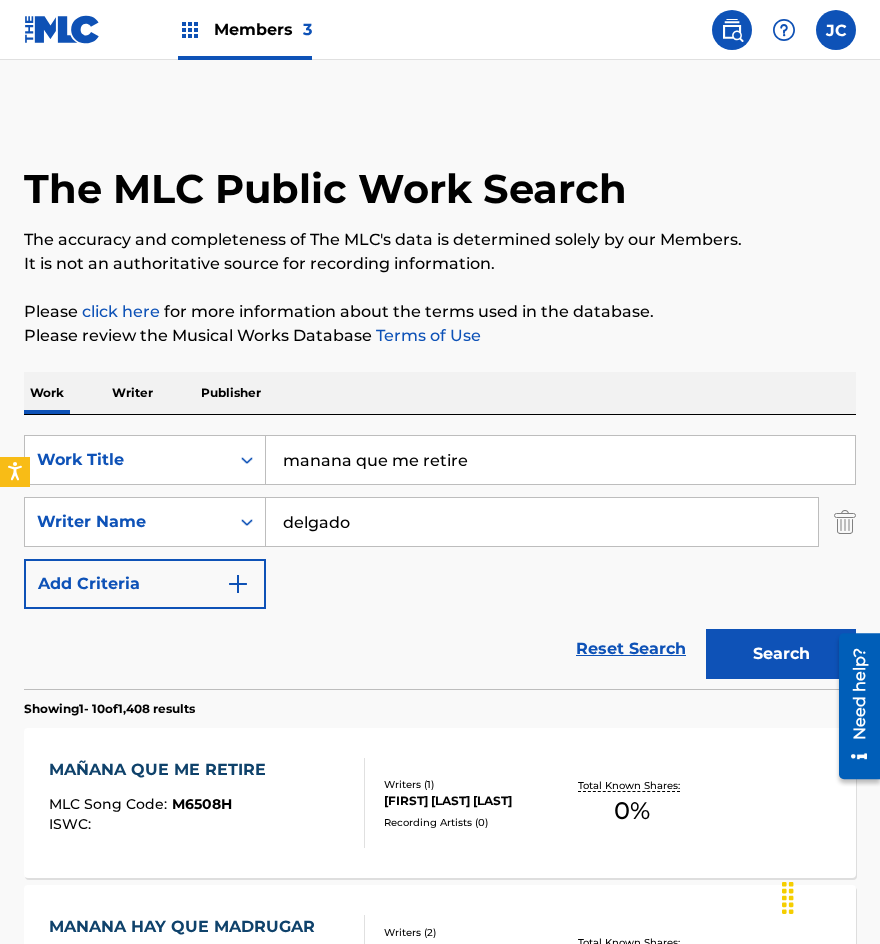 scroll, scrollTop: 300, scrollLeft: 0, axis: vertical 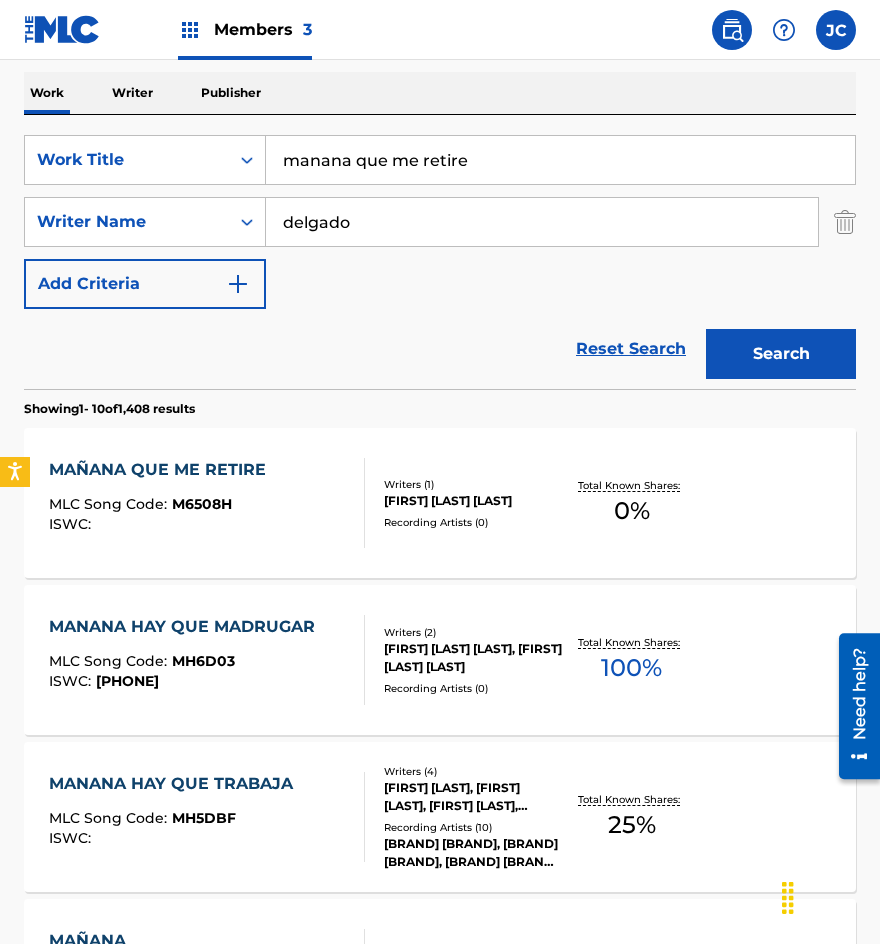 click on "[FIRST] [LAST] [LAST]" at bounding box center [473, 501] 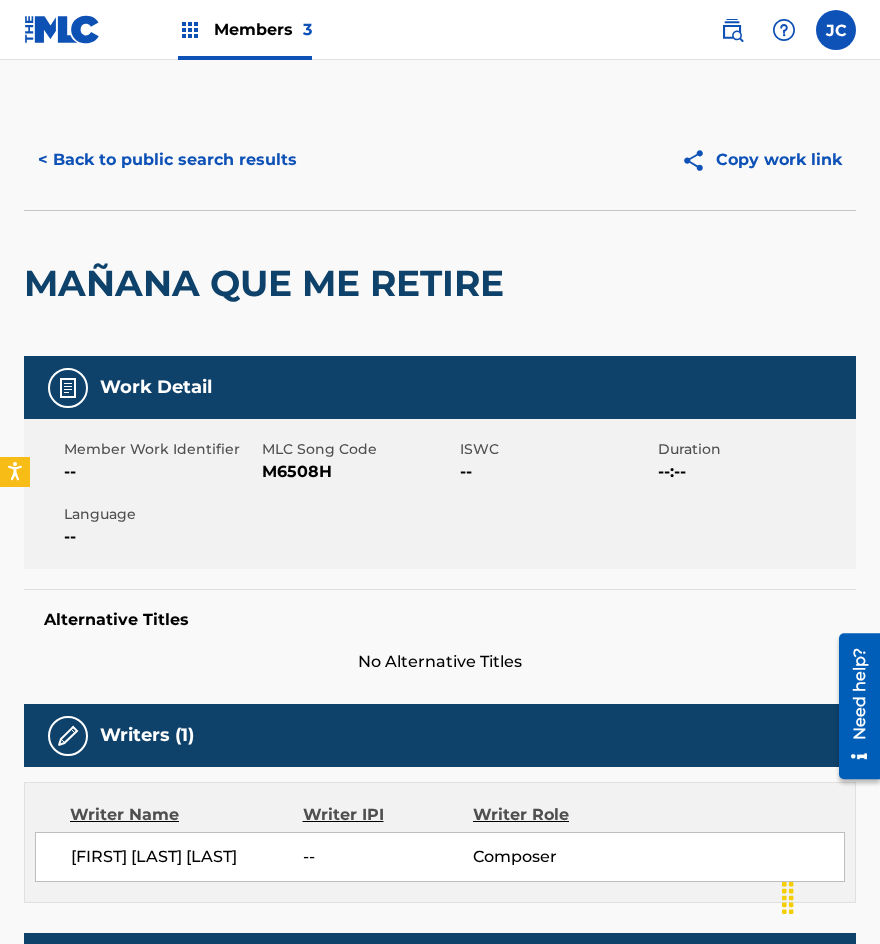 click on "M6508H" at bounding box center [358, 472] 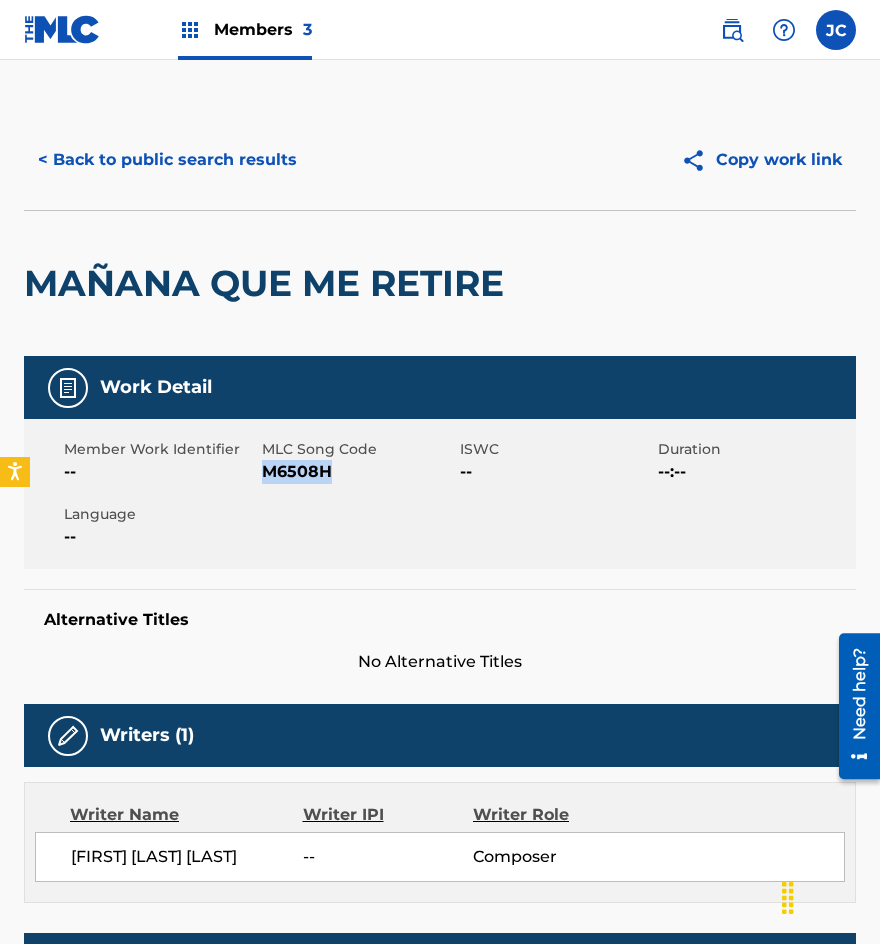 click on "M6508H" at bounding box center [358, 472] 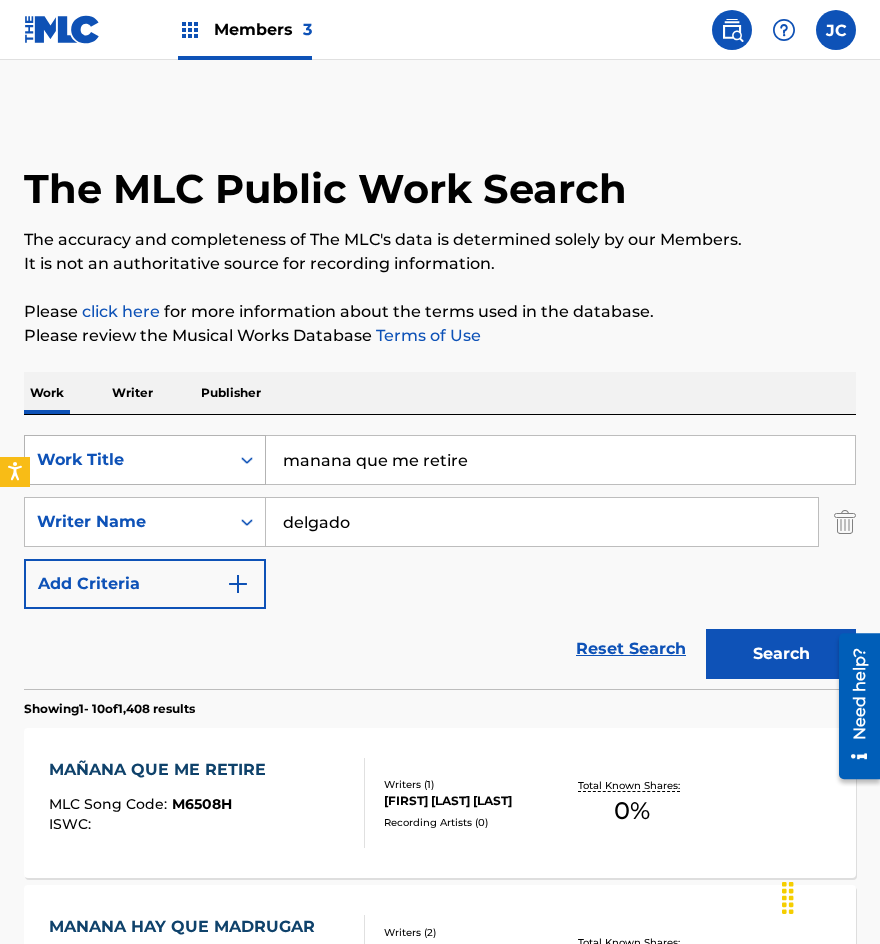 scroll, scrollTop: 300, scrollLeft: 0, axis: vertical 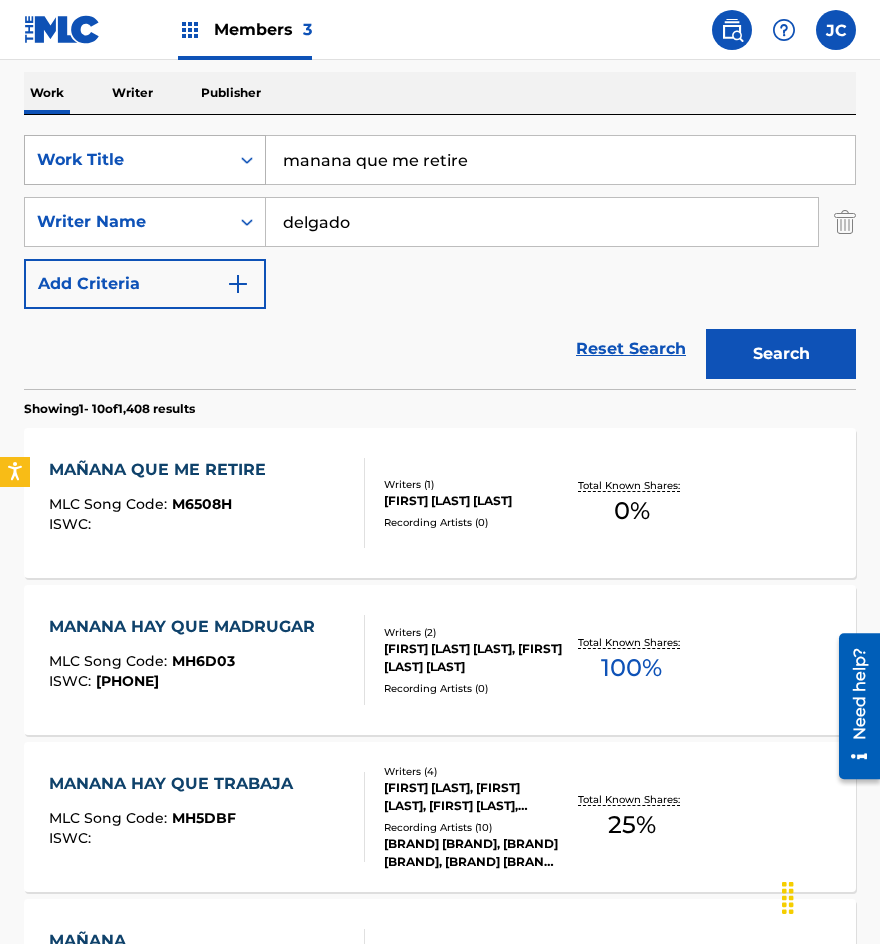 drag, startPoint x: 532, startPoint y: 163, endPoint x: 121, endPoint y: 160, distance: 411.01096 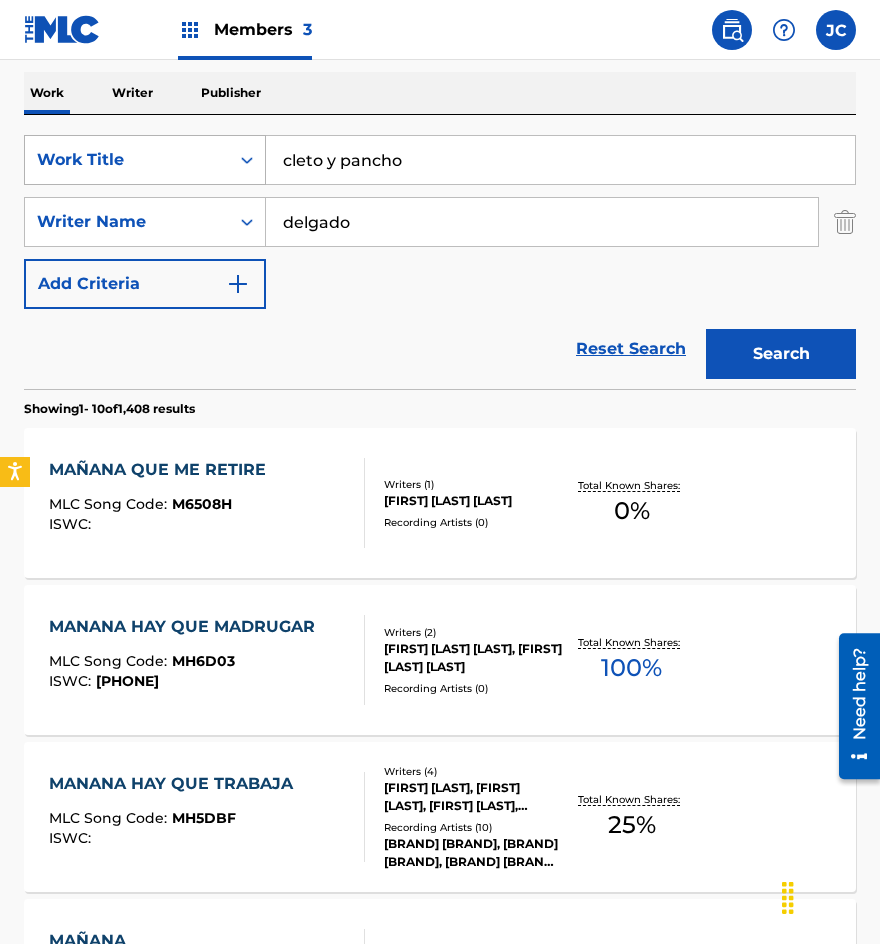 type on "cleto y pancho" 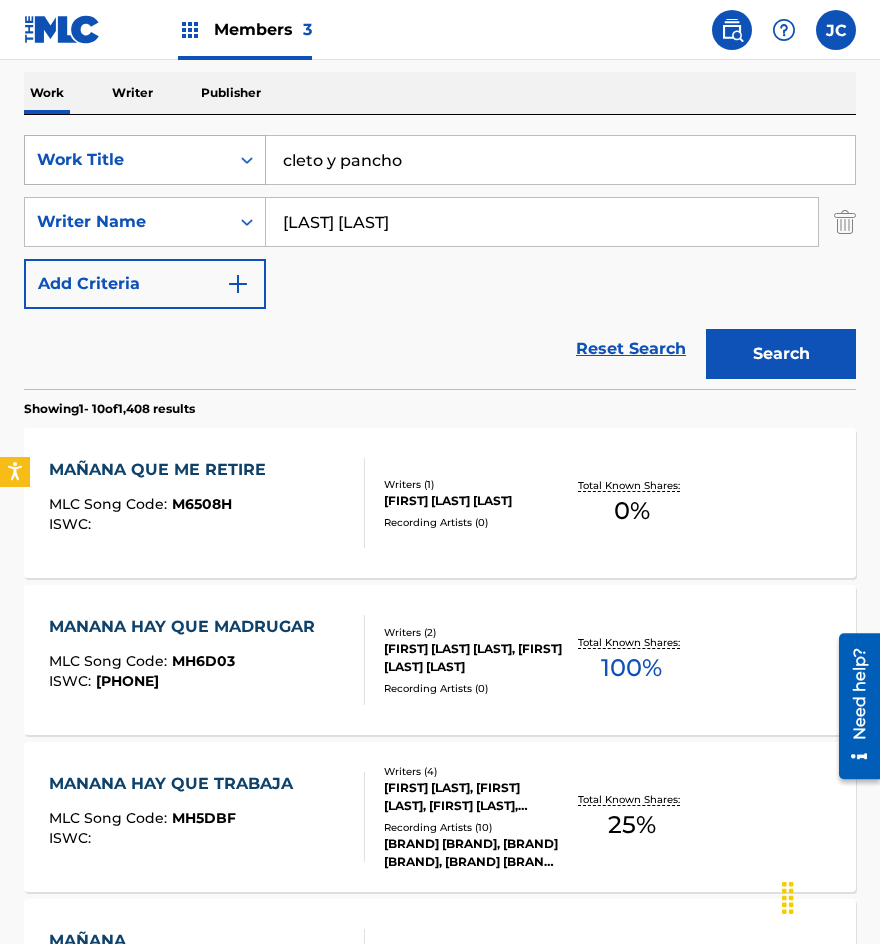 type on "[LAST] [LAST]" 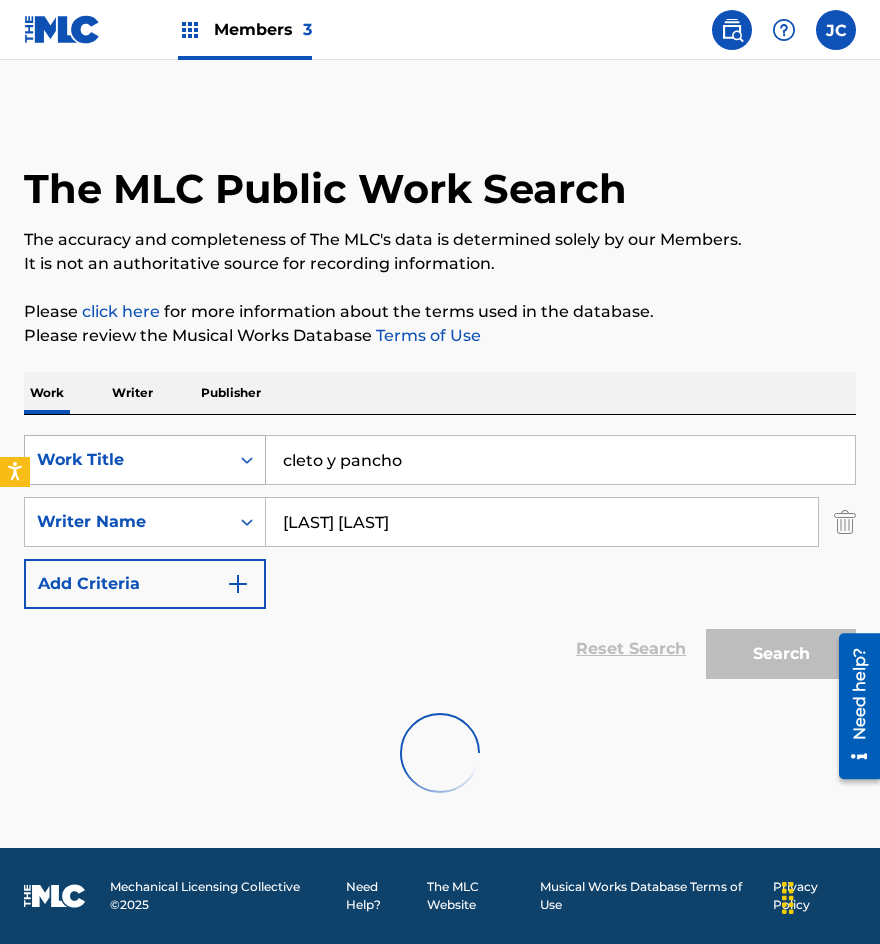 scroll, scrollTop: 0, scrollLeft: 0, axis: both 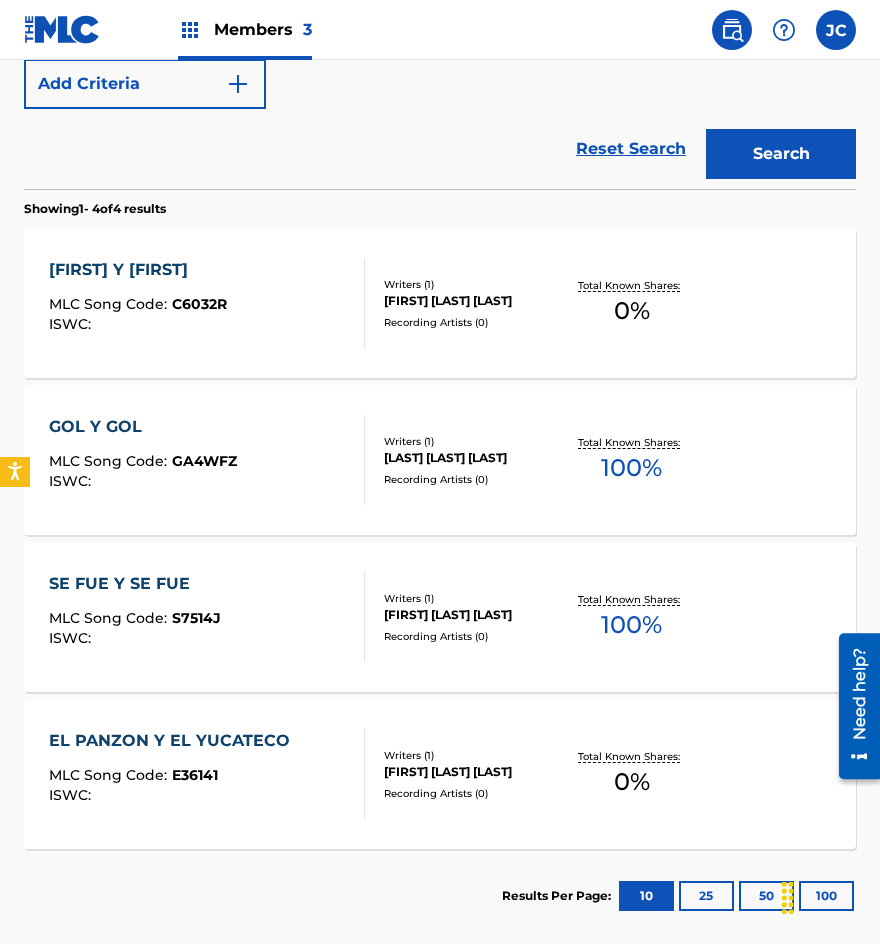click on "[FIRST] [LAST] [LAST]" at bounding box center [473, 301] 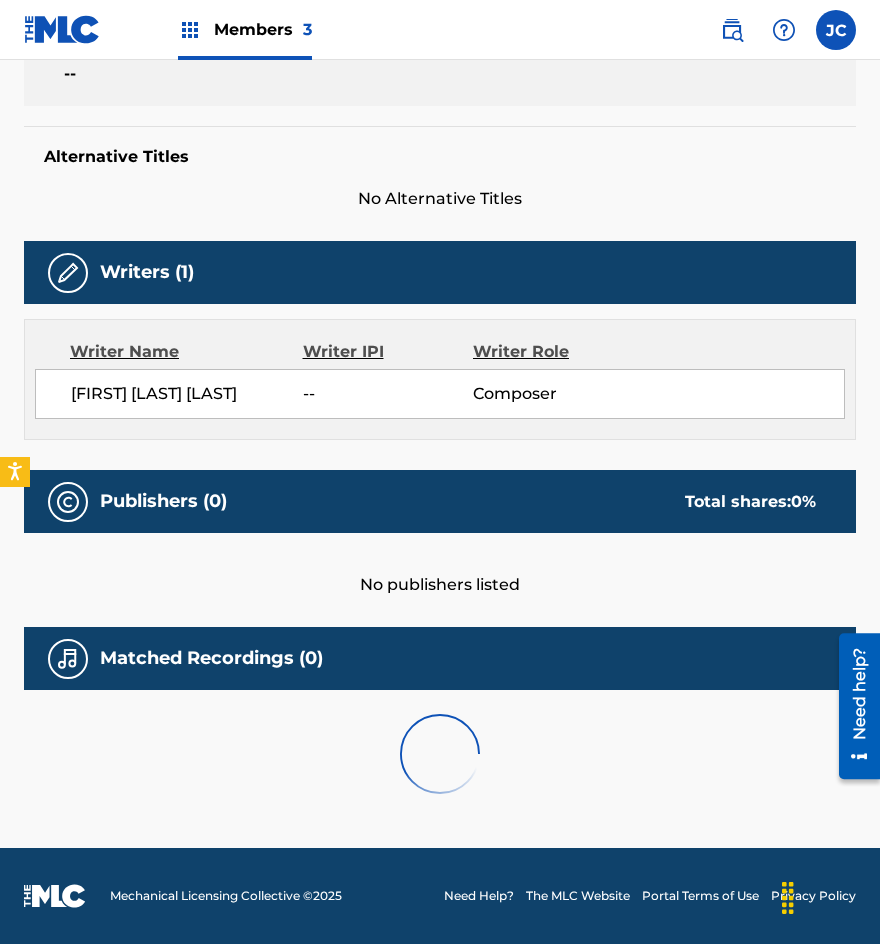 scroll, scrollTop: 0, scrollLeft: 0, axis: both 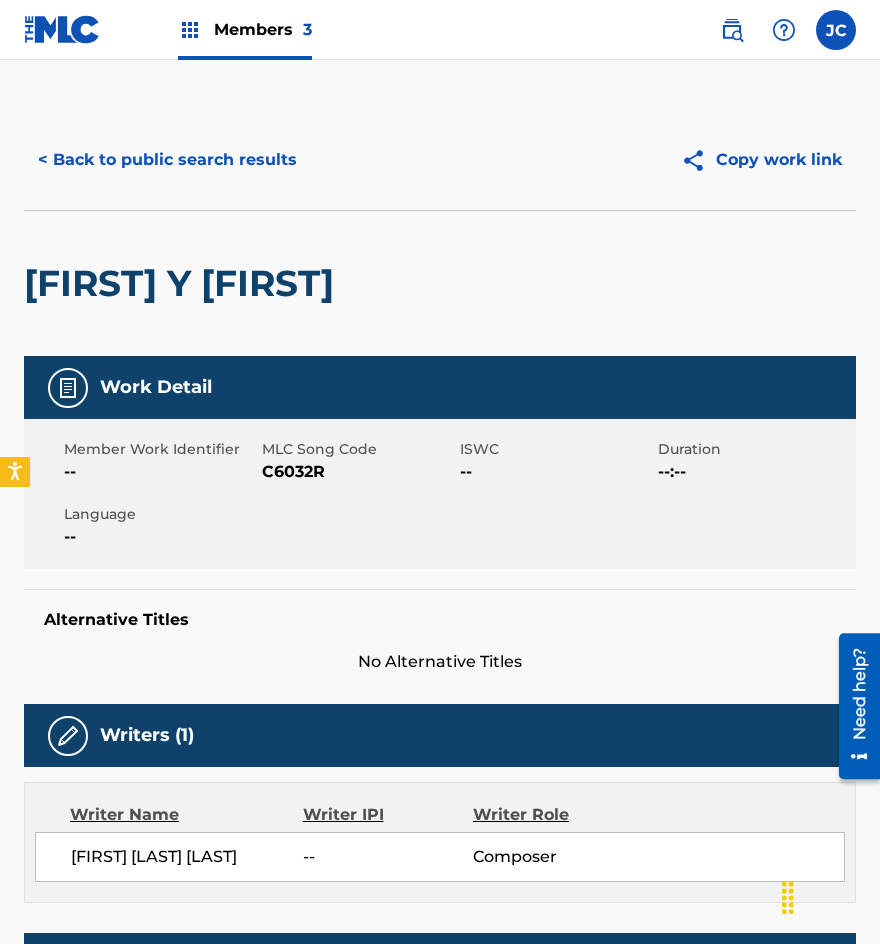 click on "C6032R" at bounding box center [358, 472] 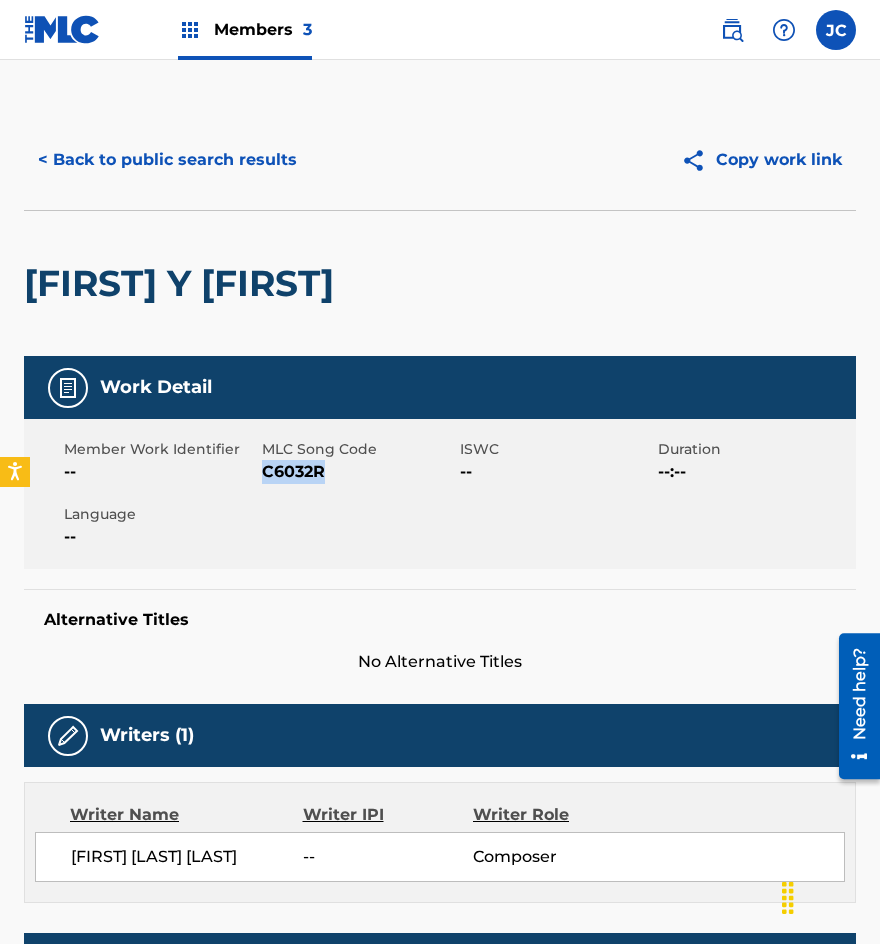 click on "C6032R" at bounding box center (358, 472) 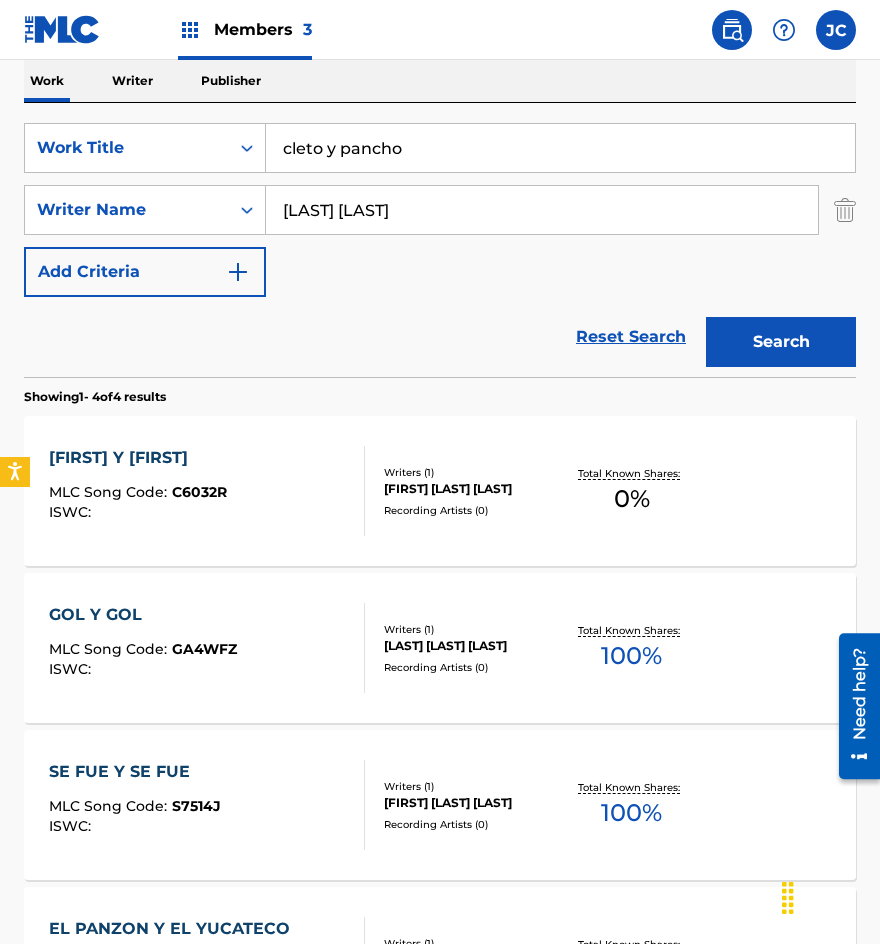 scroll, scrollTop: 305, scrollLeft: 0, axis: vertical 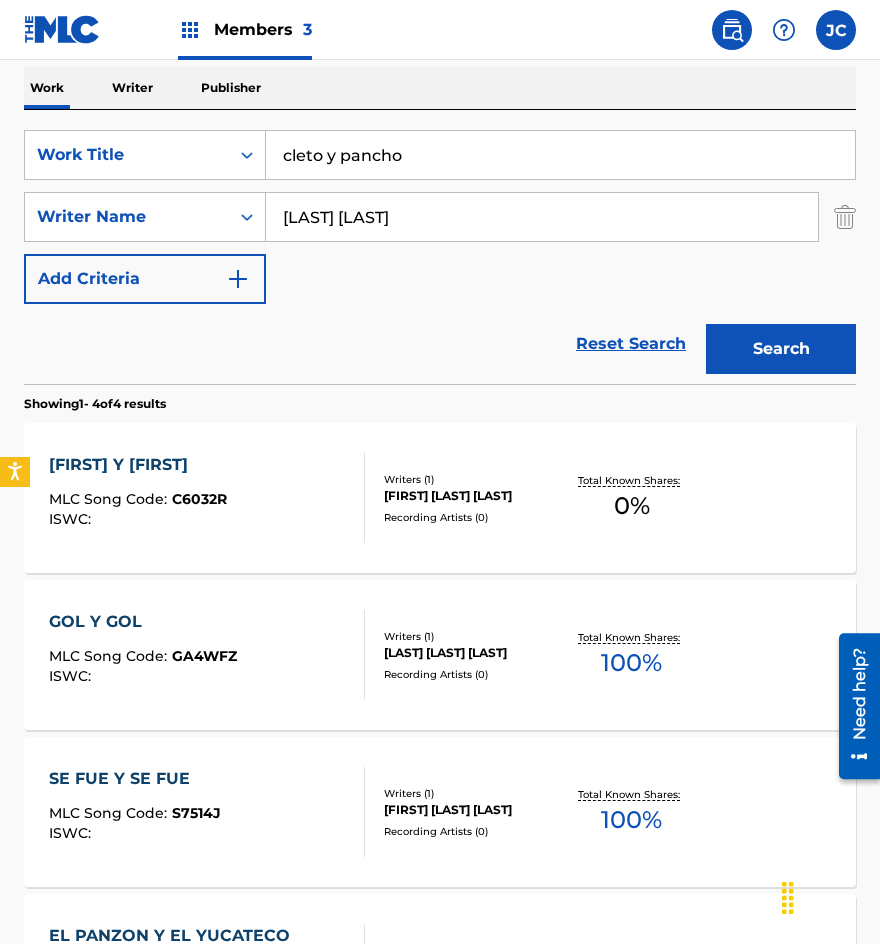 click on "cleto y pancho" at bounding box center [560, 155] 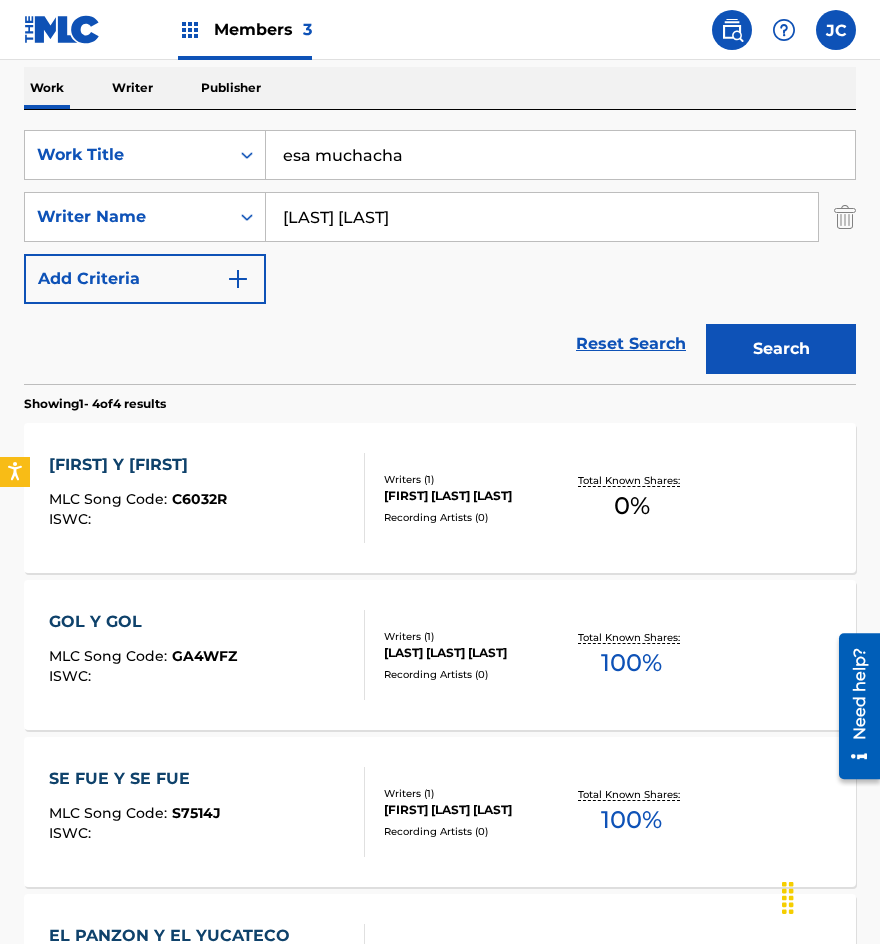 type on "esa muchacha" 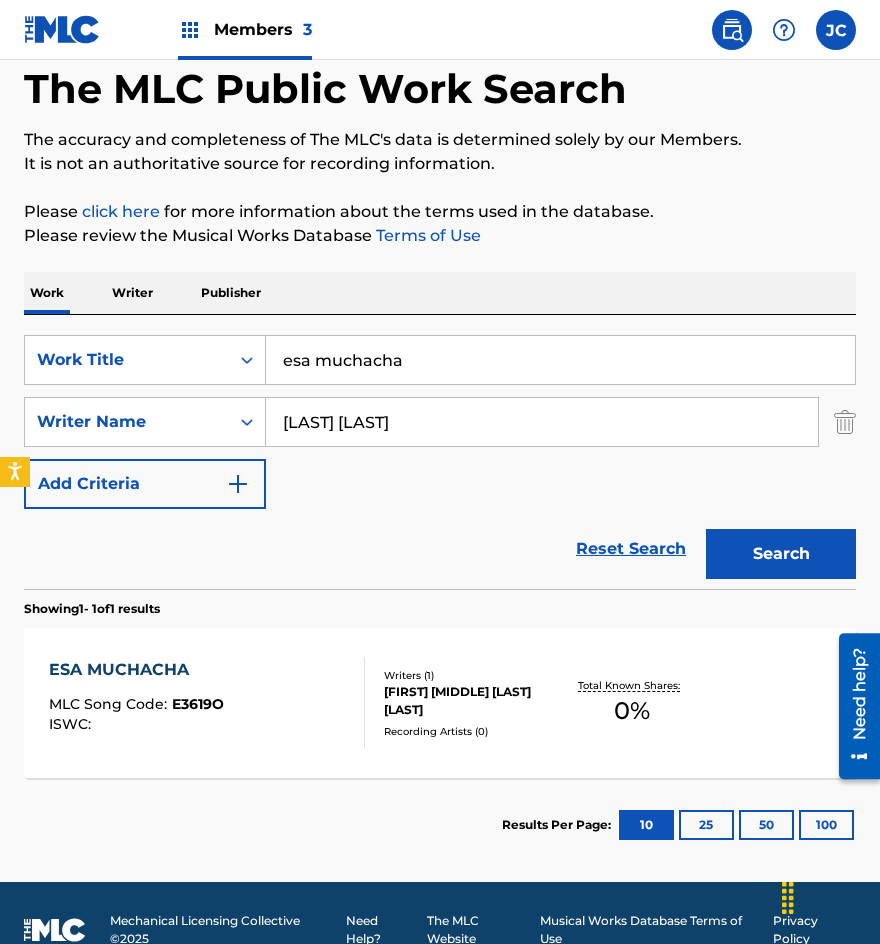 scroll, scrollTop: 134, scrollLeft: 0, axis: vertical 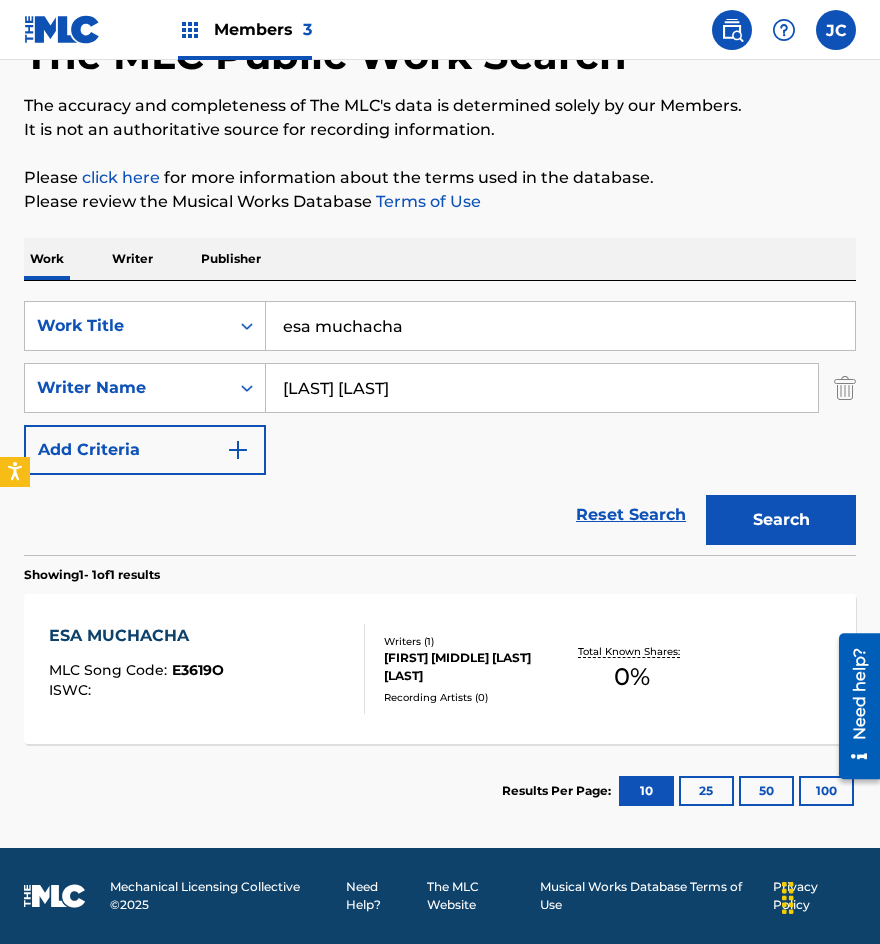 click on "ESA MUCHACHA MLC Song Code : E3619O ISWC :" at bounding box center [207, 669] 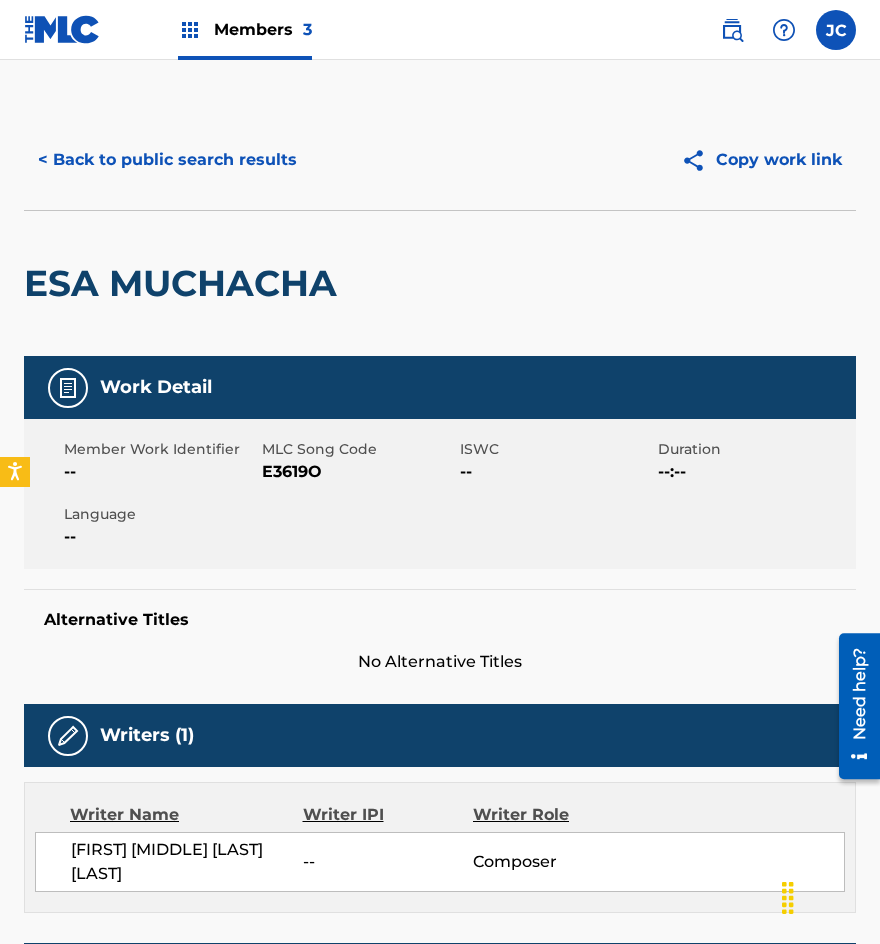 click on "E3619O" at bounding box center (358, 472) 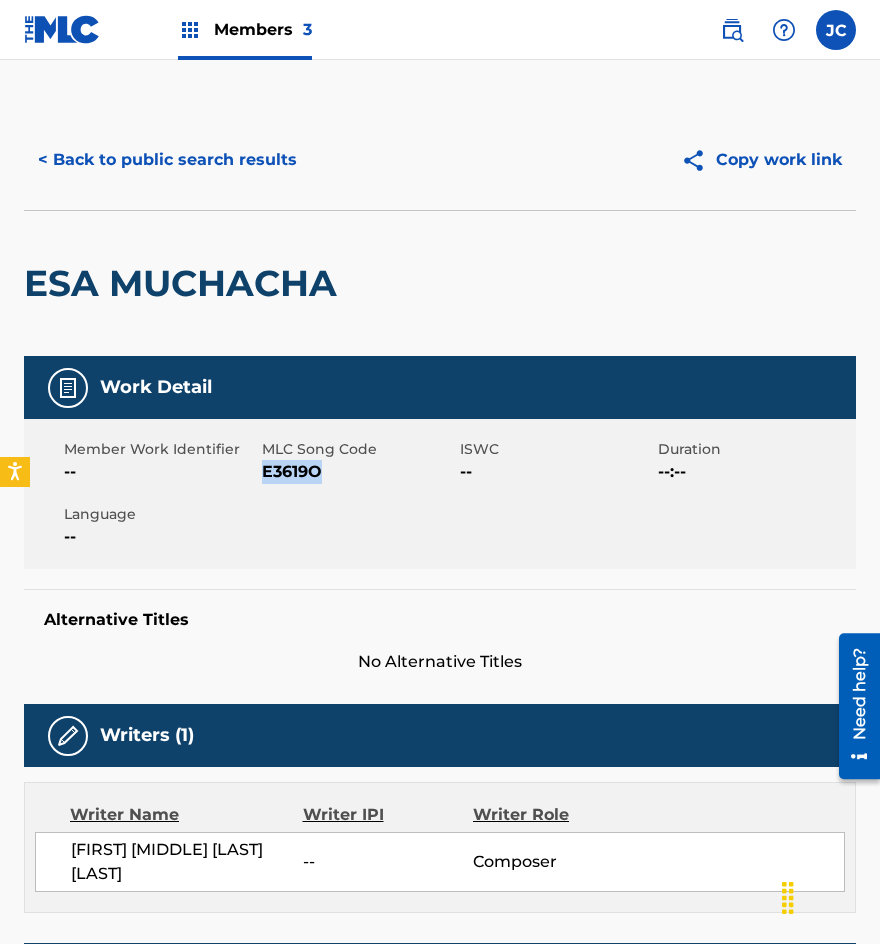 click on "E3619O" at bounding box center (358, 472) 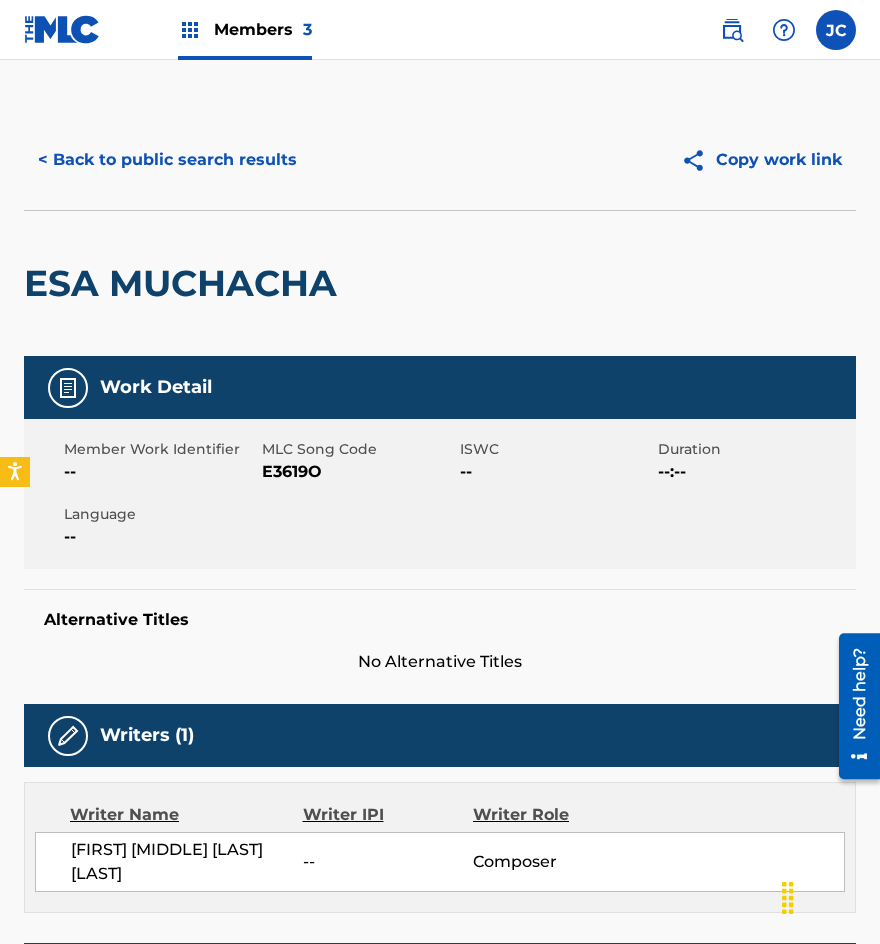click on "< Back to public search results Copy work link" at bounding box center [440, 160] 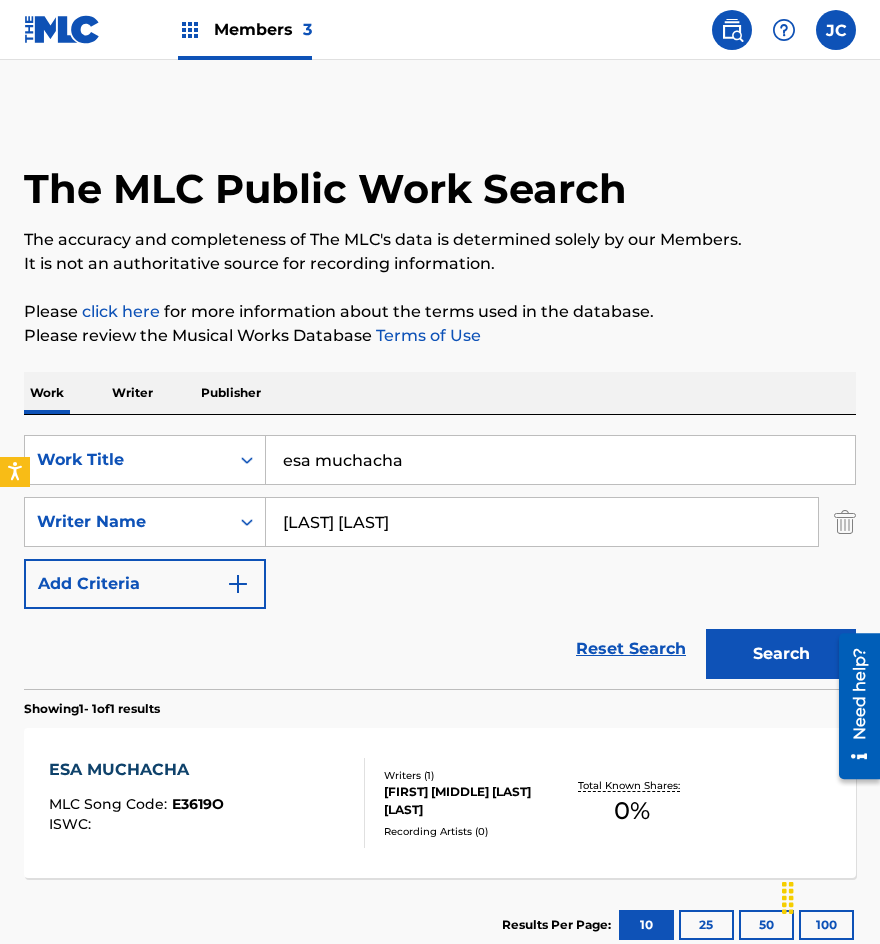 scroll, scrollTop: 20, scrollLeft: 0, axis: vertical 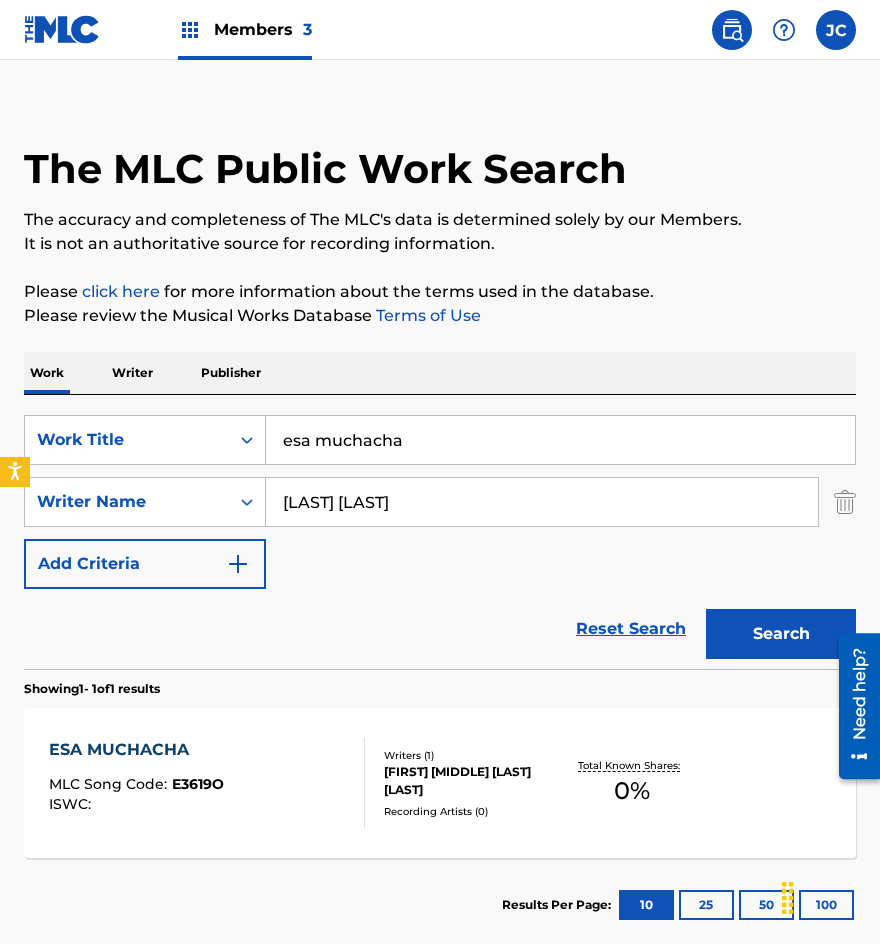 click on "SearchWithCriteria6f24e366-50cb-4899-984b-416a46e50163 Work Title esa muchacha" at bounding box center (440, 440) 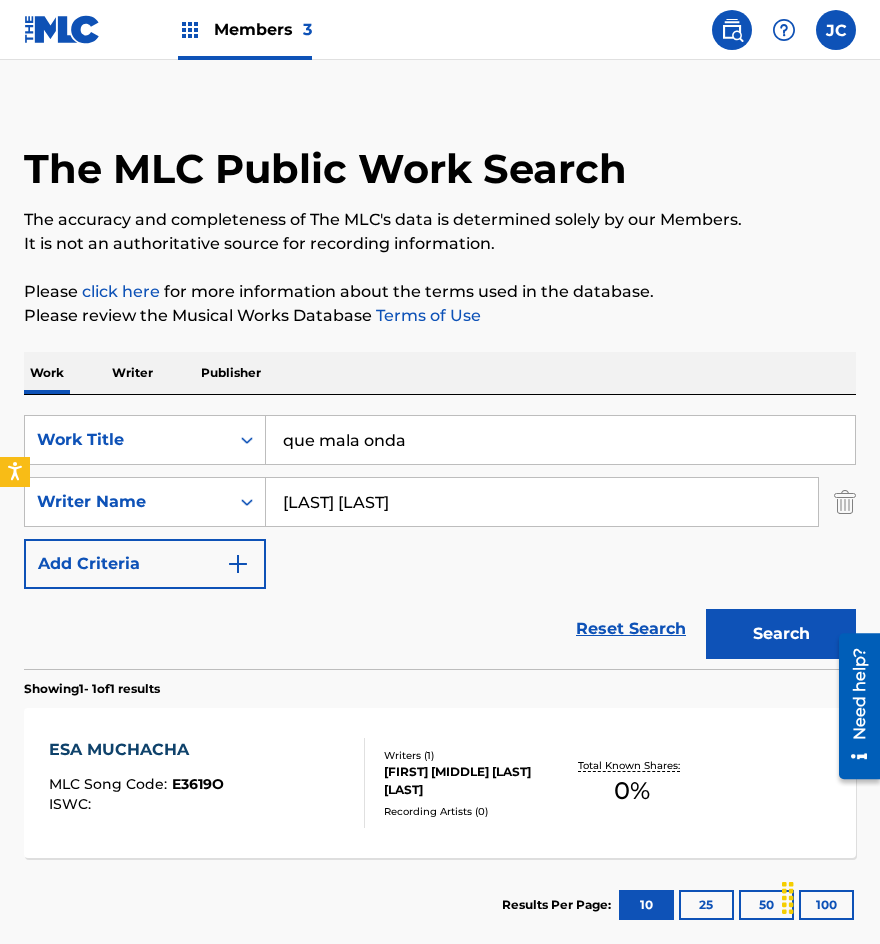type on "que mala onda" 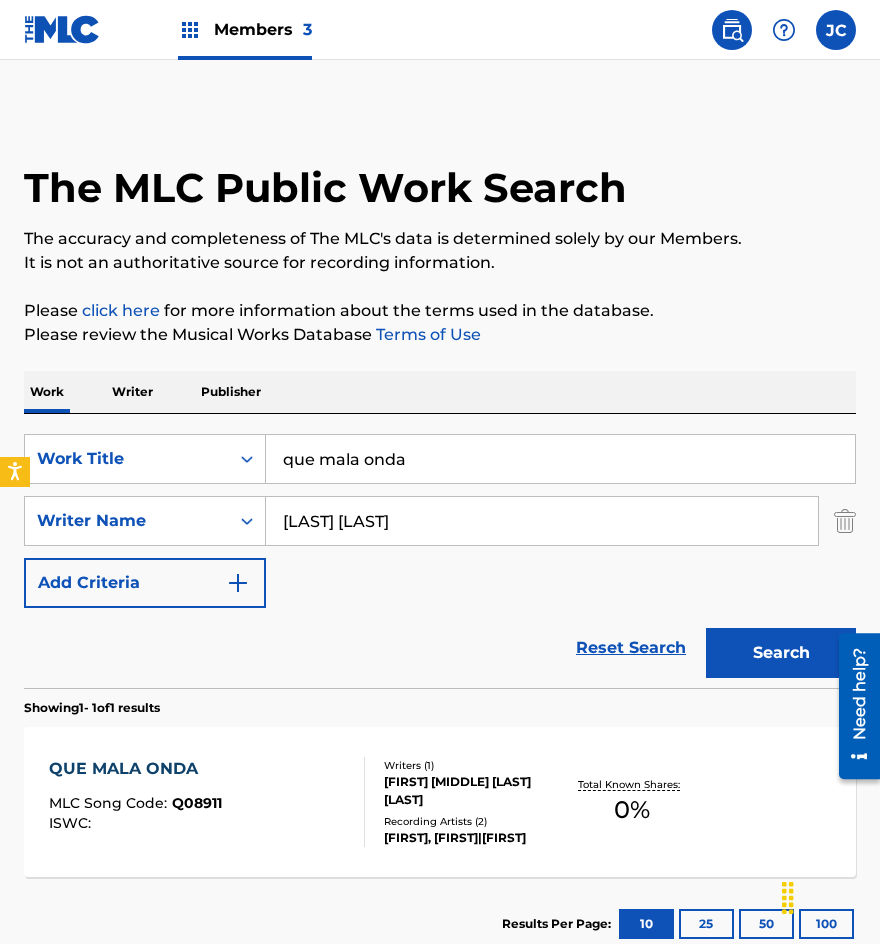 scroll, scrollTop: 134, scrollLeft: 0, axis: vertical 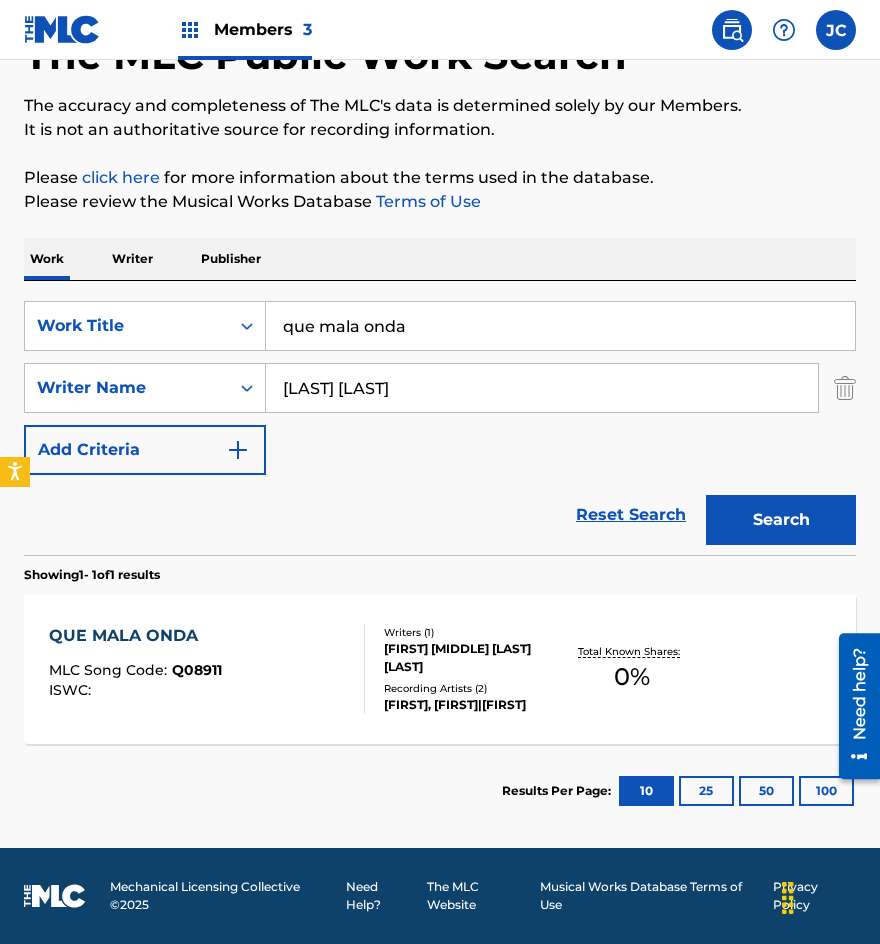 click on "[FIRST] [MIDDLE] [LAST] [LAST]" at bounding box center (473, 658) 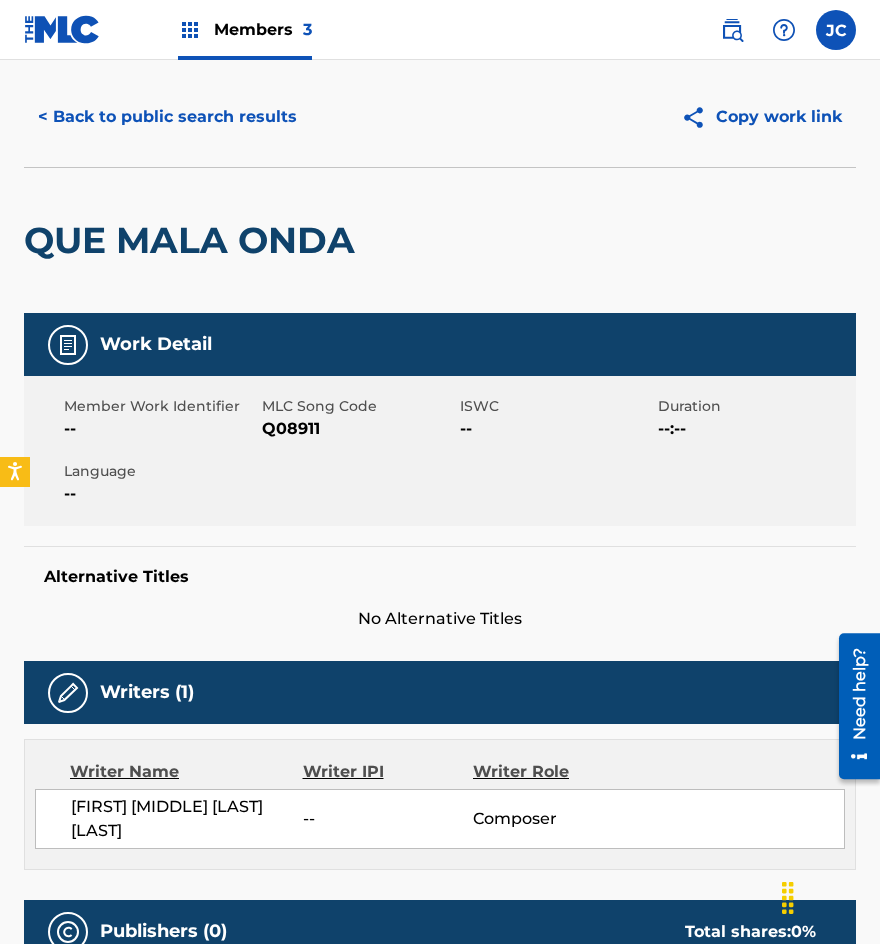 scroll, scrollTop: 0, scrollLeft: 0, axis: both 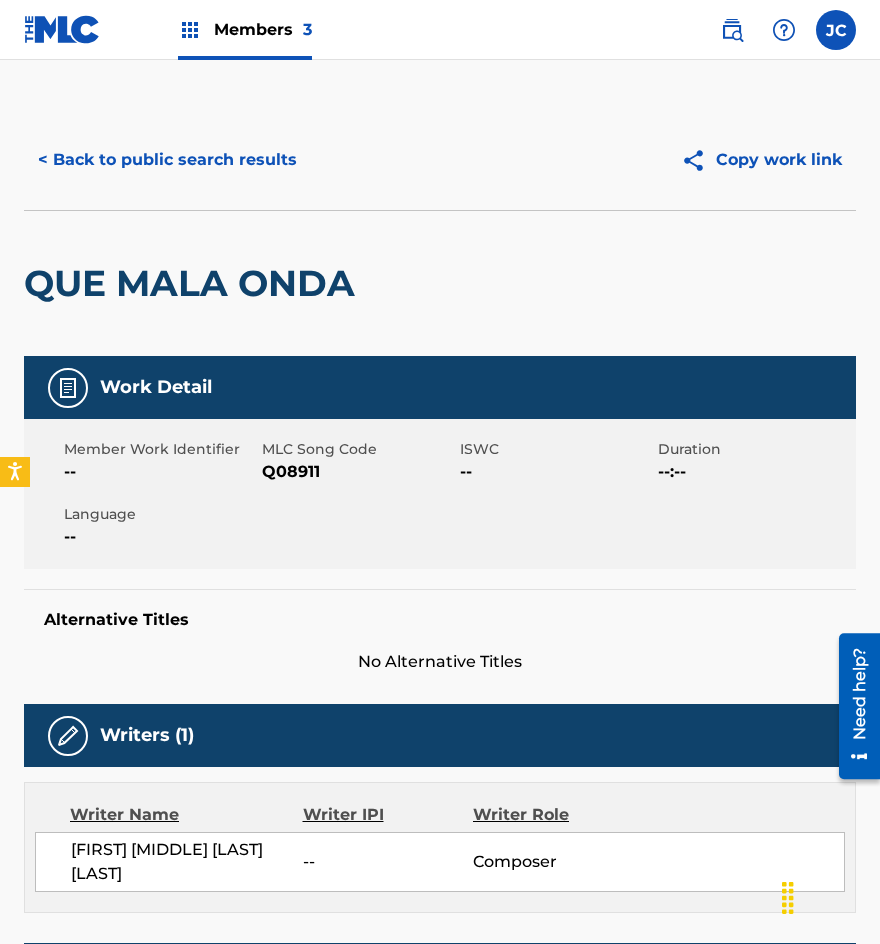 click on "< Back to public search results" at bounding box center (167, 160) 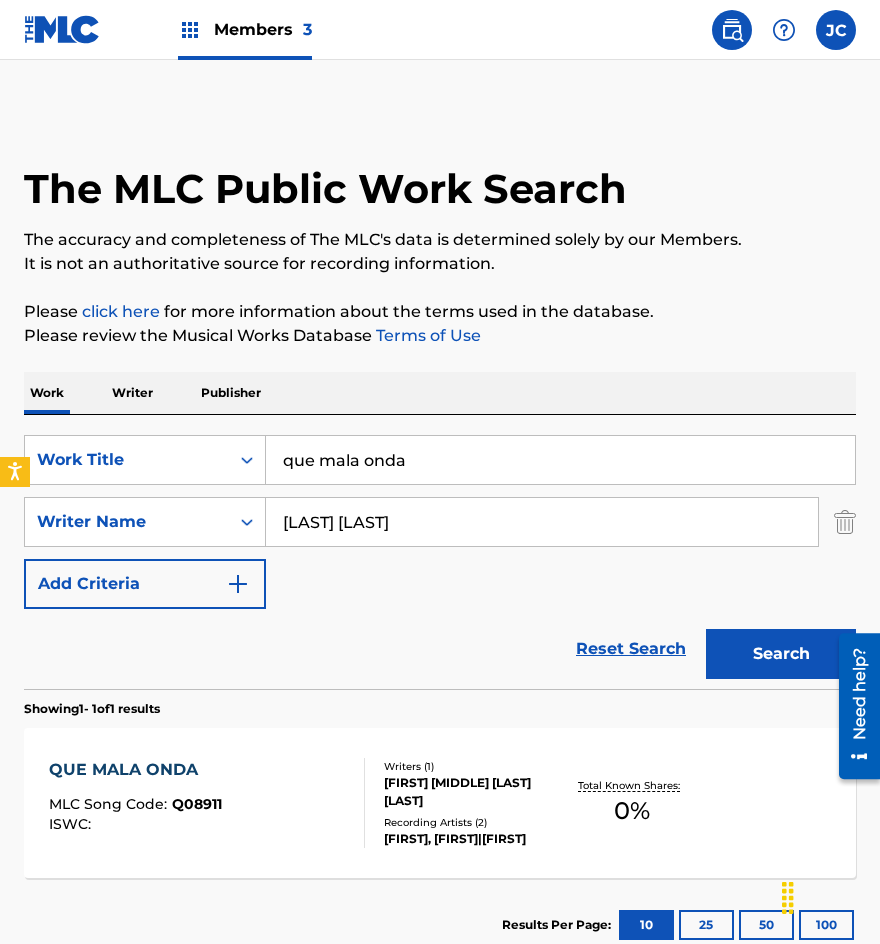 scroll, scrollTop: 20, scrollLeft: 0, axis: vertical 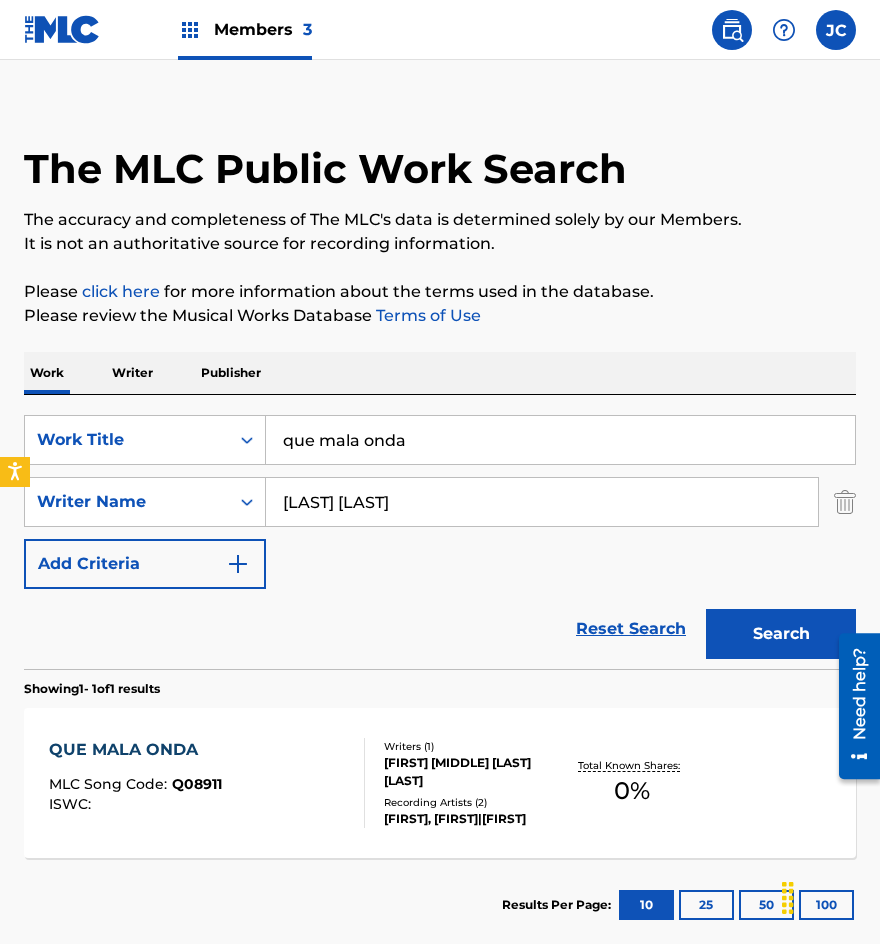 click on "[FIRST] [MIDDLE] [LAST] [LAST]" at bounding box center [473, 772] 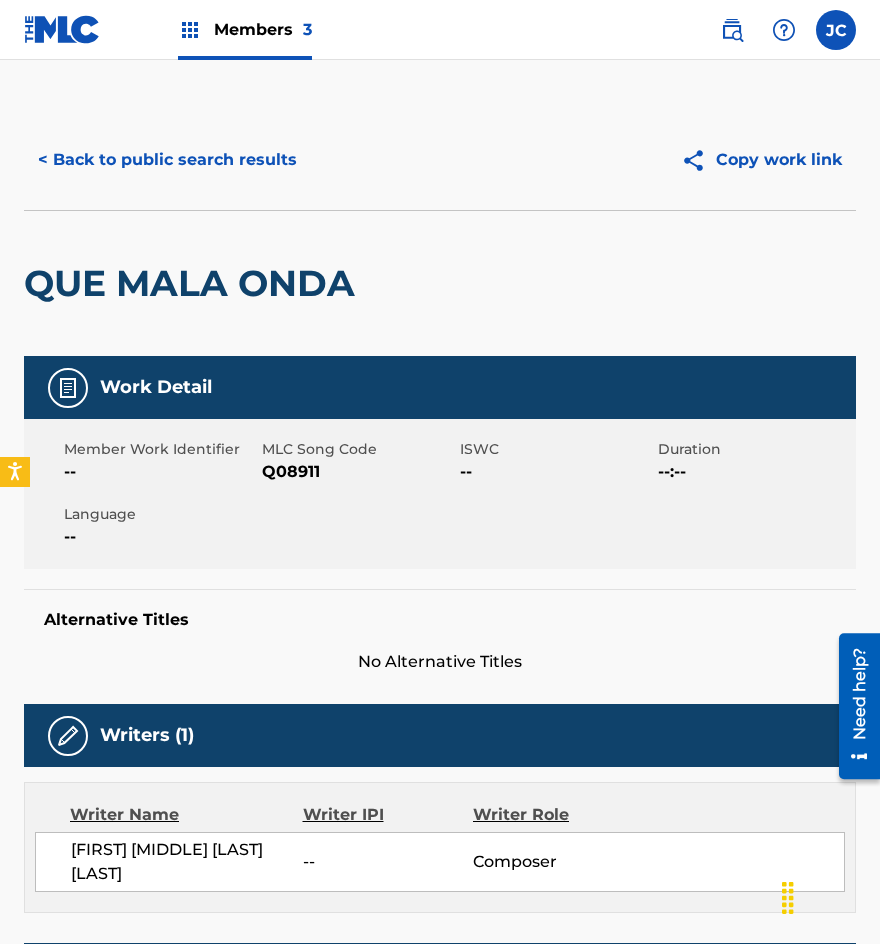 scroll, scrollTop: 100, scrollLeft: 0, axis: vertical 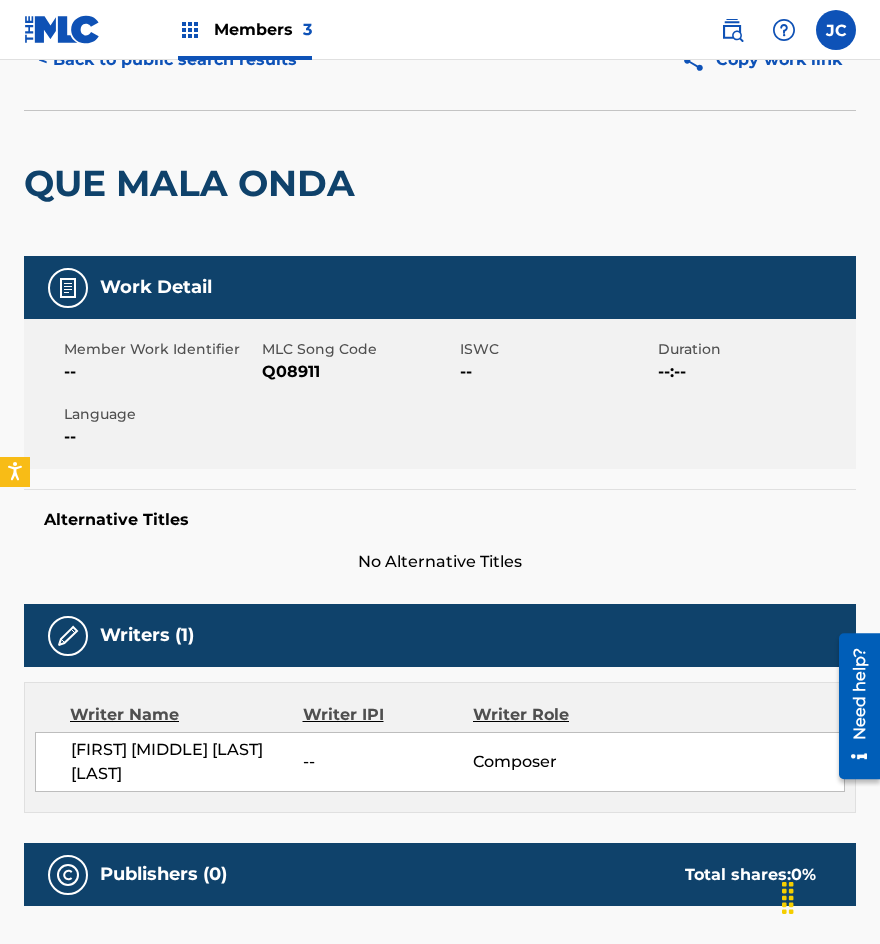click on "Q08911" at bounding box center (358, 372) 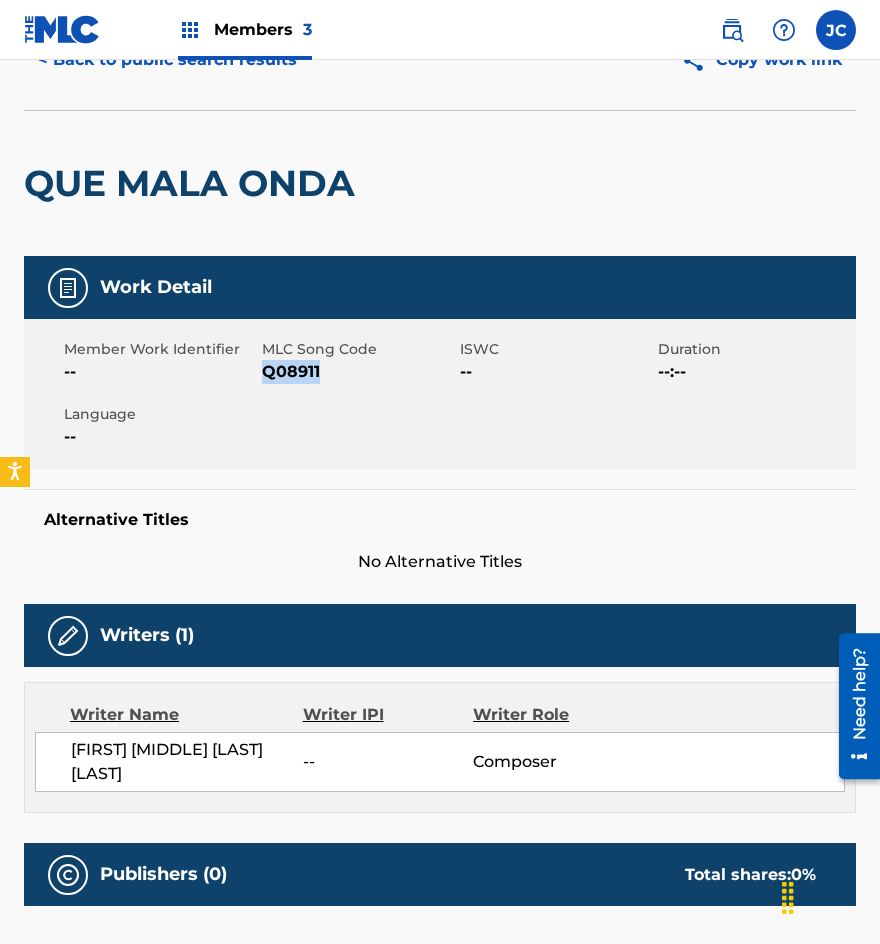 click on "Q08911" at bounding box center [358, 372] 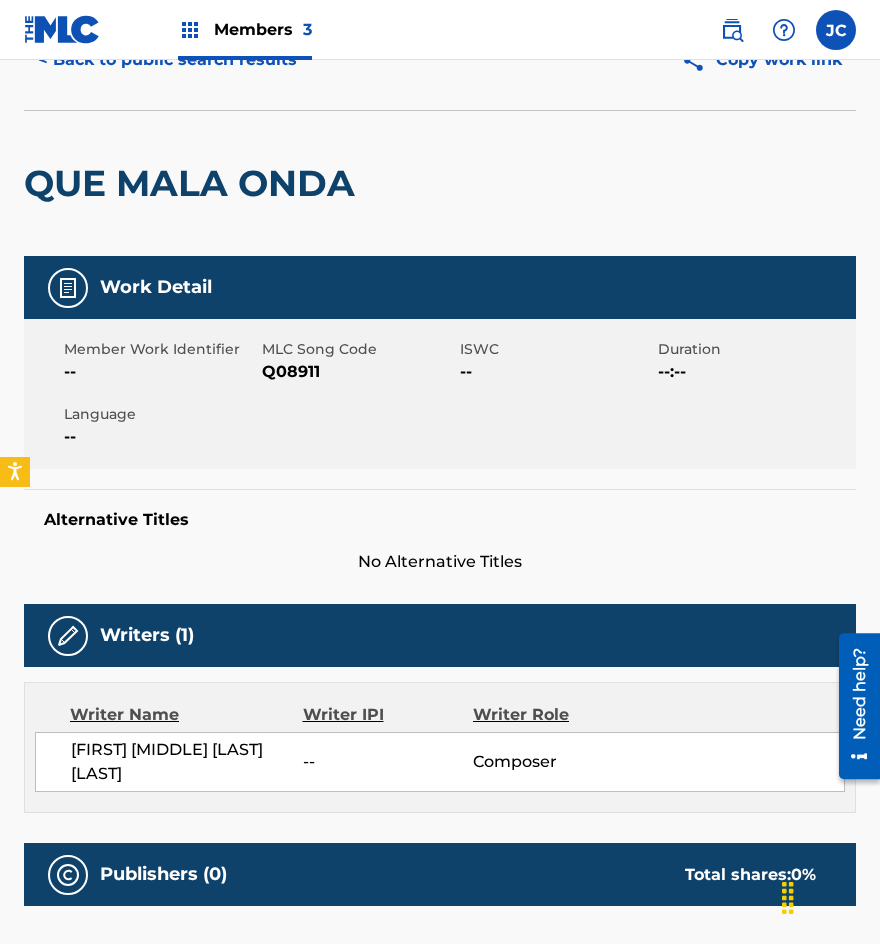 click on "QUE MALA ONDA" at bounding box center (194, 183) 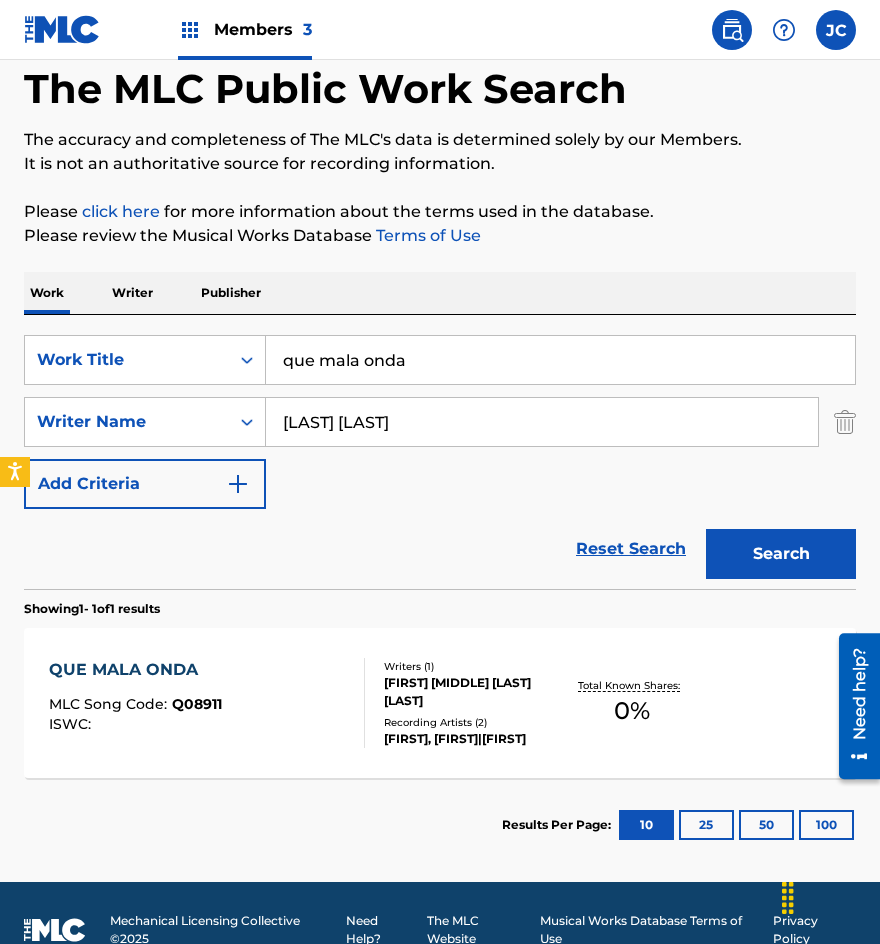 scroll, scrollTop: 0, scrollLeft: 0, axis: both 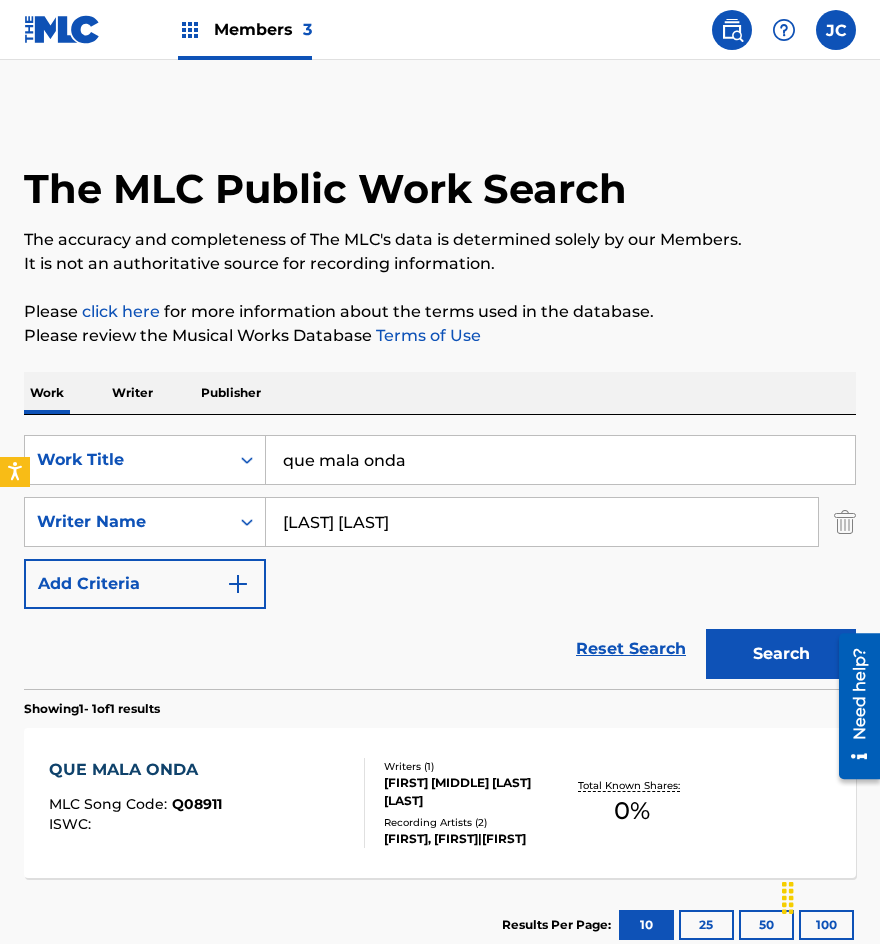 click on "que mala onda" at bounding box center (560, 460) 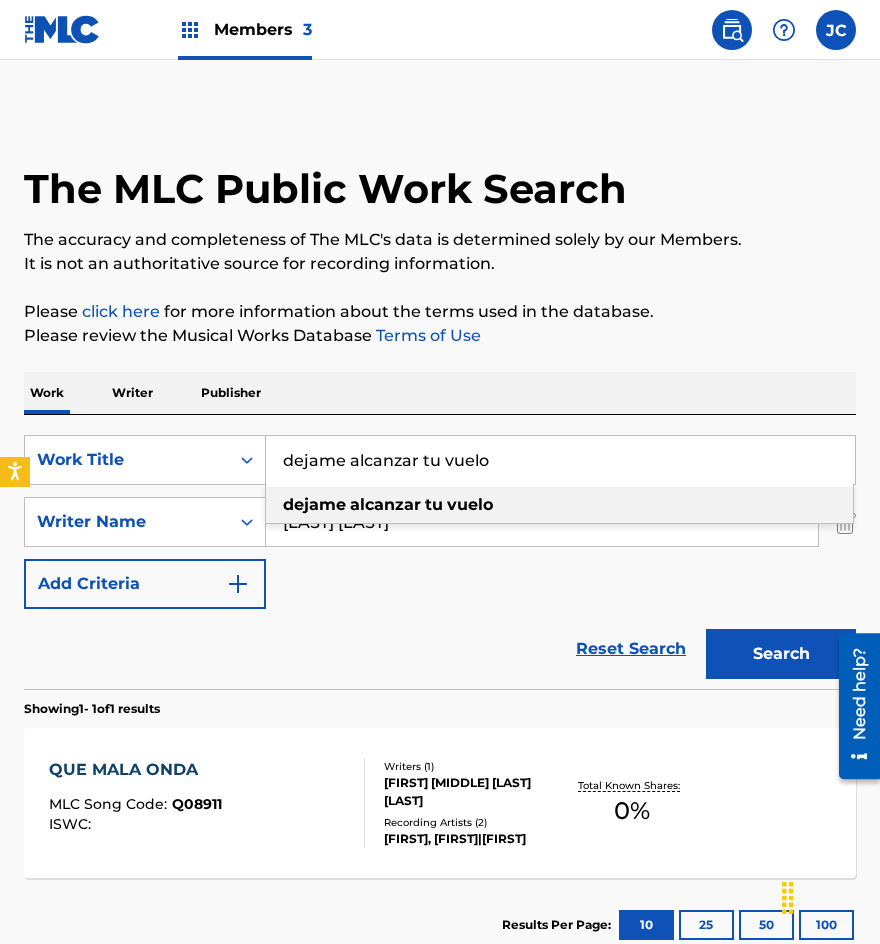 type on "dejame alcanzar tu vuelo" 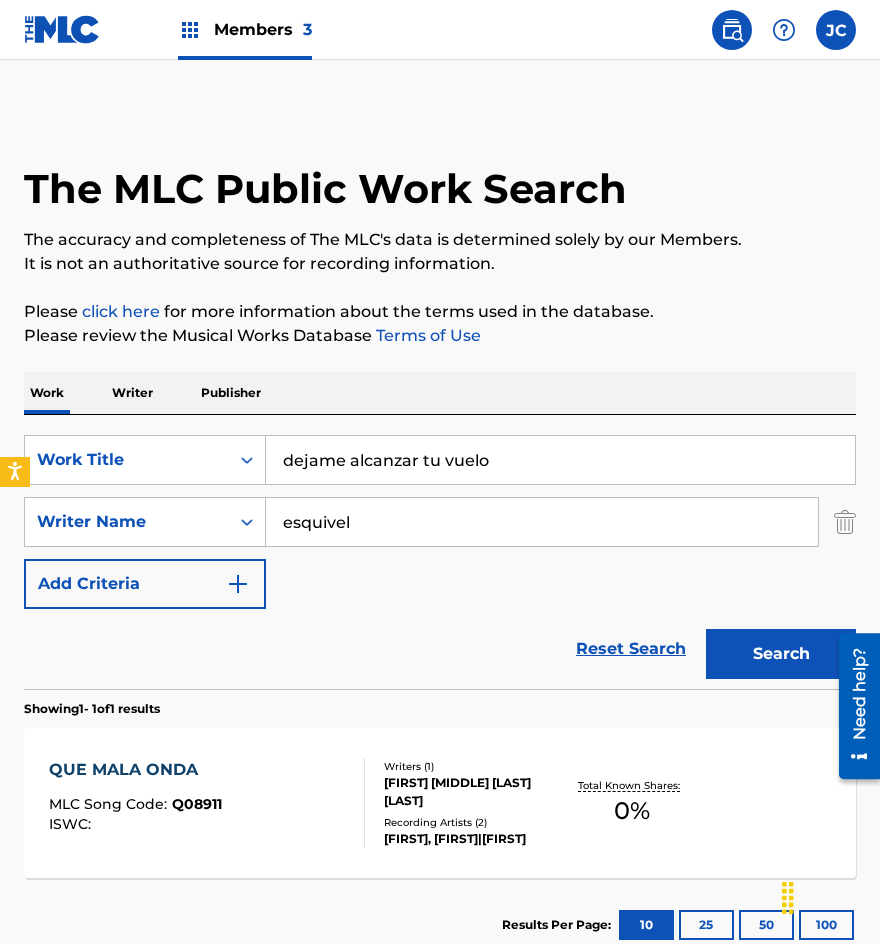 type on "esquivel" 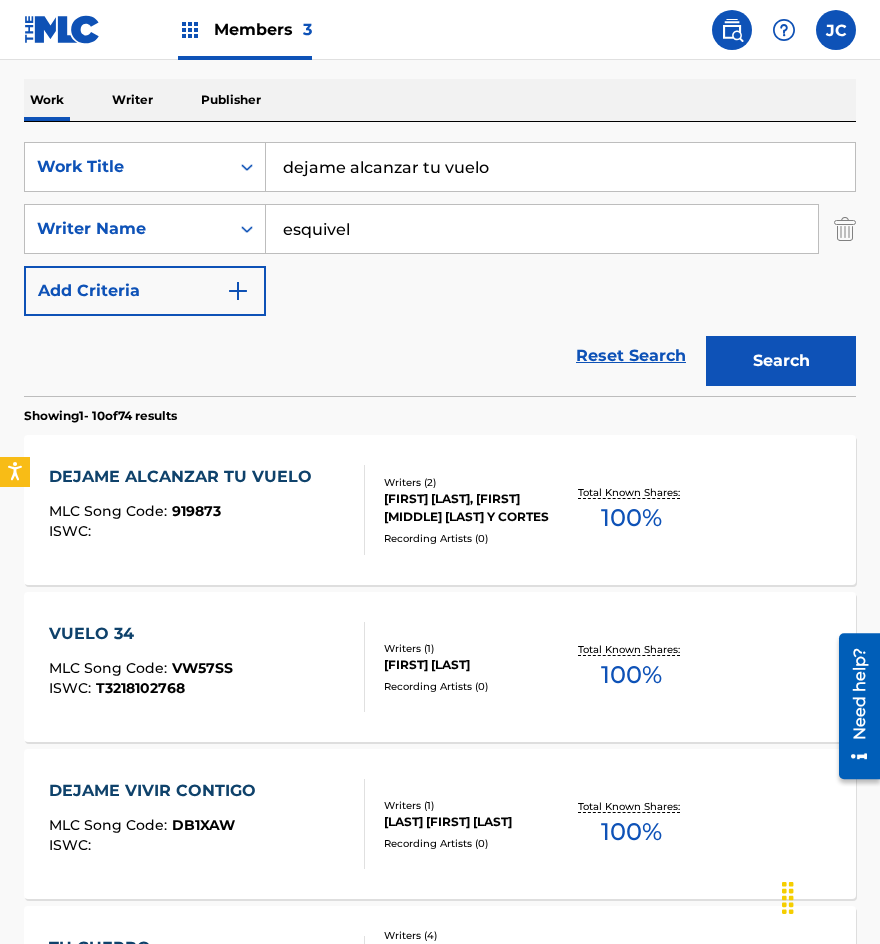 scroll, scrollTop: 300, scrollLeft: 0, axis: vertical 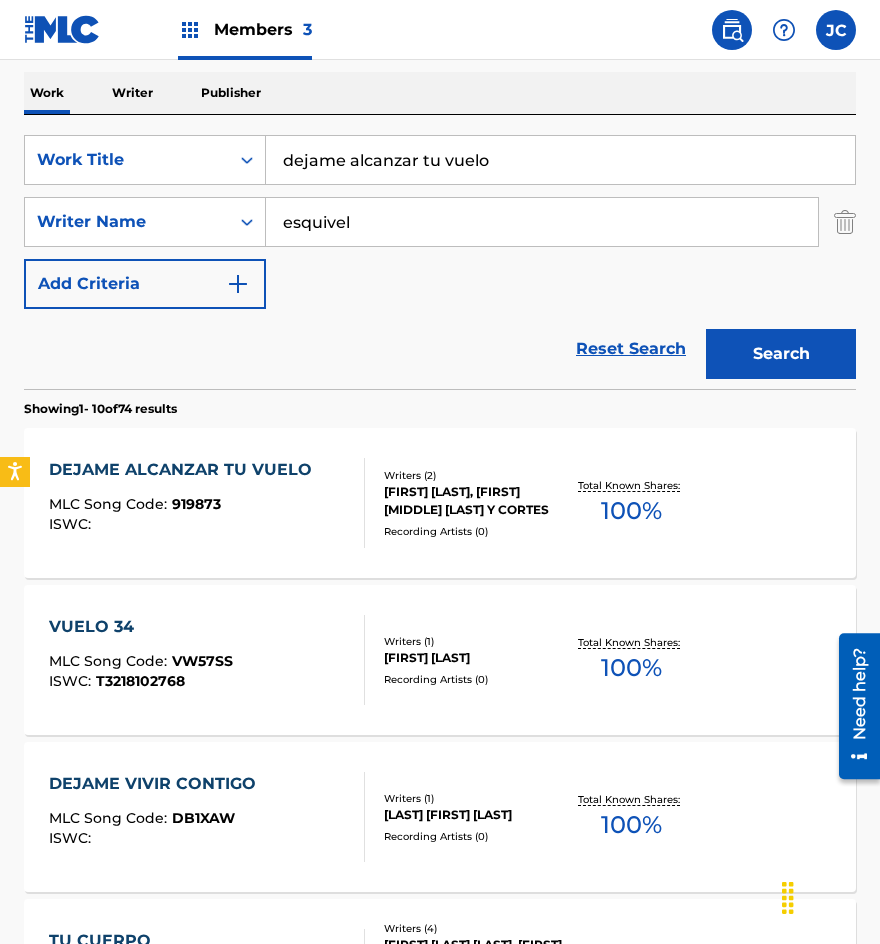 click on "Writers ( 2 )" at bounding box center (473, 475) 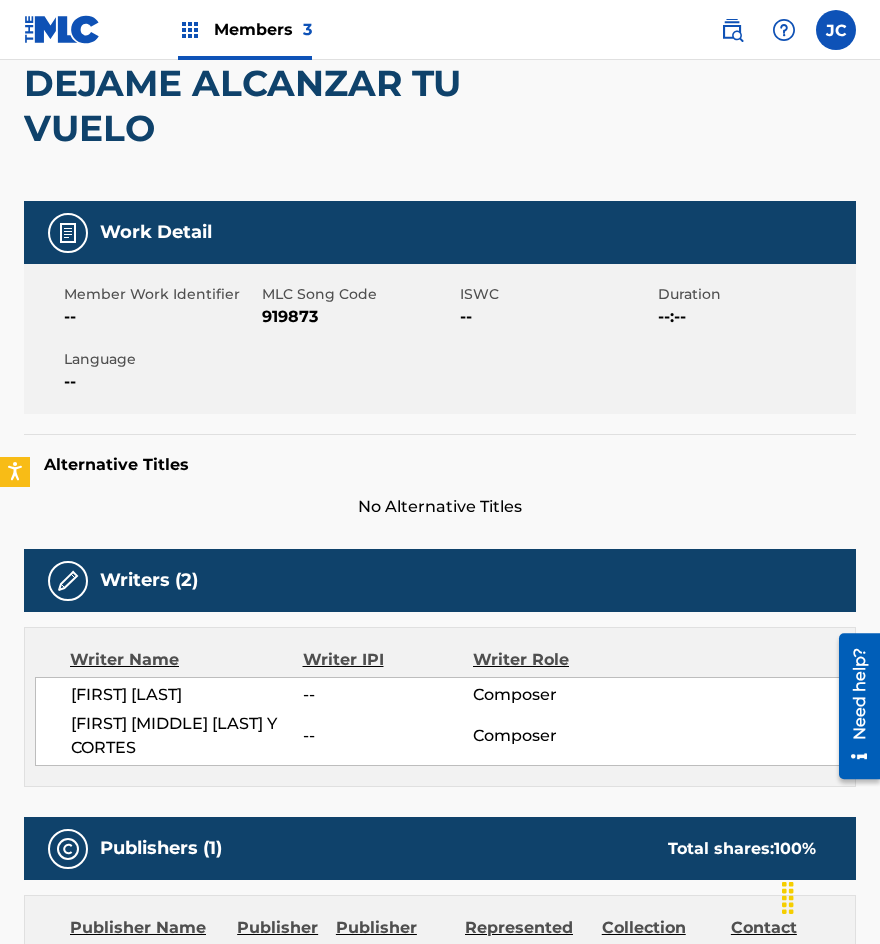 scroll, scrollTop: 100, scrollLeft: 0, axis: vertical 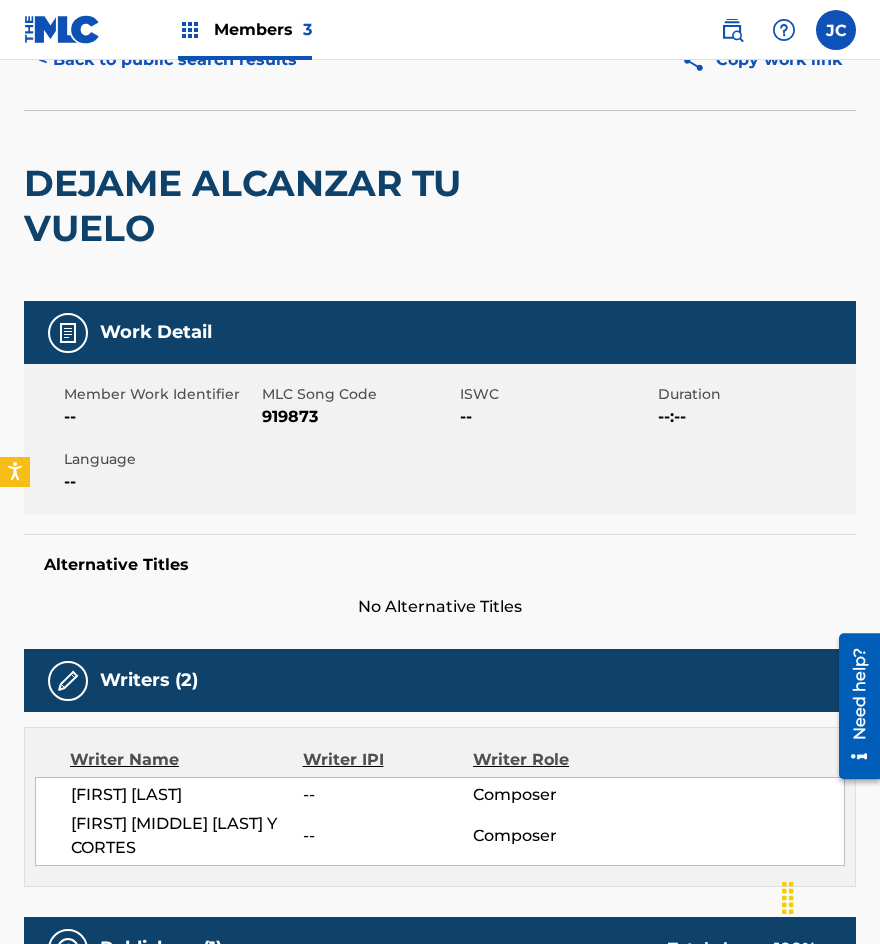 click on "919873" at bounding box center (358, 417) 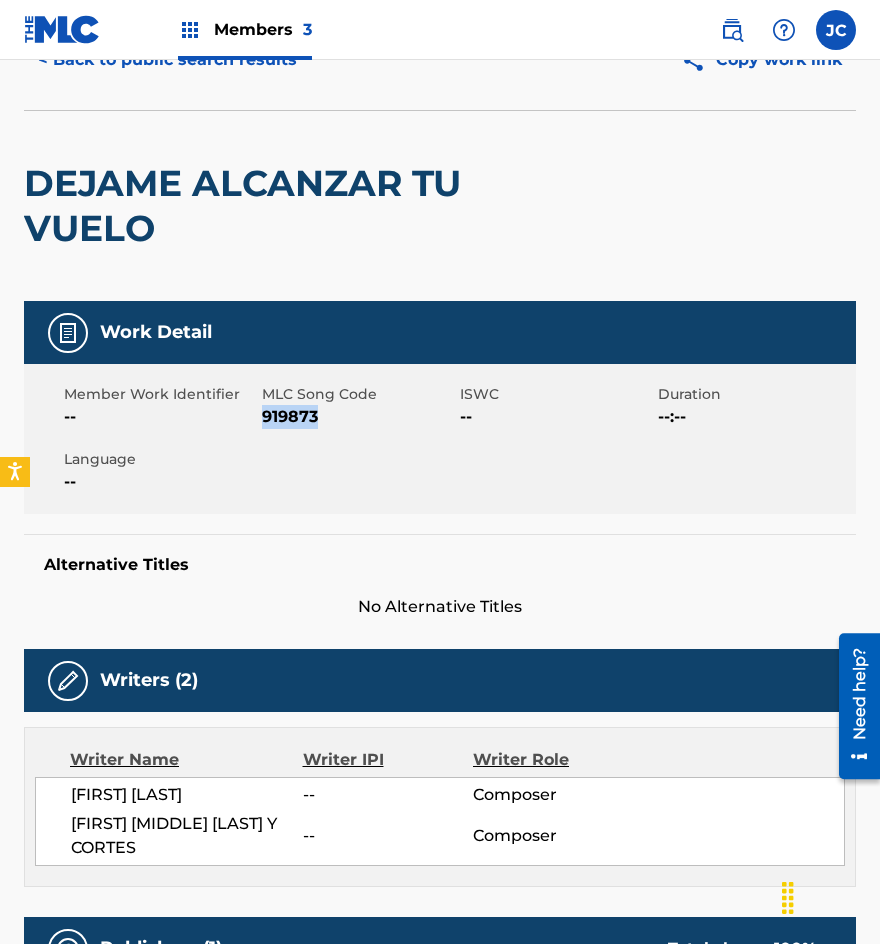 click on "919873" at bounding box center [358, 417] 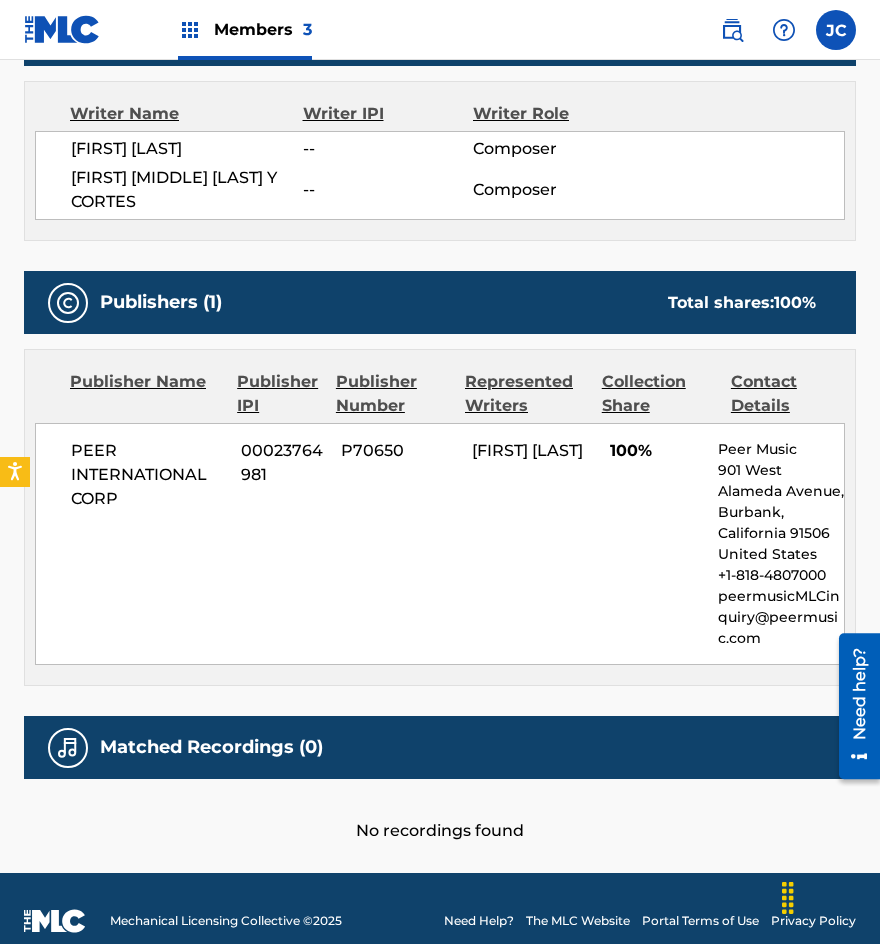 scroll, scrollTop: 771, scrollLeft: 0, axis: vertical 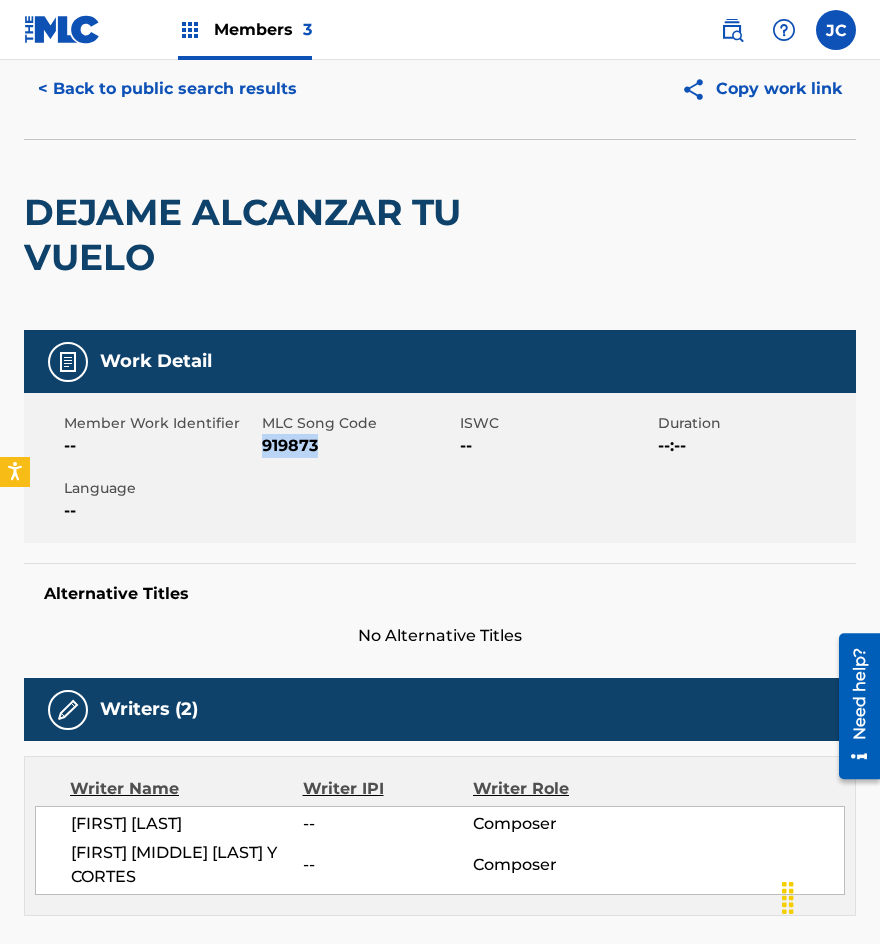 click on "< Back to public search results" at bounding box center (167, 89) 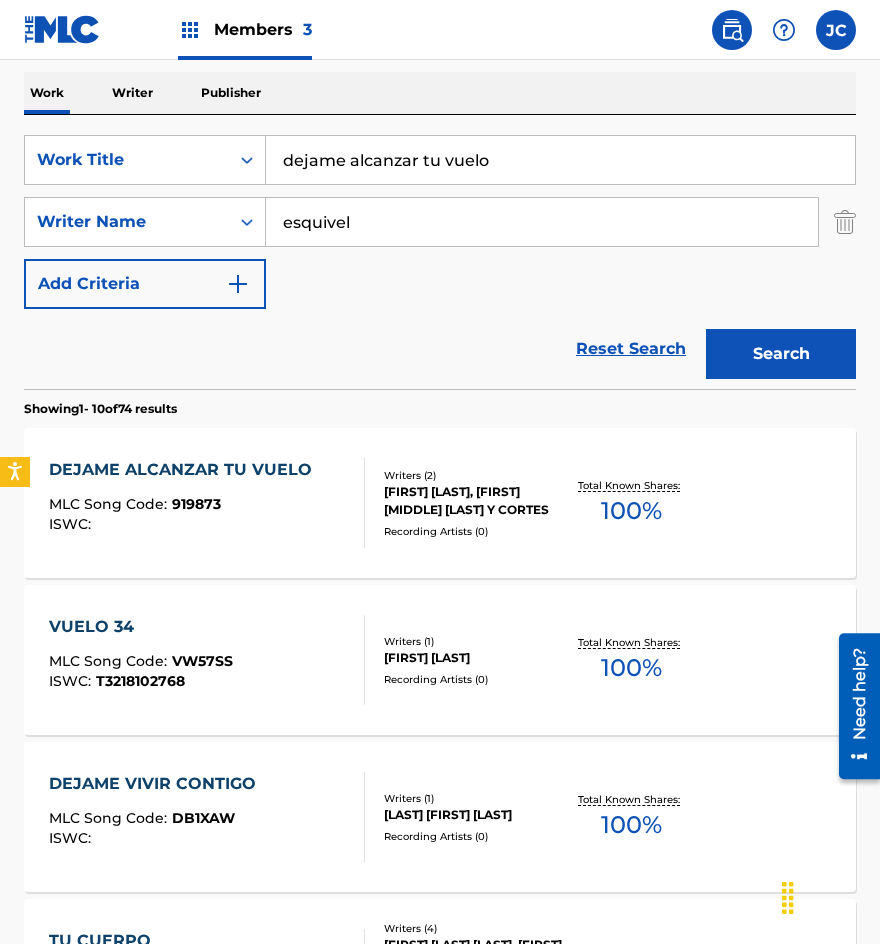 click on "SearchWithCriteria6f24e366-50cb-4899-984b-416a46e50163 Work Title dejame alcanzar tu vuelo SearchWithCriteria1bfa8ed7-8b27-494e-9b10-dfbbc78f81fc Writer Name [LAST] Add Criteria" at bounding box center [440, 222] 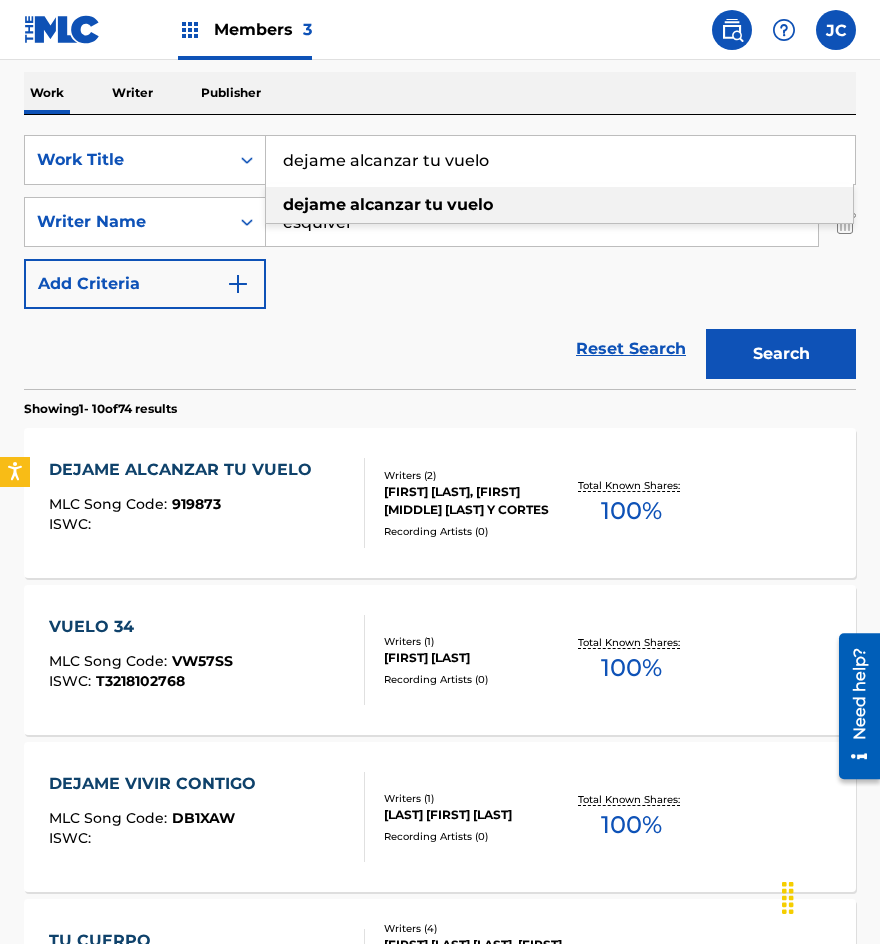 click on "dejame alcanzar tu vuelo" at bounding box center (560, 160) 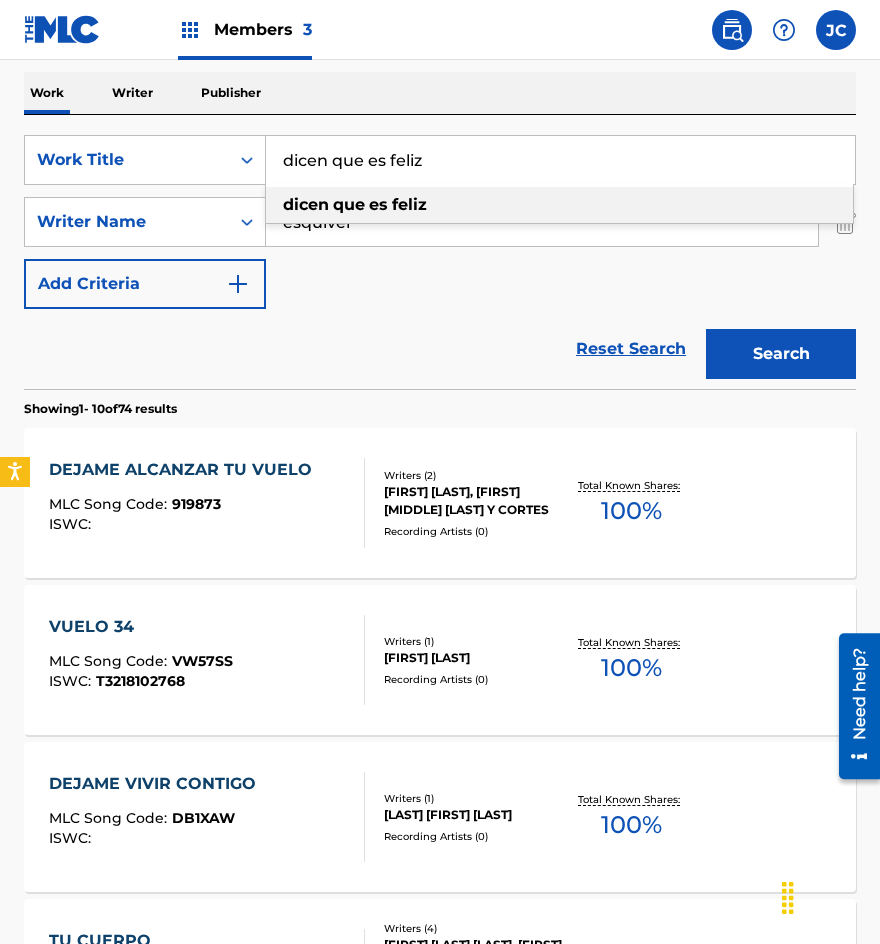 type on "dicen que es feliz" 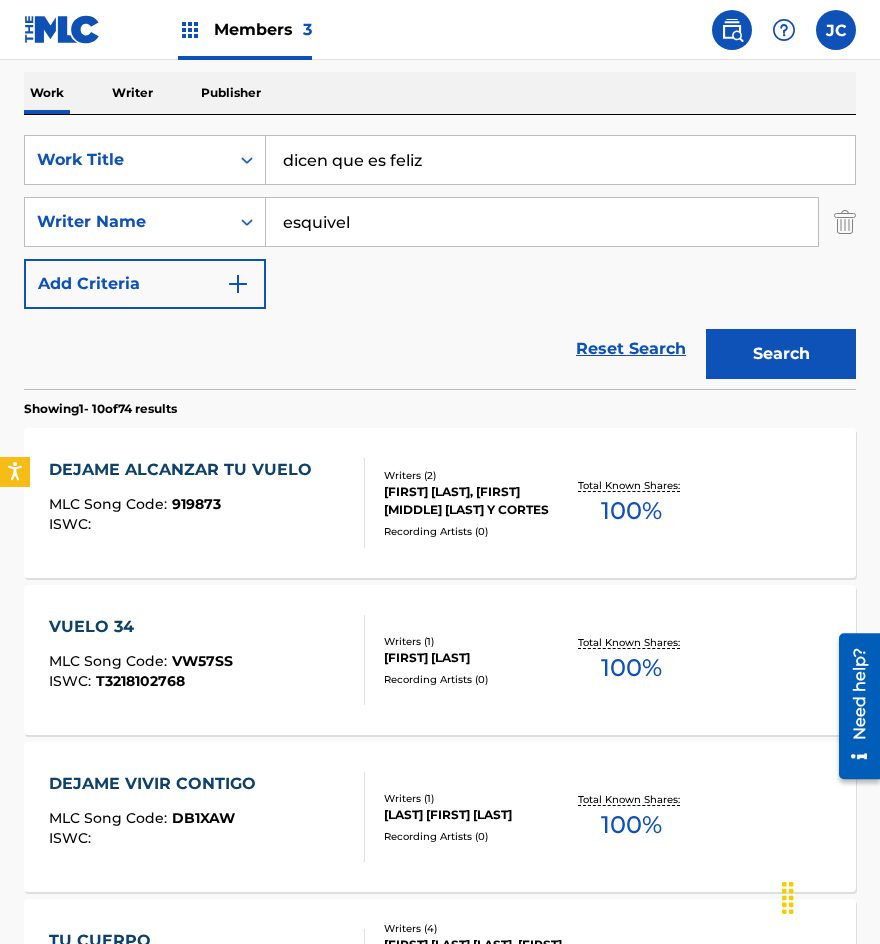 click on "Search" at bounding box center [781, 354] 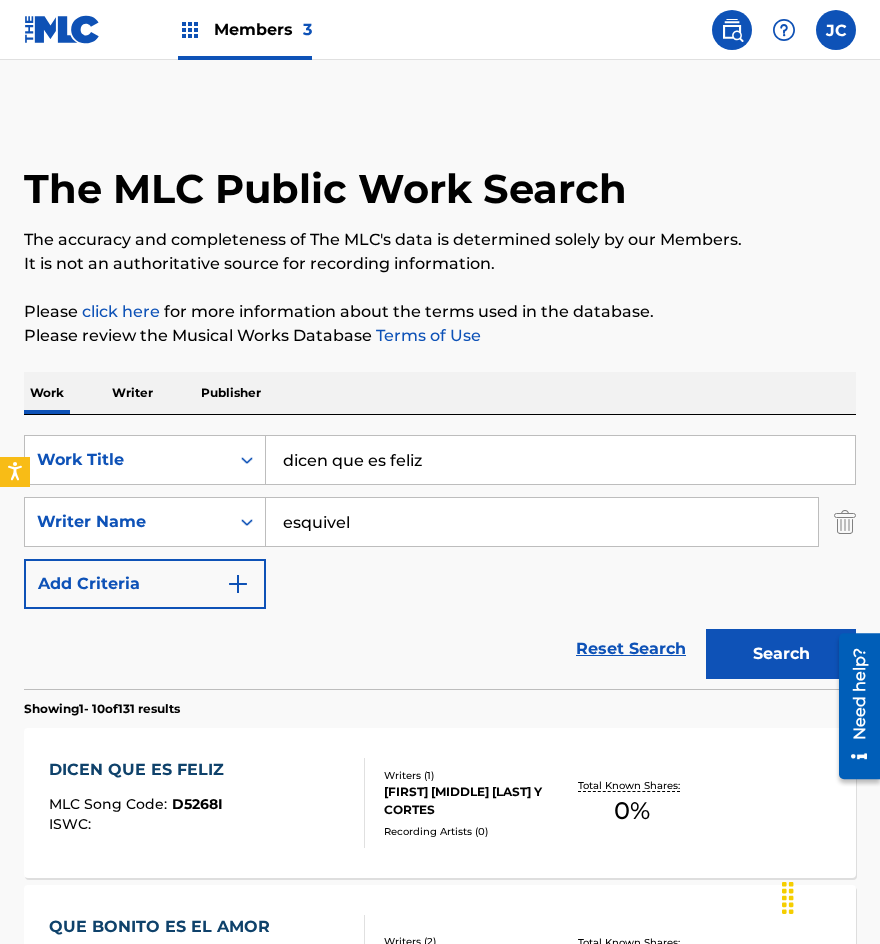 click on "SearchWithCriteria6f24e366-50cb-4899-984b-416a46e50163 Work Title they say he is happy SearchWithCriteria1bfa8ed7-8b27-494e-9b10-dfbbc78f81fc Writer Name [LAST] Add Criteria Reset Search Search Showing  1  -  10  of  343   results   LA DAGA MORTAL MLC Song Code : L5905V ISWC : Writers ( 1 ) [FIRST] [LAST] Recording Artists ( 0 ) Total Known Shares: 0 % LA ANUNCIACION MLC Song Code : L2501O ISWC : Writers ( 2 ) [LAST], [LAST] Recording Artists ( 3 ) [FIRST] [LAST], [FIRST] [LAST], [FIRST] [LAST] Total Known Shares: 100 % SE REPITE LA HISTORIA MLC Song Code : SD3VFU ISWC : Writers ( 2 ) [FIRST], [LAST] Recording Artists ( 0 ) Total Known Shares: 100 % MORTAL KOMBAT MLC Song Code :" at bounding box center (440, 522) 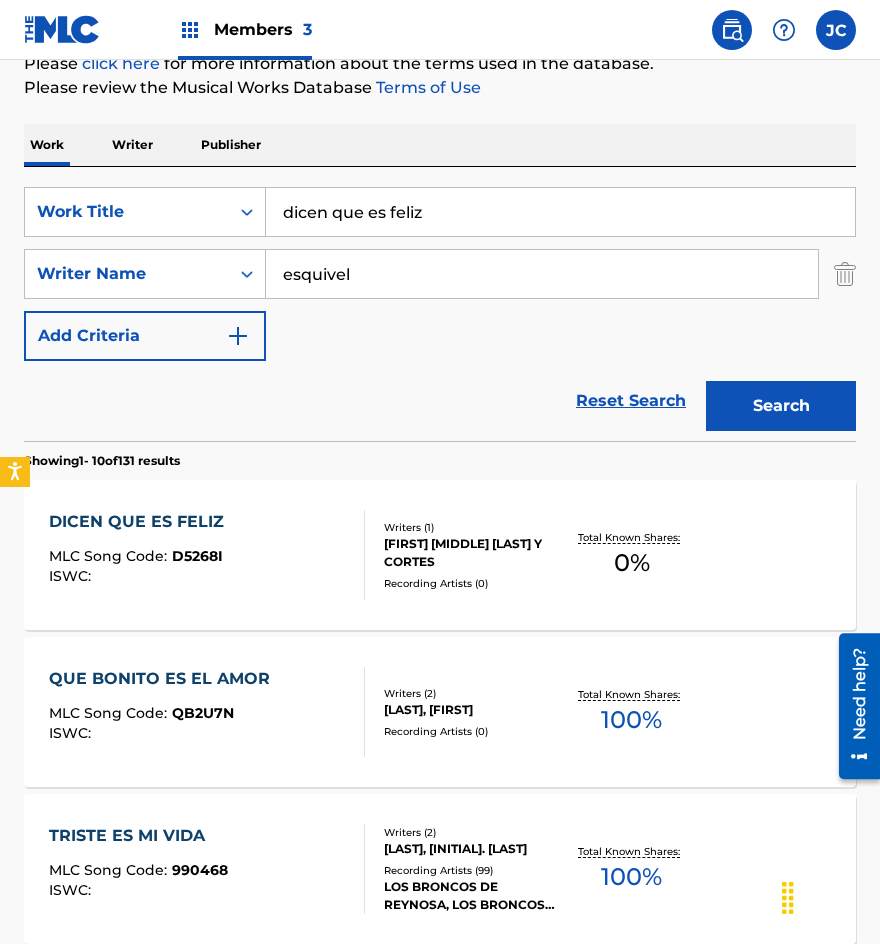 scroll, scrollTop: 200, scrollLeft: 0, axis: vertical 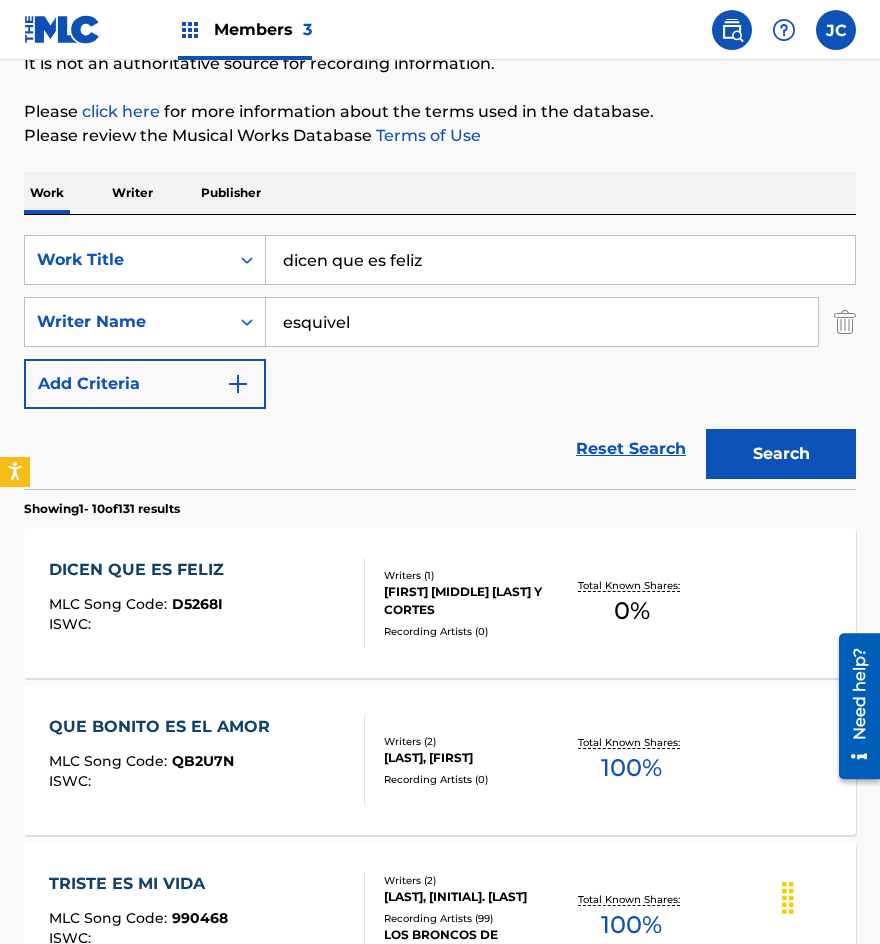 click on "DICEN QUE ES FELIZ MLC Song Code : D5268I ISWC :" at bounding box center (207, 603) 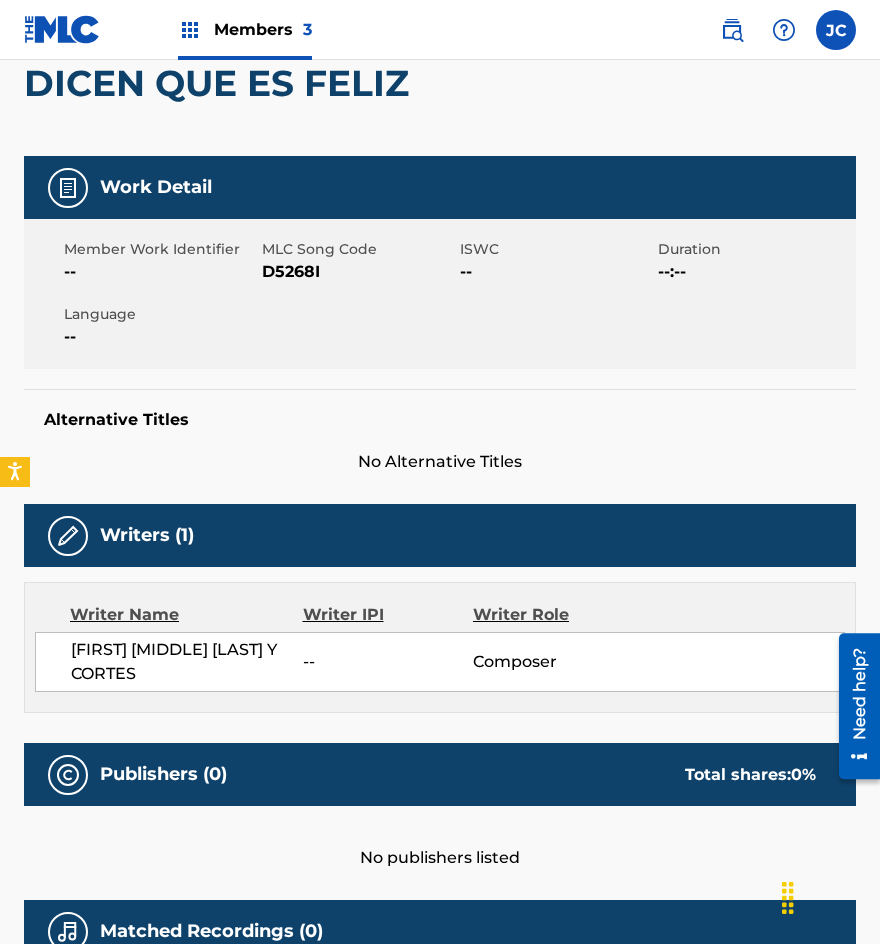 scroll, scrollTop: 0, scrollLeft: 0, axis: both 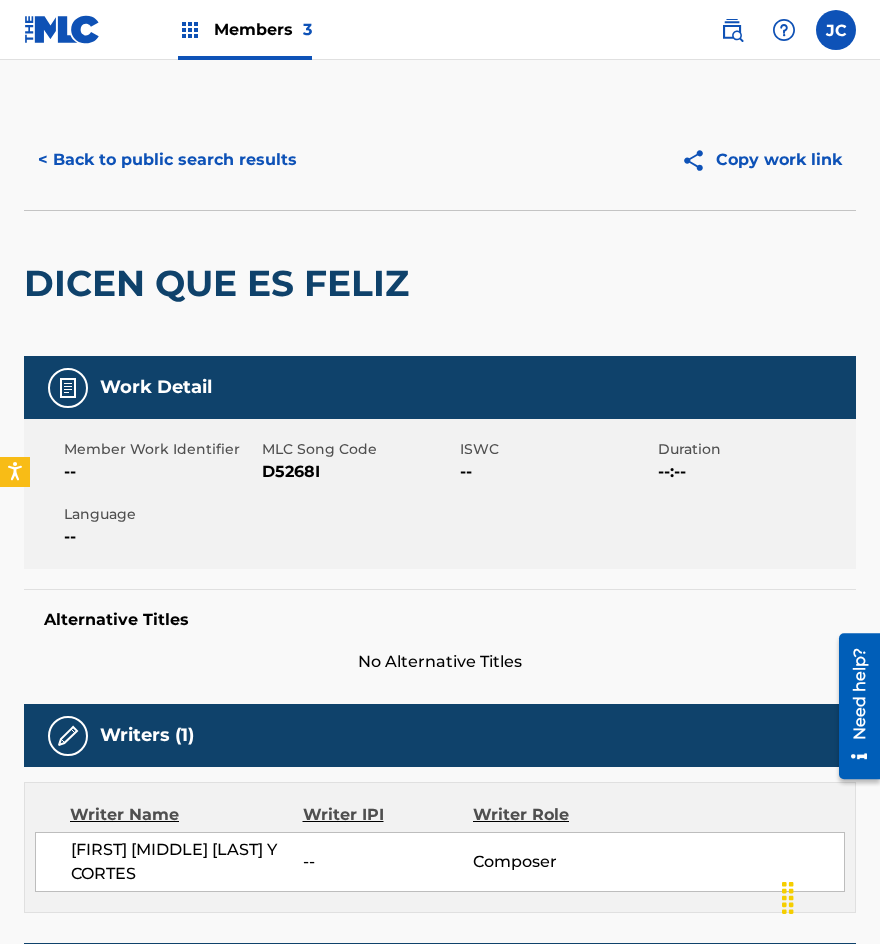 click on "D5268I" at bounding box center (358, 472) 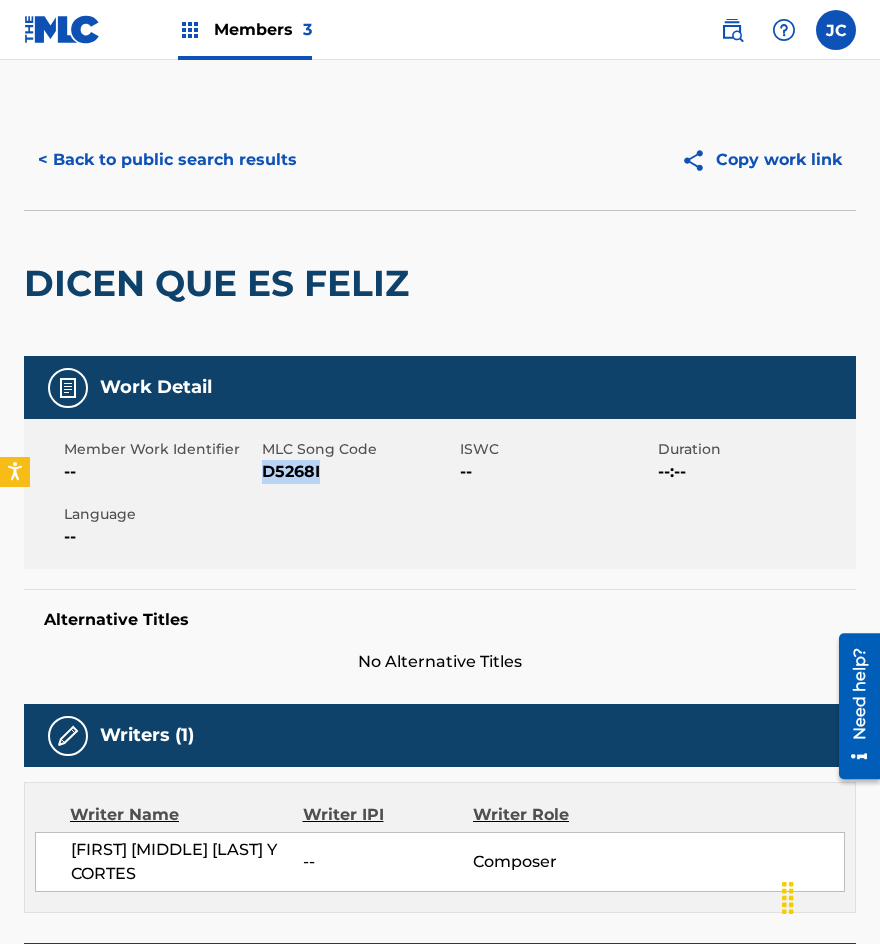 click on "D5268I" at bounding box center (358, 472) 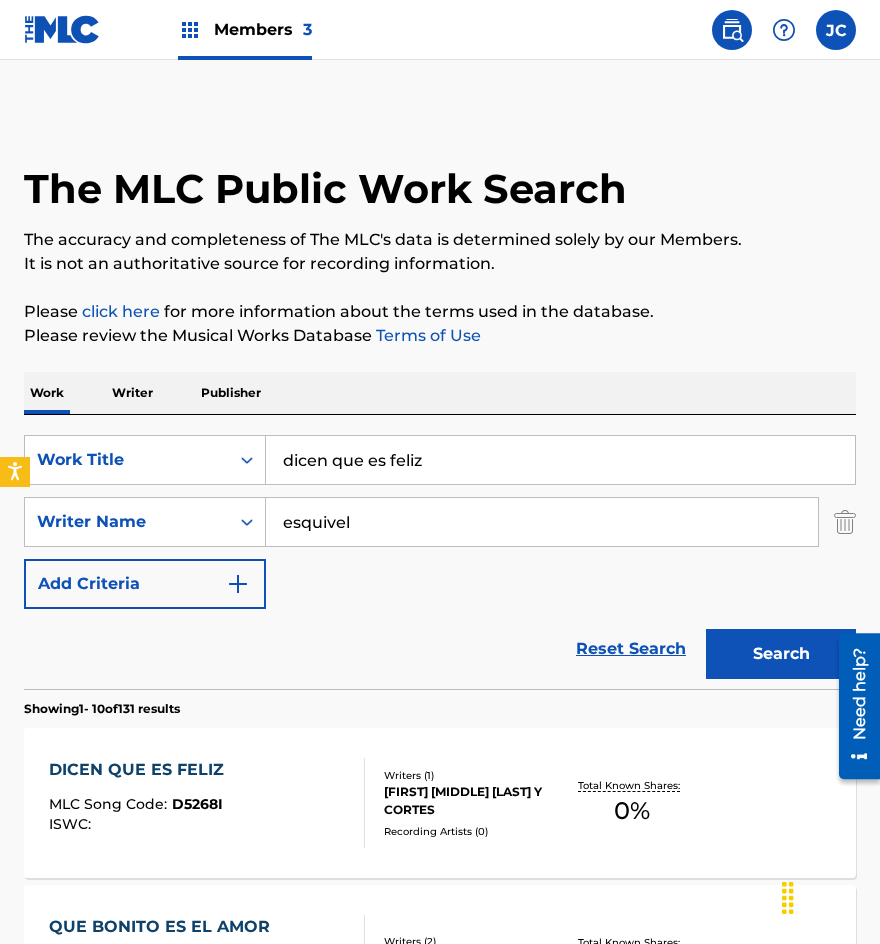 scroll, scrollTop: 200, scrollLeft: 0, axis: vertical 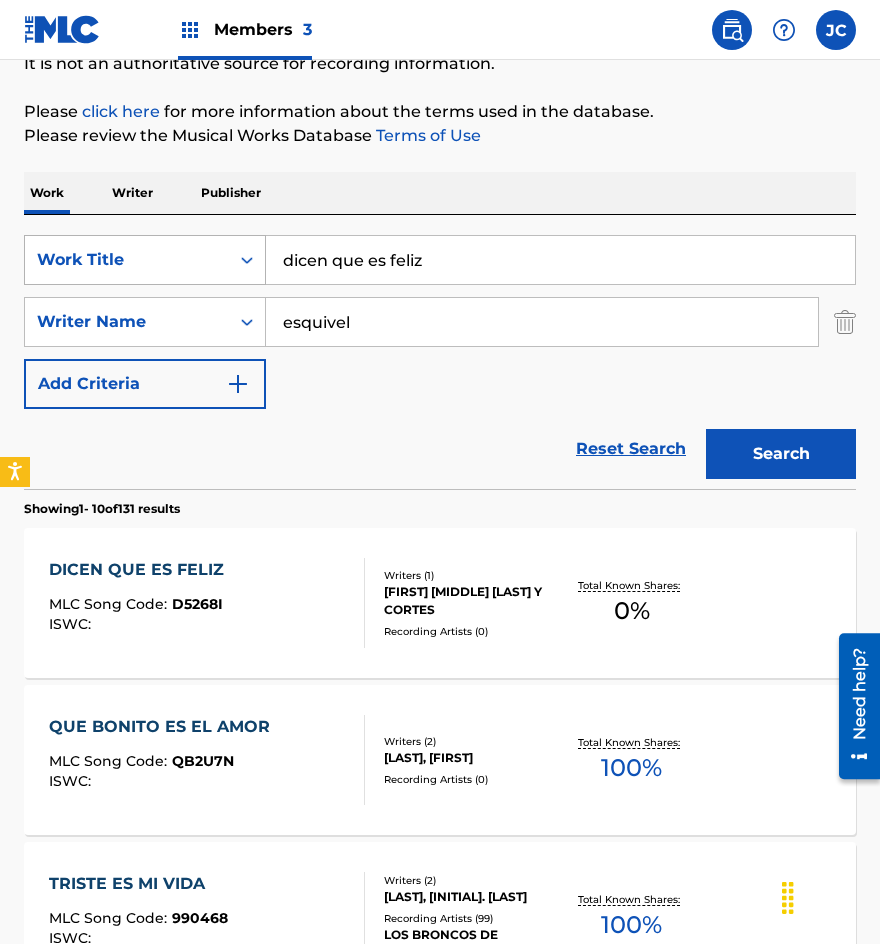 drag, startPoint x: 427, startPoint y: 259, endPoint x: 221, endPoint y: 260, distance: 206.00243 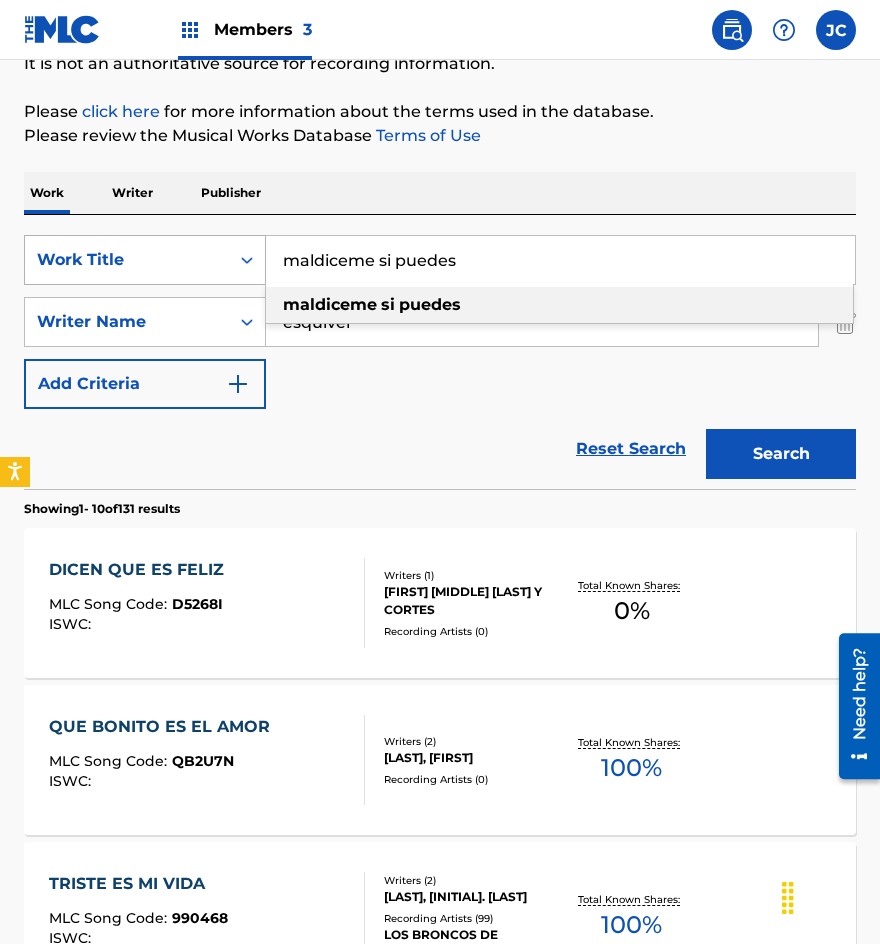 type on "maldiceme si puedes" 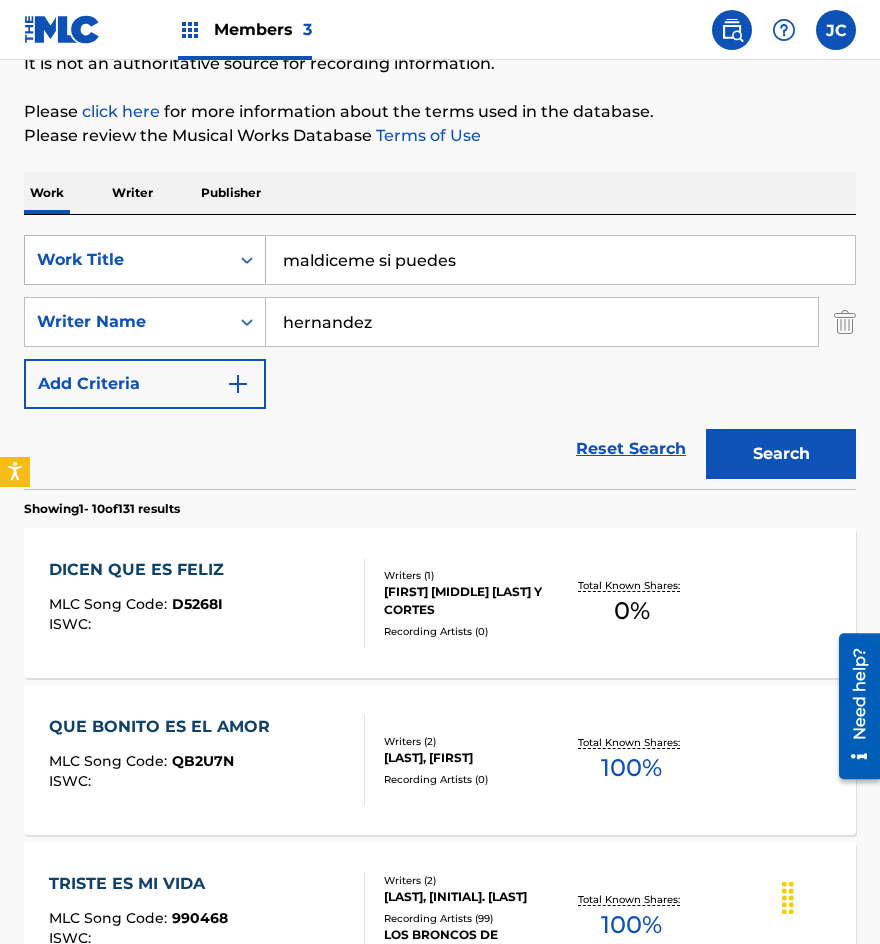 type on "hernandez" 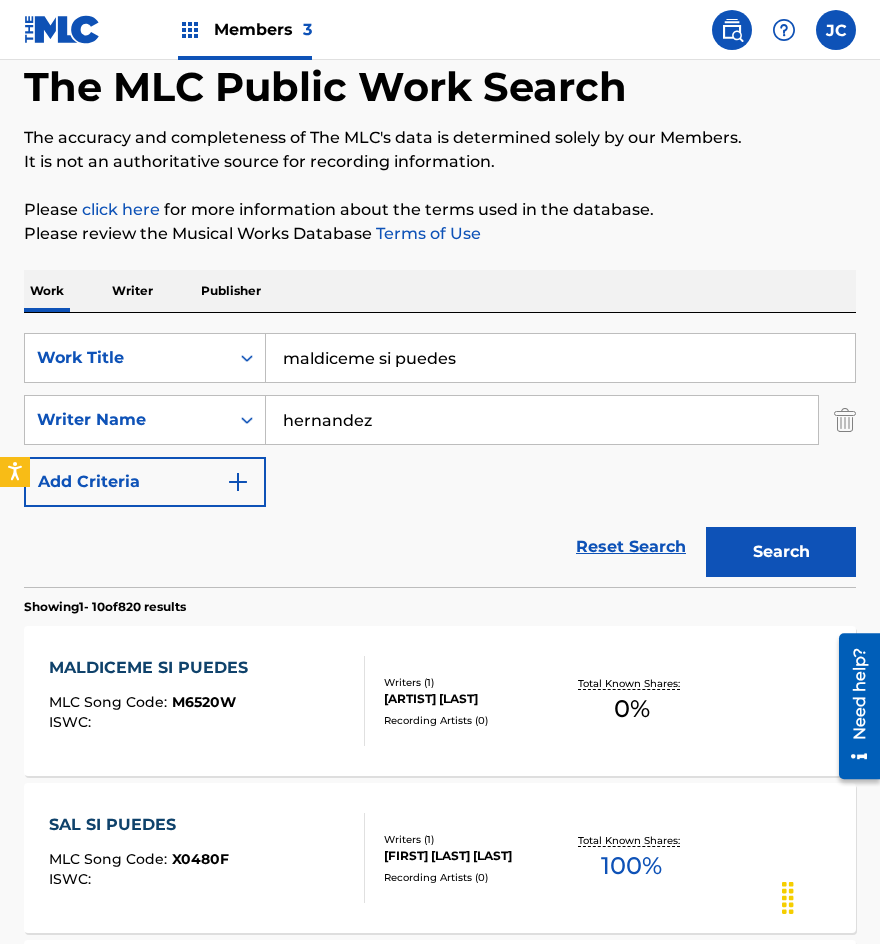 scroll, scrollTop: 200, scrollLeft: 0, axis: vertical 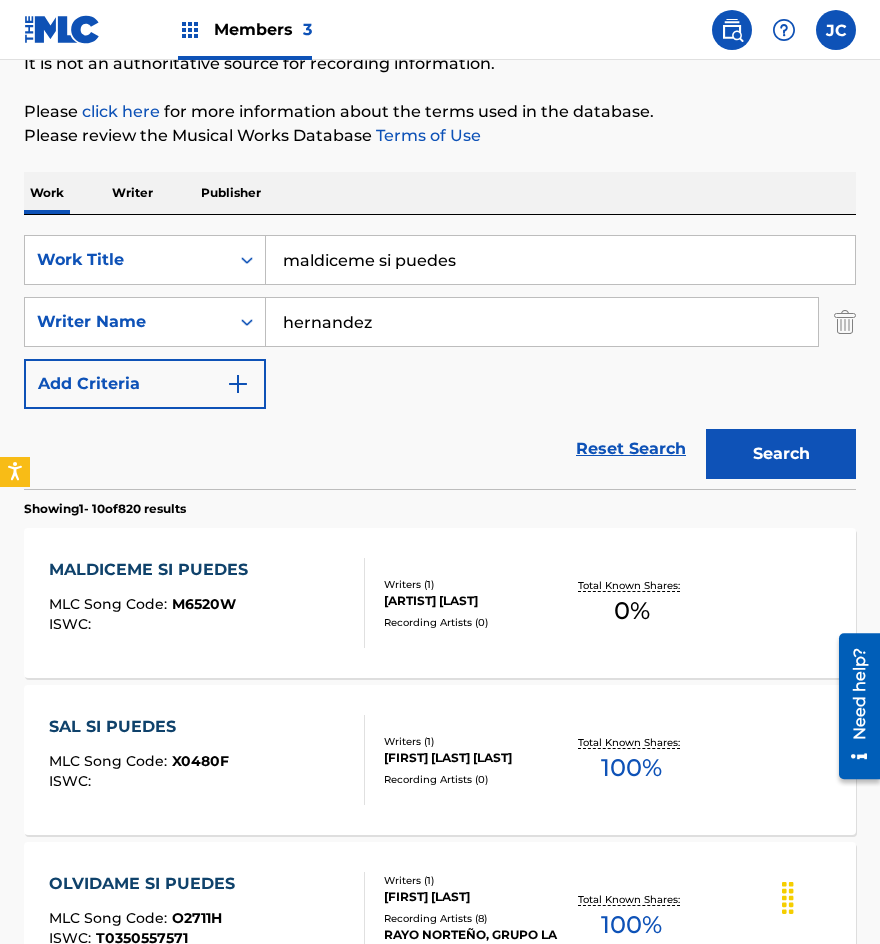 click on "MALDICEME SI PUEDES MLC Song Code : M6520W ISWC :" at bounding box center (207, 603) 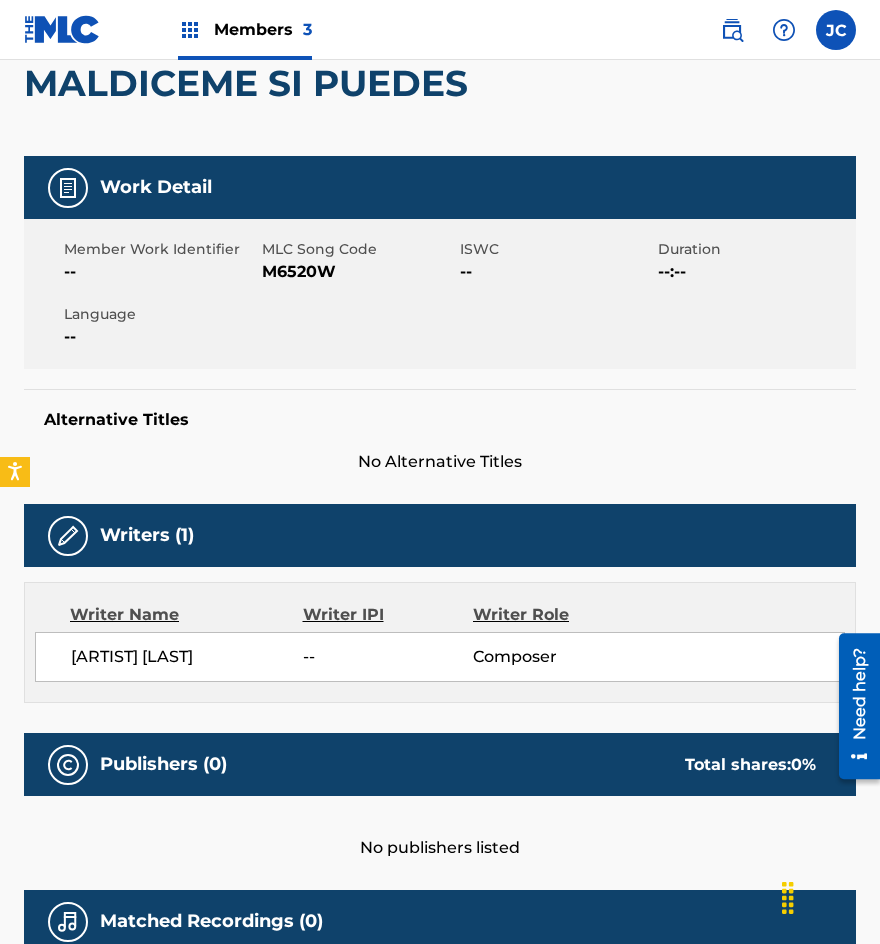 scroll, scrollTop: 0, scrollLeft: 0, axis: both 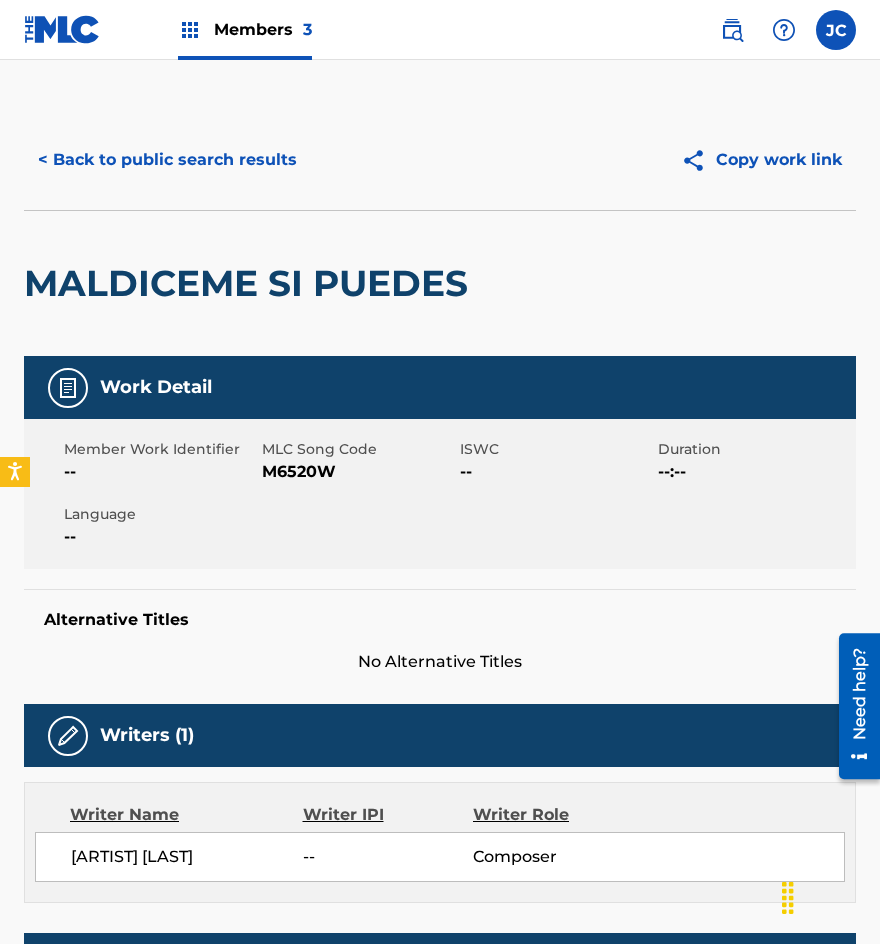 click on "M6520W" at bounding box center (358, 472) 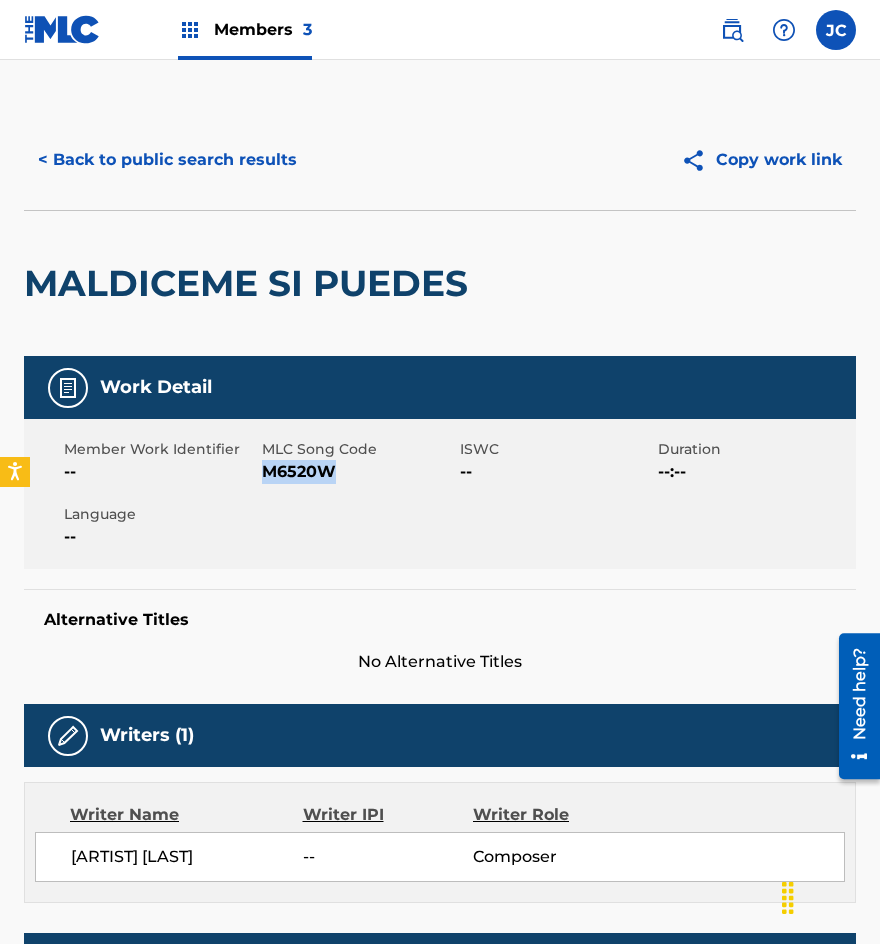 click on "M6520W" at bounding box center [358, 472] 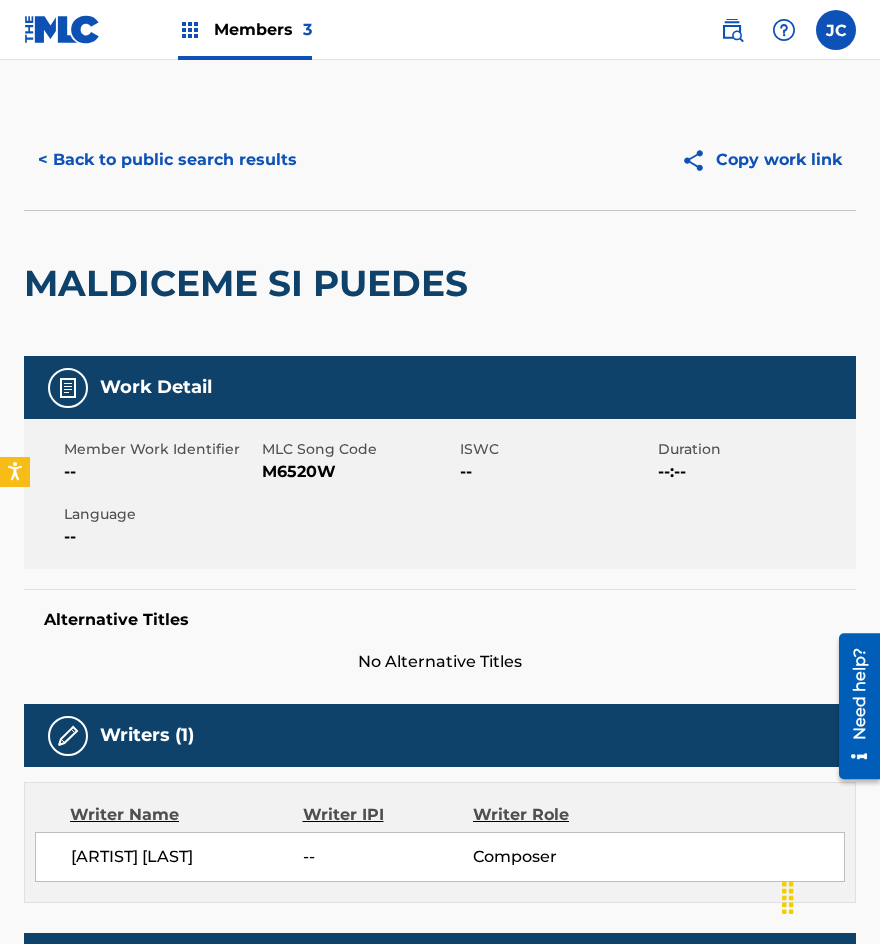click on "< Back to public search results" at bounding box center (167, 160) 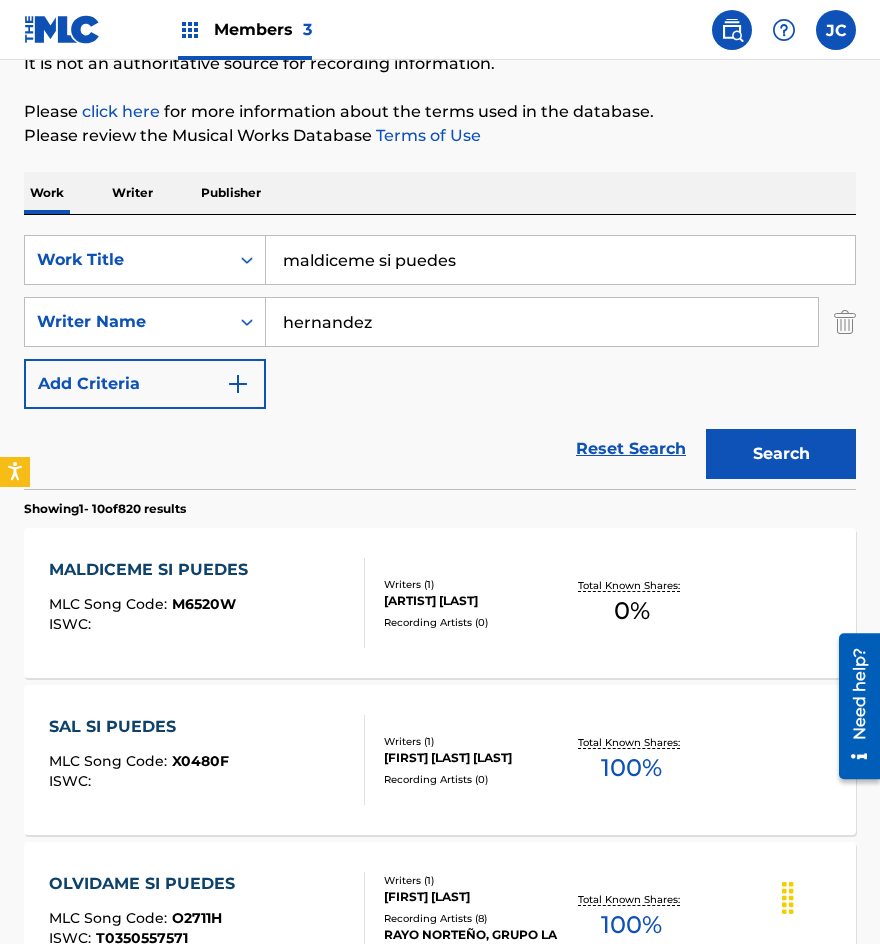 click on "maldiceme si puedes" at bounding box center [560, 260] 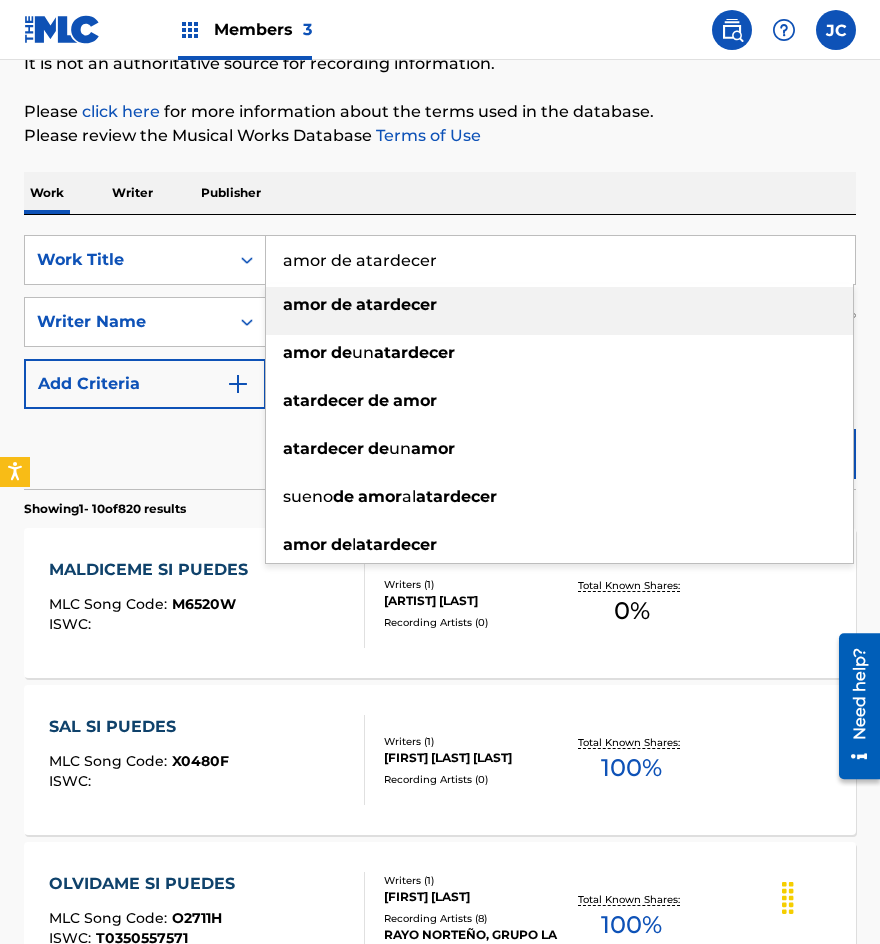type on "amor de atardecer" 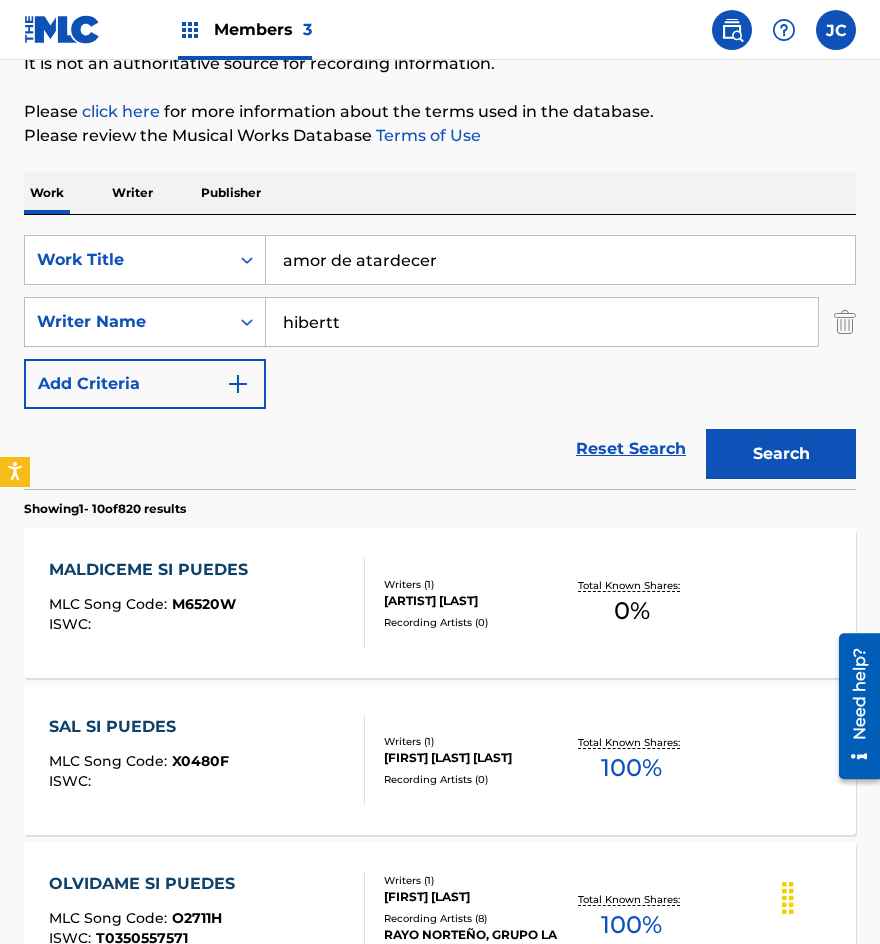 type on "hibertt" 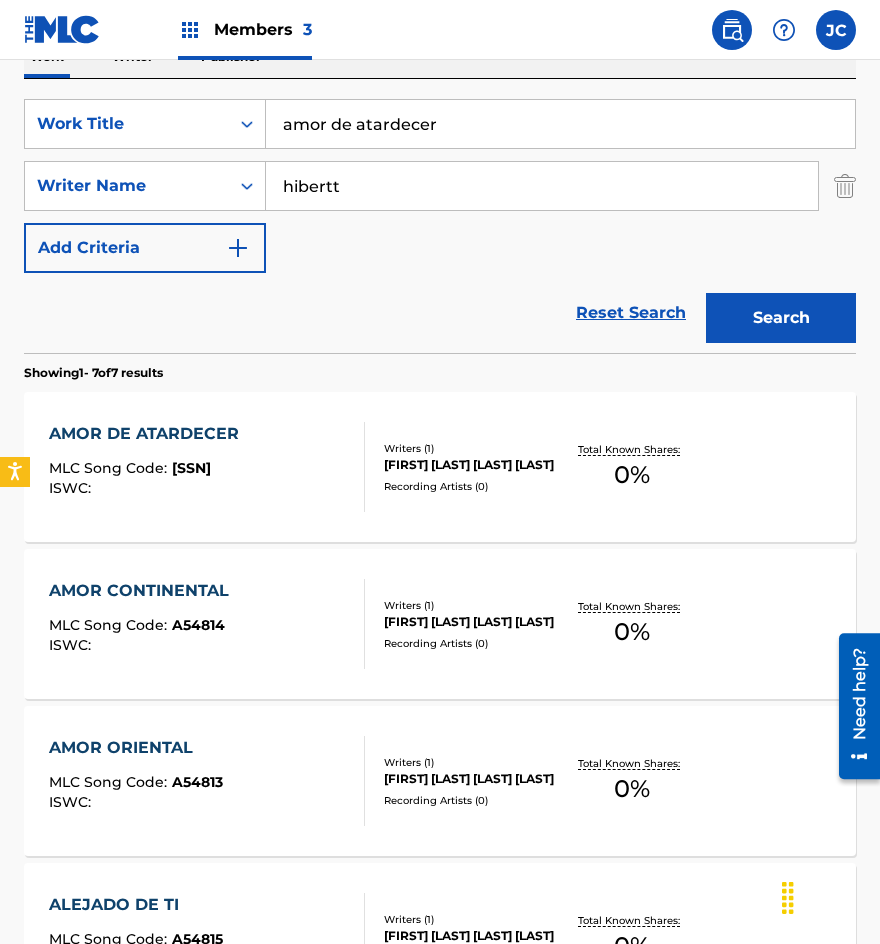 scroll, scrollTop: 300, scrollLeft: 0, axis: vertical 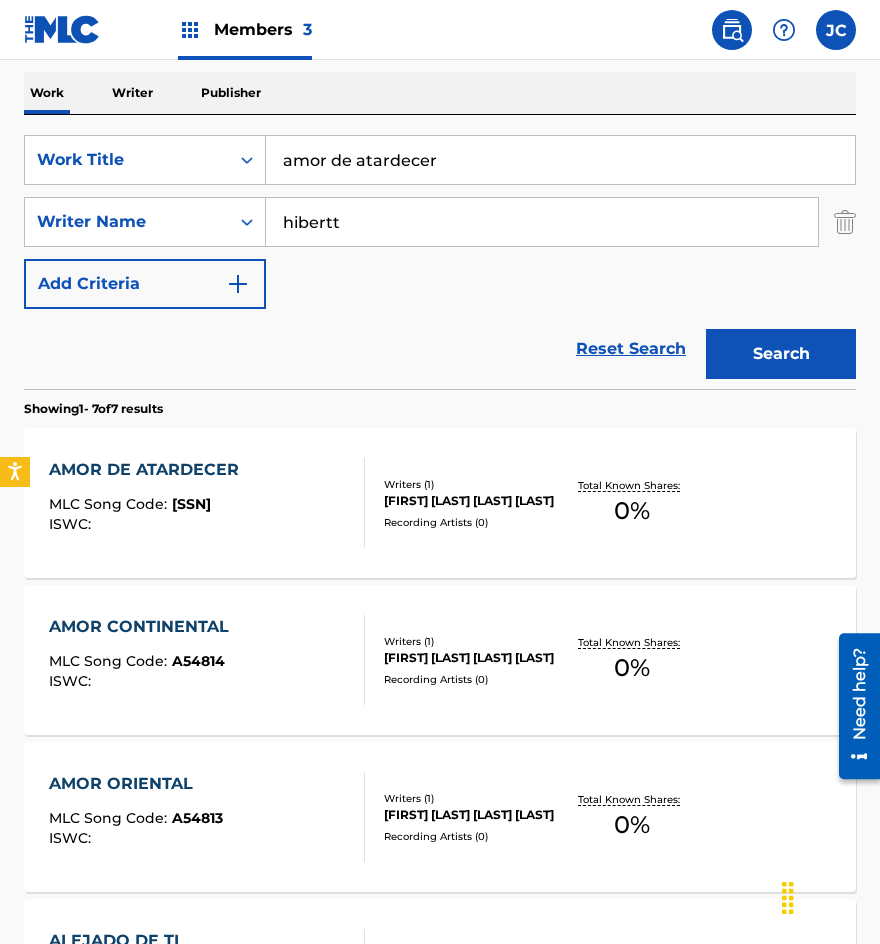 click on "Writers ( 1 )" at bounding box center [473, 484] 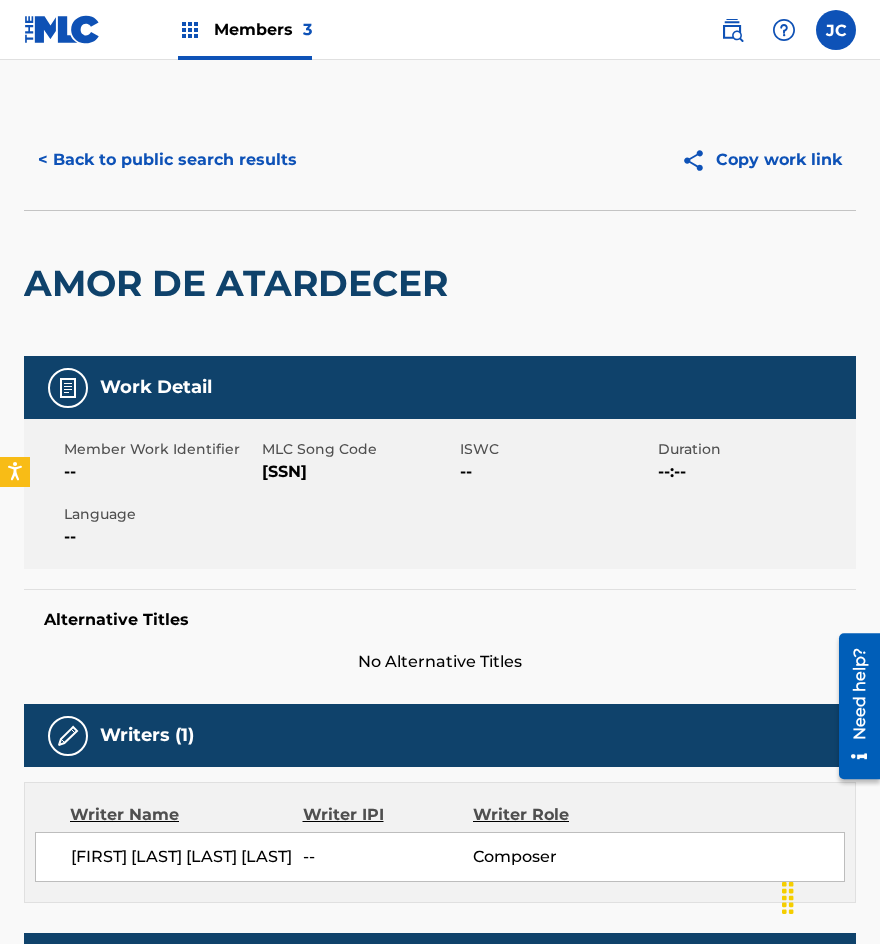 click on "[SSN]" at bounding box center (358, 472) 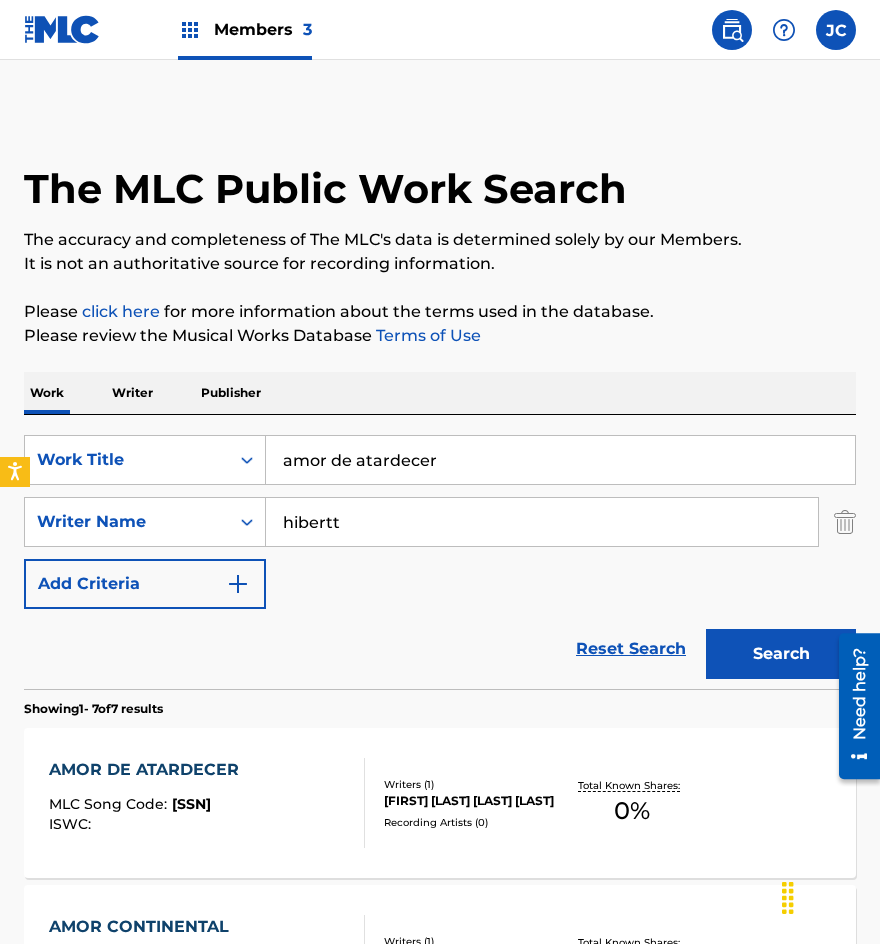 scroll, scrollTop: 300, scrollLeft: 0, axis: vertical 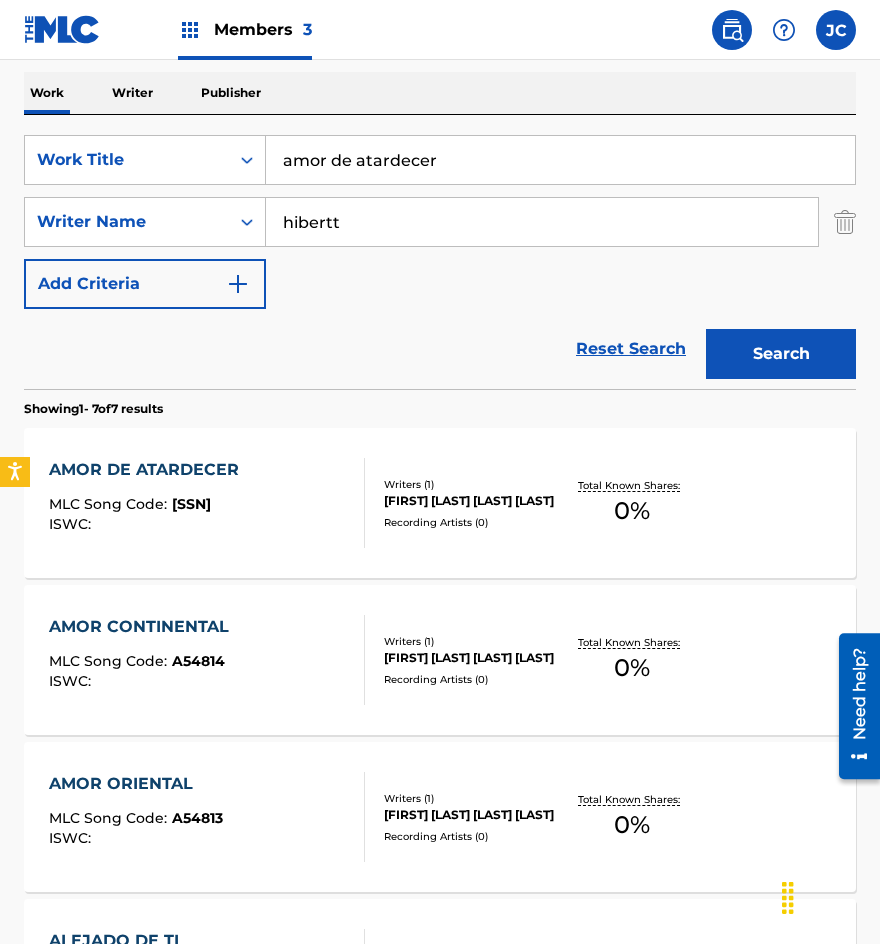 click on "amor de atardecer" at bounding box center (560, 160) 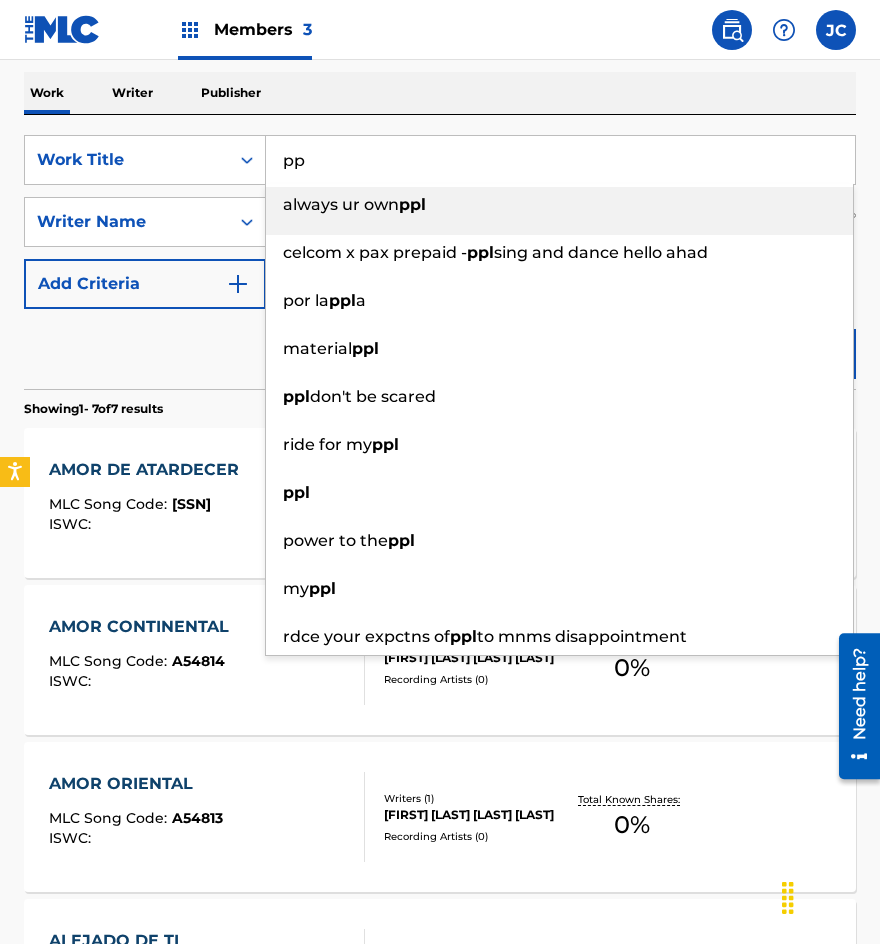type on "p" 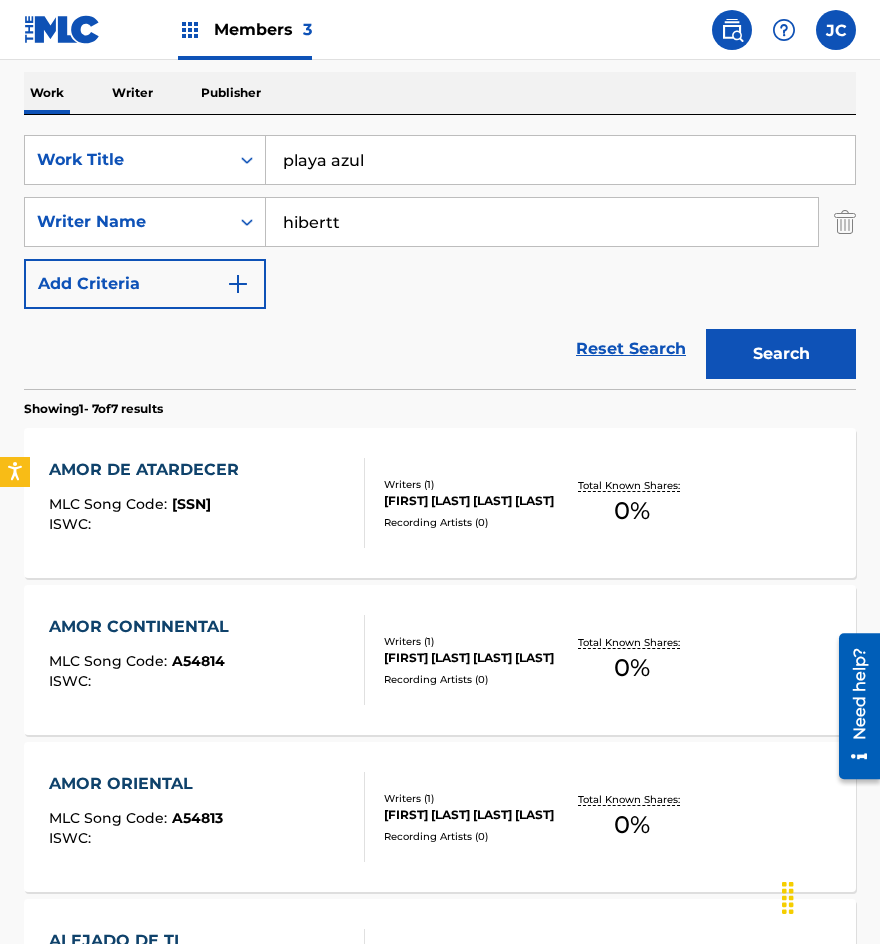 type on "playa azul" 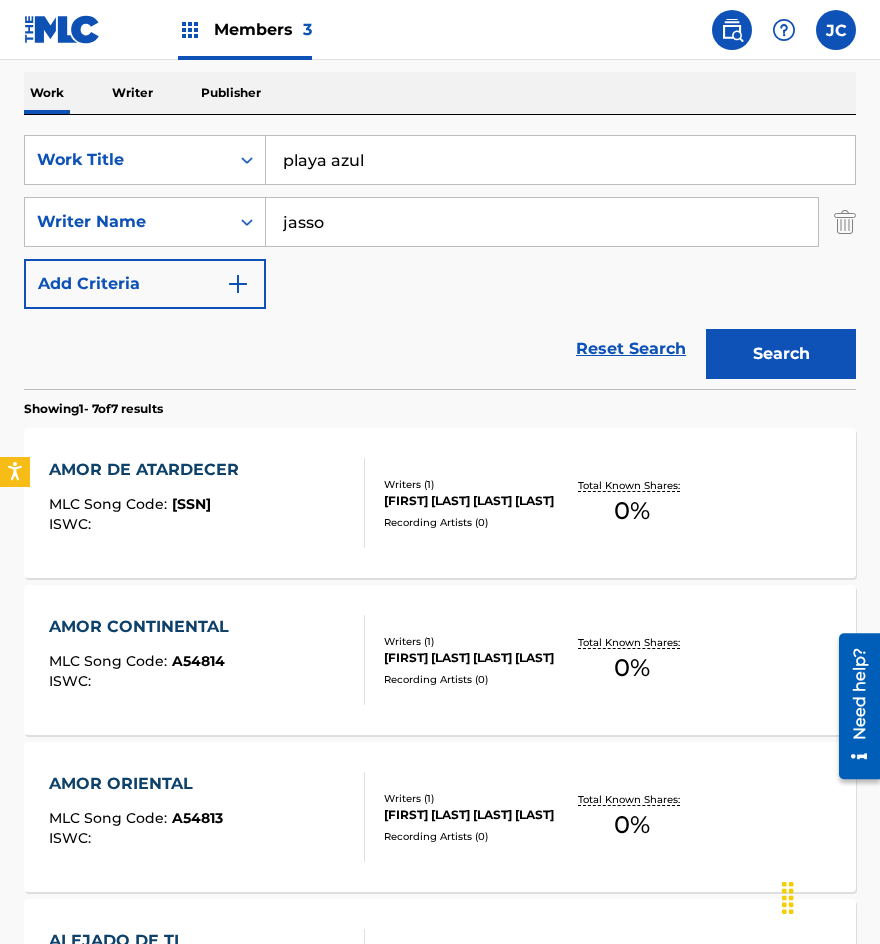 type on "jasso" 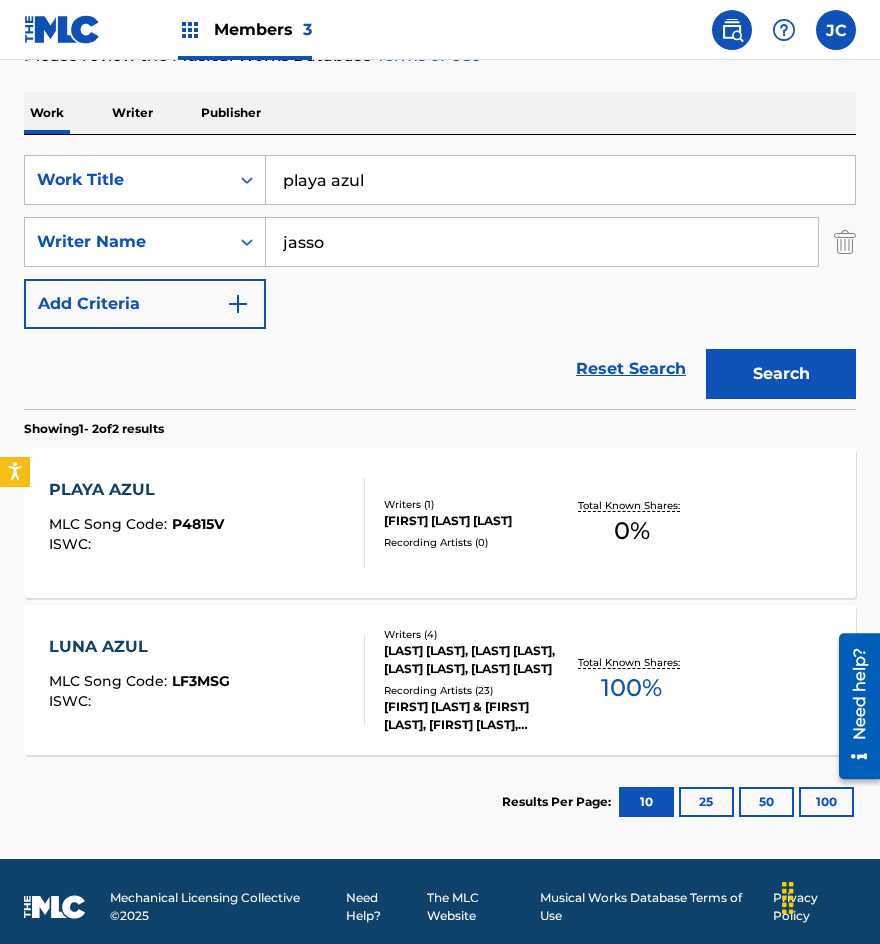 scroll, scrollTop: 291, scrollLeft: 0, axis: vertical 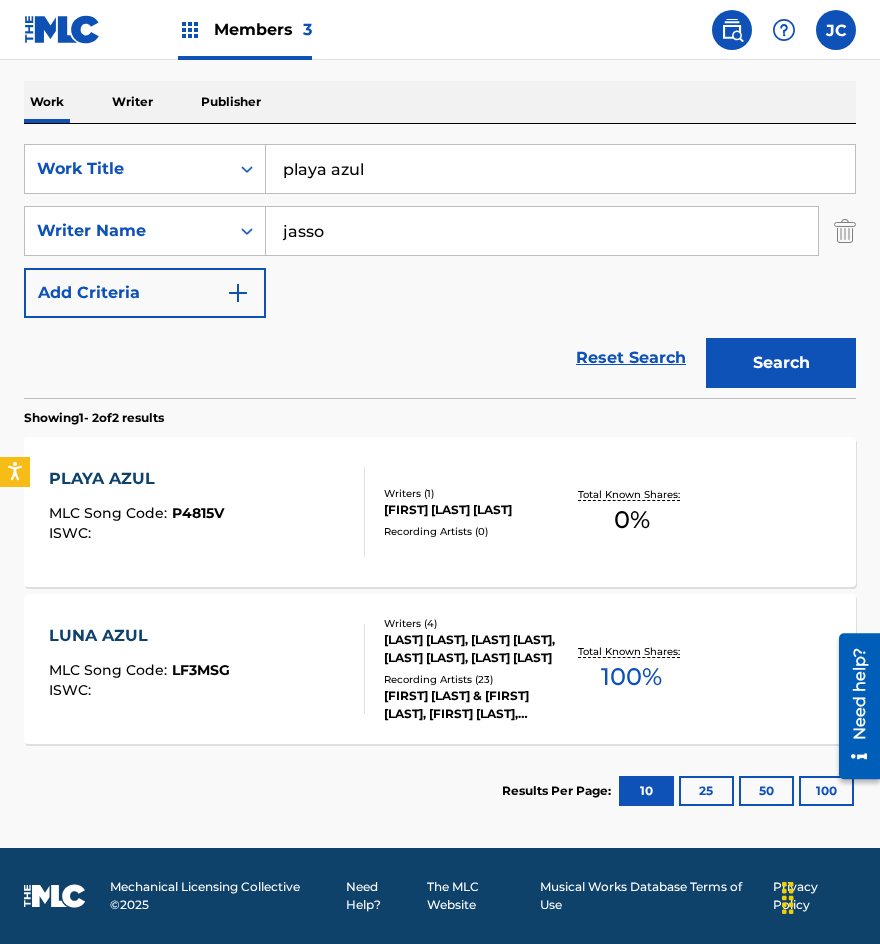 click on "Writers ( 1 ) [FIRST] [LAST] [LAST] Recording Artists ( 0 )" at bounding box center (464, 512) 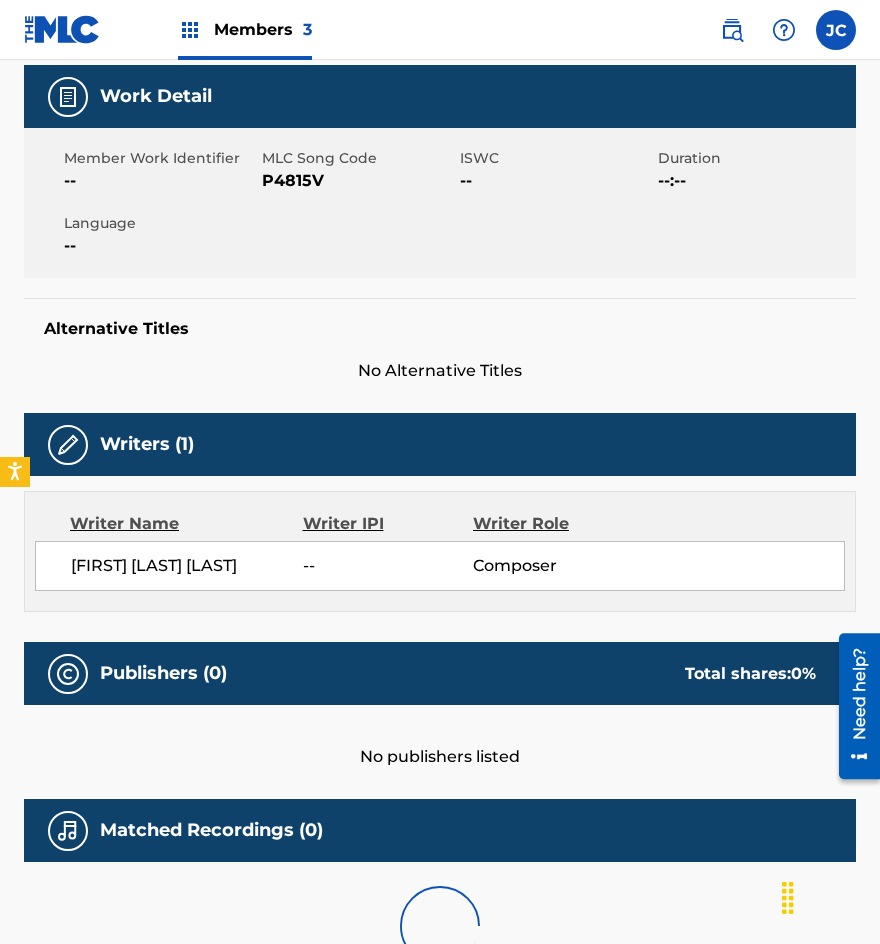 scroll, scrollTop: 0, scrollLeft: 0, axis: both 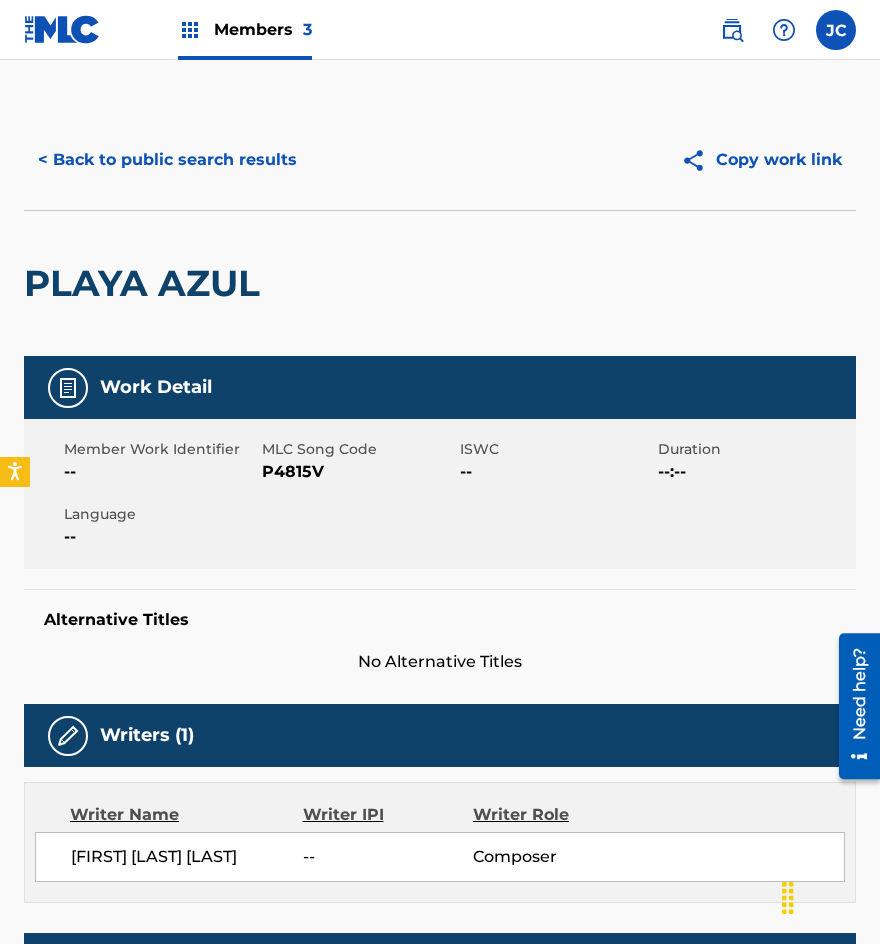 click on "P4815V" at bounding box center (358, 472) 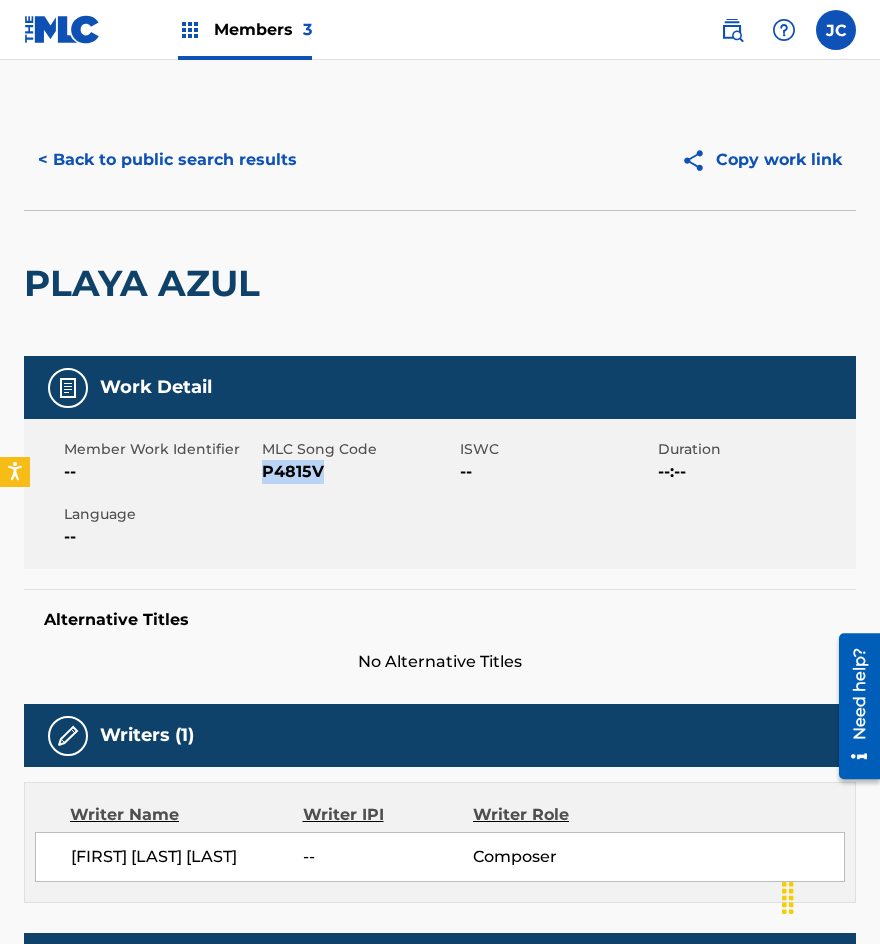 click on "P4815V" at bounding box center (358, 472) 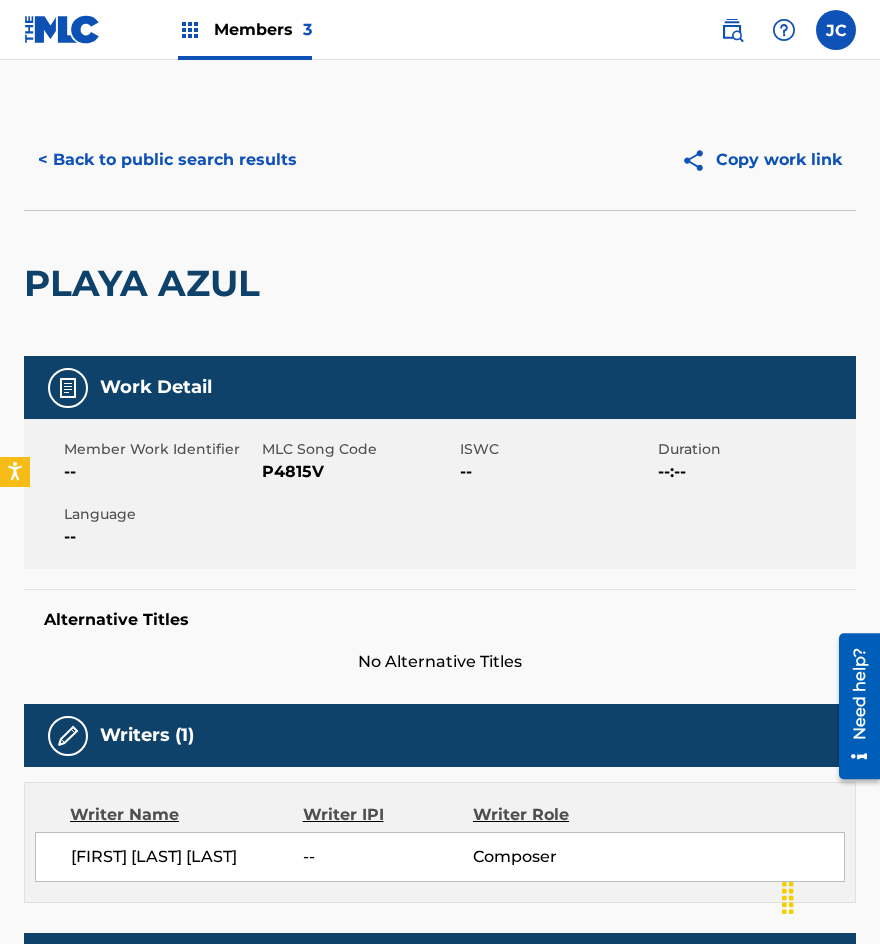 click on "PLAYA AZUL" at bounding box center [440, 283] 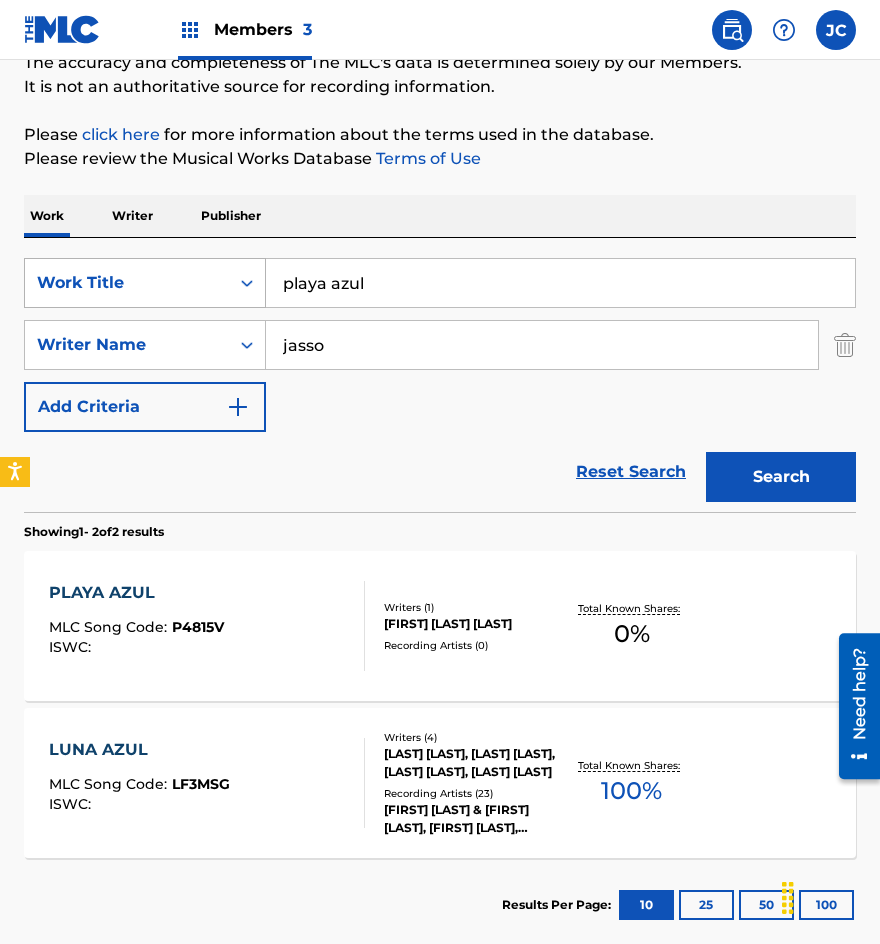 click on "SearchWithCriteria6f24e366-50cb-4899-984b-416a46e50163 Work Title playa azul" at bounding box center (440, 283) 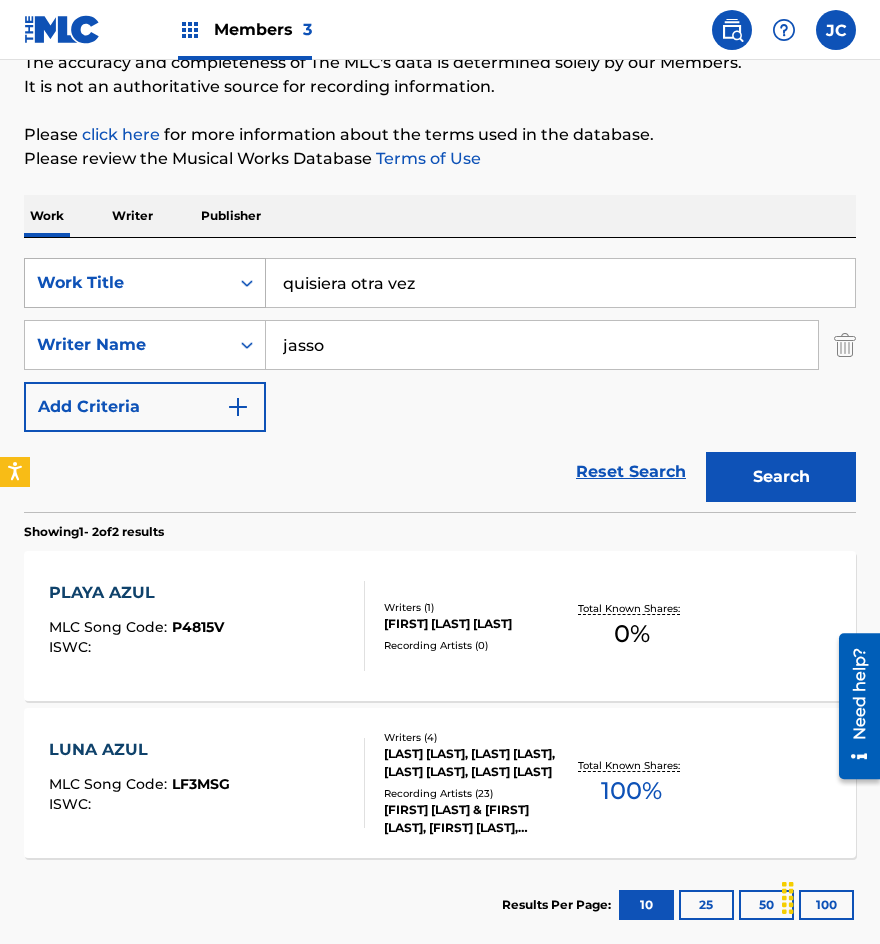 type on "quisiera otra vez" 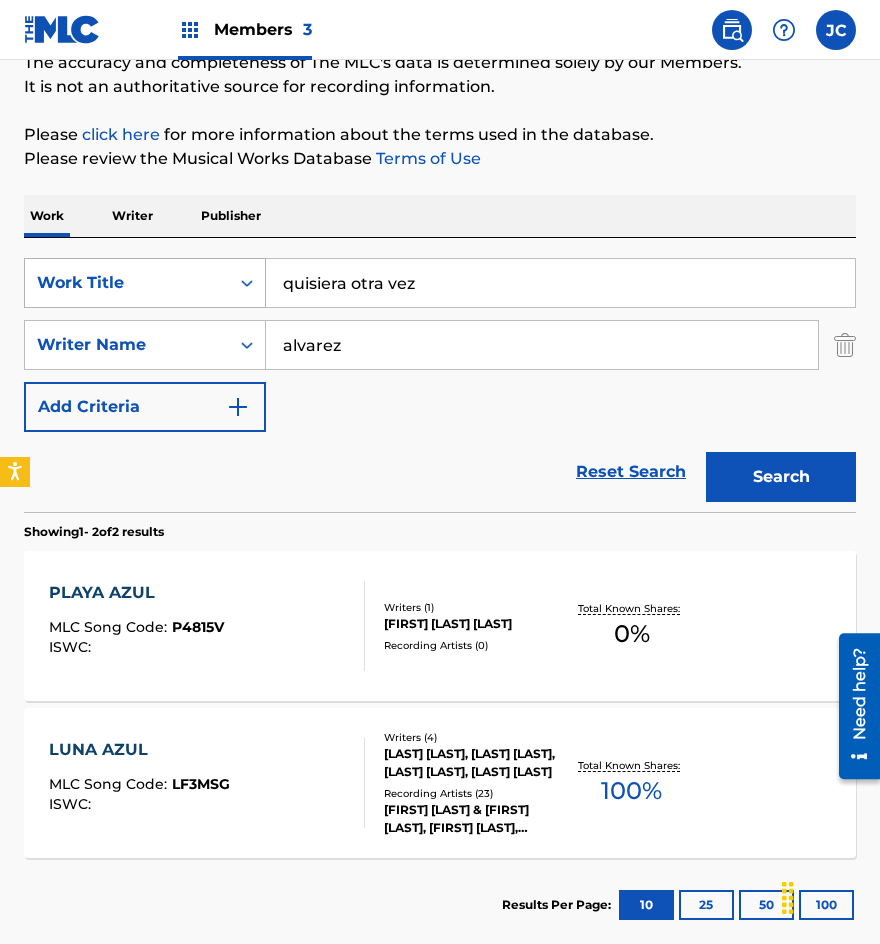 type on "alvarez" 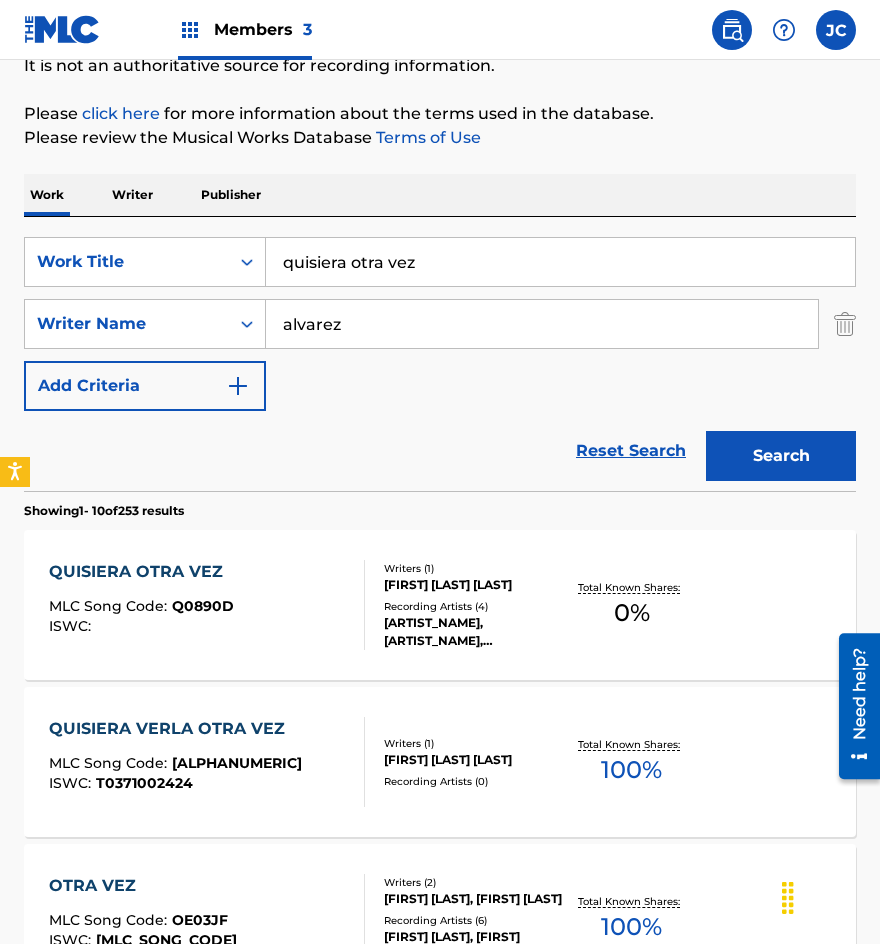 scroll, scrollTop: 200, scrollLeft: 0, axis: vertical 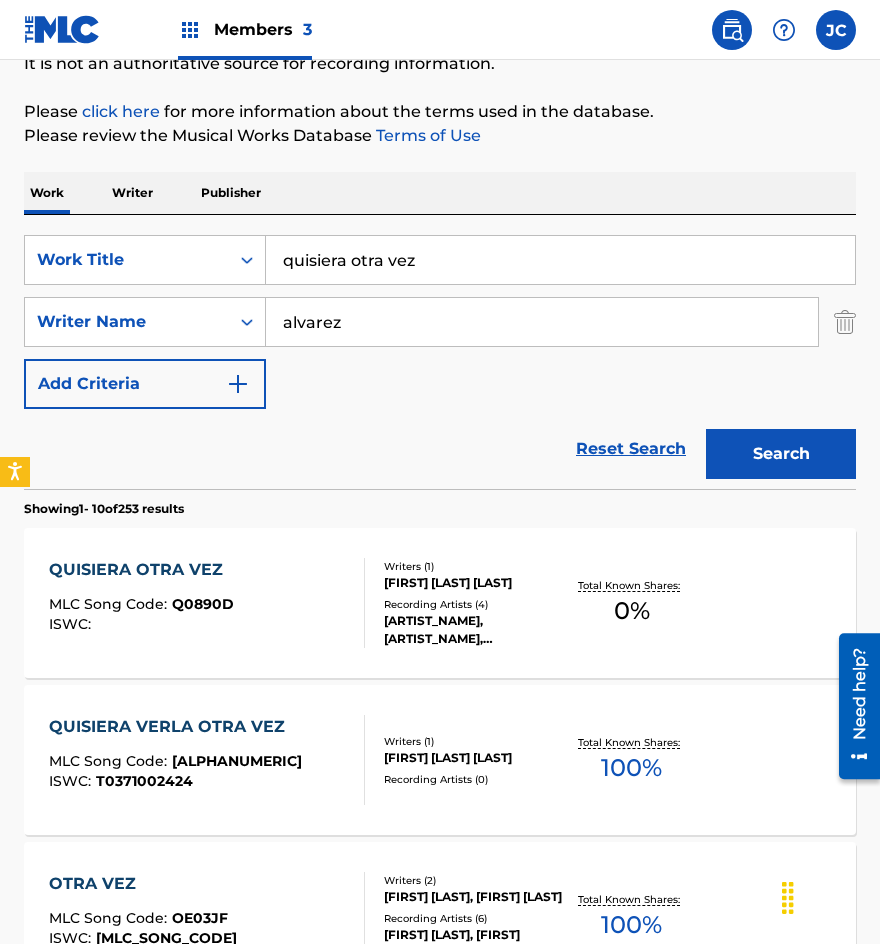 click on "Writers ( 1 ) [FIRST] [LAST] [LAST] Recording Artists ( 4 ) [FIRST] [LAST], [FIRST] [LAST], [FIRST] [LAST], [FIRST] [LAST]" at bounding box center (464, 603) 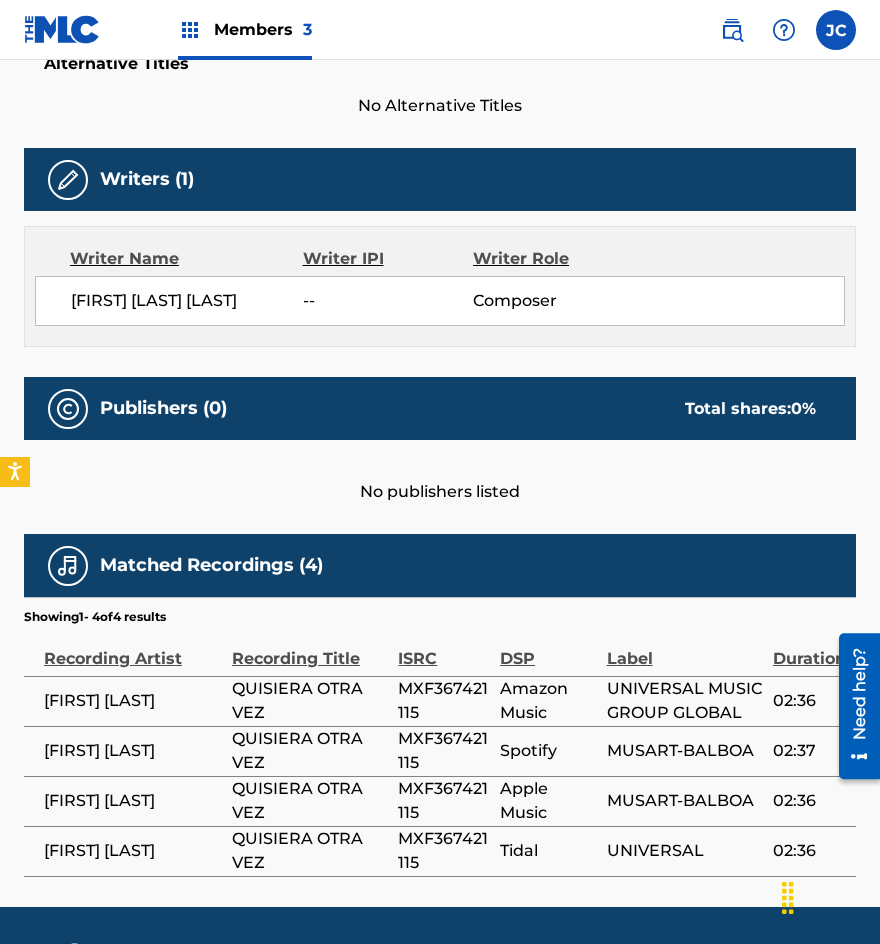 scroll, scrollTop: 615, scrollLeft: 0, axis: vertical 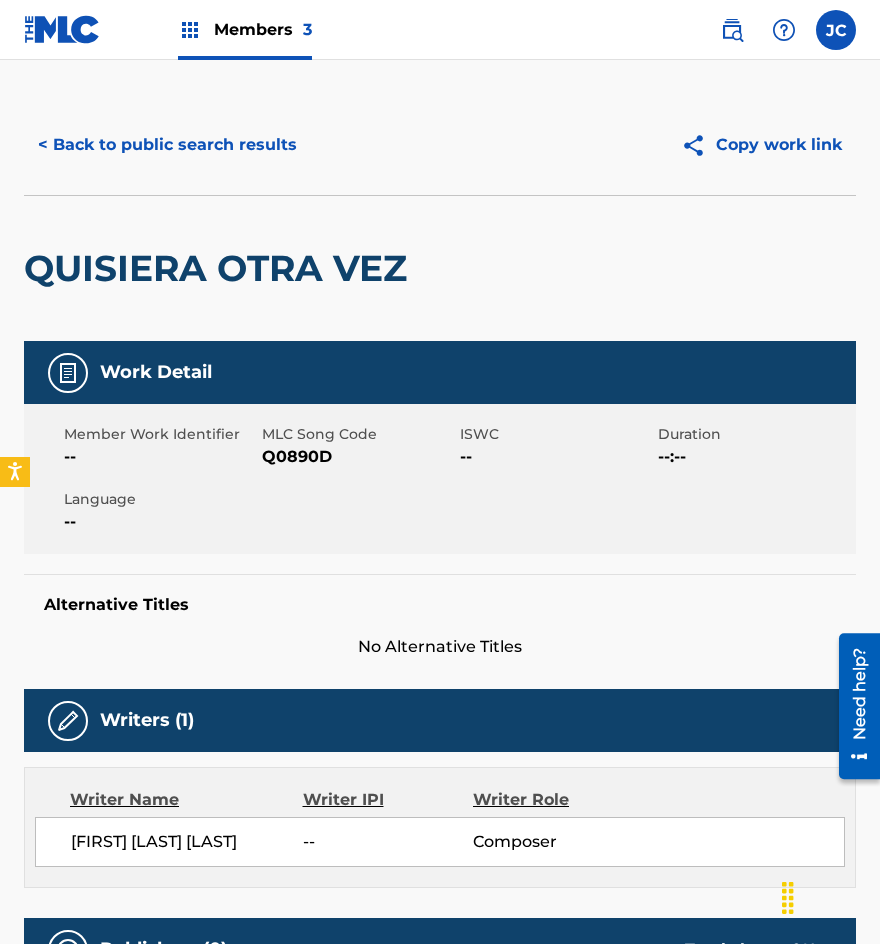 click on "< Back to public search results" at bounding box center (167, 145) 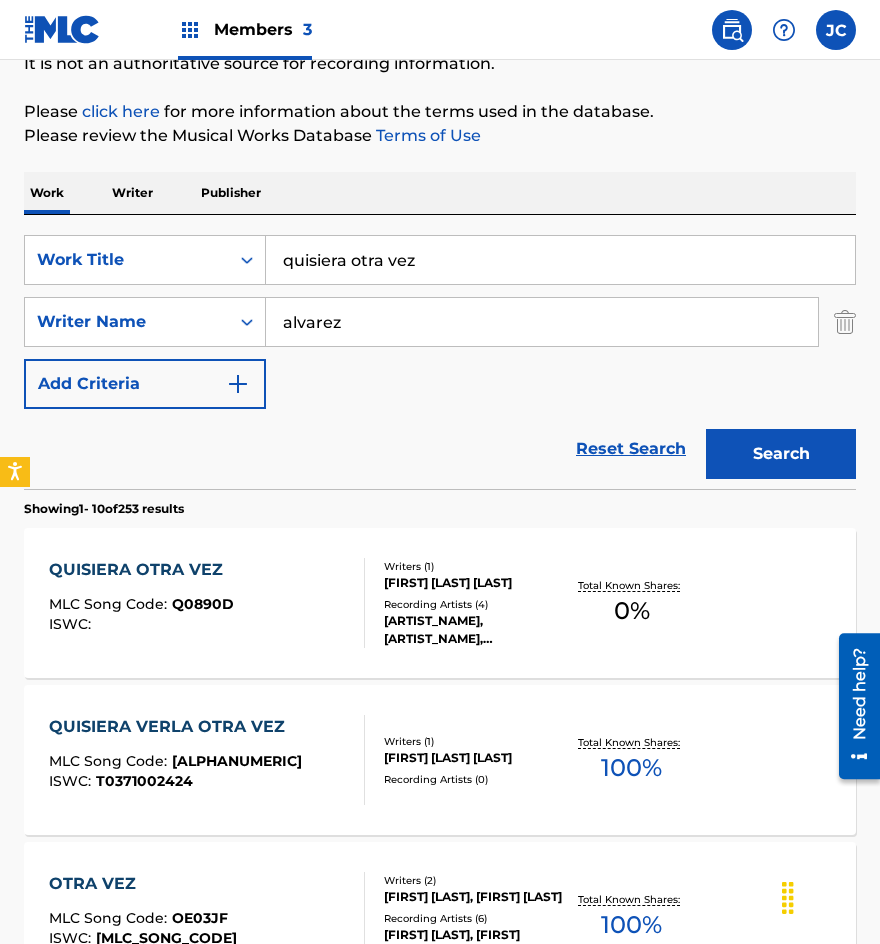 click on "QUISIERA OTRA VEZ MLC Song Code : Q0890D ISWC :" at bounding box center (141, 603) 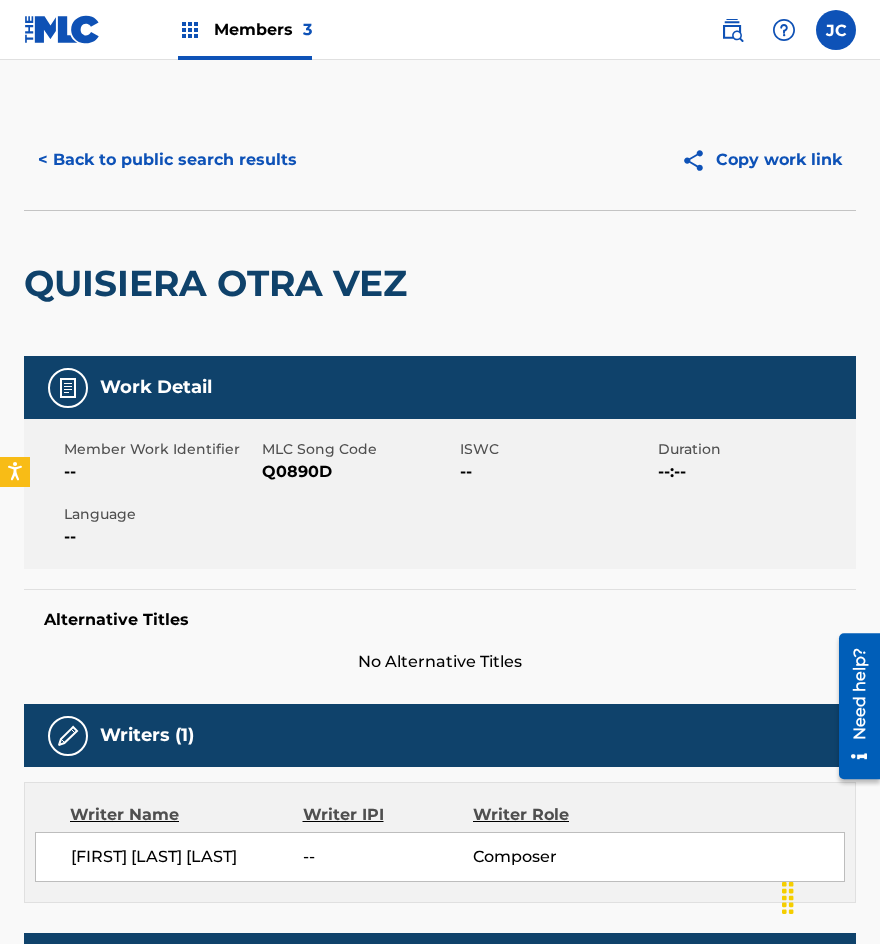 click on "Q0890D" at bounding box center [358, 472] 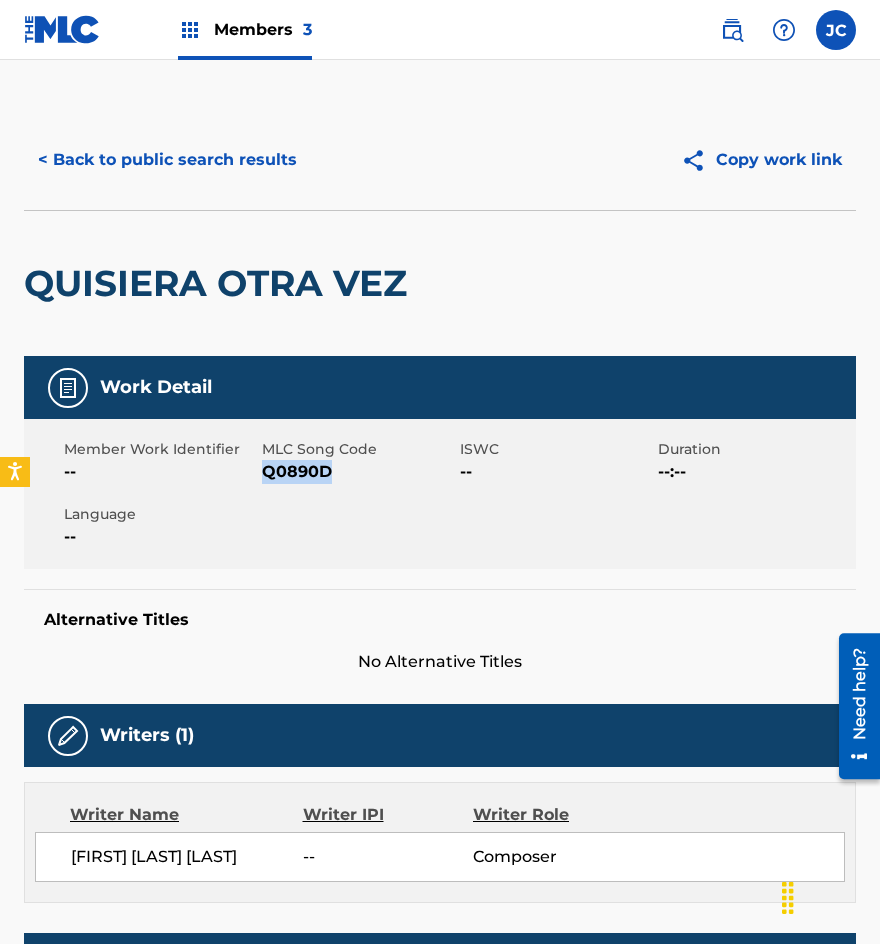click on "Q0890D" at bounding box center (358, 472) 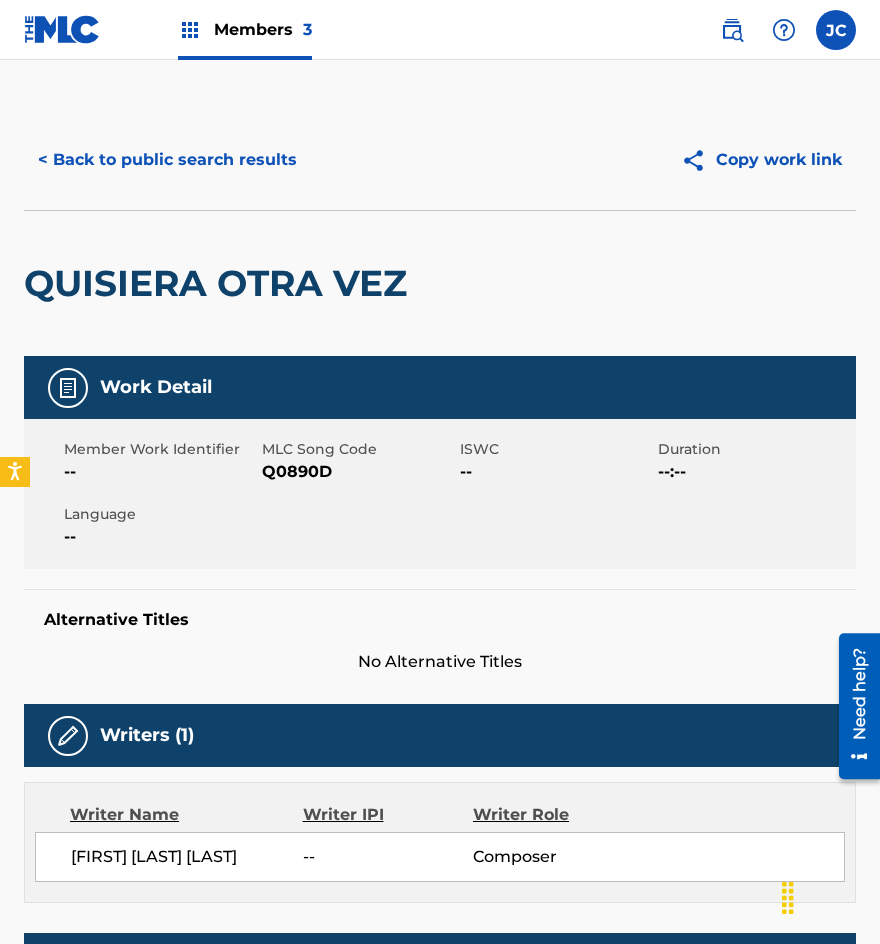 click on "QUISIERA OTRA VEZ" at bounding box center (220, 283) 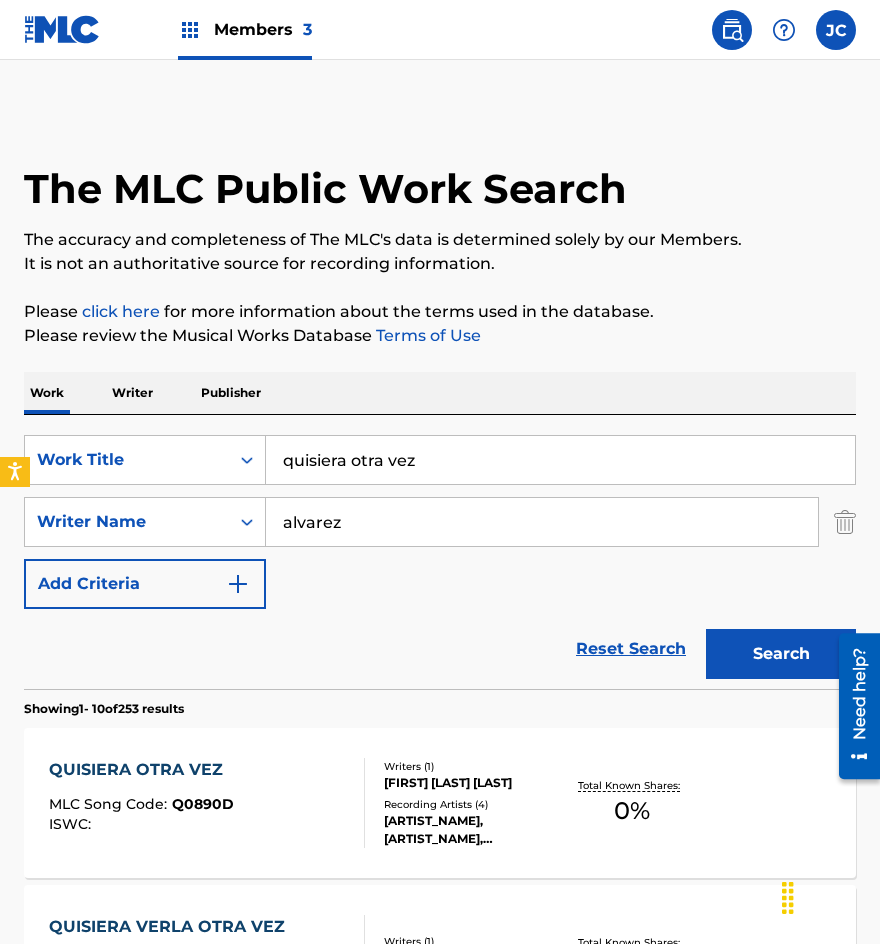 scroll, scrollTop: 200, scrollLeft: 0, axis: vertical 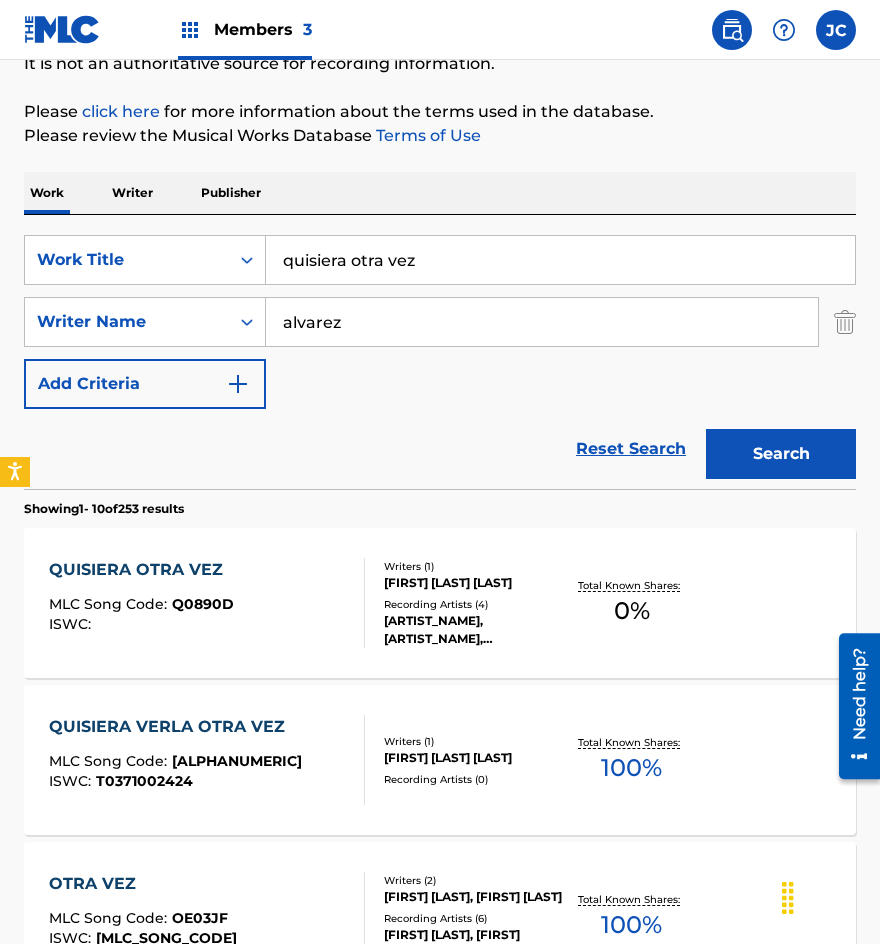 click on "quisiera otra vez" at bounding box center [560, 260] 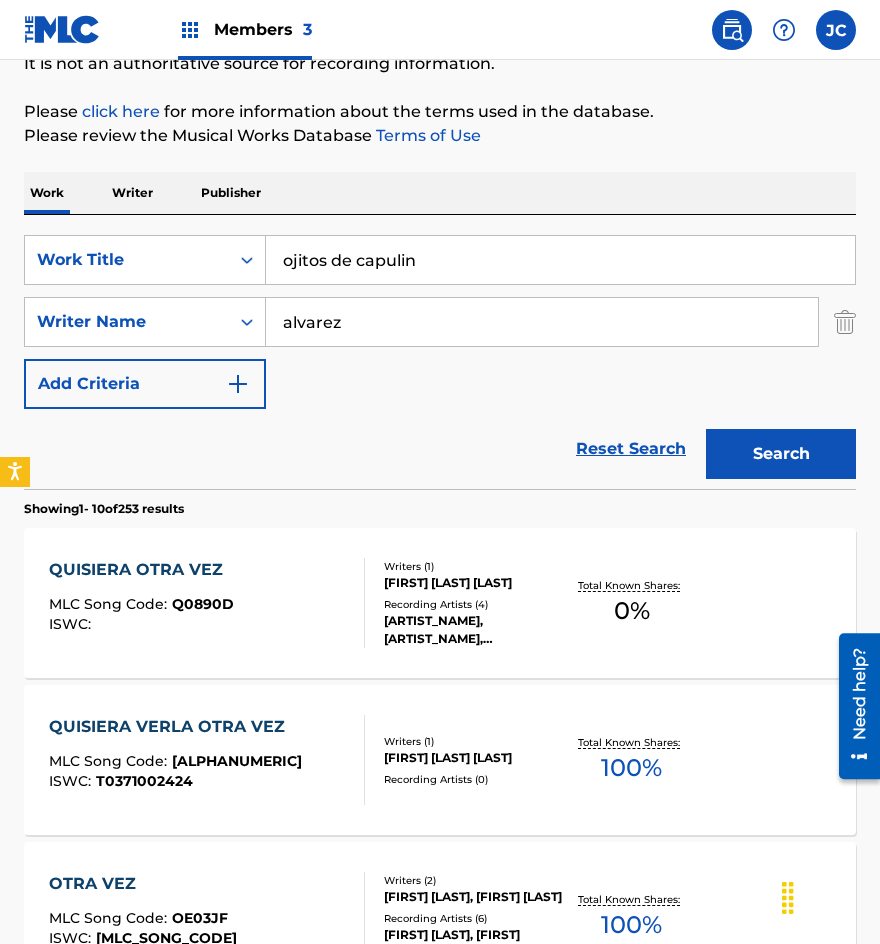 type on "ojitos de capulin" 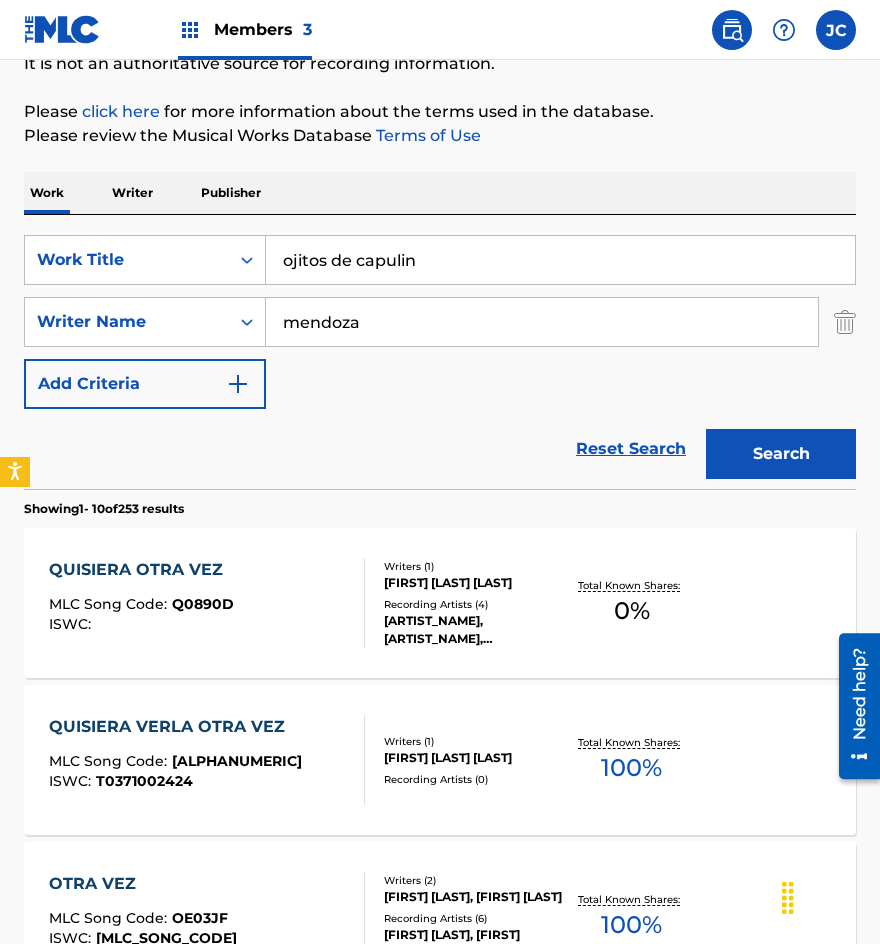 type on "mendoza" 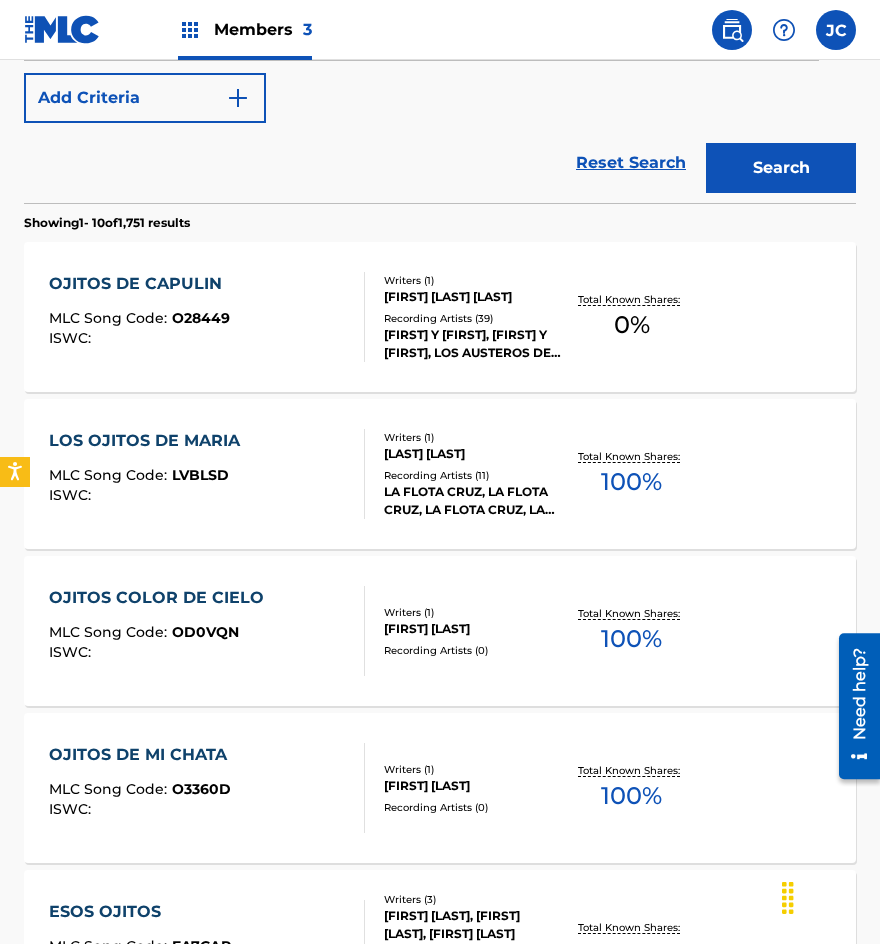 scroll, scrollTop: 400, scrollLeft: 0, axis: vertical 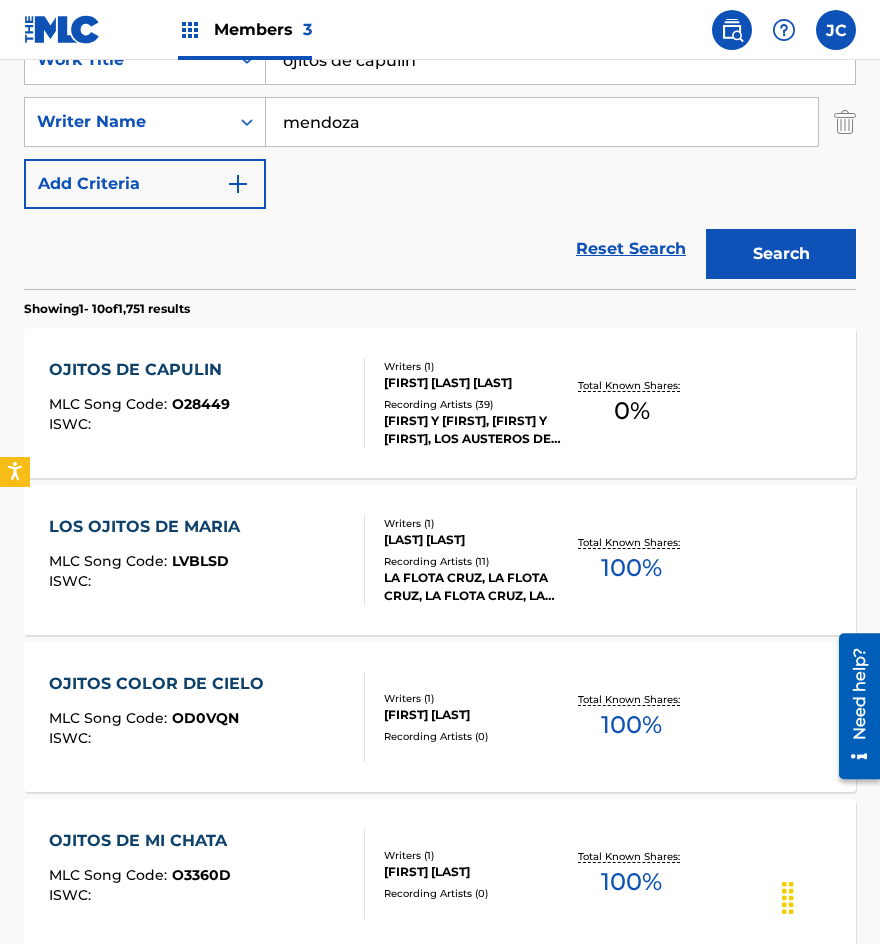click on "[FIRST] [LAST] [LAST]" at bounding box center (473, 383) 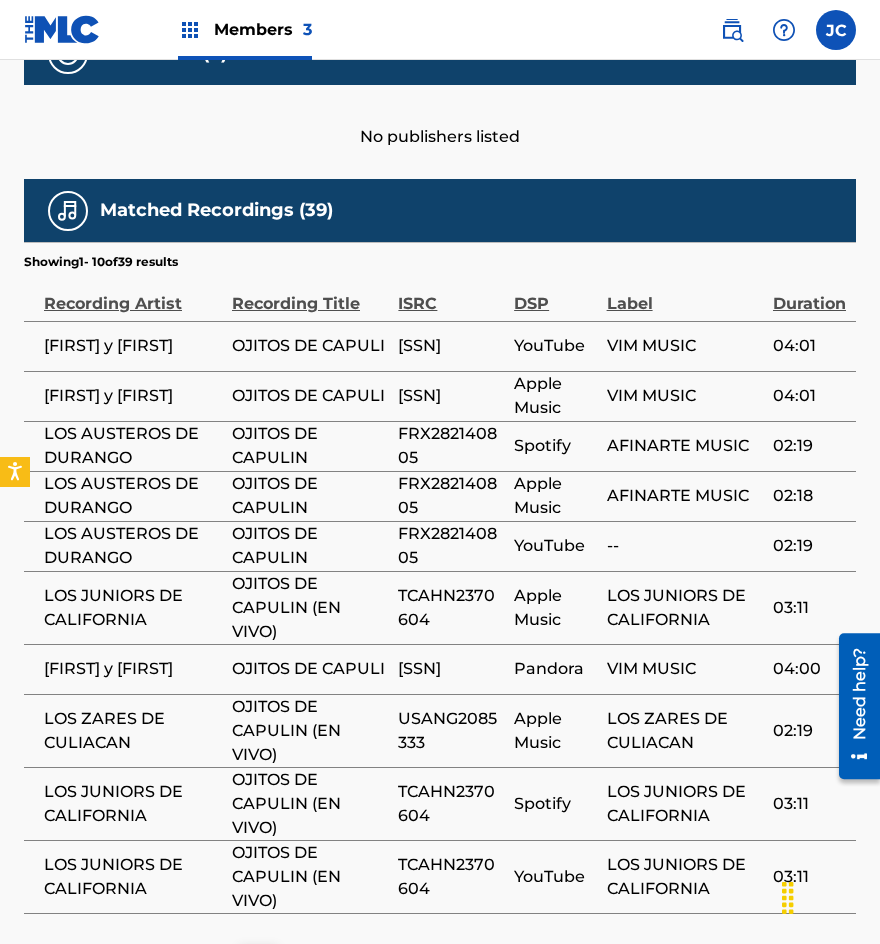 scroll, scrollTop: 1080, scrollLeft: 0, axis: vertical 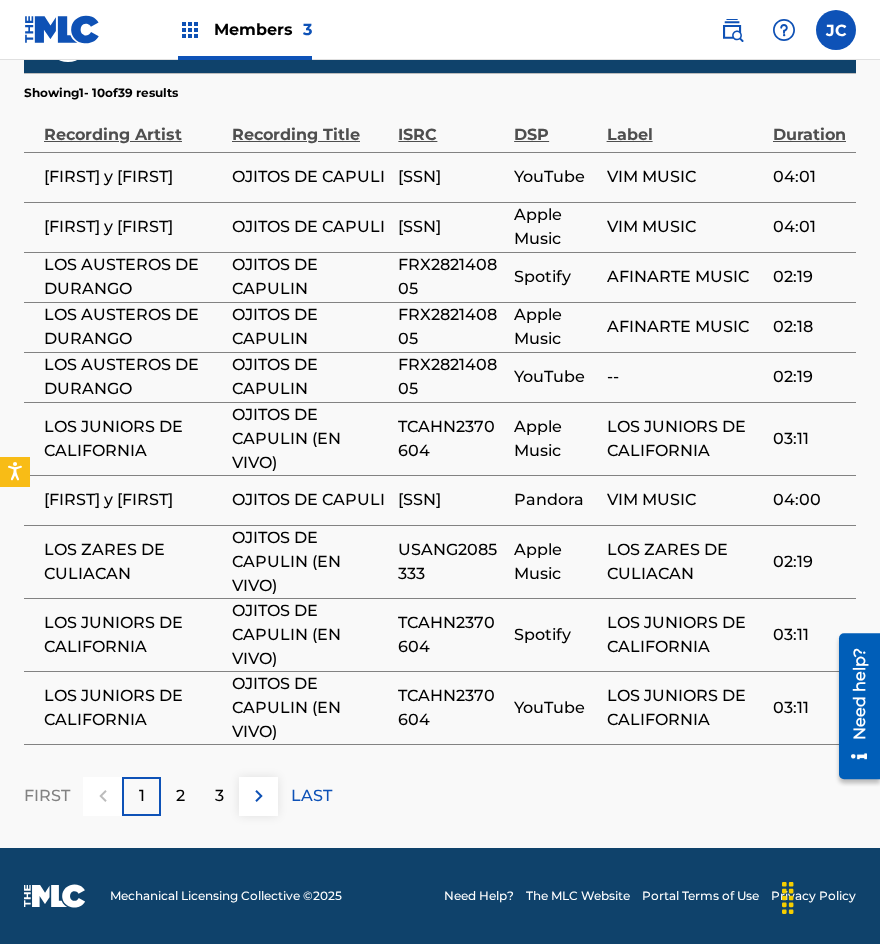 click on "2" at bounding box center (180, 796) 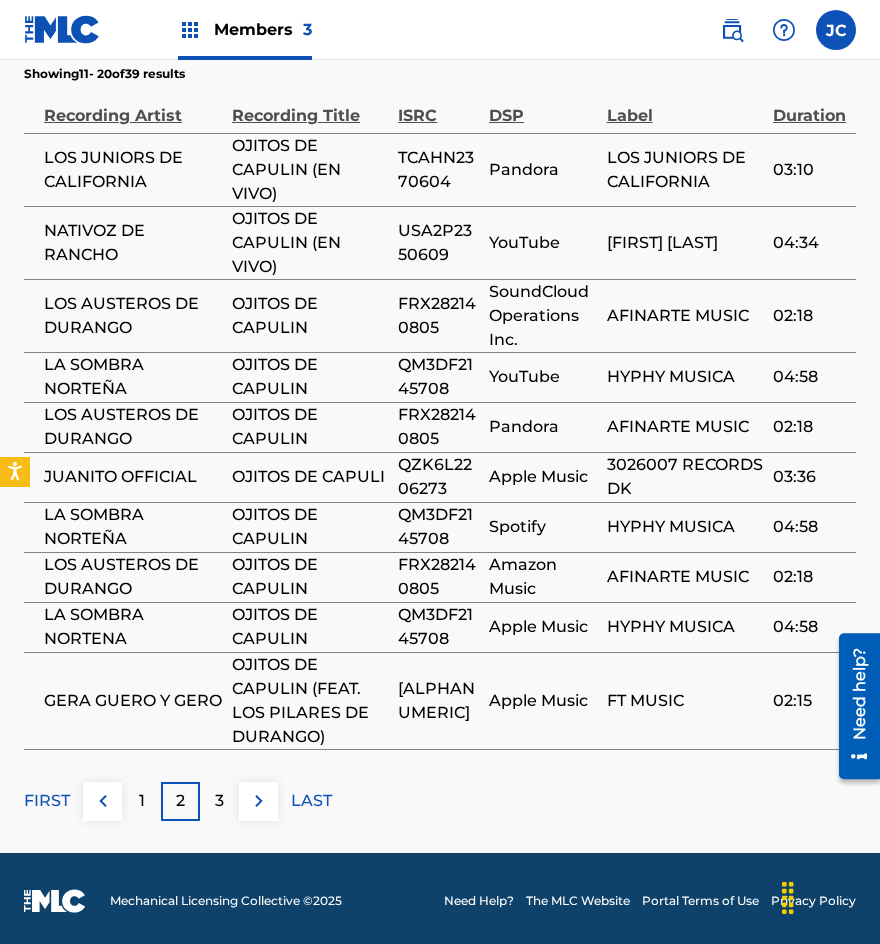 scroll, scrollTop: 1104, scrollLeft: 0, axis: vertical 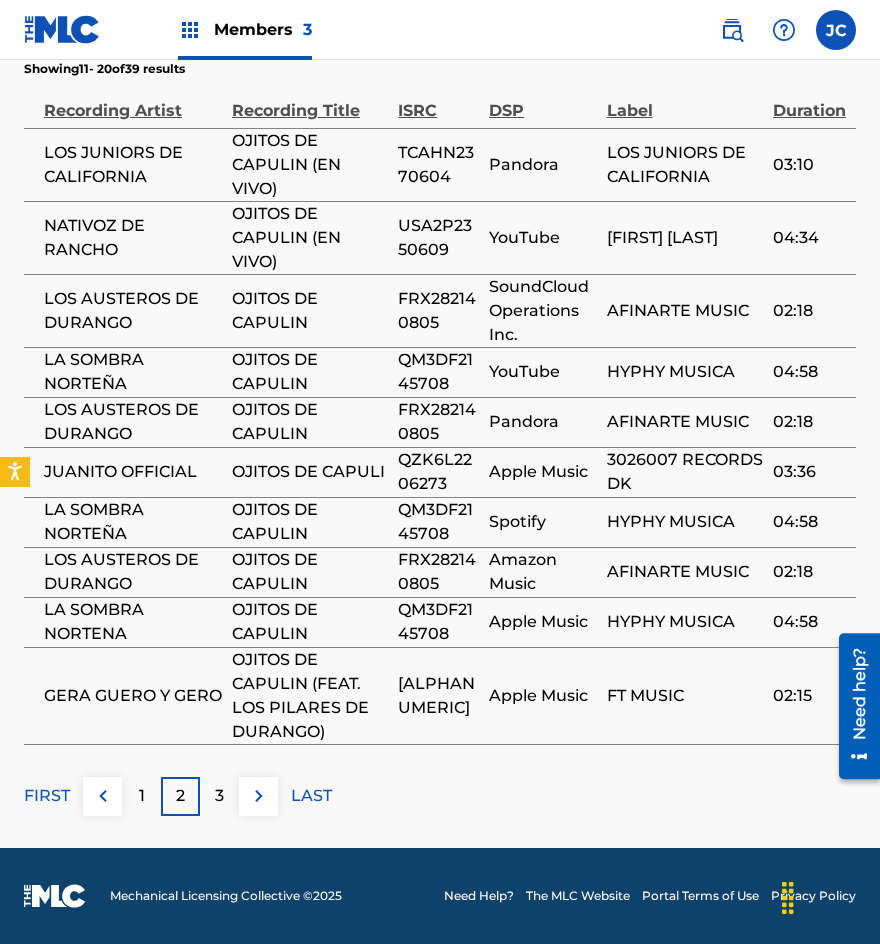 click on "3" at bounding box center (219, 796) 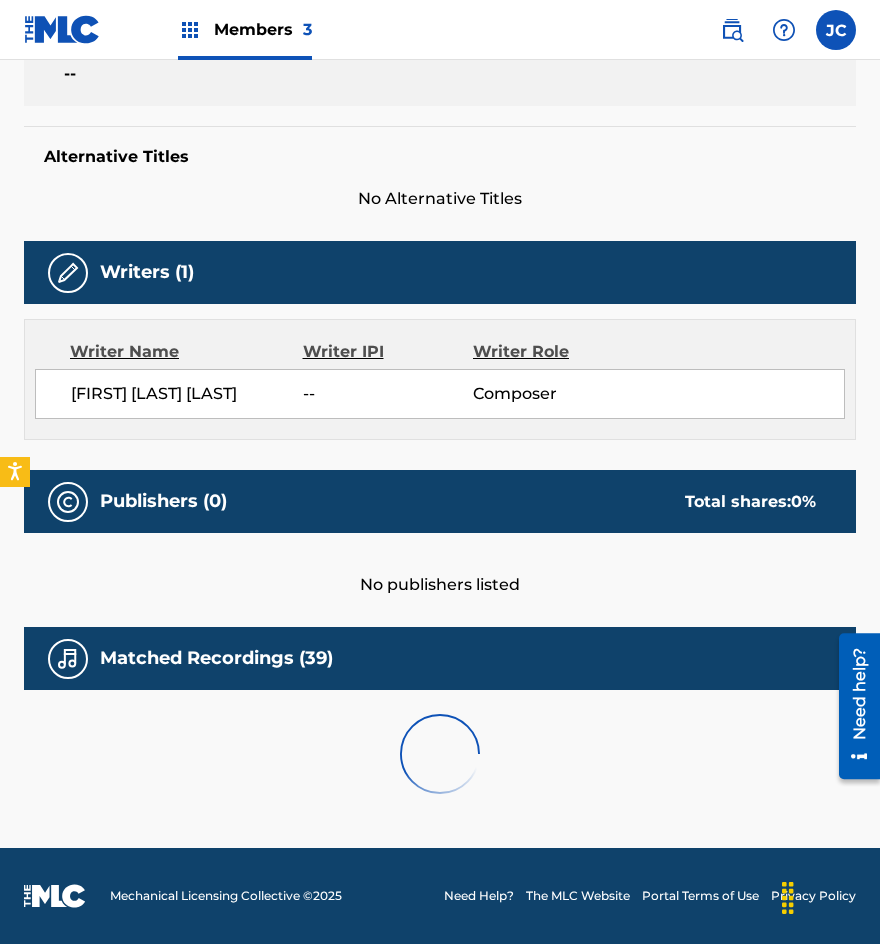 scroll, scrollTop: 1104, scrollLeft: 0, axis: vertical 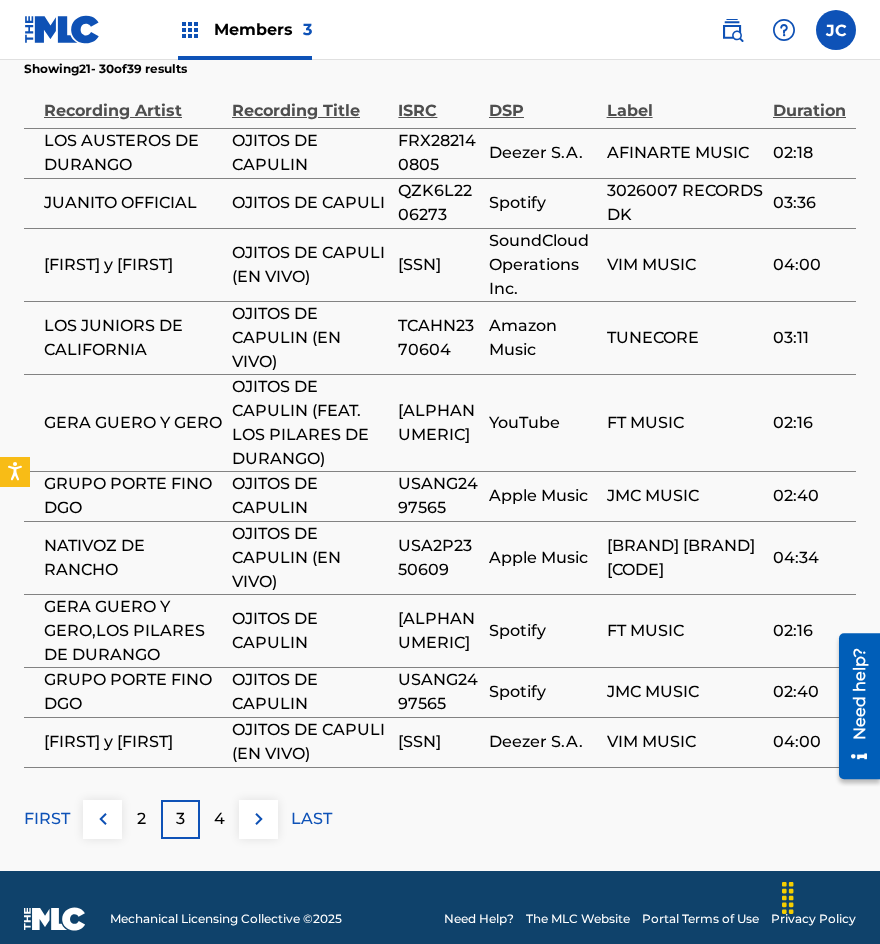 click on "4" at bounding box center (219, 819) 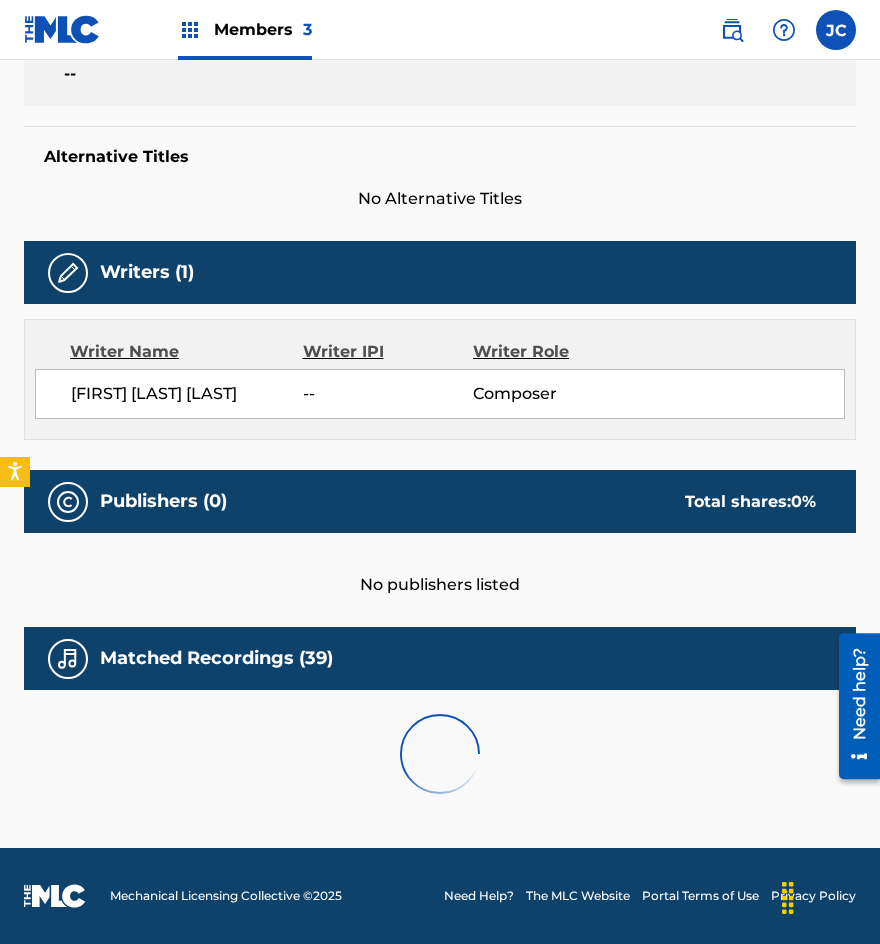 scroll, scrollTop: 1076, scrollLeft: 0, axis: vertical 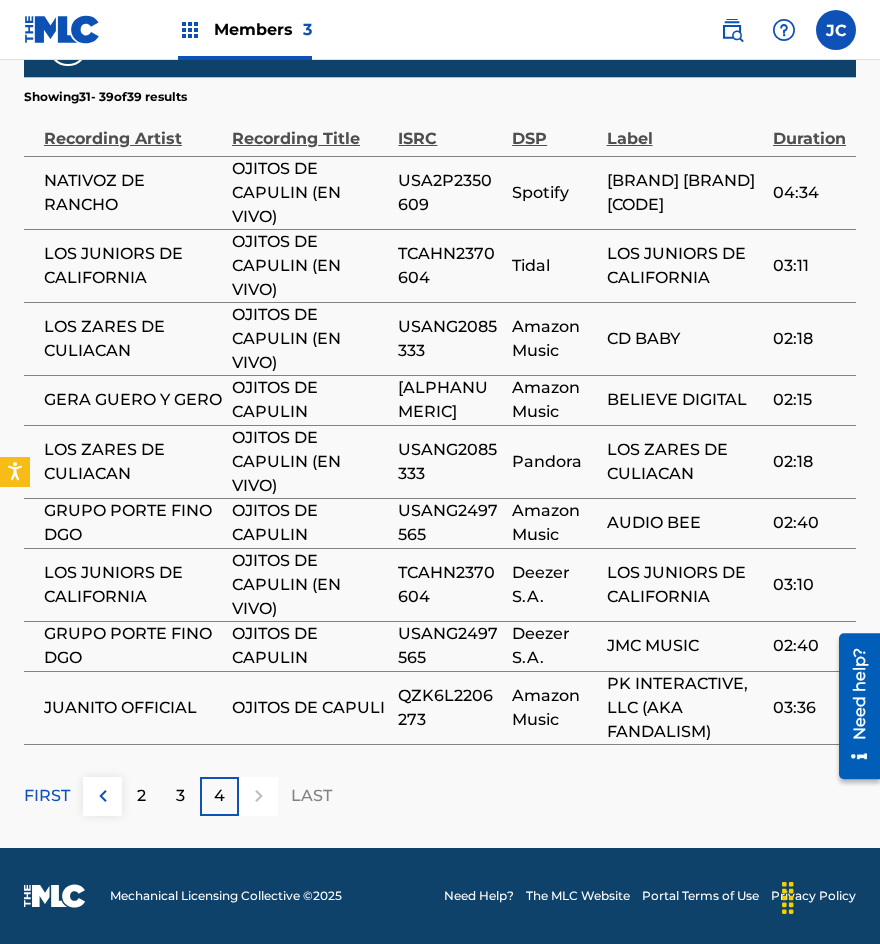 click at bounding box center [103, 796] 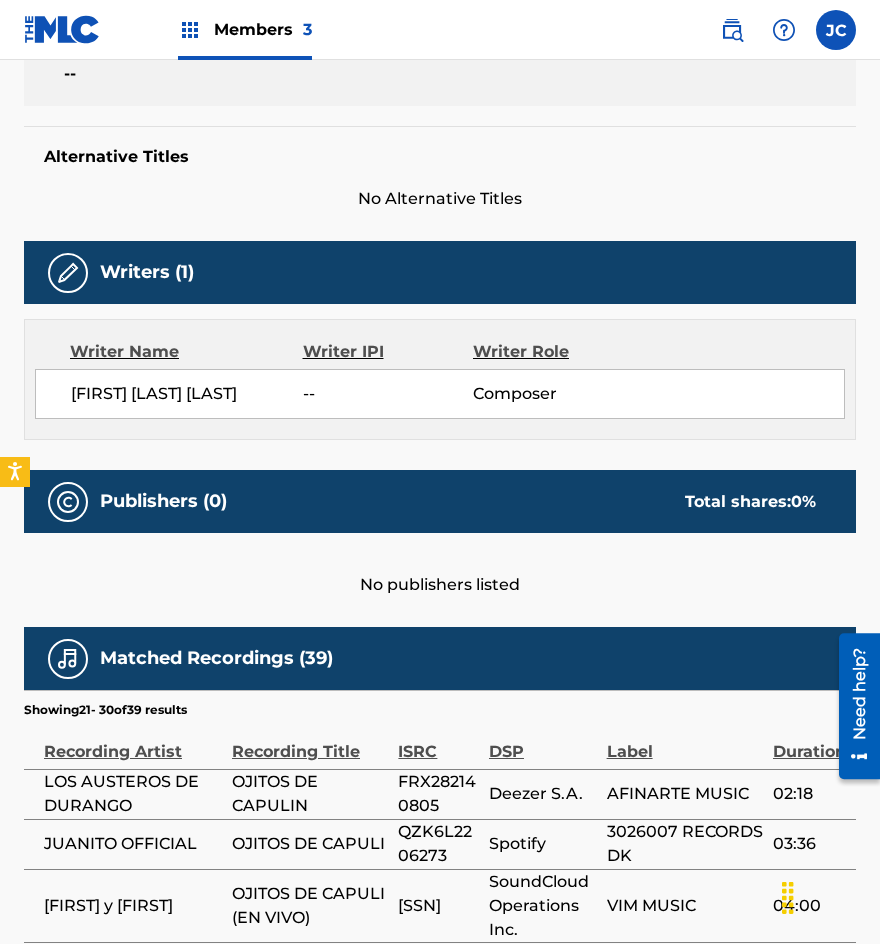 scroll, scrollTop: 1076, scrollLeft: 0, axis: vertical 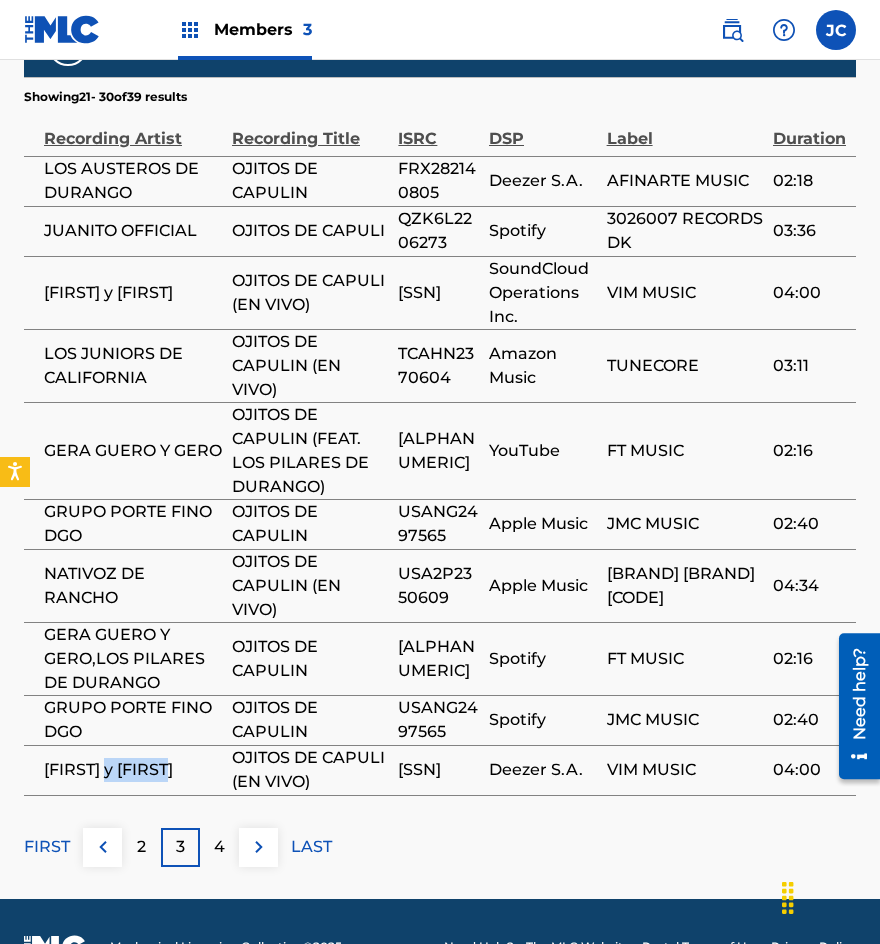 click on "Recording Artist Recording Title ISRC DSP Label Duration LOS AUSTEROS DE DURANGO OJITOS DE CAPULI FRX282140805 Deezer S.A. AFINARTE MUSIC 02:18 JUANITO OFFICIAL OJITOS DE CAPULI QZK6L2206273 Spotify 3026007 RECORDS DK 03:36 JAIME Y FERNANDO OJITOS DE CAPULI (EN VIVO) USA2P1701632 SoundCloud Operations Inc. VIM MUSIC 04:00 LOS JUNIORS DE CALIFORNIA OJITOS DE CAPULIN (EN VIVO) TCAHN2370604 Amazon Music TUNECORE 03:11 GERA GUERO Y GERO OJITOS DE CAPULIN (FEAT. LOS PILARES DE DURANGO) FR96X2311787 YouTube FT MUSIC 02:16 GRUPO PORTE FINO DGO OJITOS DE CAPULIN USANG2497565 Apple Music JMC MUSIC 02:40 NATIVOZ DE RANCHO OJITOS DE CAPULIN (EN VIVO) USA2P2350609 Apple Music GADI HOUSE MUSIC INC. 04:34 GERA GUERO Y GERO,LOS PILARES DE DURANGO OJITOS DE CAPULIN FR96X2311787 Spotify FT MUSIC 02:16 GRUPO PORTE FINO DGO OJITOS DE CAPULIN USANG2497565 Spotify JMC MUSIC 02:40 JAIME Y FERNANDO OJITOS DE CAPULI (EN VIVO) USA2P1701632 Deezer S.A. VIM MUSIC 04:00" at bounding box center (440, 451) 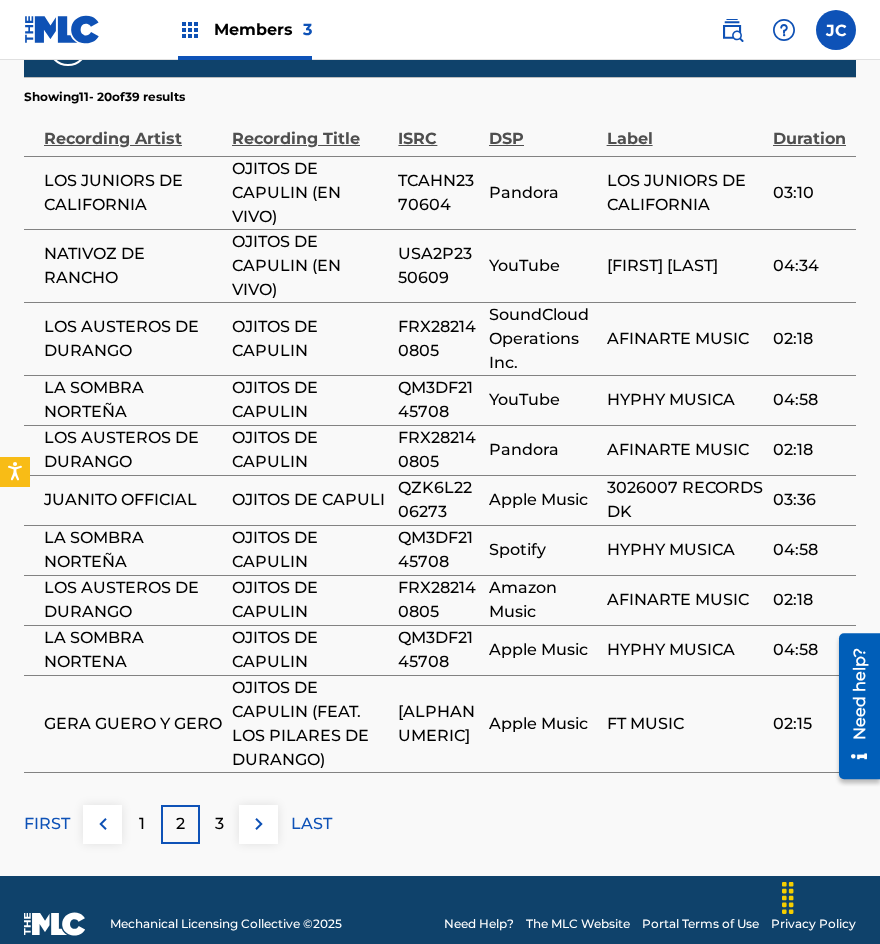 click at bounding box center (103, 824) 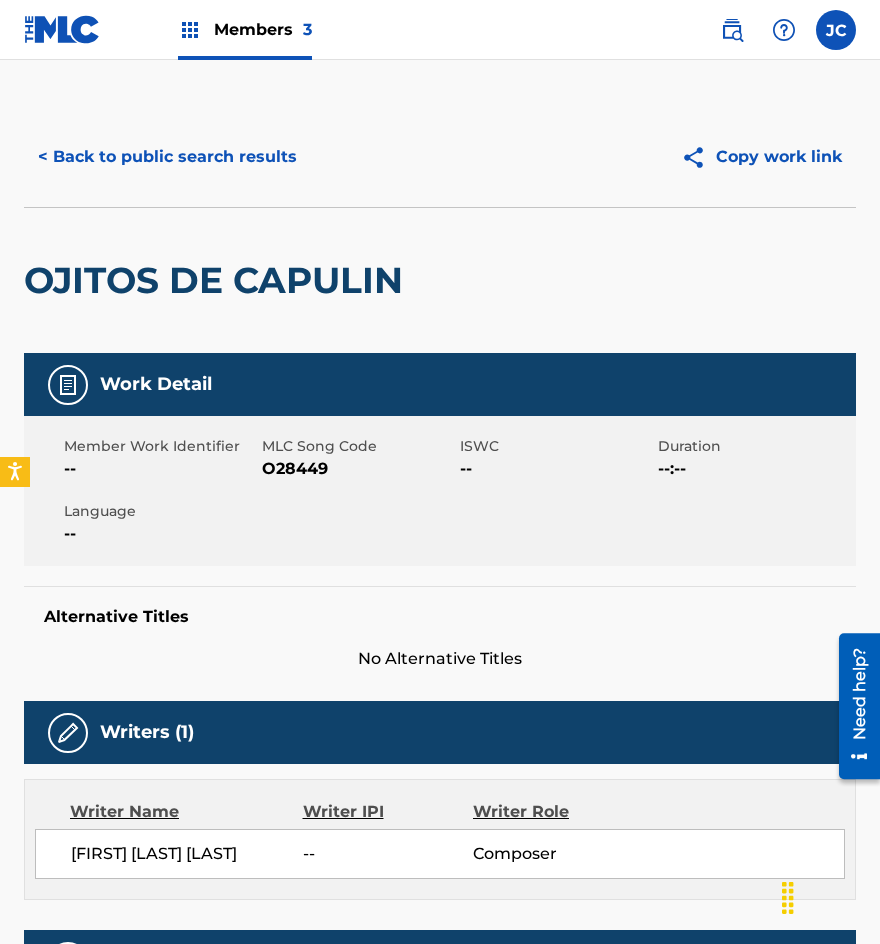 scroll, scrollTop: 0, scrollLeft: 0, axis: both 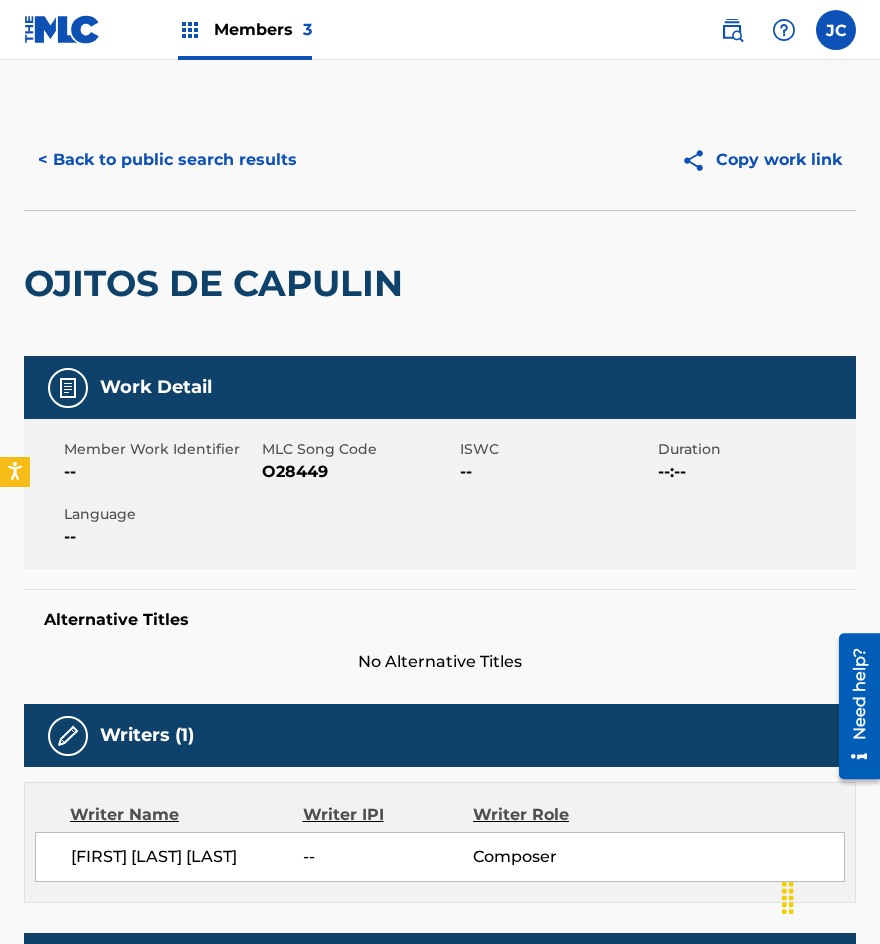 click on "O28449" at bounding box center [358, 472] 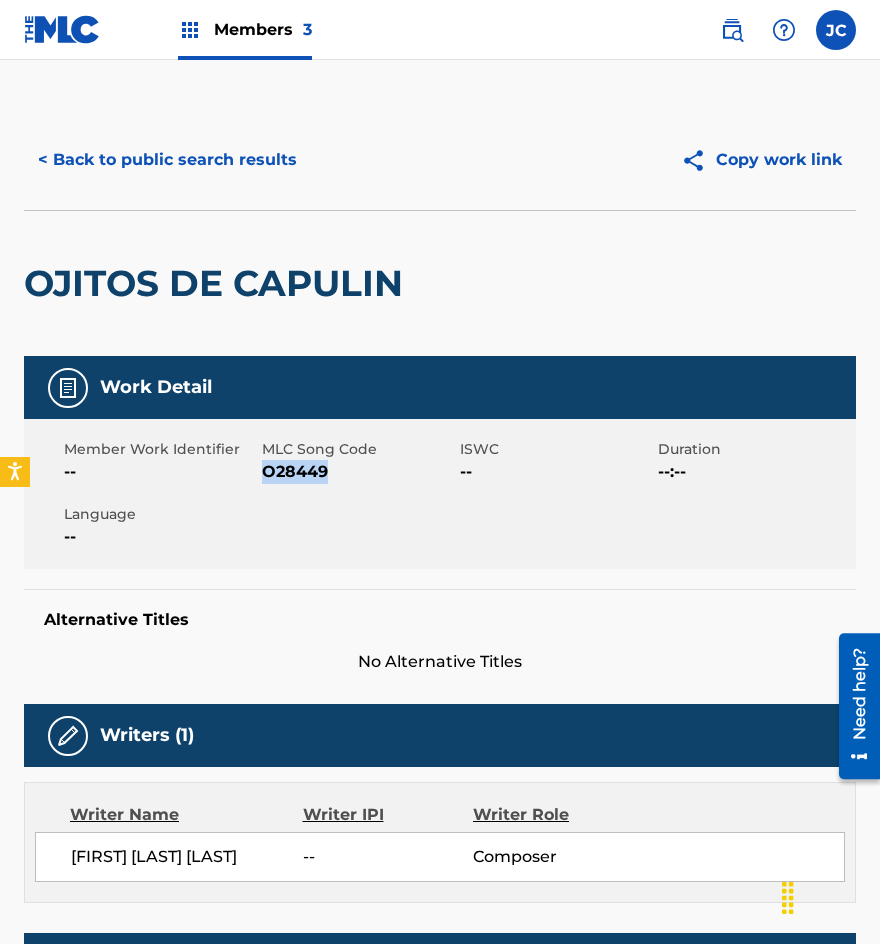 click on "O28449" at bounding box center [358, 472] 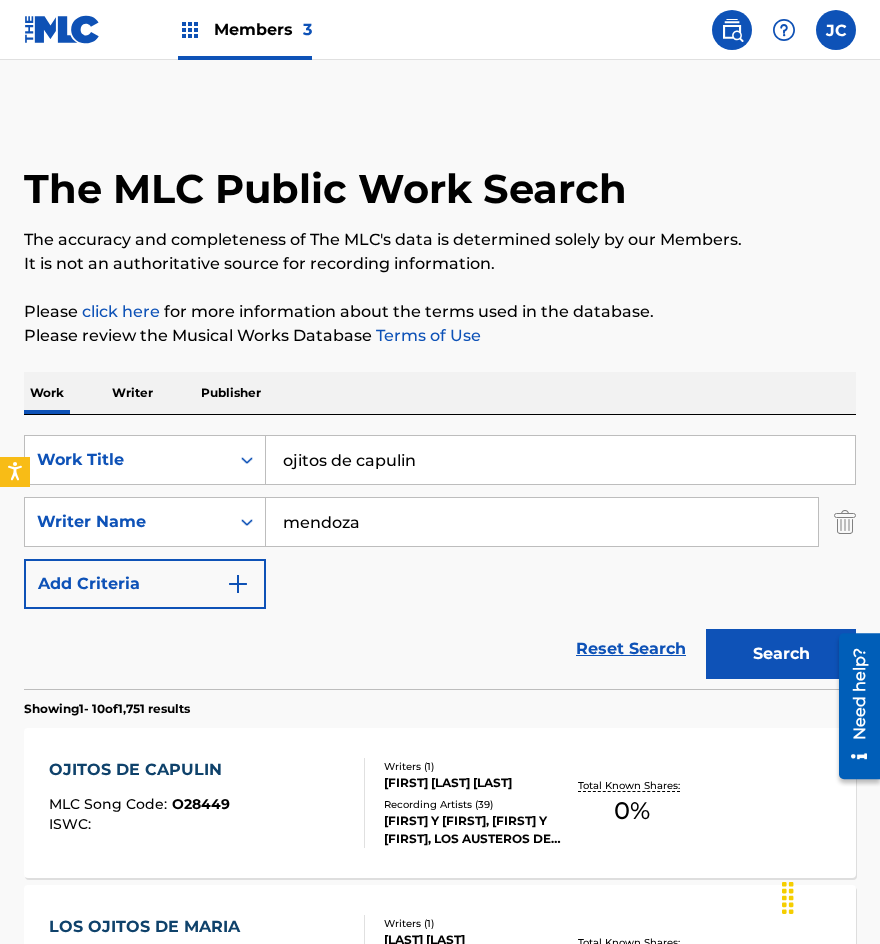 scroll, scrollTop: 400, scrollLeft: 0, axis: vertical 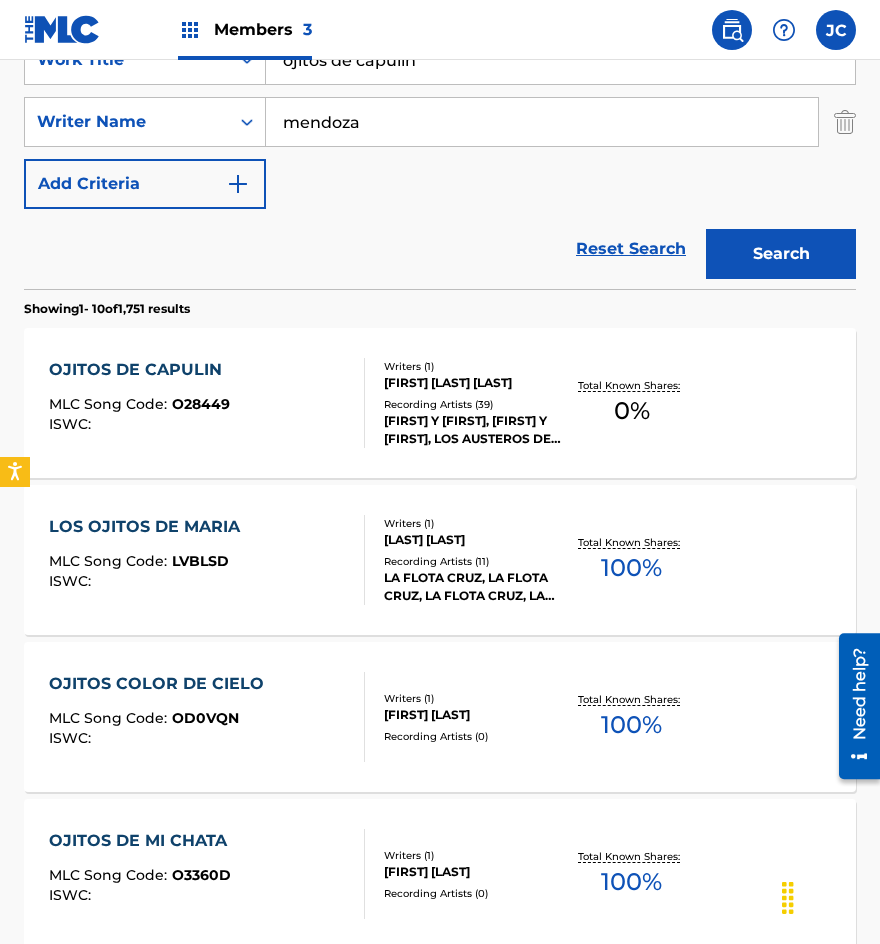 click on "Members 3 JC JC Jesús Cervantes [EMAIL] Profile Log out" at bounding box center [440, 30] 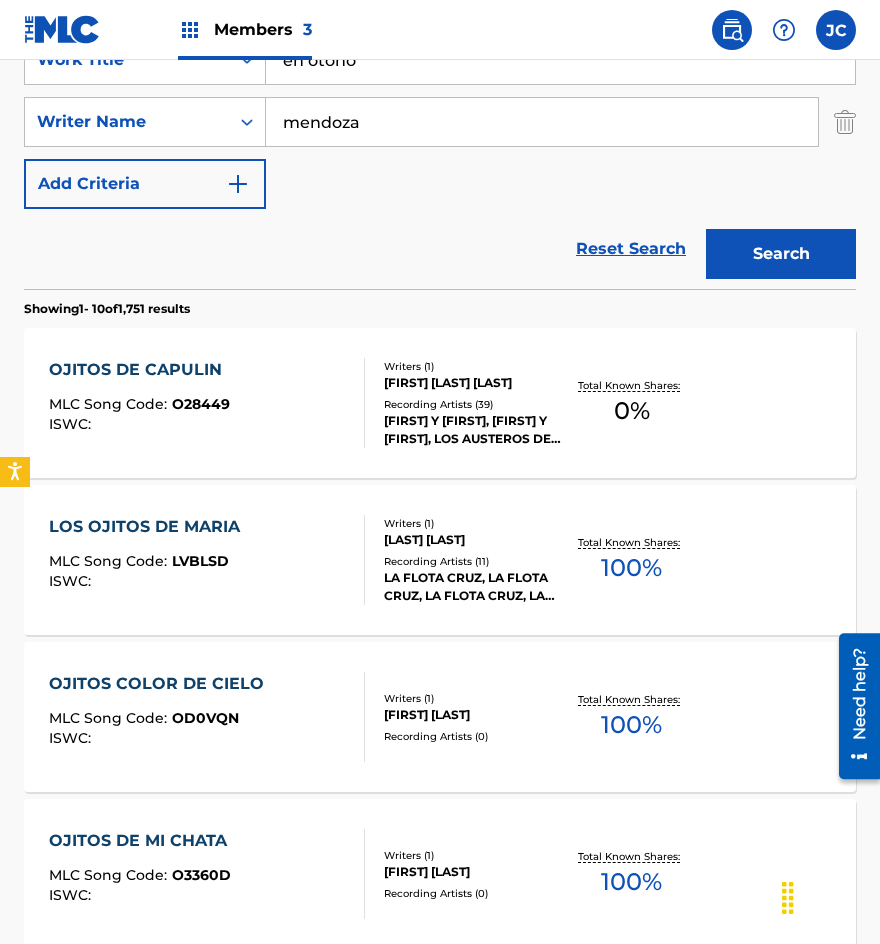 type on "en otono" 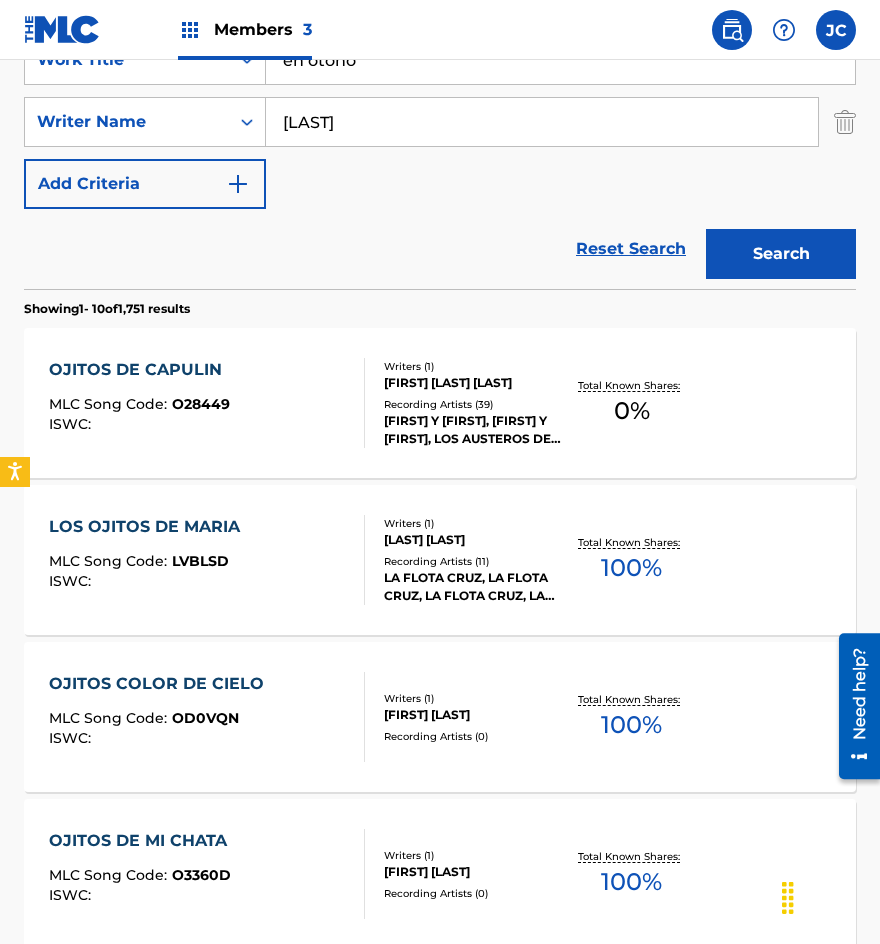 type on "[LAST]" 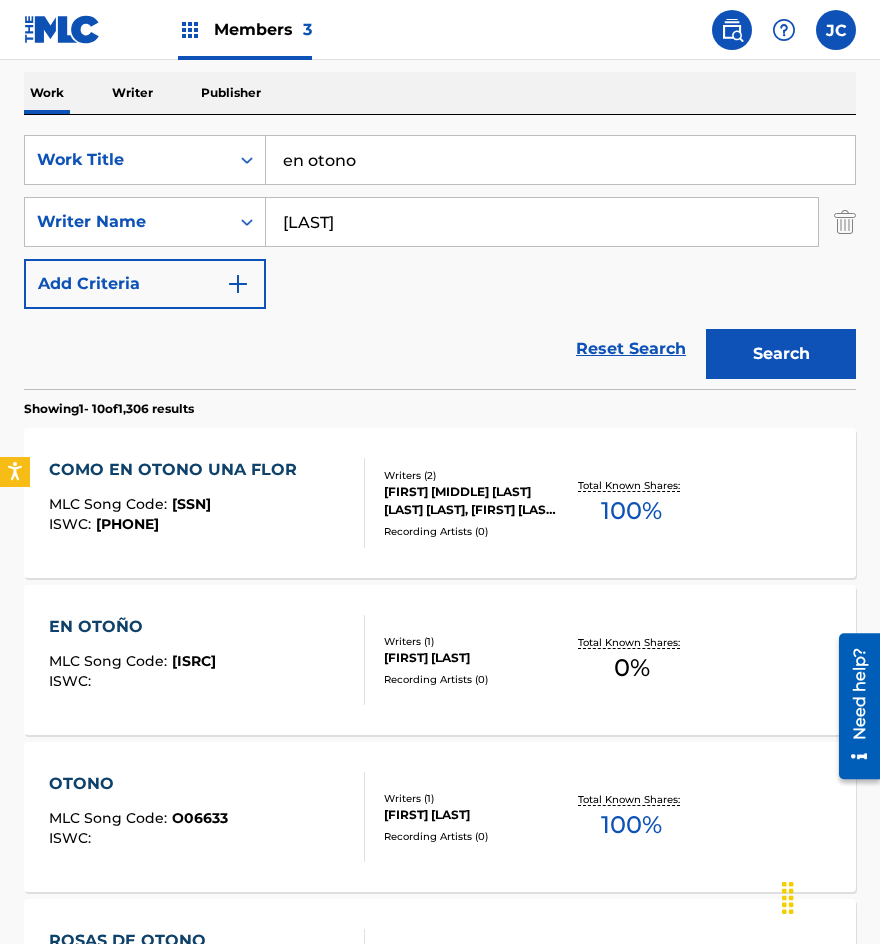 scroll, scrollTop: 400, scrollLeft: 0, axis: vertical 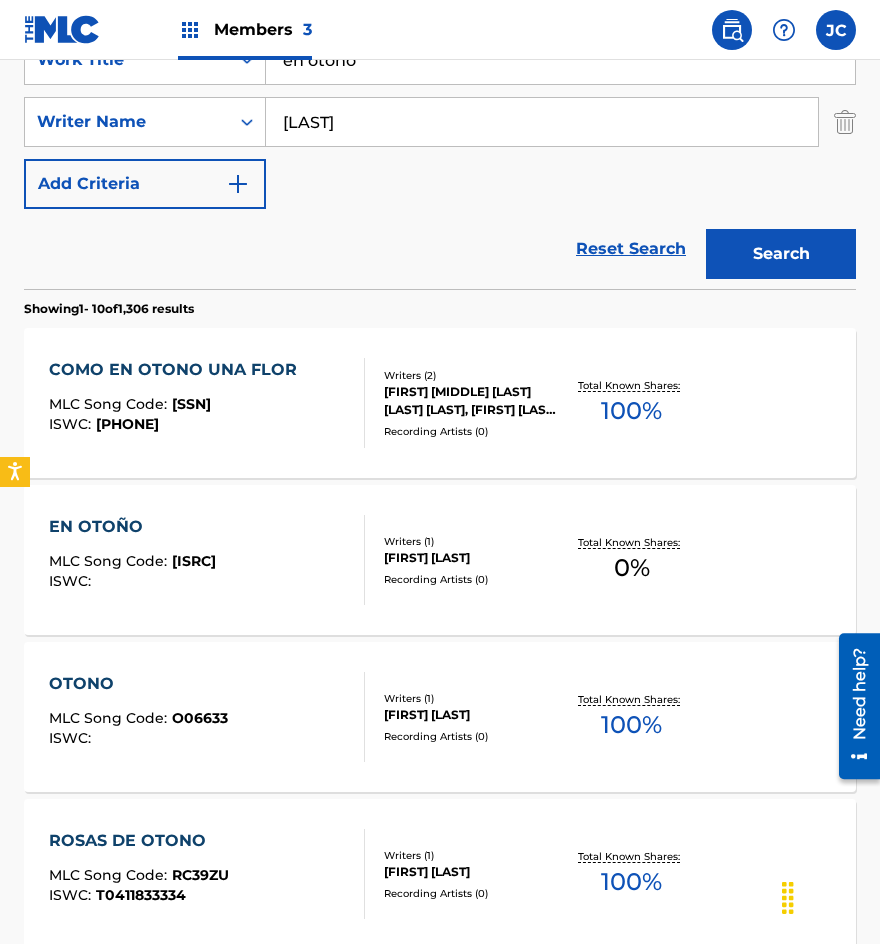 click on "Writers ( 1 ) [FIRST] [LAST] [LAST] Recording Artists ( 0 )" at bounding box center [464, 560] 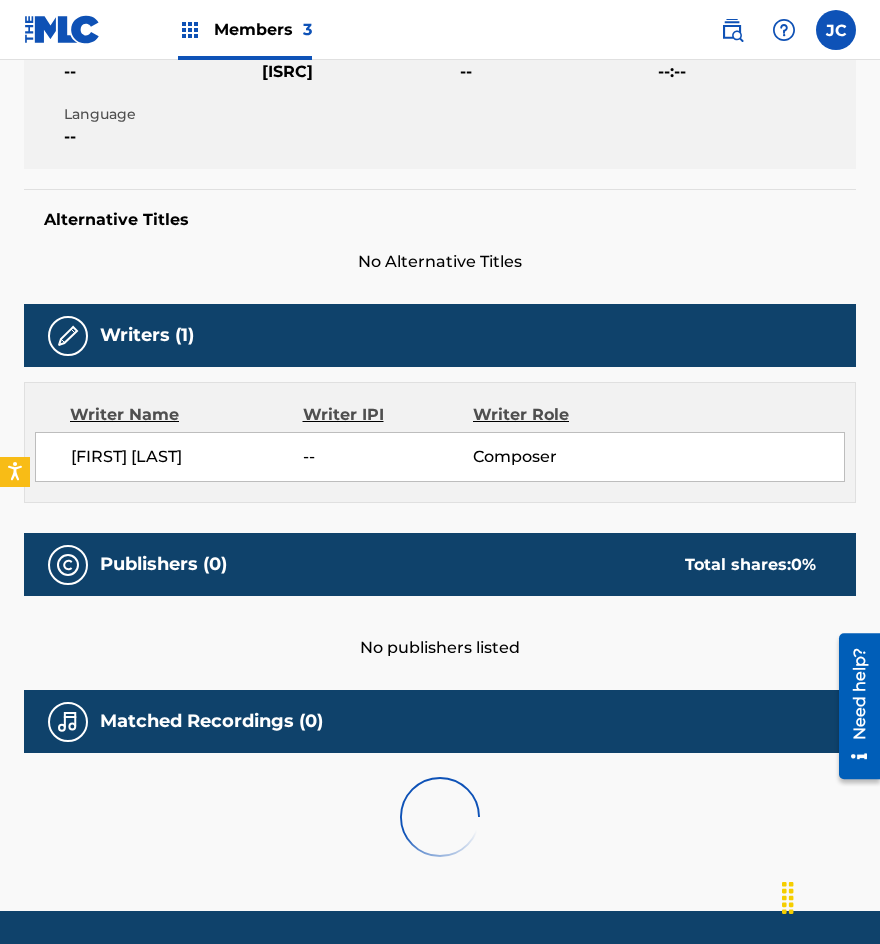 scroll, scrollTop: 0, scrollLeft: 0, axis: both 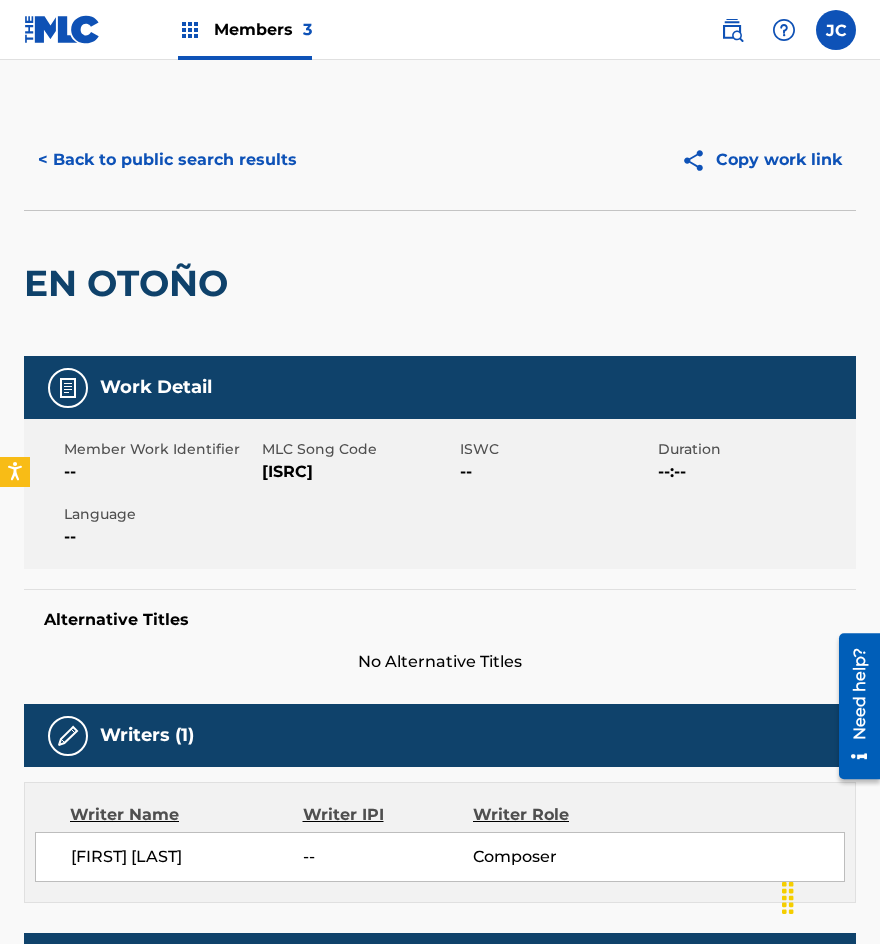 click on "[ISRC]" at bounding box center [358, 472] 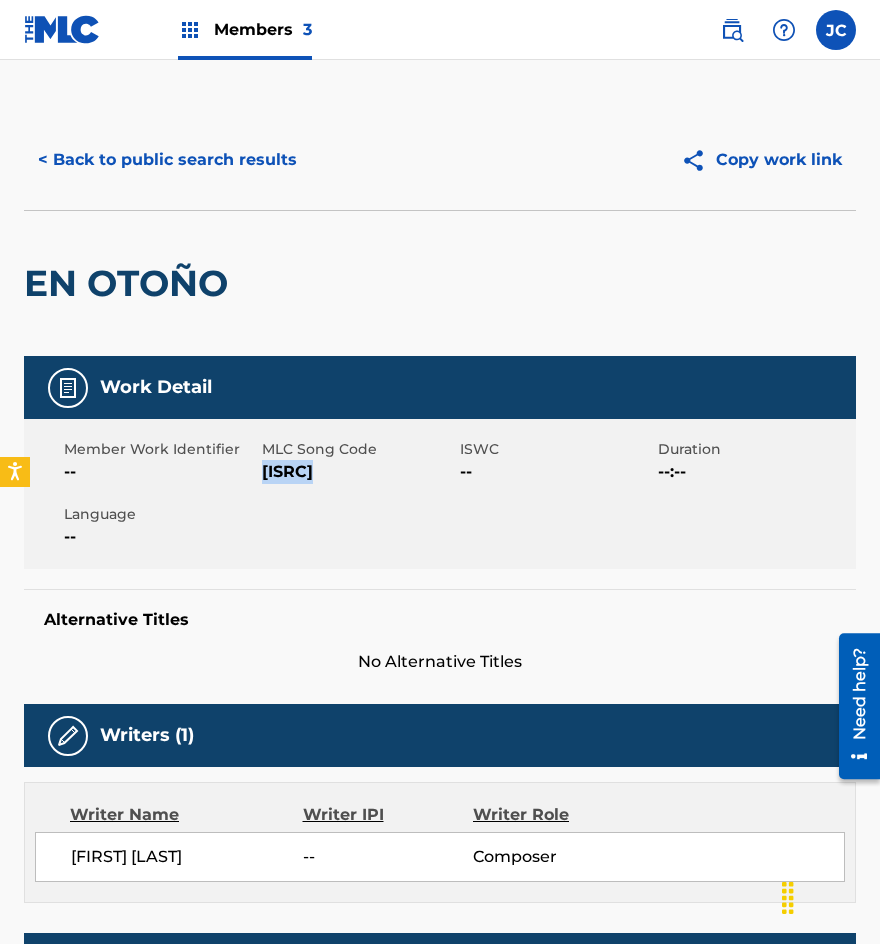 click on "[ISRC]" at bounding box center (358, 472) 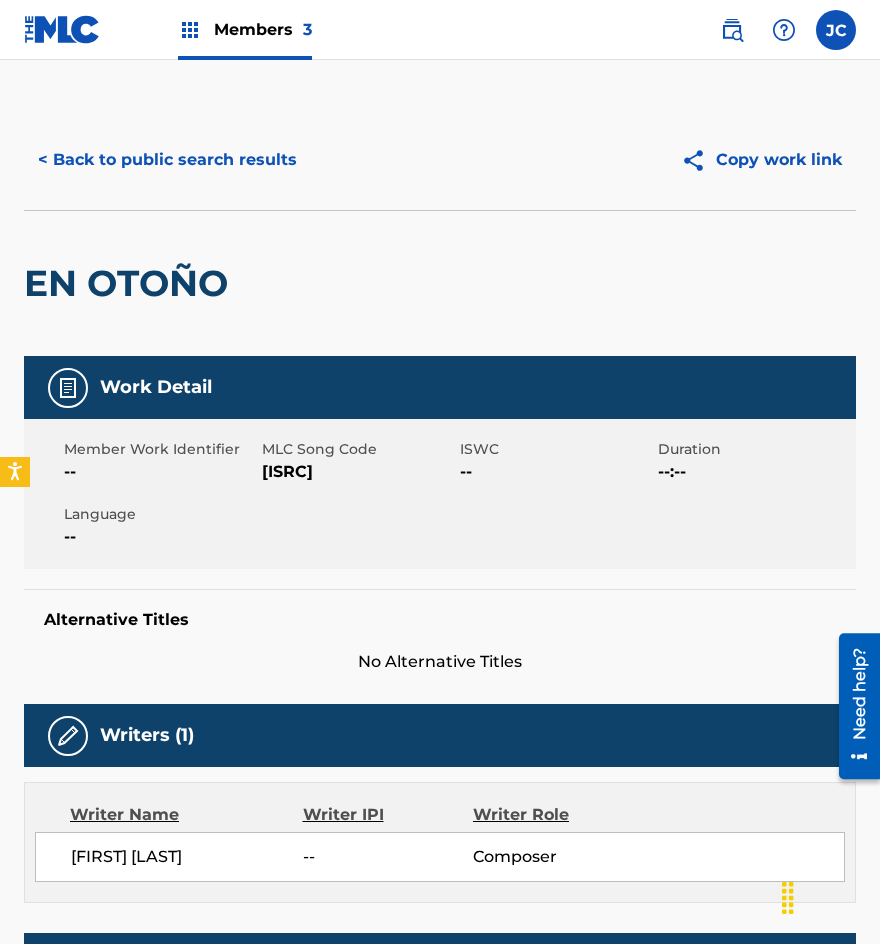 click on "EN OTOÑO" at bounding box center (440, 283) 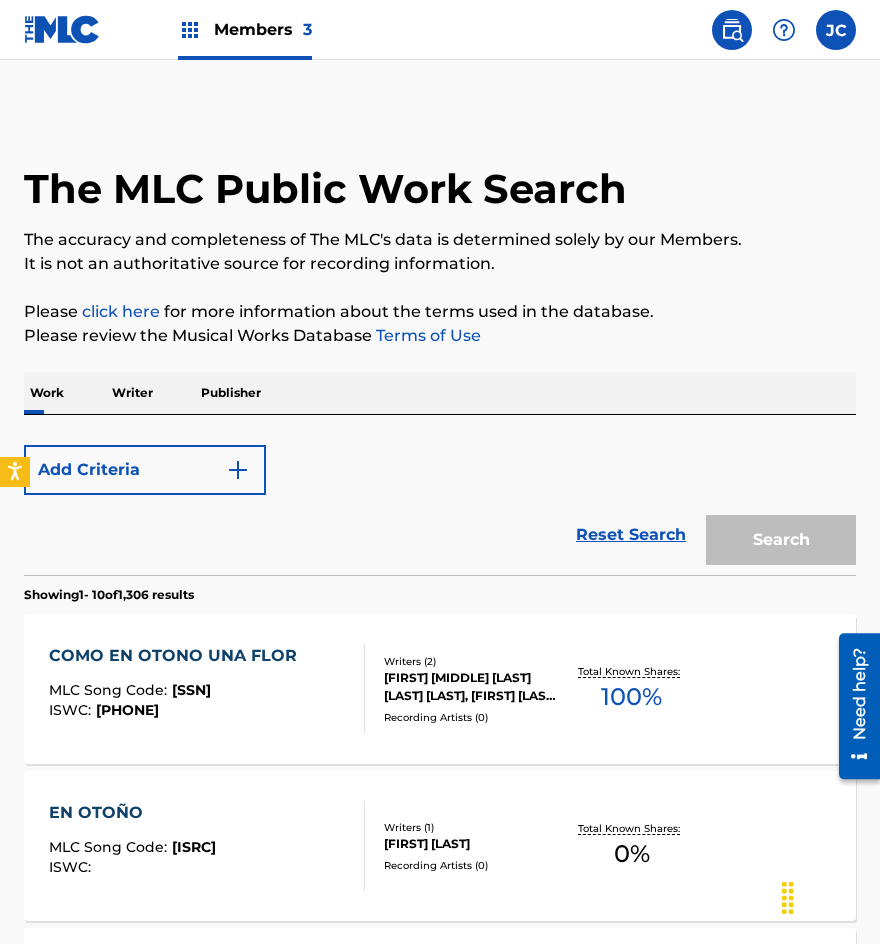 scroll, scrollTop: 400, scrollLeft: 0, axis: vertical 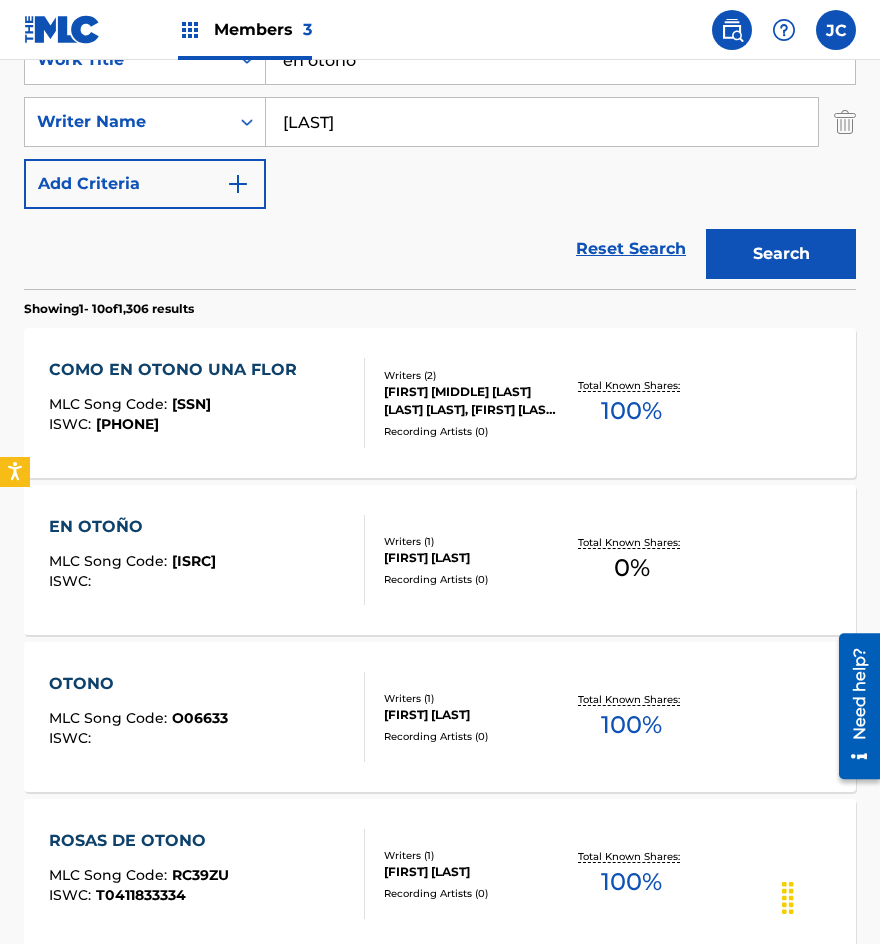 click on "en otono" at bounding box center [560, 60] 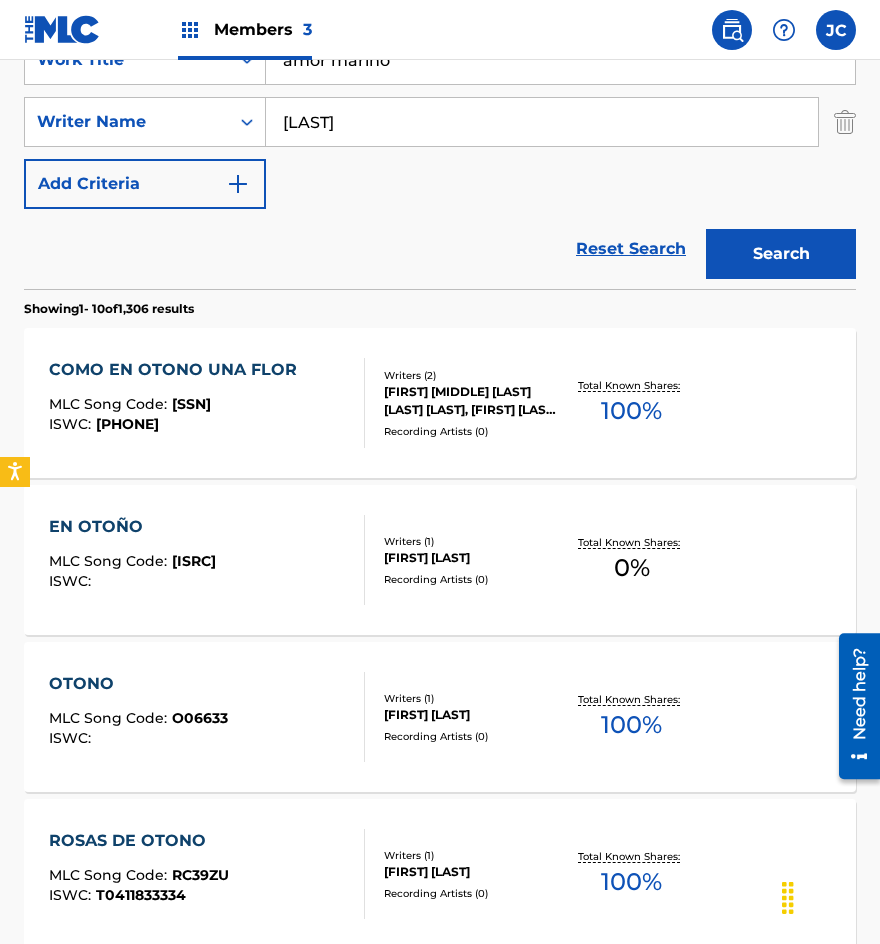 type on "amor marino" 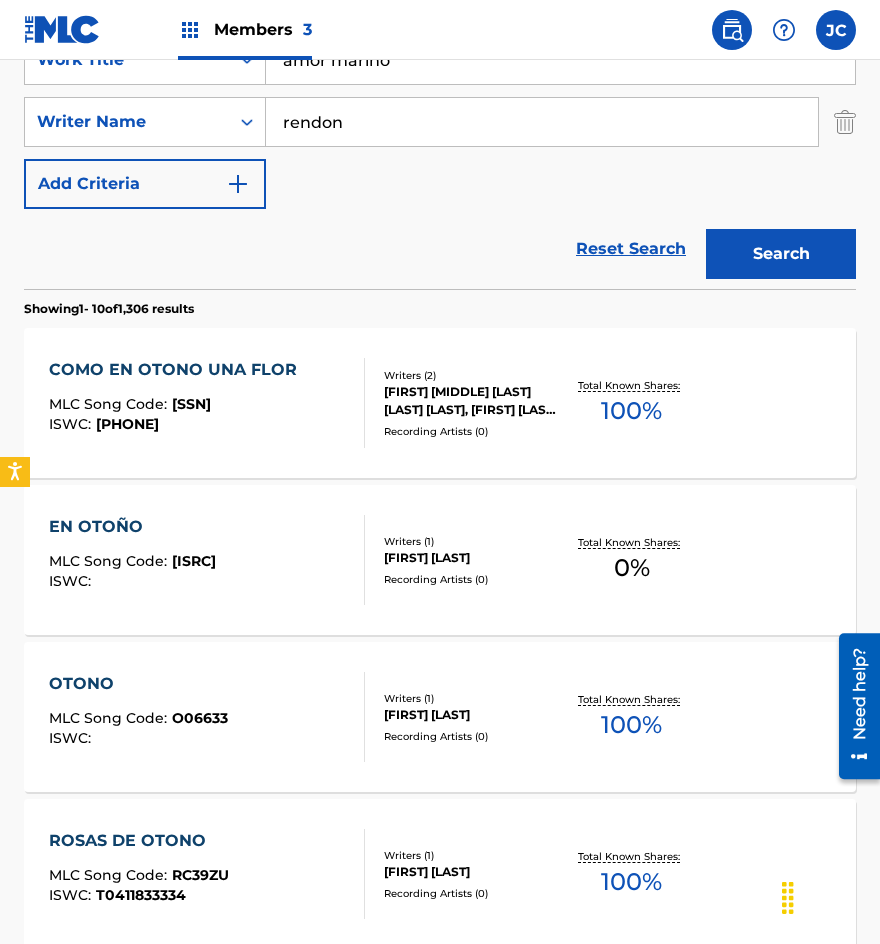 type on "rendon" 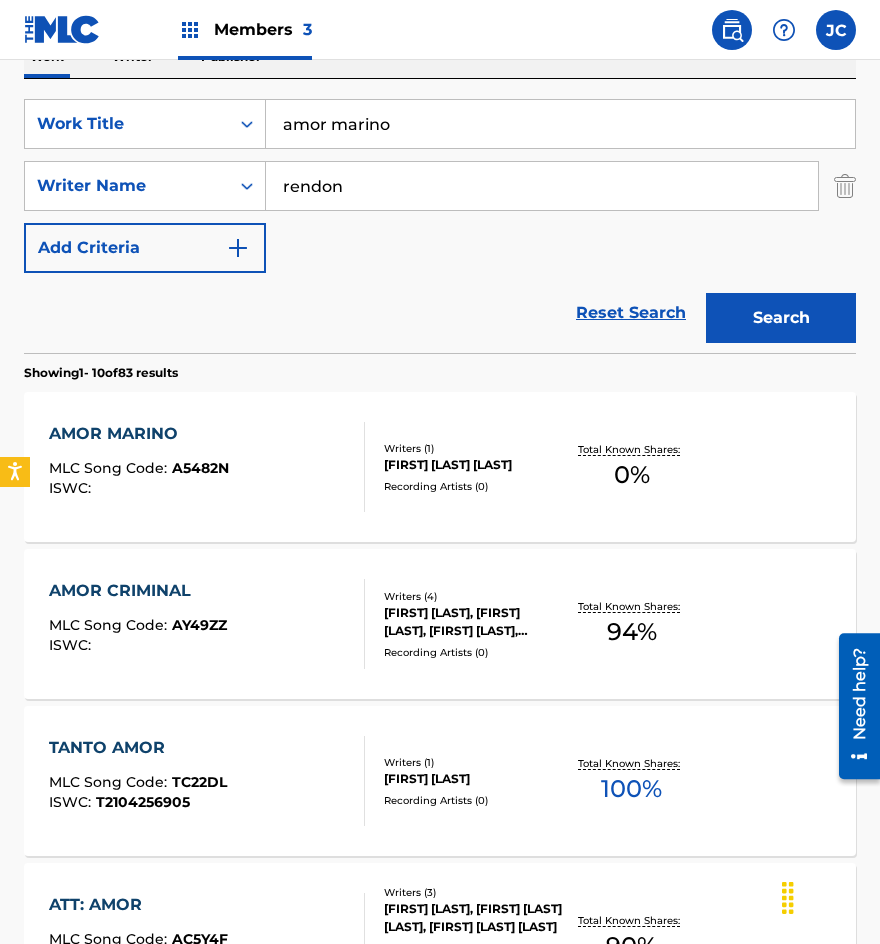 scroll, scrollTop: 300, scrollLeft: 0, axis: vertical 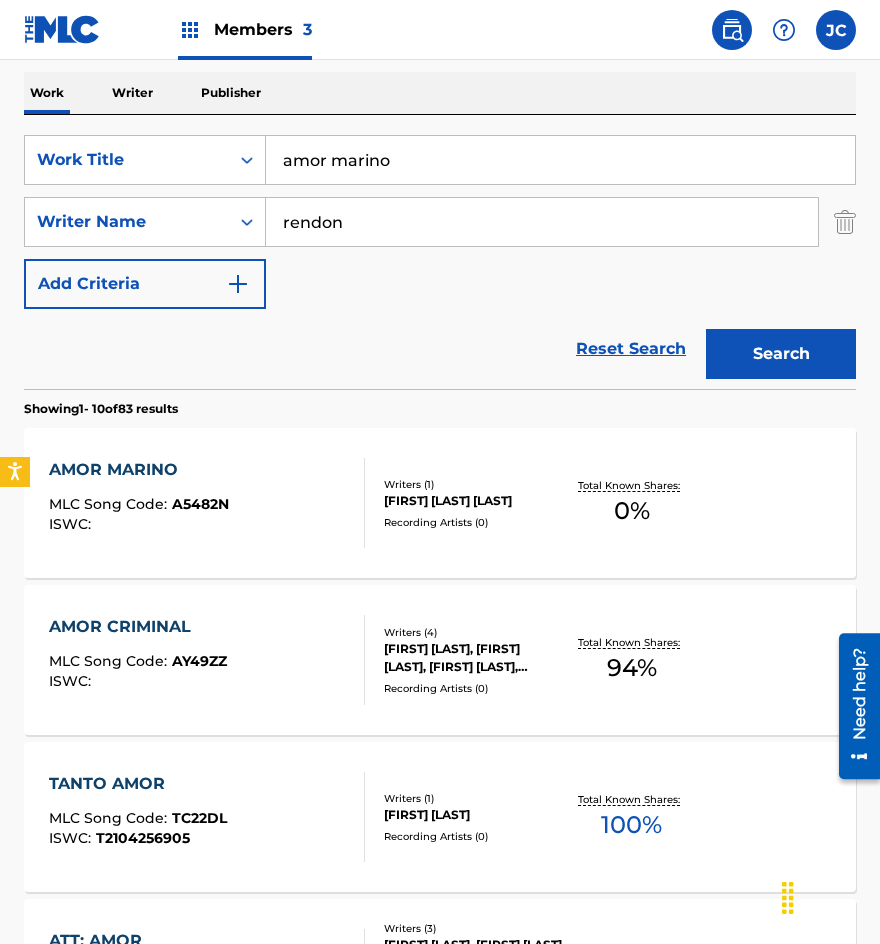 click on "AMOR MARINO MLC Song Code : A5482N ISWC :" at bounding box center (207, 503) 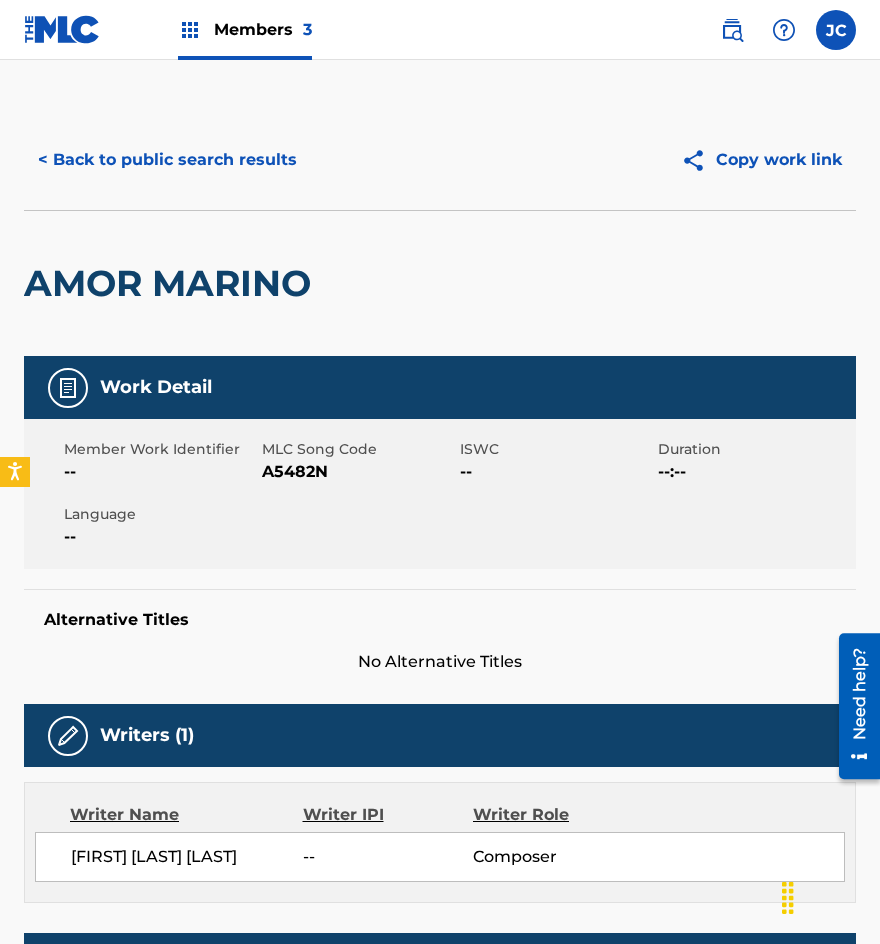 click on "A5482N" at bounding box center [358, 472] 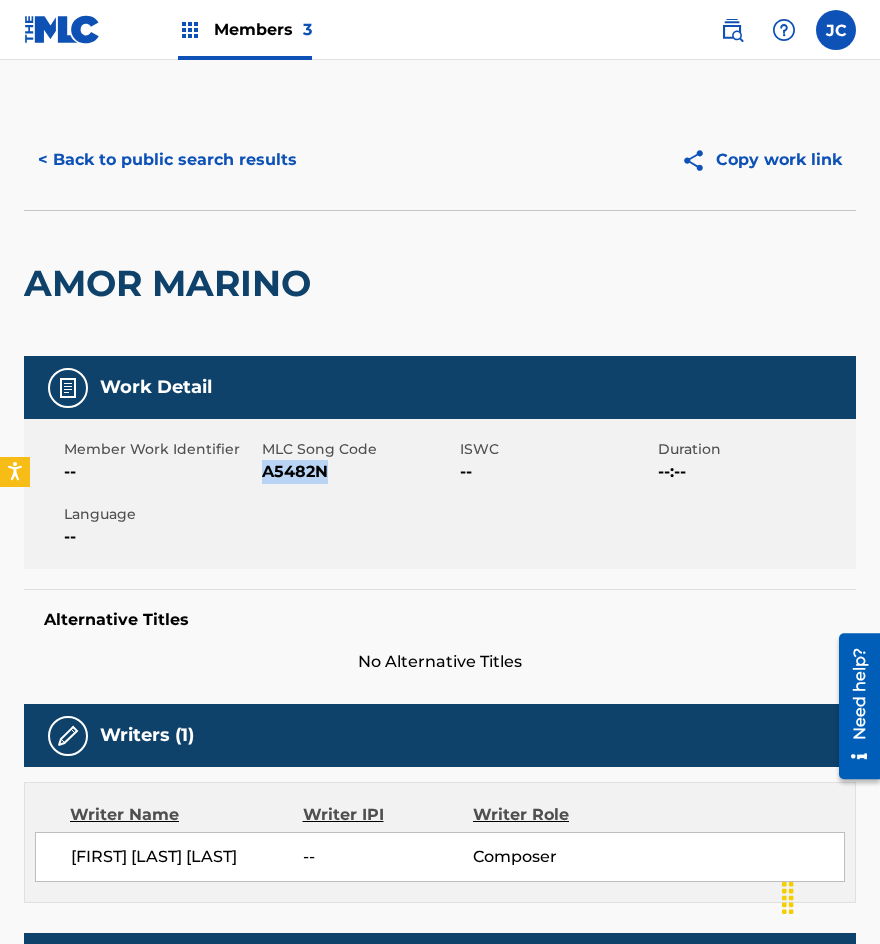 click on "A5482N" at bounding box center [358, 472] 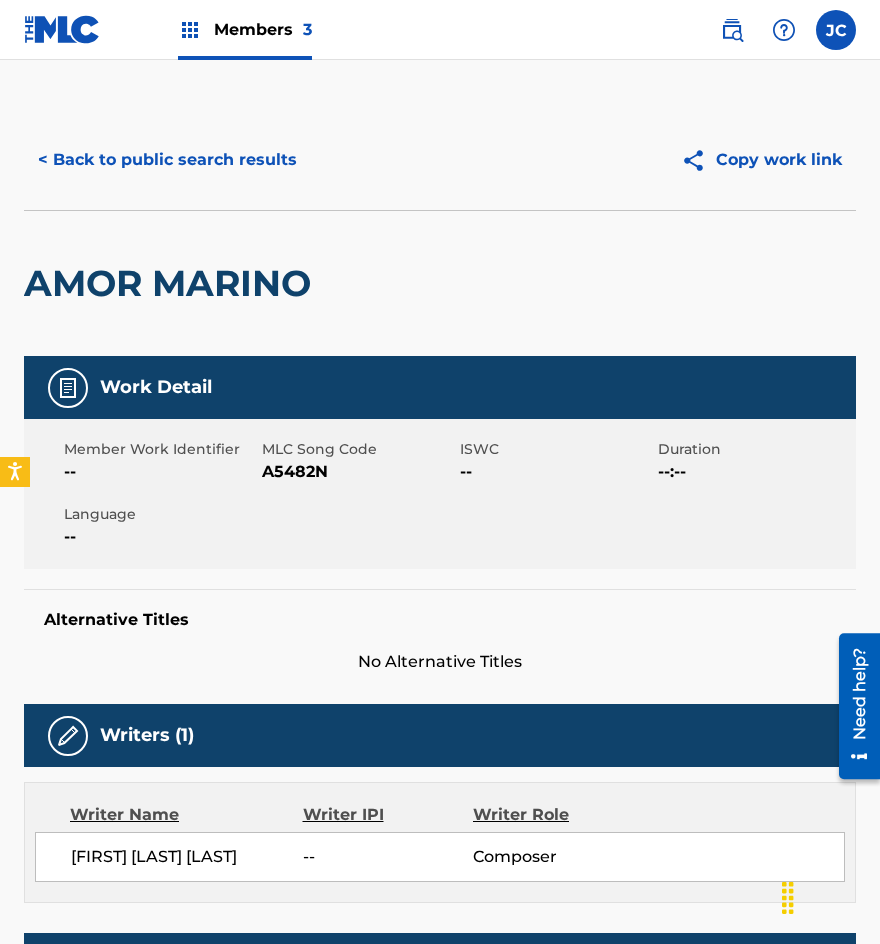 scroll, scrollTop: 300, scrollLeft: 0, axis: vertical 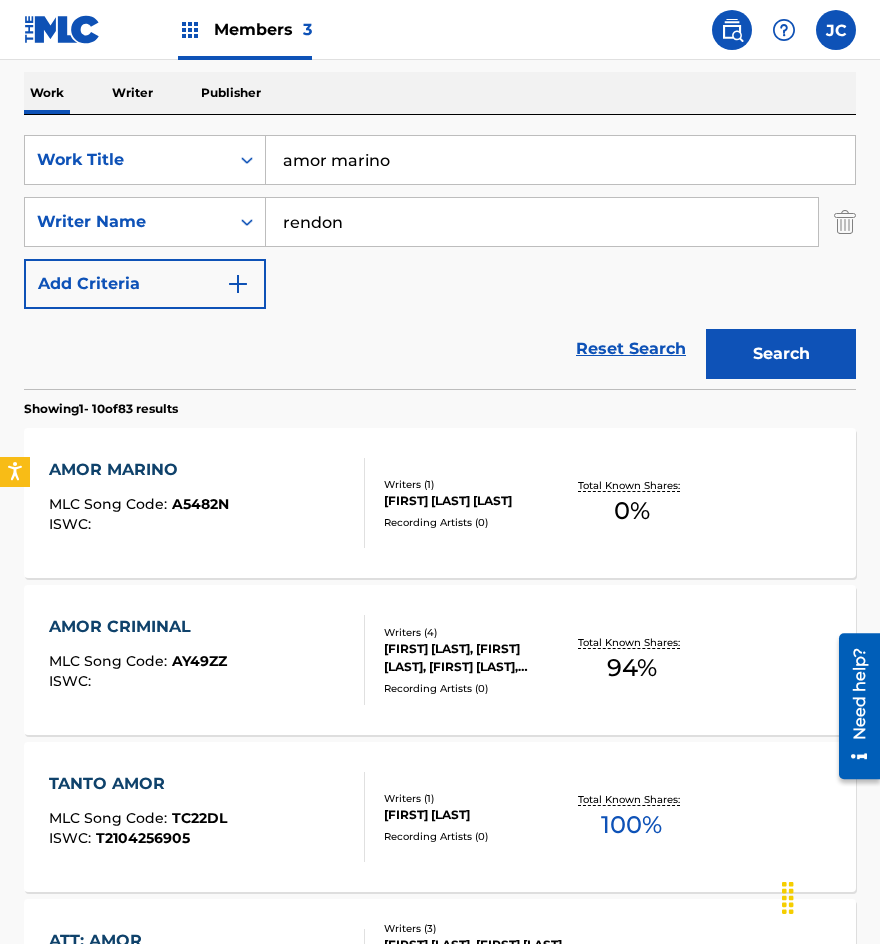 drag, startPoint x: 329, startPoint y: 154, endPoint x: 291, endPoint y: 165, distance: 39.56008 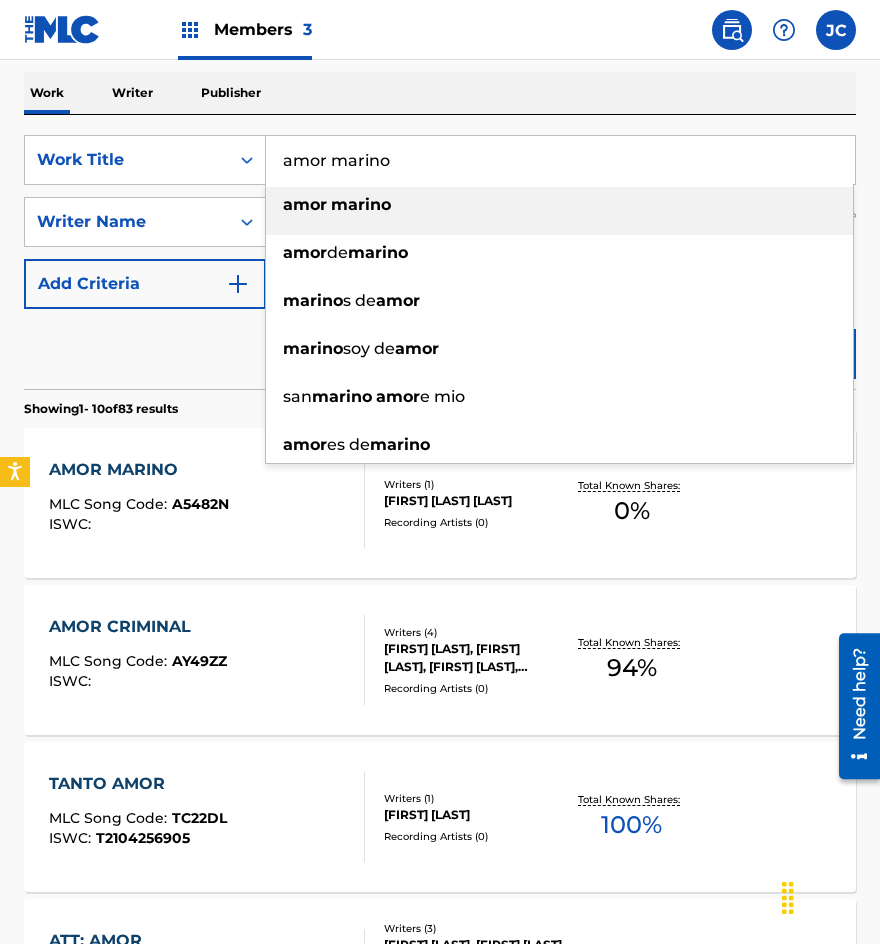 type on "a" 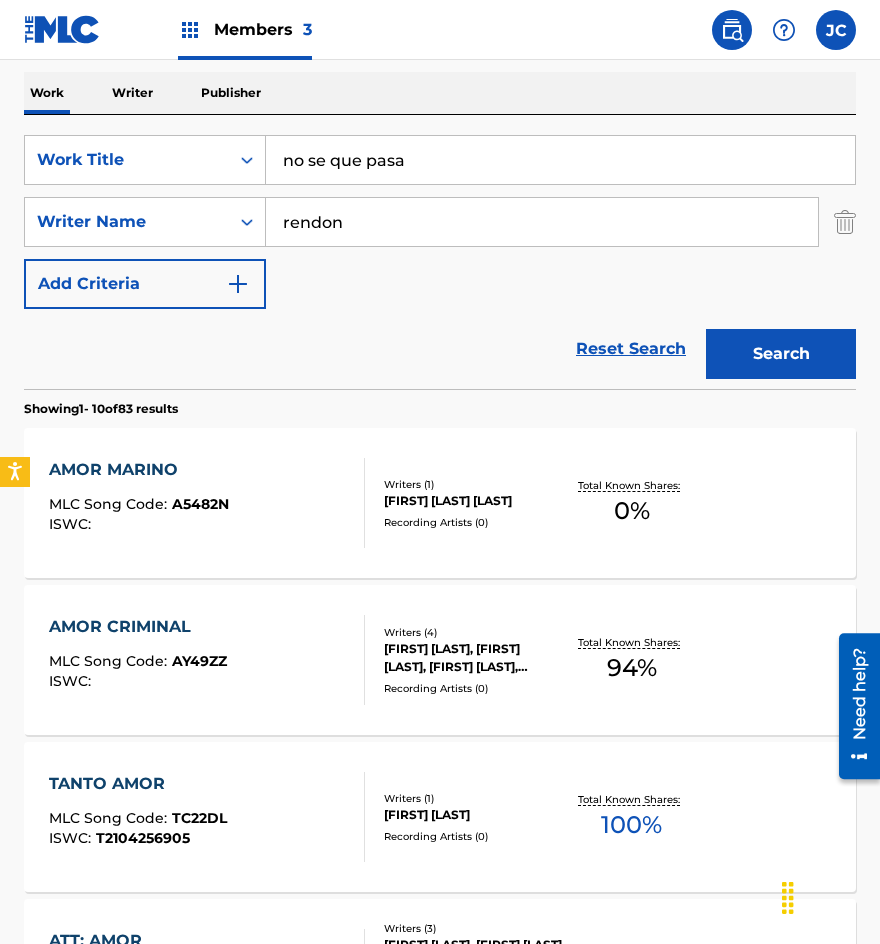 type on "no se que pasa" 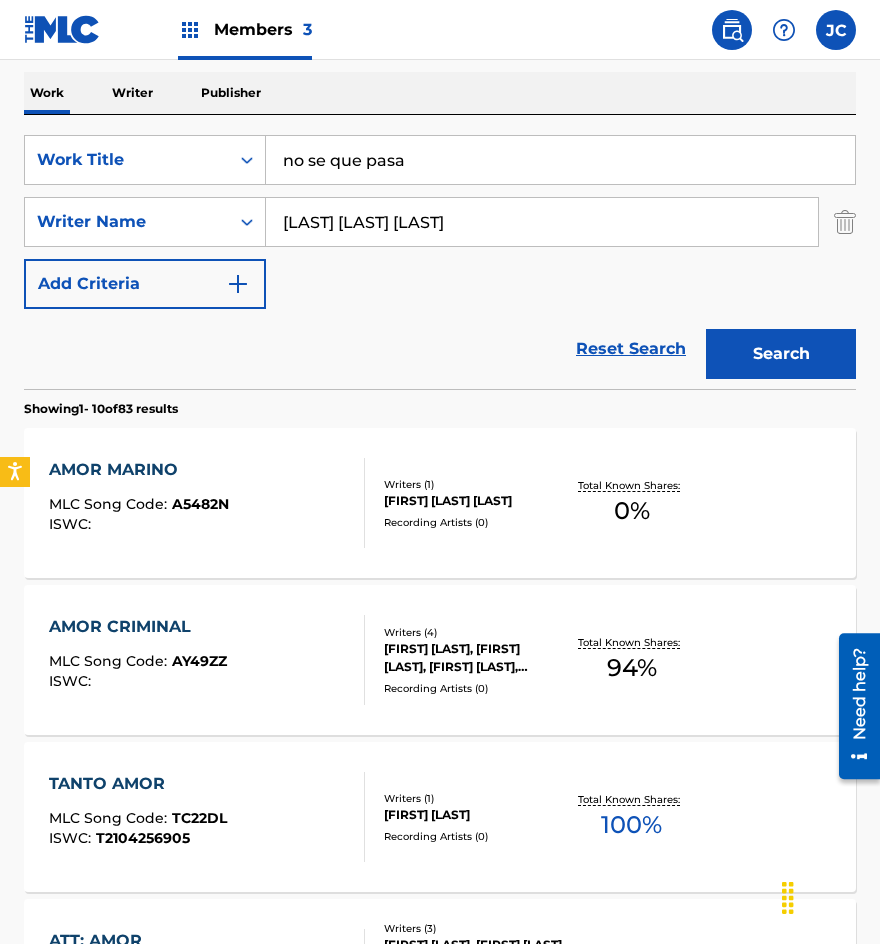 type on "[LAST] [LAST] [LAST]" 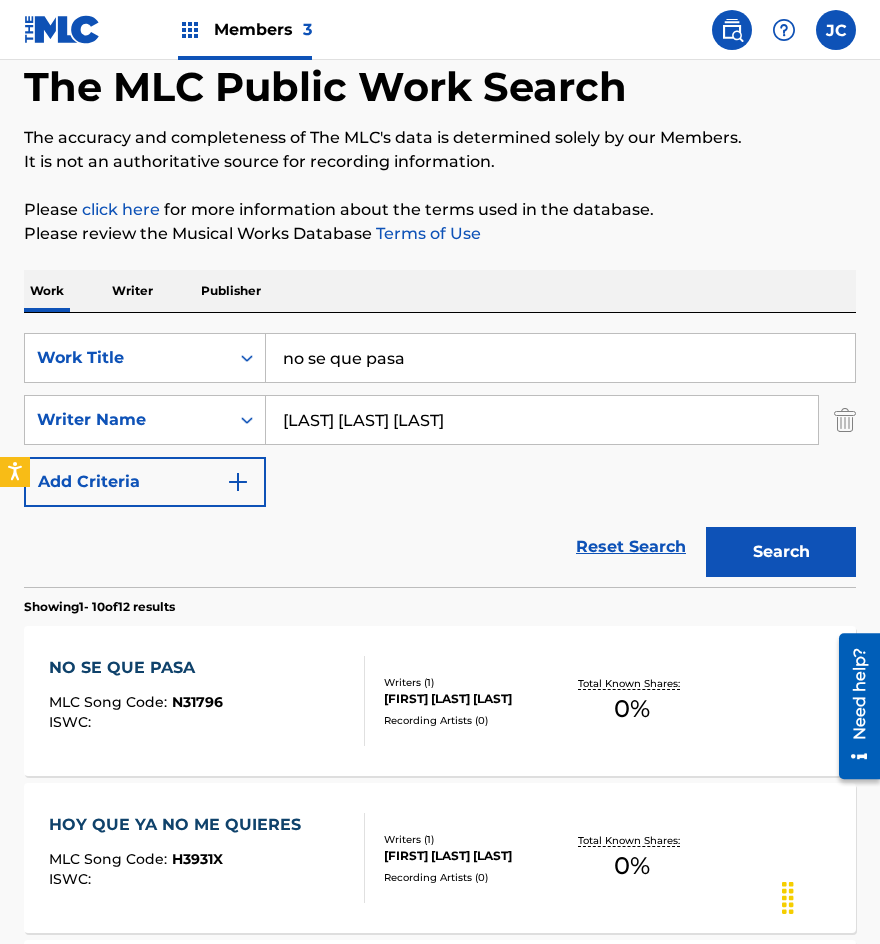 scroll, scrollTop: 200, scrollLeft: 0, axis: vertical 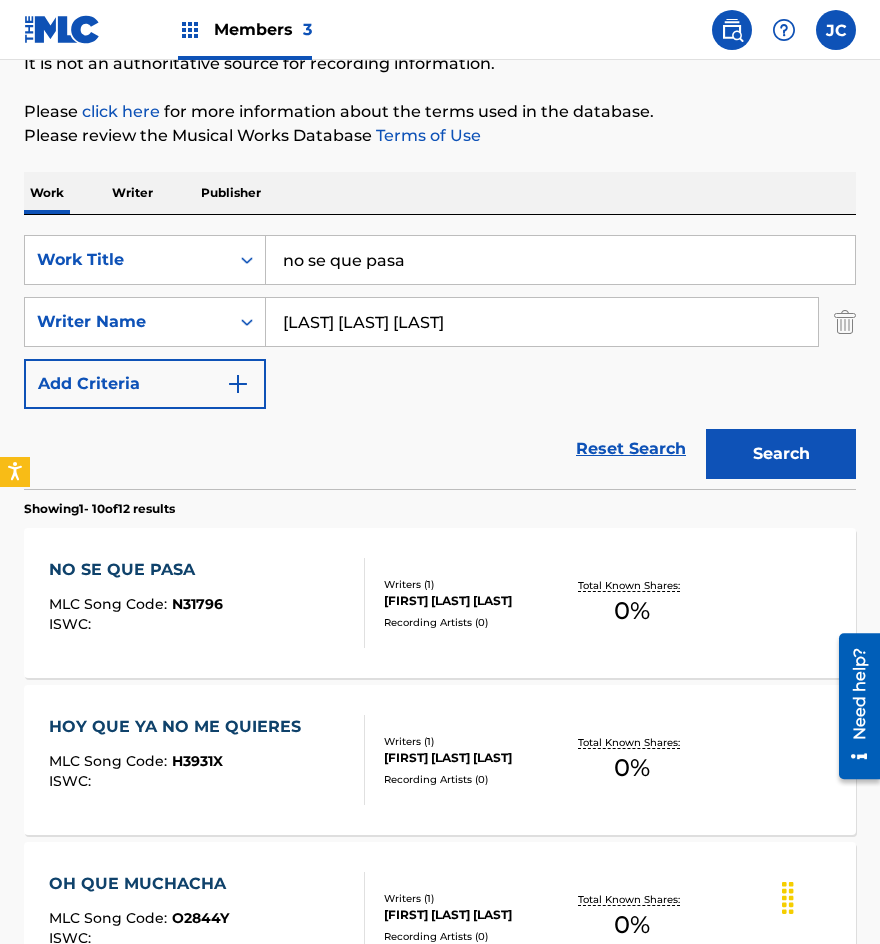 click at bounding box center (356, 603) 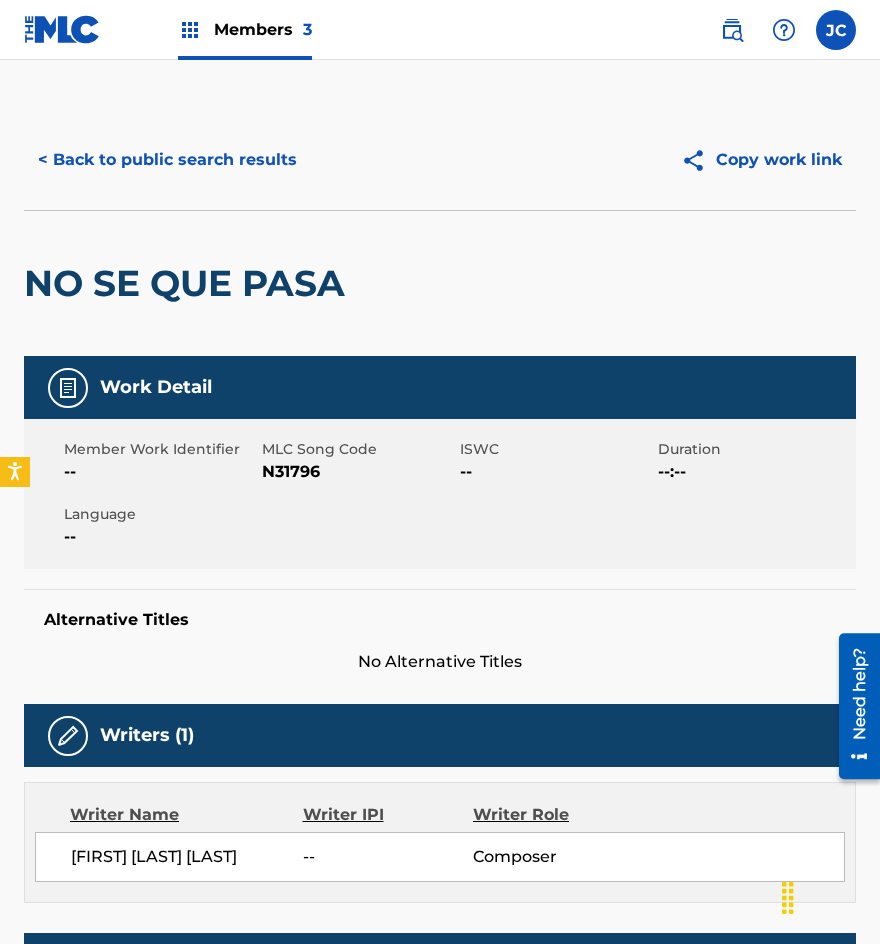 click on "N31796" at bounding box center (358, 472) 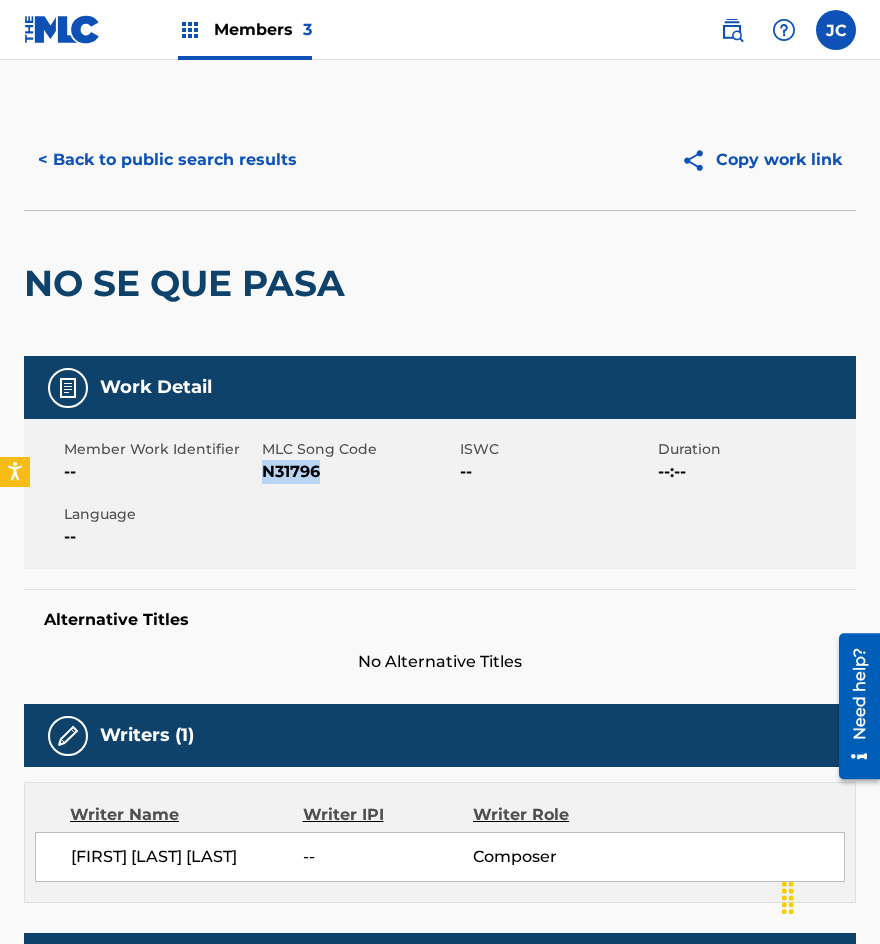 click on "N31796" at bounding box center [358, 472] 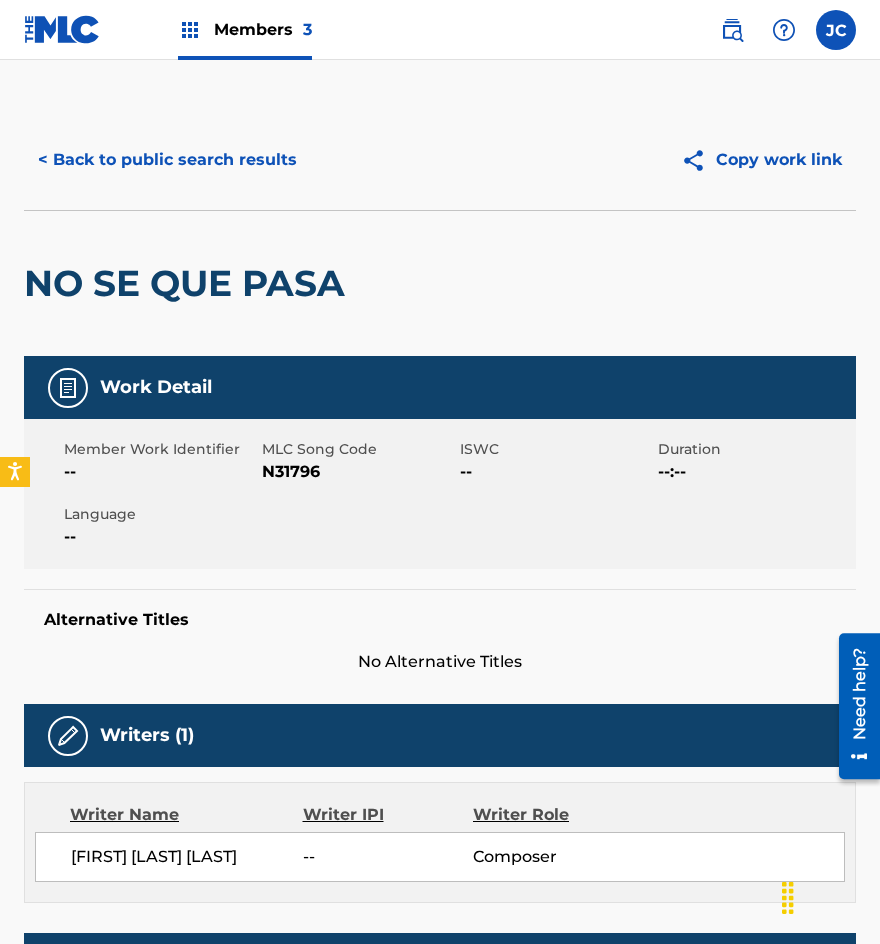 click on "< Back to public search results Copy work link" at bounding box center [440, 160] 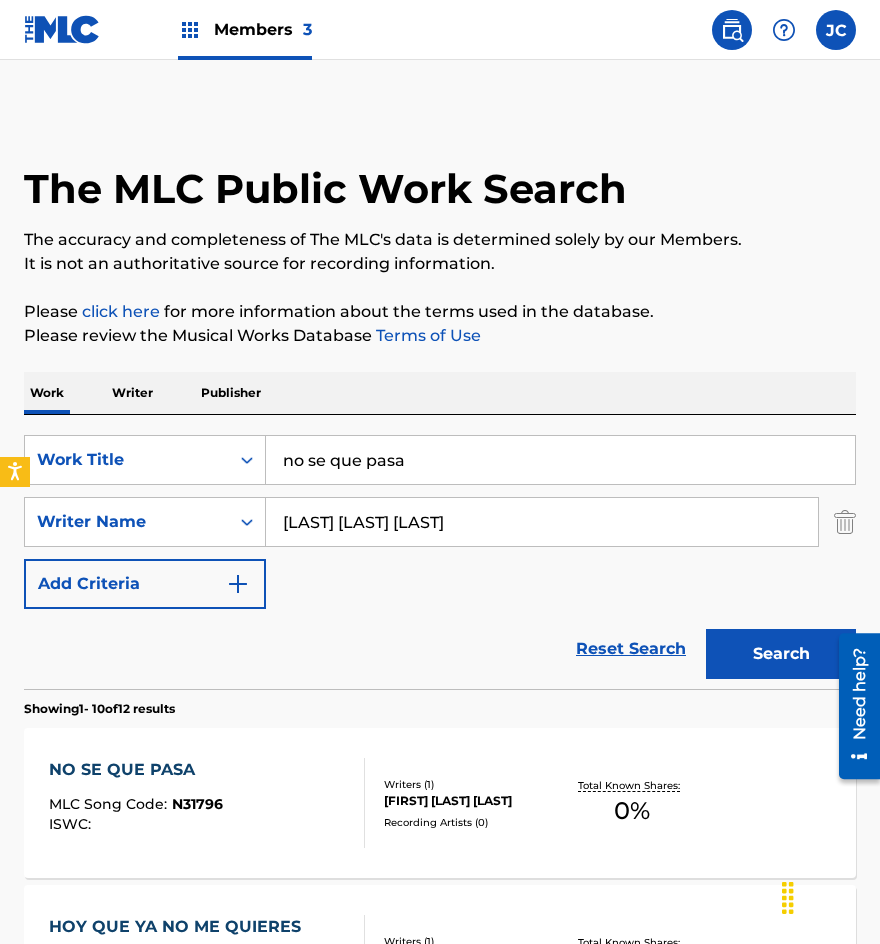 scroll, scrollTop: 200, scrollLeft: 0, axis: vertical 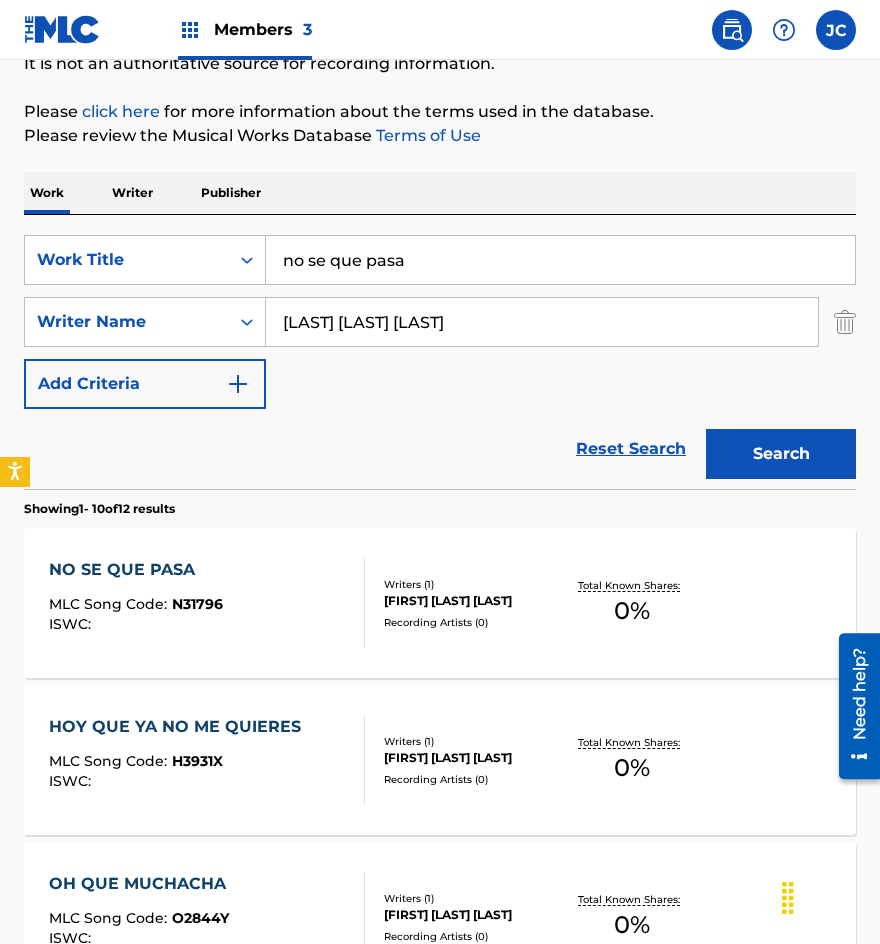 drag, startPoint x: 425, startPoint y: 243, endPoint x: 281, endPoint y: 258, distance: 144.77914 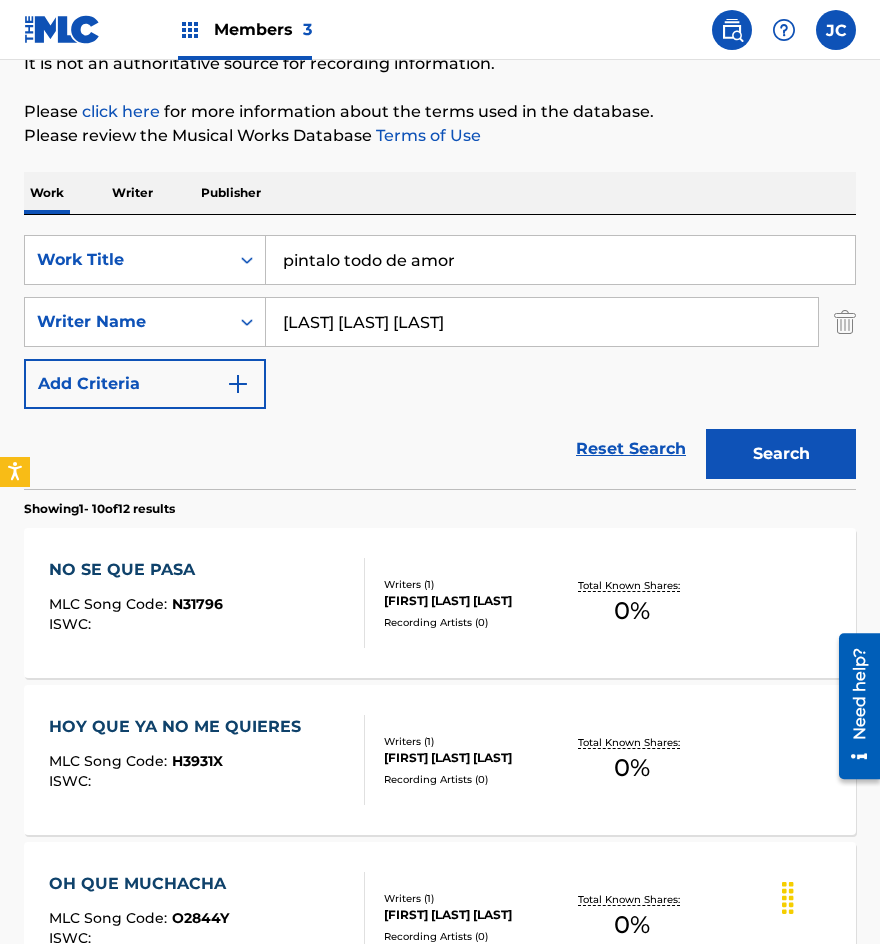 type on "pintalo todo de amor" 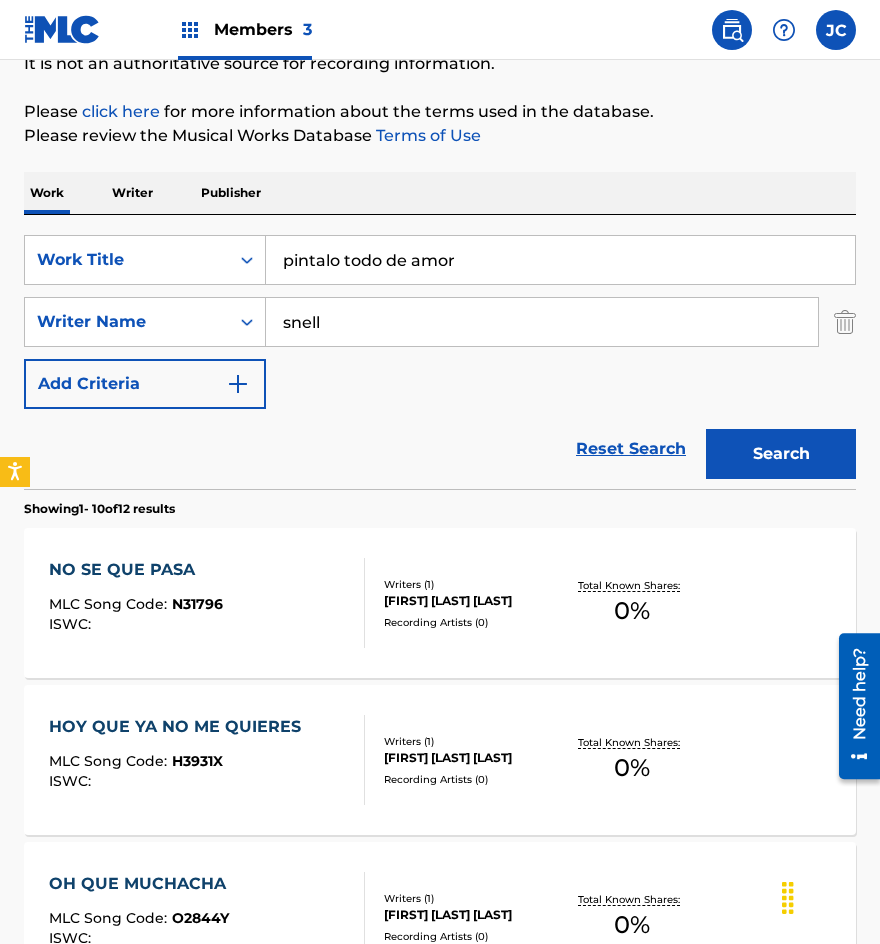 type on "snell" 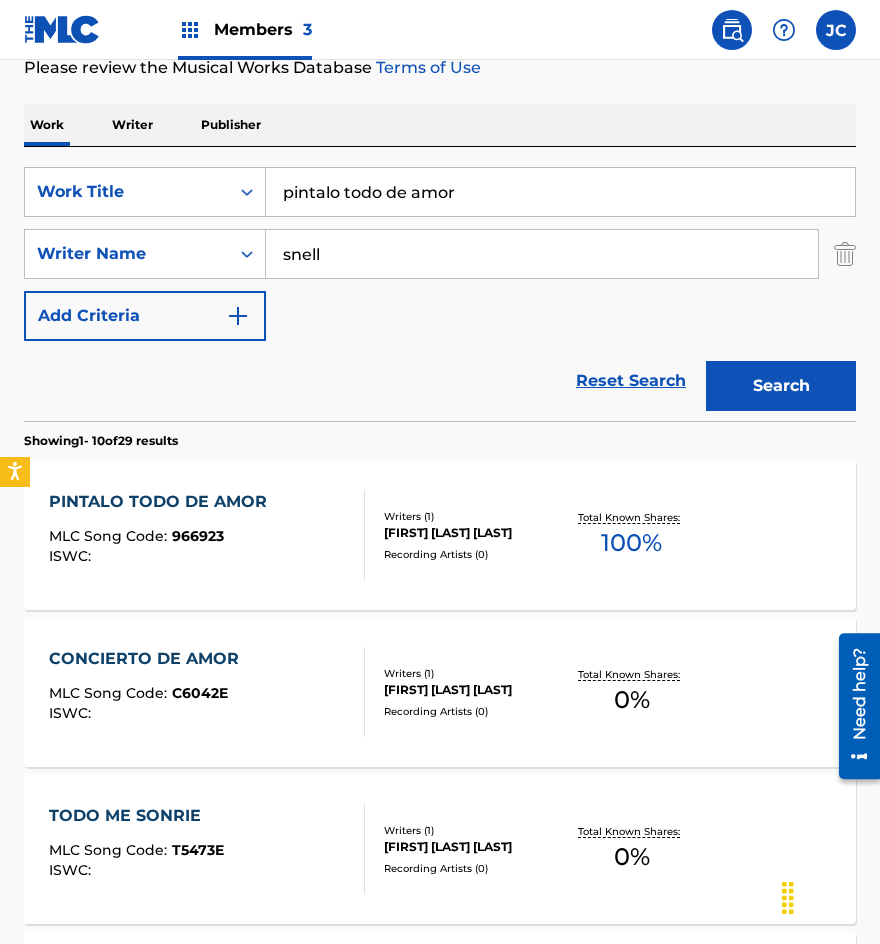 scroll, scrollTop: 300, scrollLeft: 0, axis: vertical 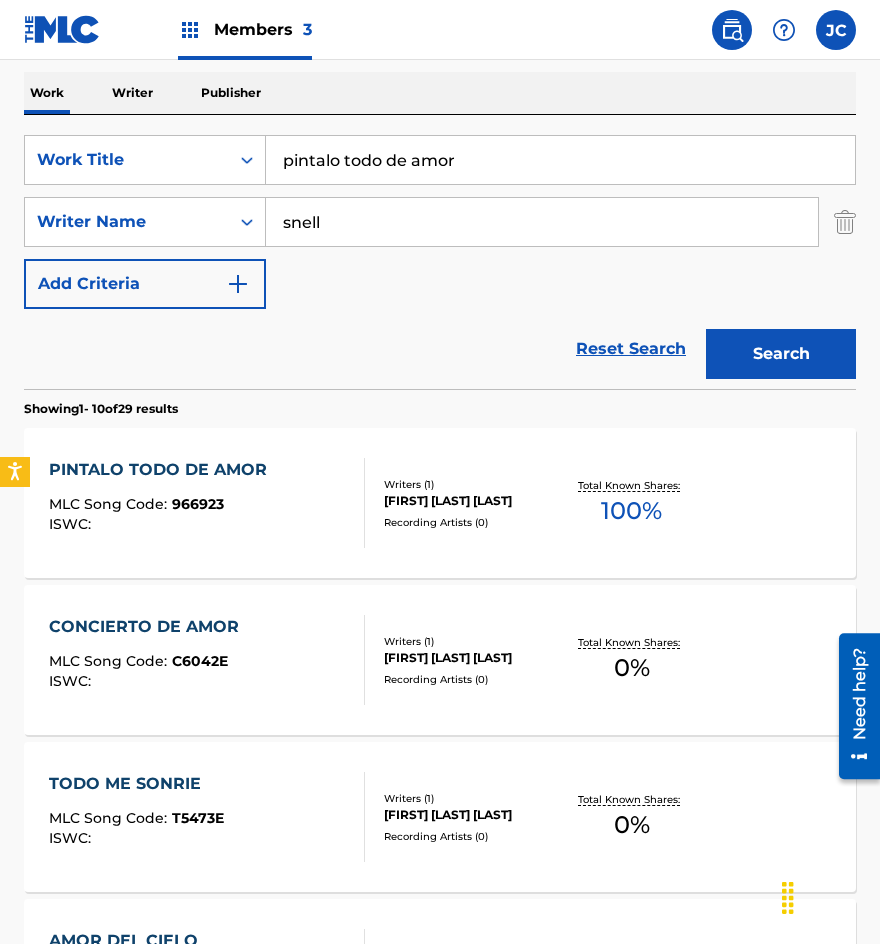 click on "PINTALO TODO DE AMOR MLC Song Code : 966923 ISWC :" at bounding box center (163, 503) 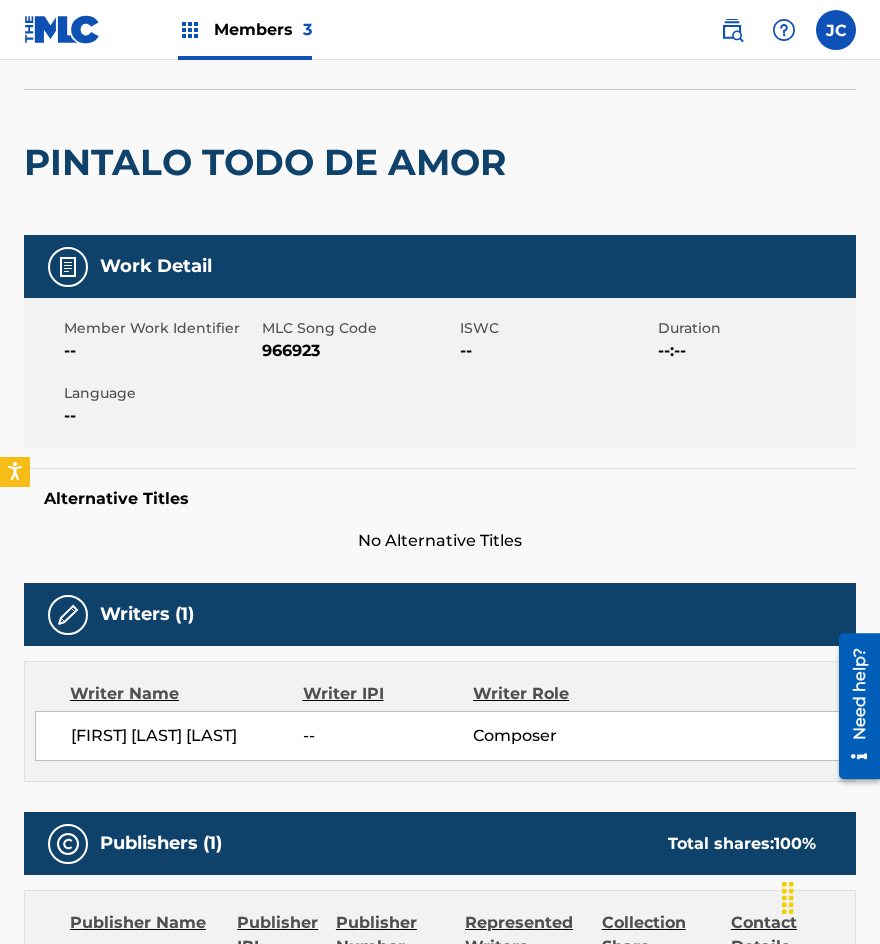 scroll, scrollTop: 87, scrollLeft: 0, axis: vertical 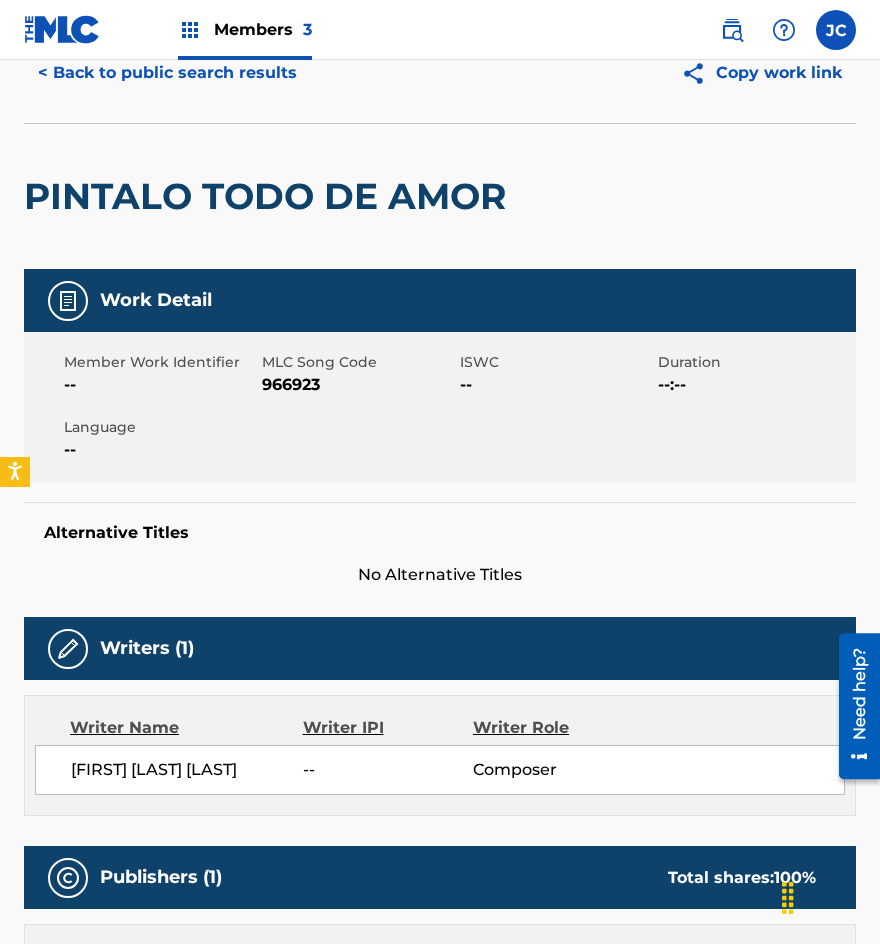 click on "966923" at bounding box center [358, 385] 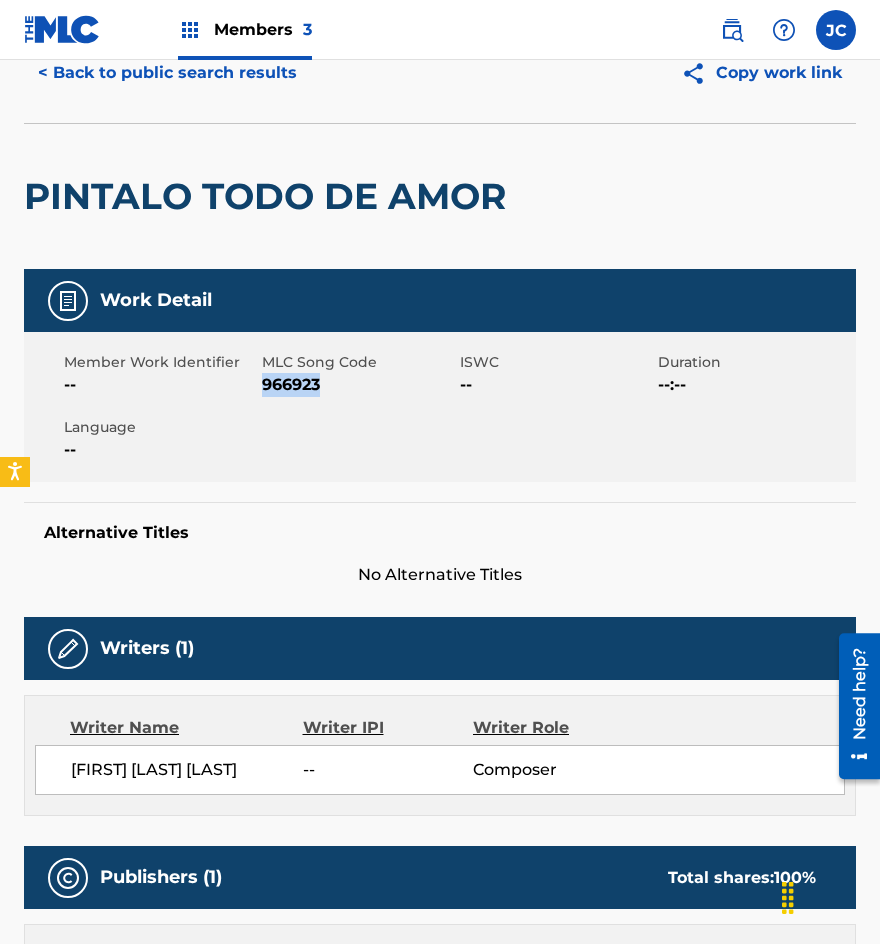 click on "966923" at bounding box center [358, 385] 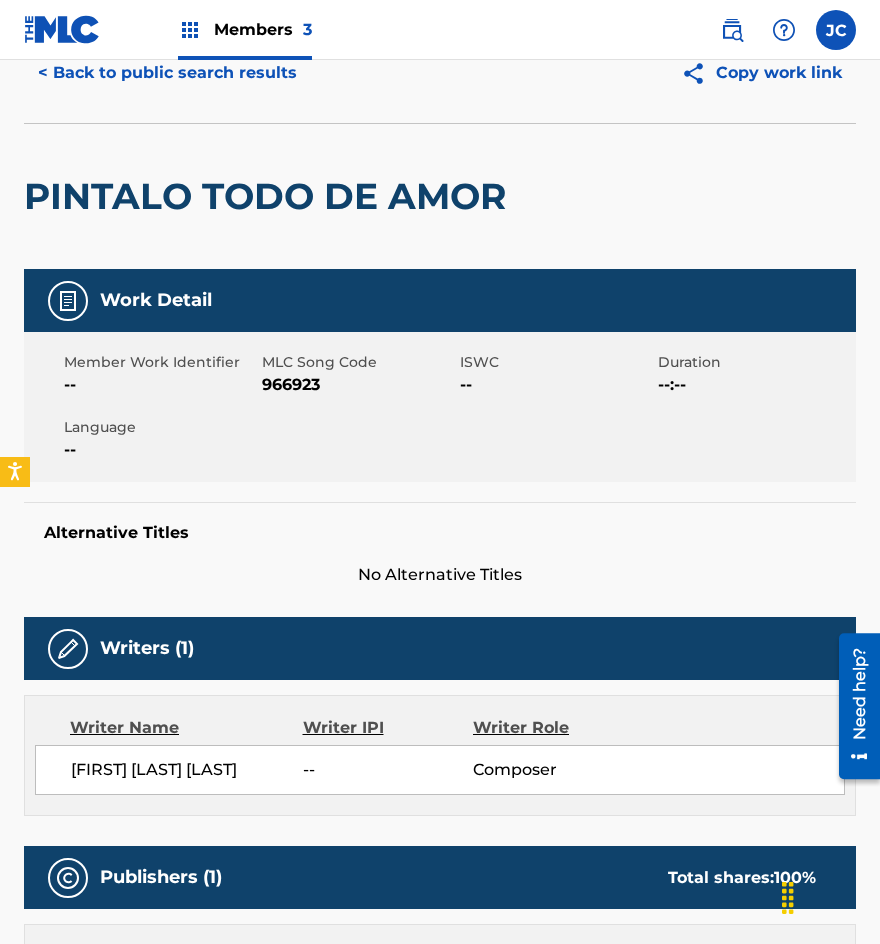 click on "Work Detail" at bounding box center (440, 300) 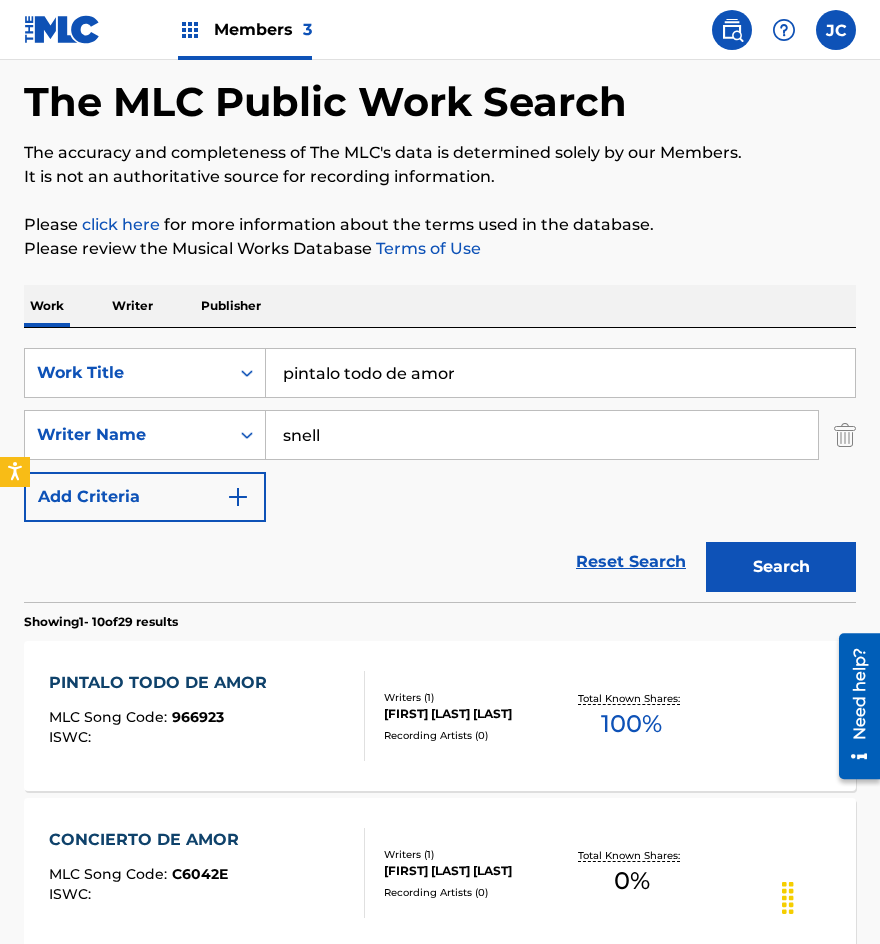 scroll, scrollTop: 300, scrollLeft: 0, axis: vertical 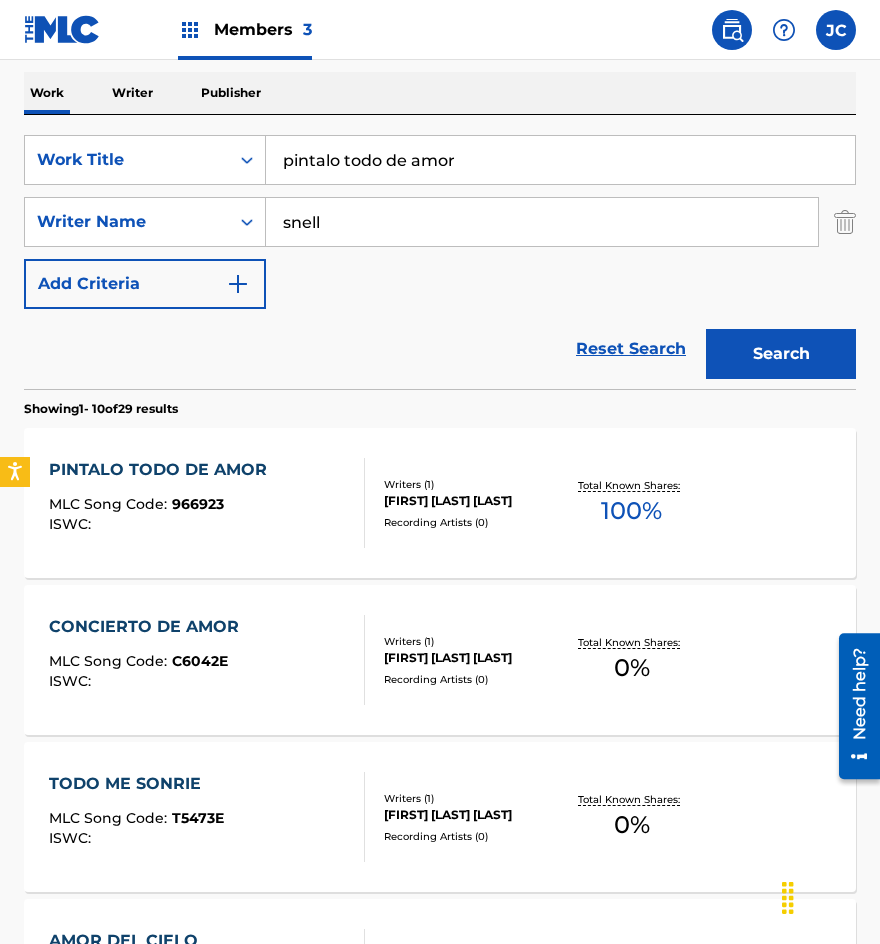 drag, startPoint x: 499, startPoint y: 162, endPoint x: 1, endPoint y: 137, distance: 498.6271 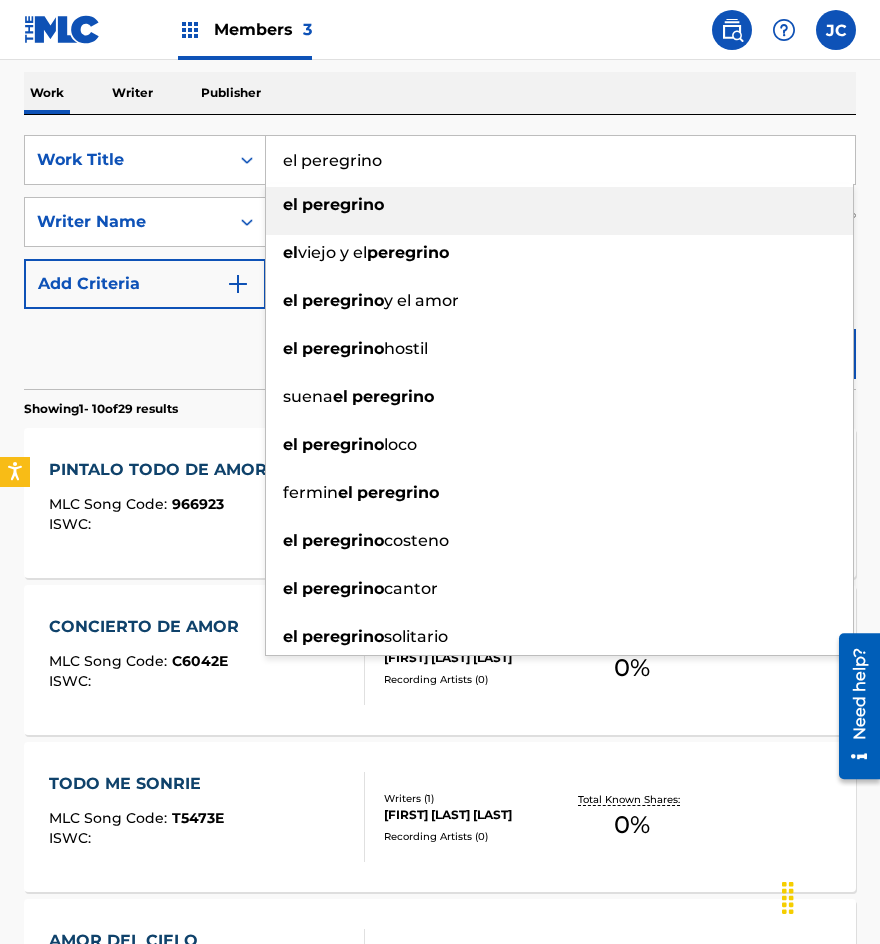 type on "el peregrino" 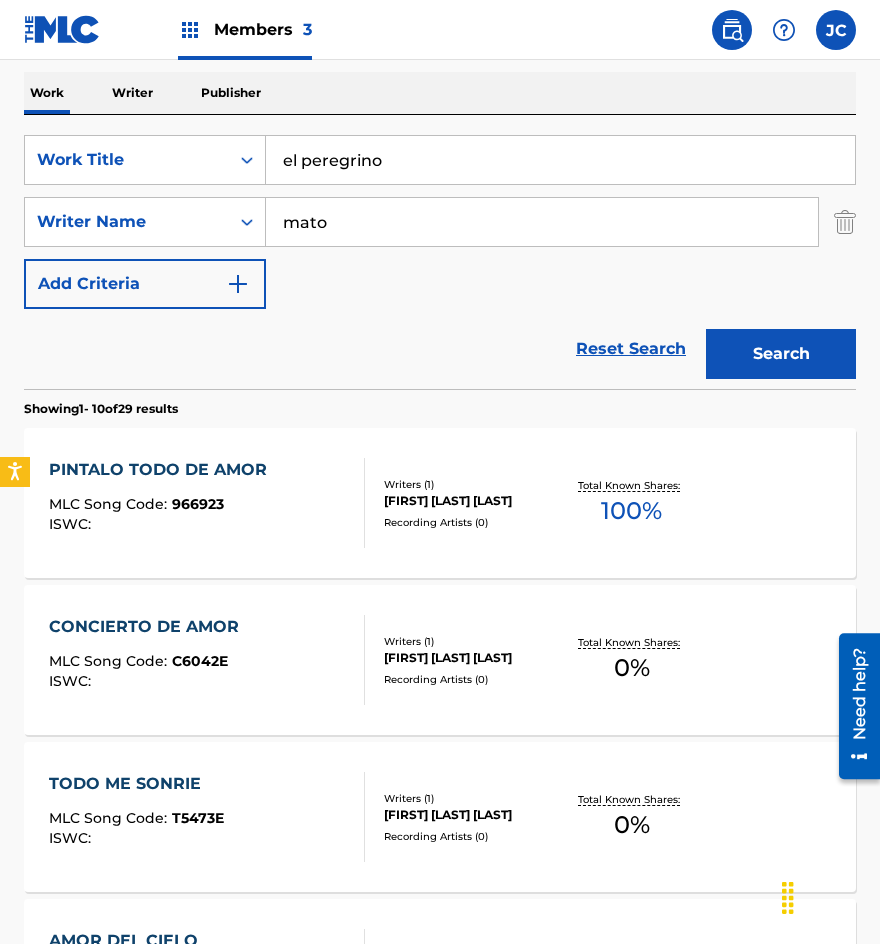type on "mato" 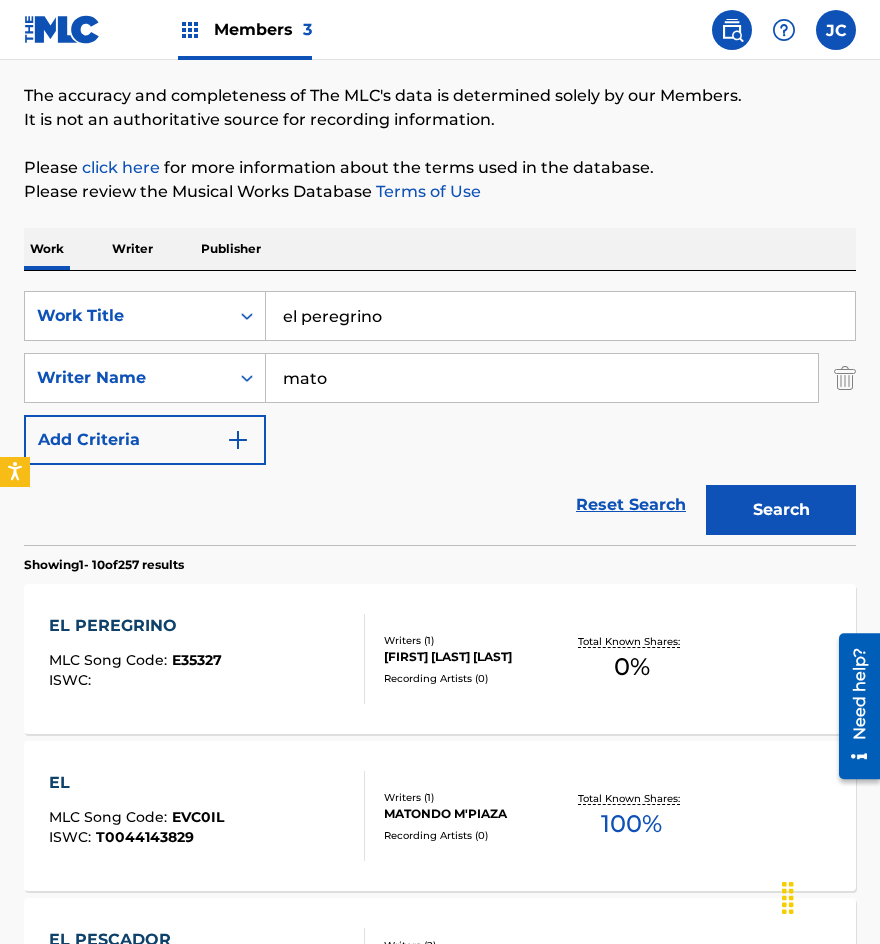scroll, scrollTop: 300, scrollLeft: 0, axis: vertical 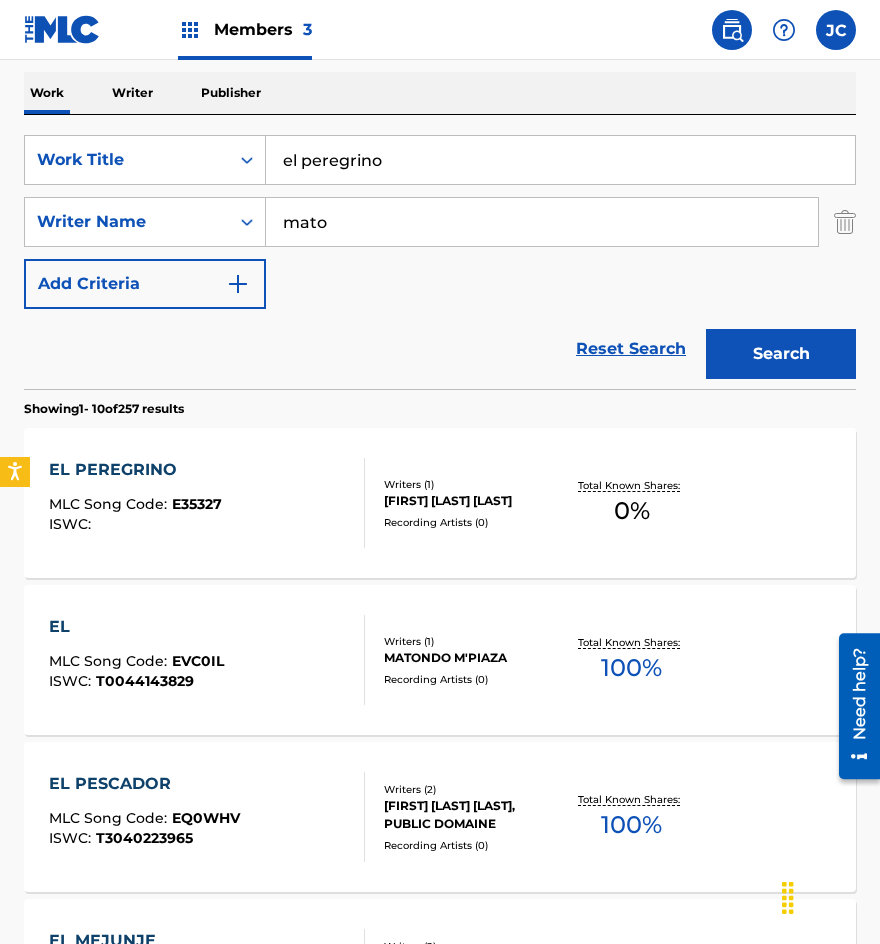 click on "[FIRST] [LAST] [LAST]" at bounding box center (473, 501) 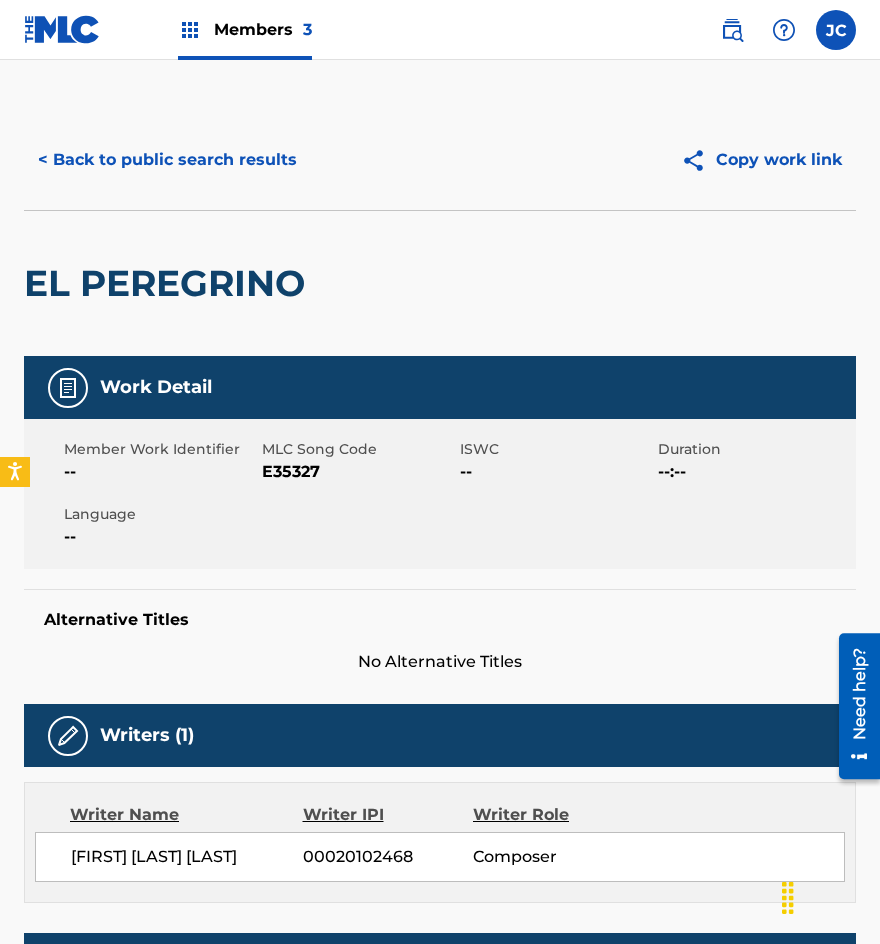 click on "E35327" at bounding box center (358, 472) 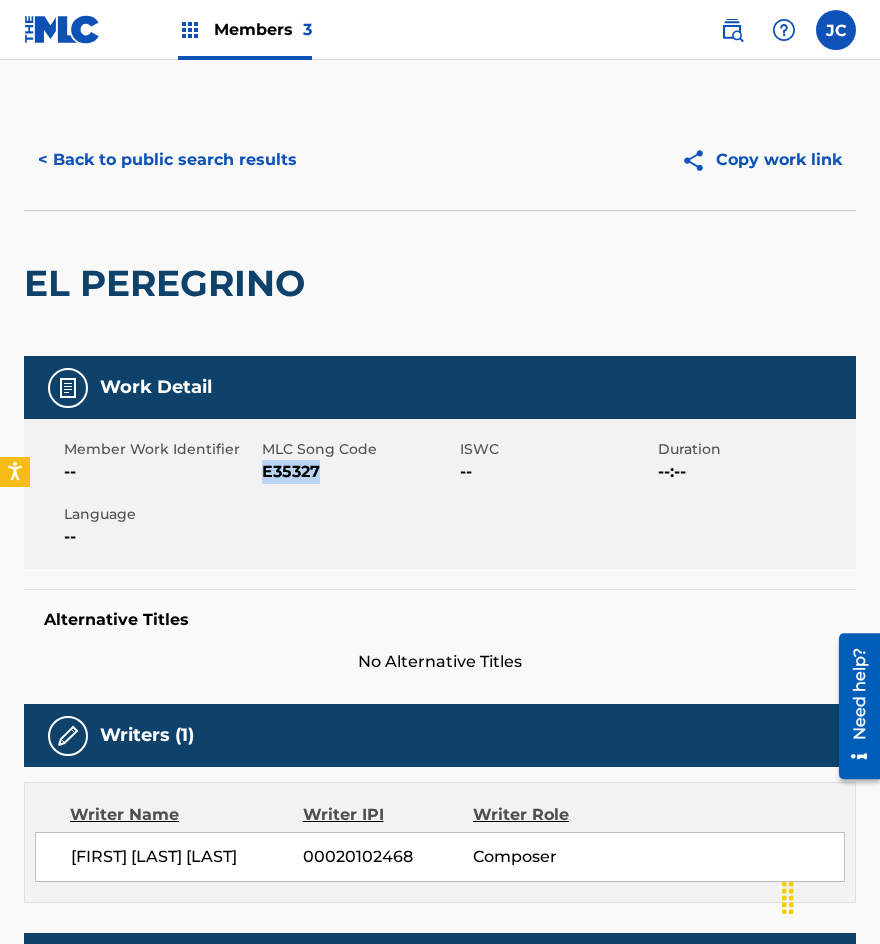 click on "E35327" at bounding box center [358, 472] 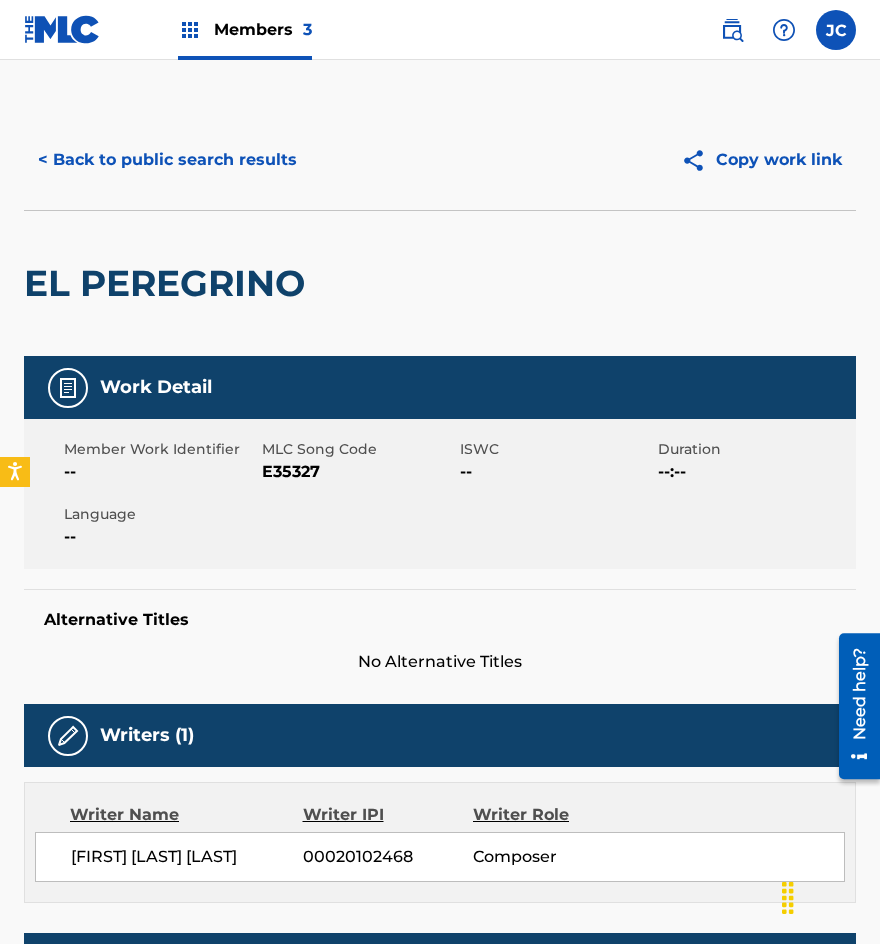click on "< Back to public search results Copy work link" at bounding box center [440, 160] 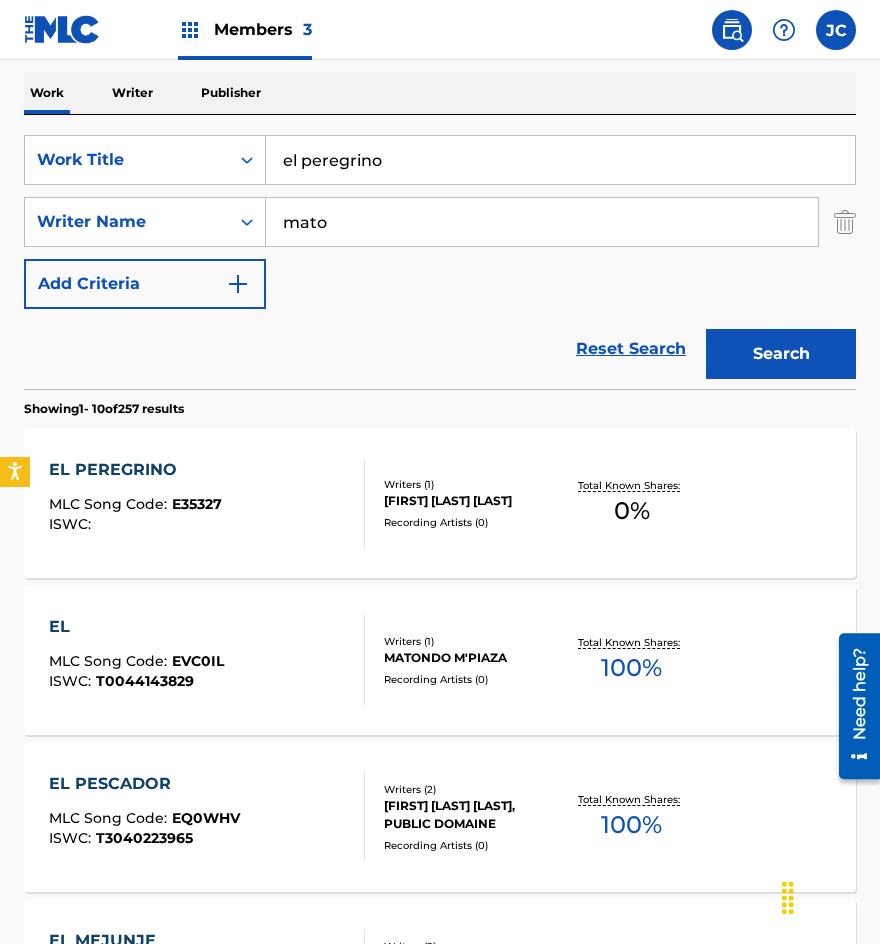 click on "el peregrino" at bounding box center [560, 160] 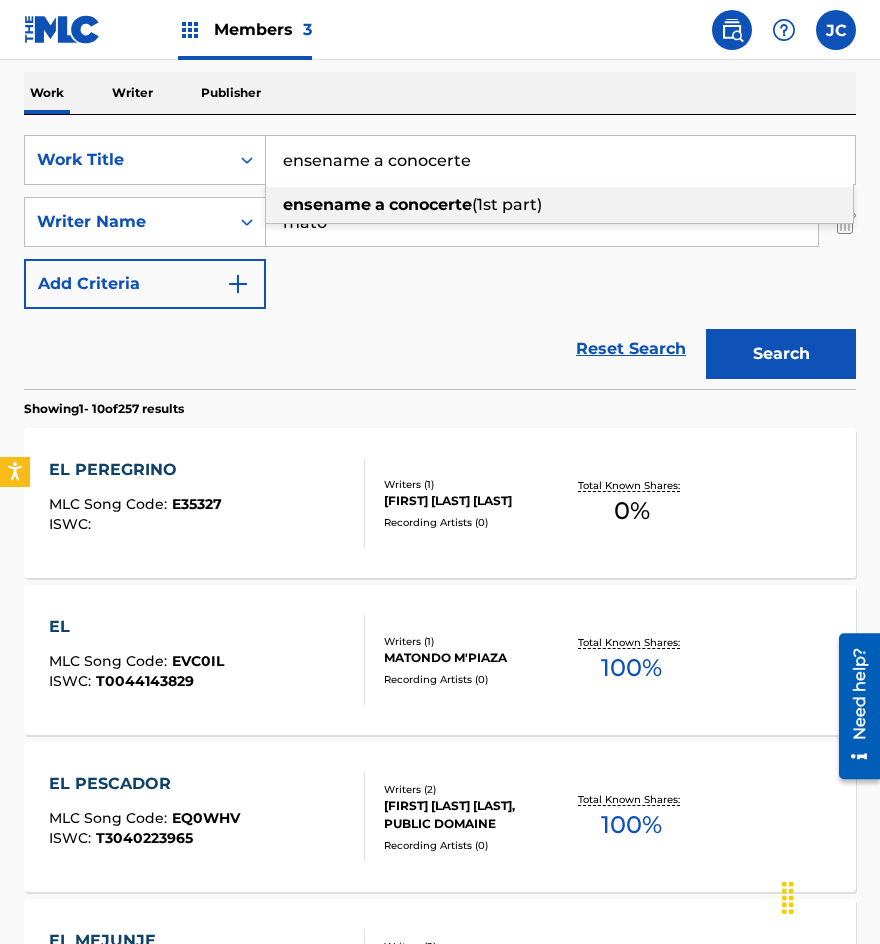 type on "ensename a conocerte" 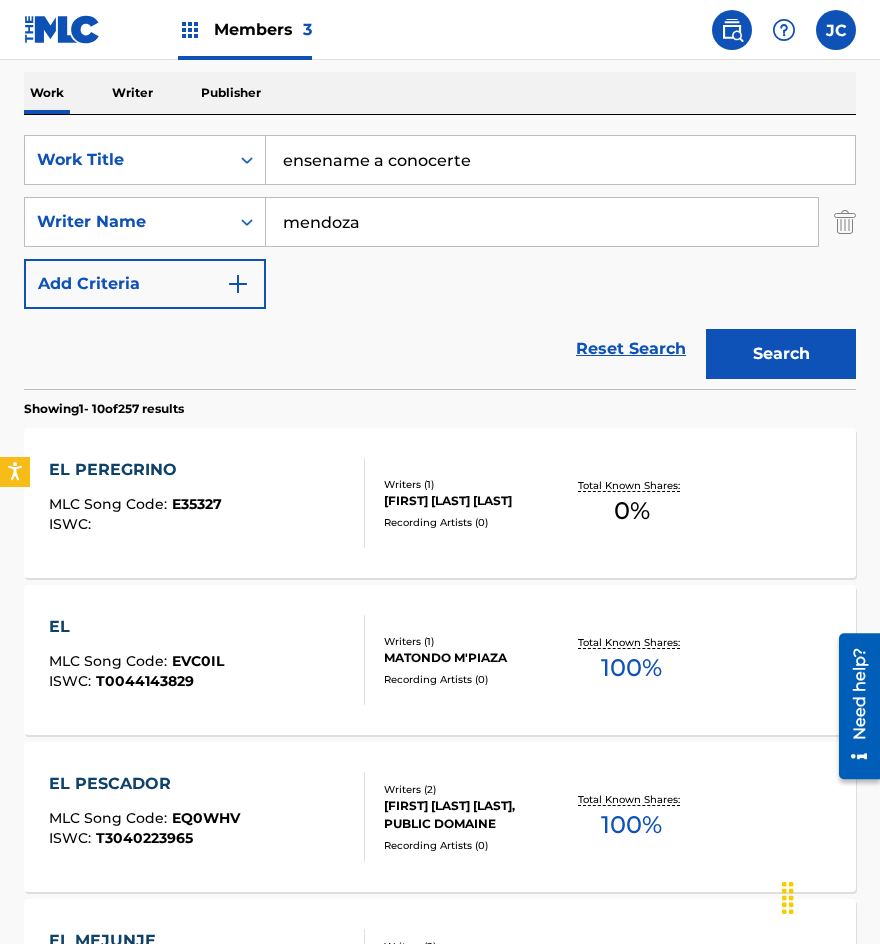 type on "mendoza" 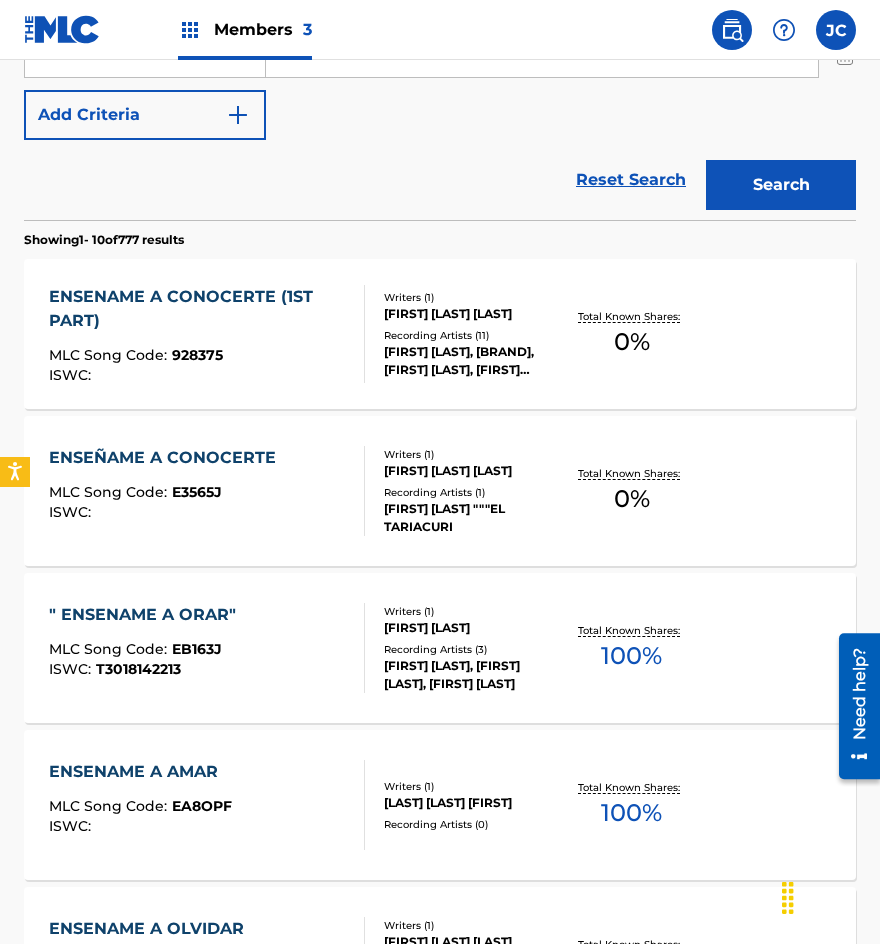 scroll, scrollTop: 500, scrollLeft: 0, axis: vertical 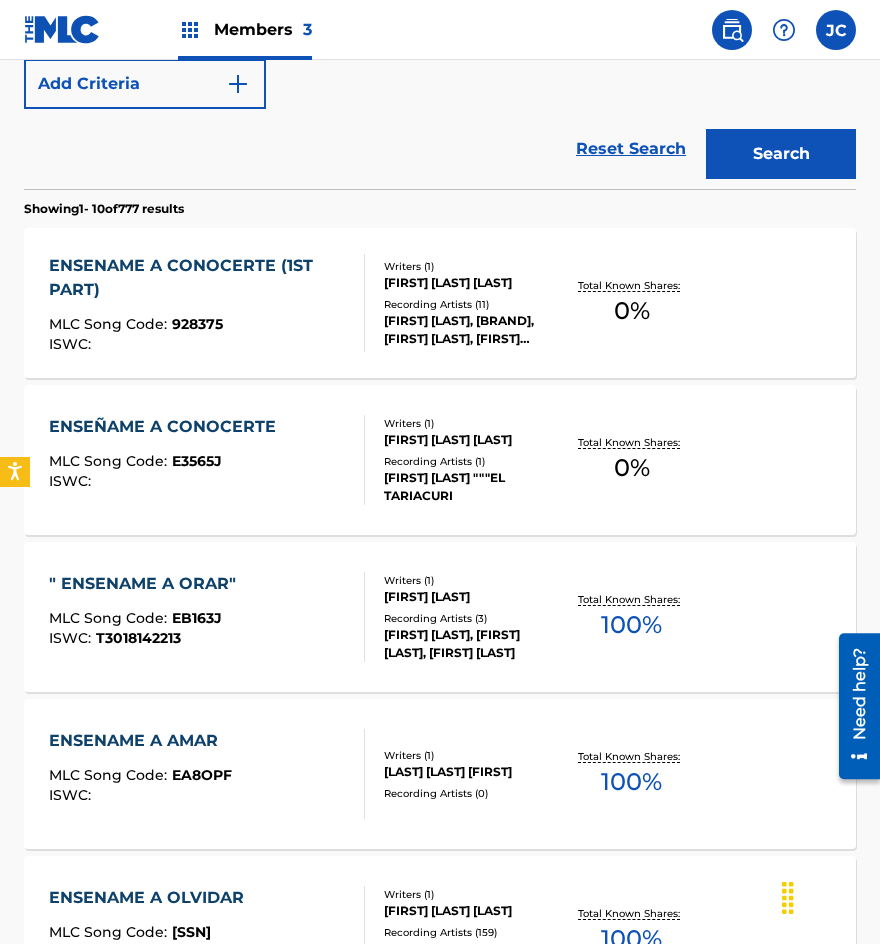 click on "MLC Song Code : 928375" at bounding box center [198, 327] 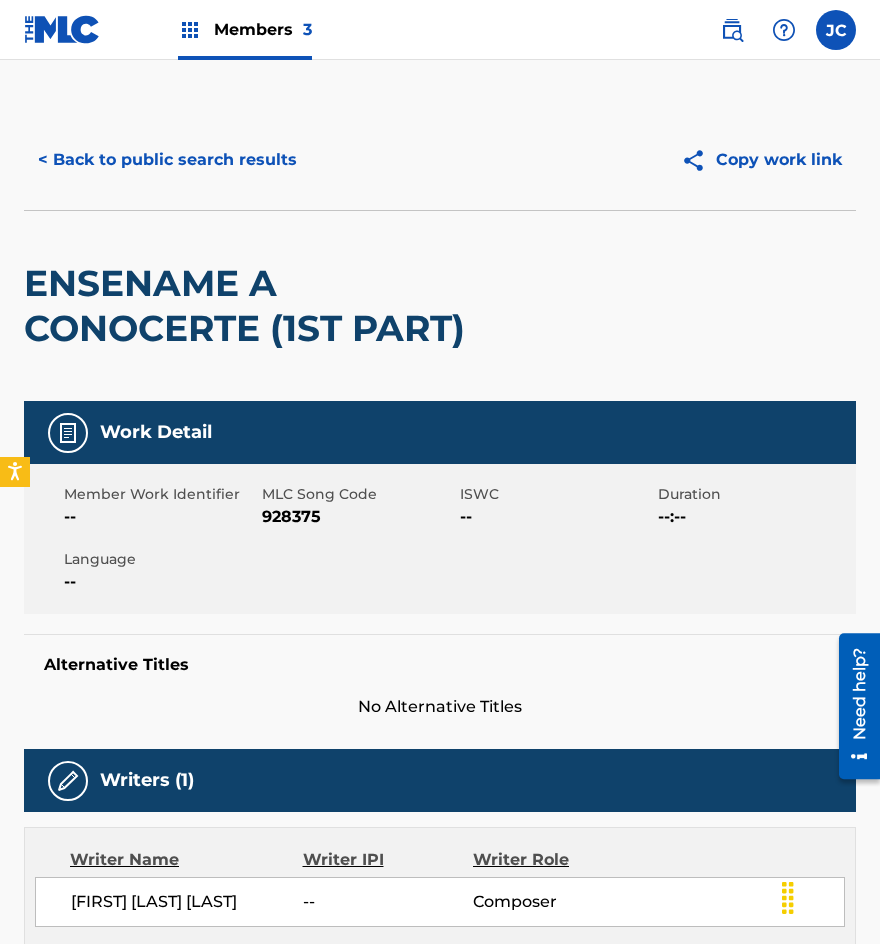 click on "928375" at bounding box center [358, 517] 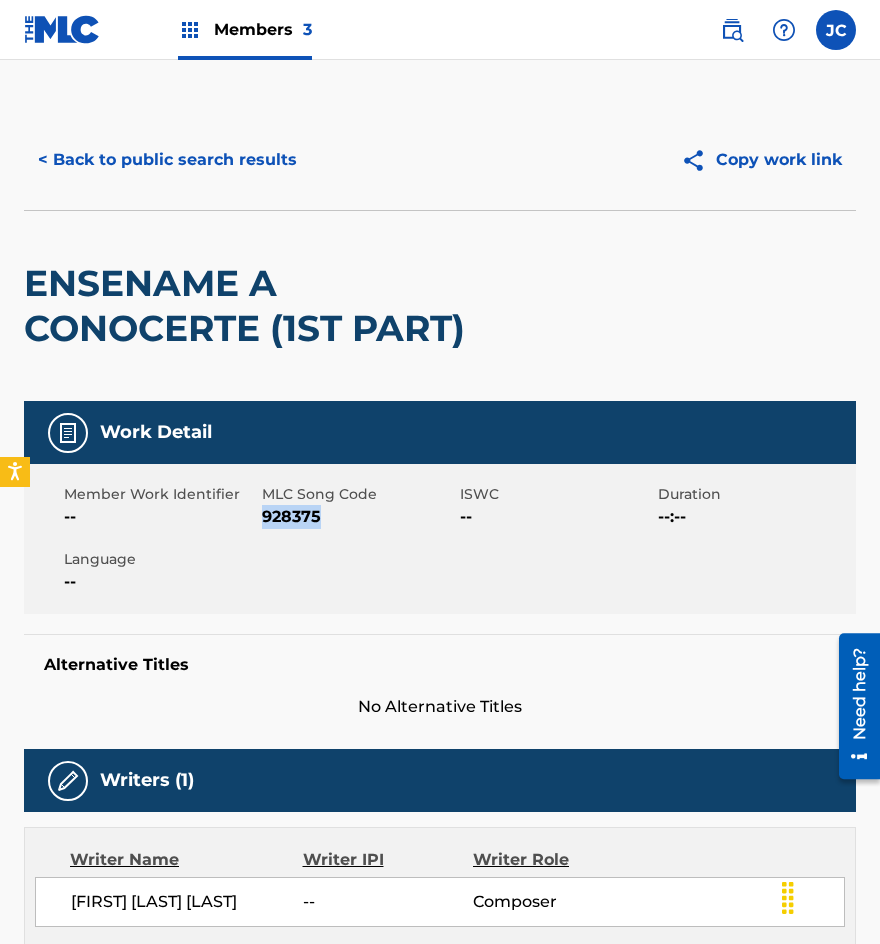 click on "928375" at bounding box center [358, 517] 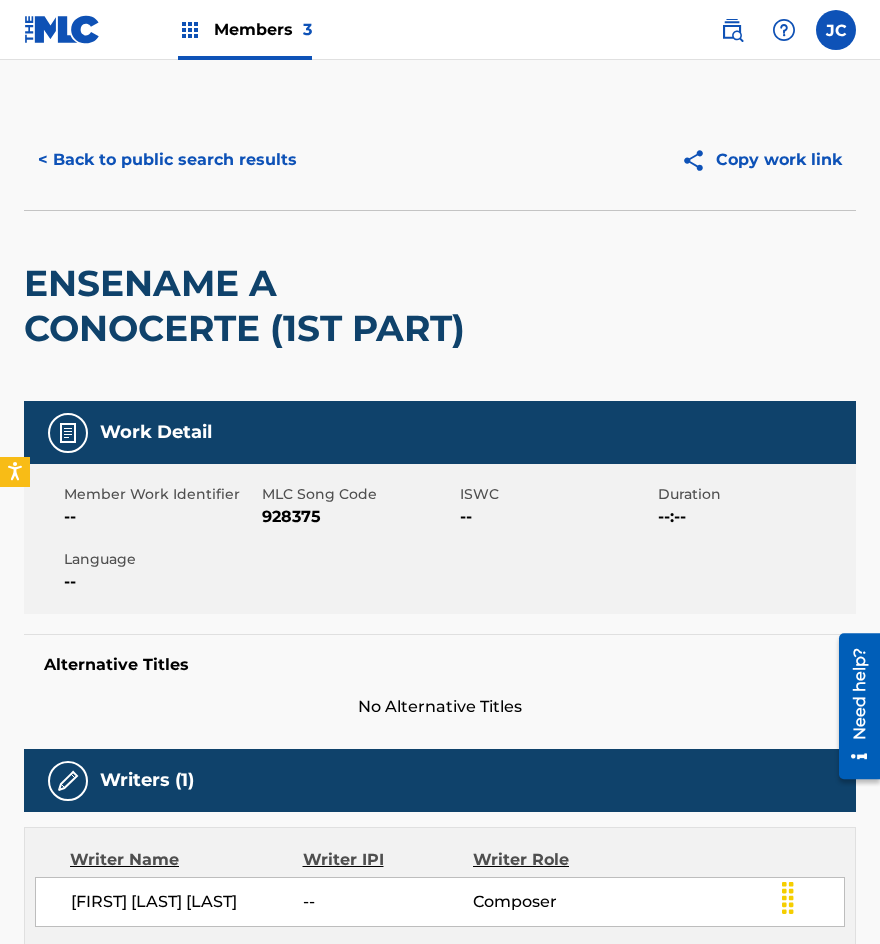 scroll, scrollTop: 614, scrollLeft: 0, axis: vertical 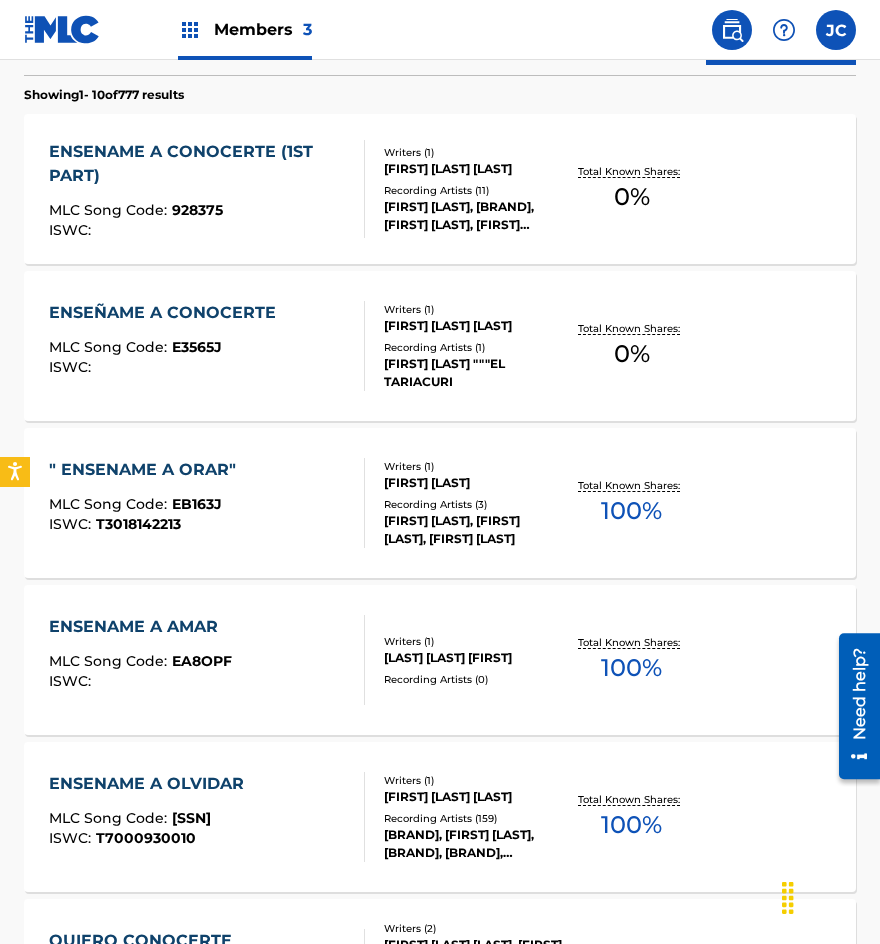 click on "ENSEÑAME A CONOCERTE MLC Song Code : [CODE] ISWC :" at bounding box center (207, 346) 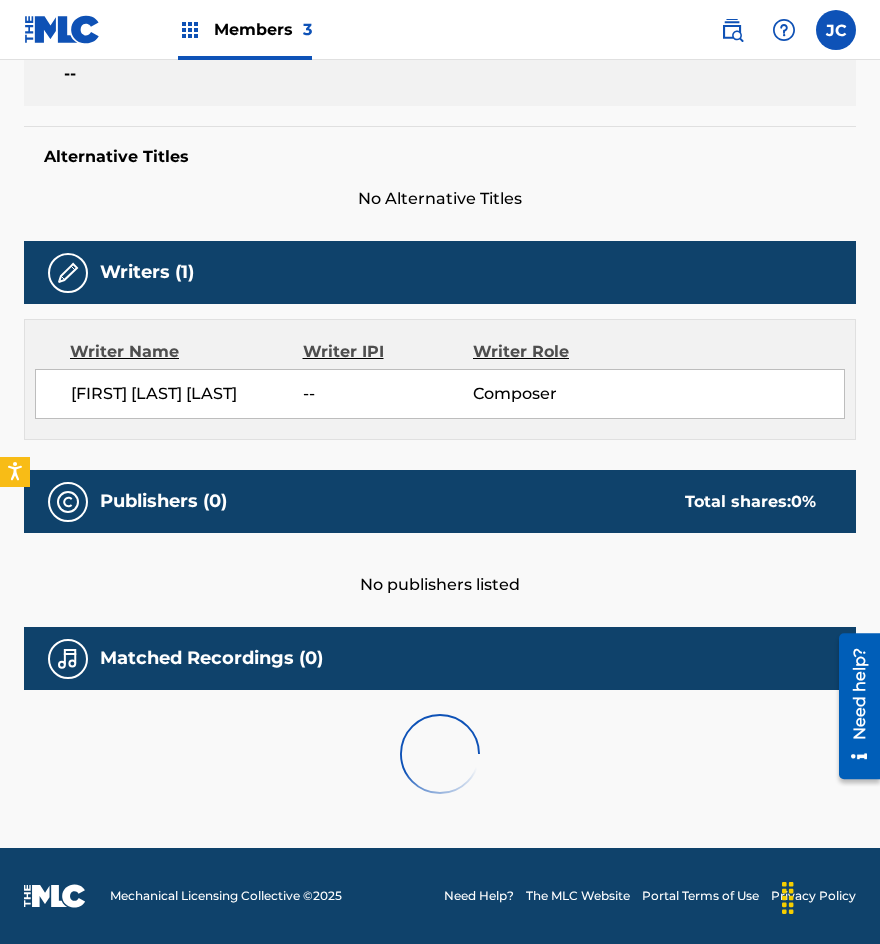 scroll, scrollTop: 0, scrollLeft: 0, axis: both 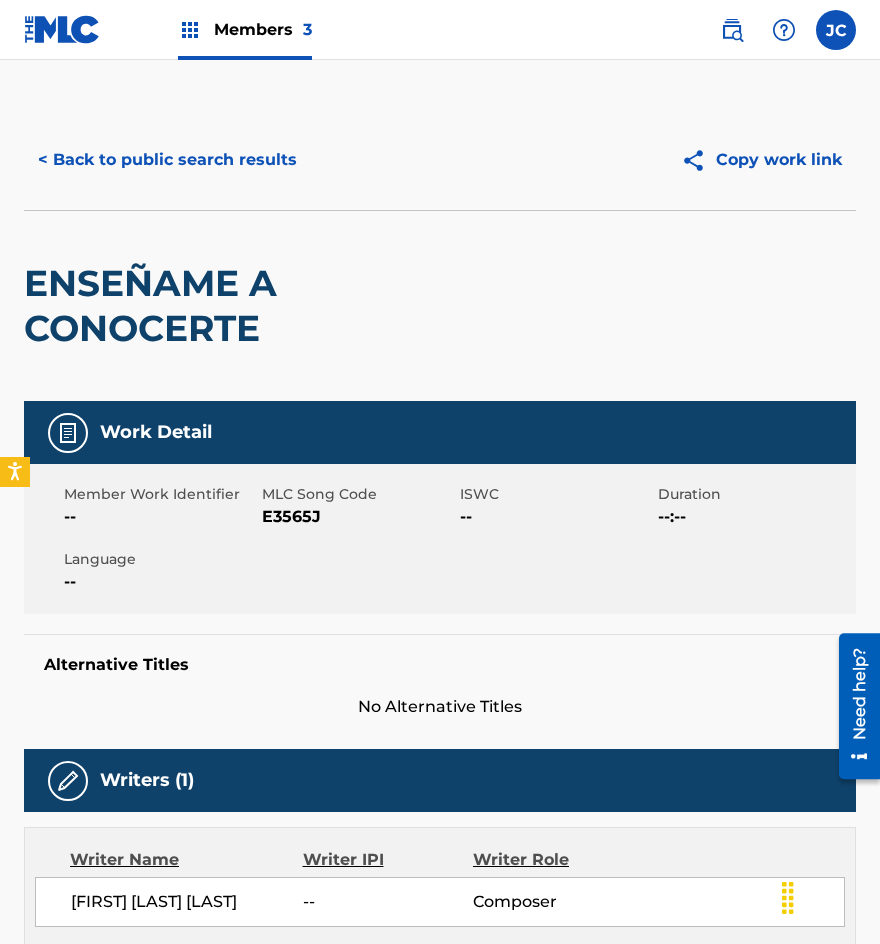 click on "E3565J" at bounding box center (358, 517) 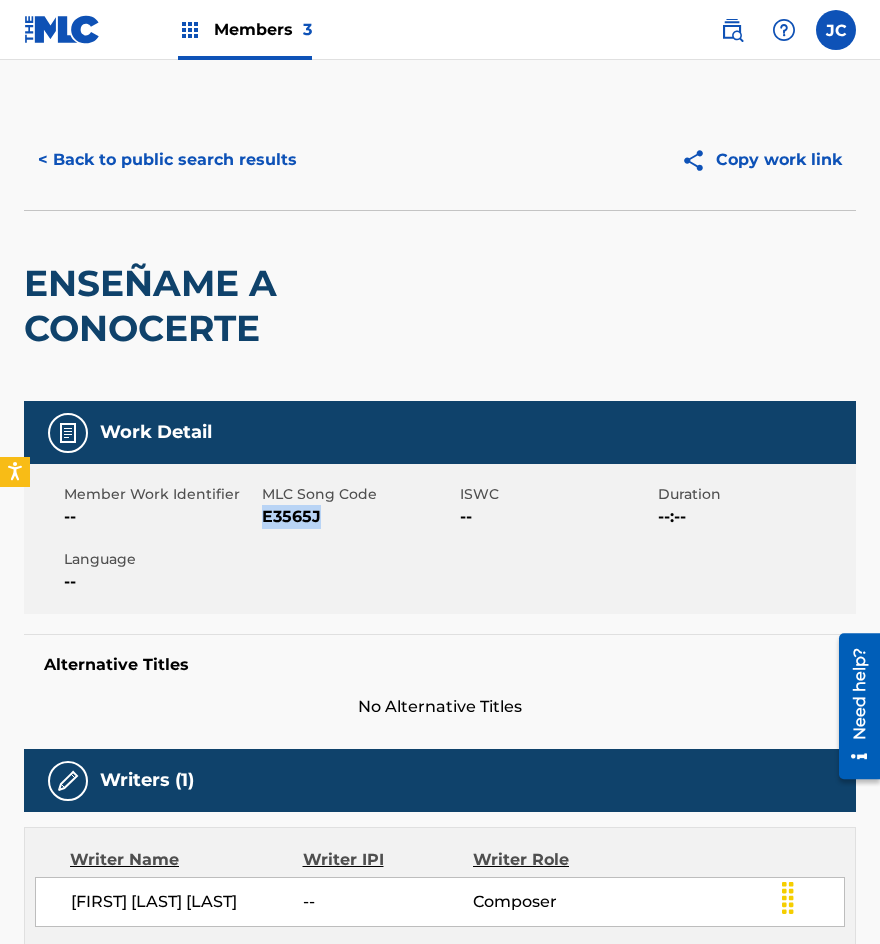 click on "E3565J" at bounding box center [358, 517] 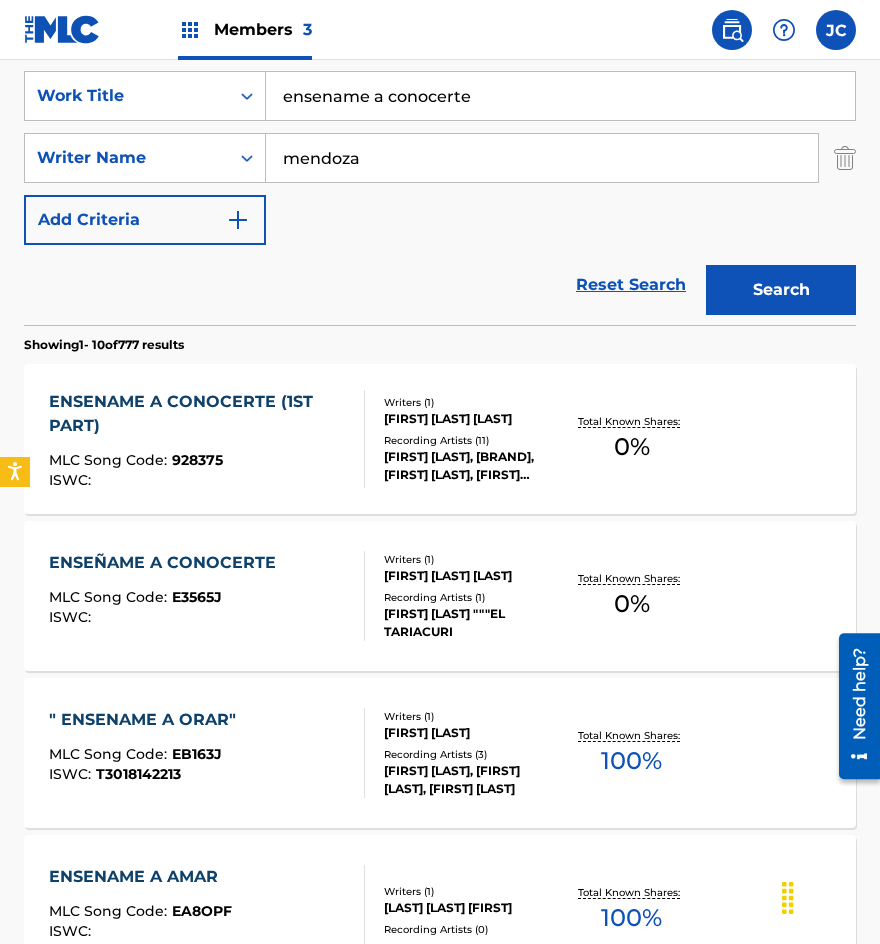 scroll, scrollTop: 328, scrollLeft: 0, axis: vertical 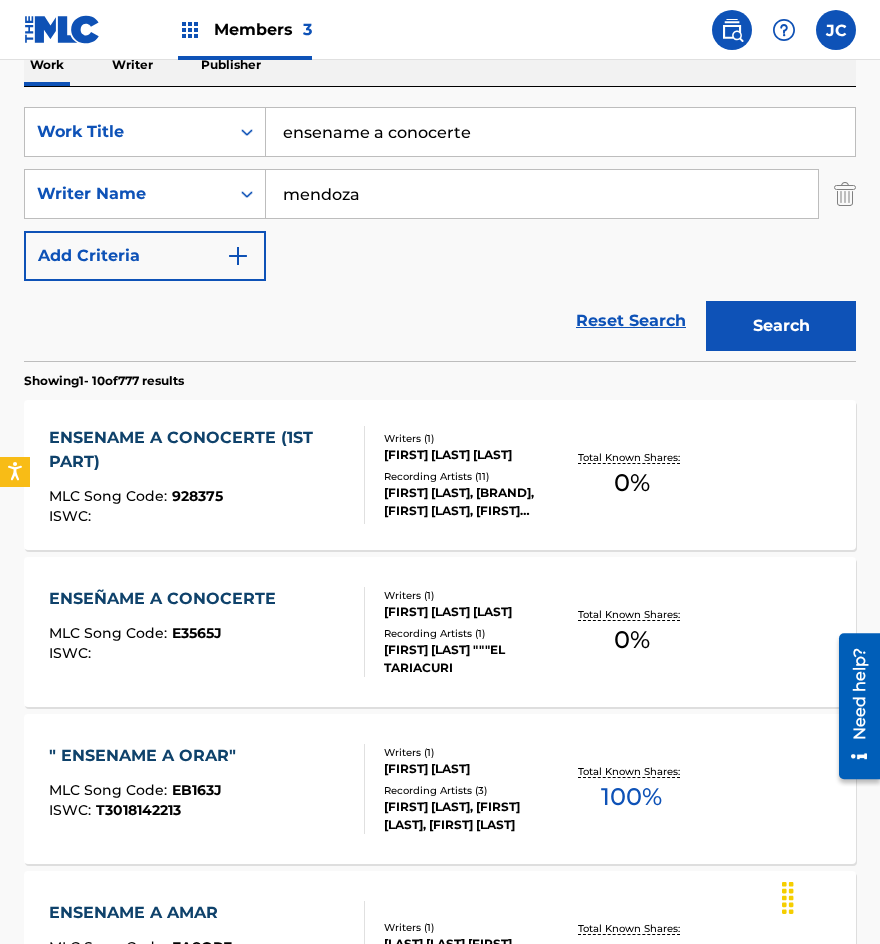 drag, startPoint x: 500, startPoint y: 133, endPoint x: 135, endPoint y: 158, distance: 365.85516 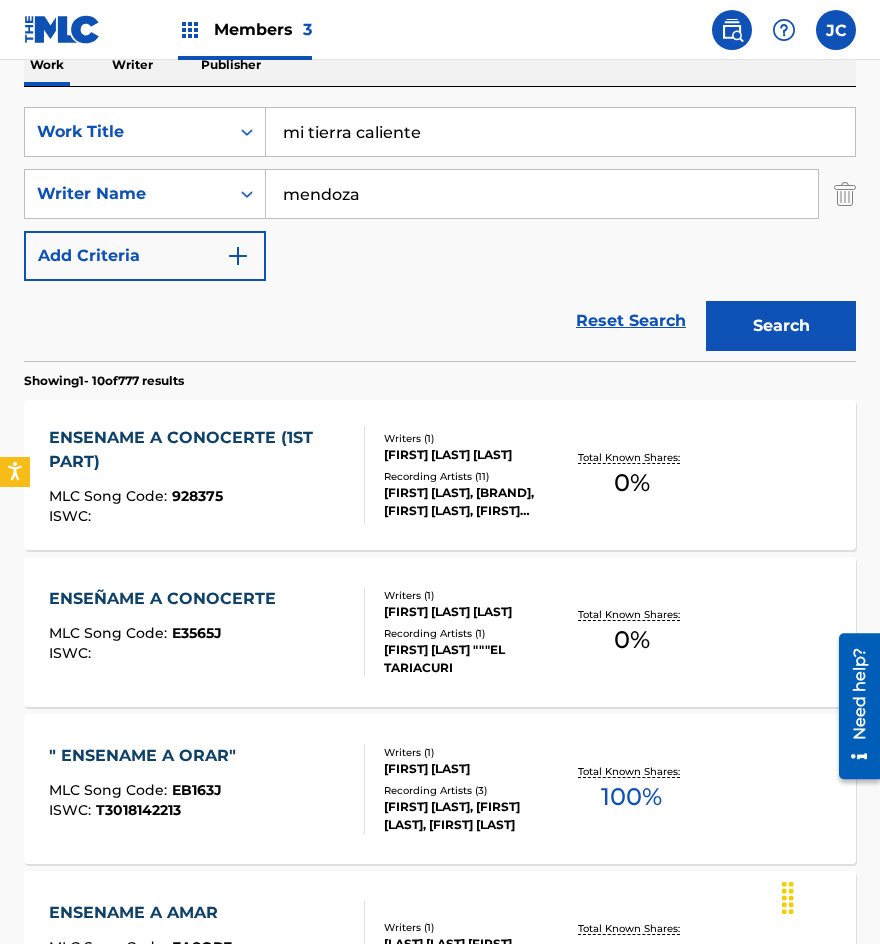 type on "mi tierra caliente" 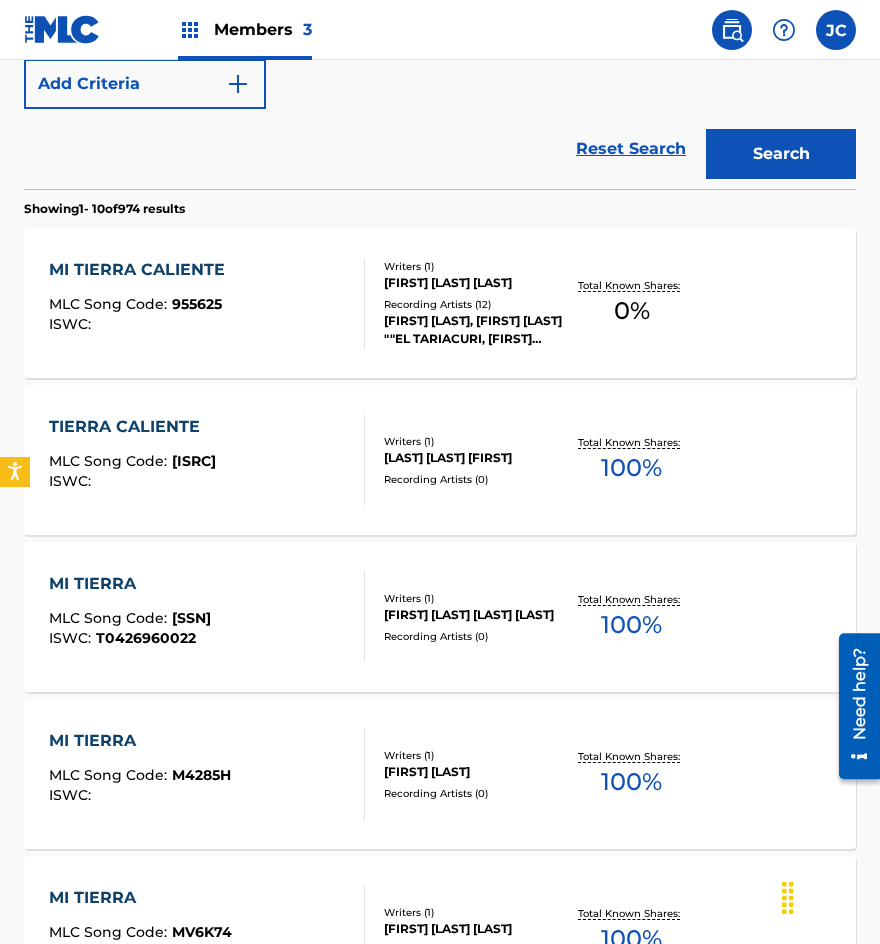 scroll, scrollTop: 400, scrollLeft: 0, axis: vertical 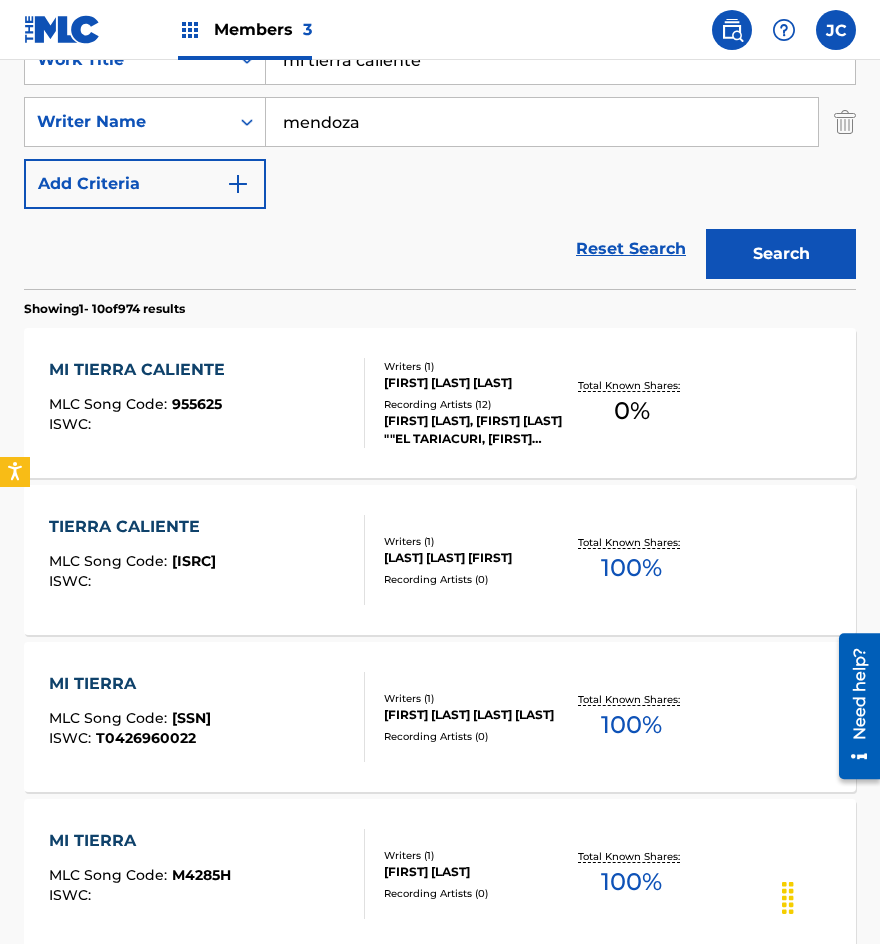 click on "[FIRST] [LAST] [LAST]" at bounding box center [473, 383] 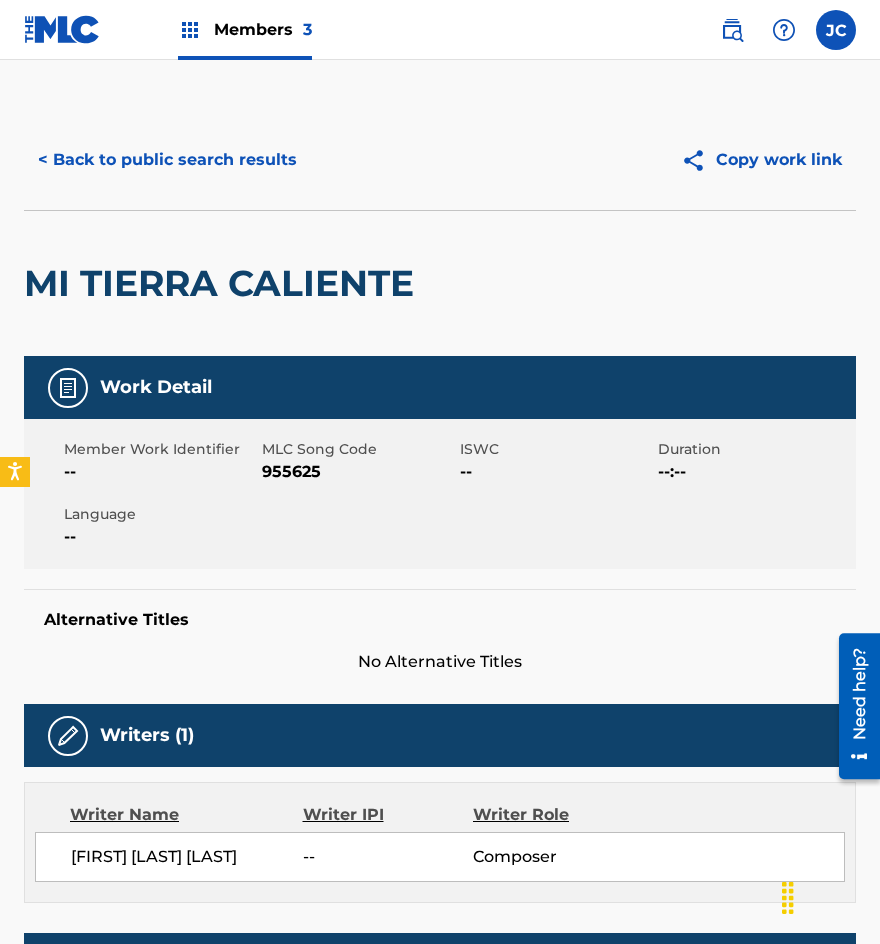 click on "955625" at bounding box center [358, 472] 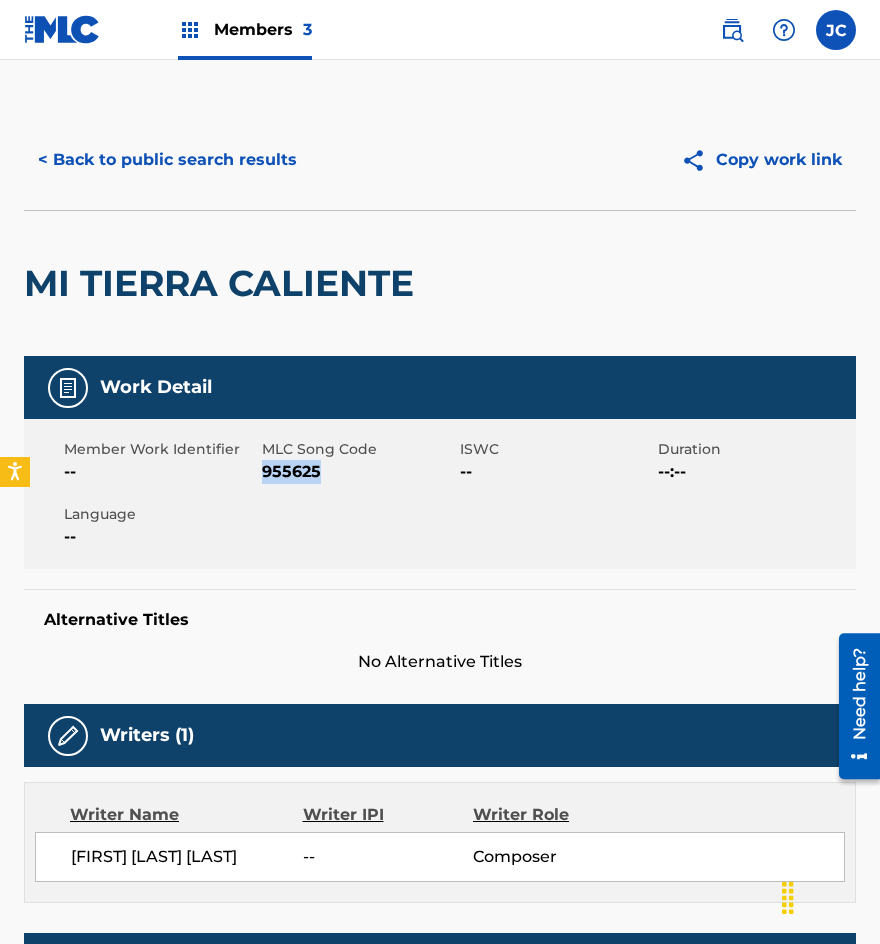 click on "955625" at bounding box center [358, 472] 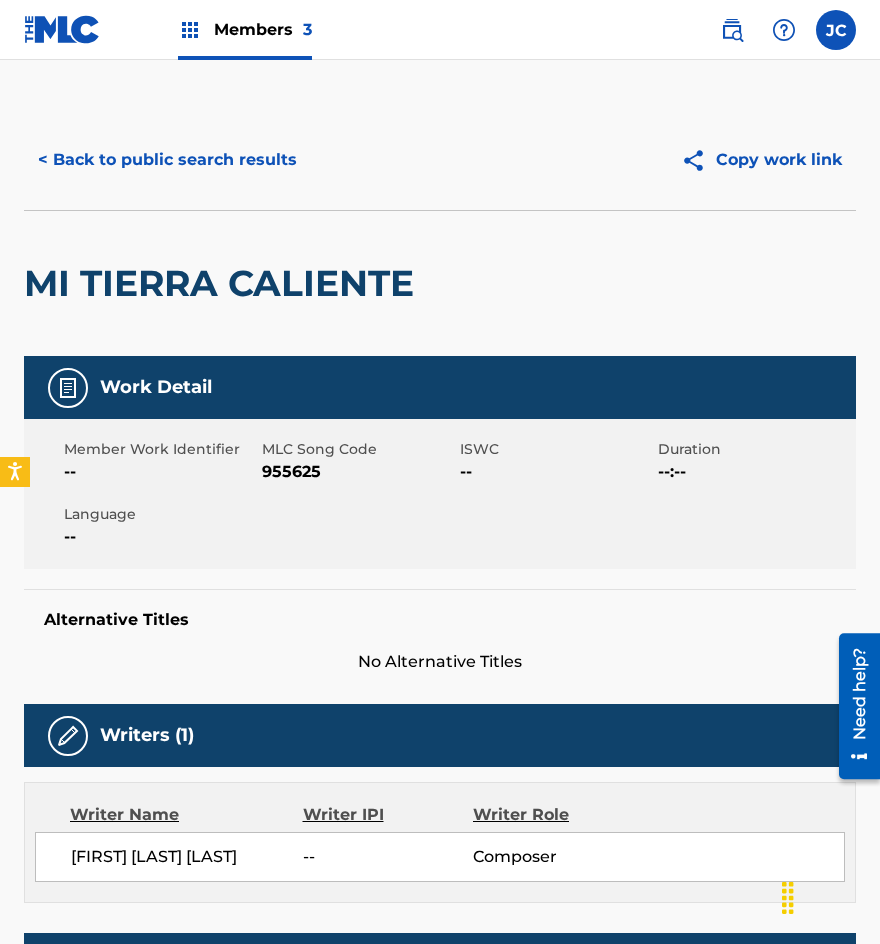 drag, startPoint x: 208, startPoint y: 245, endPoint x: 198, endPoint y: 199, distance: 47.07441 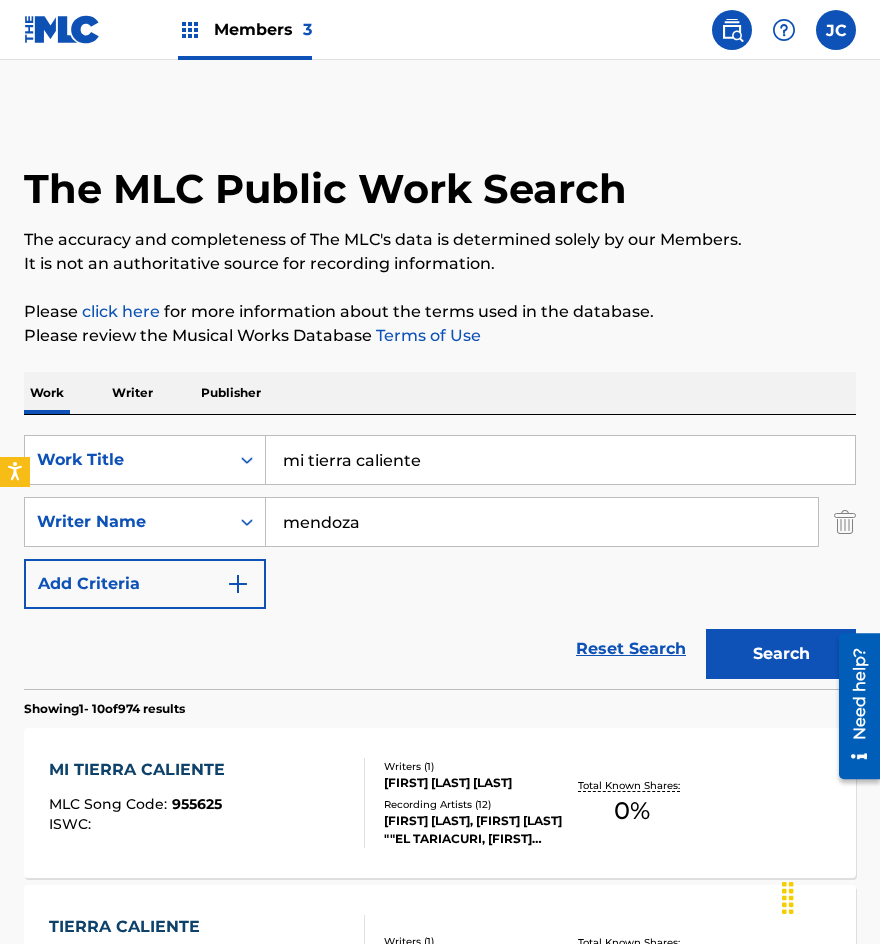 scroll, scrollTop: 400, scrollLeft: 0, axis: vertical 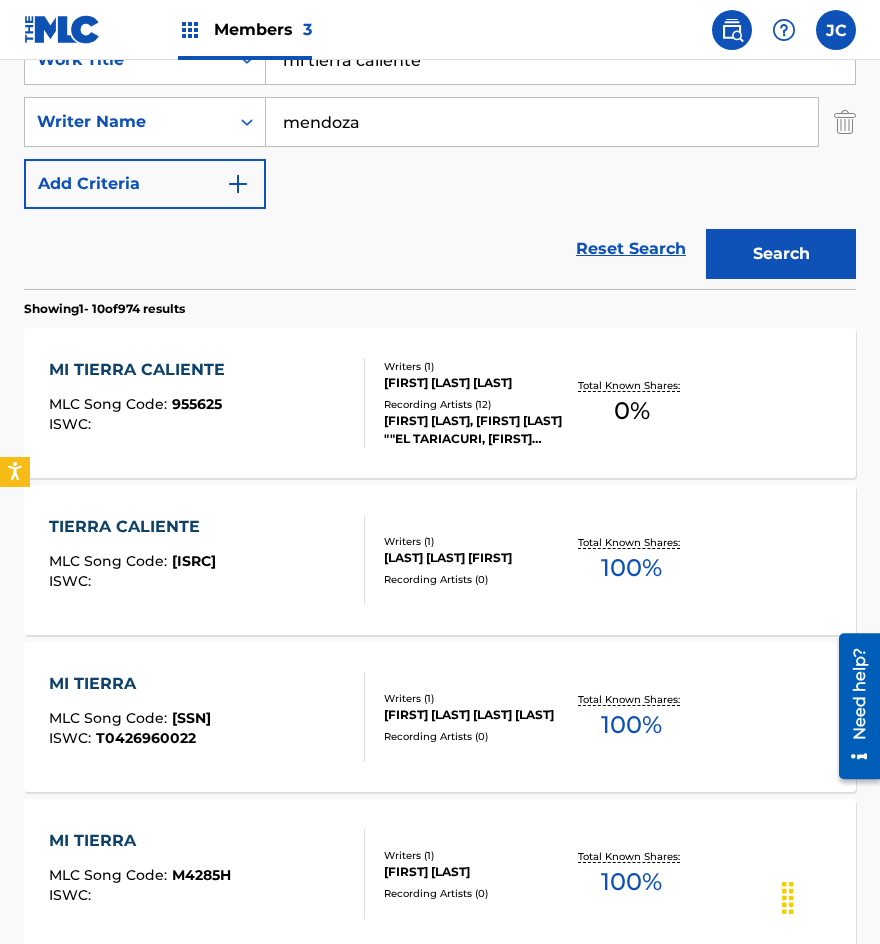 click on "mi tierra caliente" at bounding box center (560, 60) 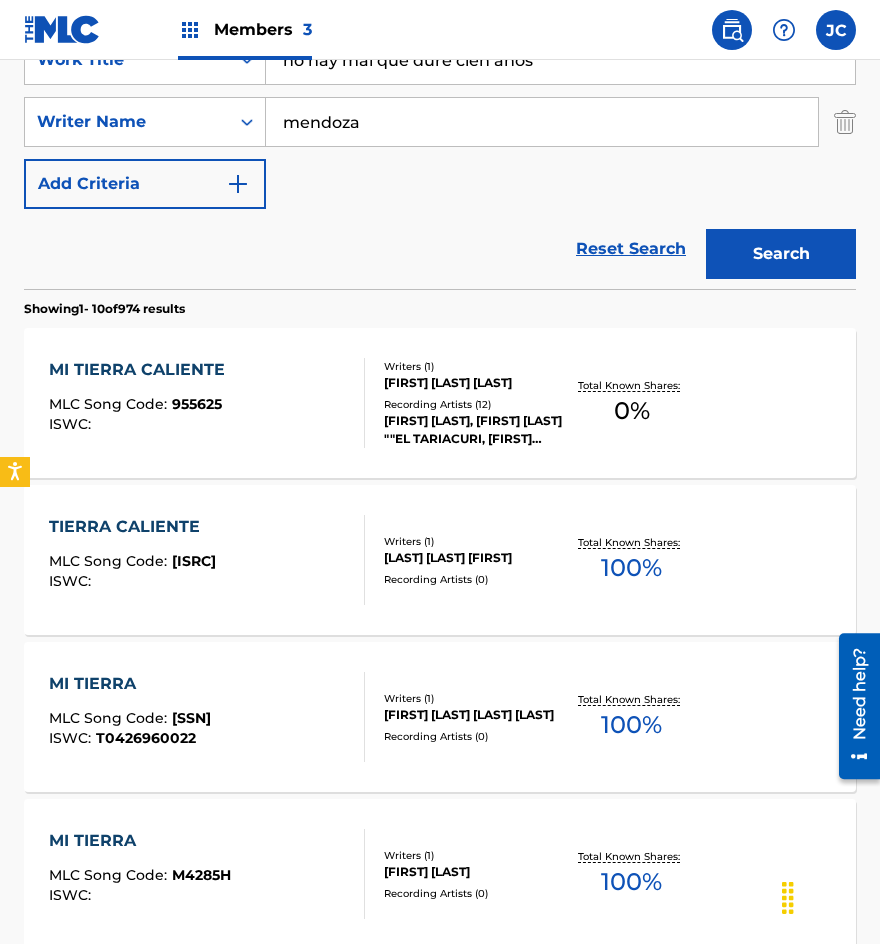 type on "no hay mal que dure cien anos" 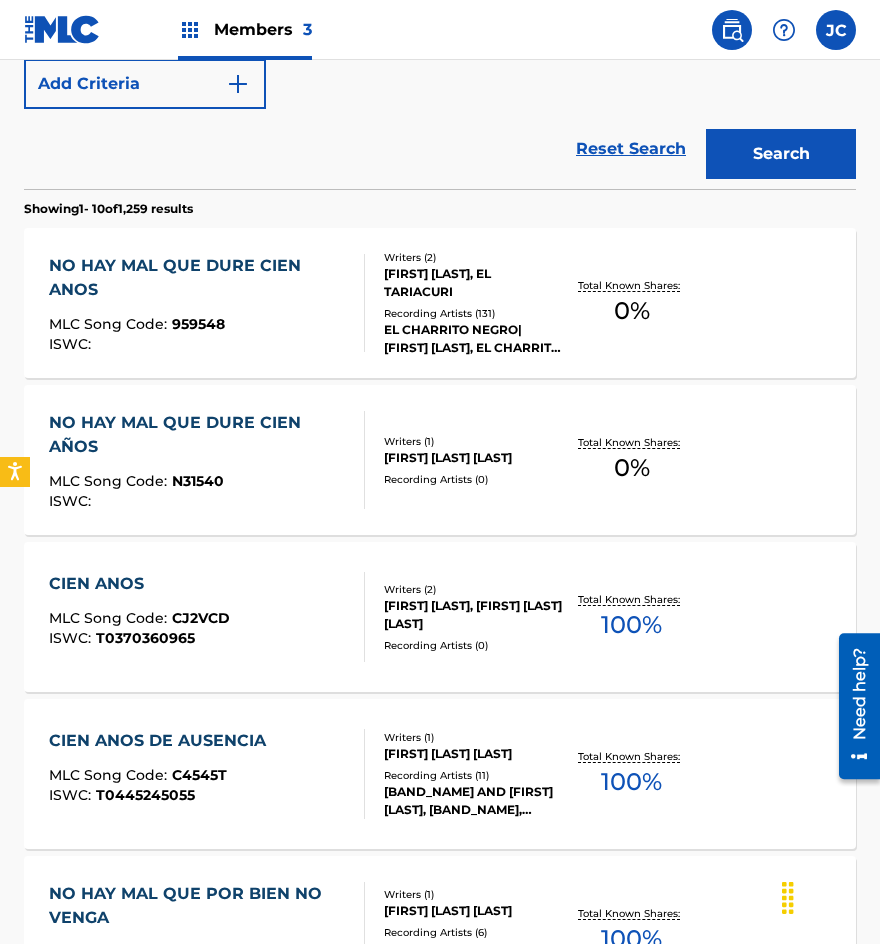 scroll, scrollTop: 400, scrollLeft: 0, axis: vertical 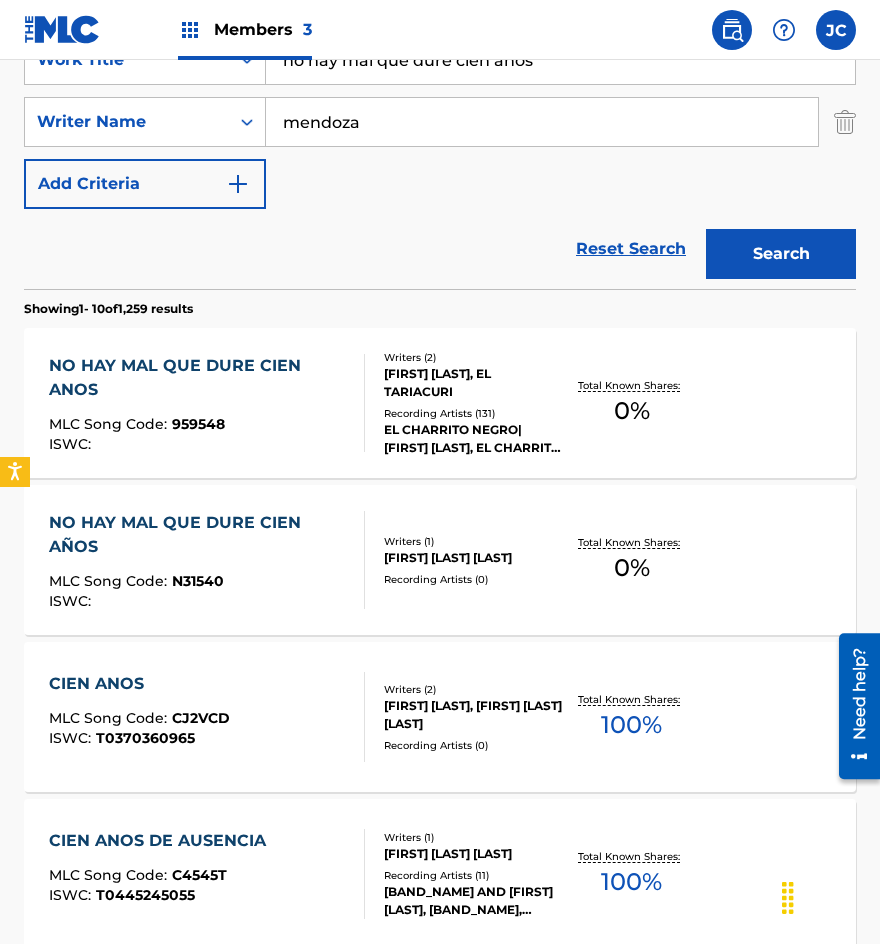 click on "NO HAY MAL QUE DURE CIEN ANOS MLC Song Code : [MLC_SONG_CODE] ISWC :" at bounding box center [198, 403] 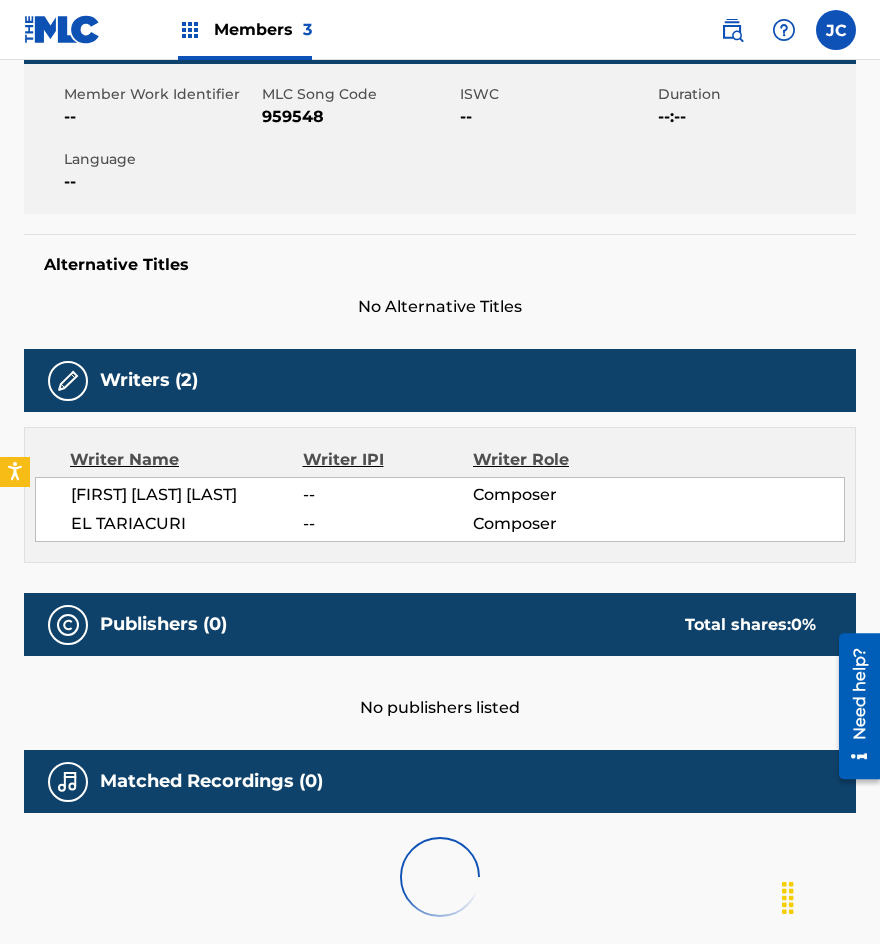 scroll, scrollTop: 0, scrollLeft: 0, axis: both 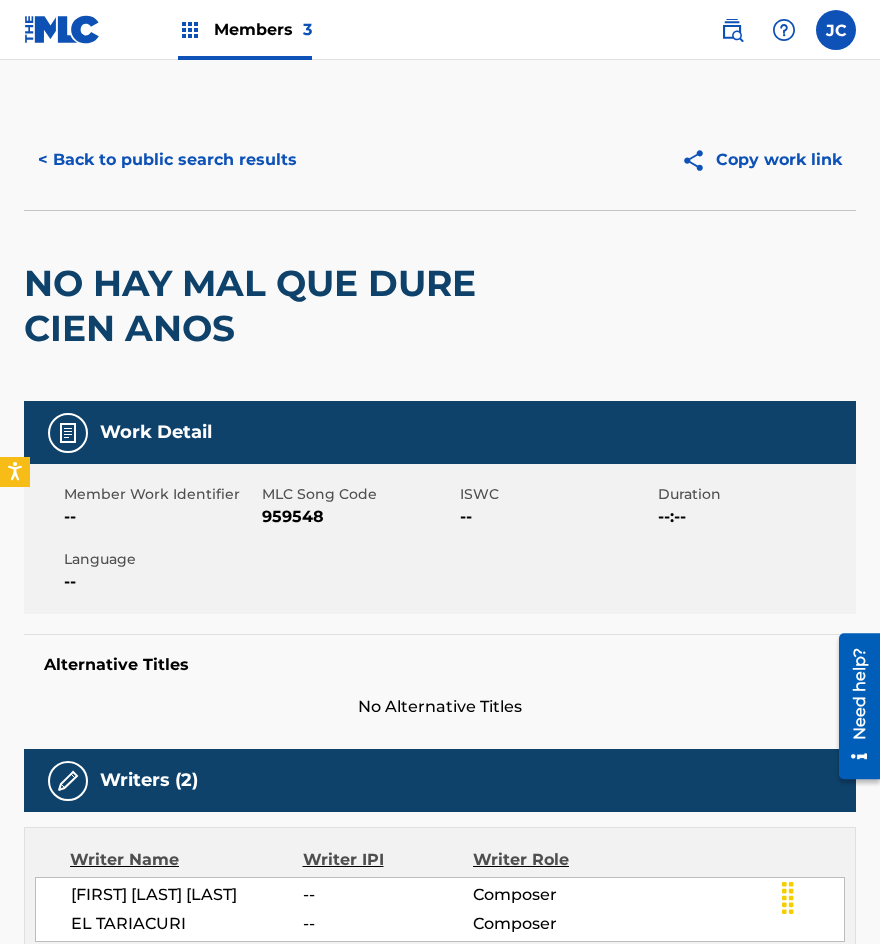 click on "959548" at bounding box center (358, 517) 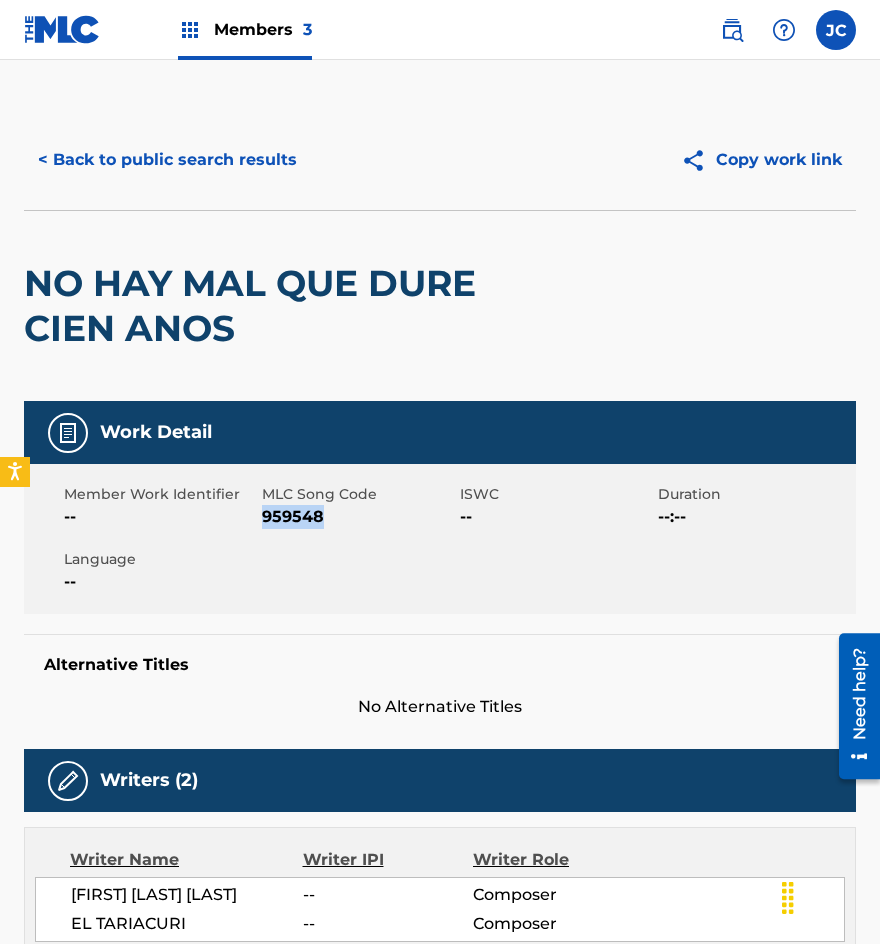 click on "959548" at bounding box center (358, 517) 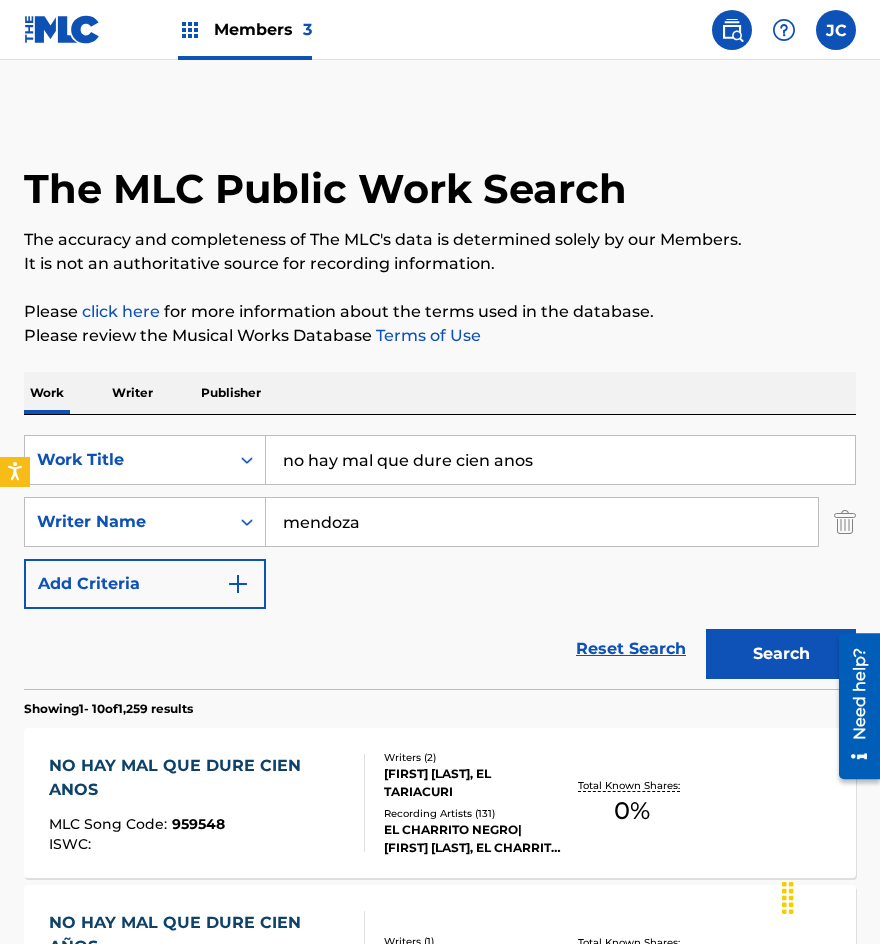 scroll, scrollTop: 400, scrollLeft: 0, axis: vertical 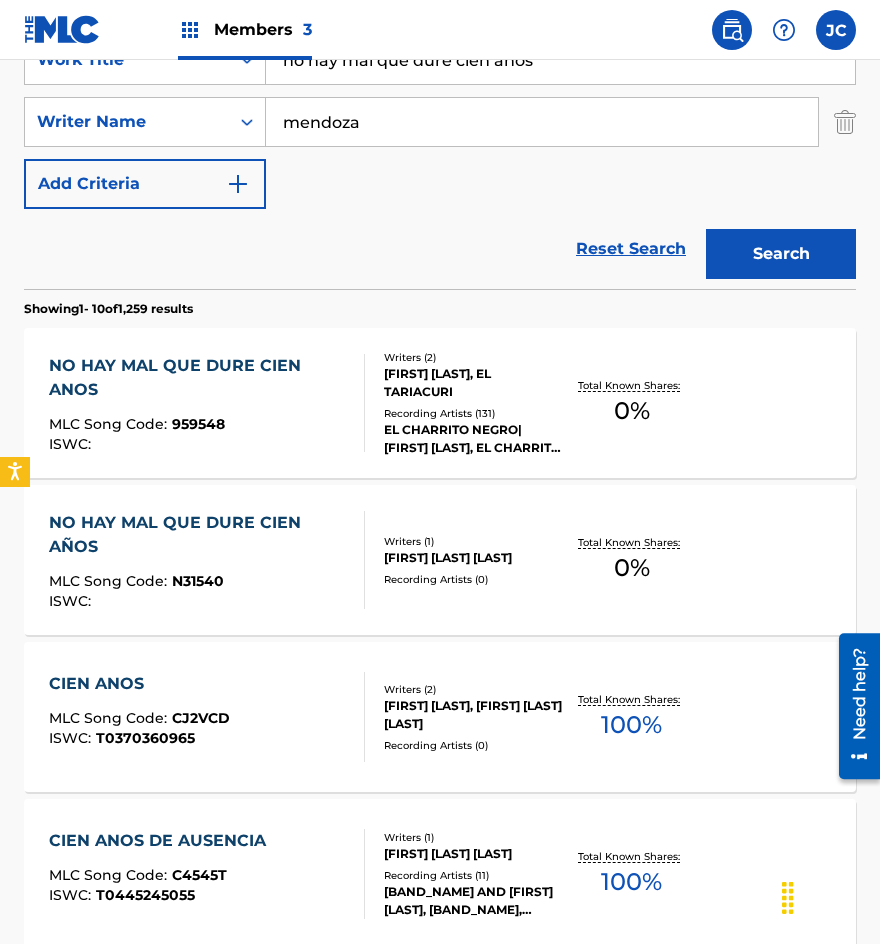 click on "NO HAY MAL QUE DURE CIEN AÑOS" at bounding box center (198, 535) 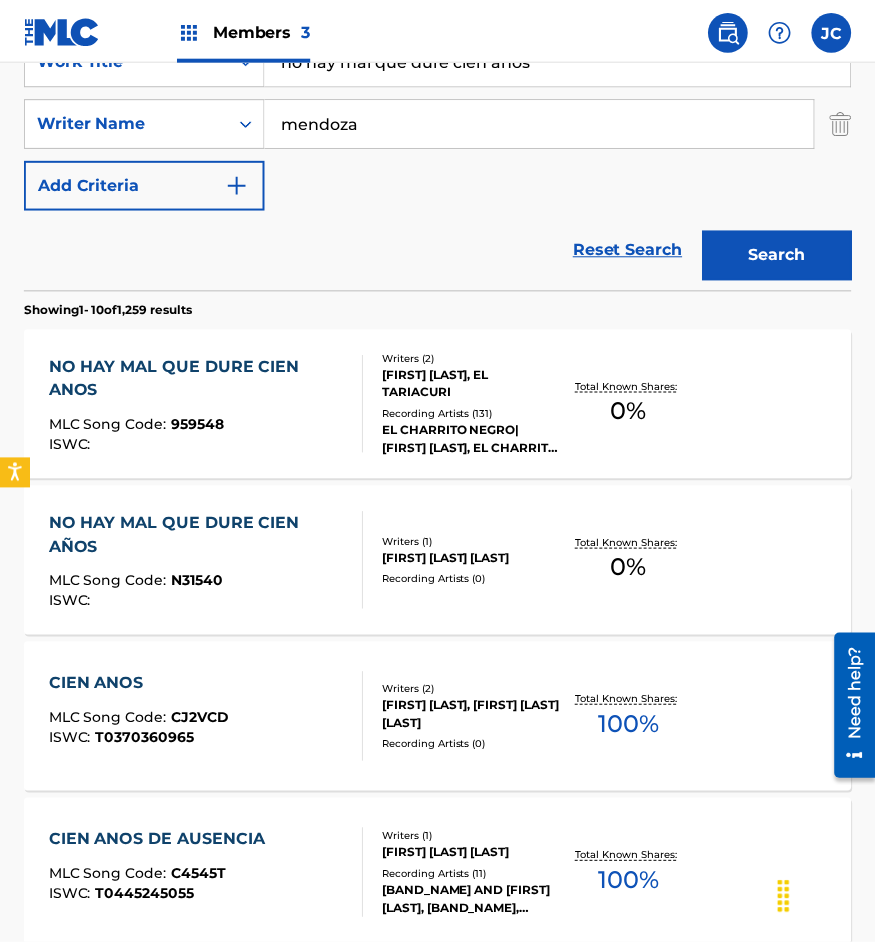 scroll, scrollTop: 0, scrollLeft: 0, axis: both 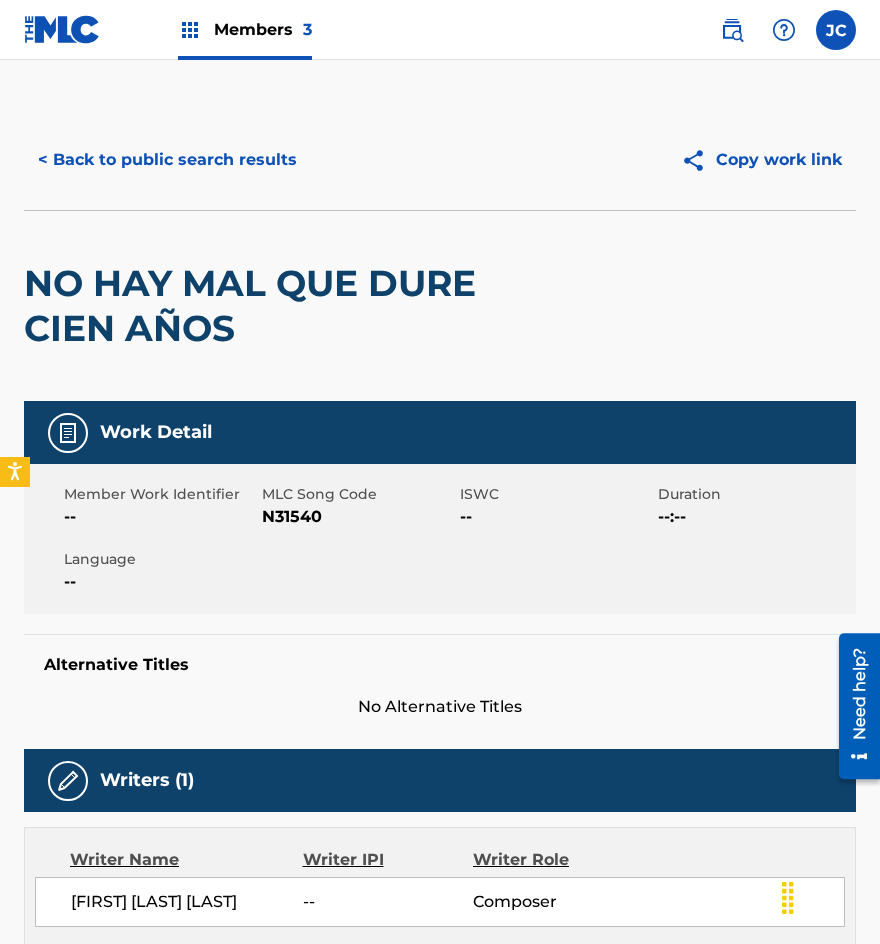 click on "N31540" at bounding box center (358, 517) 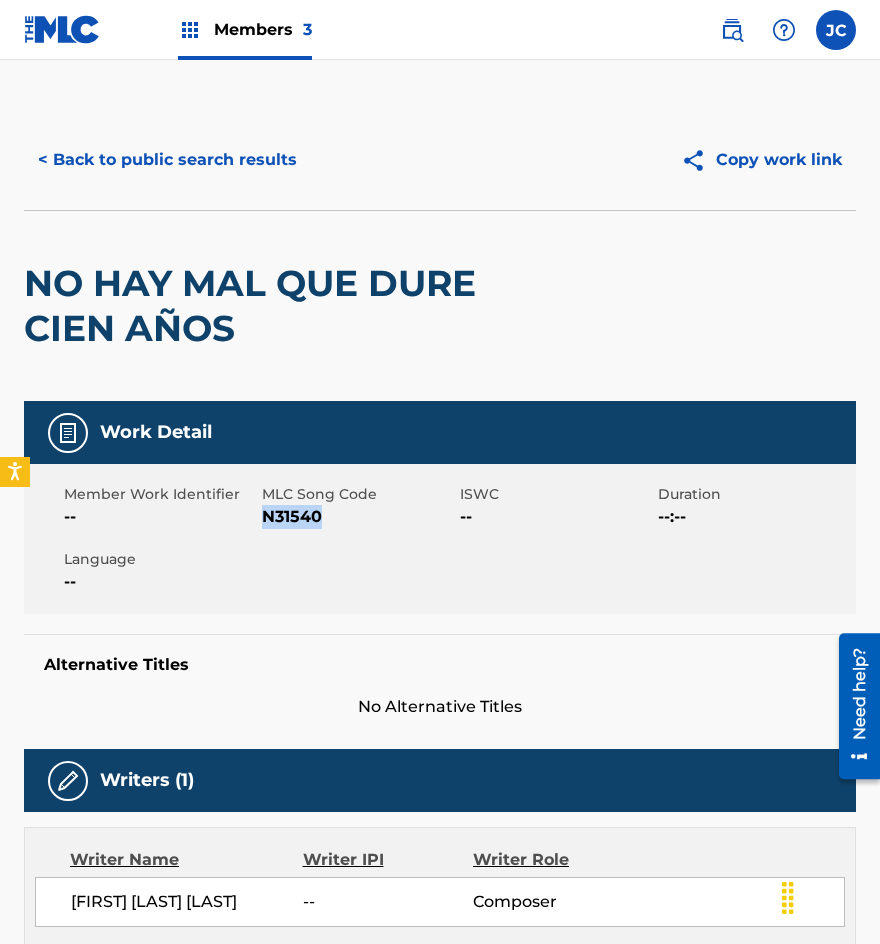 click on "N31540" at bounding box center [358, 517] 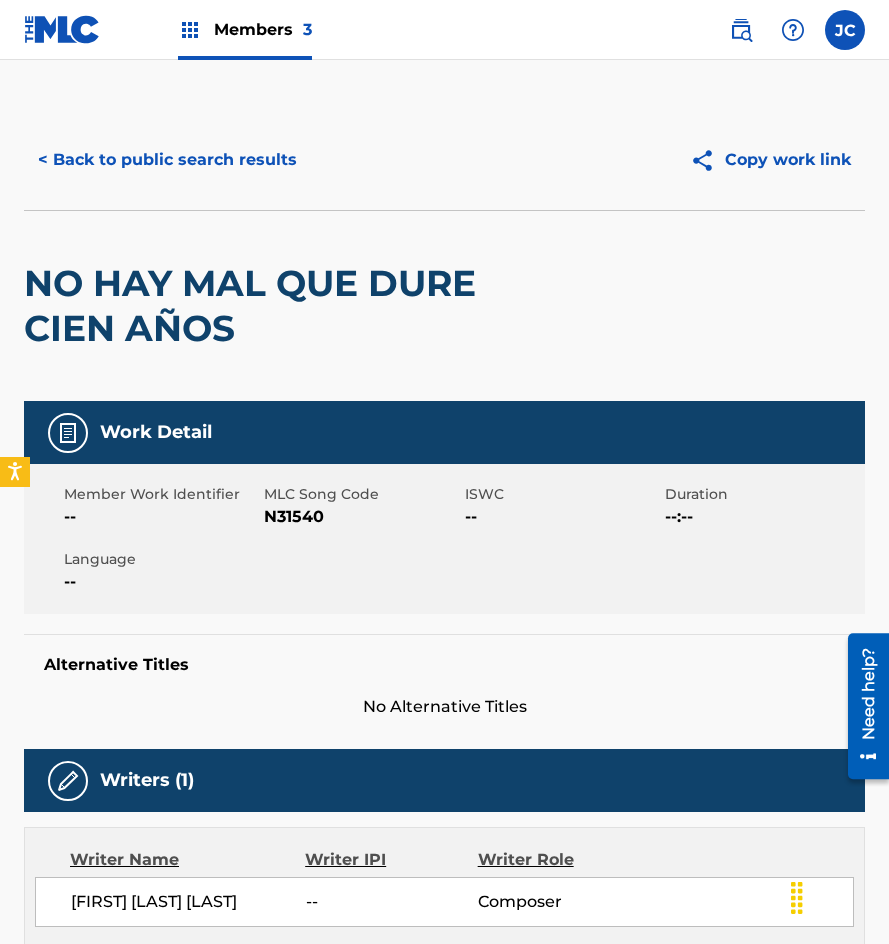 click on "< Back to public search results Copy work link" at bounding box center [444, 160] 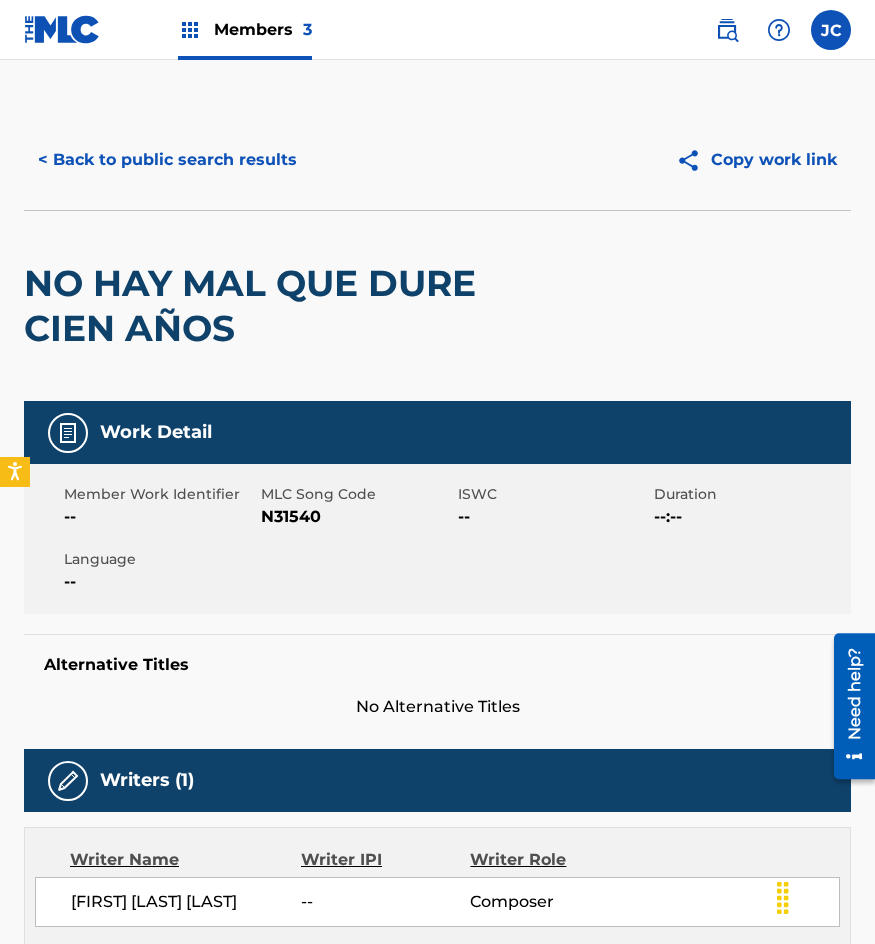 click on "< Back to public search results" at bounding box center (167, 160) 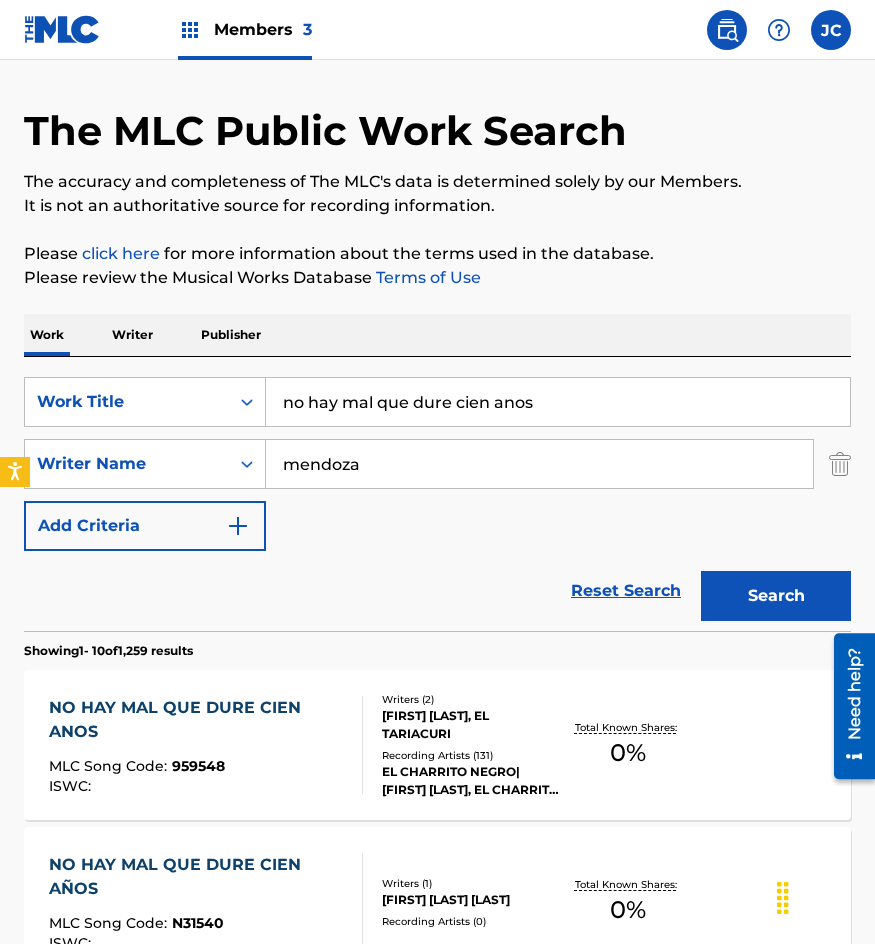 scroll, scrollTop: 0, scrollLeft: 0, axis: both 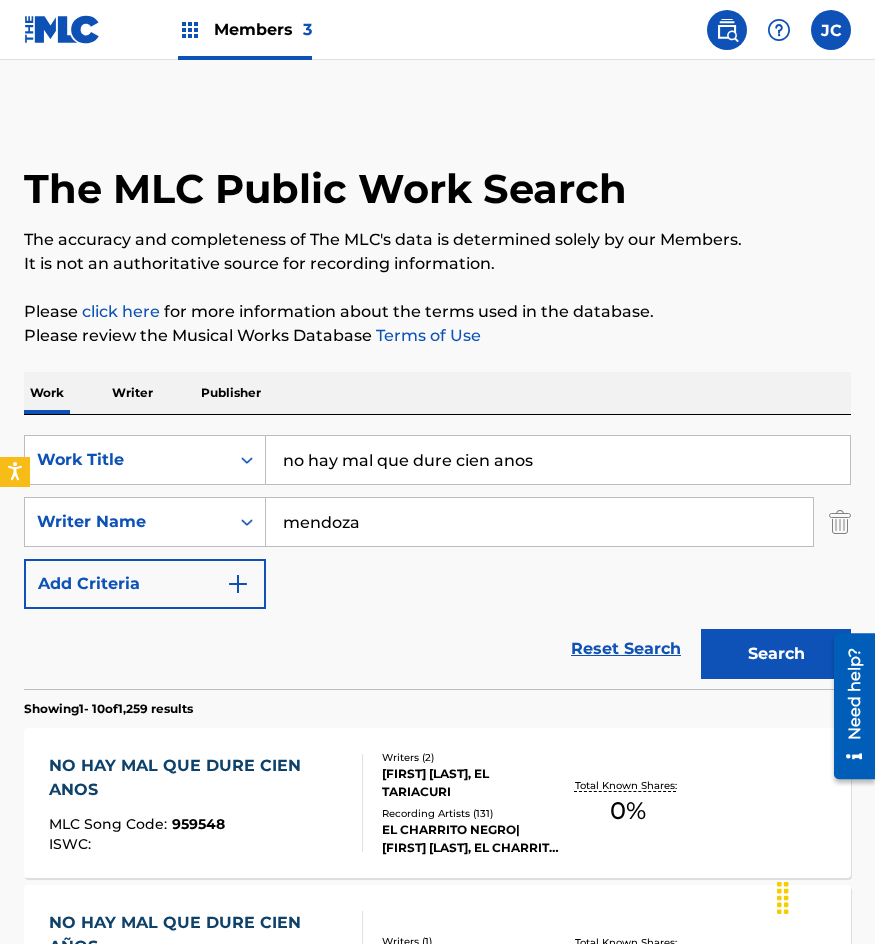 click on "no hay mal que dure cien anos" at bounding box center (558, 460) 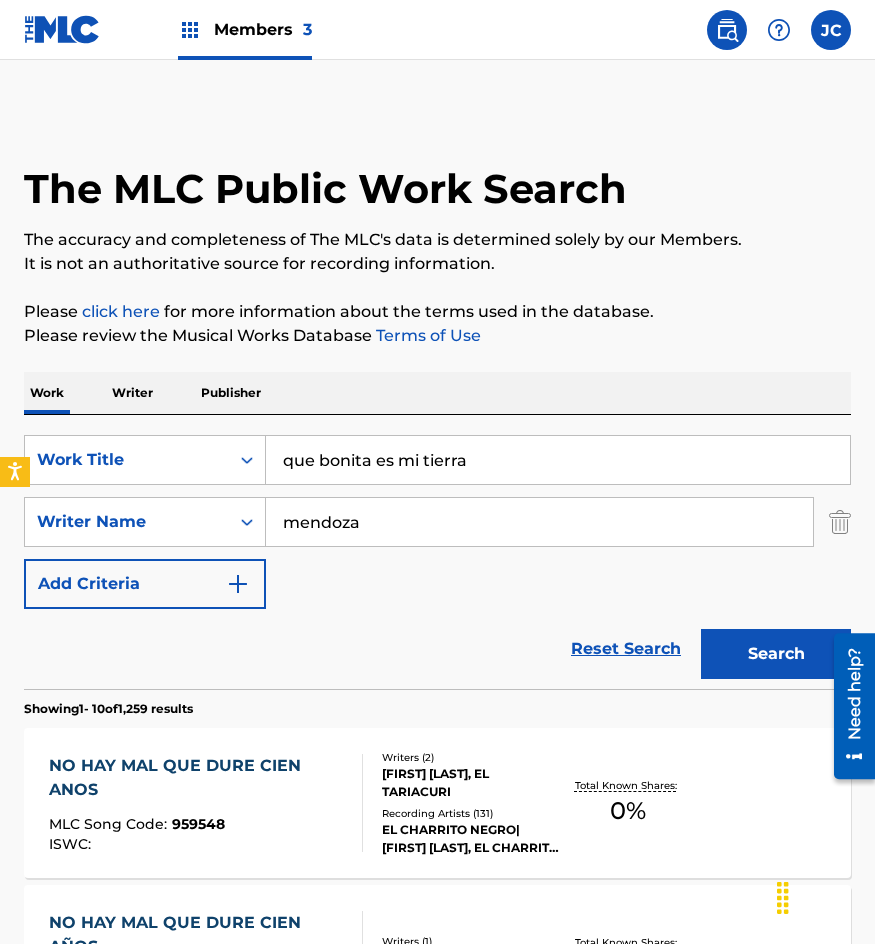 type on "que bonita es mi tierra" 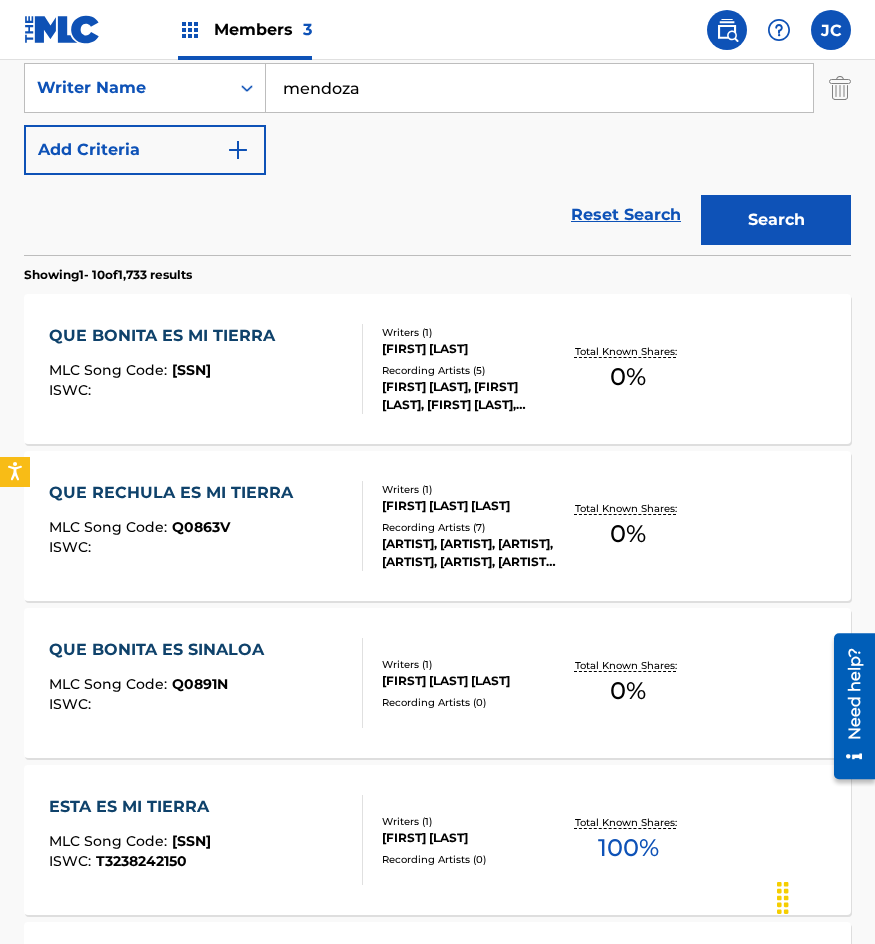 scroll, scrollTop: 400, scrollLeft: 0, axis: vertical 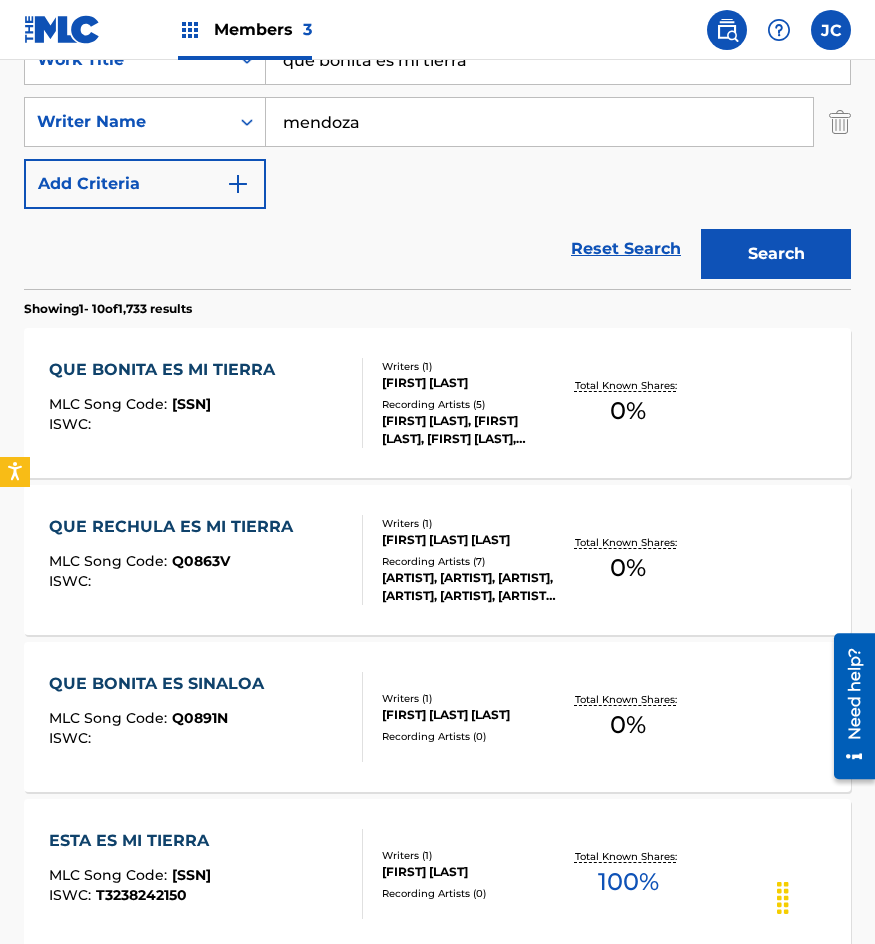 click on "QUE BONITA ES MI TIERRA MLC Song Code : 970138 ISWC :" at bounding box center (206, 403) 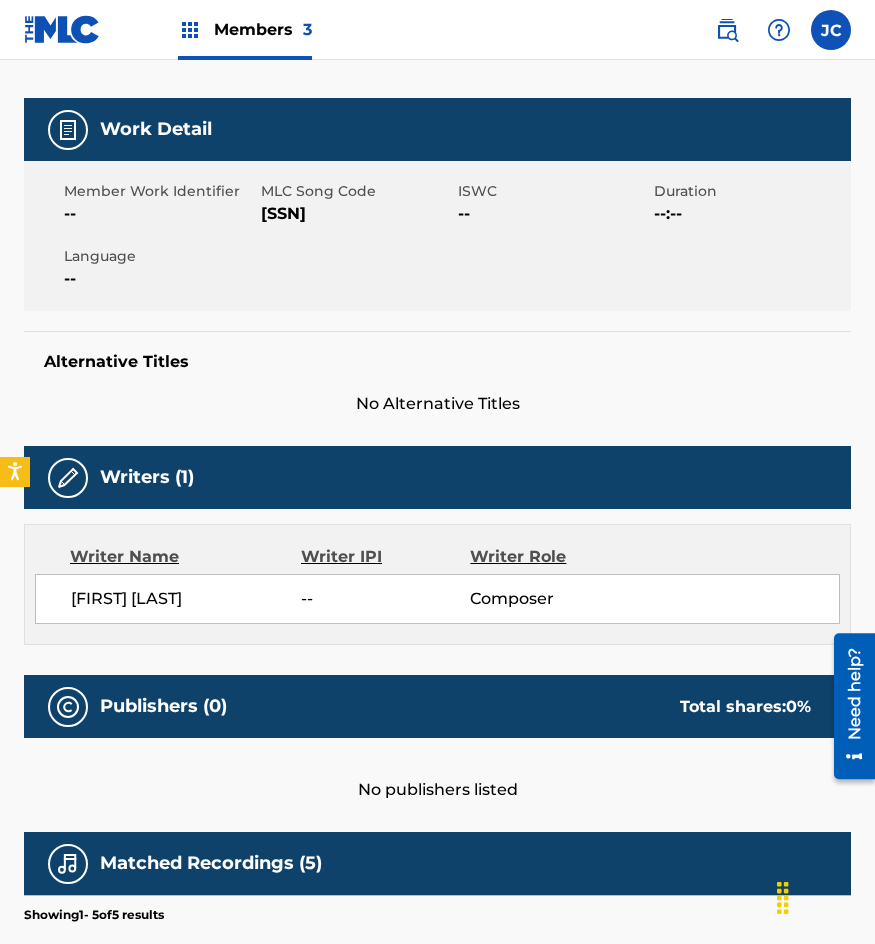 scroll, scrollTop: 302, scrollLeft: 0, axis: vertical 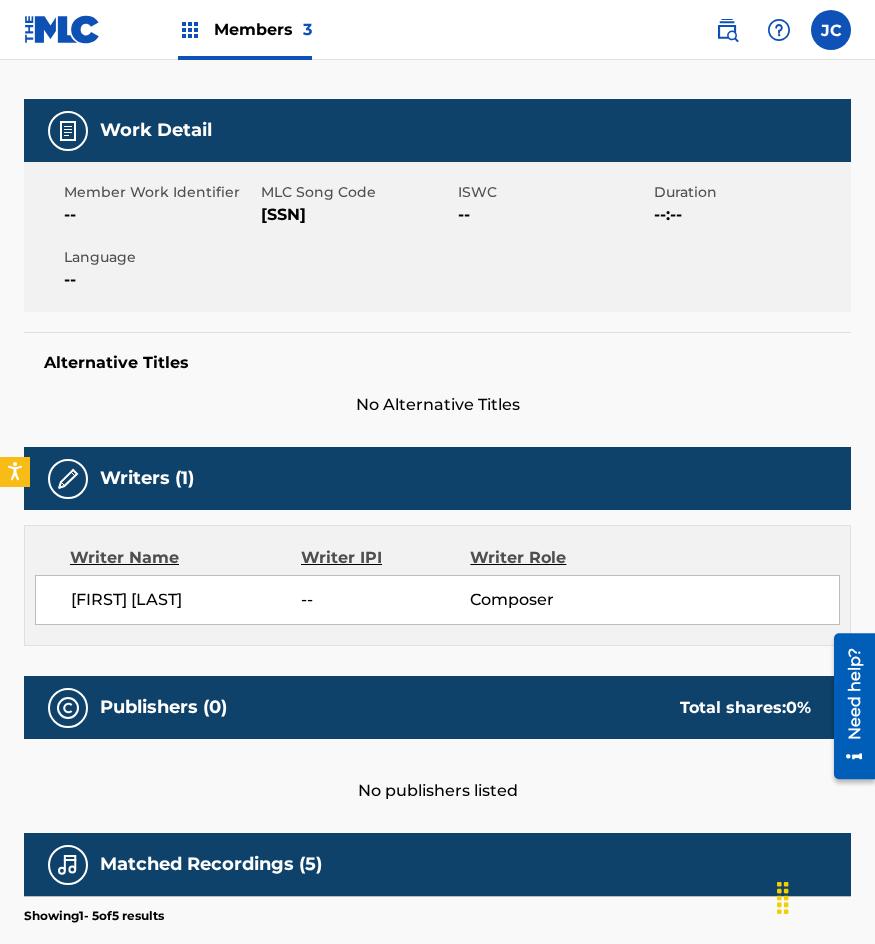 click on "[SSN]" at bounding box center [357, 215] 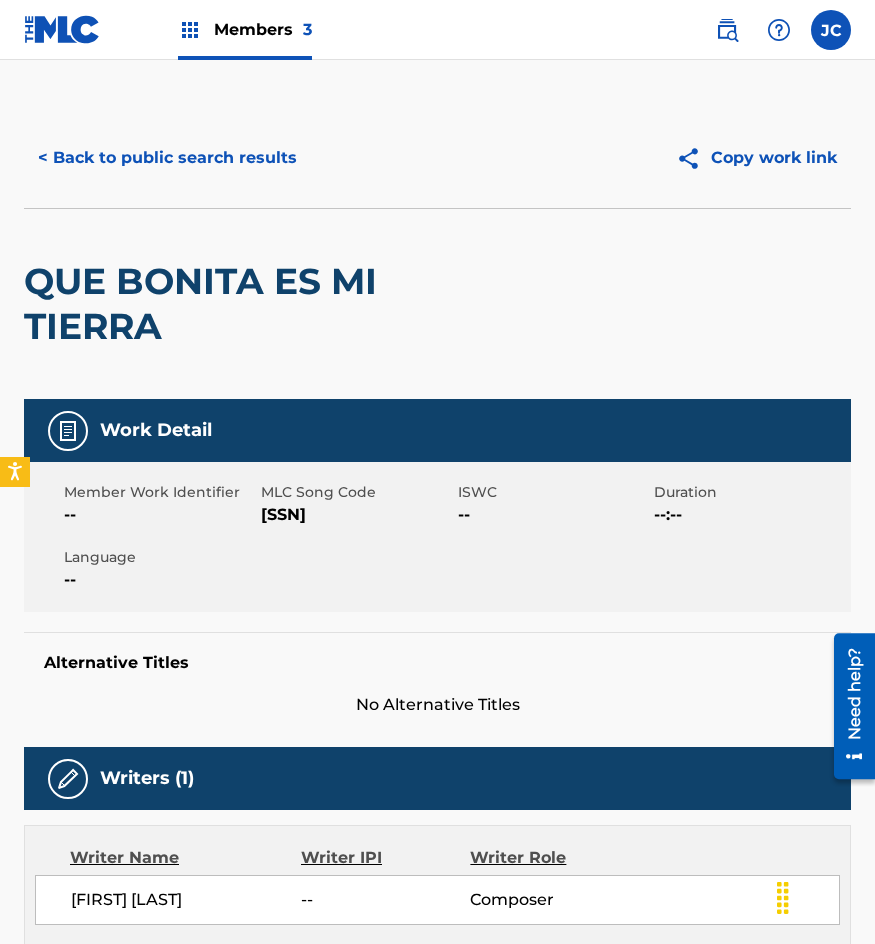 click on "< Back to public search results" at bounding box center [167, 158] 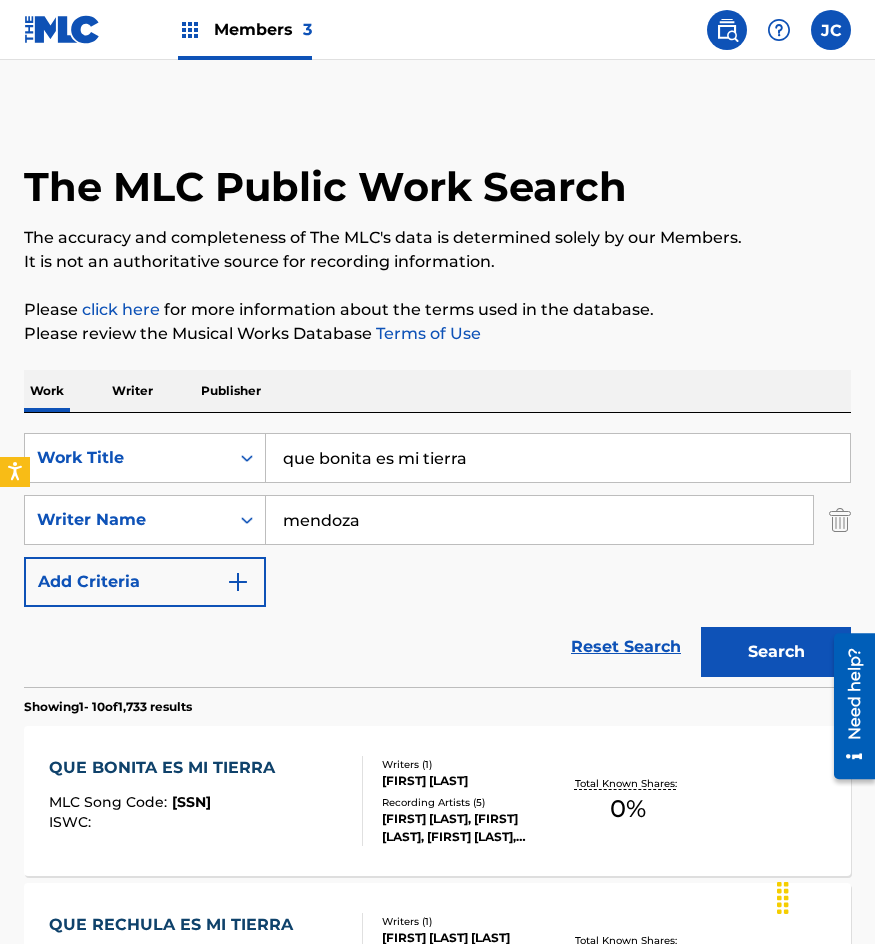 scroll, scrollTop: 400, scrollLeft: 0, axis: vertical 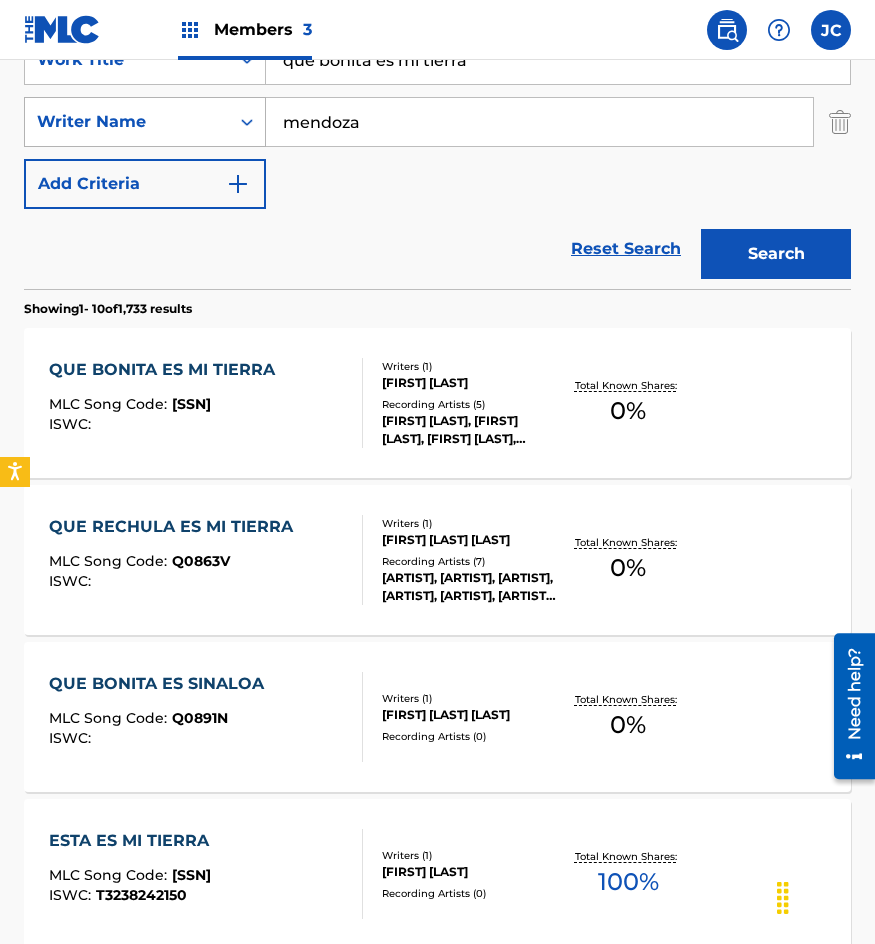 drag, startPoint x: 466, startPoint y: 68, endPoint x: 107, endPoint y: 99, distance: 360.33597 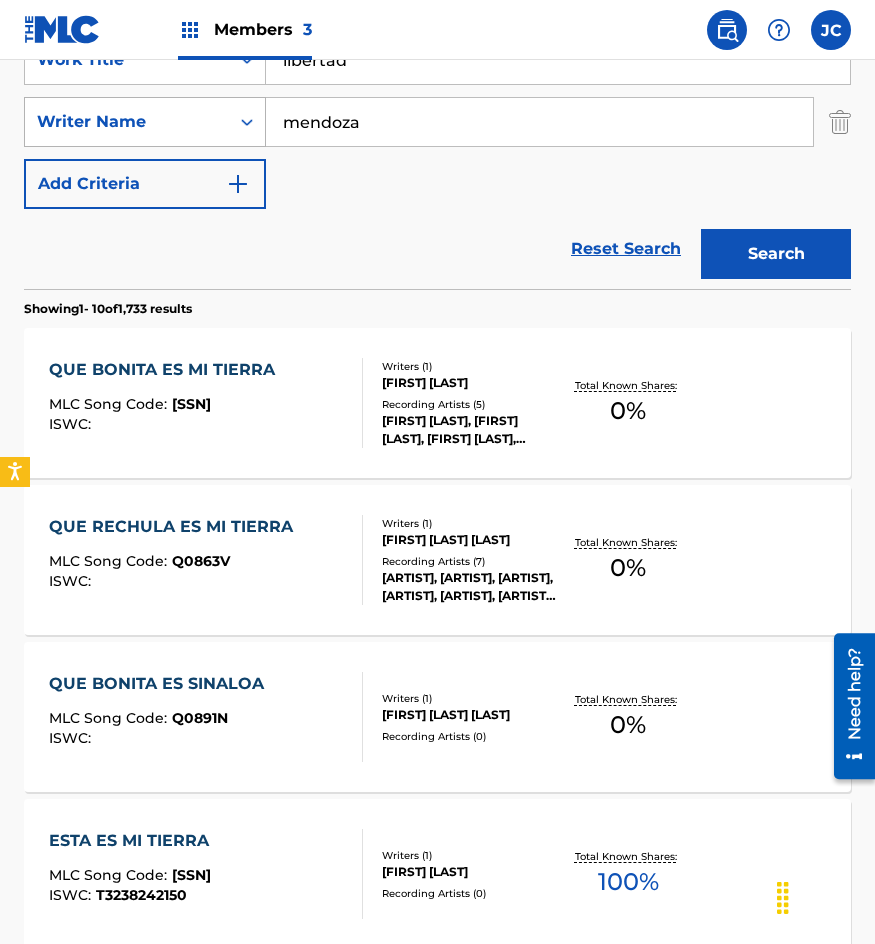 type on "libertad" 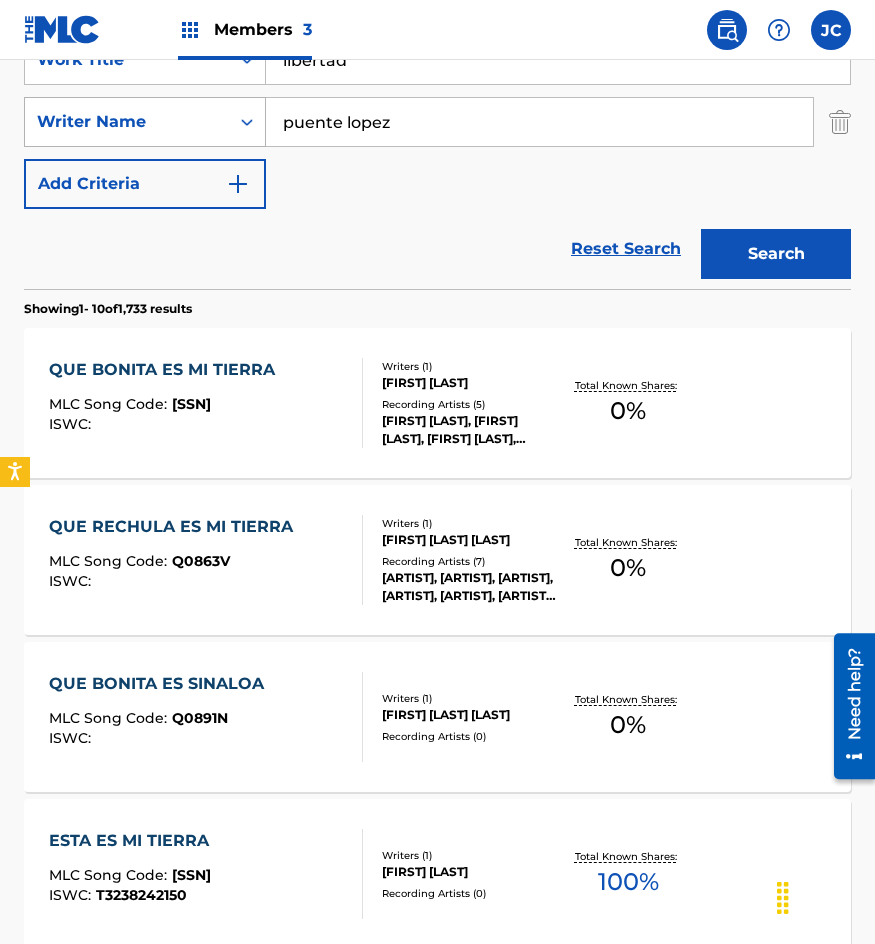 type on "puente lopez" 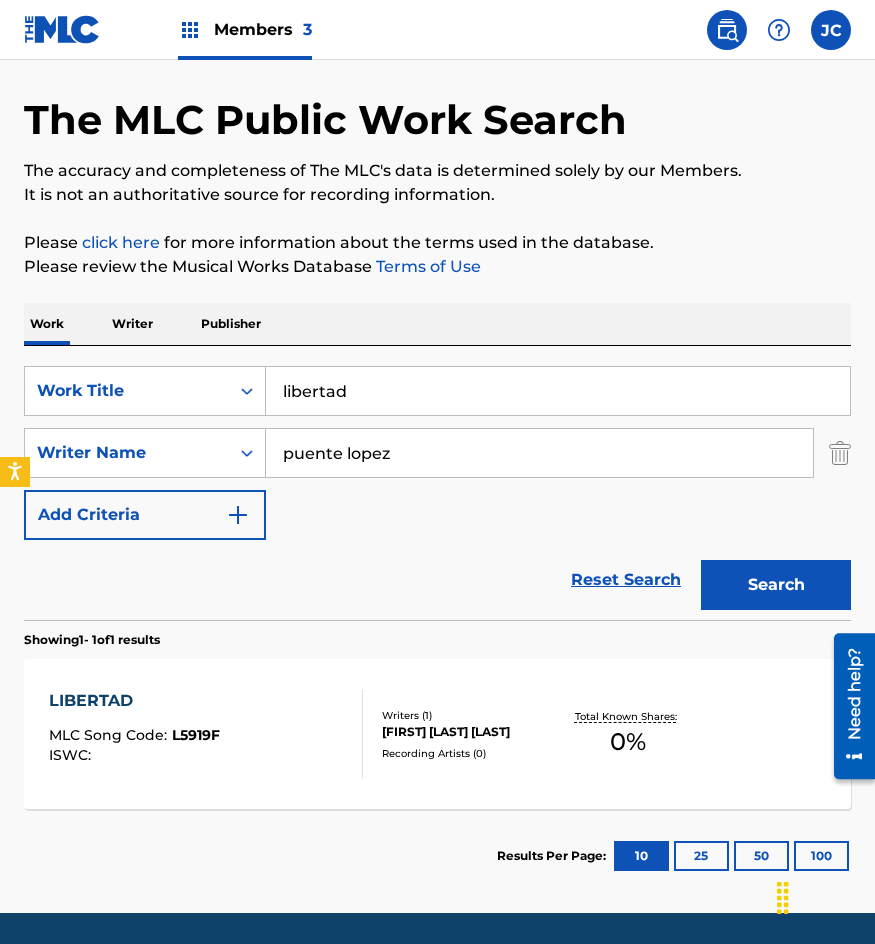 scroll, scrollTop: 134, scrollLeft: 0, axis: vertical 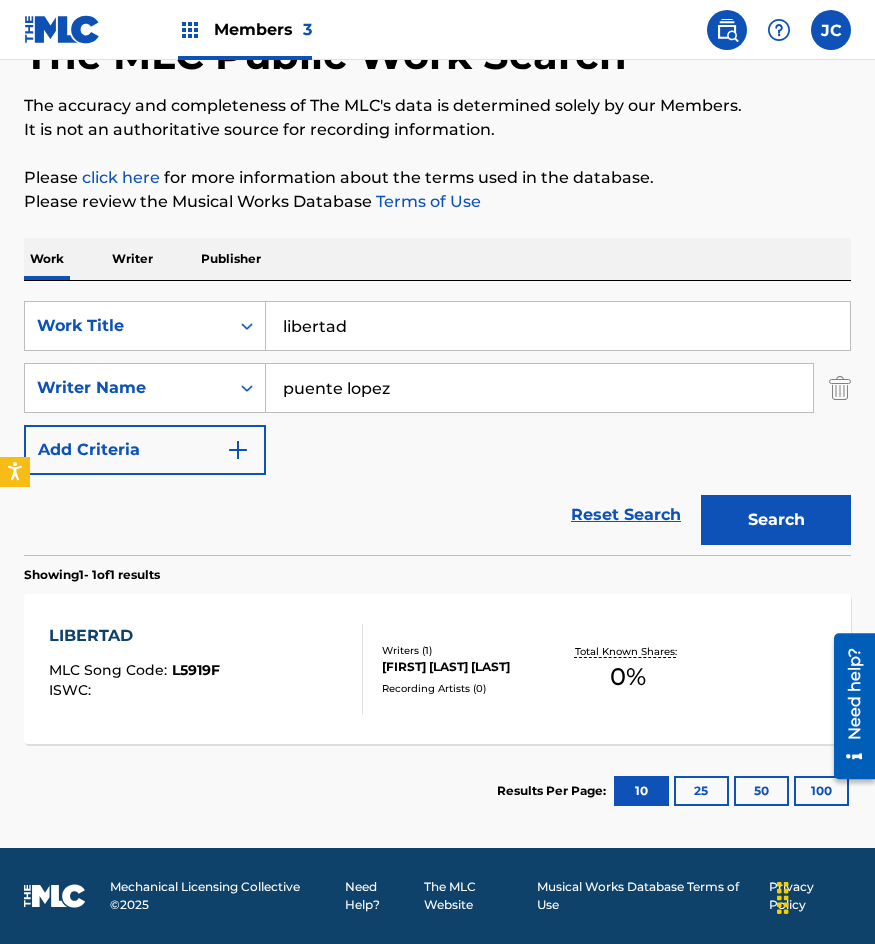 click on "Writers ( 1 )" at bounding box center [470, 650] 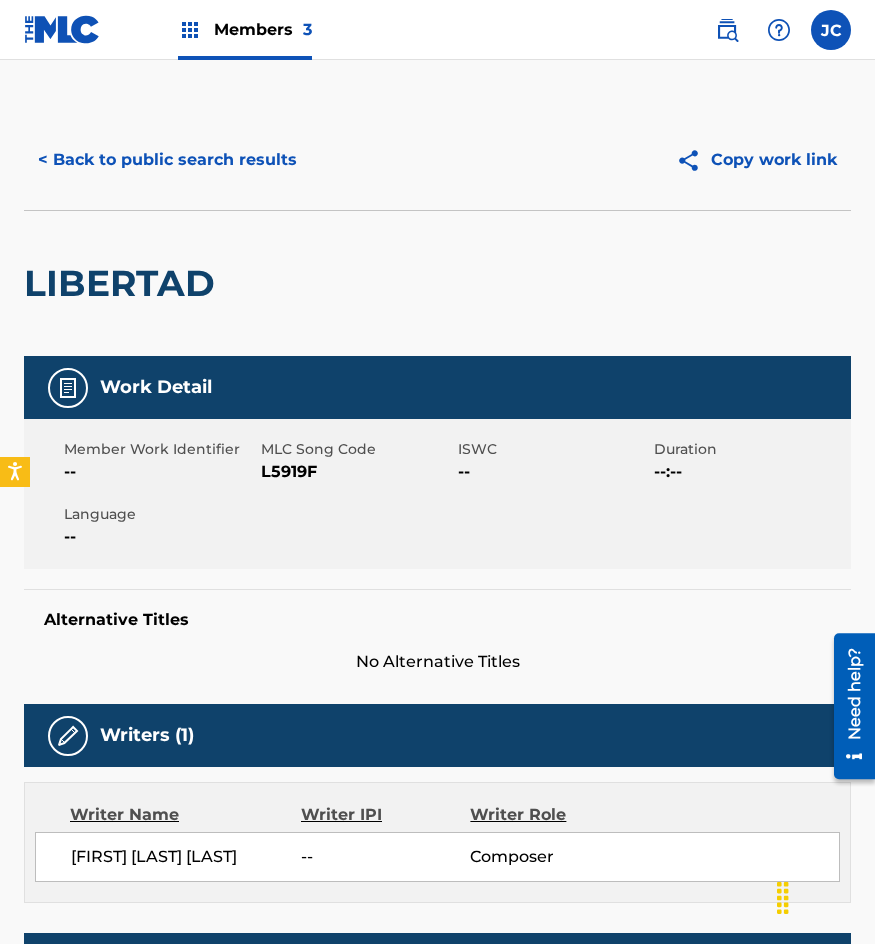 click on "L5919F" at bounding box center [357, 472] 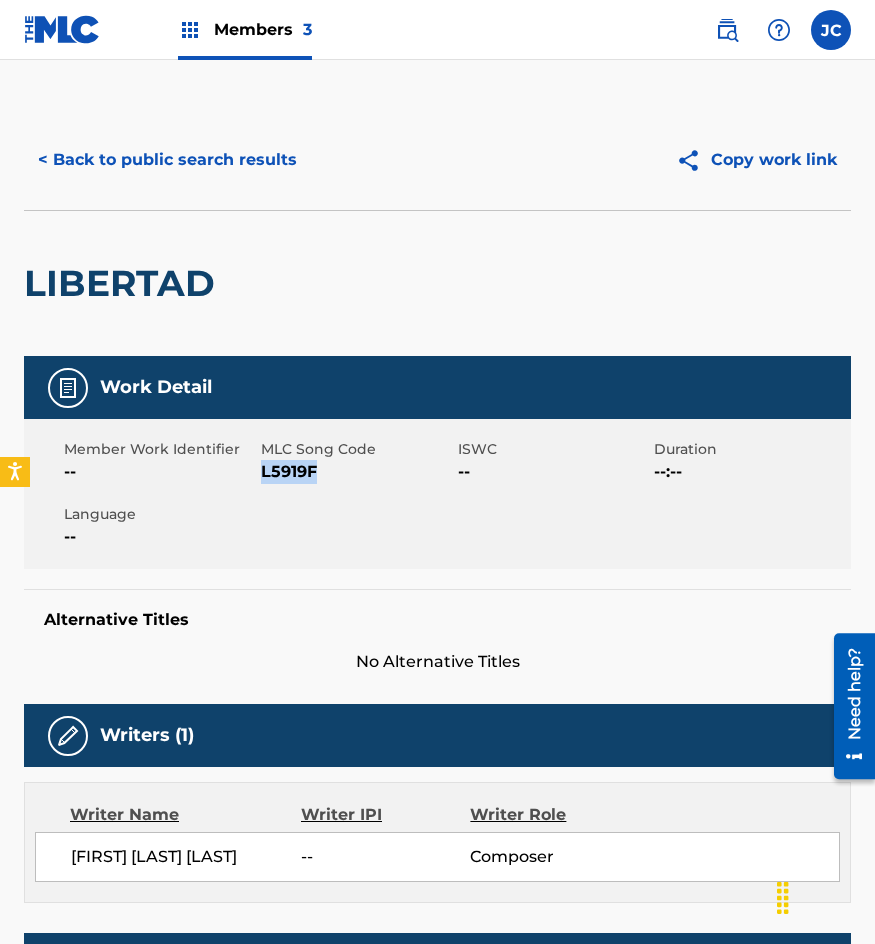 click on "L5919F" at bounding box center [357, 472] 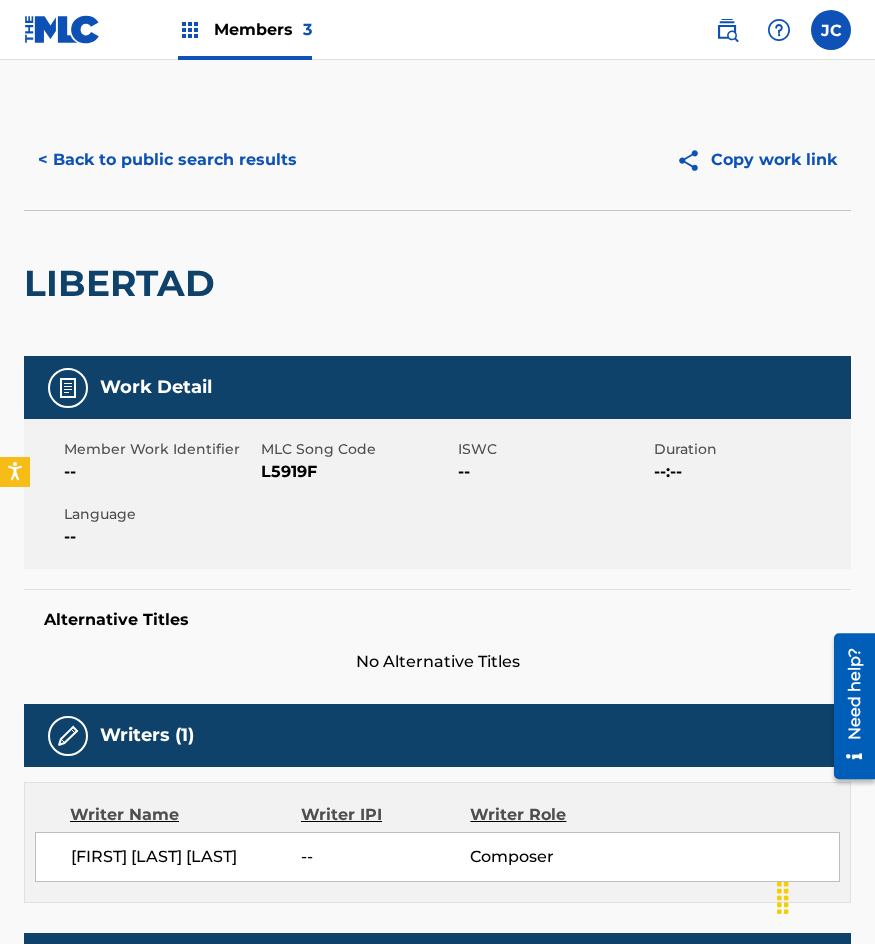 click on "< Back to public search results" at bounding box center [167, 160] 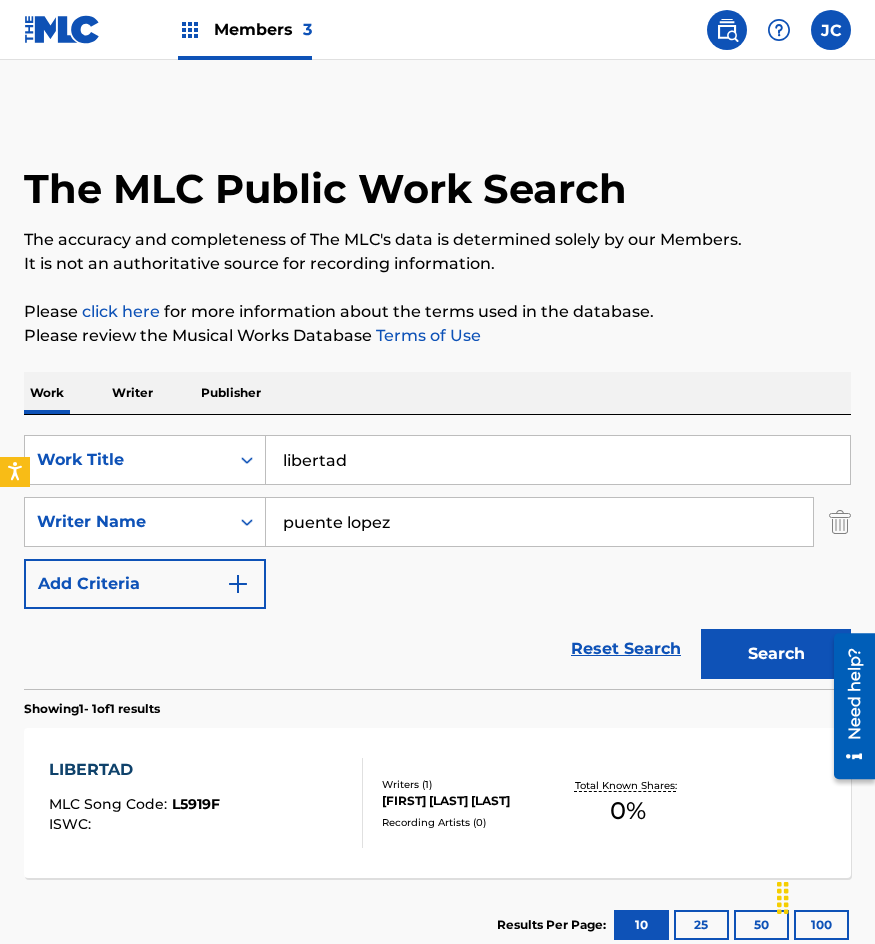 scroll, scrollTop: 20, scrollLeft: 0, axis: vertical 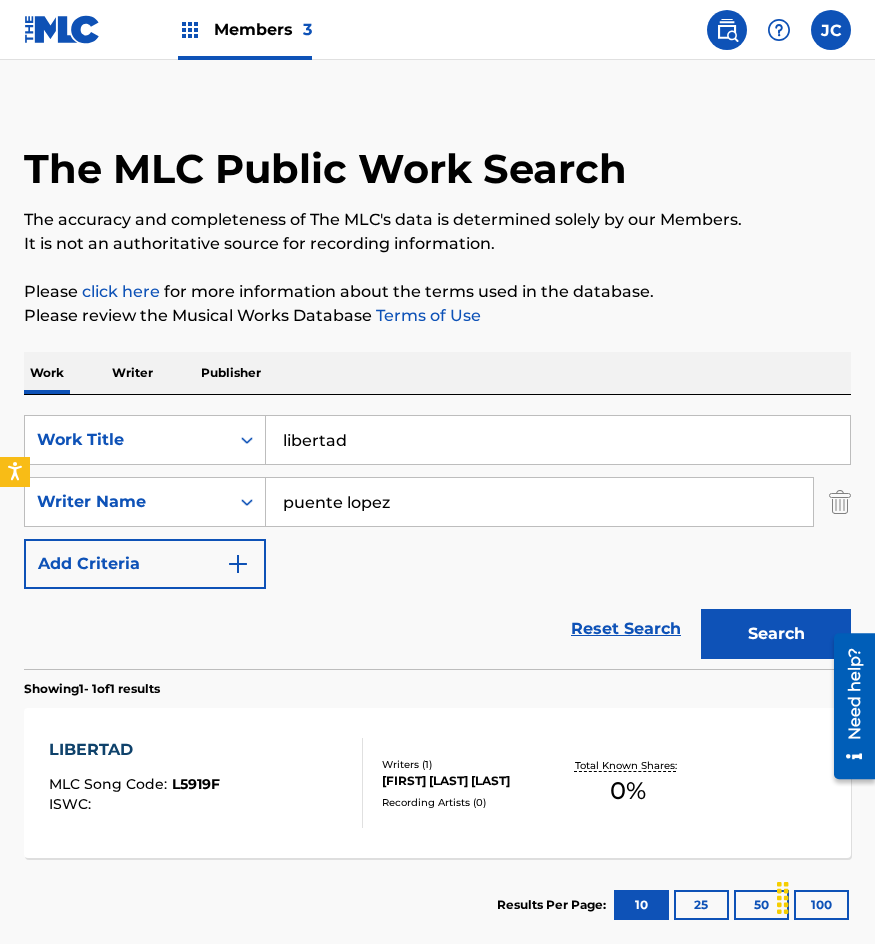 drag, startPoint x: 461, startPoint y: 434, endPoint x: 354, endPoint y: 434, distance: 107 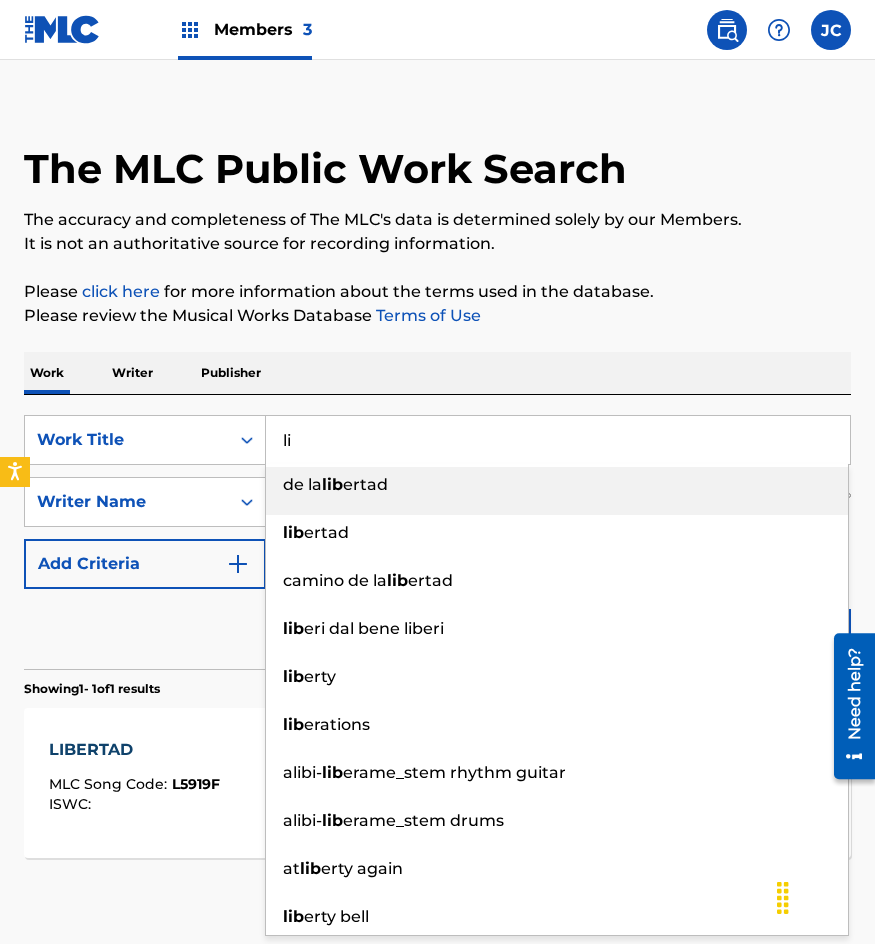 type on "l" 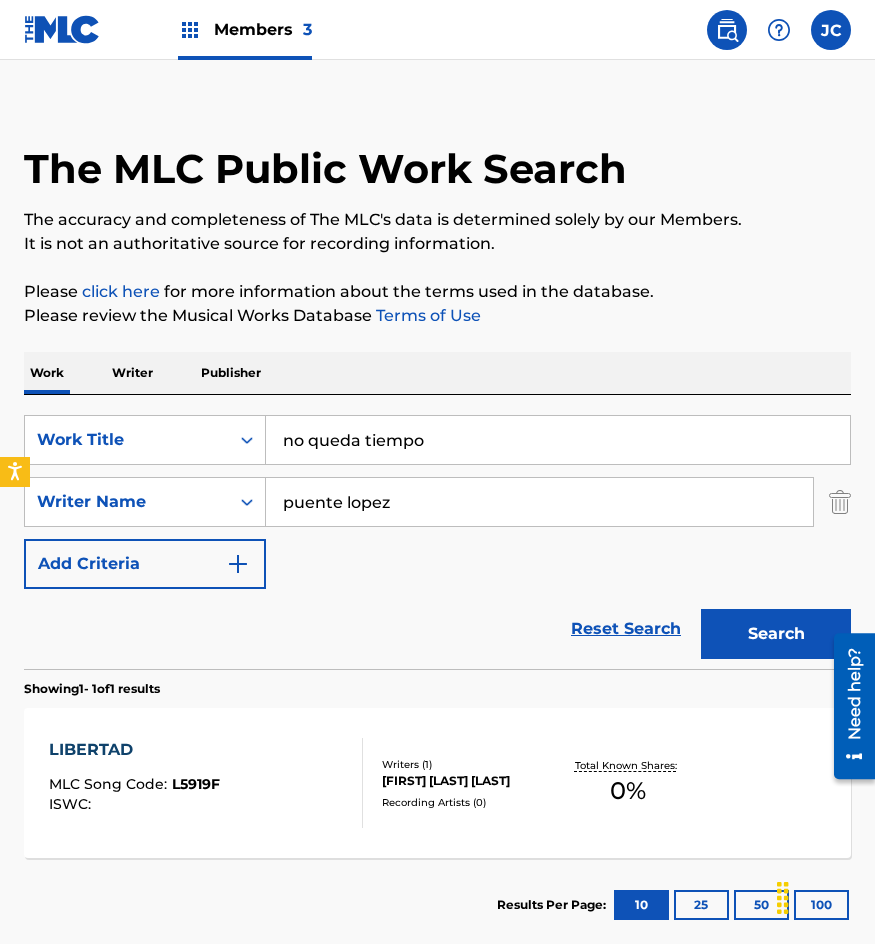 type on "no queda tiempo" 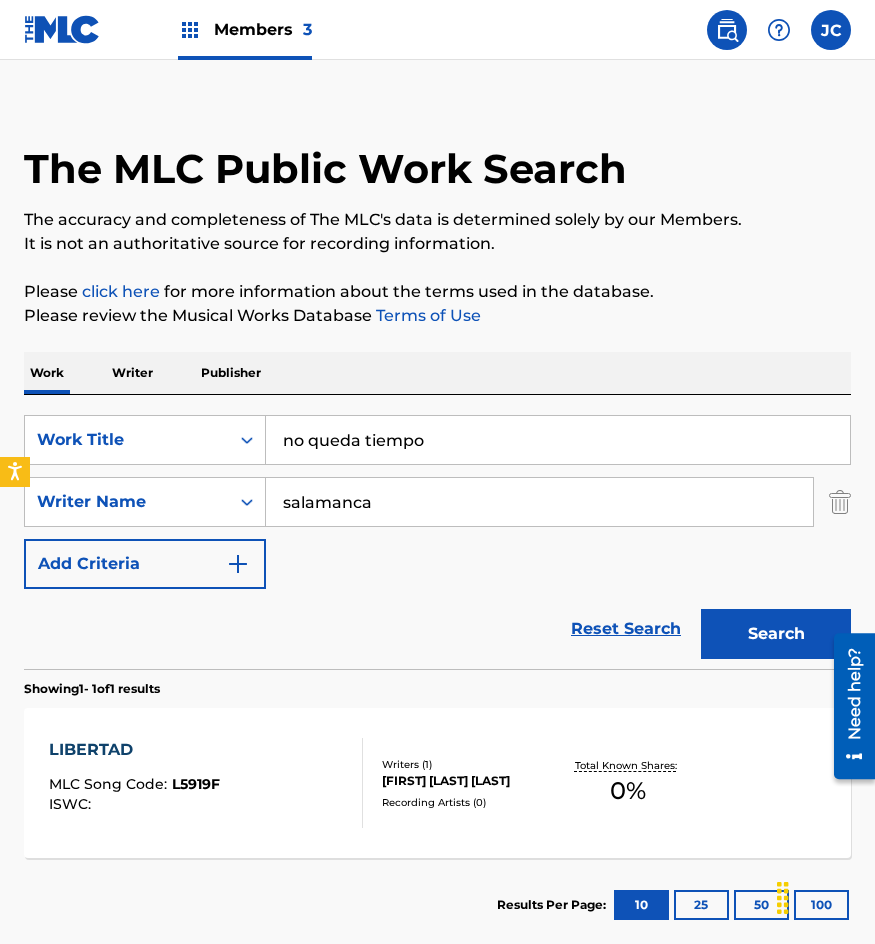type on "salamanca" 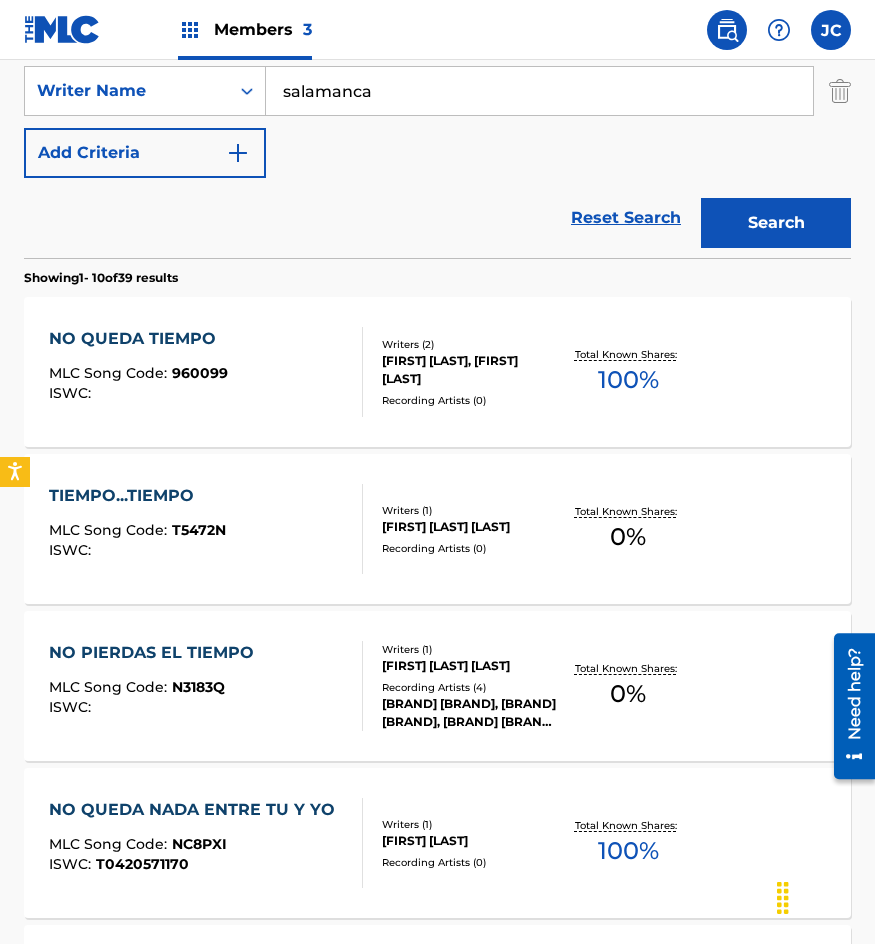 scroll, scrollTop: 400, scrollLeft: 0, axis: vertical 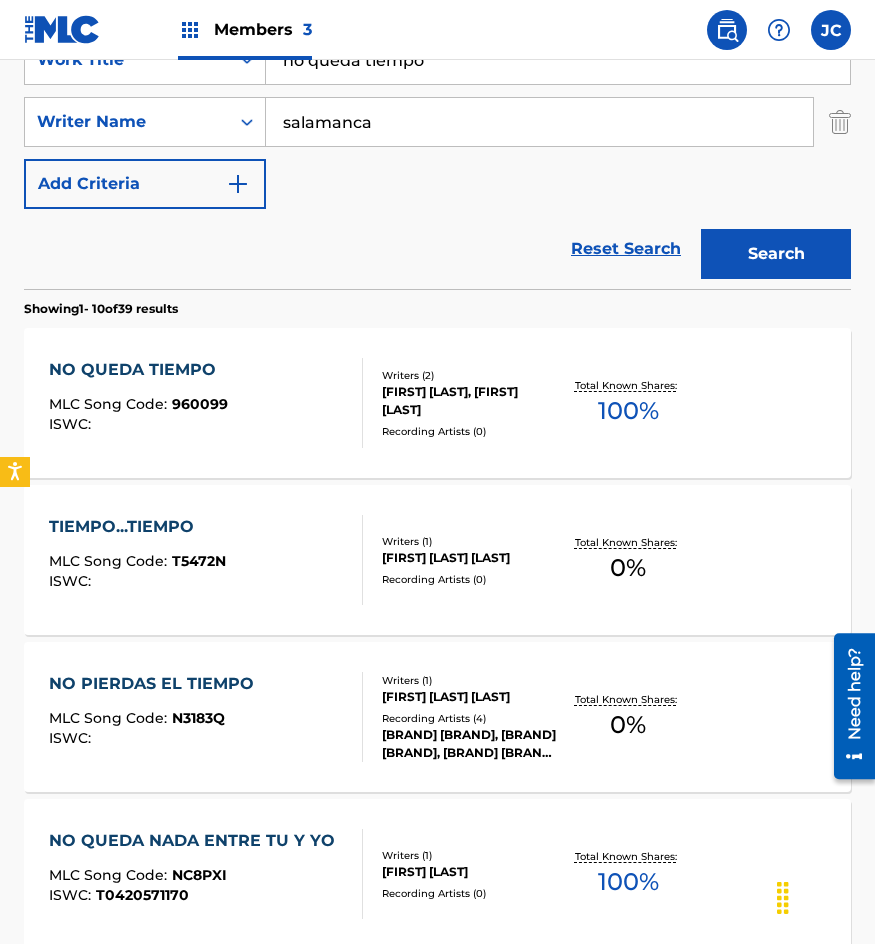 click on "NO QUEDA TIEMPO MLC Song Code : 960099 ISWC :" at bounding box center (206, 403) 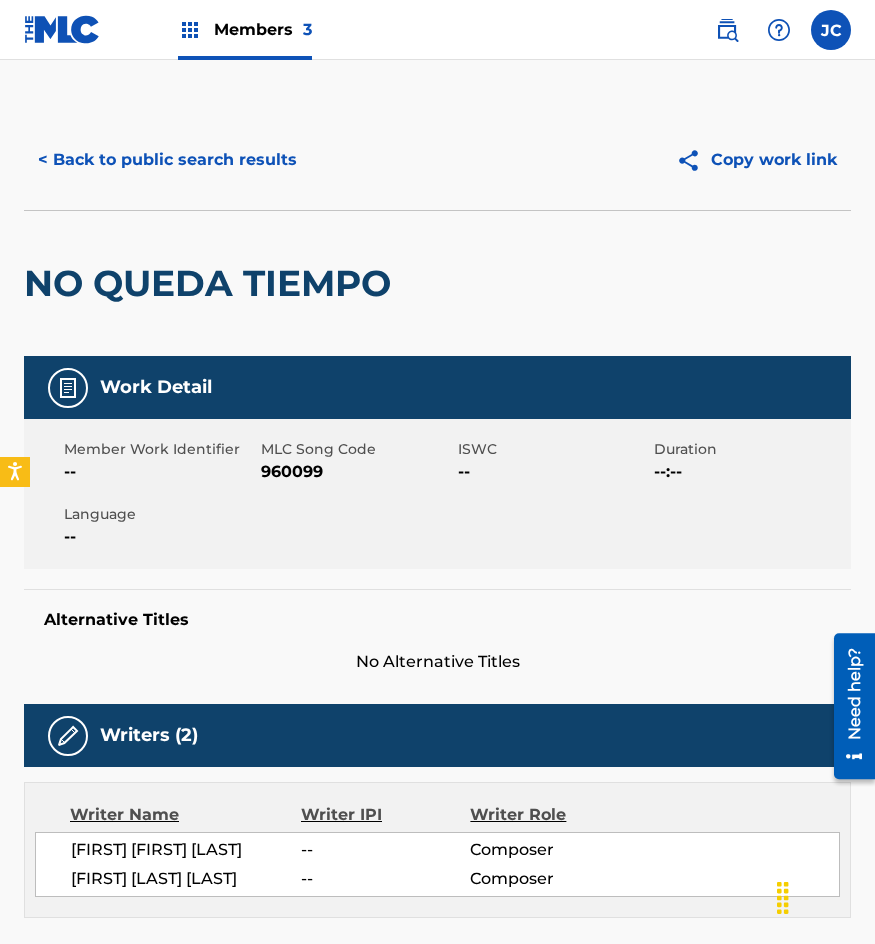 click on "960099" at bounding box center [357, 472] 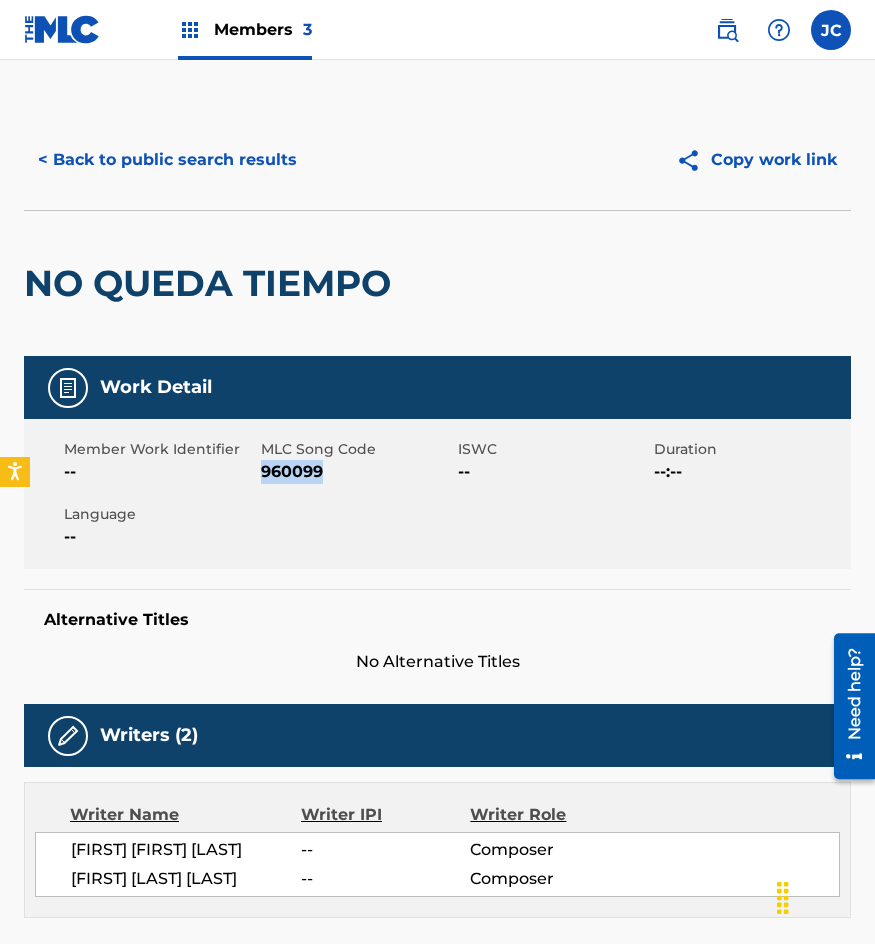 click on "960099" at bounding box center [357, 472] 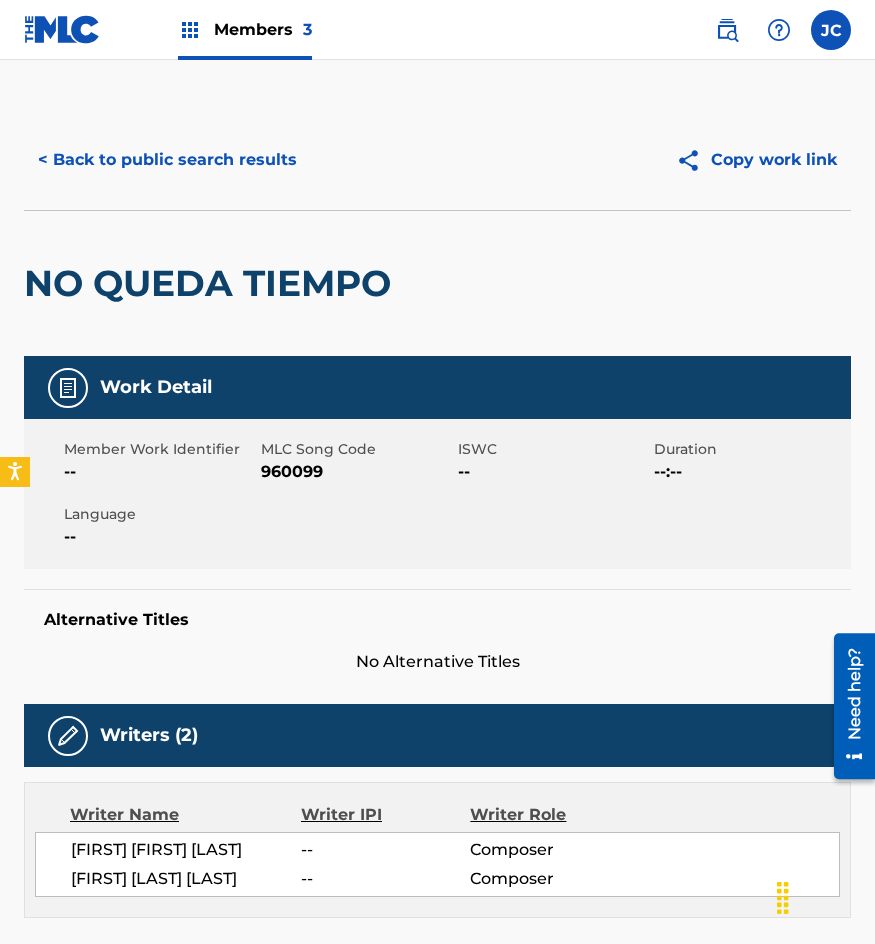 click on "< Back to public search results" at bounding box center (167, 160) 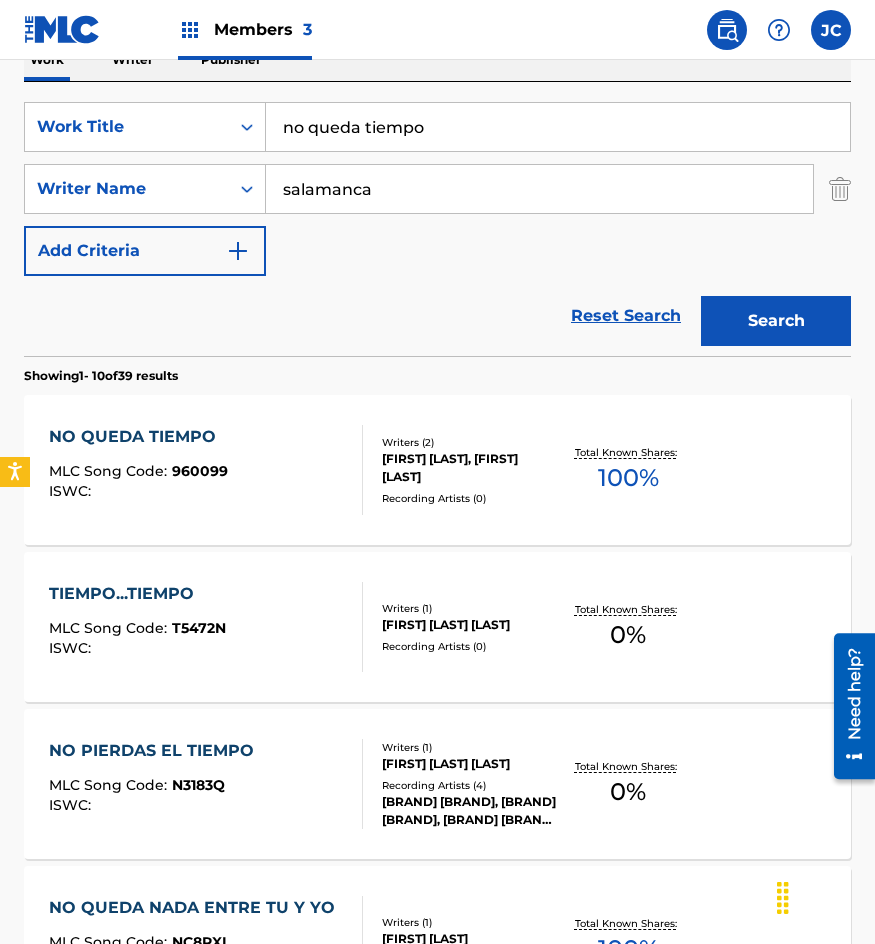 scroll, scrollTop: 300, scrollLeft: 0, axis: vertical 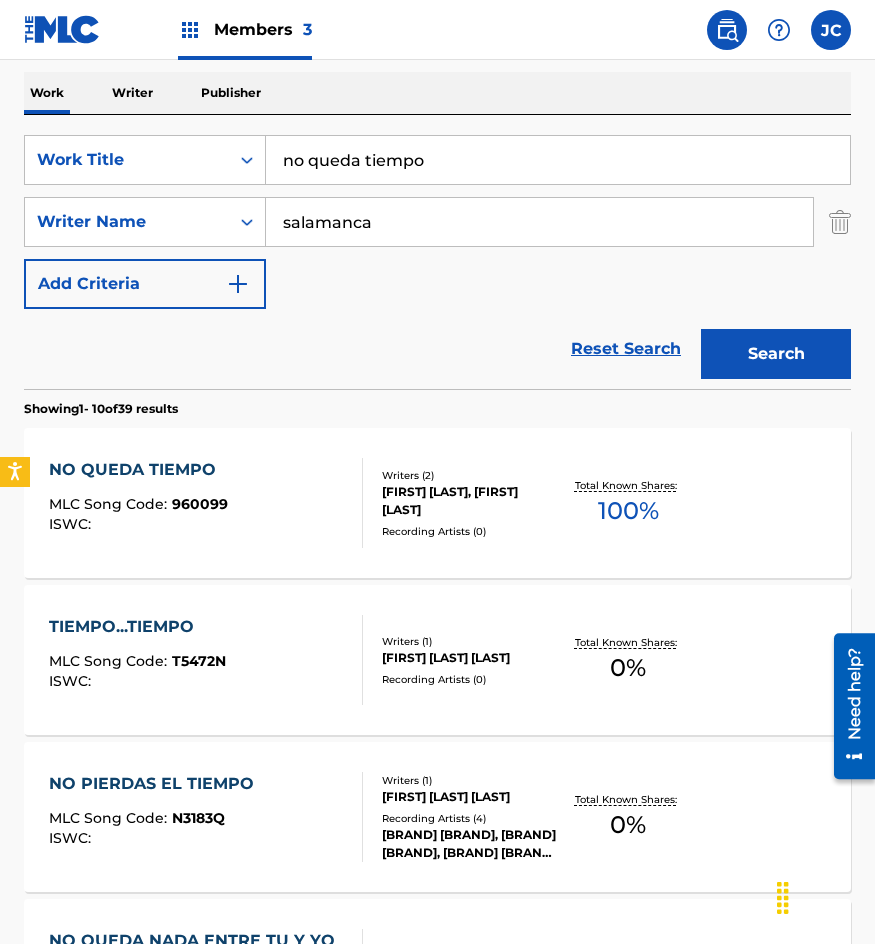 click on "no queda tiempo" at bounding box center (558, 160) 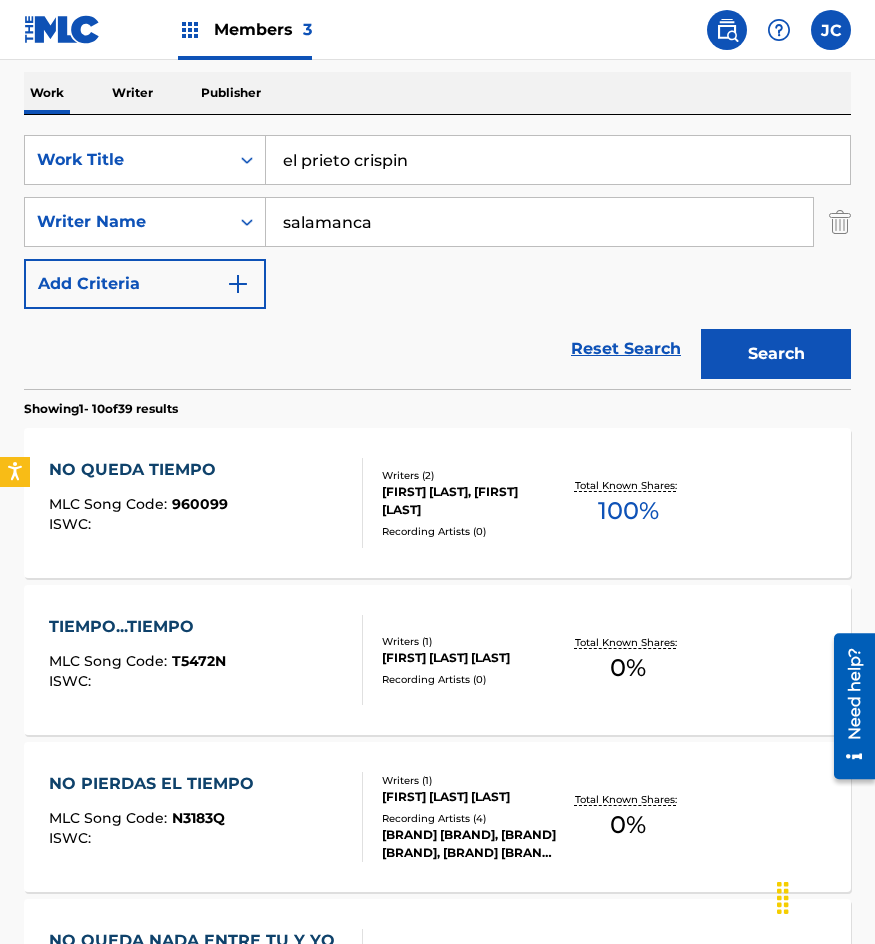 type on "el prieto crispin" 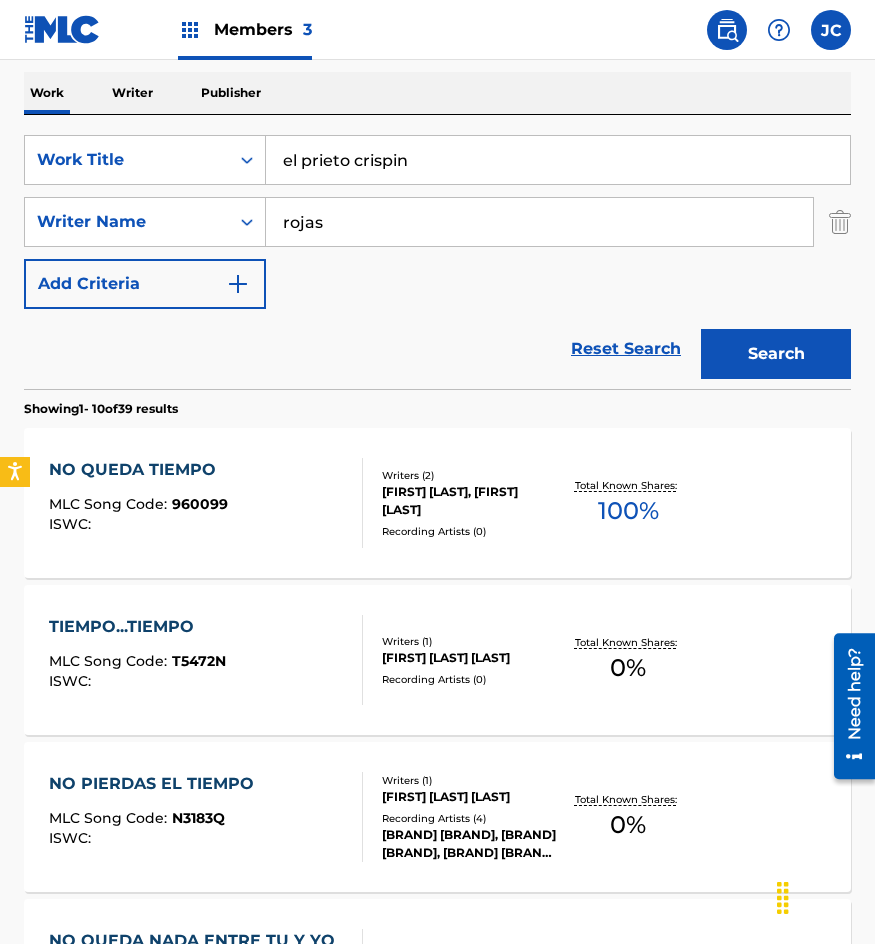 type on "rojas" 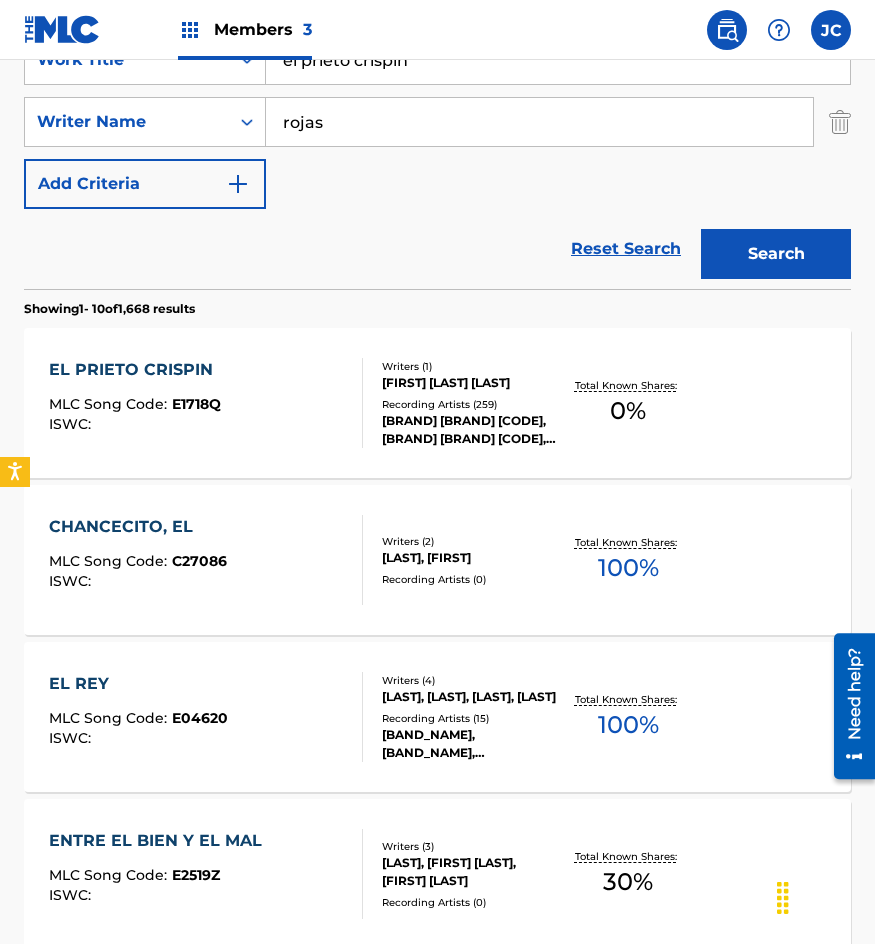 scroll, scrollTop: 300, scrollLeft: 0, axis: vertical 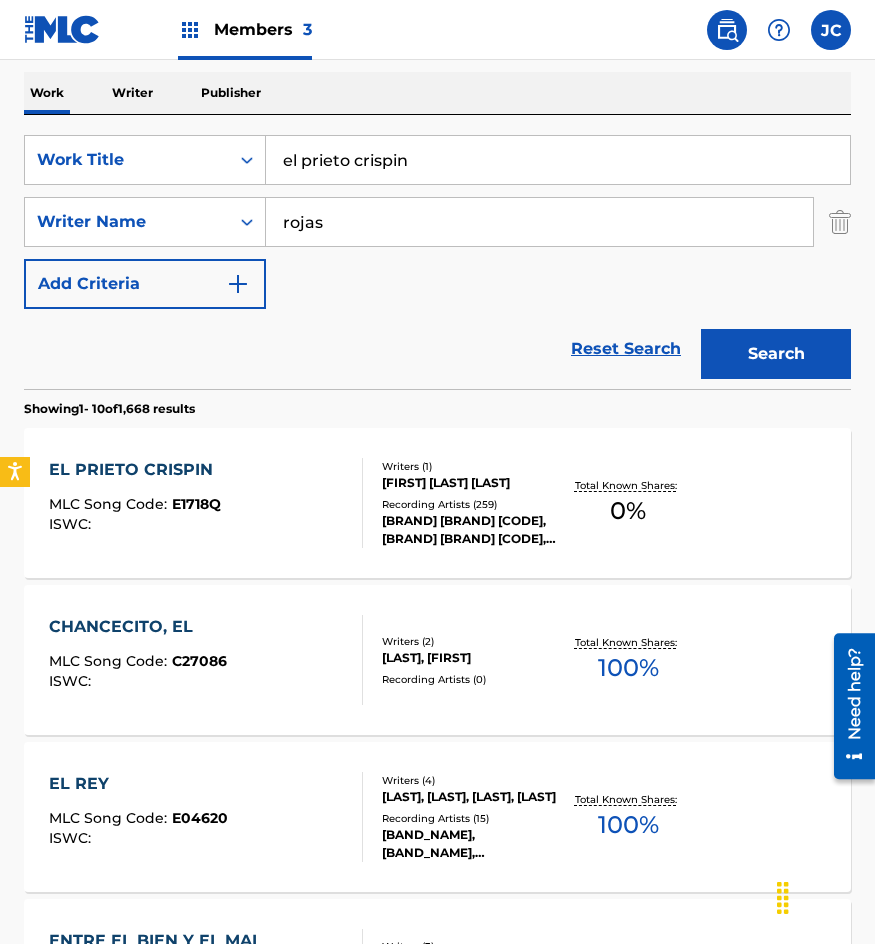 click on "[BRAND] [BRAND] [CODE], [BRAND] [BRAND] [CODE], [BRAND] [LAST] DEL [BRAND], [BRAND] [LAST] DE [BRAND]" at bounding box center (470, 530) 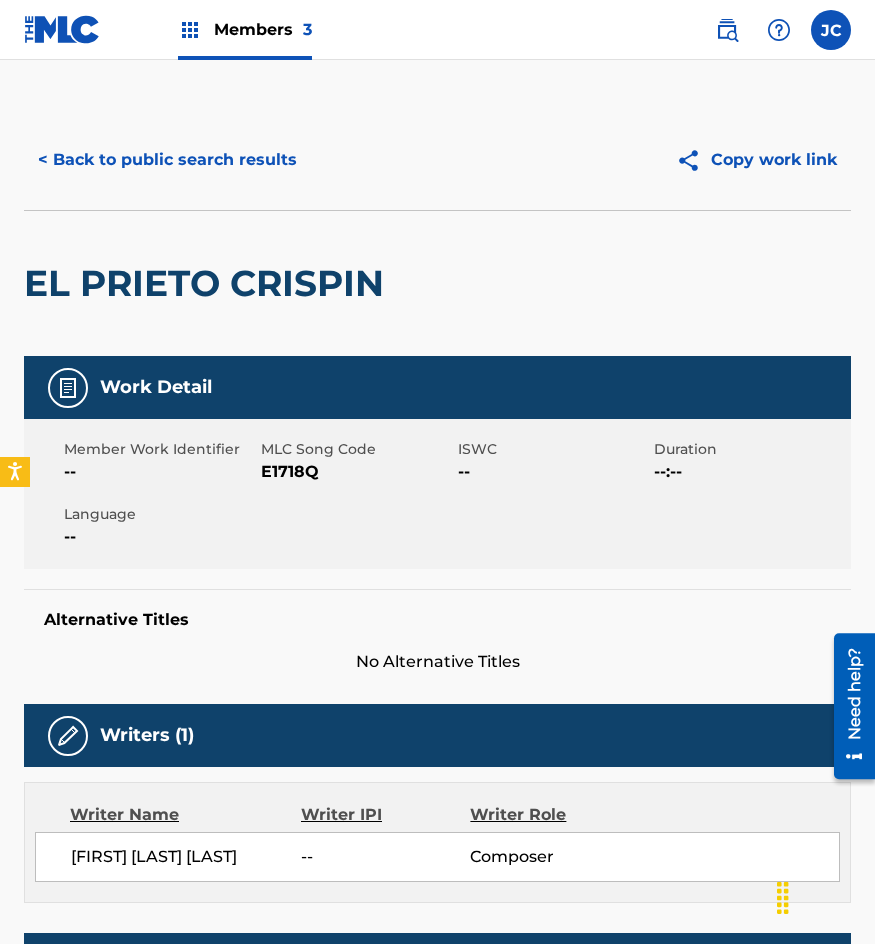 scroll, scrollTop: 0, scrollLeft: 0, axis: both 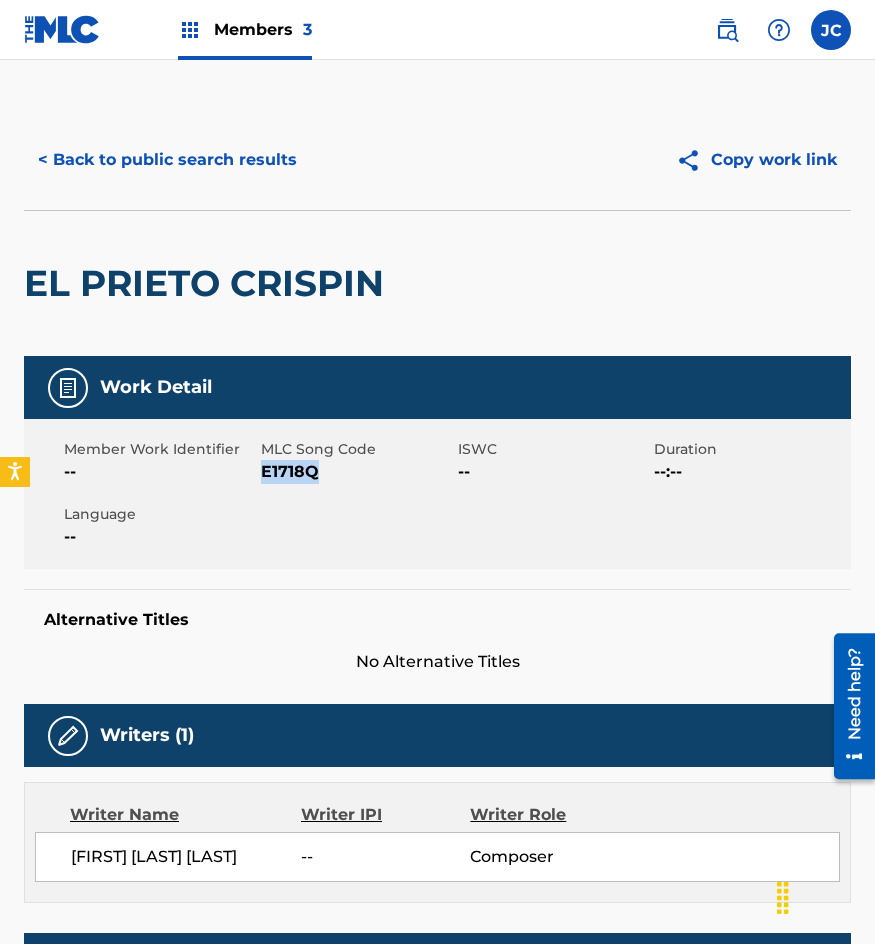 click on "E1718Q" at bounding box center [357, 472] 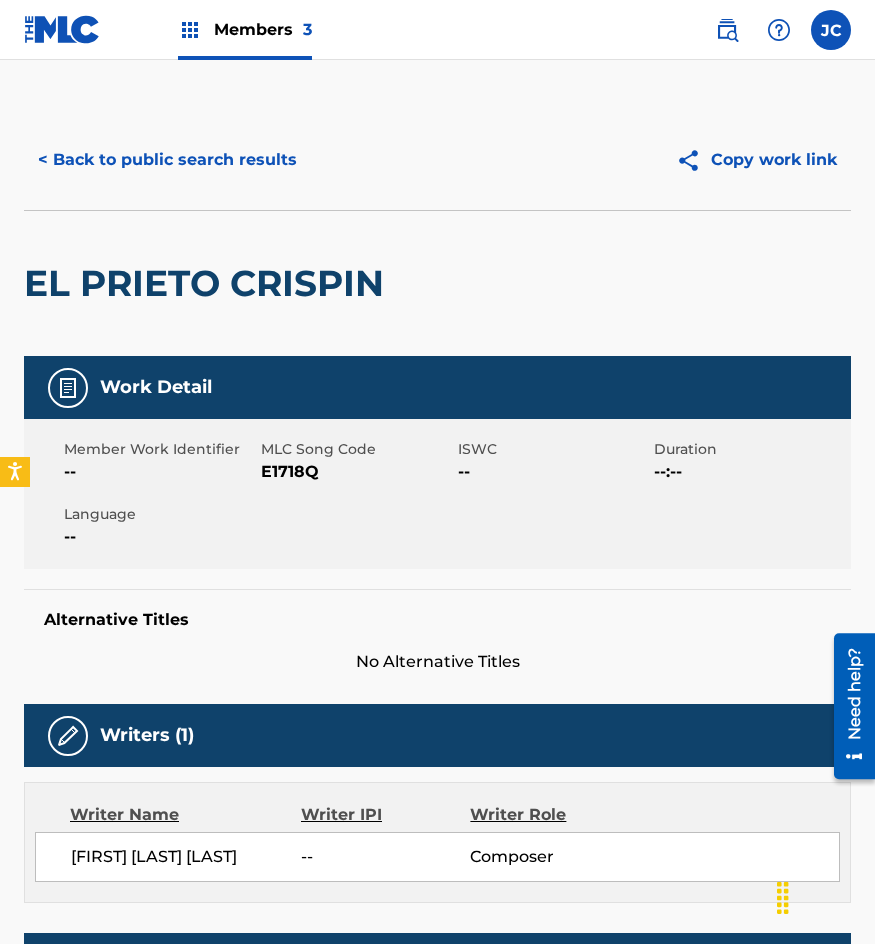 scroll, scrollTop: 300, scrollLeft: 0, axis: vertical 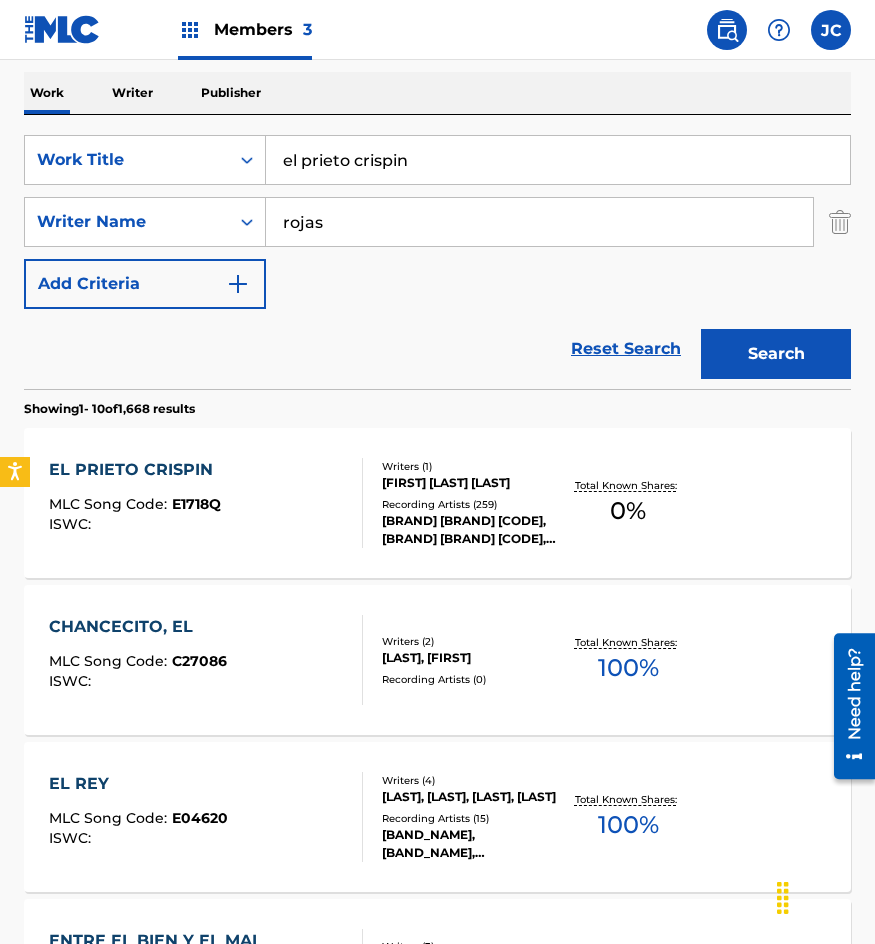 click on "el prieto crispin" at bounding box center (558, 160) 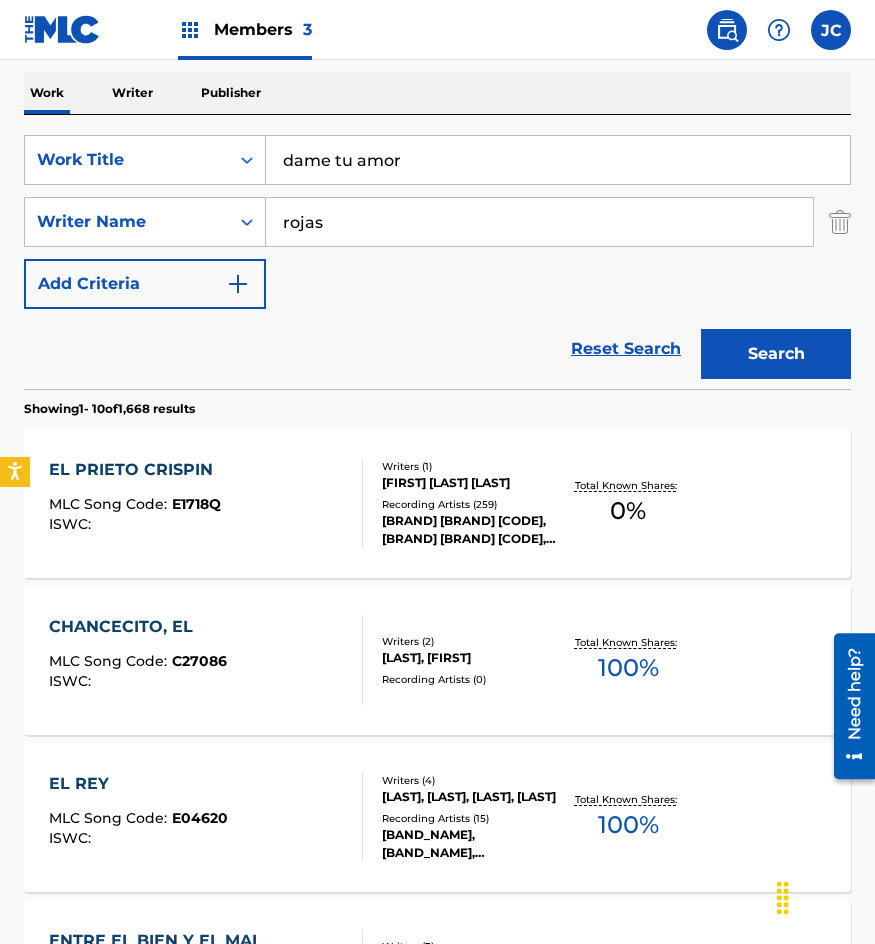 type on "dame tu amor" 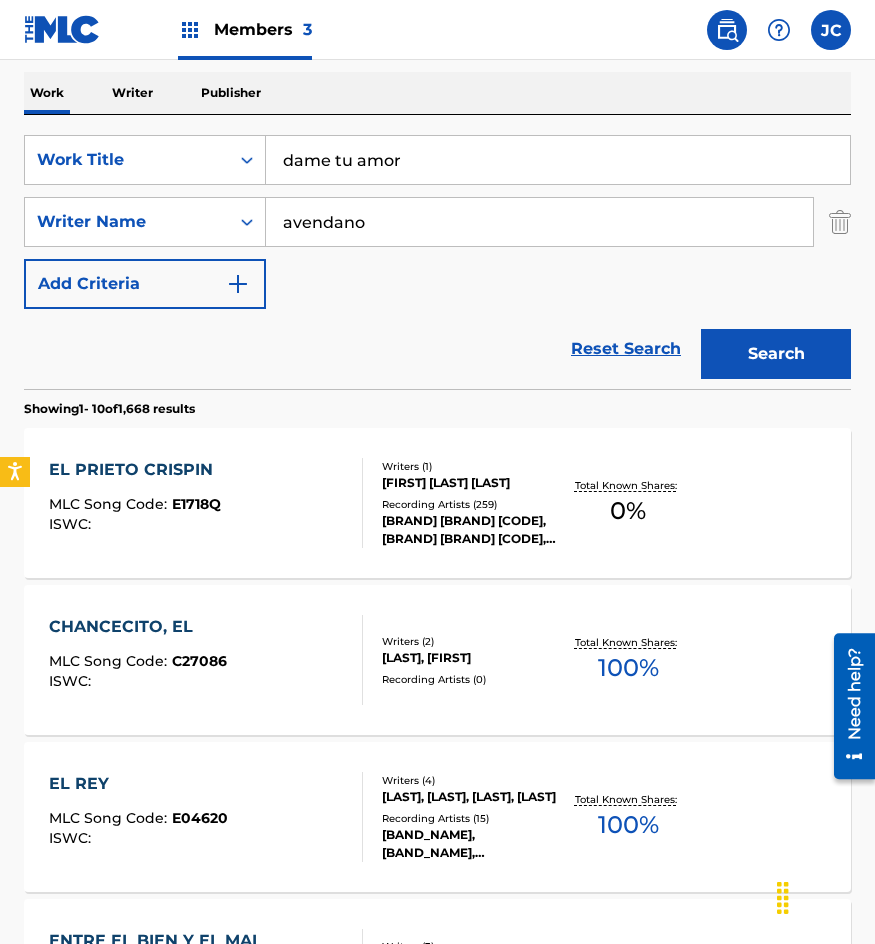 type on "avendano" 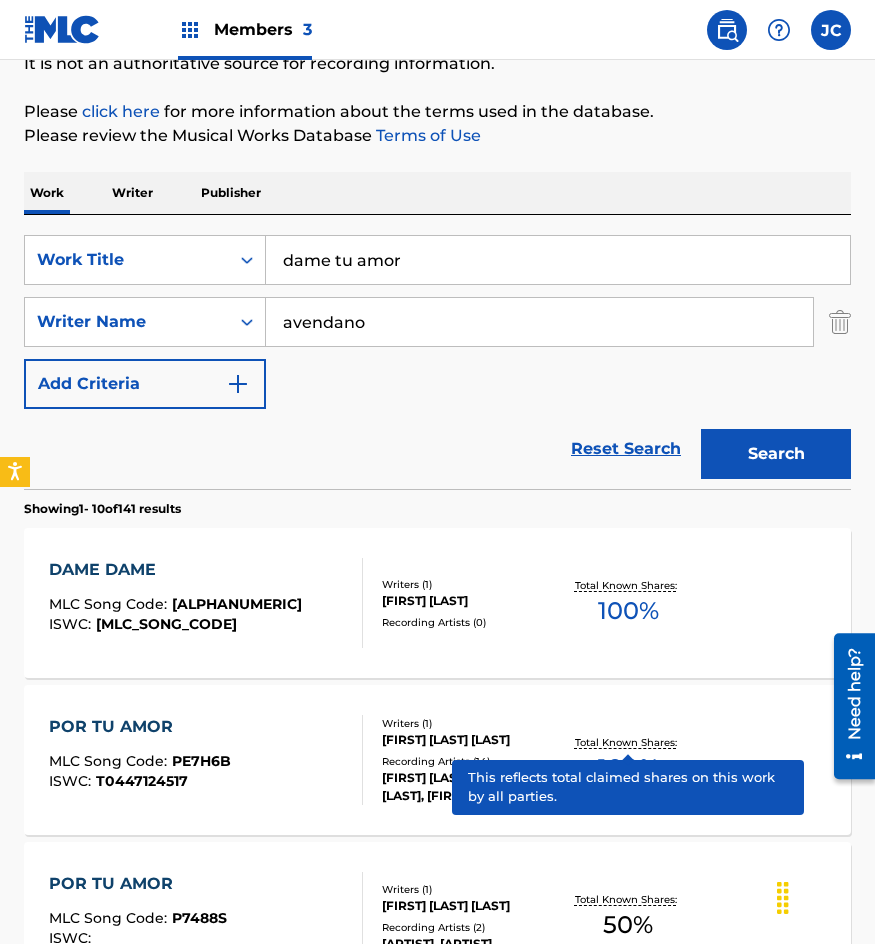 scroll, scrollTop: 300, scrollLeft: 0, axis: vertical 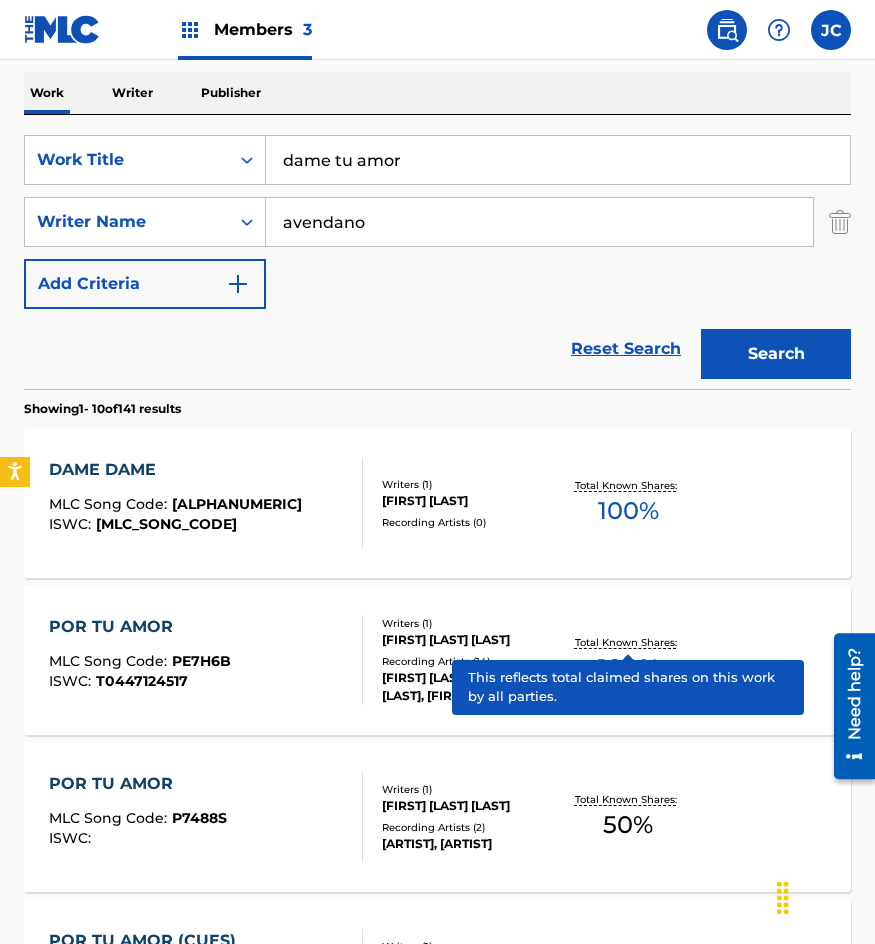 click on "Showing  1  -   10  of  141   results" at bounding box center (437, 403) 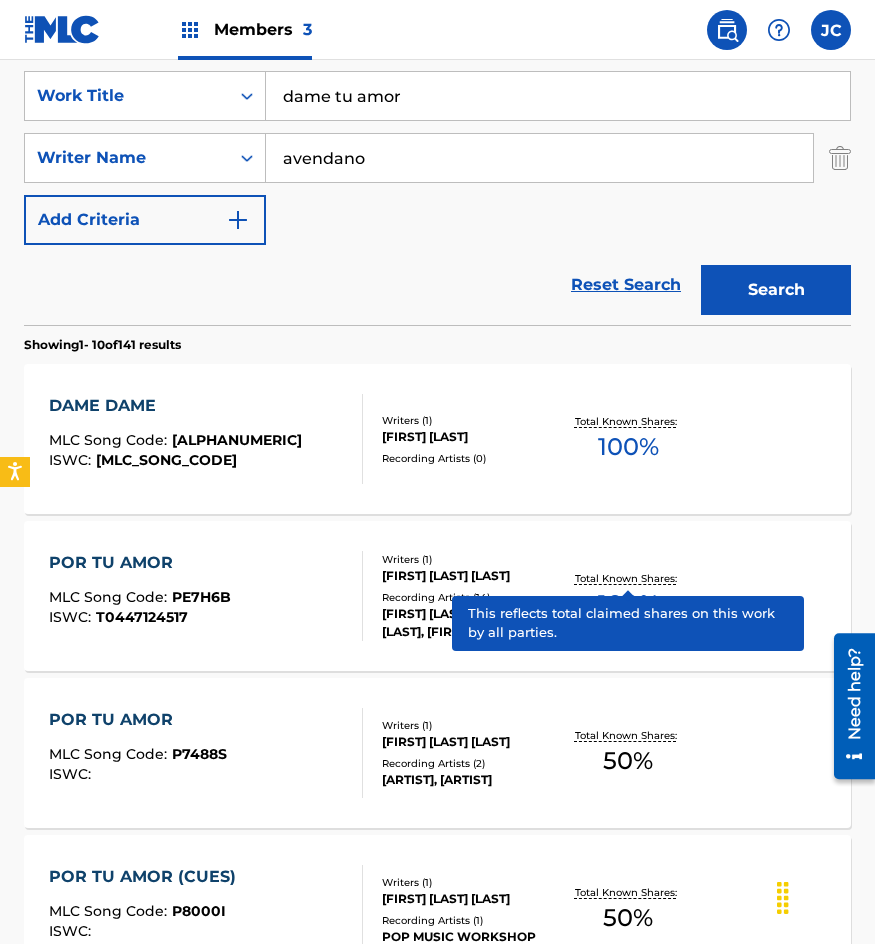 scroll, scrollTop: 400, scrollLeft: 0, axis: vertical 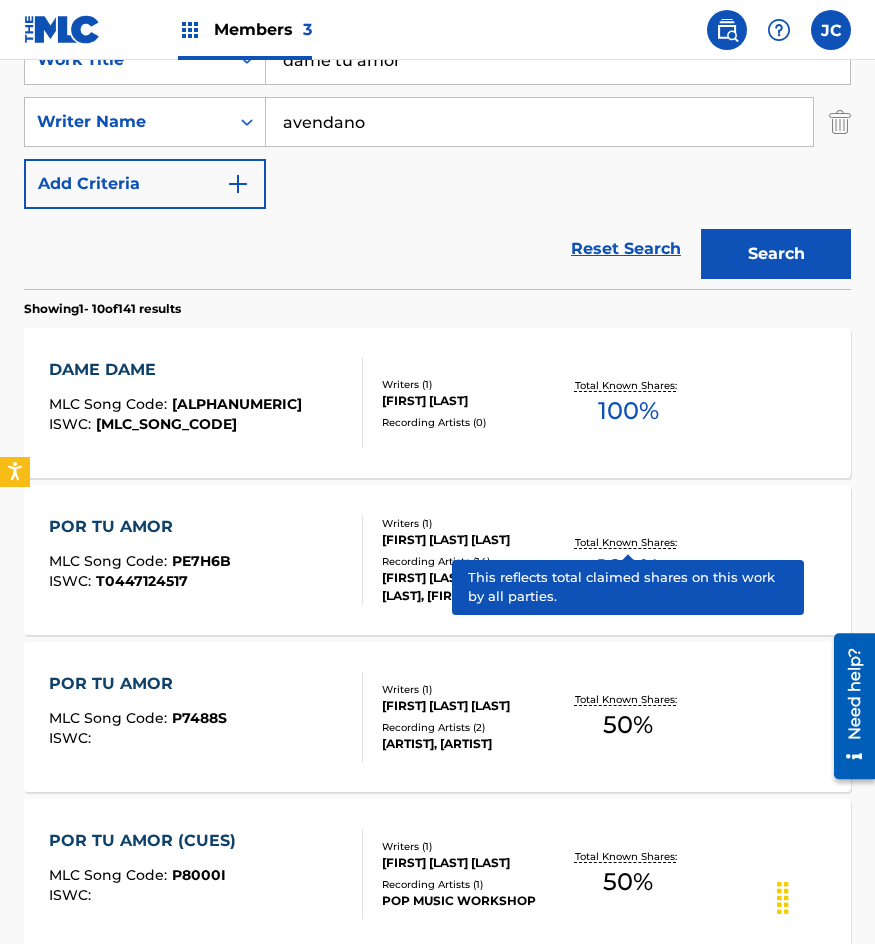 click on "POR TU AMOR MLC Song Code : PE7H6B ISWC : T0447124517" at bounding box center (206, 560) 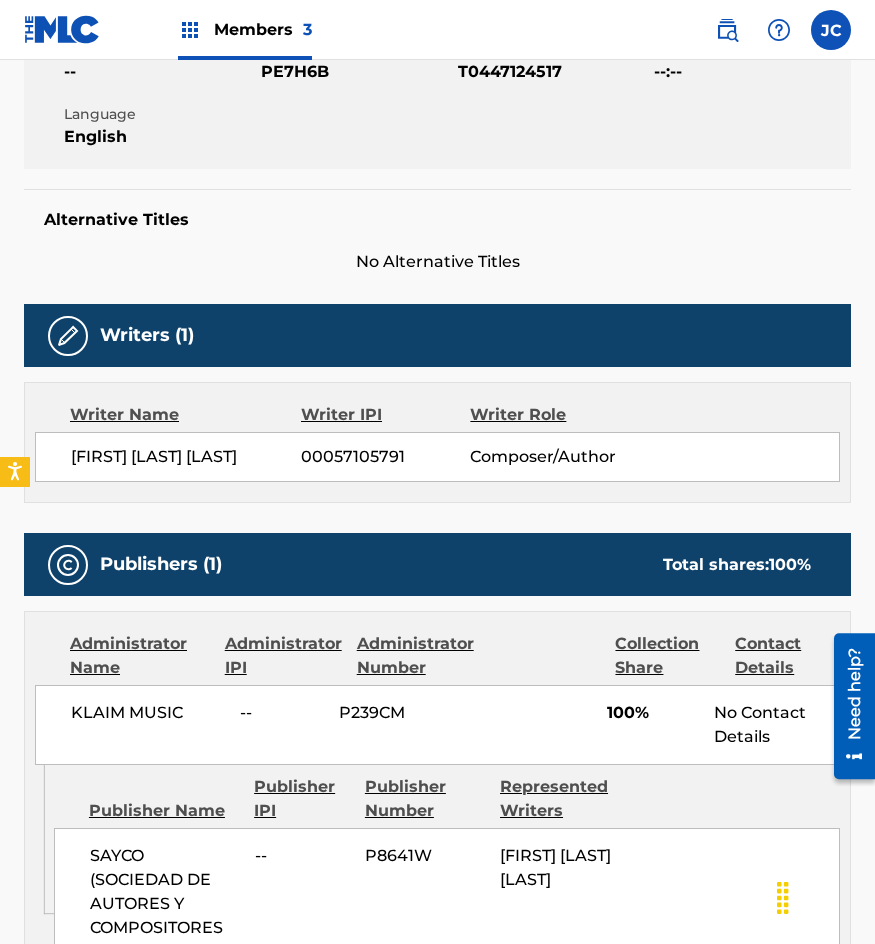 scroll, scrollTop: 0, scrollLeft: 0, axis: both 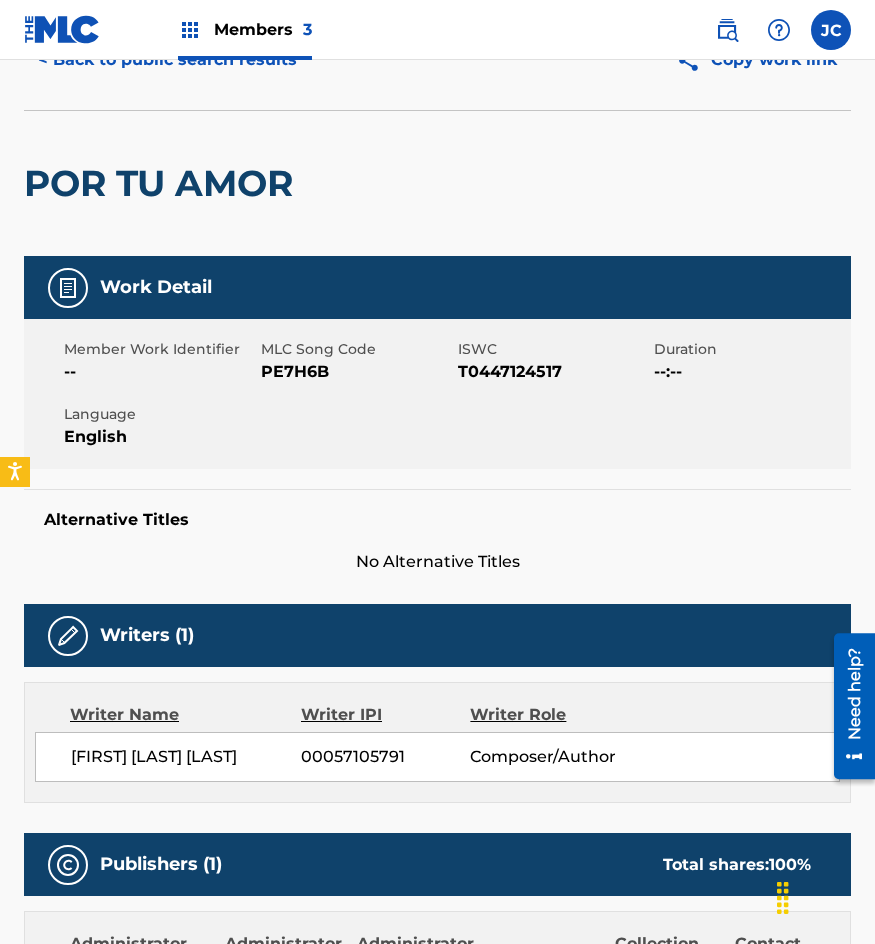click on "< Back to public search results" at bounding box center [167, 60] 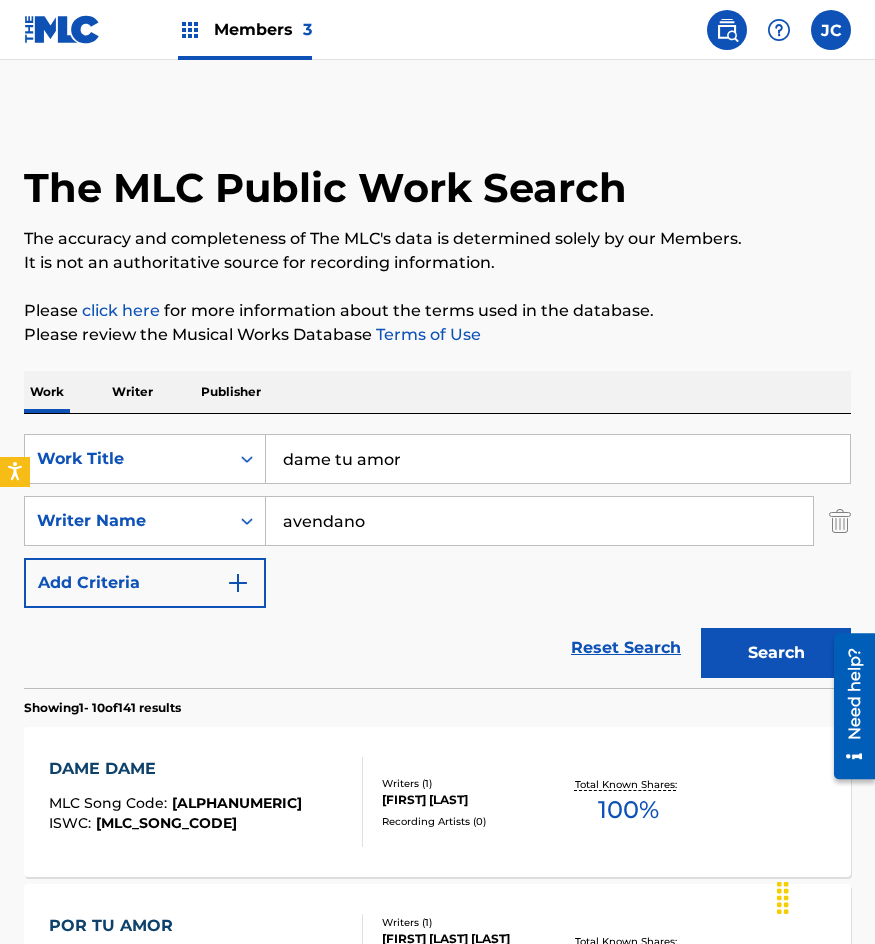 scroll, scrollTop: 0, scrollLeft: 0, axis: both 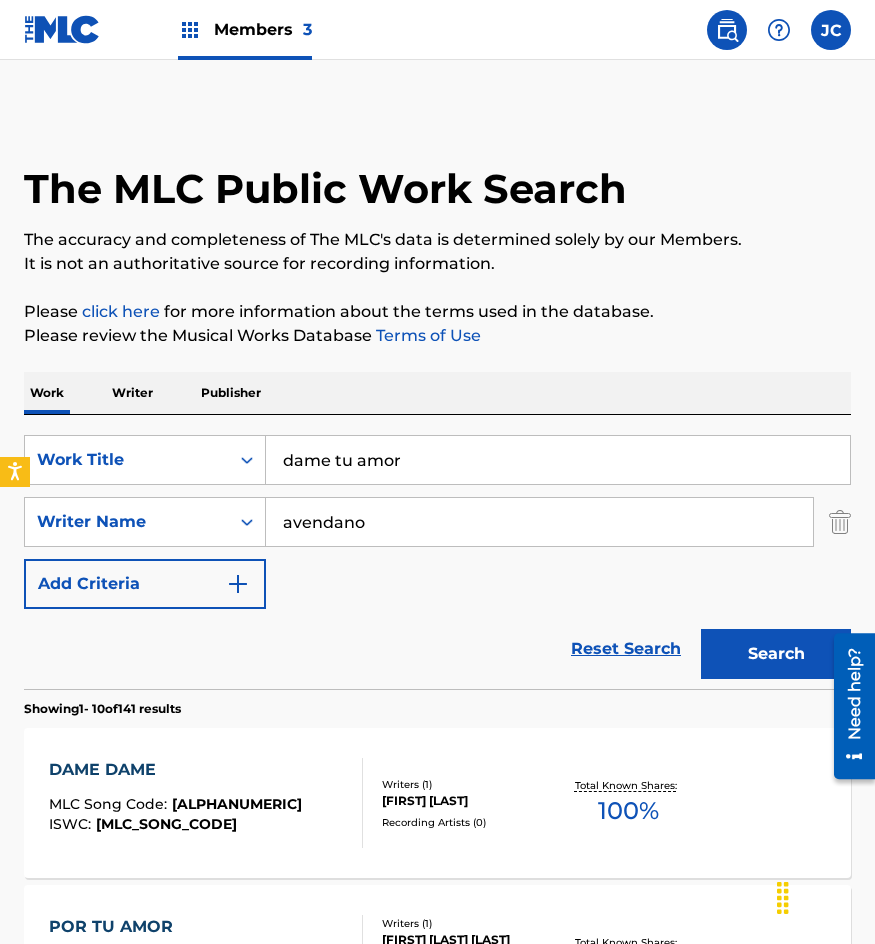 drag, startPoint x: 466, startPoint y: 533, endPoint x: 299, endPoint y: 538, distance: 167.07483 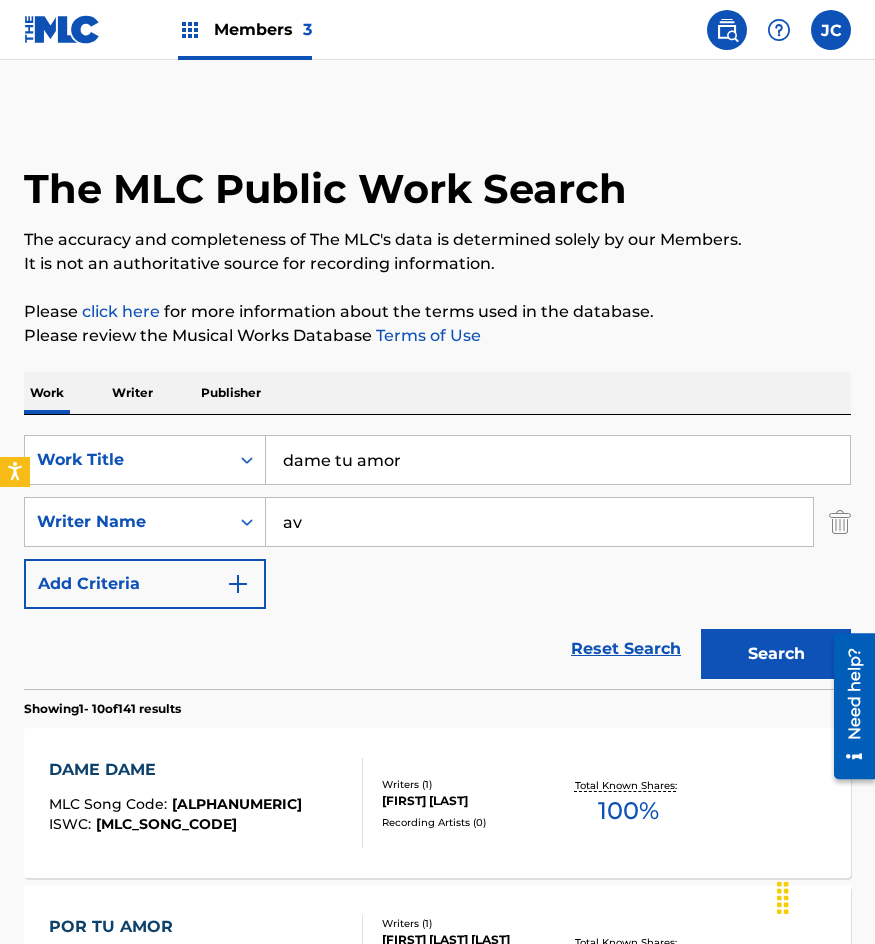 type on "a" 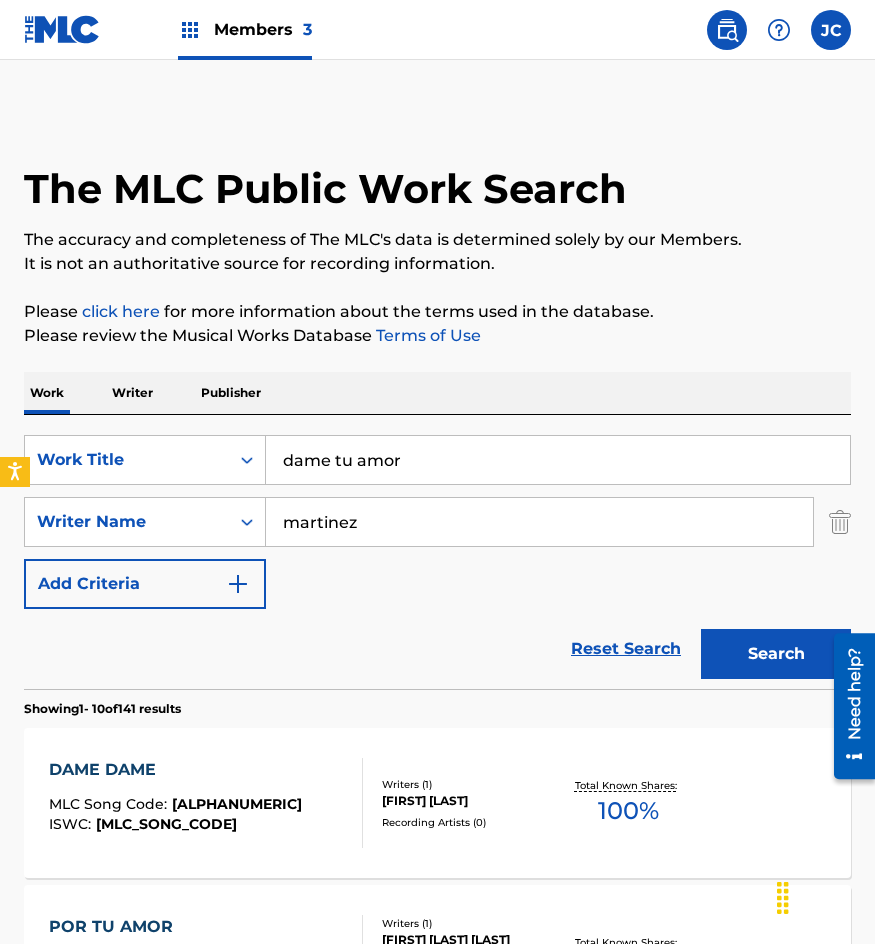 click on "Search" at bounding box center (776, 654) 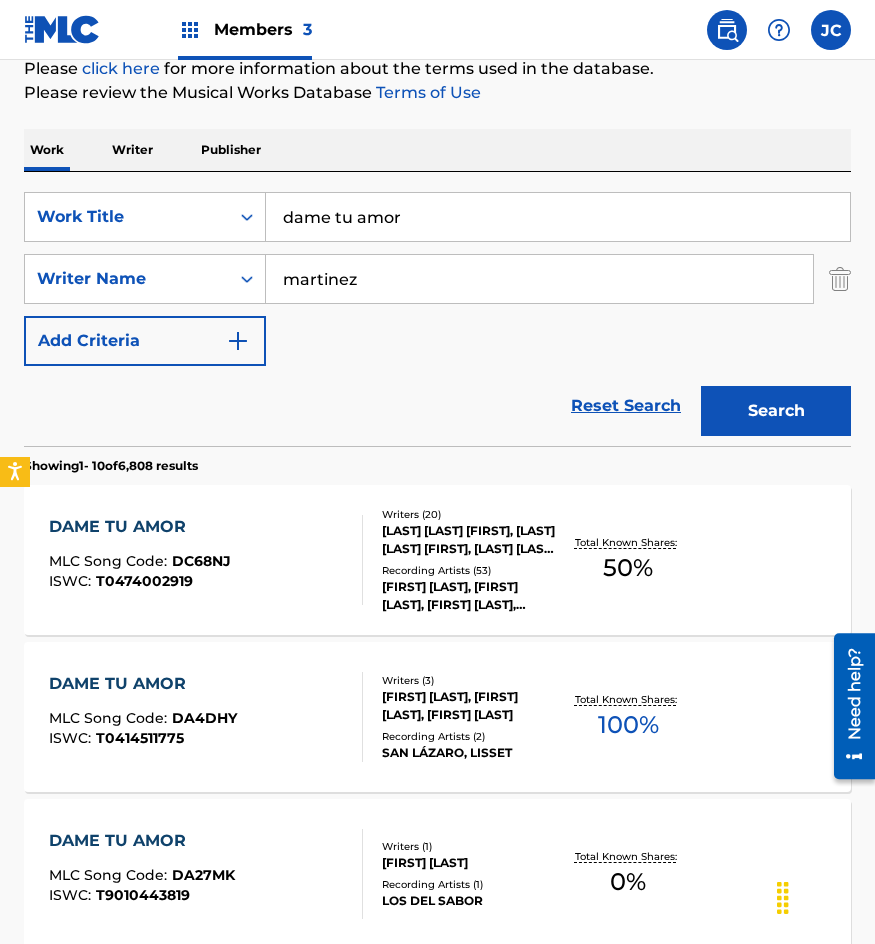 scroll, scrollTop: 200, scrollLeft: 0, axis: vertical 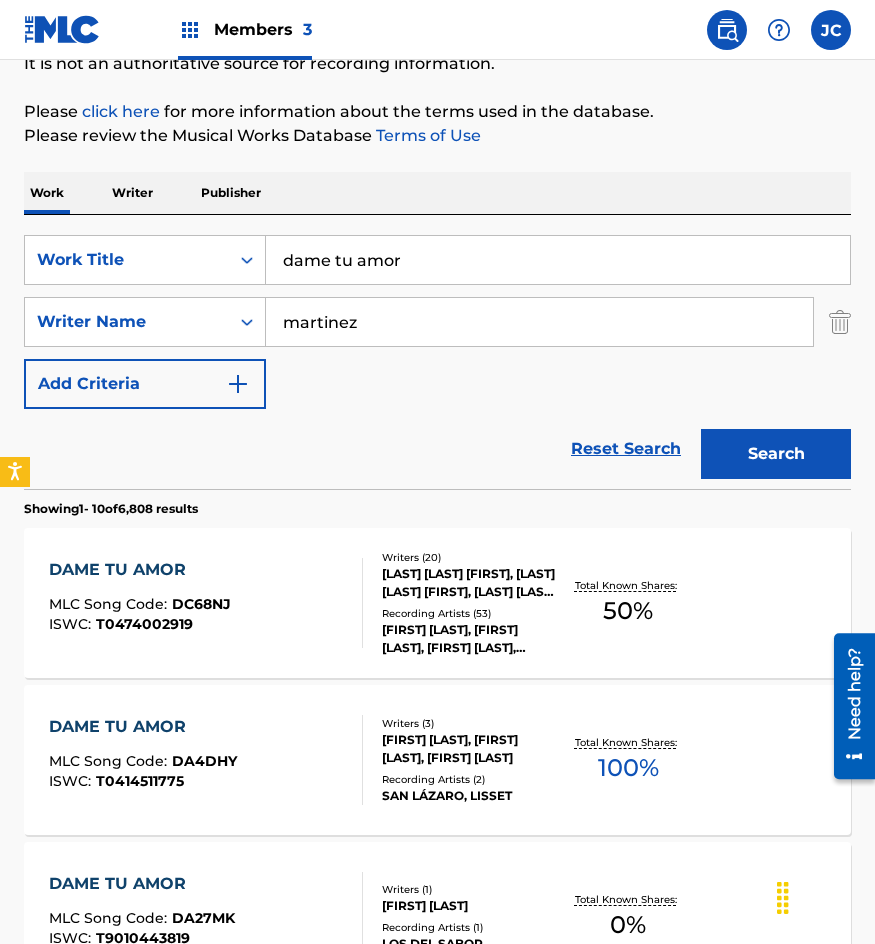 drag, startPoint x: 386, startPoint y: 332, endPoint x: 273, endPoint y: 315, distance: 114.27161 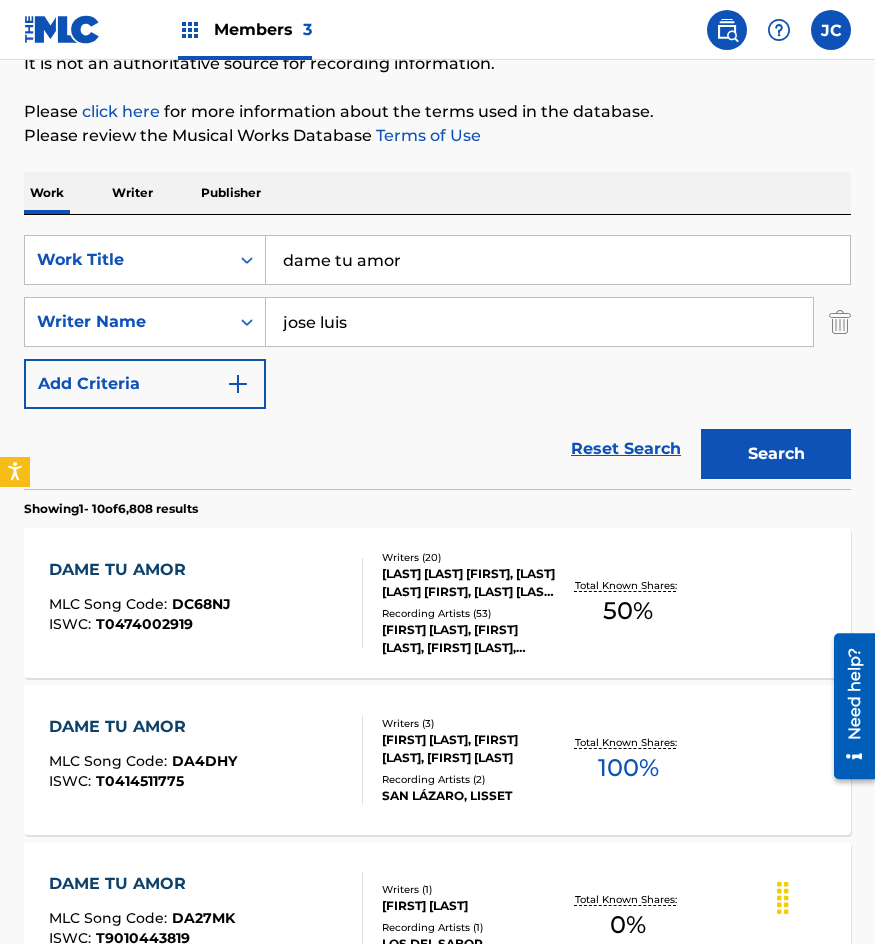 type on "jose luis" 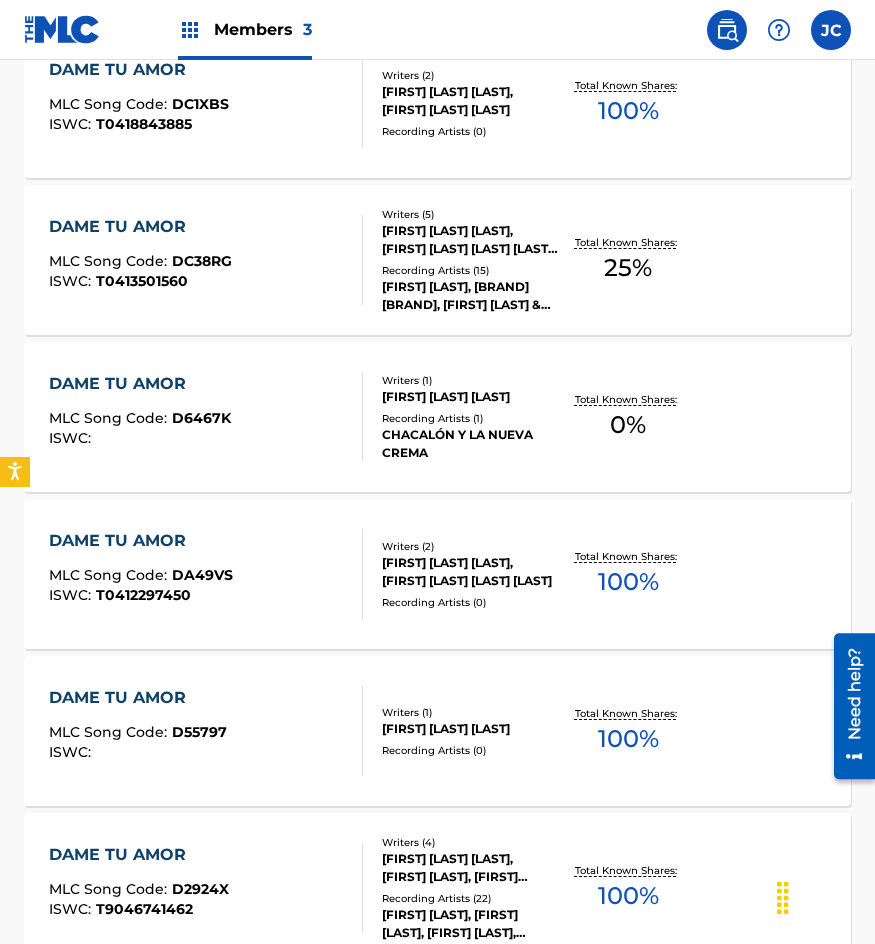 scroll, scrollTop: 800, scrollLeft: 0, axis: vertical 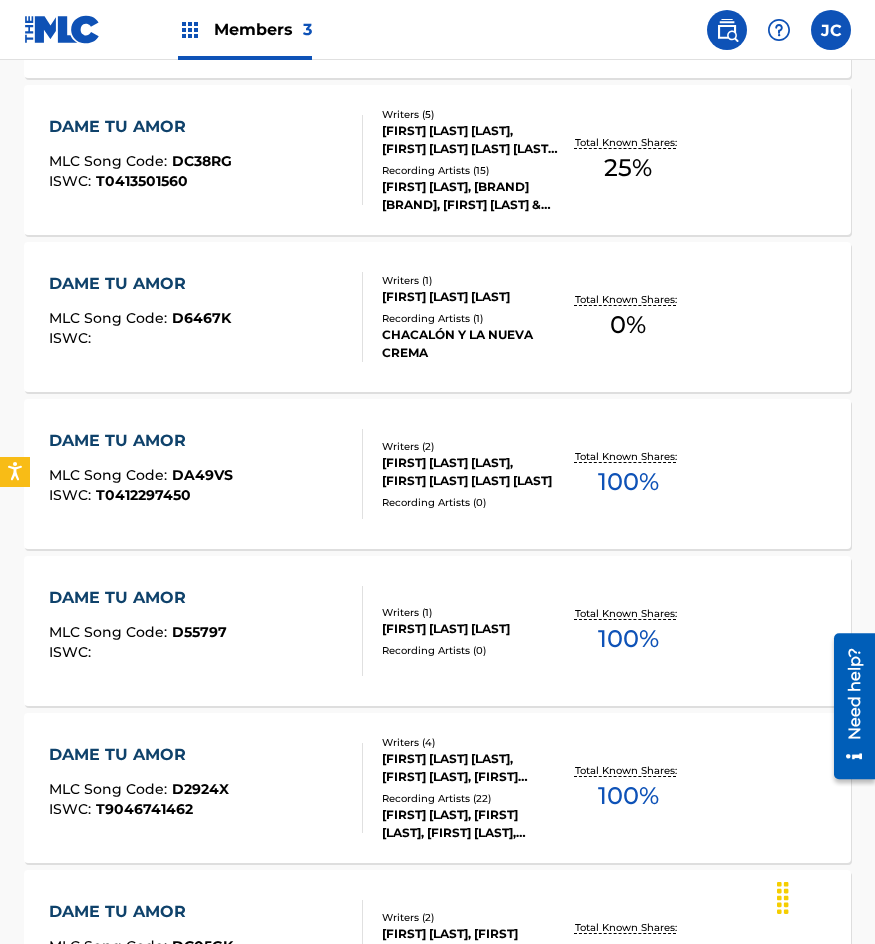click on "[FIRST] [LAST] [LAST]" at bounding box center [470, 629] 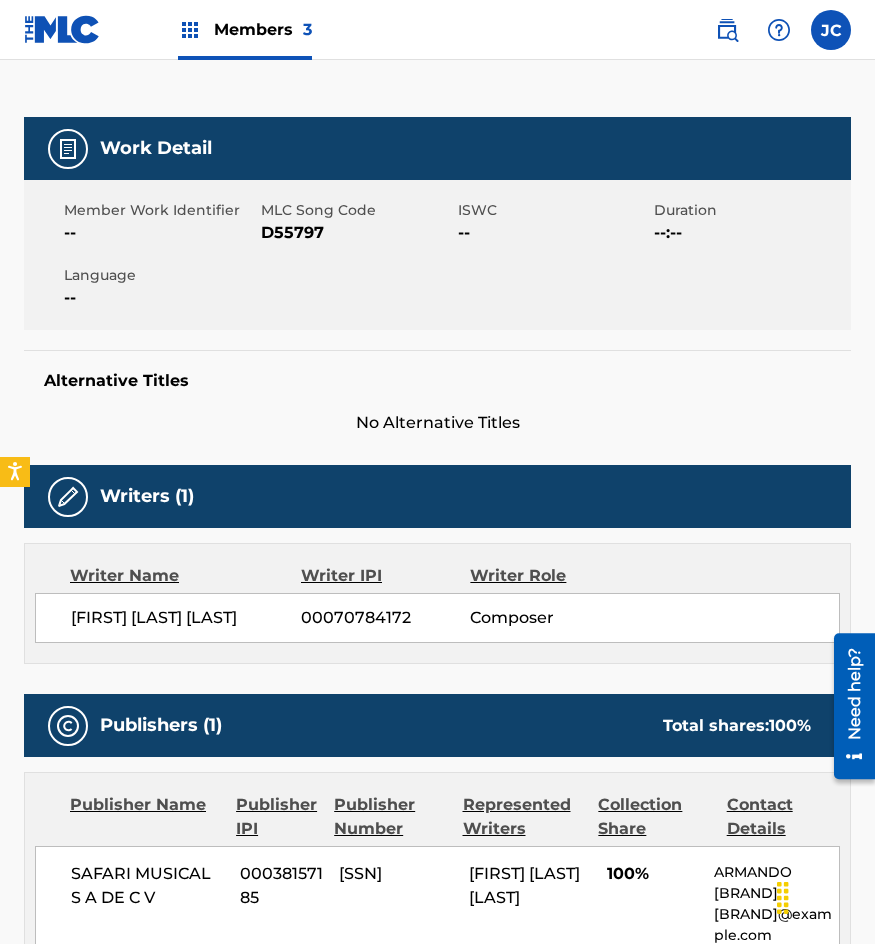 scroll, scrollTop: 59, scrollLeft: 0, axis: vertical 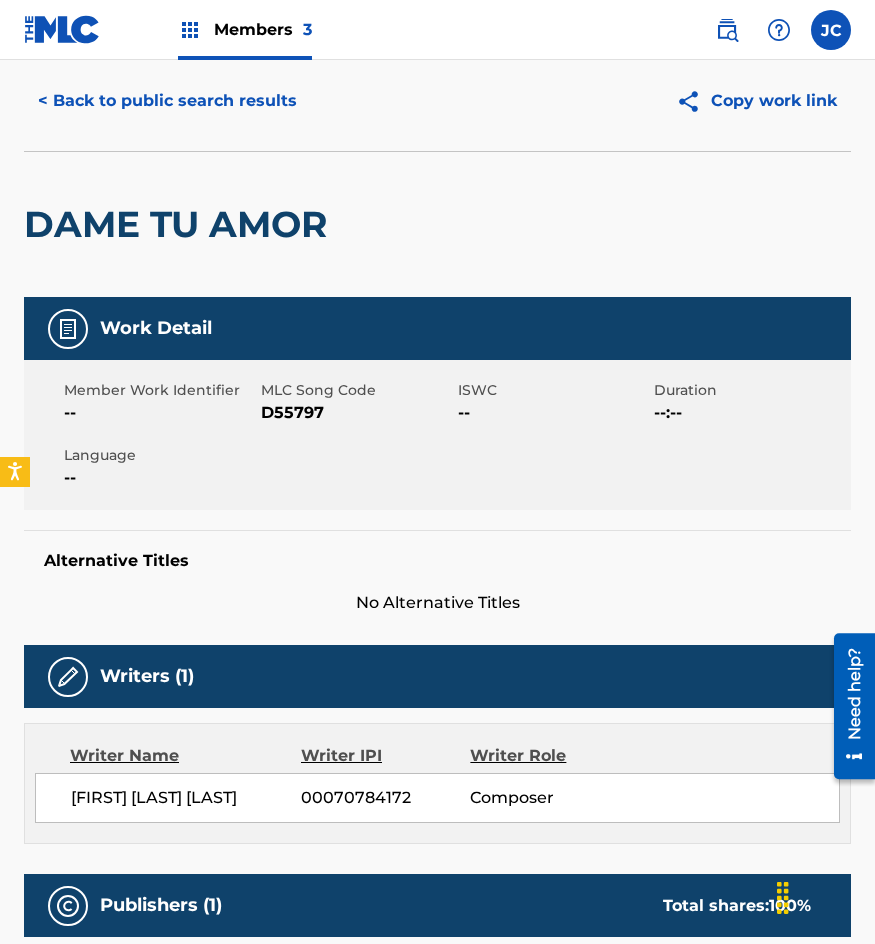 click on "D55797" at bounding box center [357, 413] 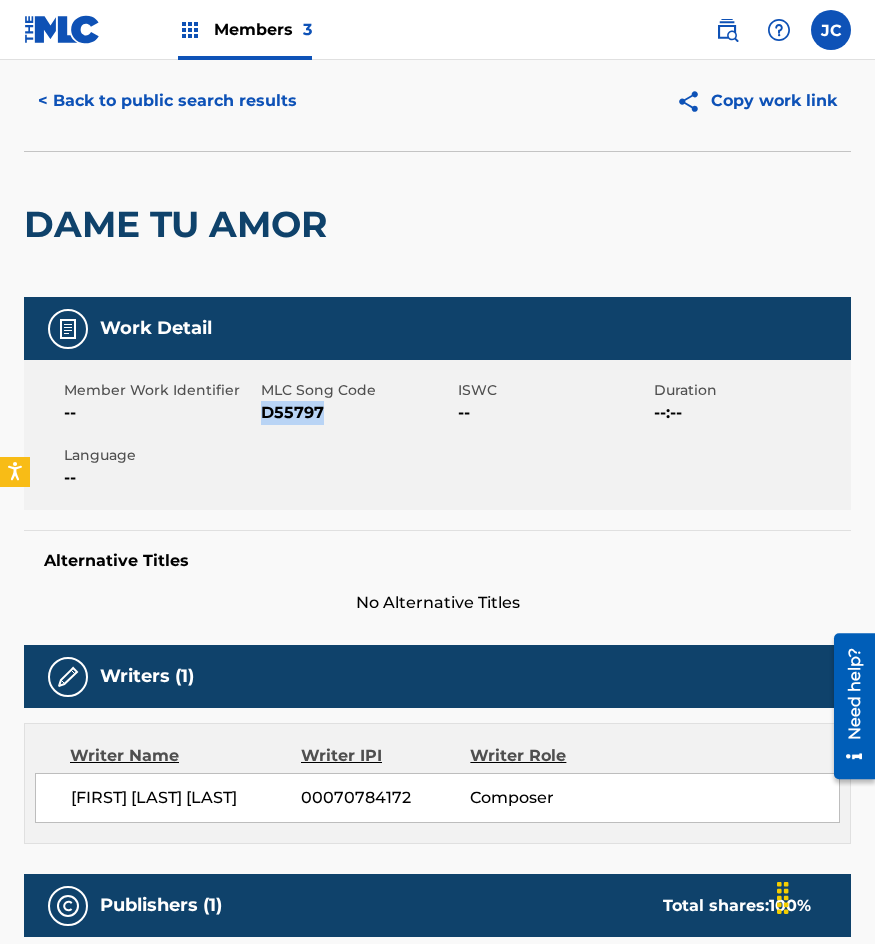 click on "D55797" at bounding box center (357, 413) 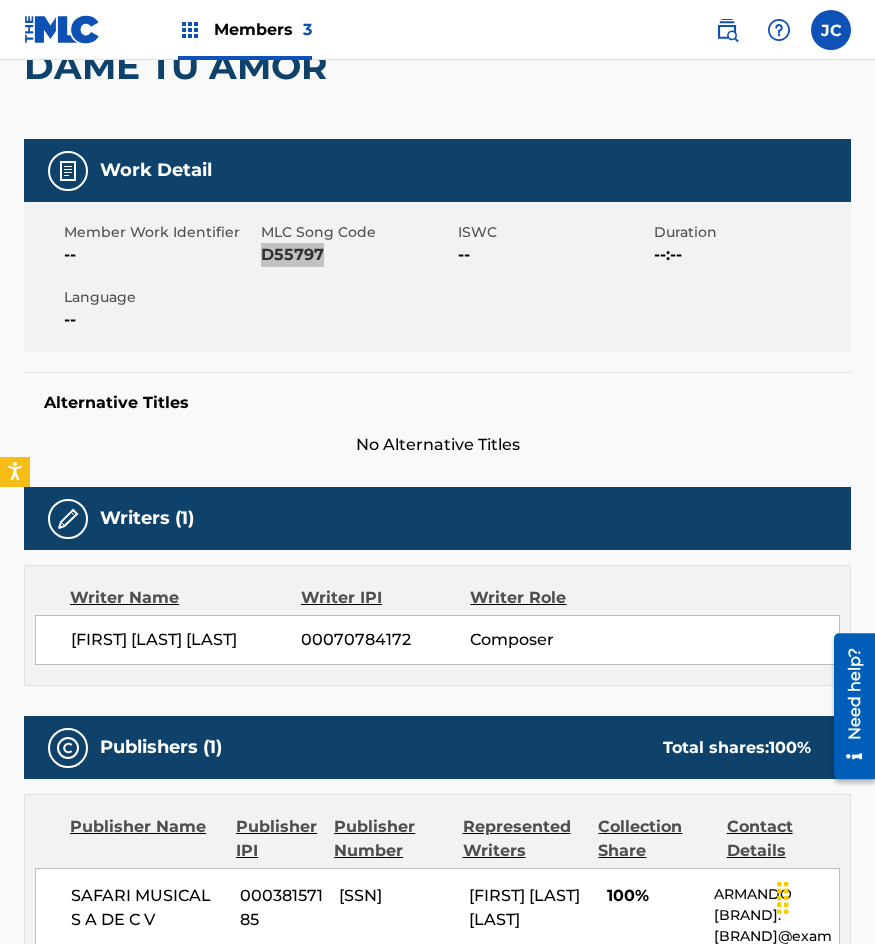 scroll, scrollTop: 559, scrollLeft: 0, axis: vertical 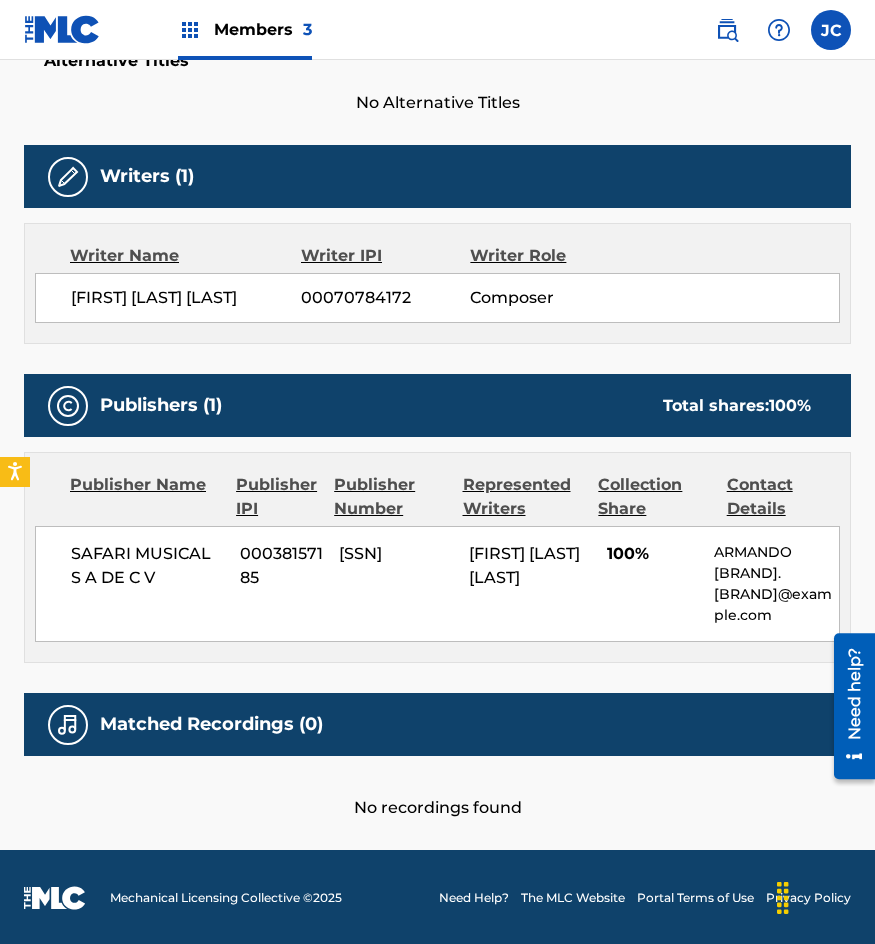 drag, startPoint x: 285, startPoint y: 355, endPoint x: 307, endPoint y: 360, distance: 22.561028 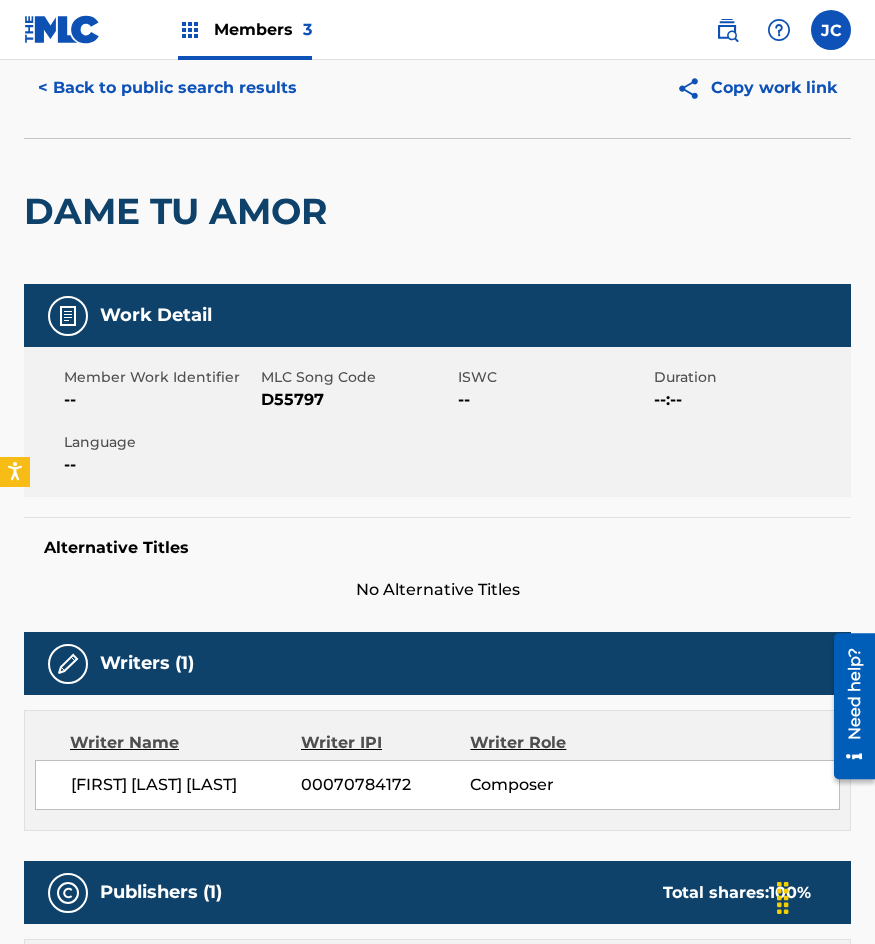 scroll, scrollTop: 0, scrollLeft: 0, axis: both 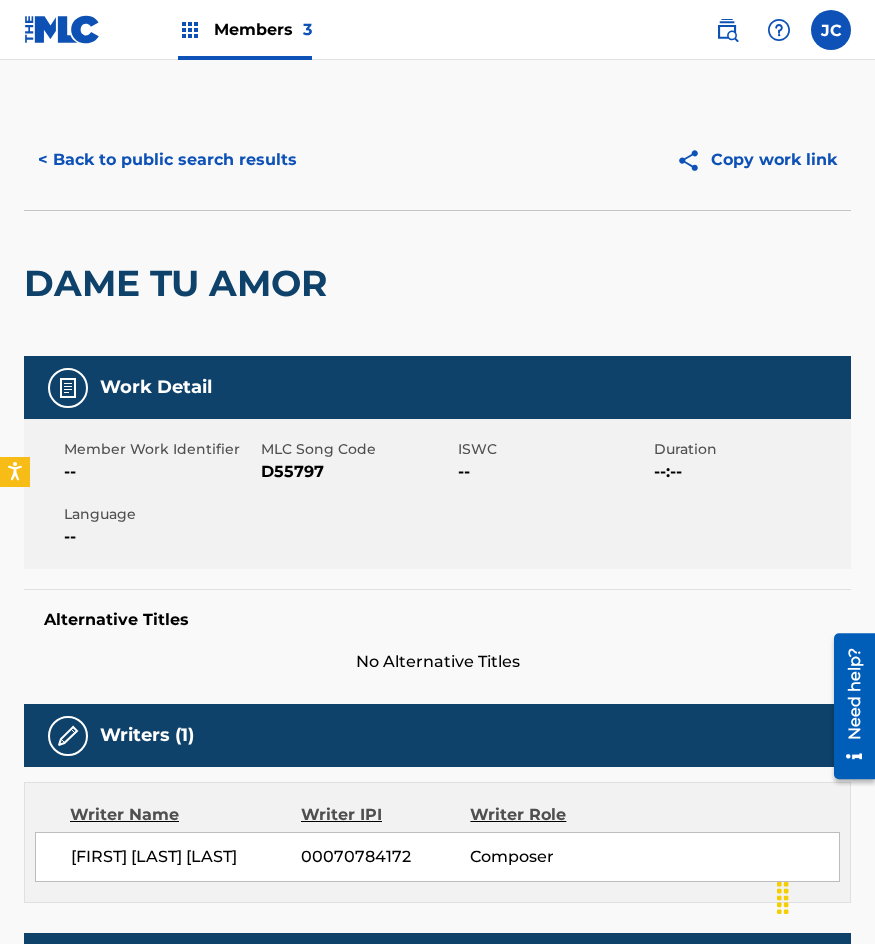 click on "< Back to public search results" at bounding box center [167, 160] 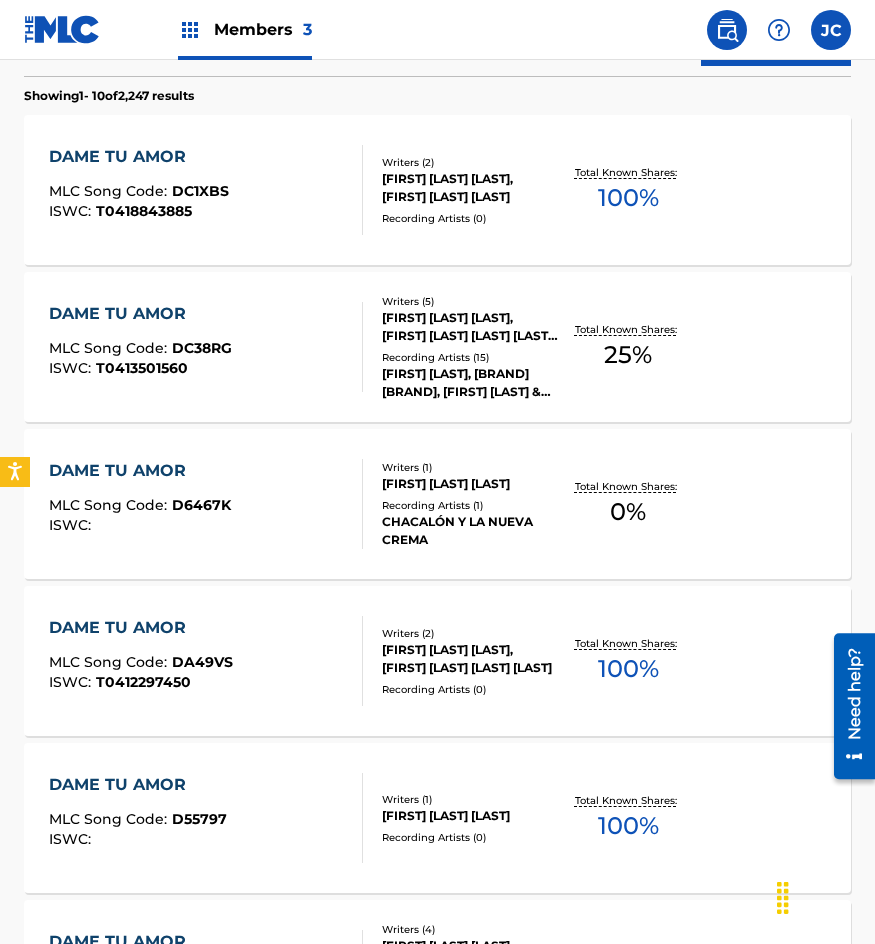scroll, scrollTop: 314, scrollLeft: 0, axis: vertical 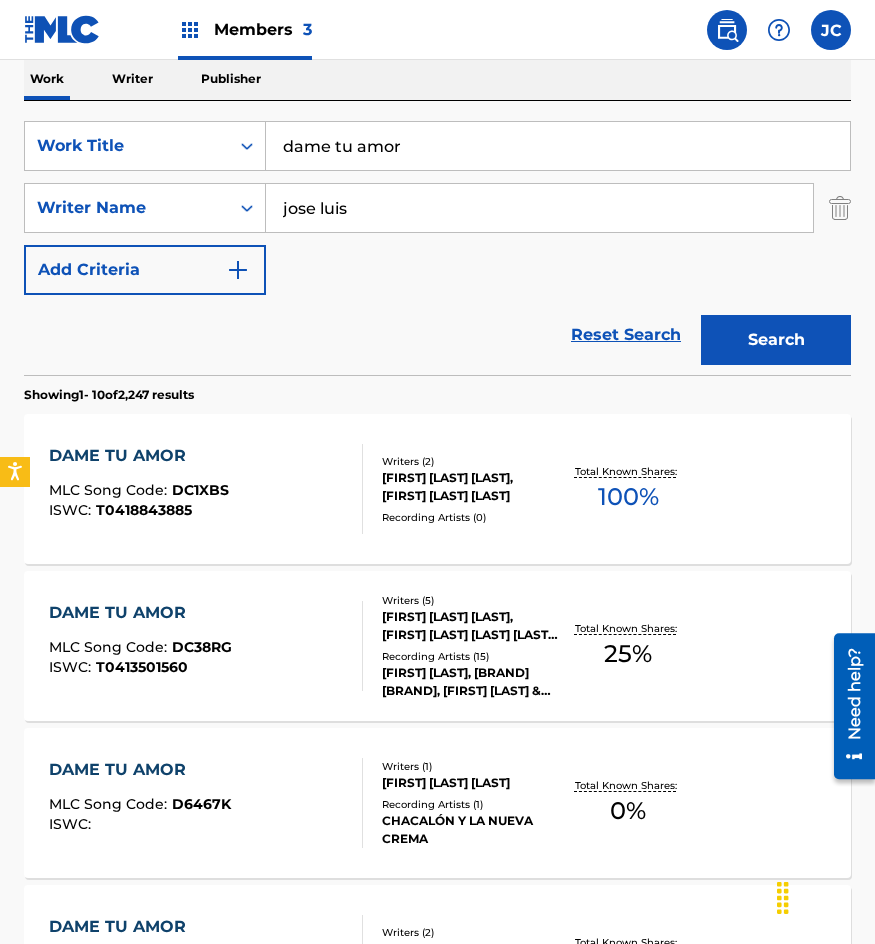 click on "dame tu amor" at bounding box center [558, 146] 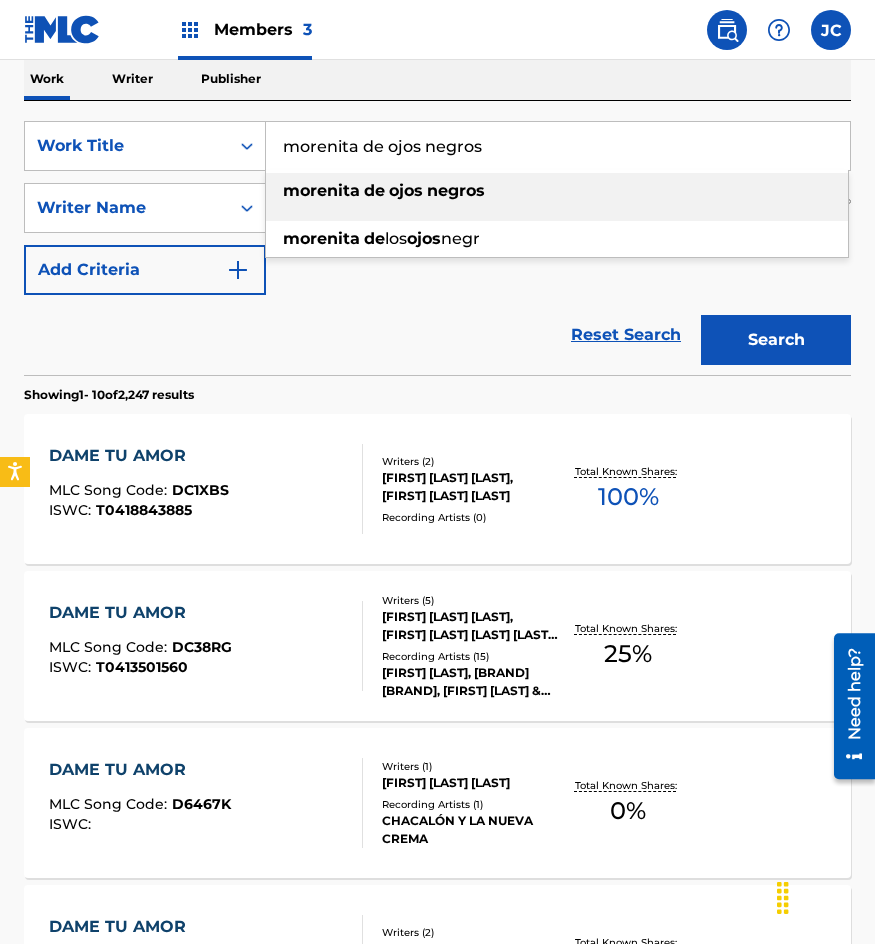 type on "morenita de ojos negros" 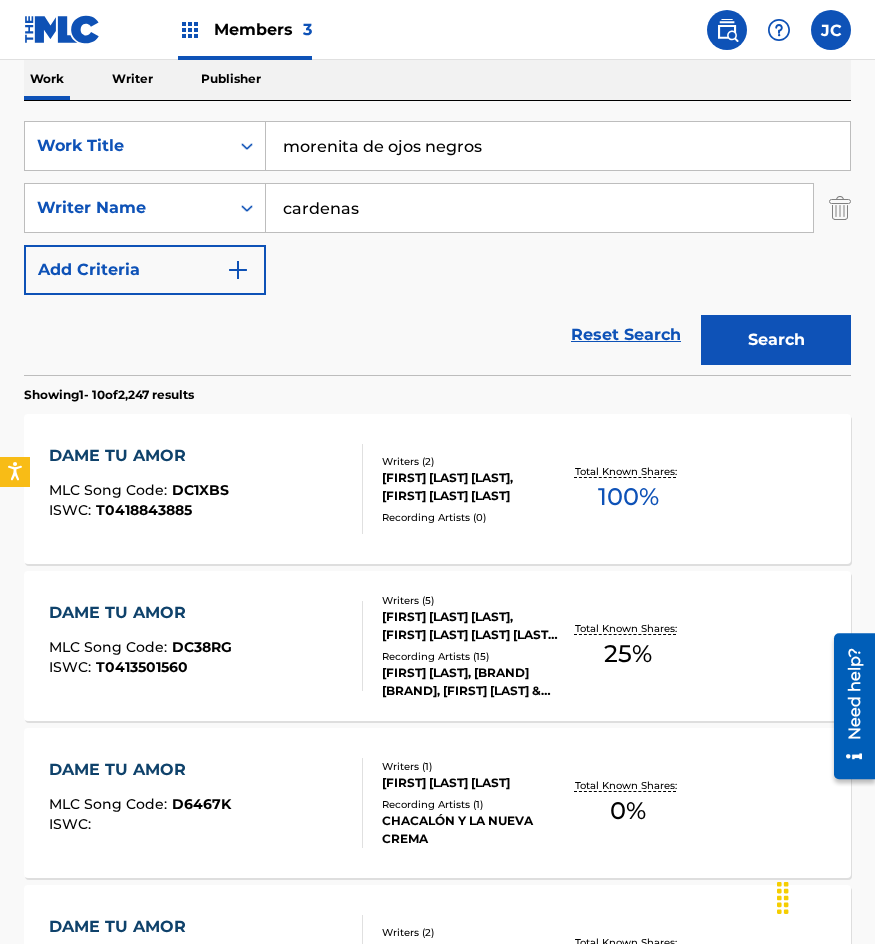 type on "cardenas" 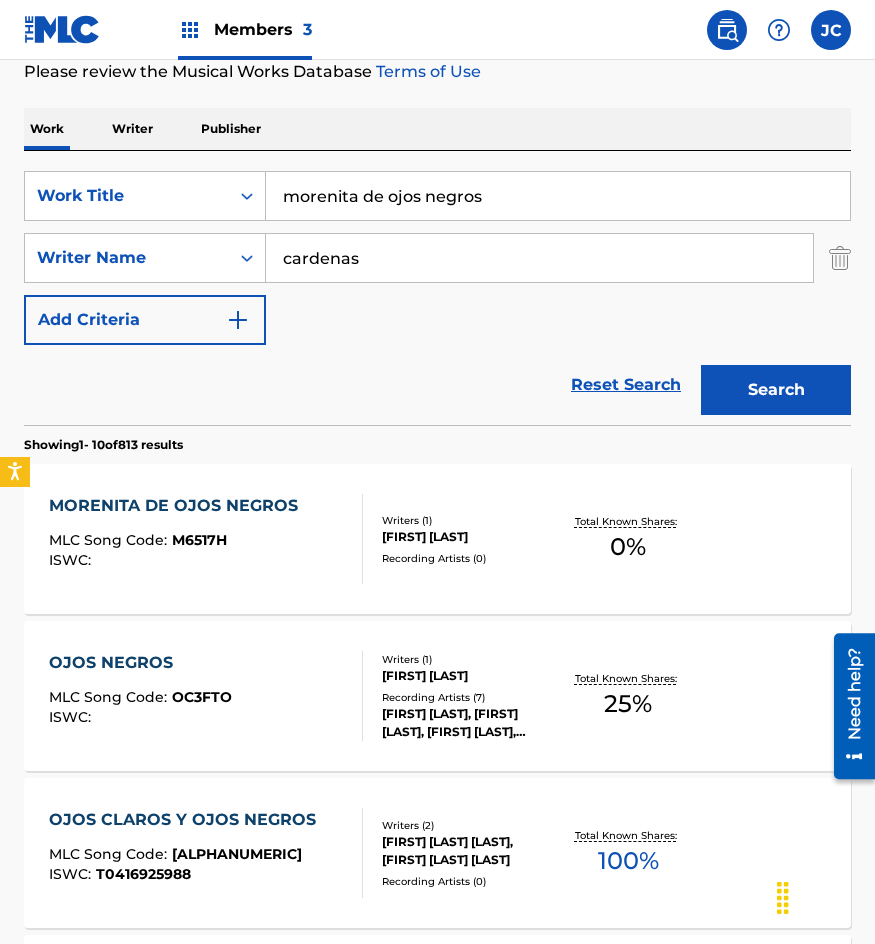 scroll, scrollTop: 300, scrollLeft: 0, axis: vertical 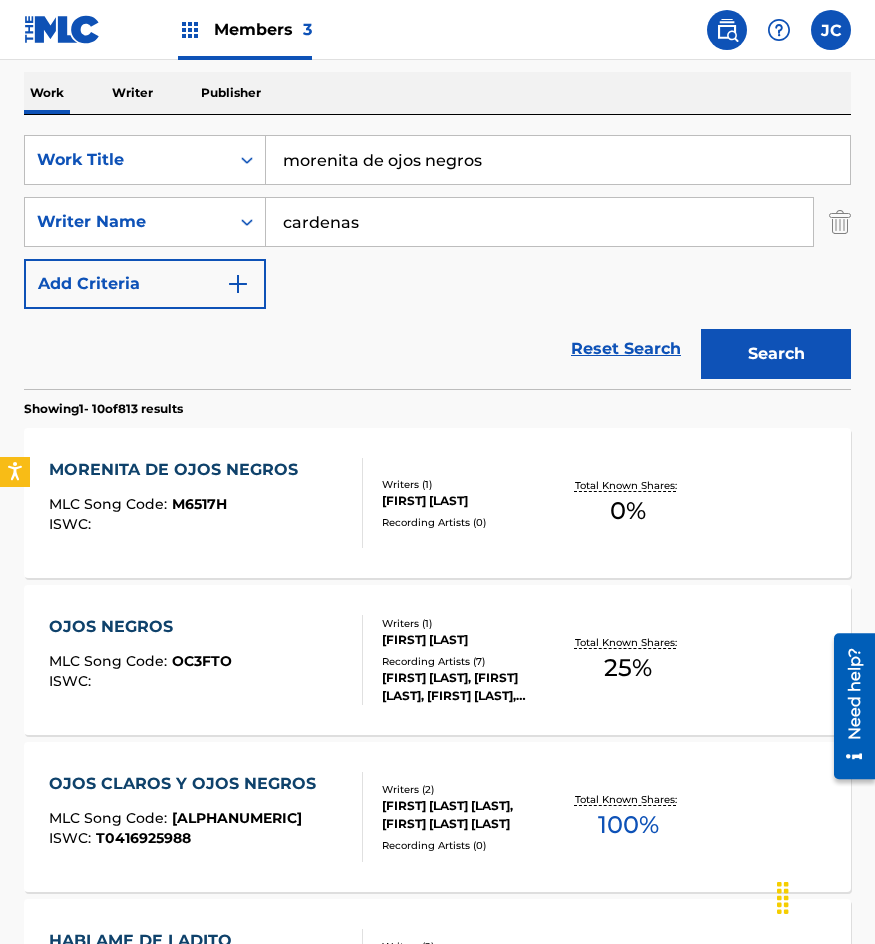 click on "[FIRST] [LAST]" at bounding box center (470, 501) 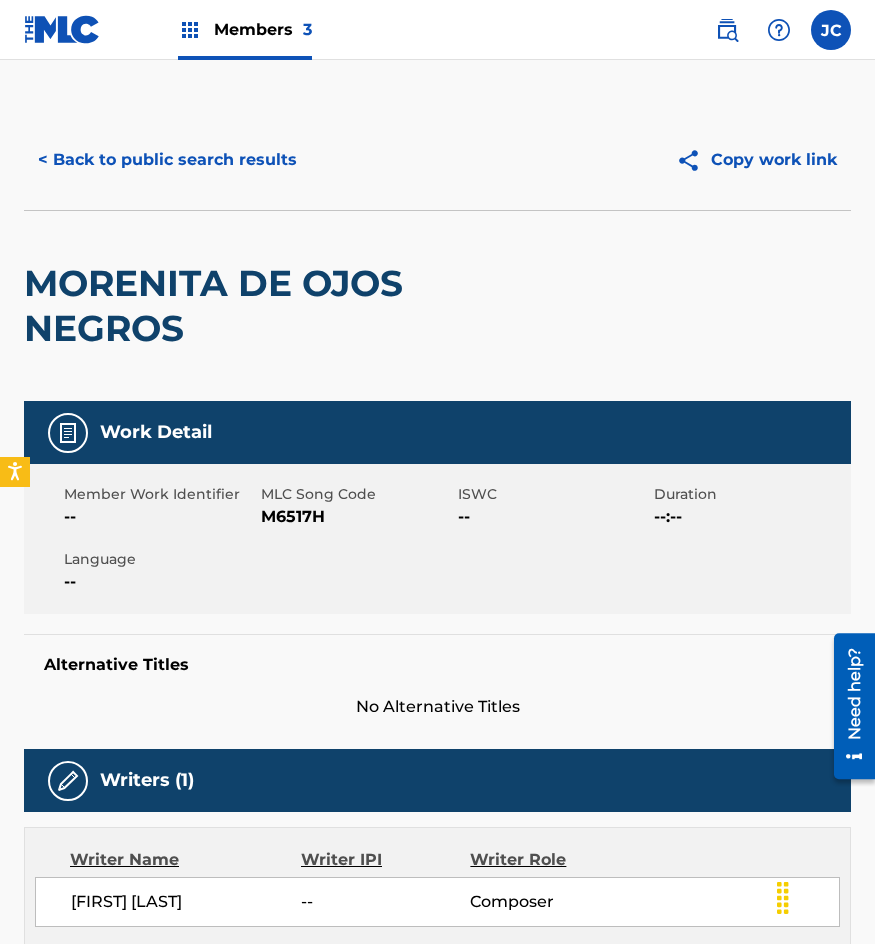 click on "M6517H" at bounding box center (357, 517) 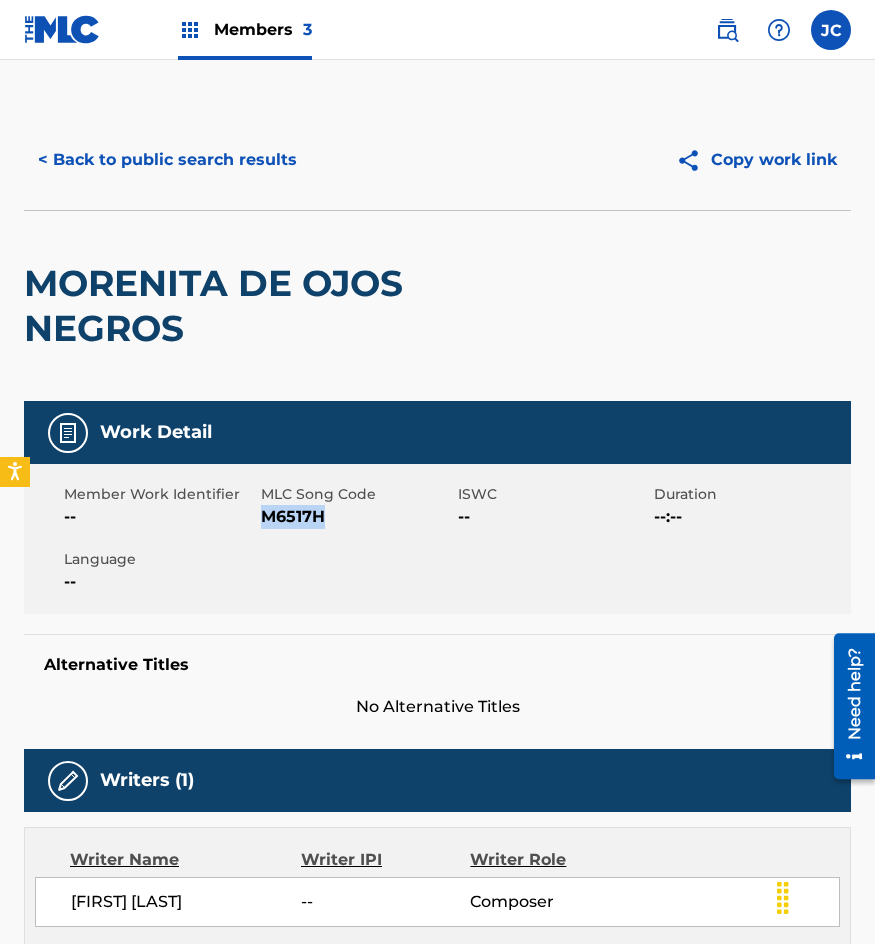 click on "M6517H" at bounding box center (357, 517) 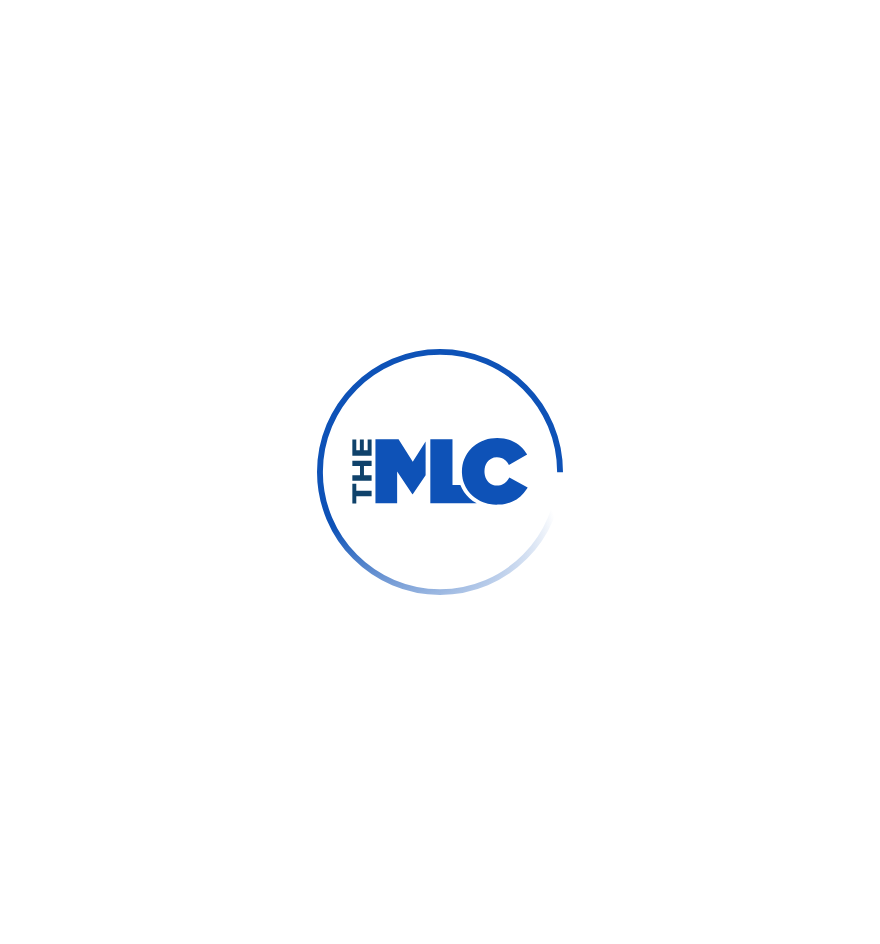 scroll, scrollTop: 0, scrollLeft: 0, axis: both 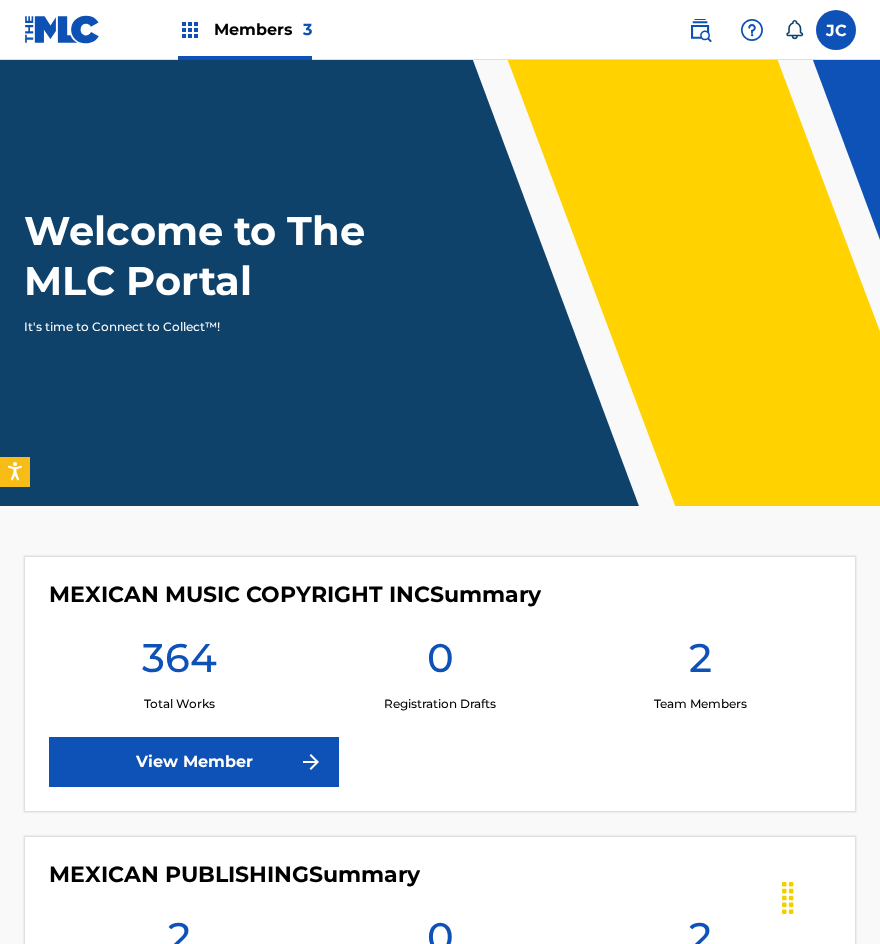 click on "View Member" at bounding box center [194, 762] 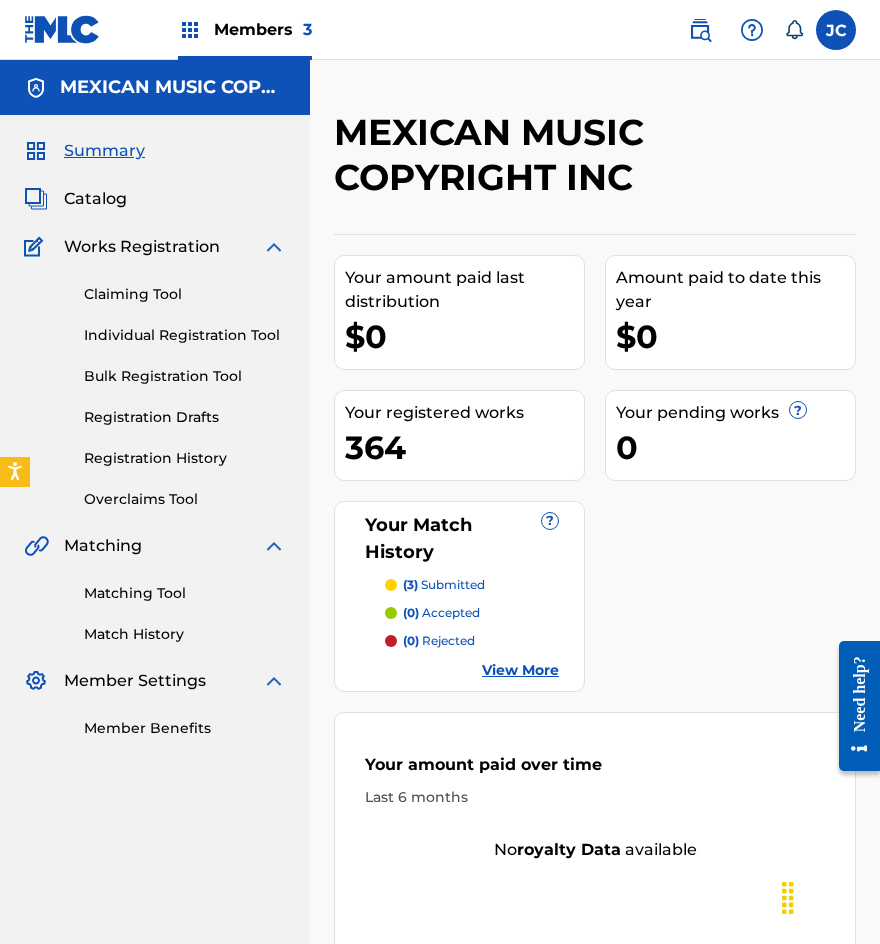 click on "Registration History" at bounding box center [185, 458] 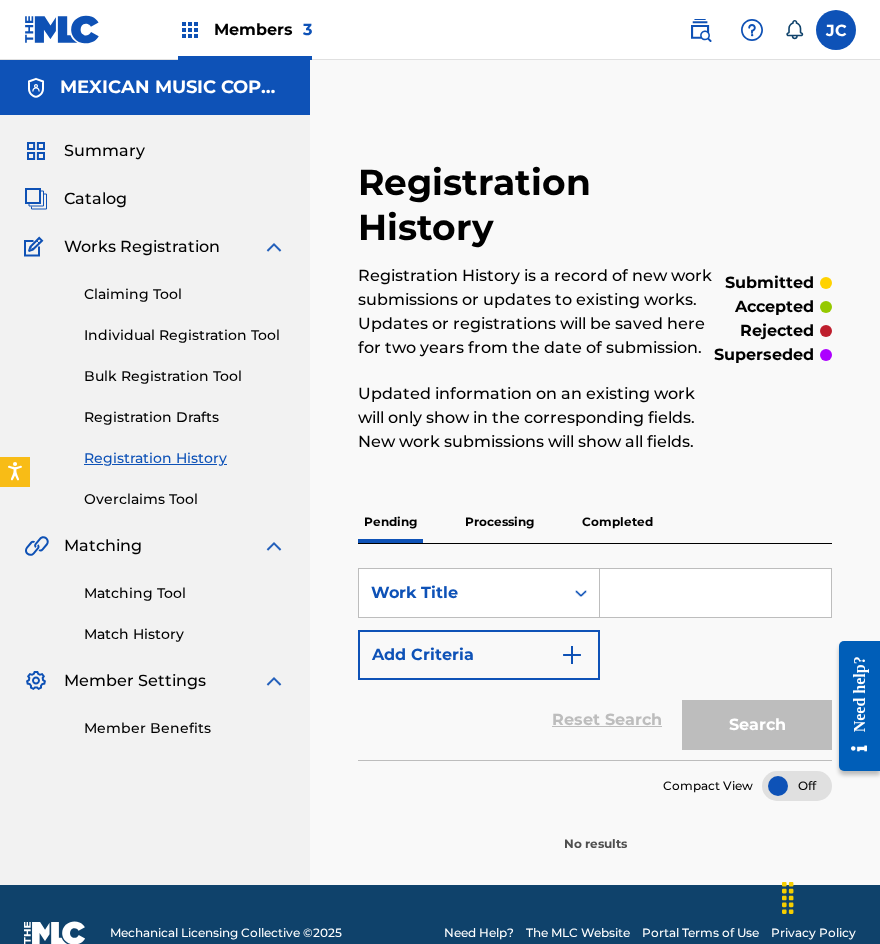click on "Processing" at bounding box center [499, 522] 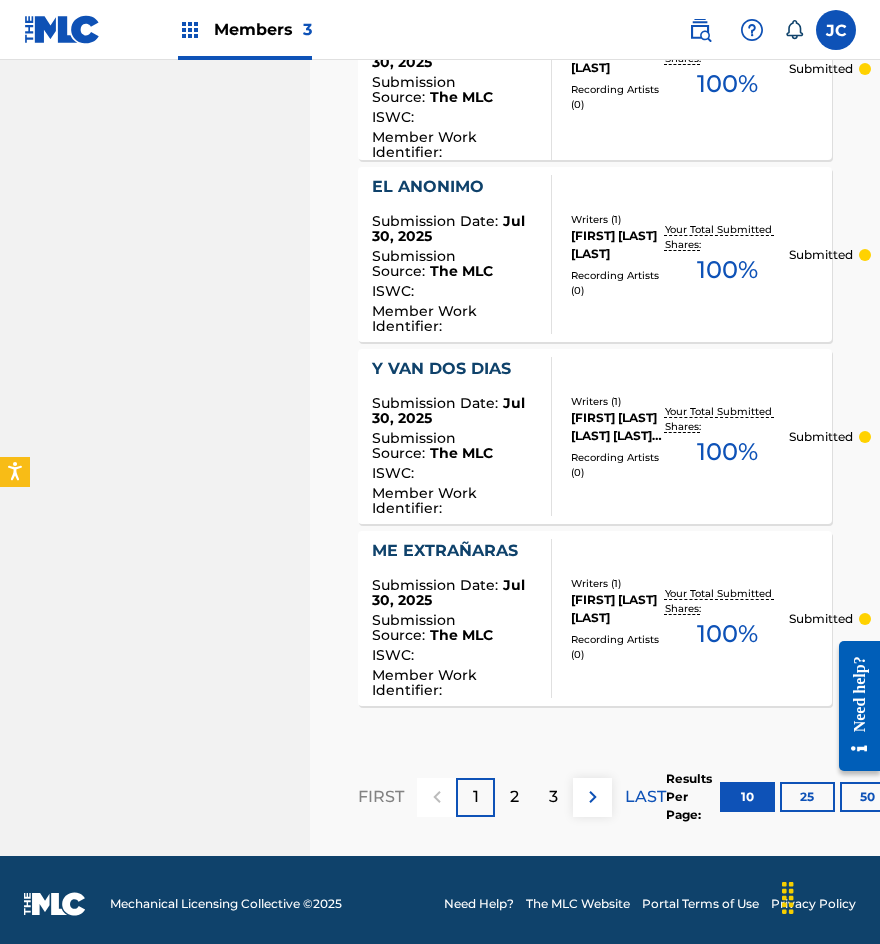 click on "50" at bounding box center (867, 797) 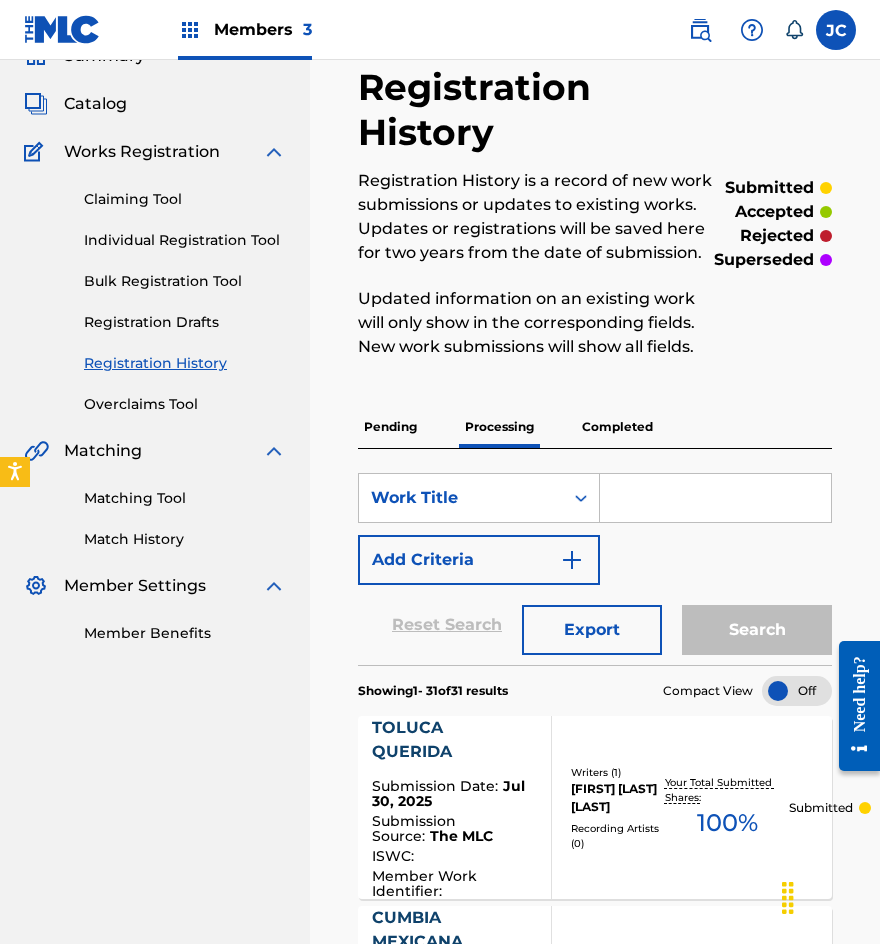 scroll, scrollTop: 0, scrollLeft: 0, axis: both 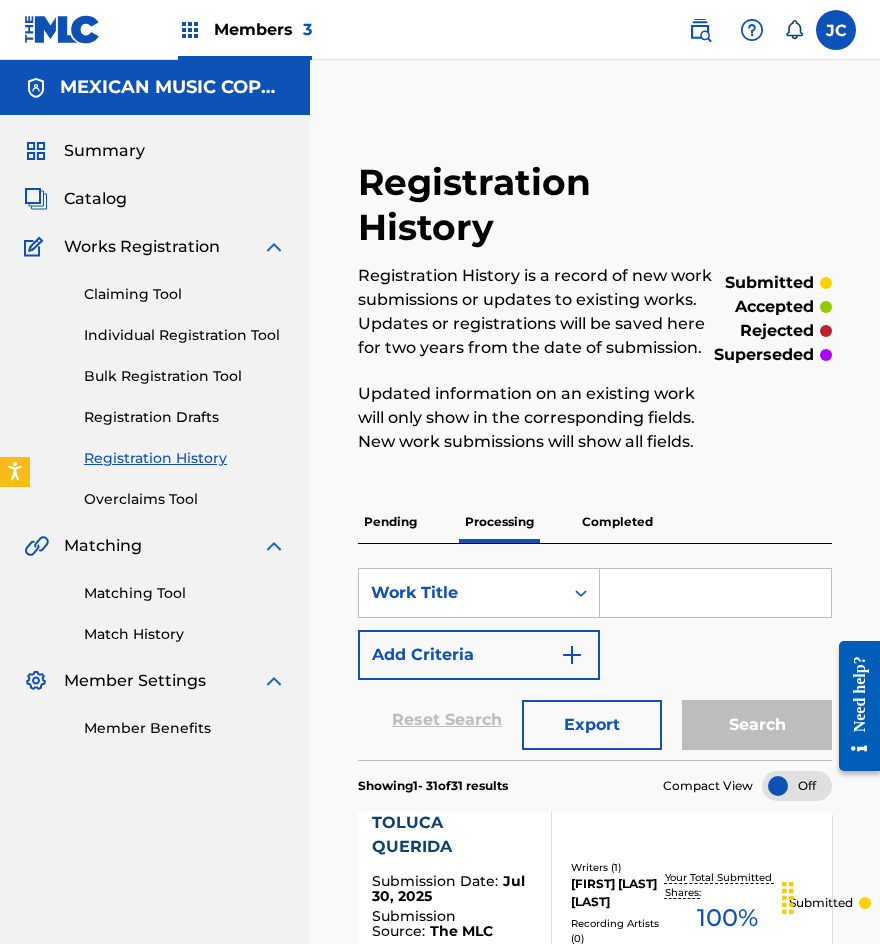 click on "Catalog" at bounding box center [95, 199] 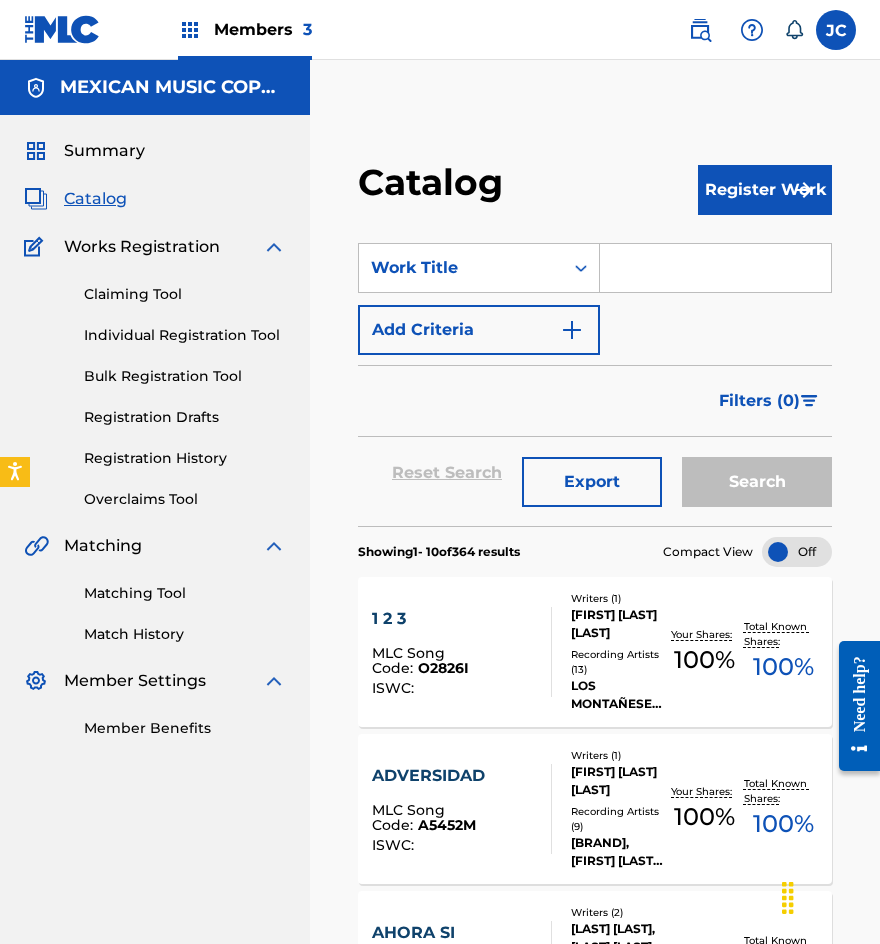 click on "Match History" at bounding box center (185, 634) 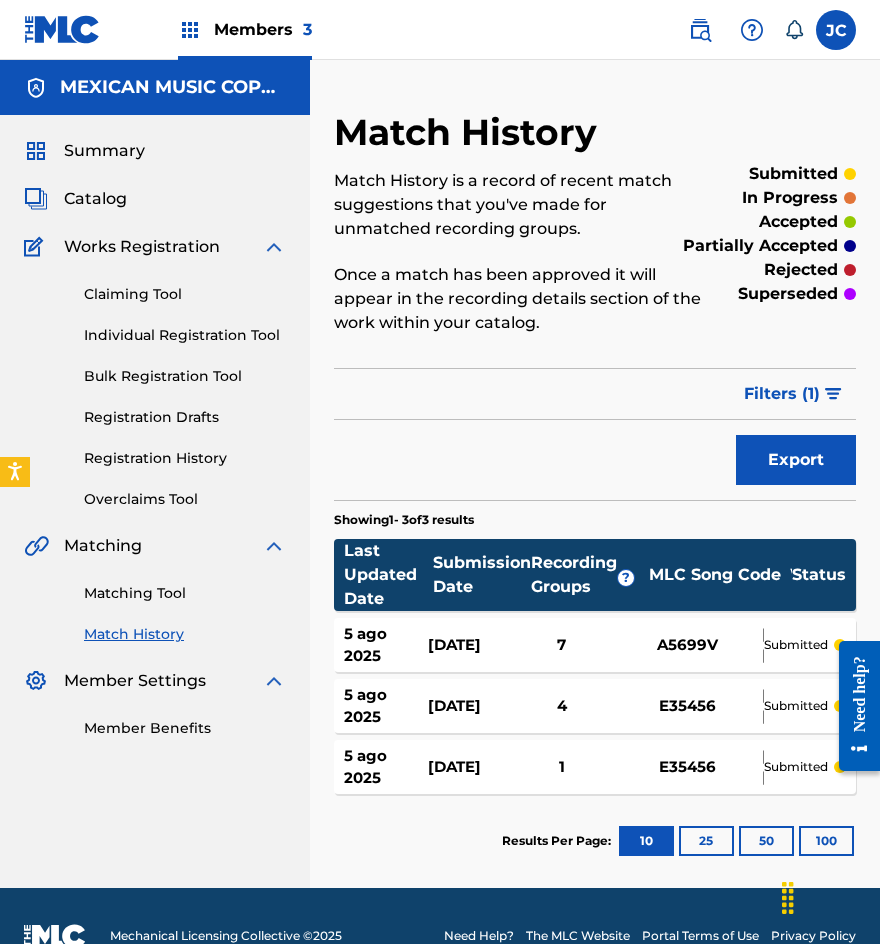 scroll, scrollTop: 40, scrollLeft: 0, axis: vertical 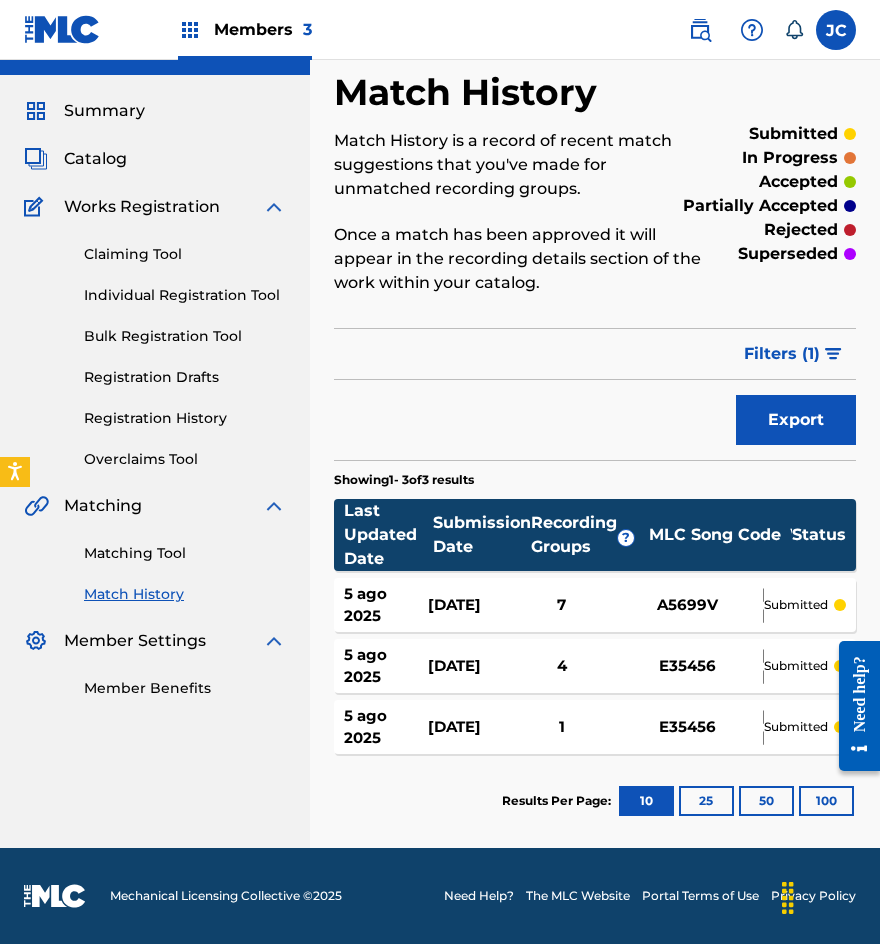click at bounding box center [62, 29] 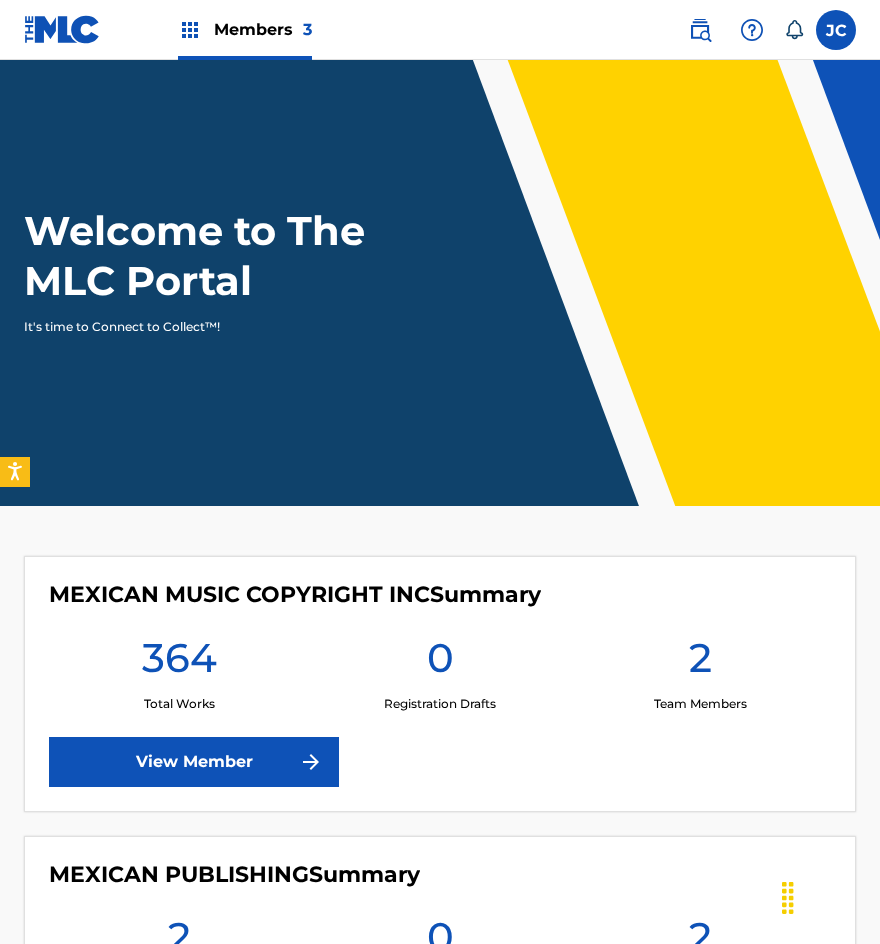 scroll, scrollTop: 0, scrollLeft: 0, axis: both 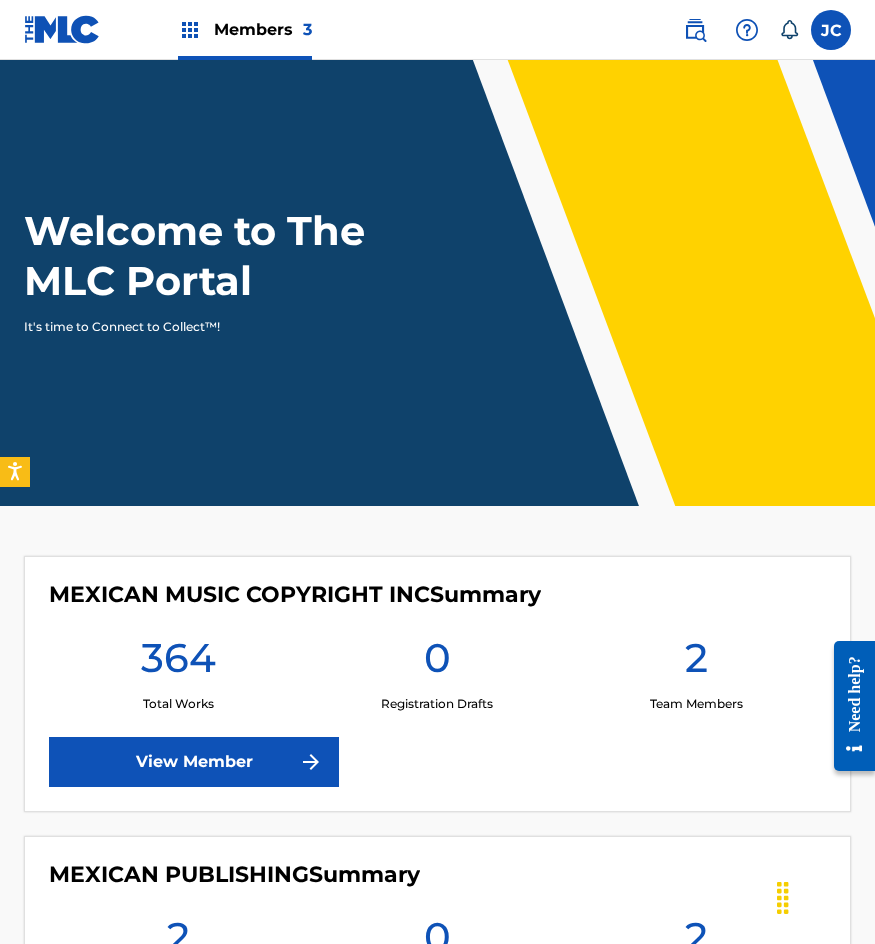 click at bounding box center (831, 30) 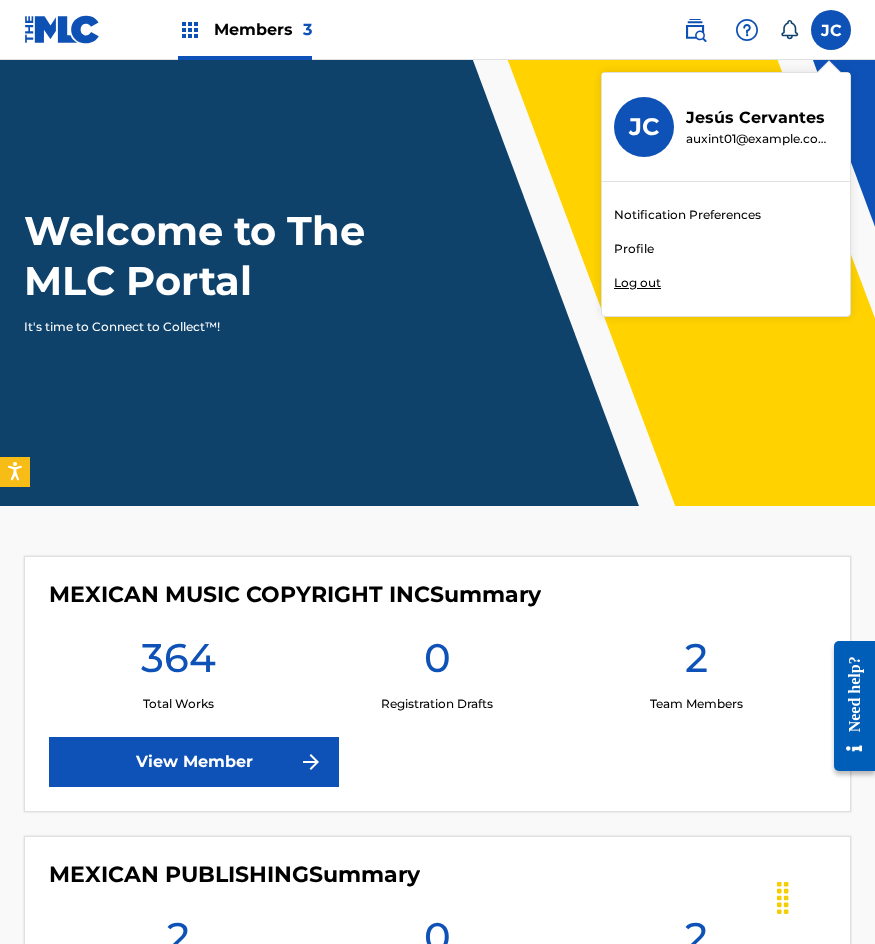 click on "Log out" at bounding box center [637, 283] 